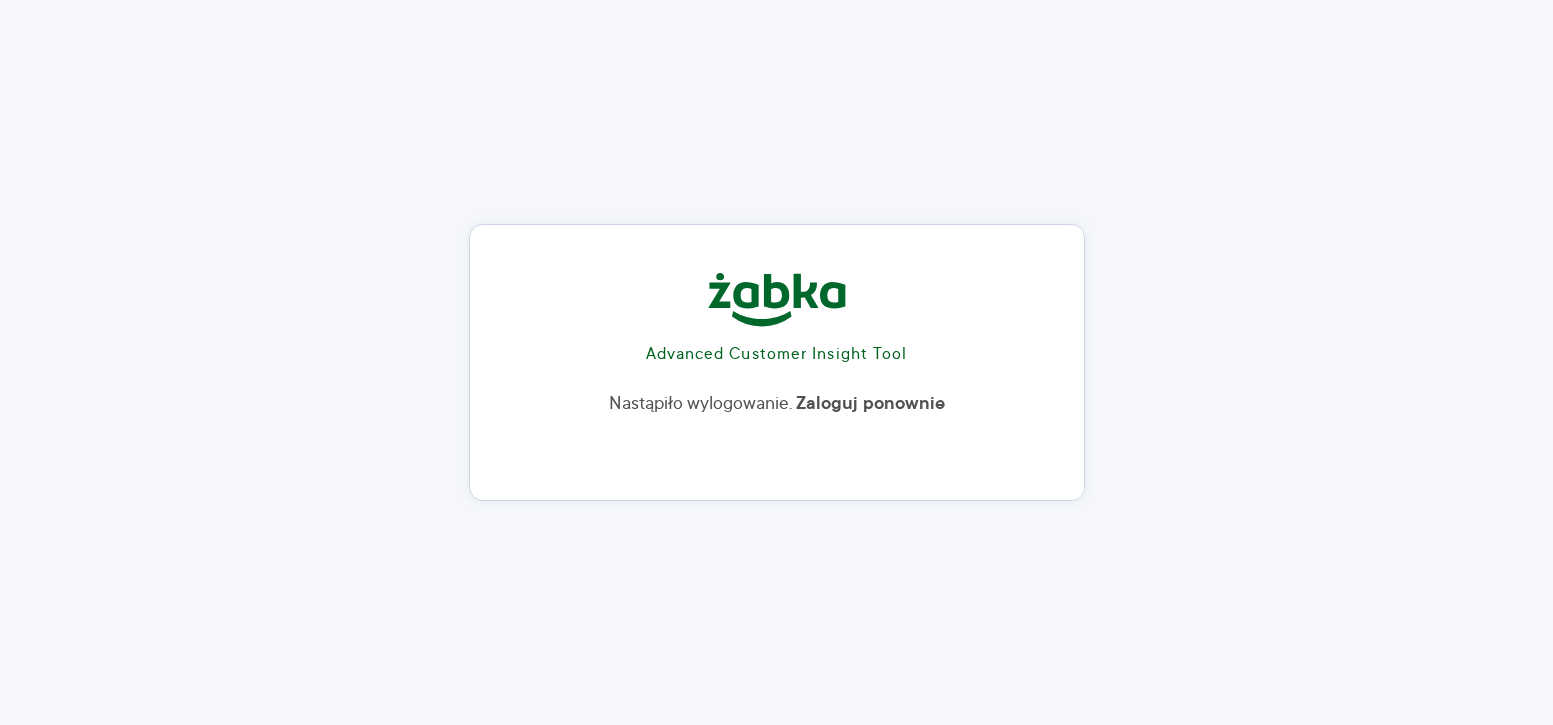 scroll, scrollTop: 0, scrollLeft: 0, axis: both 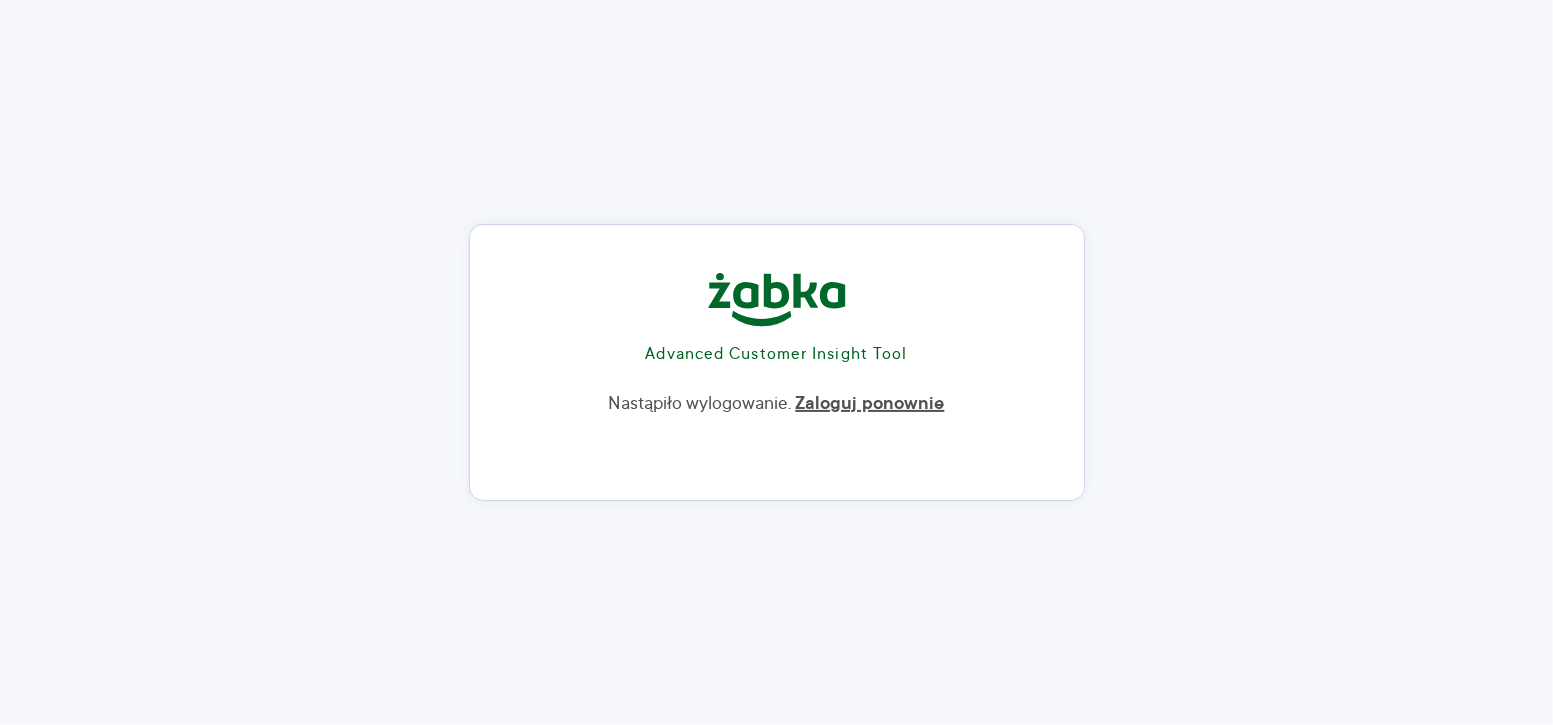 click on "Zaloguj ponownie" at bounding box center [870, 404] 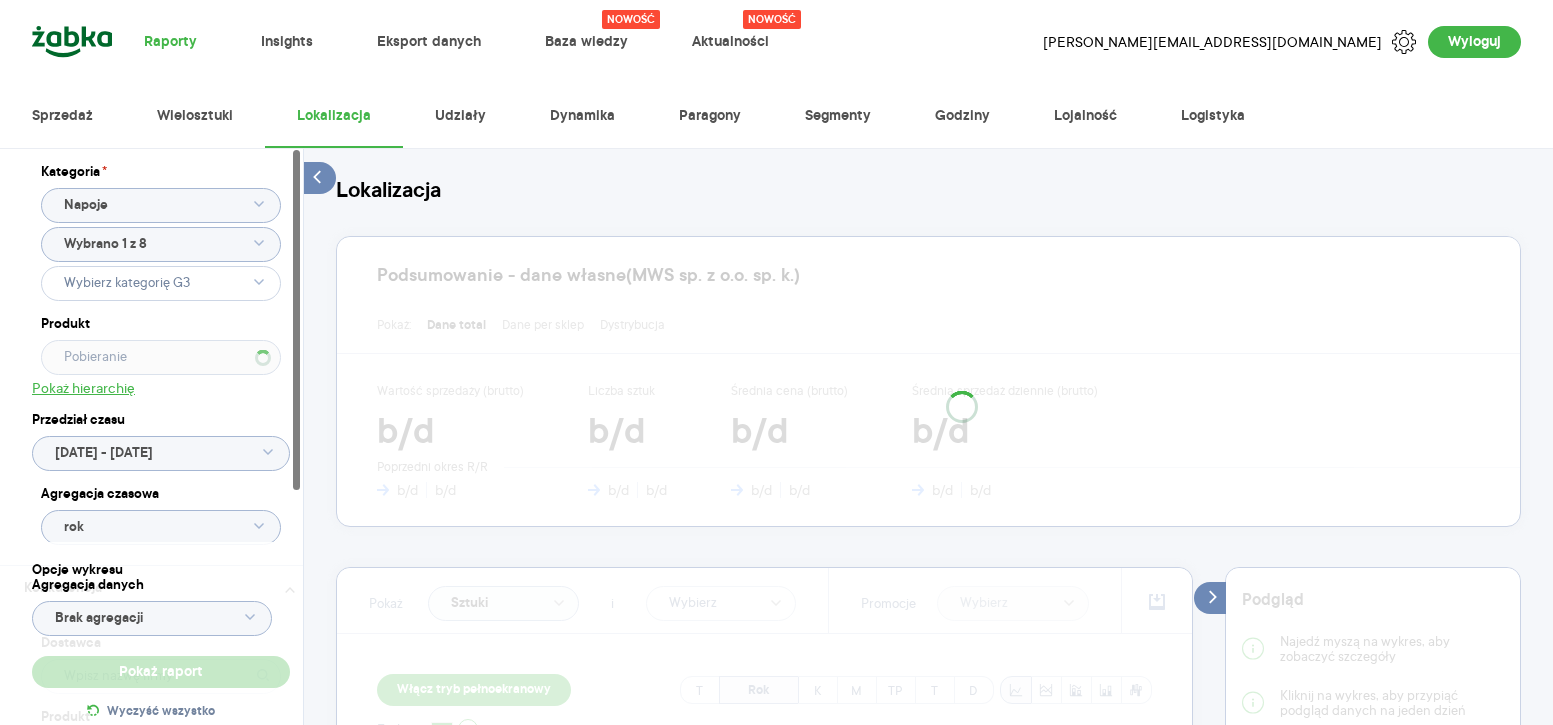 scroll, scrollTop: 0, scrollLeft: 0, axis: both 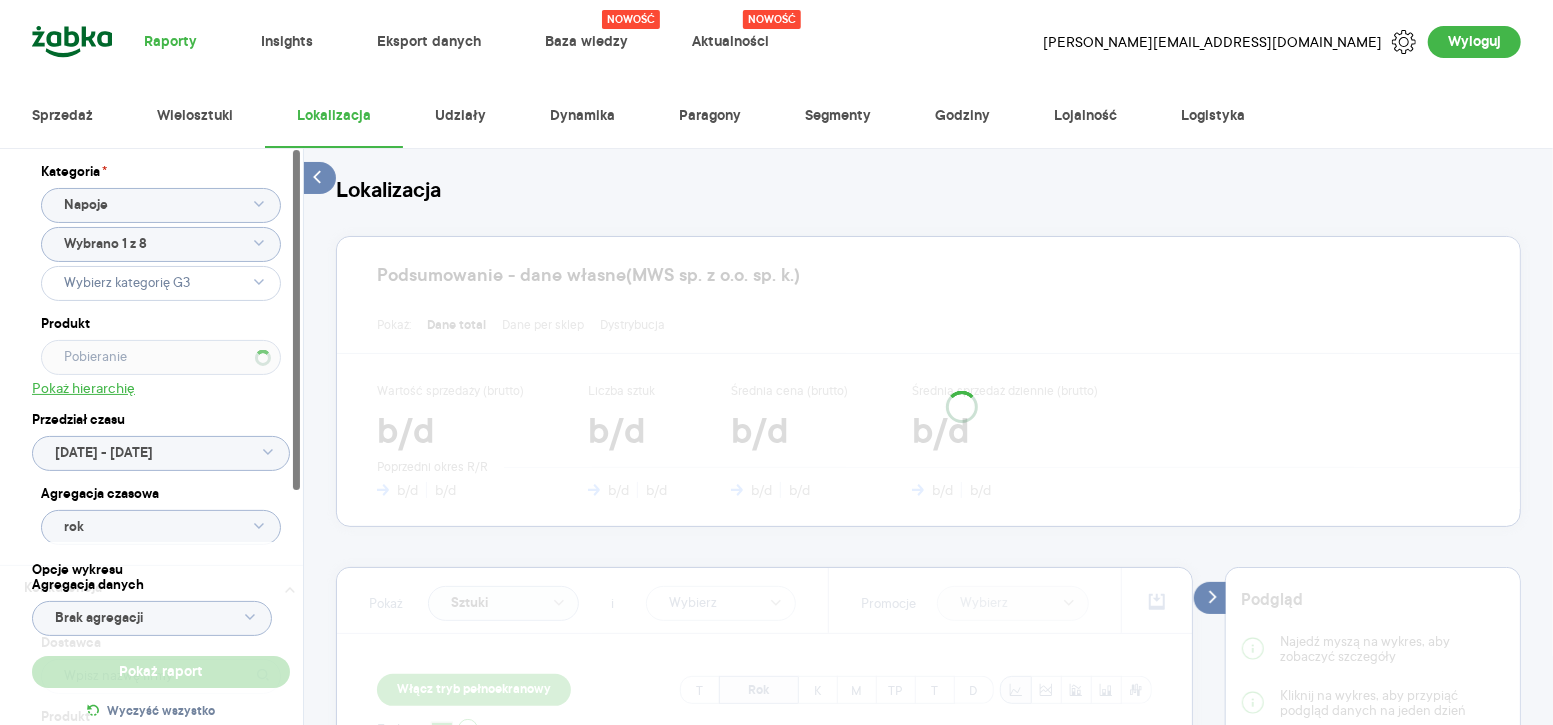 type on "Wybrano 62 z 522" 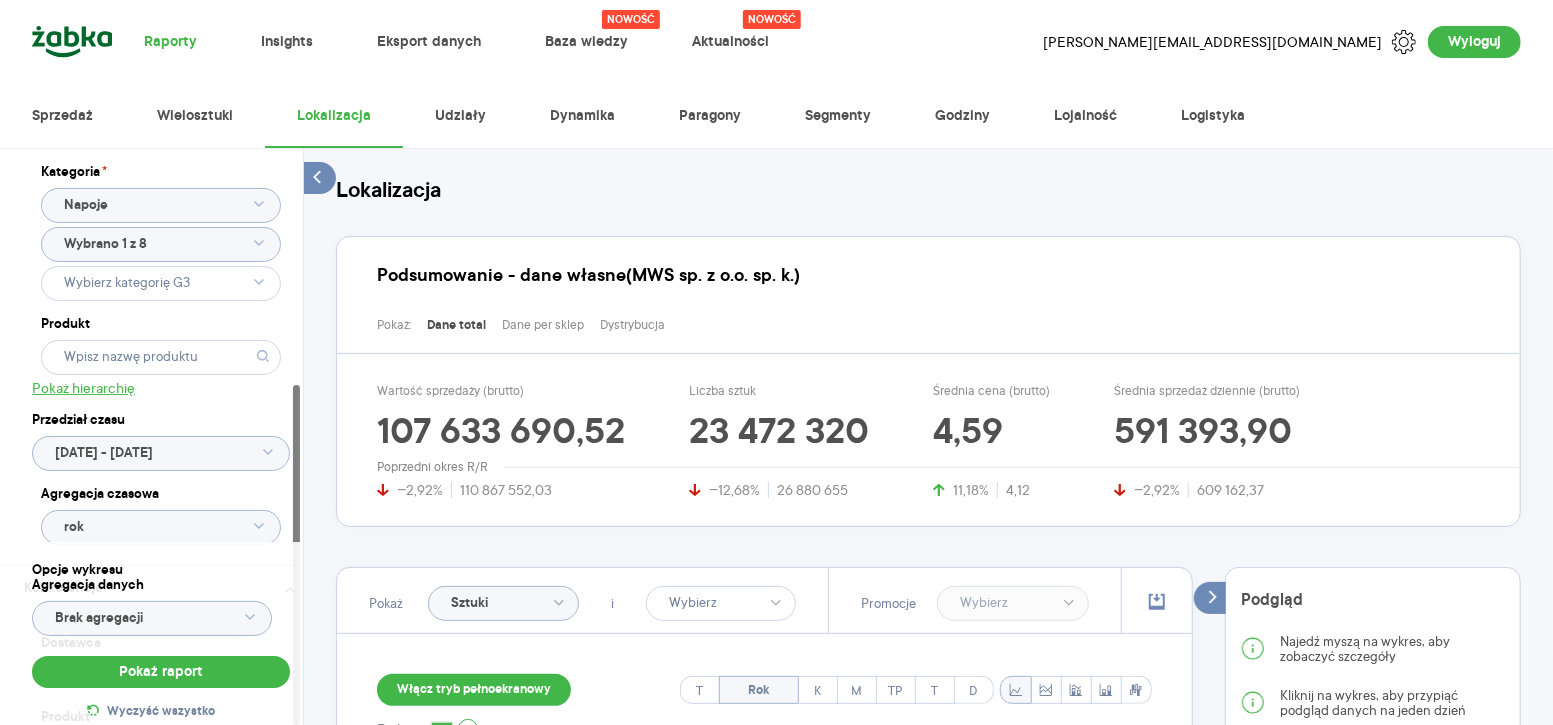 scroll, scrollTop: 399, scrollLeft: 0, axis: vertical 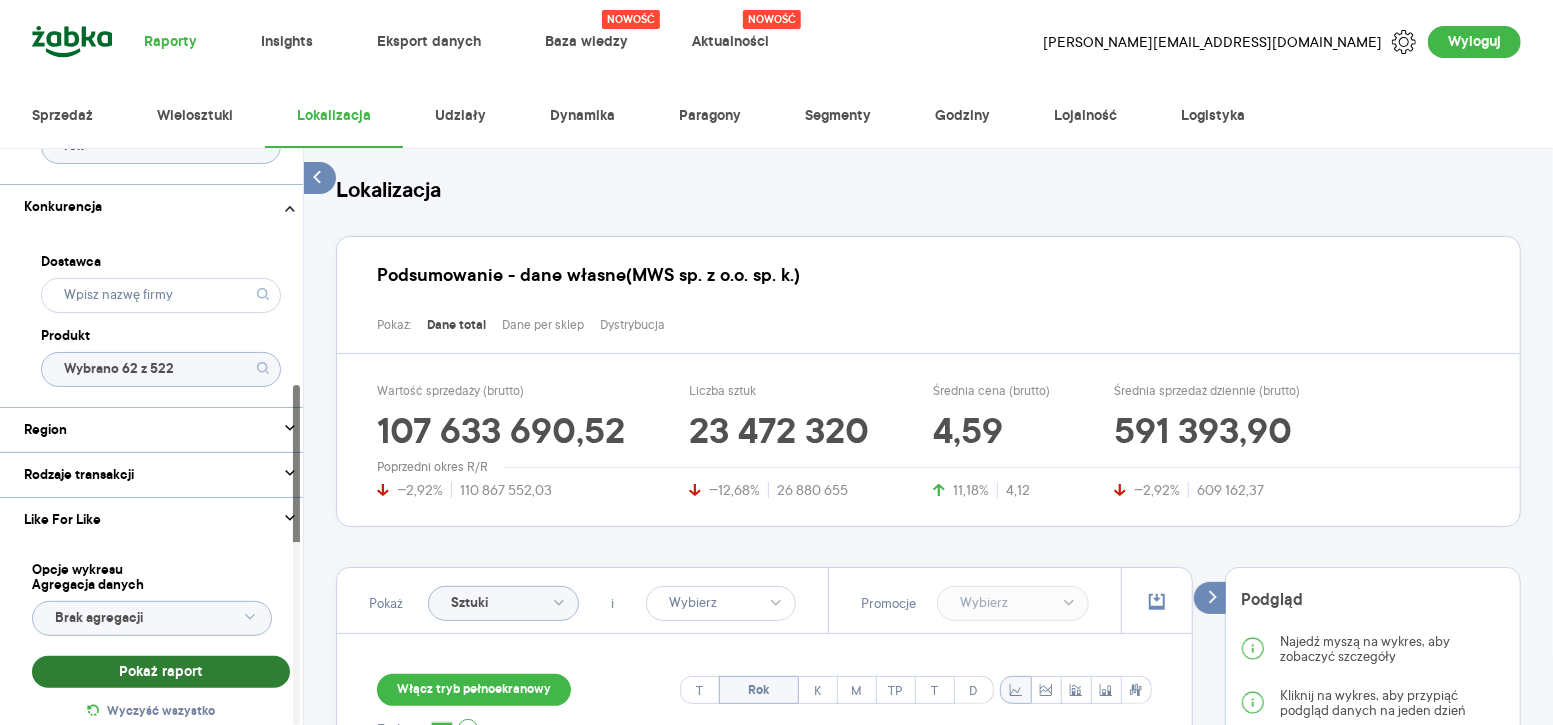 click on "Pokaż raport" at bounding box center [161, 672] 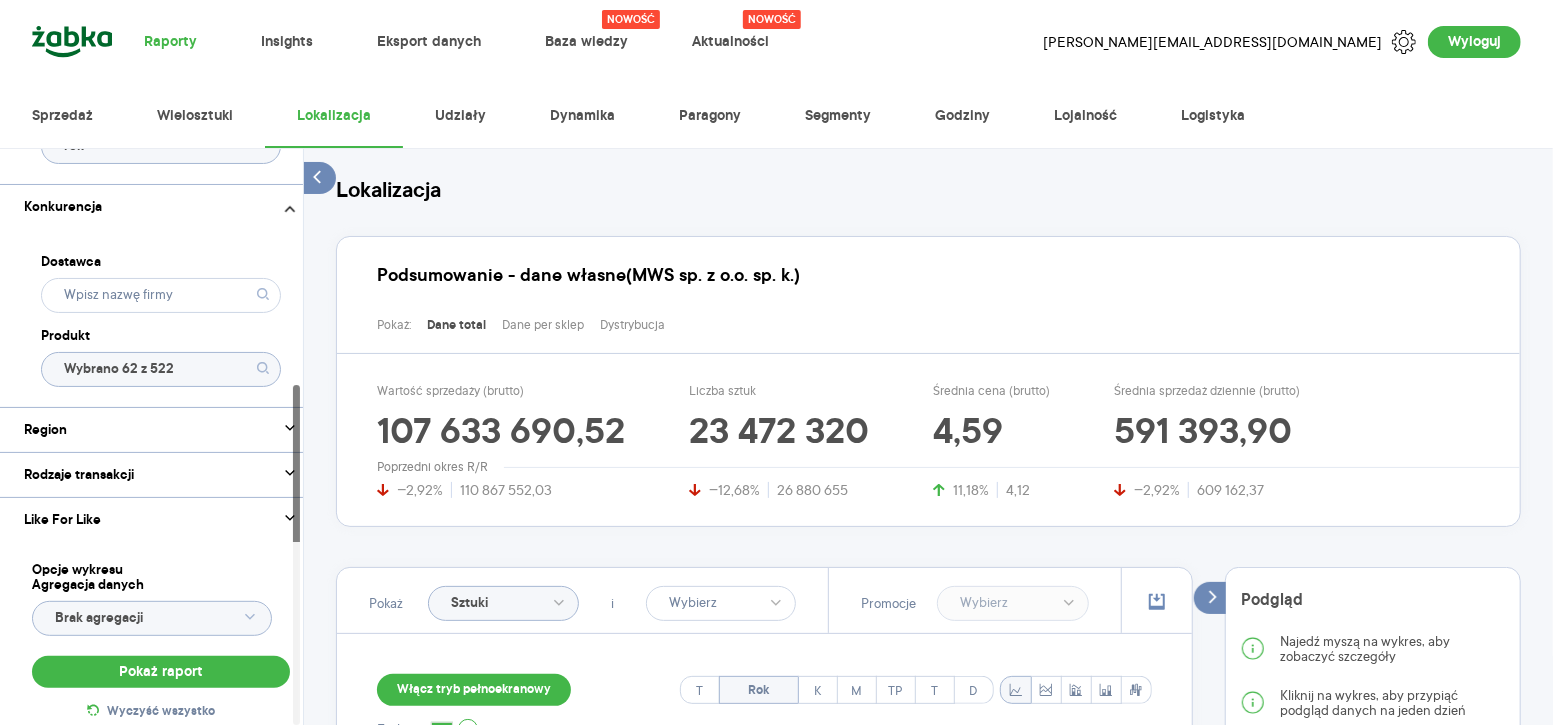 click on "Wybrano 62 z 522" 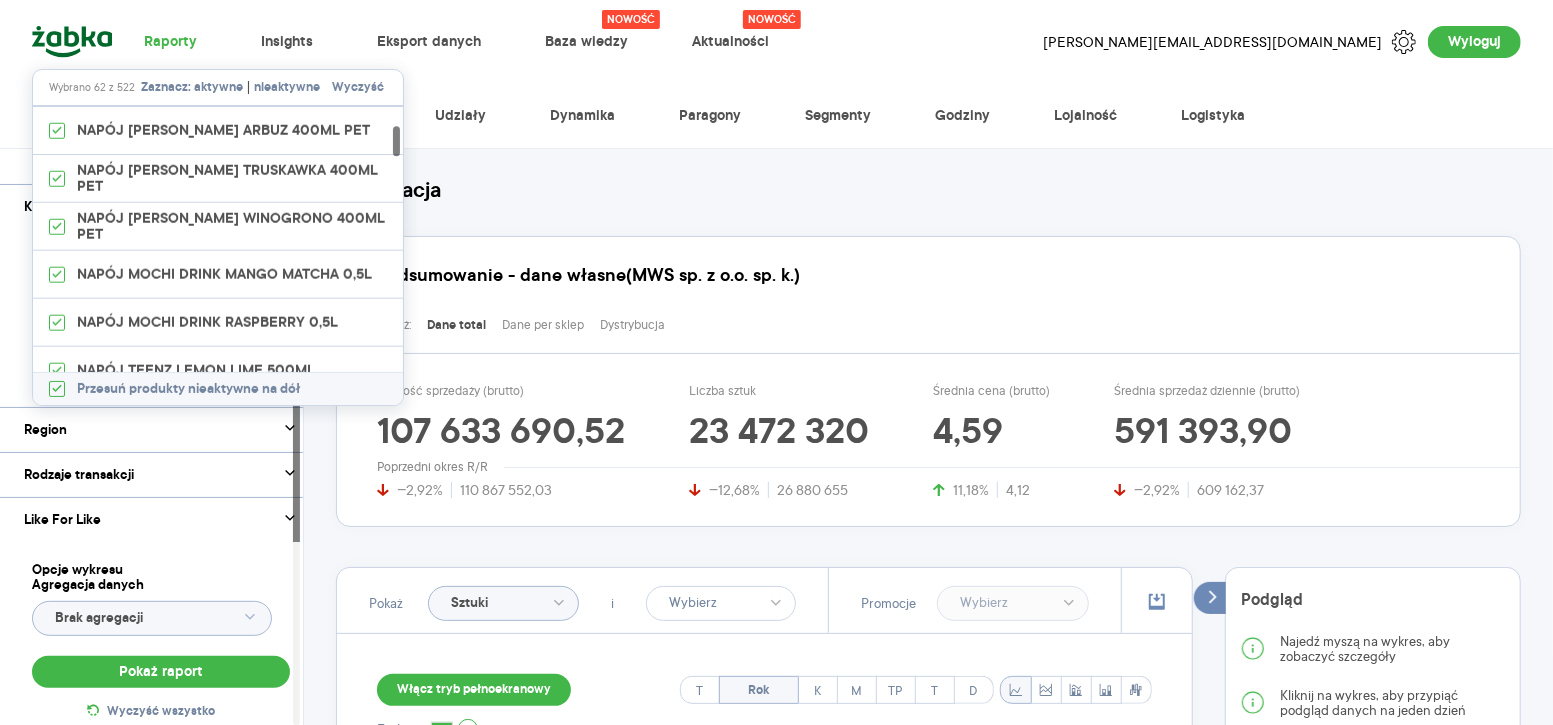scroll, scrollTop: 1334, scrollLeft: 0, axis: vertical 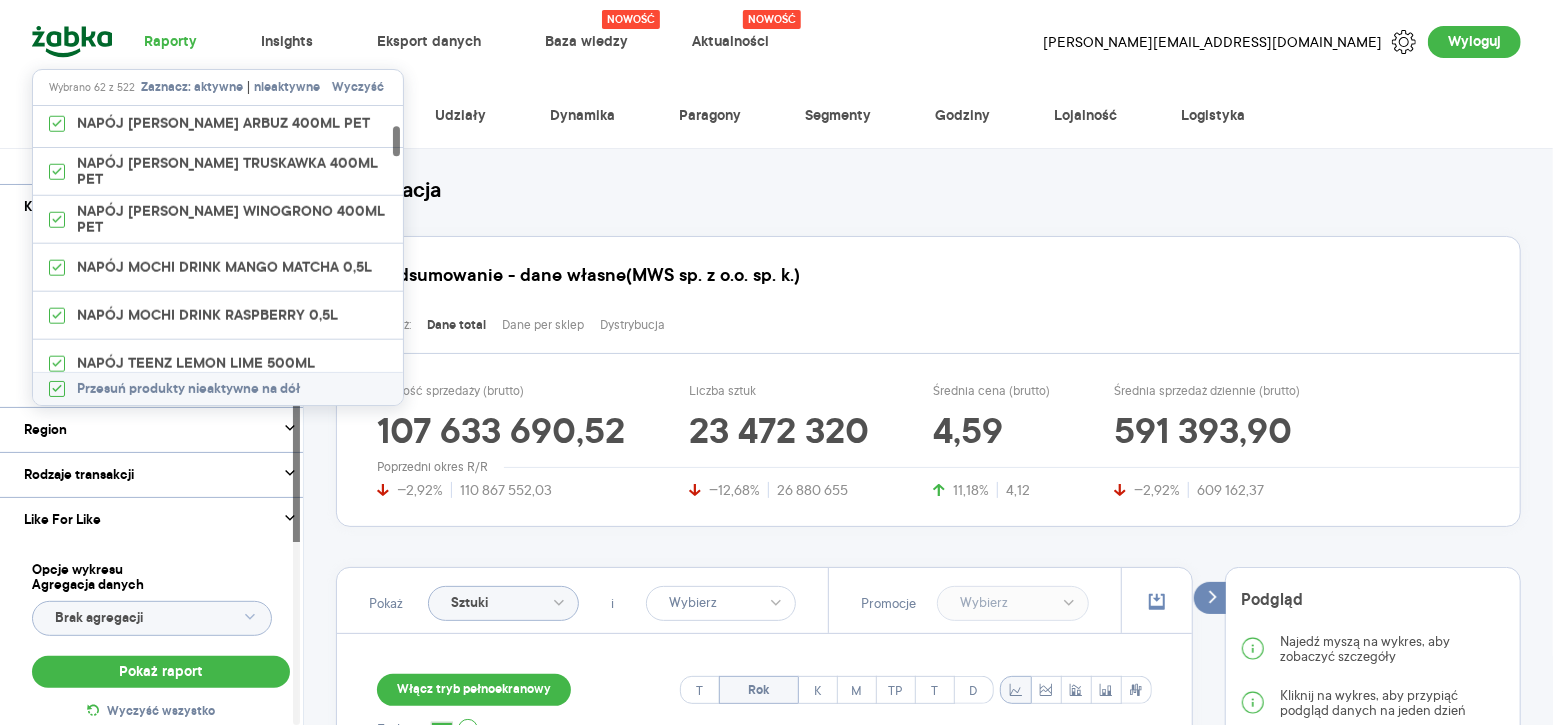 click on "Dostawca Produkt" at bounding box center [161, 318] 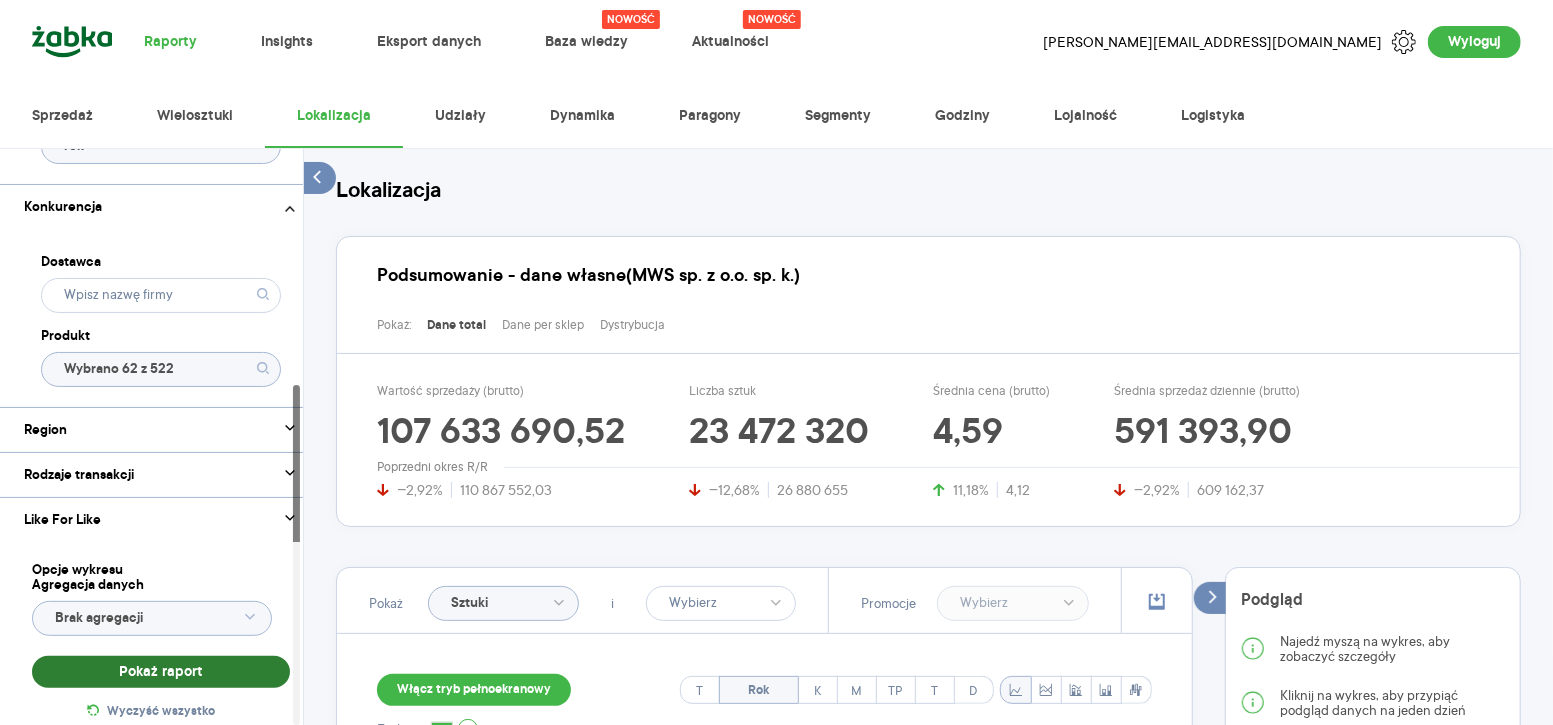 click on "Pokaż raport" at bounding box center (161, 672) 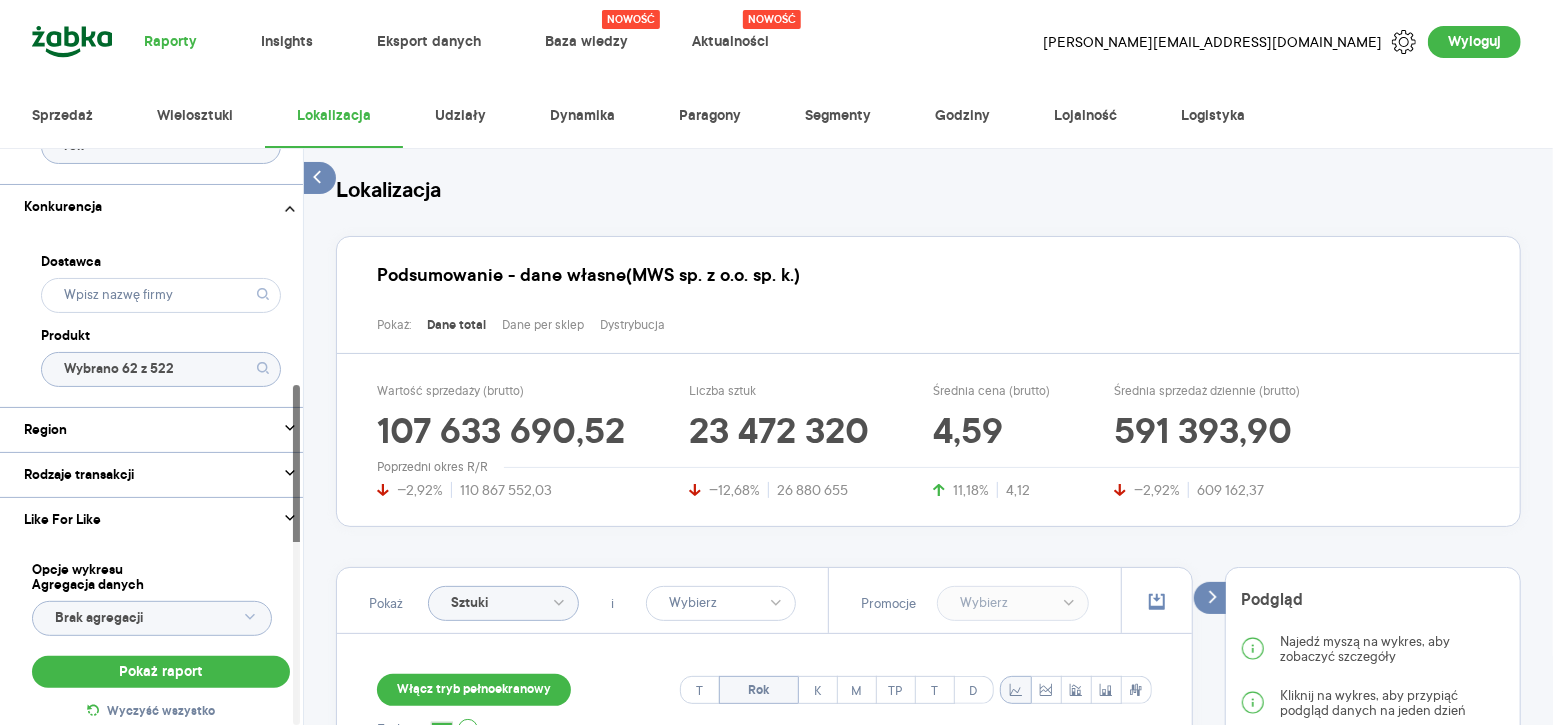 scroll, scrollTop: 247, scrollLeft: 0, axis: vertical 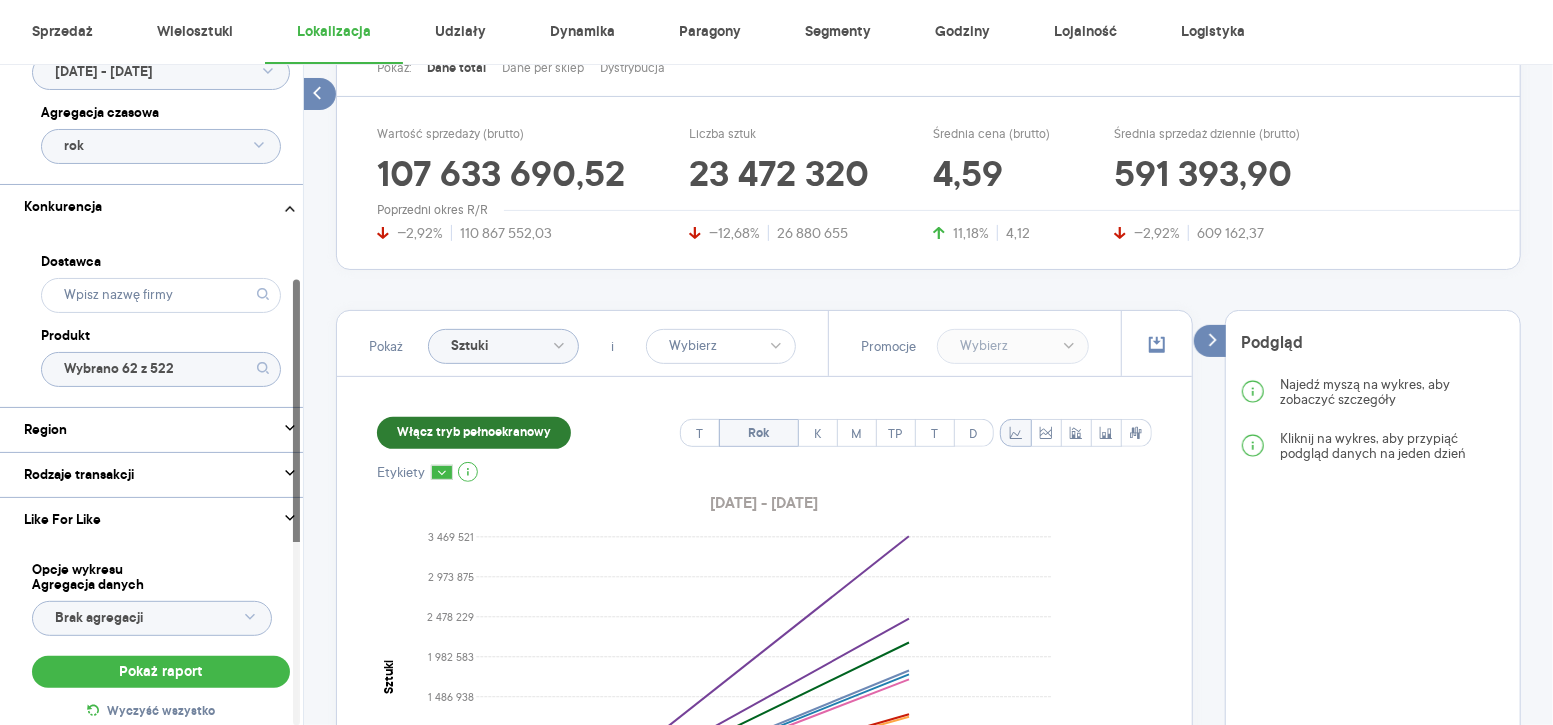 click on "Włącz tryb pełnoekranowy" at bounding box center (474, 433) 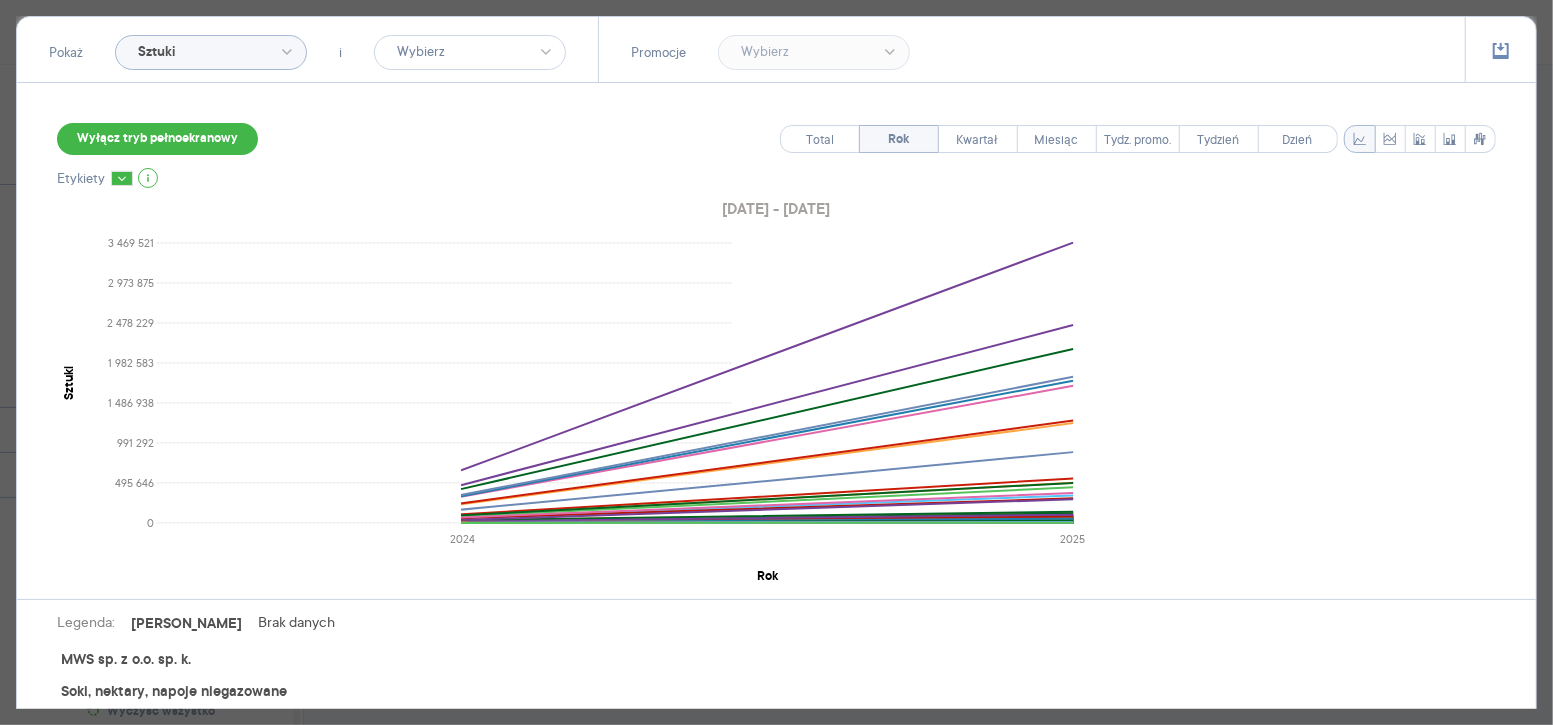 scroll, scrollTop: 170, scrollLeft: 0, axis: vertical 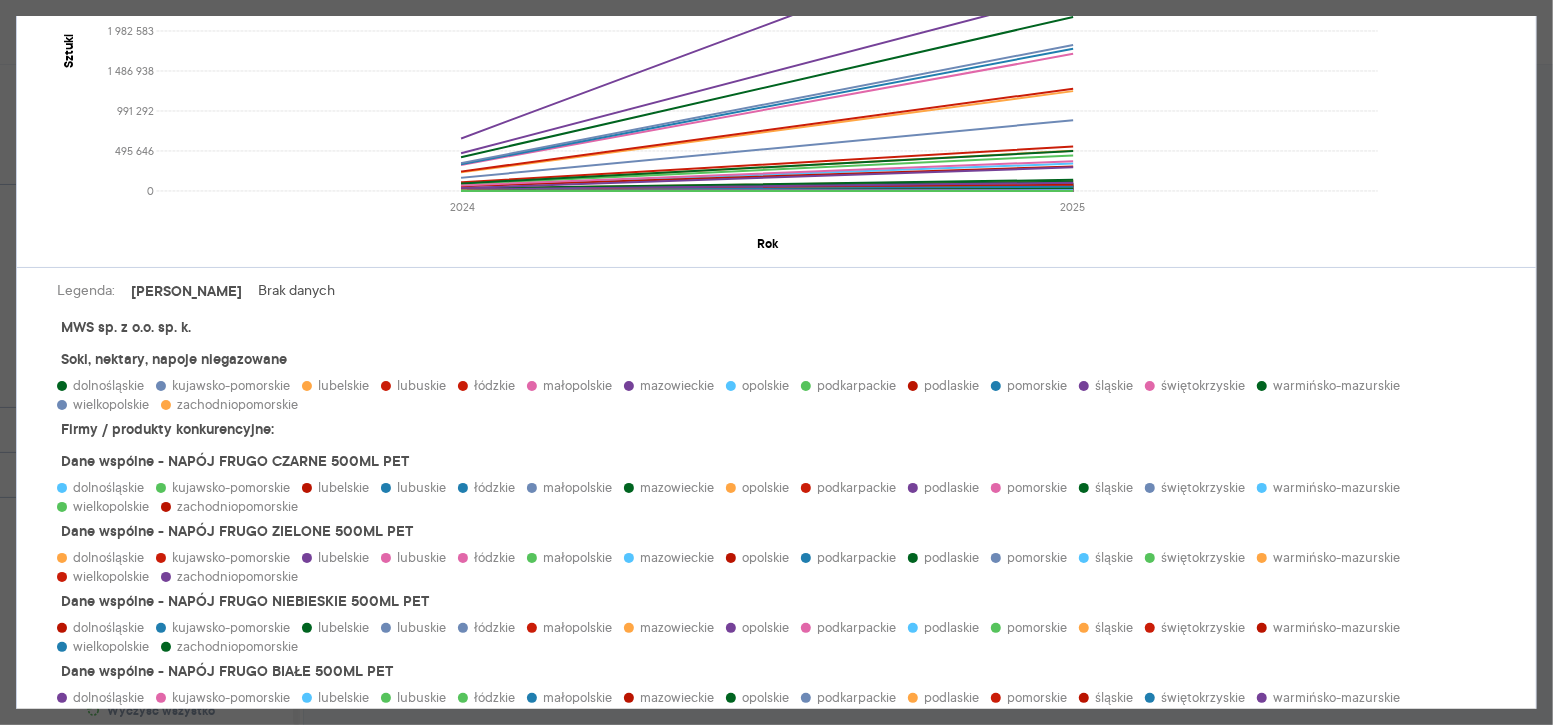 click on "0 495 646 991 292 1 486 938 1 982 583 2 478 229 2 973 875 3 469 521 Sztuki 2024 2025 Rok" 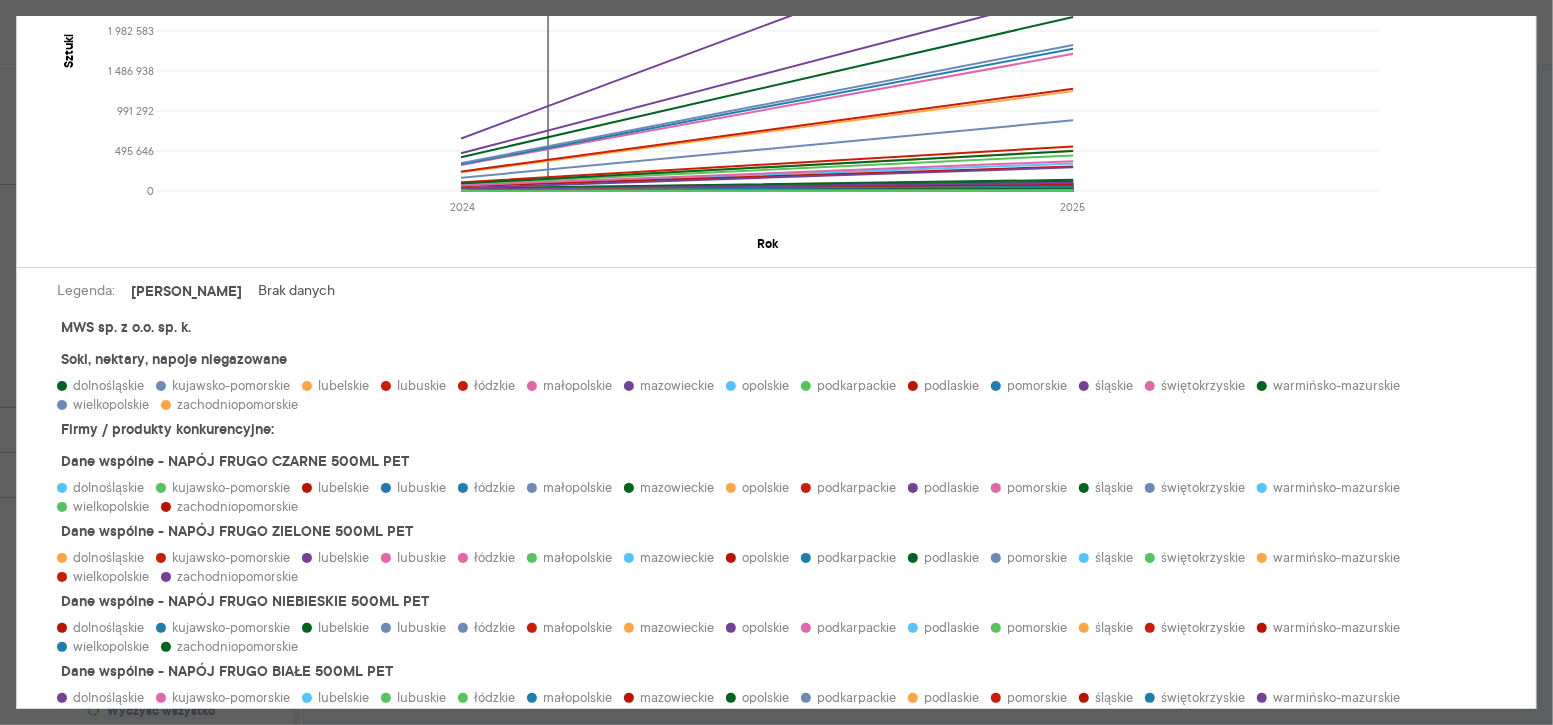 scroll, scrollTop: 0, scrollLeft: 0, axis: both 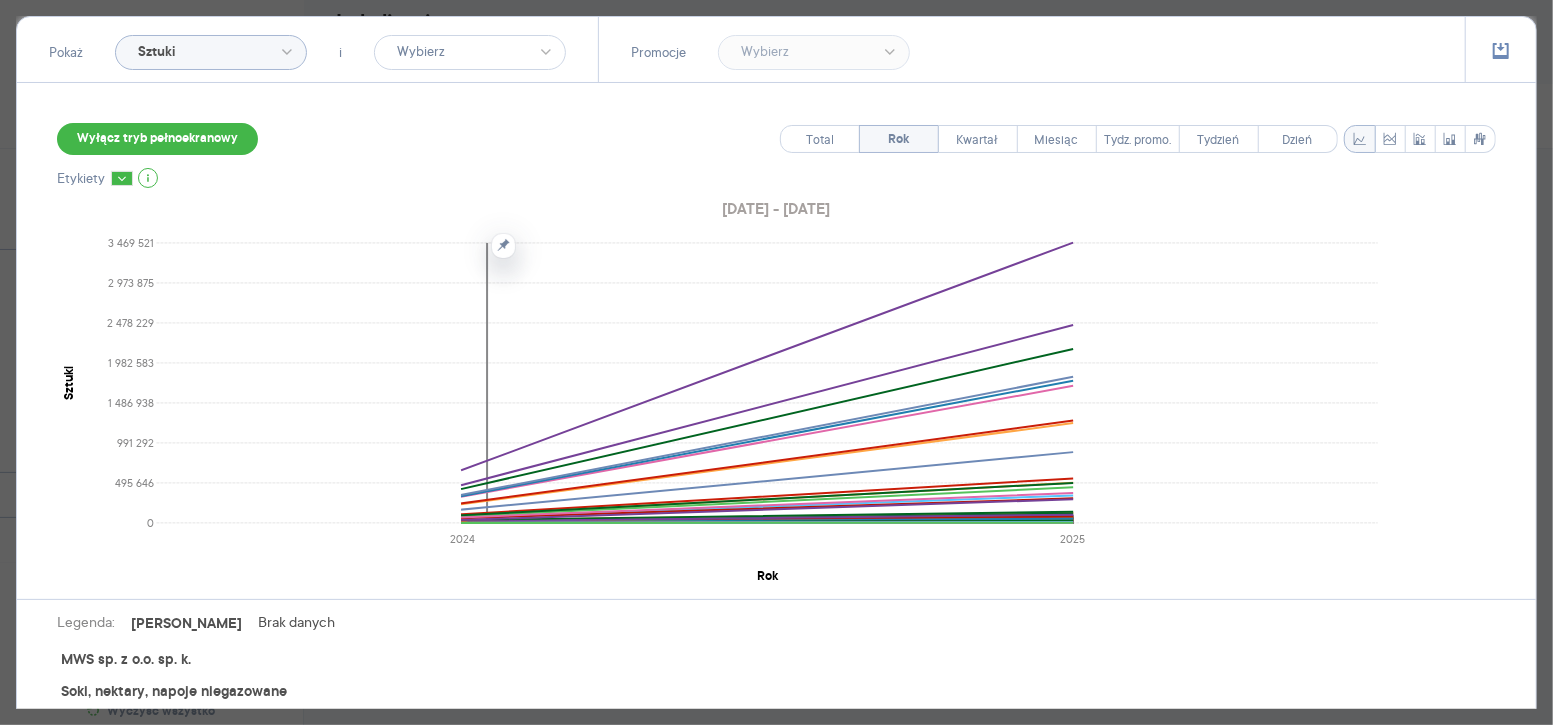 click 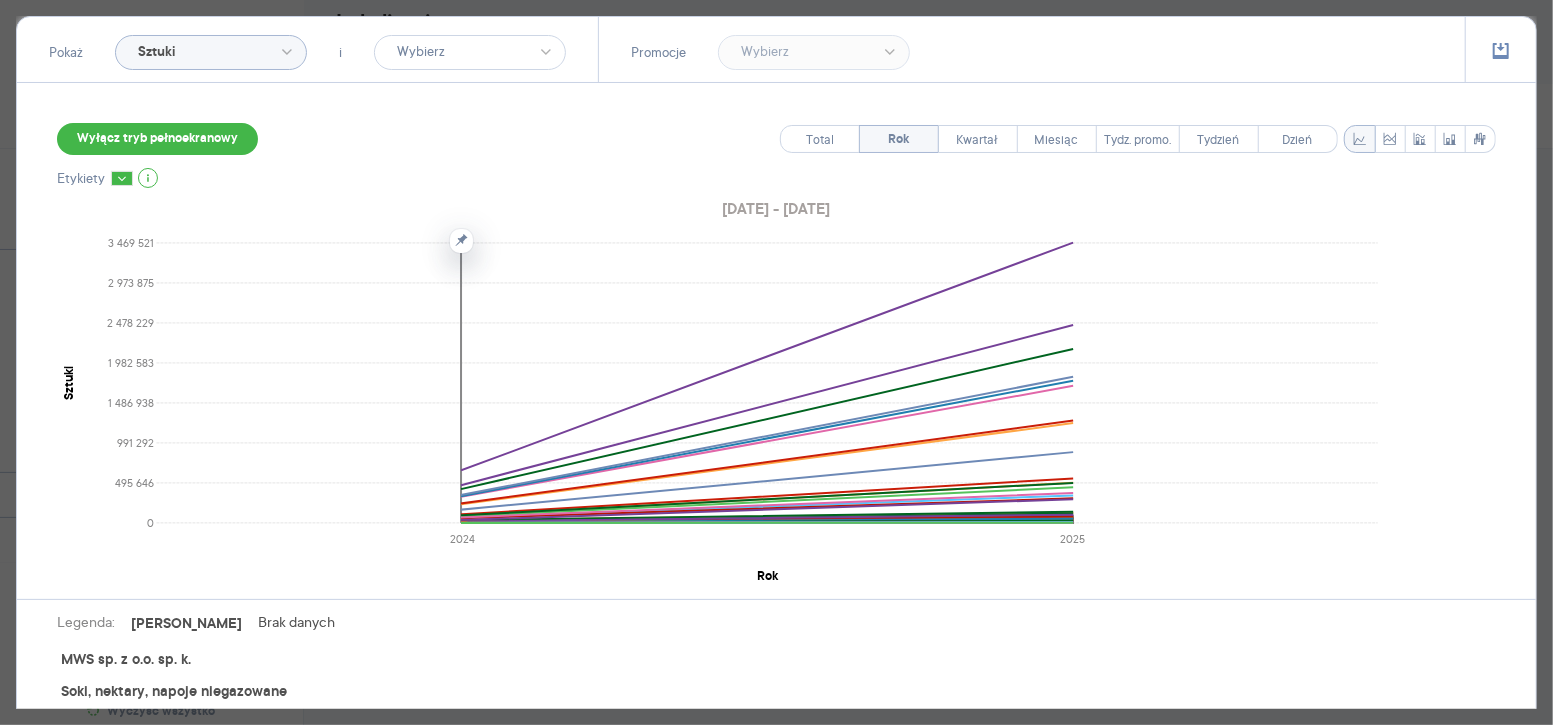 scroll, scrollTop: 0, scrollLeft: 0, axis: both 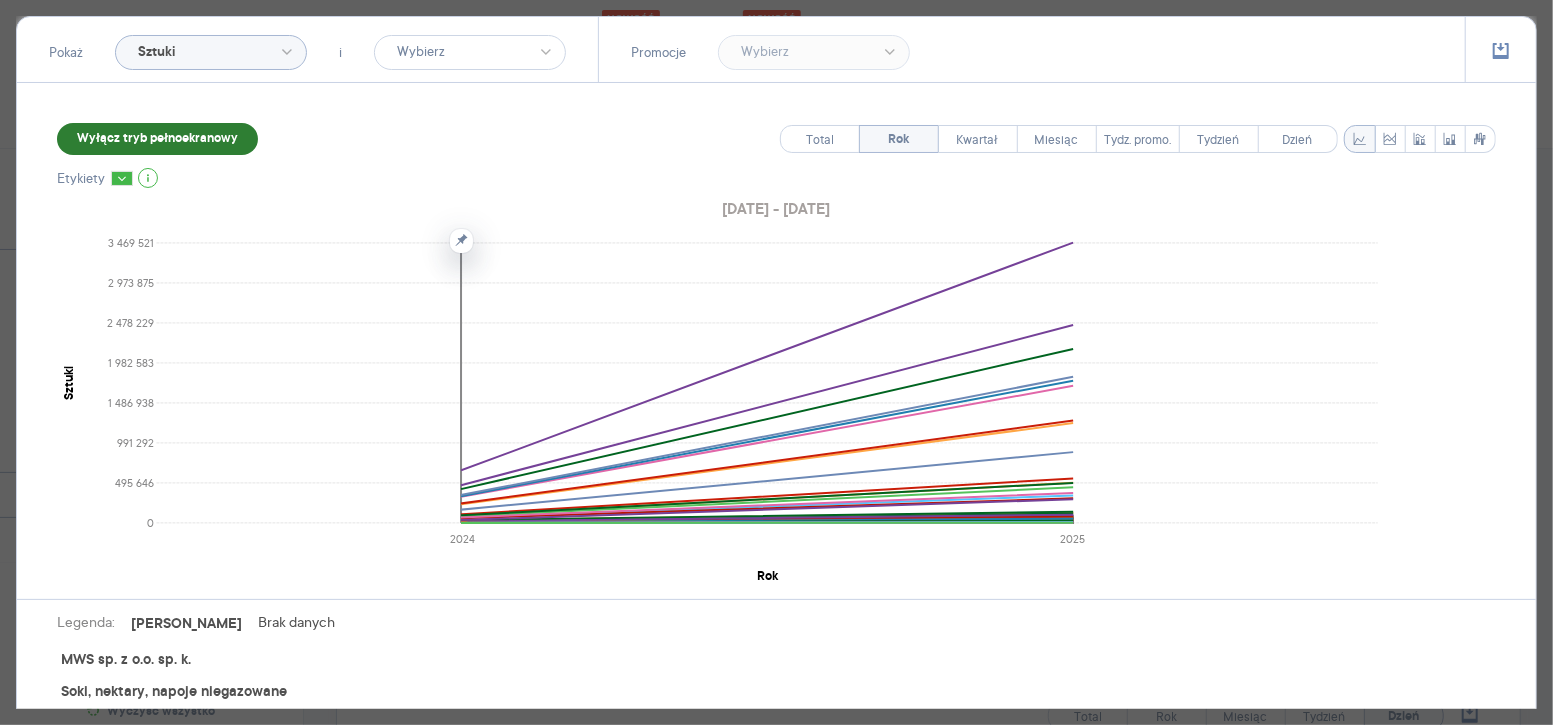 click on "Wyłącz tryb pełnoekranowy" at bounding box center [157, 139] 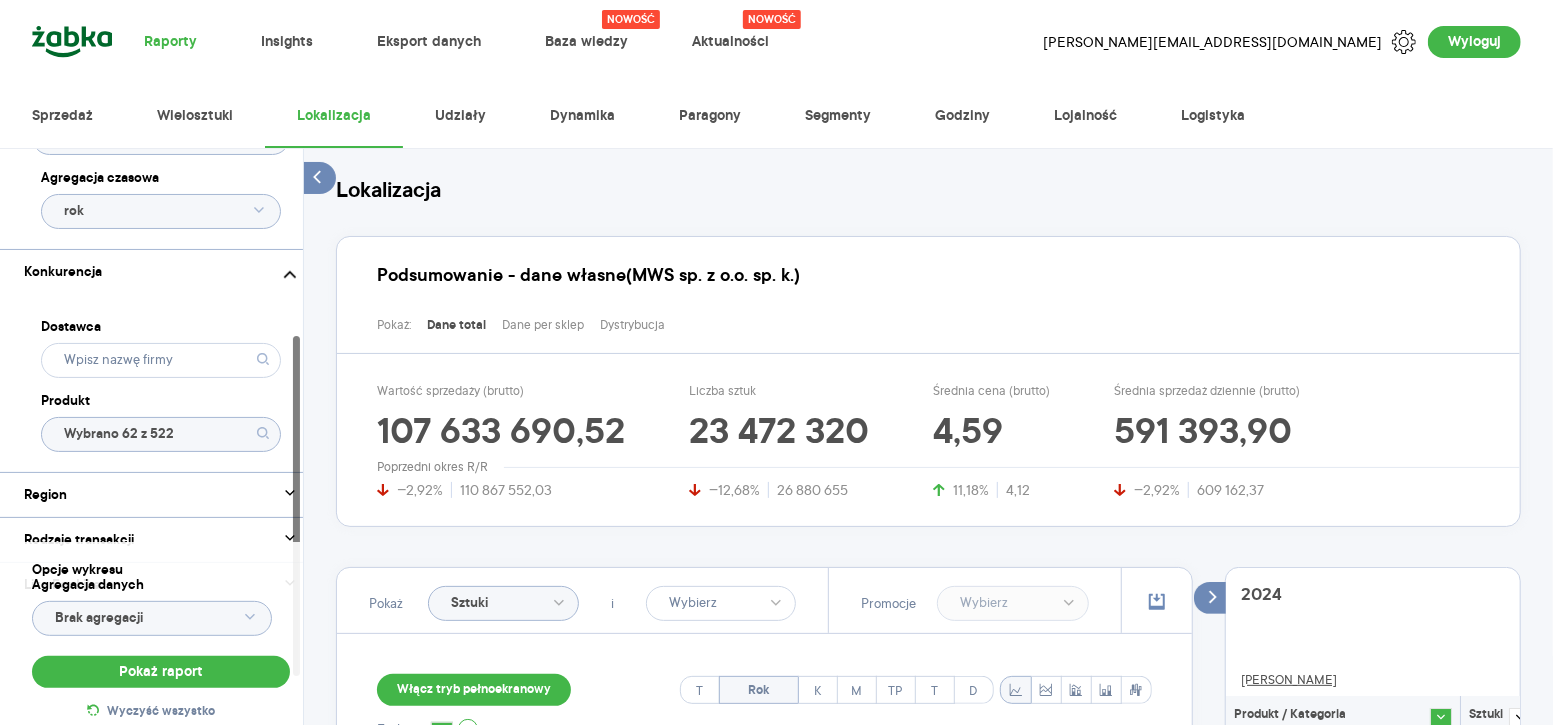 scroll, scrollTop: 399, scrollLeft: 0, axis: vertical 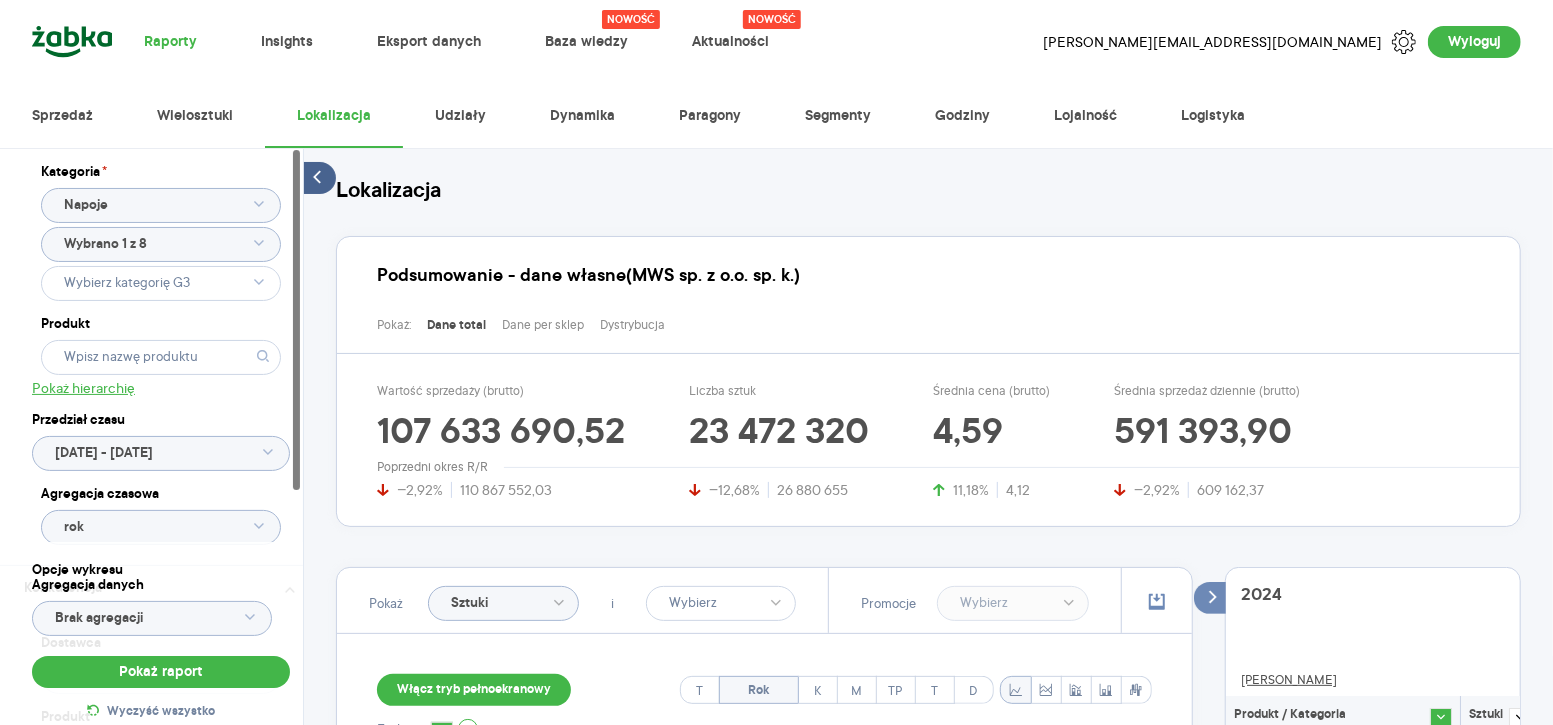 drag, startPoint x: 295, startPoint y: 448, endPoint x: 324, endPoint y: 166, distance: 283.4872 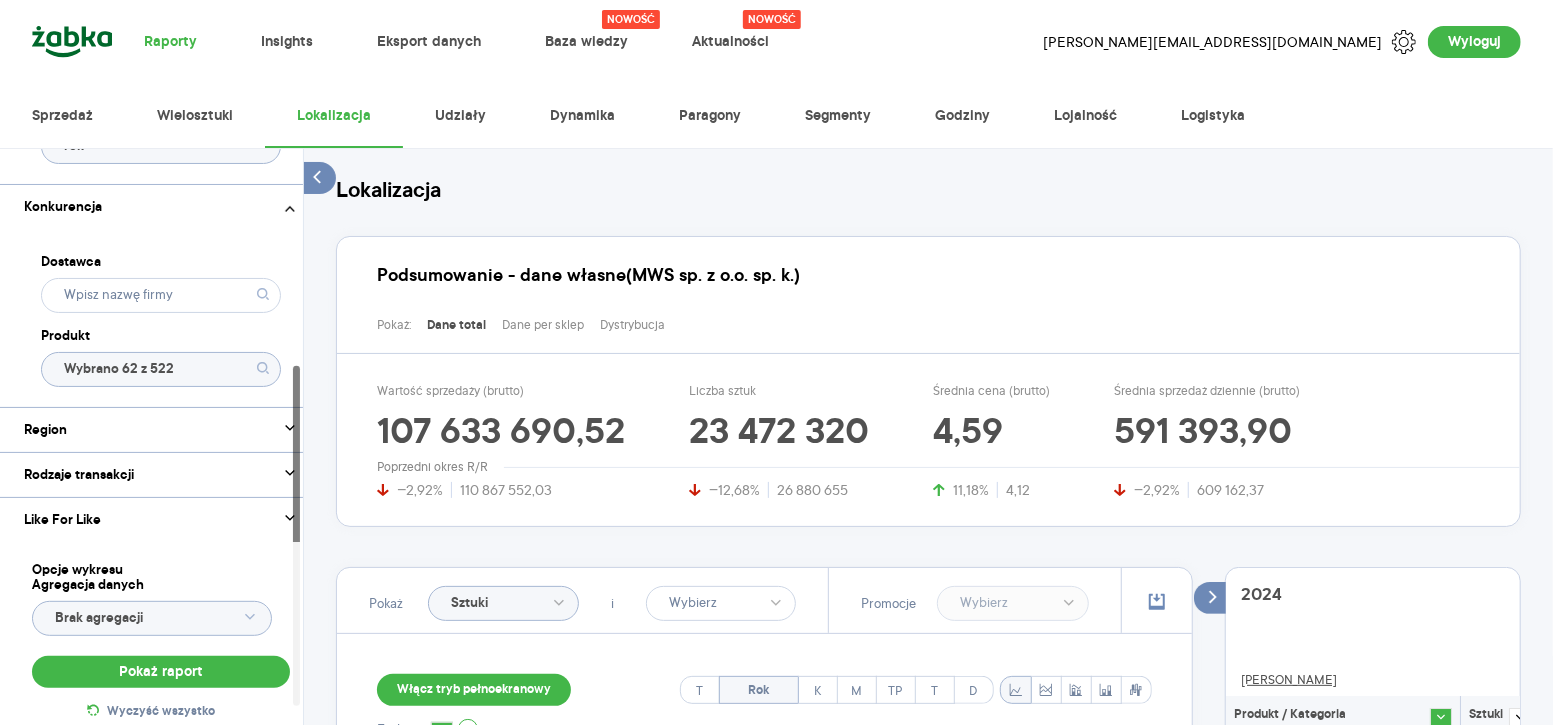 scroll, scrollTop: 400, scrollLeft: 0, axis: vertical 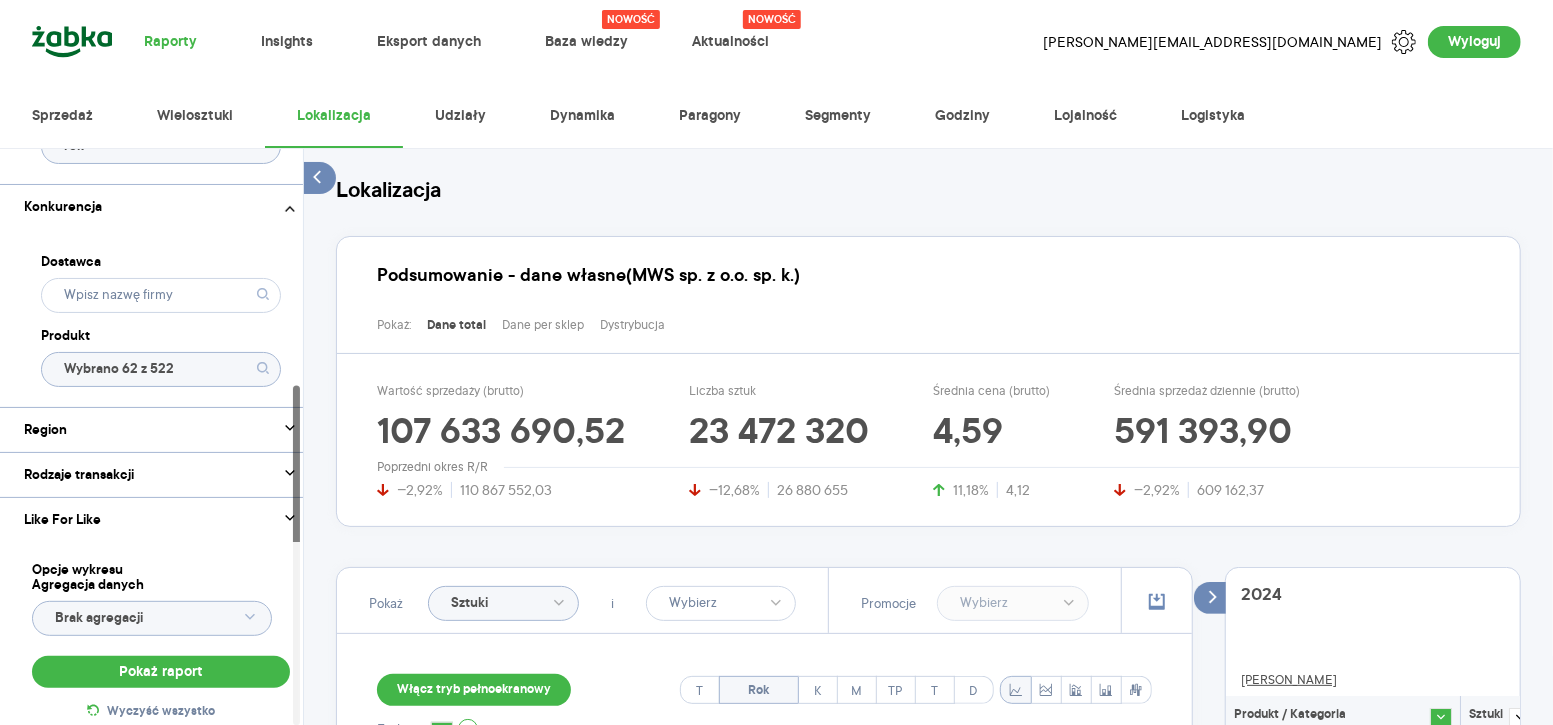 drag, startPoint x: 292, startPoint y: 372, endPoint x: 307, endPoint y: 634, distance: 262.42905 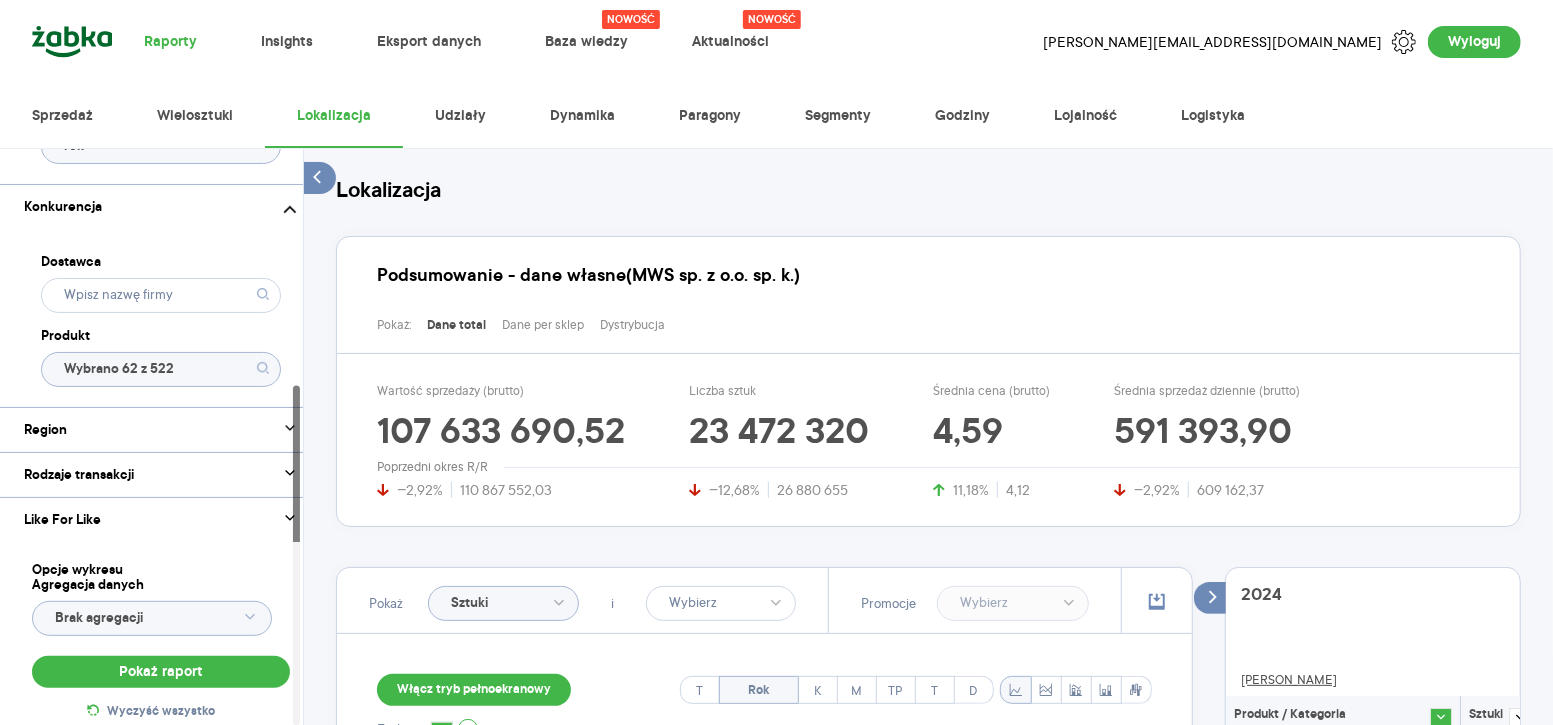 click on "Wybrano 62 z 522" 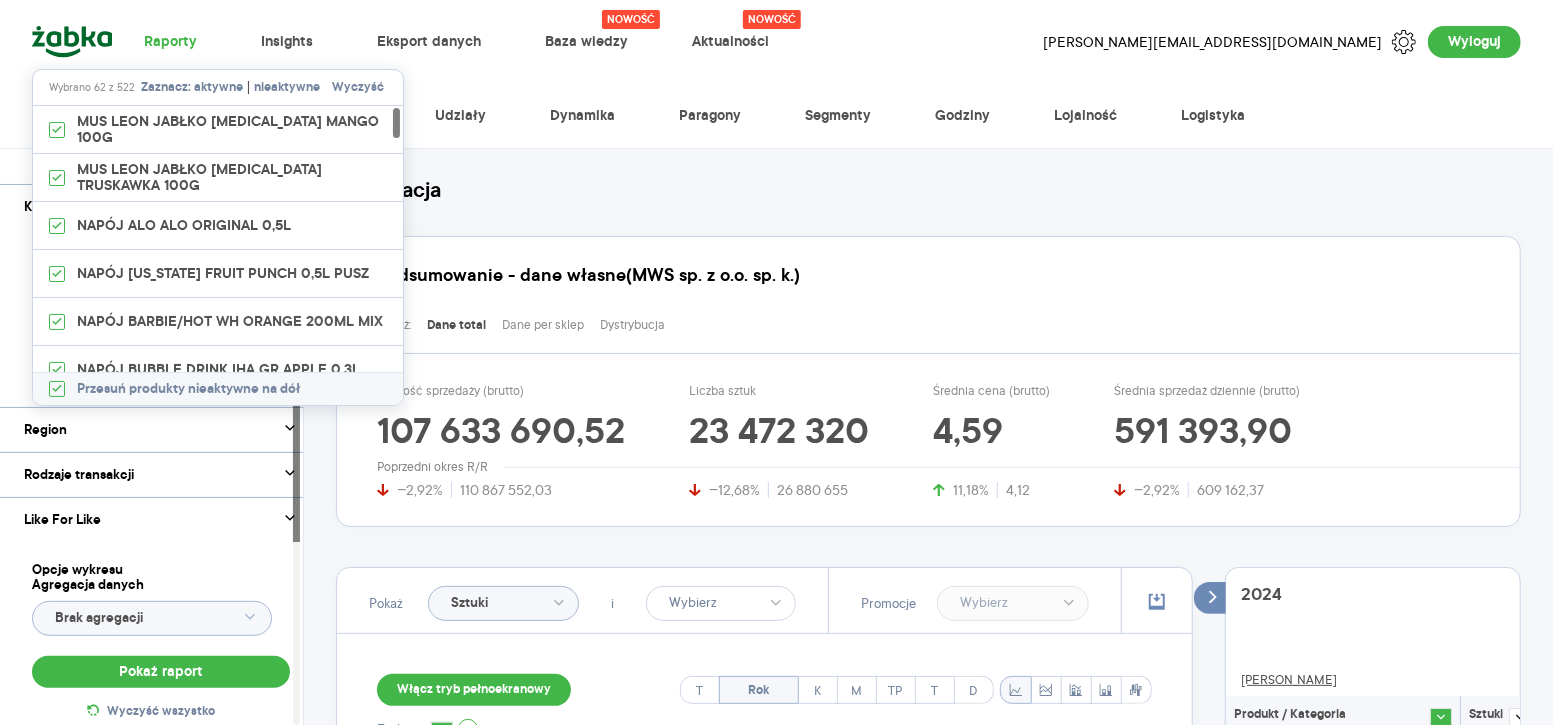 click on "Dostawca Produkt" at bounding box center [161, 318] 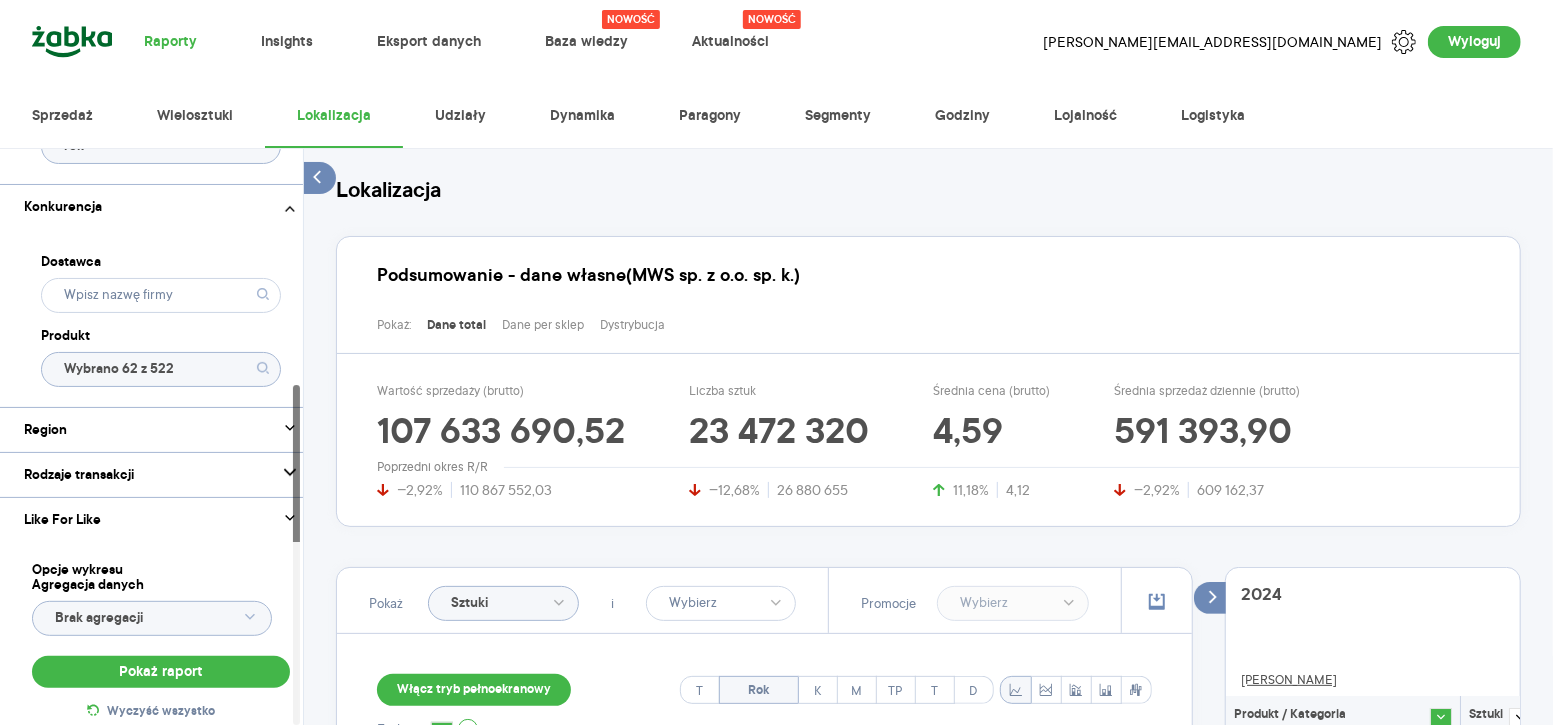 scroll, scrollTop: 399, scrollLeft: 0, axis: vertical 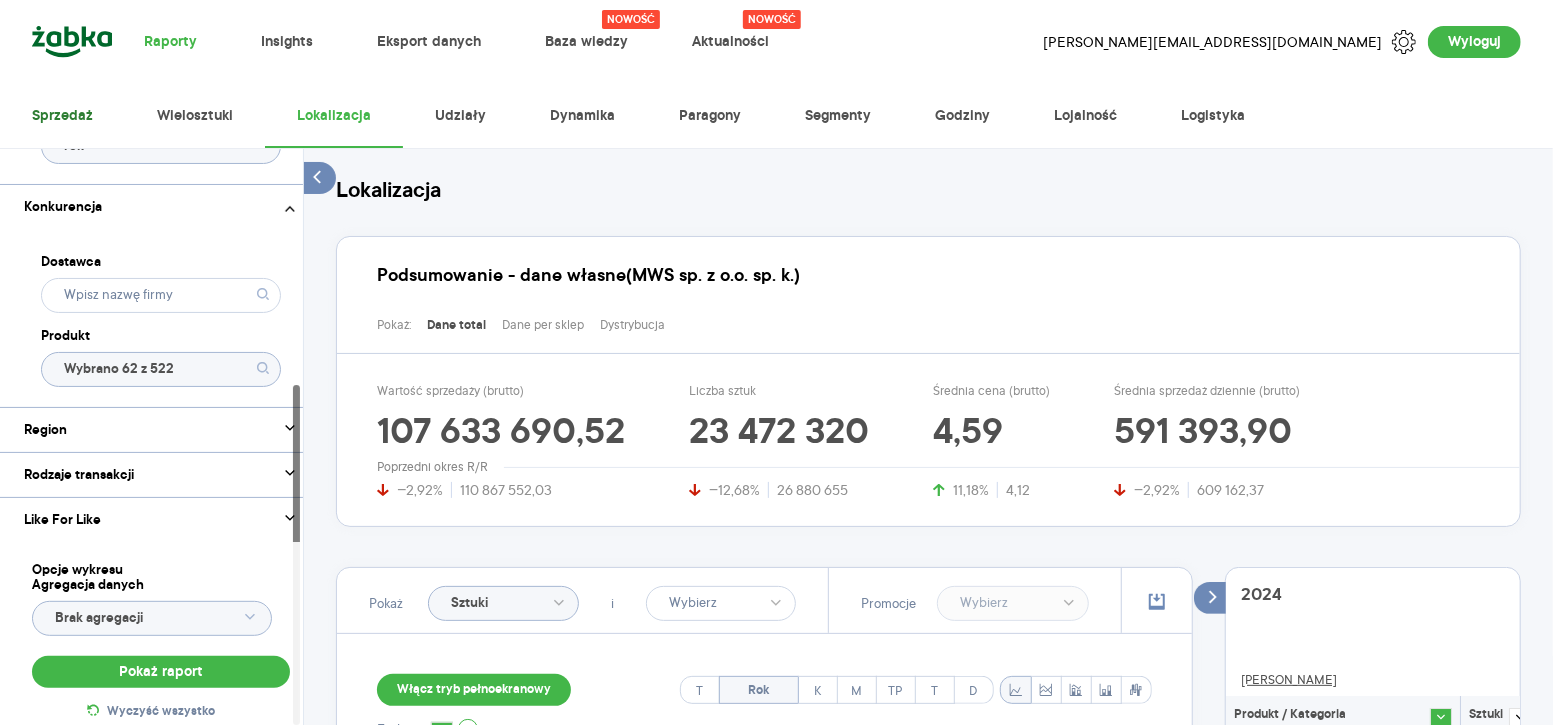 click on "Sprzedaż" at bounding box center (62, 116) 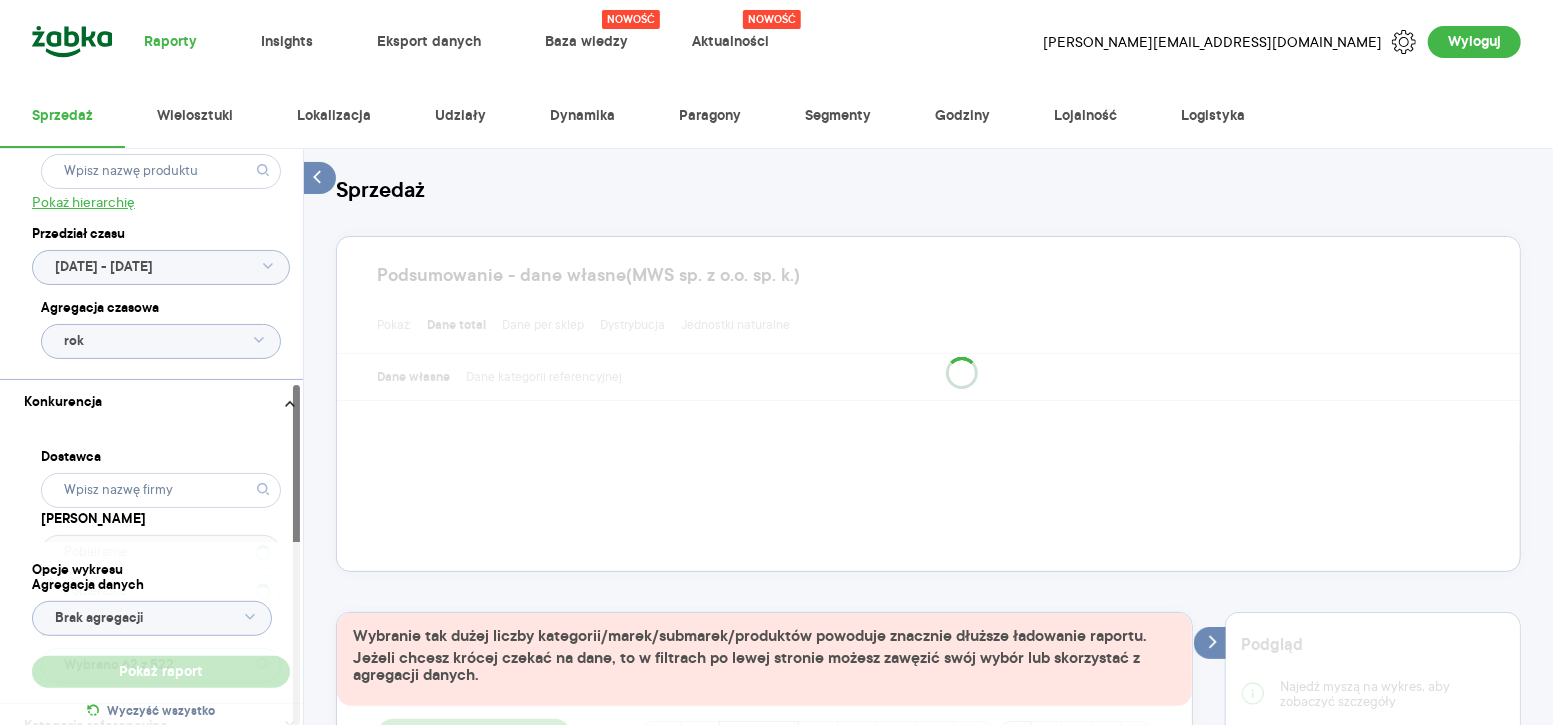 type 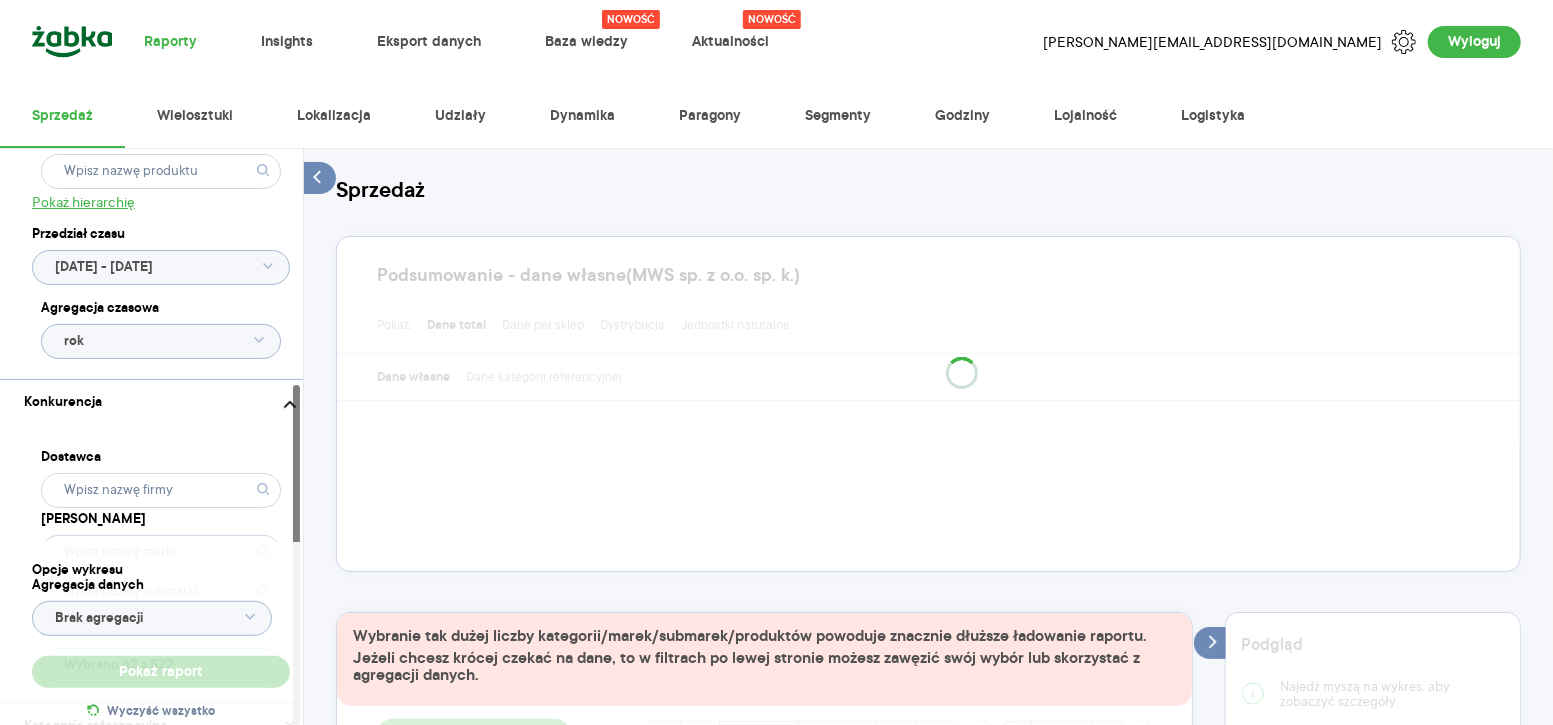 type 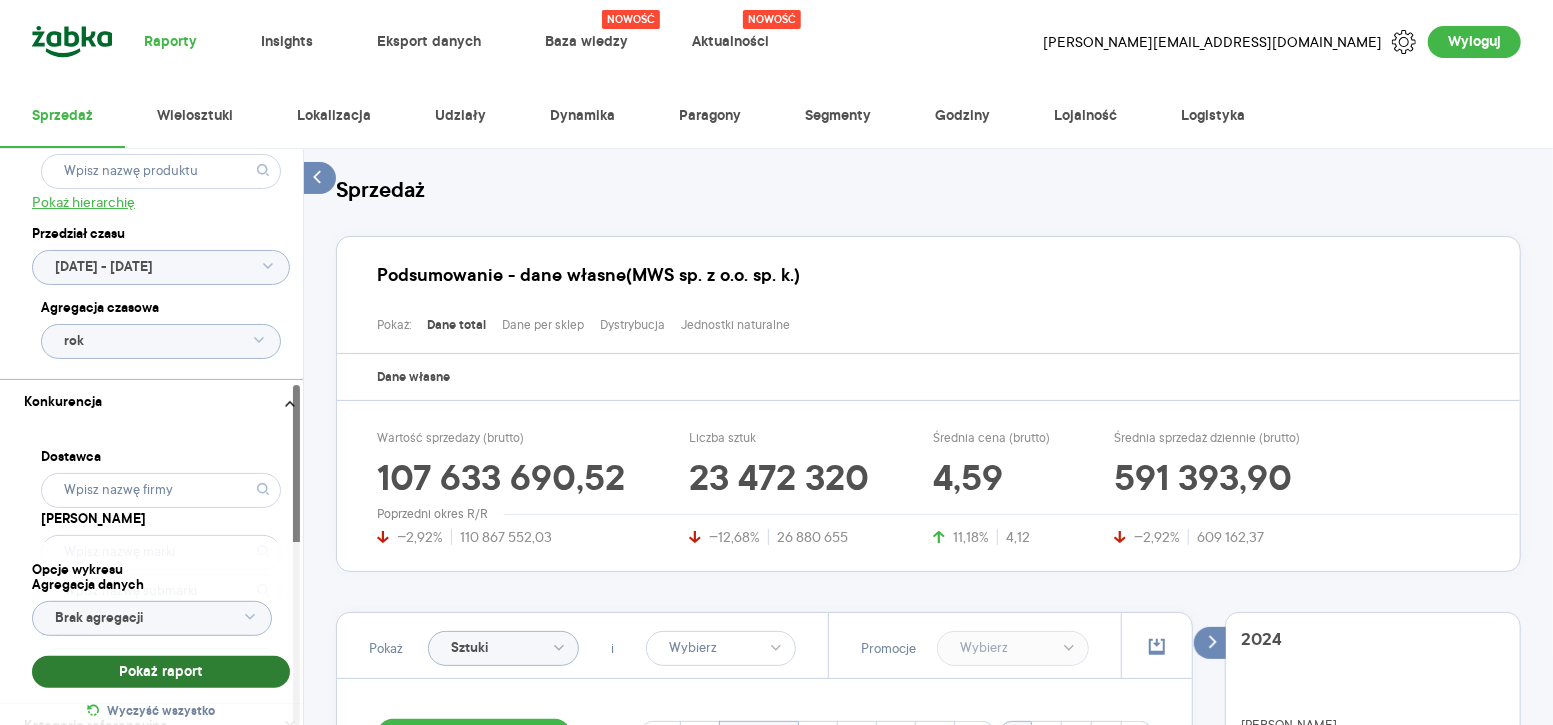 click on "Pokaż raport" at bounding box center (161, 672) 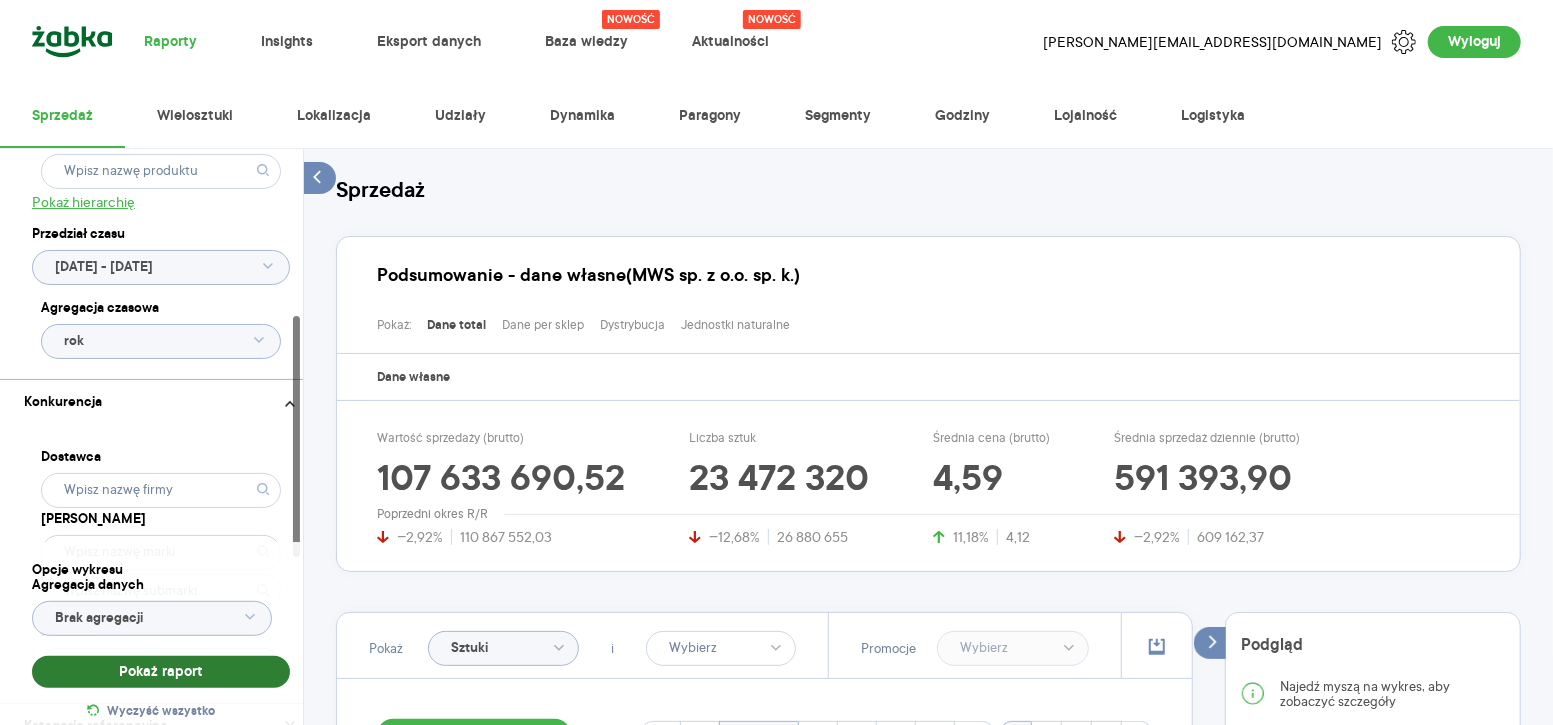 click on "Pokaż raport" at bounding box center [161, 672] 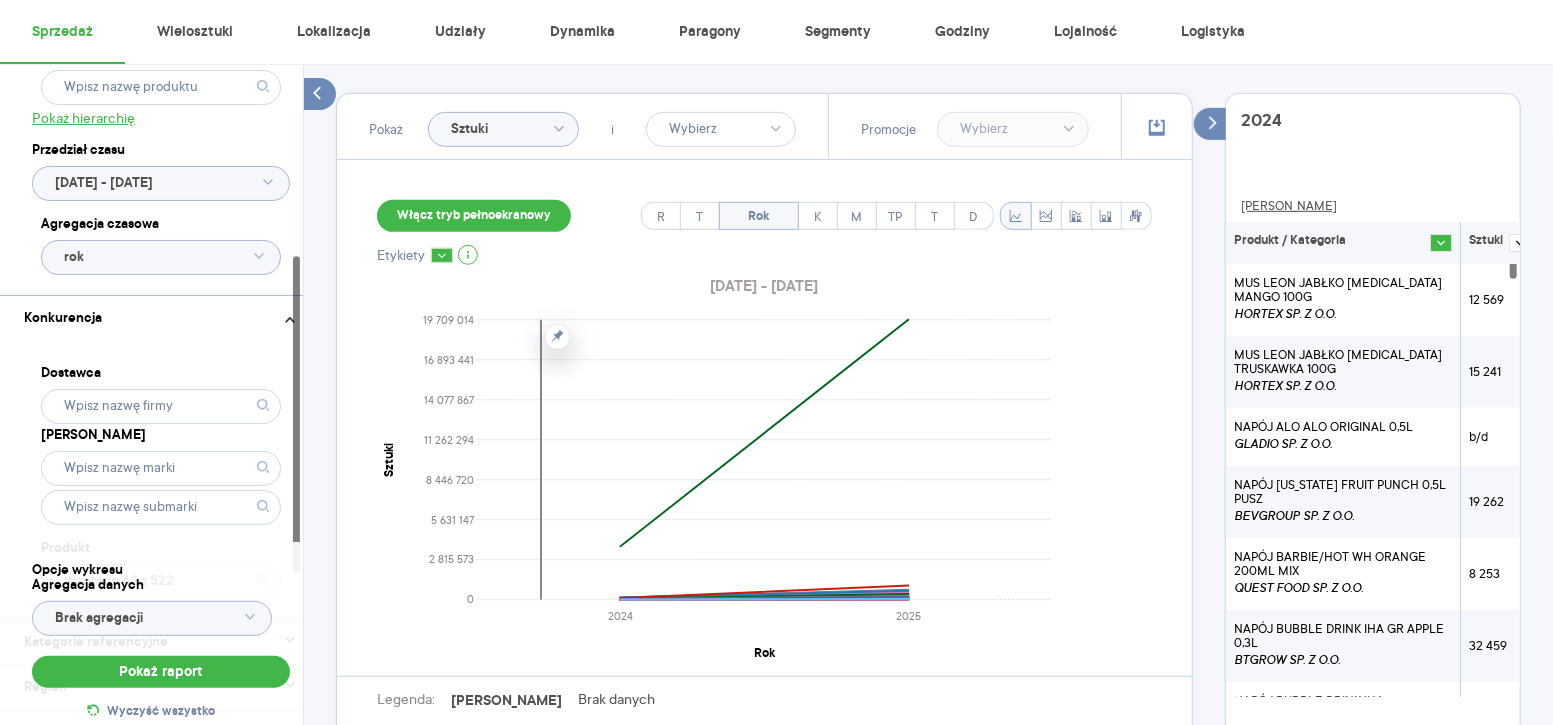 scroll, scrollTop: 502, scrollLeft: 0, axis: vertical 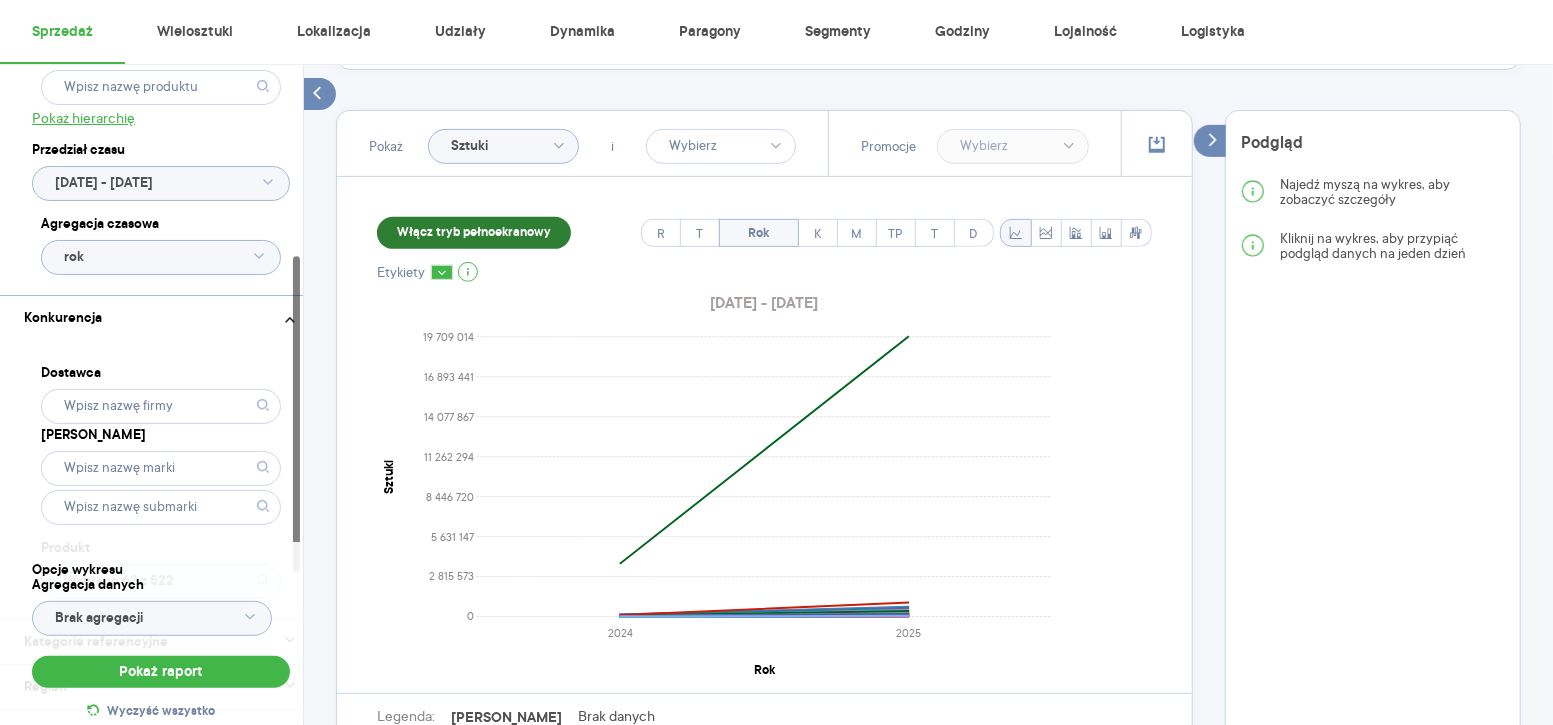 click on "Włącz tryb pełnoekranowy" at bounding box center (474, 233) 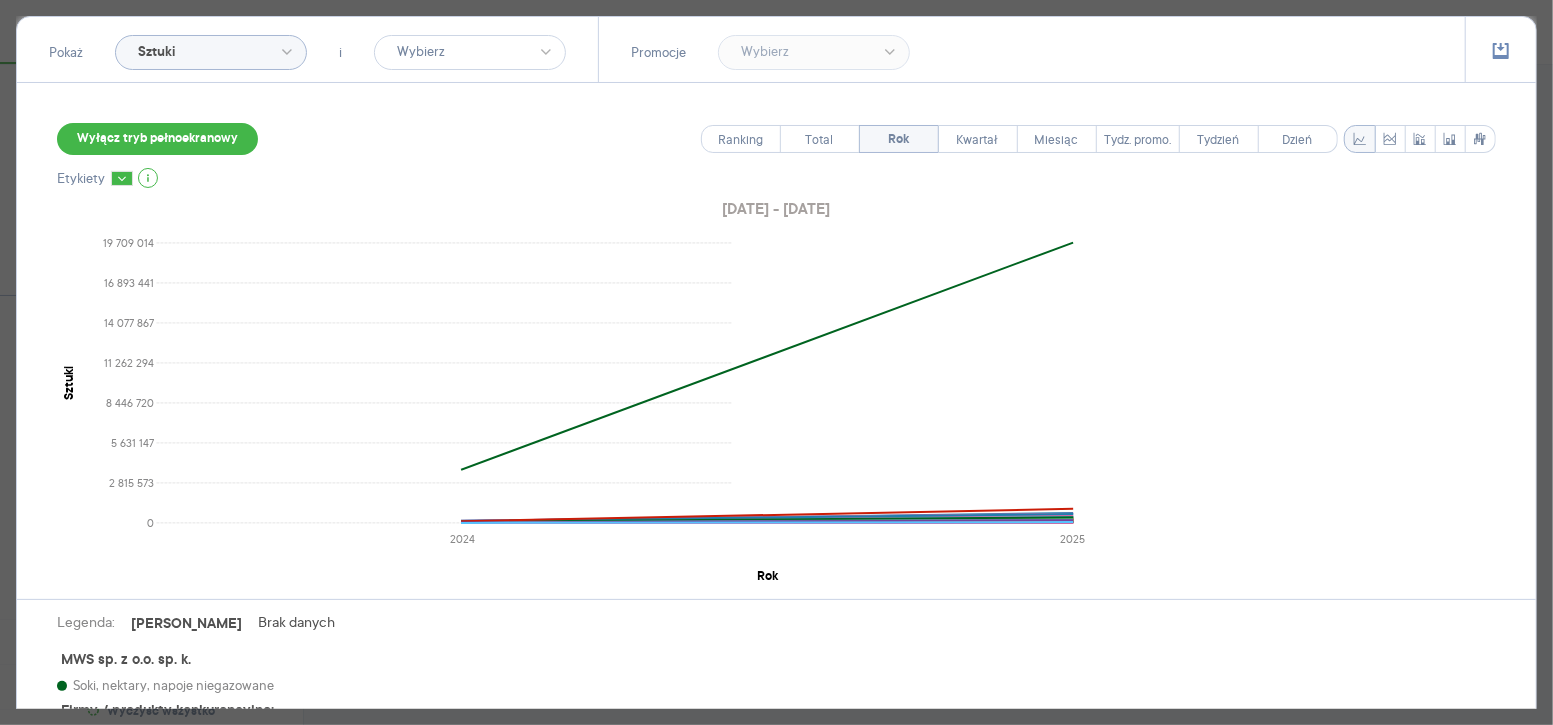 scroll, scrollTop: 217, scrollLeft: 0, axis: vertical 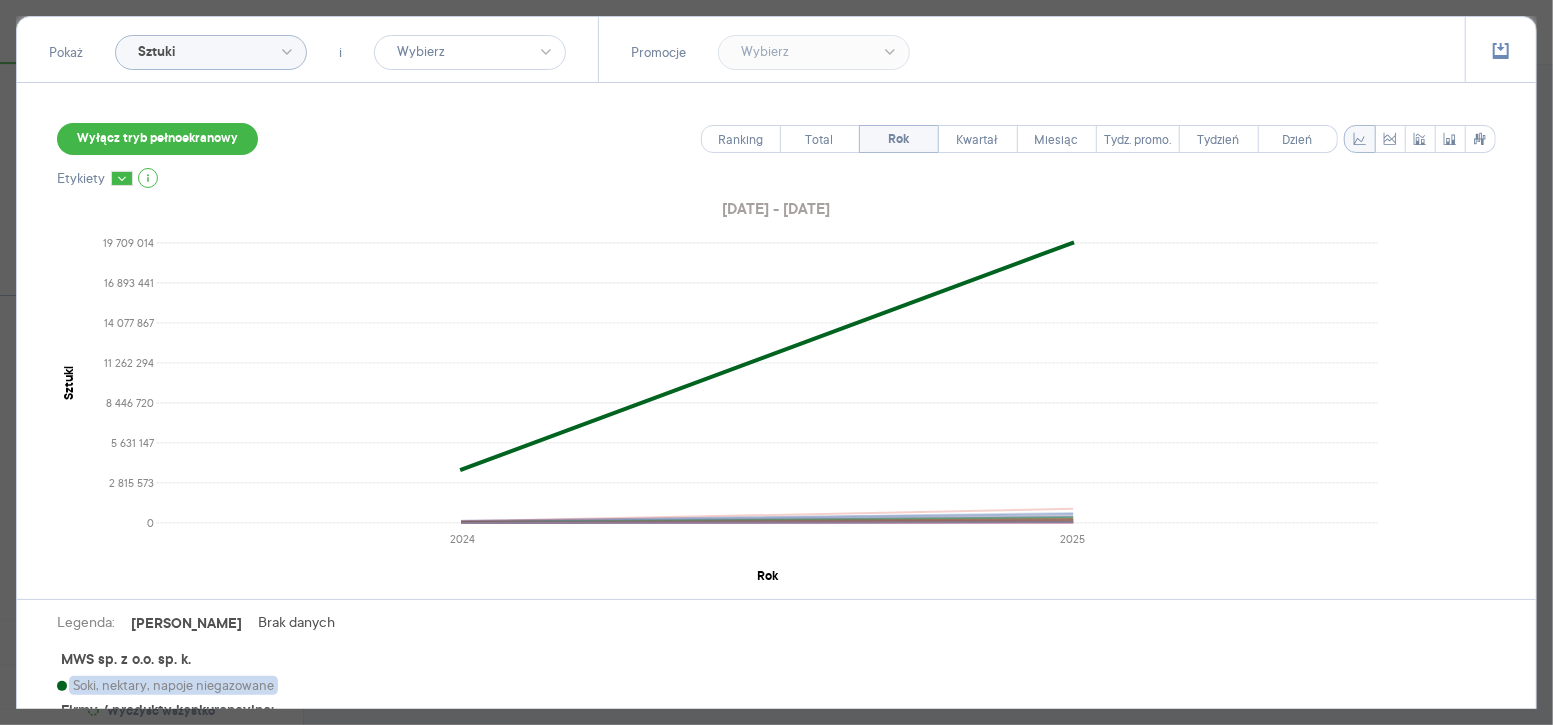 click on "Soki, nektary, napoje niegazowane" at bounding box center (173, 685) 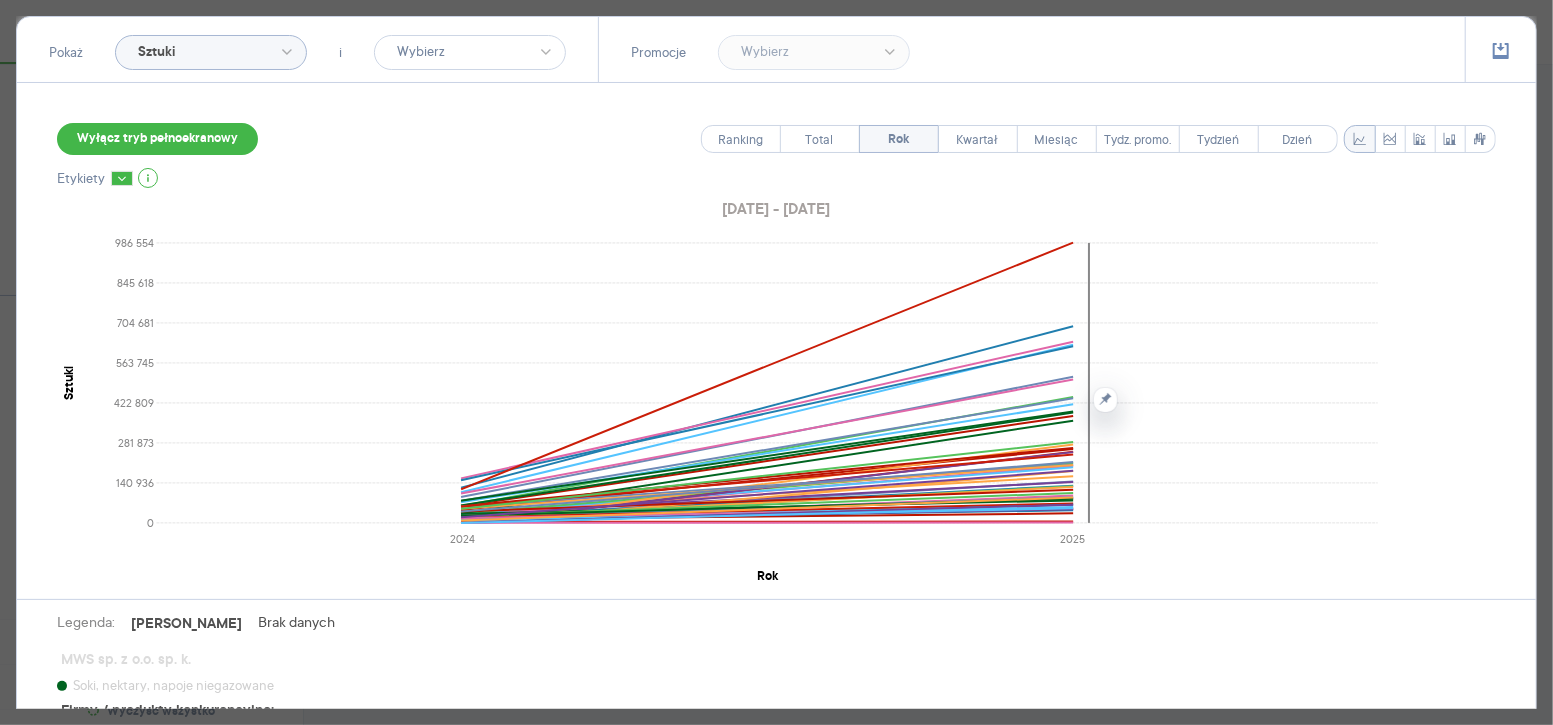 scroll, scrollTop: 2190, scrollLeft: 0, axis: vertical 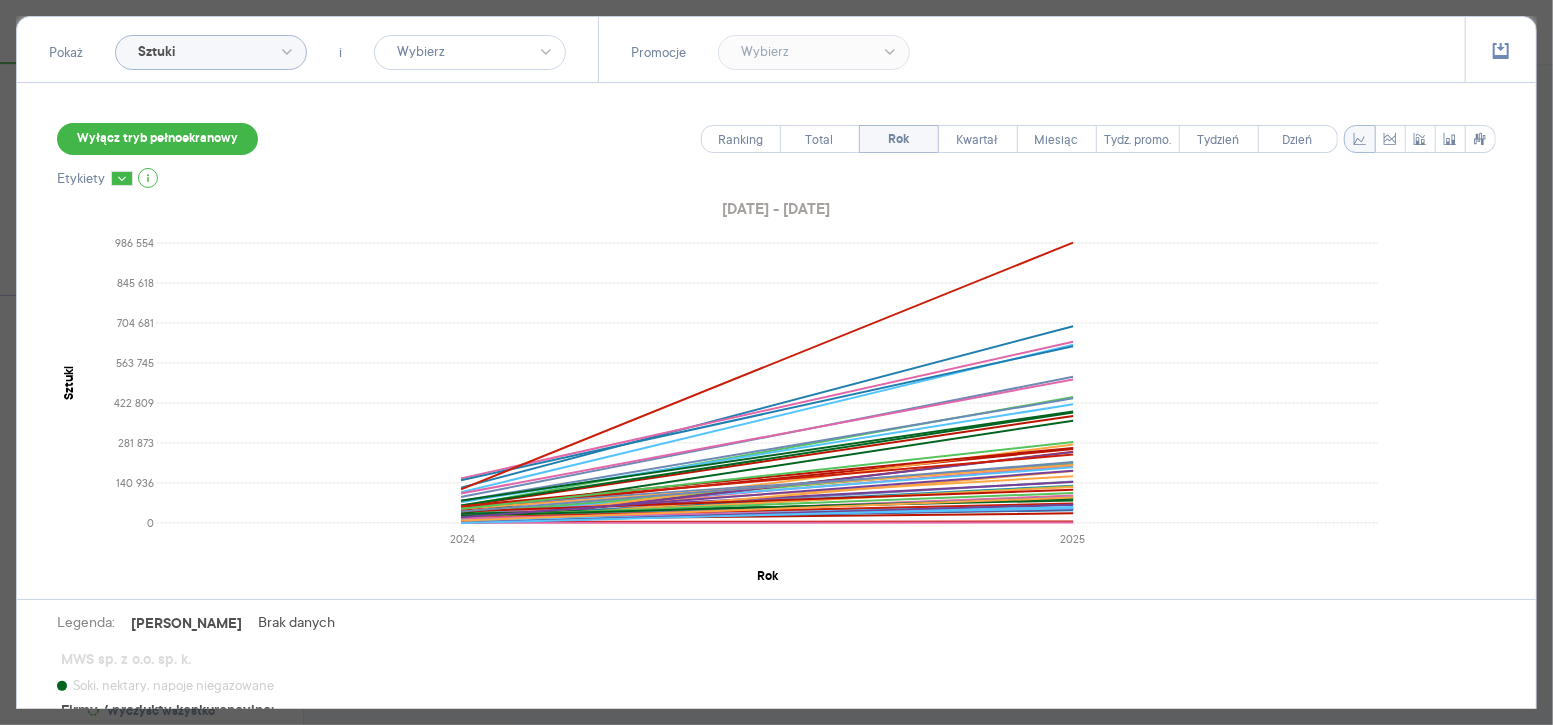 click on "Sztuki" 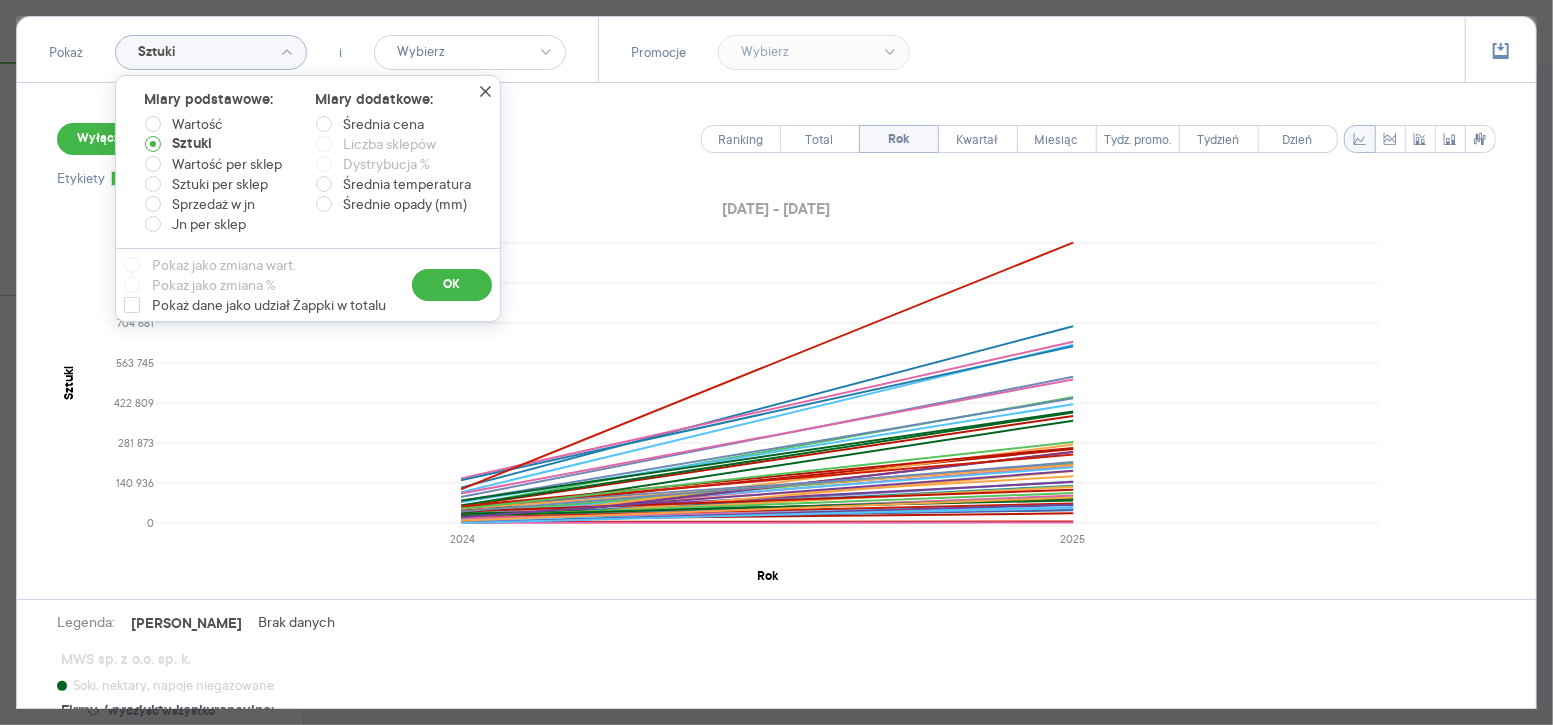click on "Wyłącz tryb pełnoekranowy Ranking Total Rok Kwartał Miesiąc Tydz. promo. Tydzień Dzień" at bounding box center [776, 139] 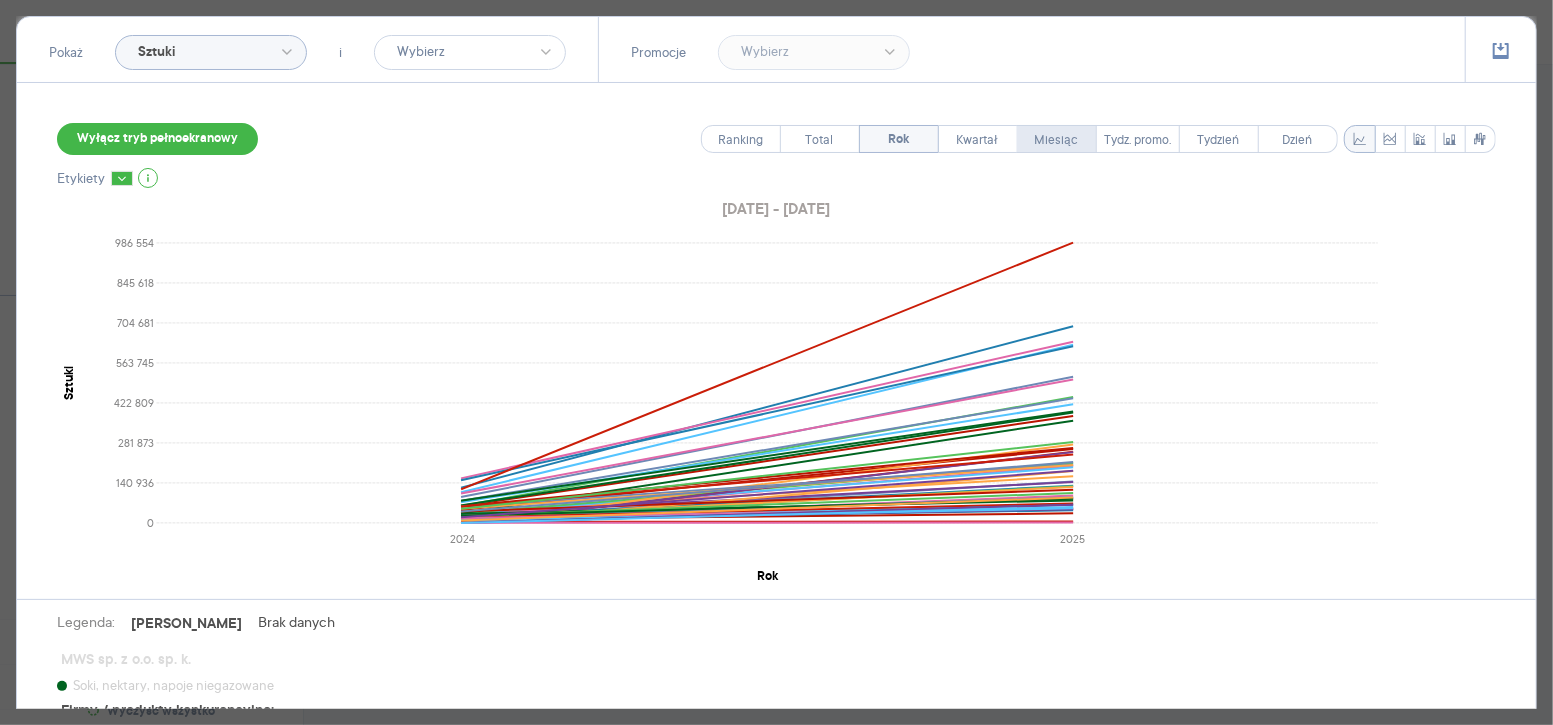 click on "Miesiąc" at bounding box center [1057, 140] 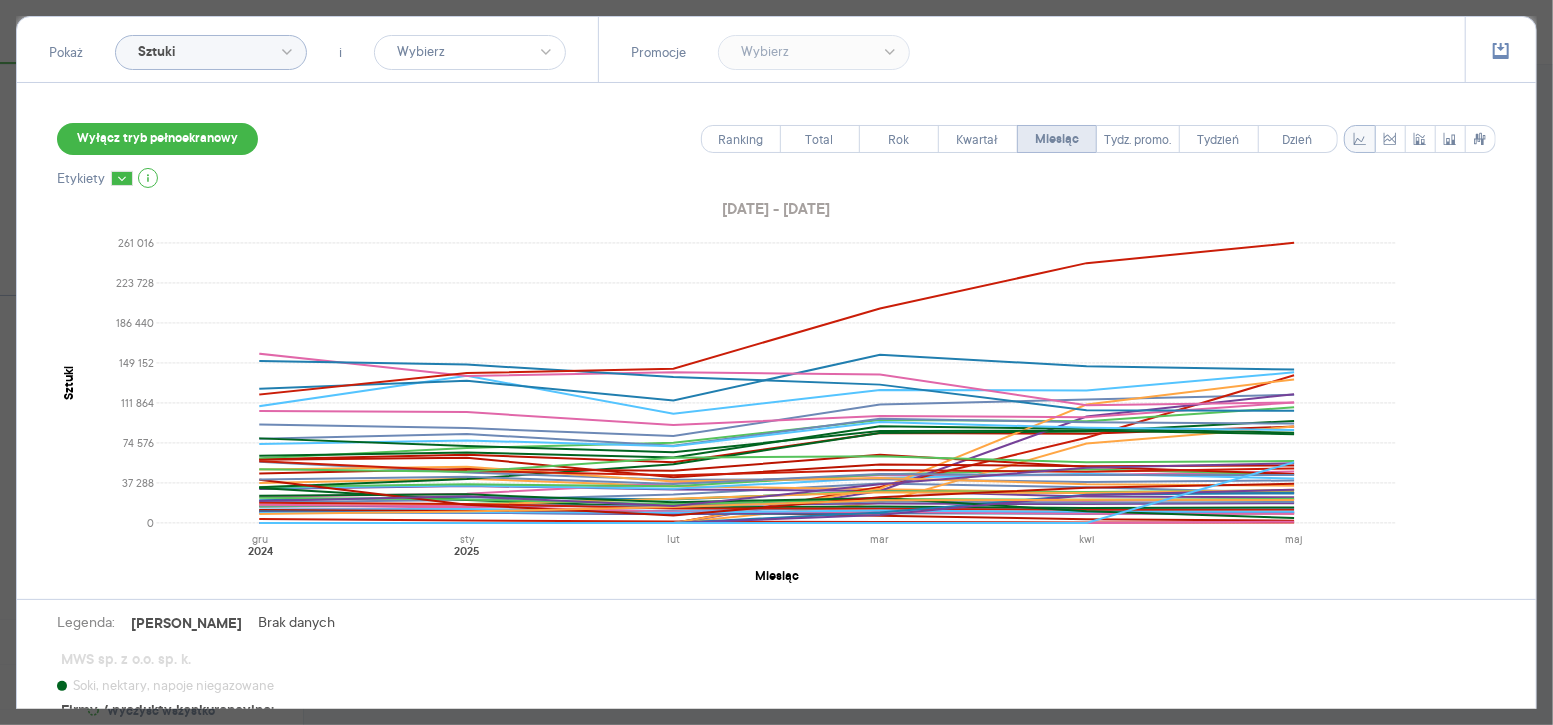 scroll, scrollTop: 217, scrollLeft: 0, axis: vertical 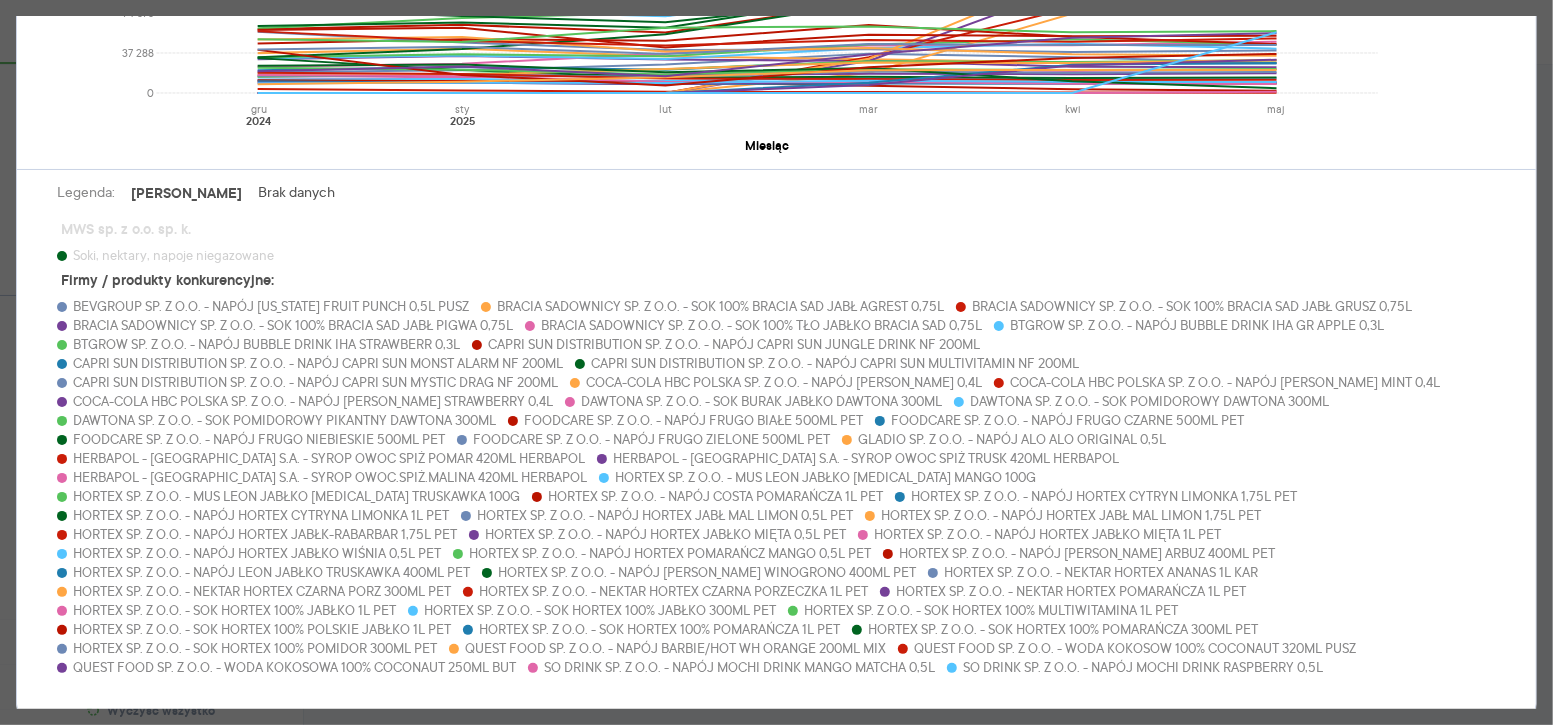 click on "MWS sp. z o.o. sp. k. Soki, nektary, napoje niegazowane Firmy / produkty konkurencyjne: BEVGROUP SP. Z O.O. - NAPÓJ [US_STATE] FRUIT PUNCH 0,5L PUSZ BRACIA SADOWNICY SP. Z O.O. - SOK 100% BRACIA SAD JABŁ AGREST 0,75L BRACIA SADOWNICY SP. Z O.O. - SOK 100% BRACIA SAD JABŁ GRUSZ 0,75L BRACIA SADOWNICY SP. Z O.O. - SOK 100% BRACIA SAD JABŁ PIGWA 0,75L BRACIA SADOWNICY SP. Z O.O. - SOK 100% TŁO JABŁKO BRACIA SAD 0,75L BTGROW SP. Z O.O. - NAPÓJ BUBBLE DRINK IHA GR APPLE 0,3L BTGROW SP. Z O.O. - NAPÓJ BUBBLE DRINK IHA STRAWBERR 0,3L CAPRI SUN DISTRIBUTION SP. Z O.O. - NAPÓJ CAPRI SUN JUNGLE DRINK NF 200ML CAPRI SUN DISTRIBUTION SP. Z O.O. - NAPÓJ CAPRI SUN MONST ALARM NF 200ML CAPRI SUN DISTRIBUTION SP. Z O.O. - NAPÓJ CAPRI SUN MULTIVITAMIN NF 200ML CAPRI SUN DISTRIBUTION SP. Z O.O. - NAPÓJ CAPRI SUN MYSTIC DRAG NF 200ML COCA-COLA HBC POLSKA SP. Z O.O. - NAPÓJ [PERSON_NAME] 0,4L COCA-COLA HBC POLSKA SP. Z O.O. - NAPÓJ [PERSON_NAME] MINT 0,4L DAWTONA SP. Z O.O. - SOK BURAK JABŁKO DAWTONA 300ML" at bounding box center (776, 445) 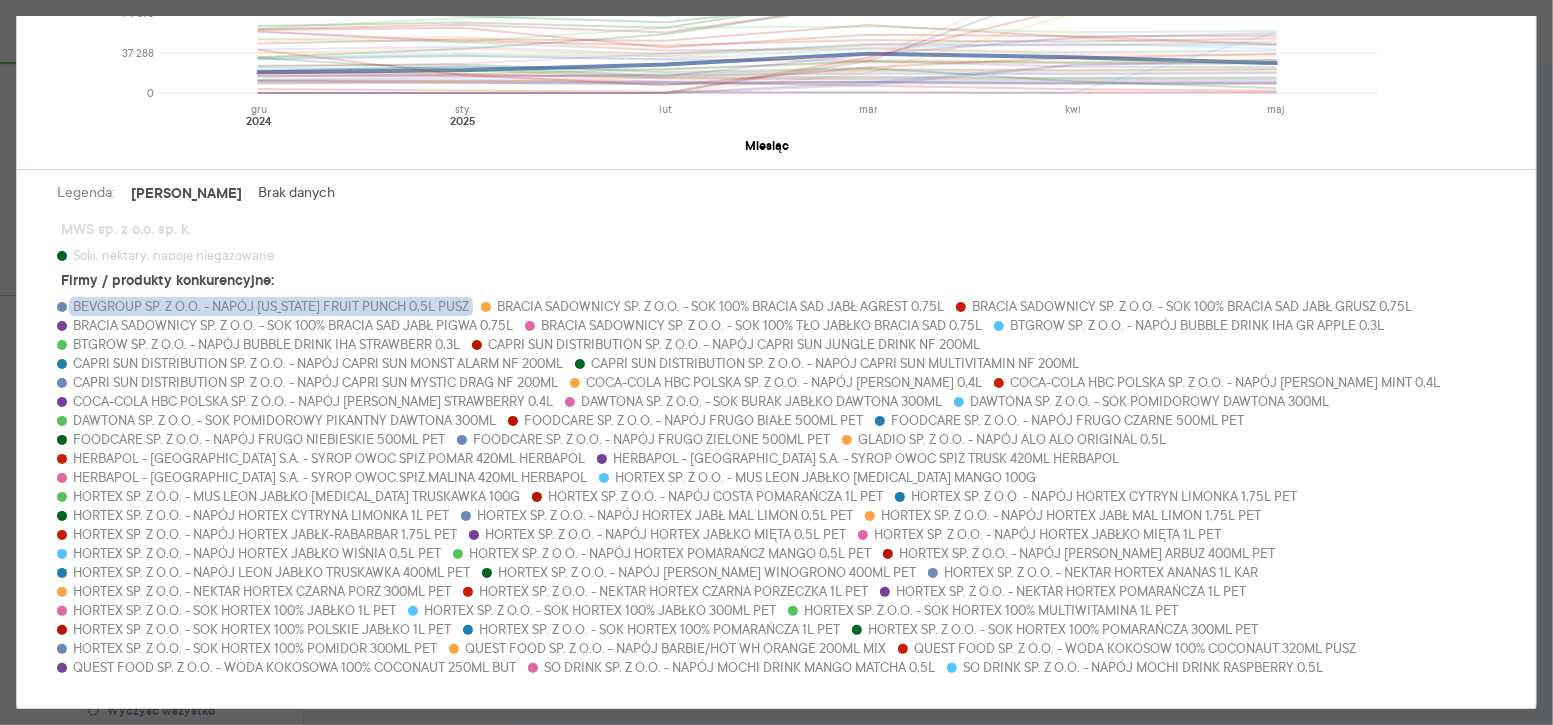 scroll, scrollTop: 0, scrollLeft: 0, axis: both 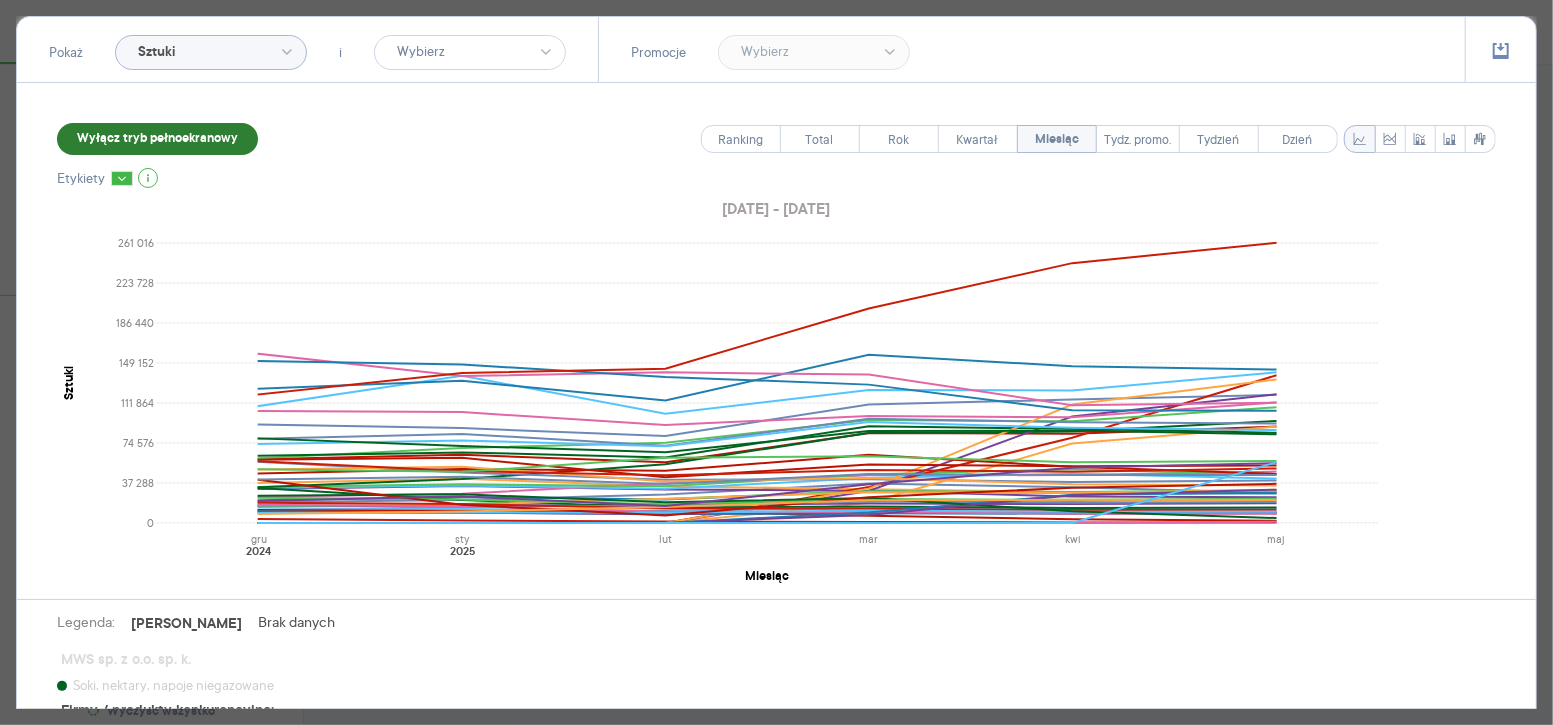 click on "Wyłącz tryb pełnoekranowy" at bounding box center [157, 139] 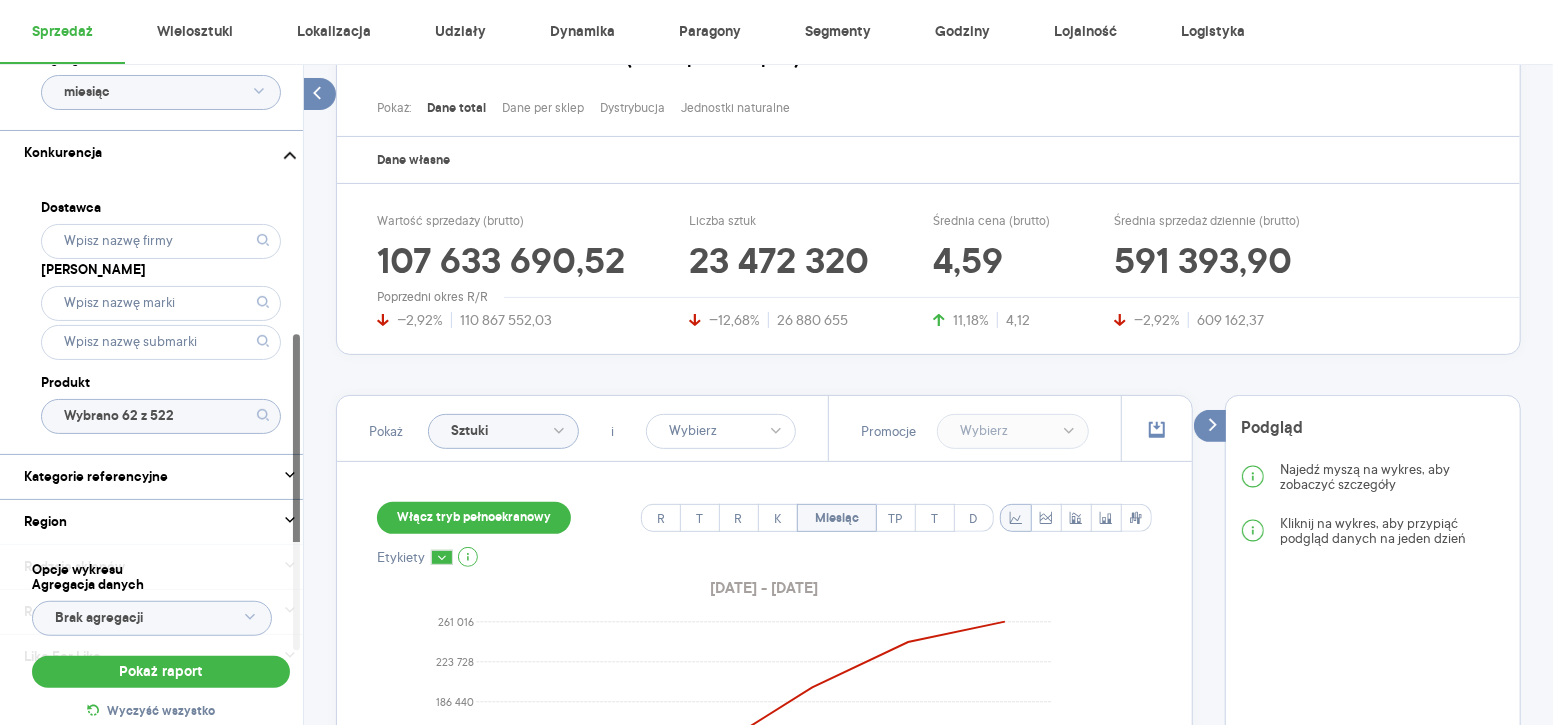 scroll, scrollTop: 572, scrollLeft: 0, axis: vertical 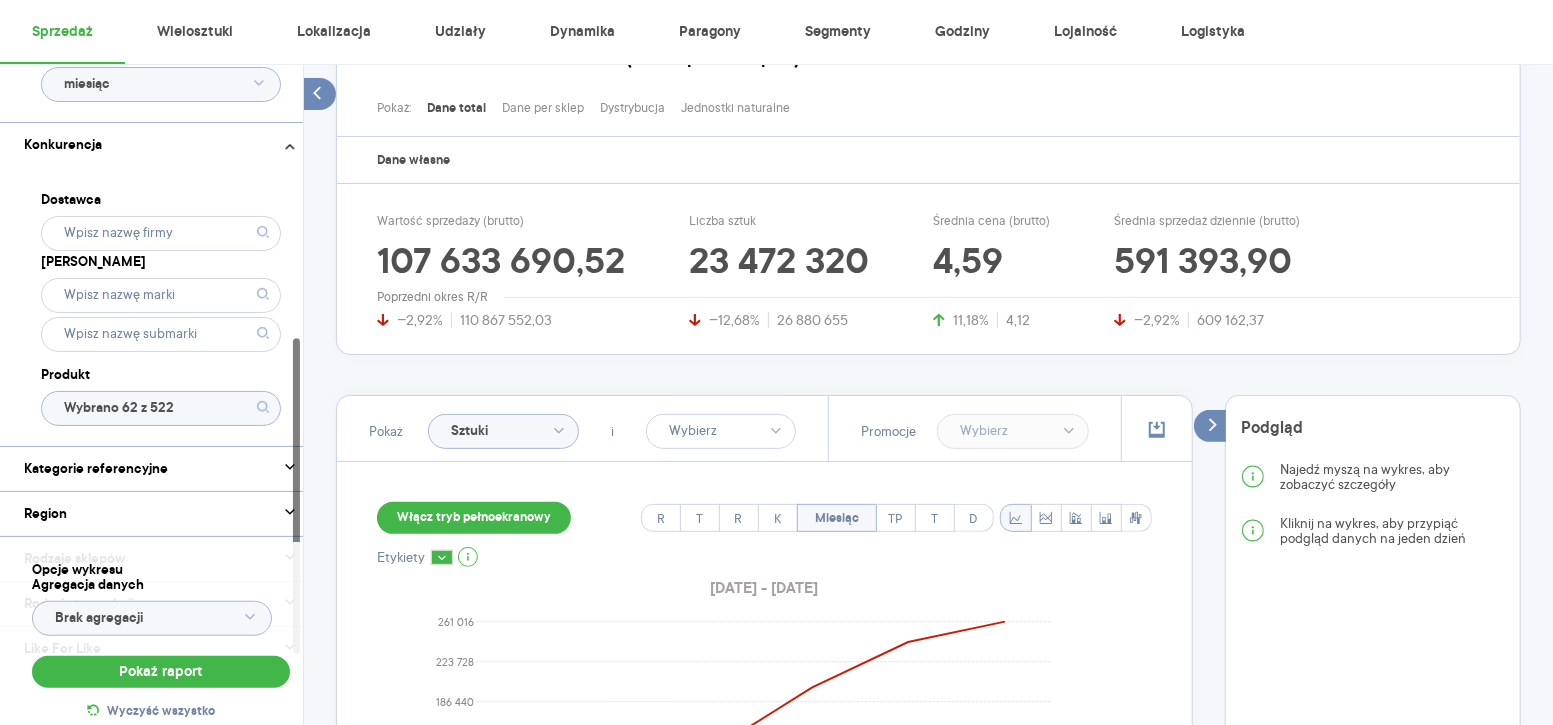 click 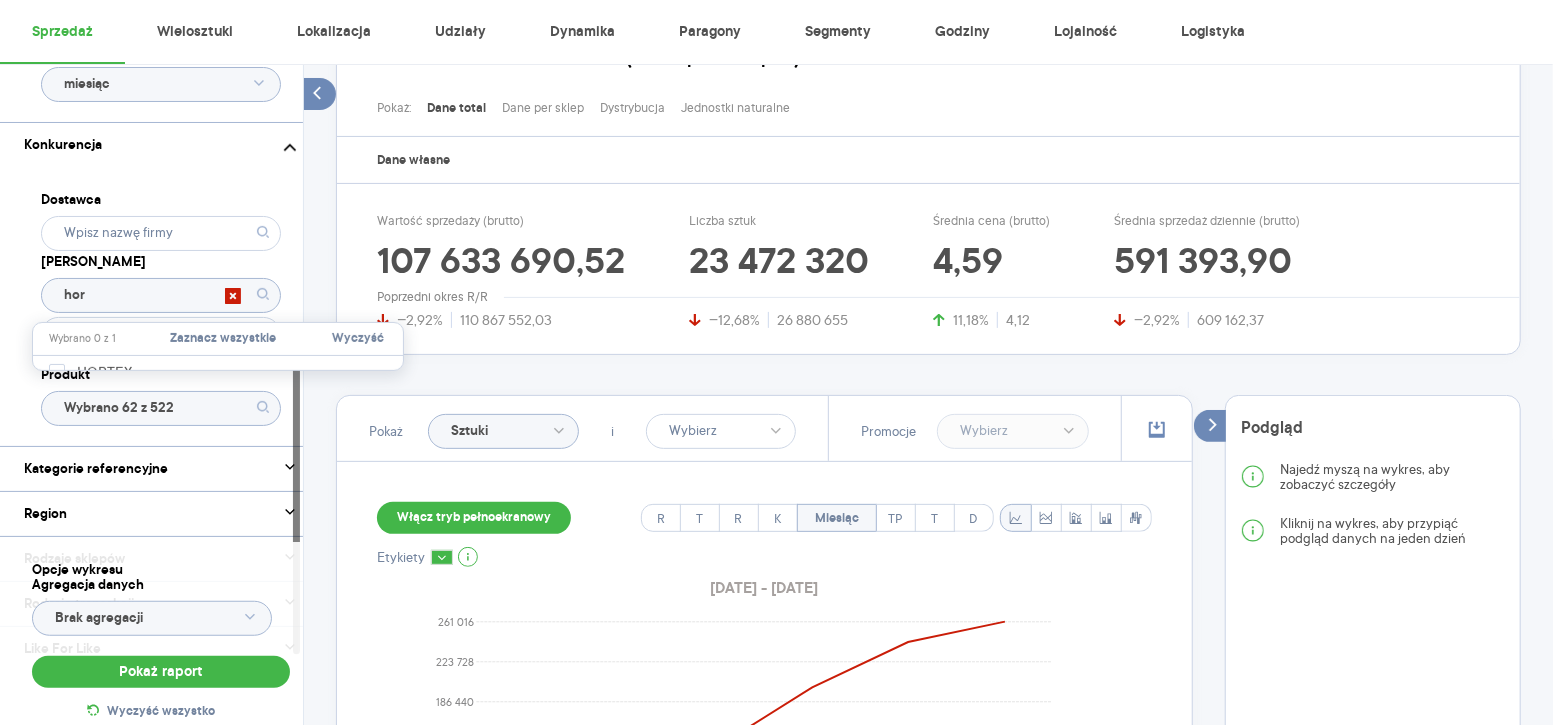 type on "hort" 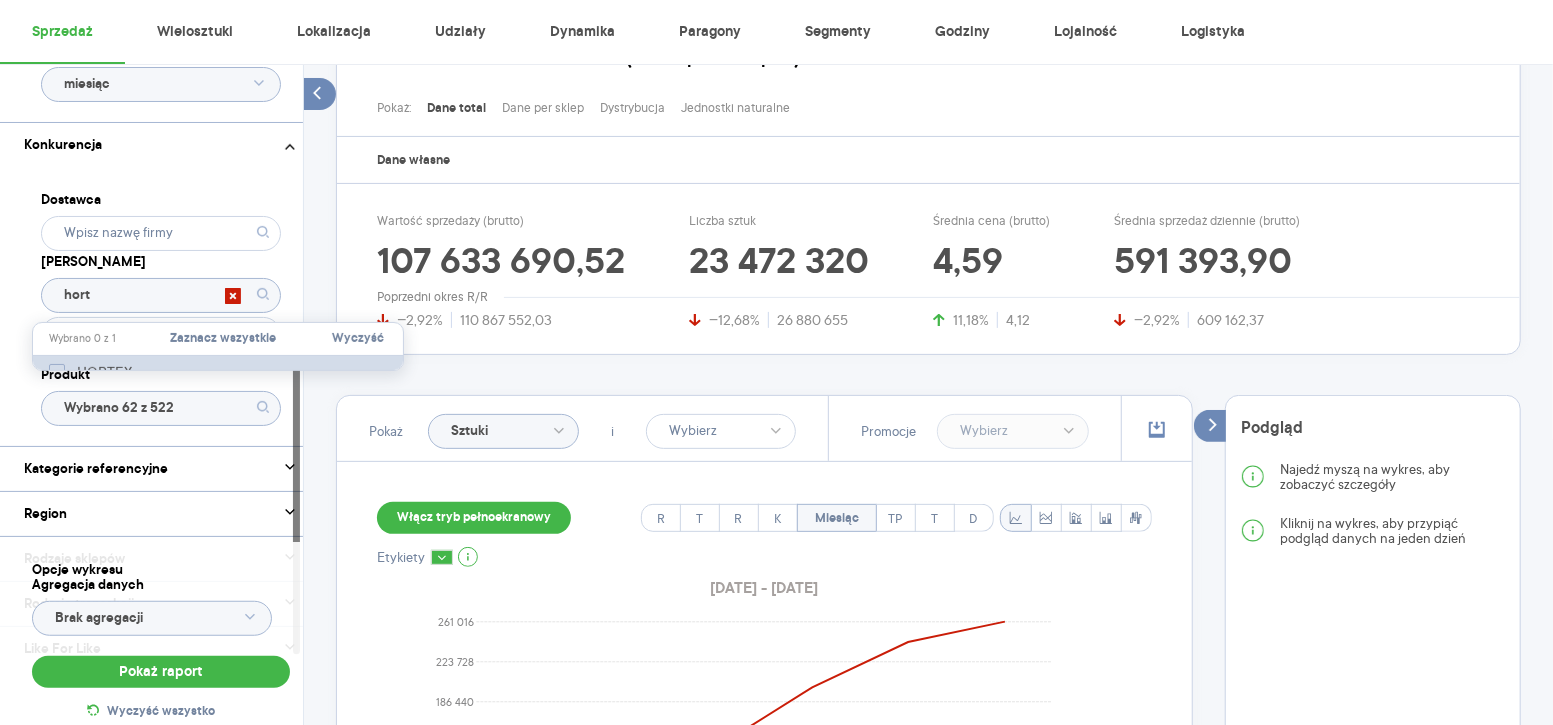 click on "HORTEX" at bounding box center [91, 372] 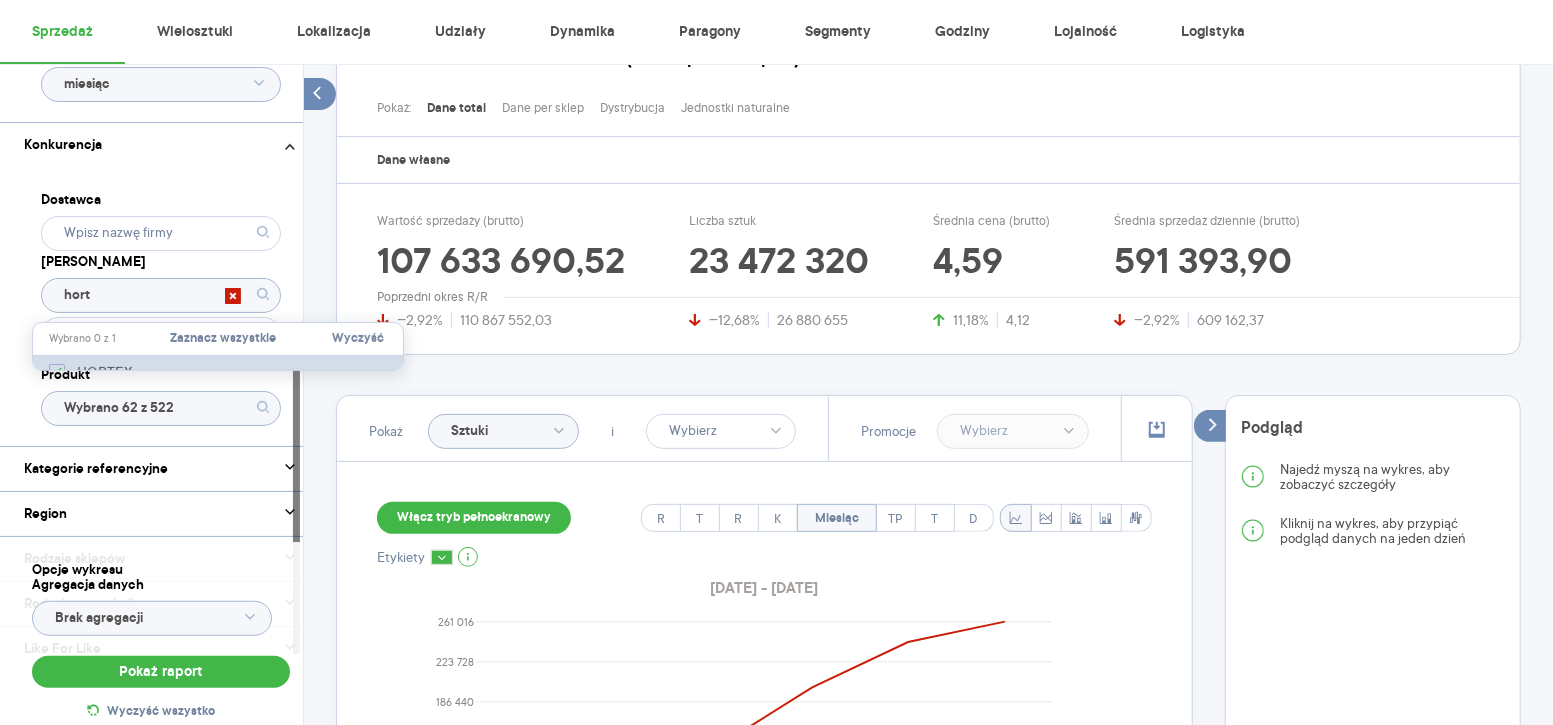 checkbox on "true" 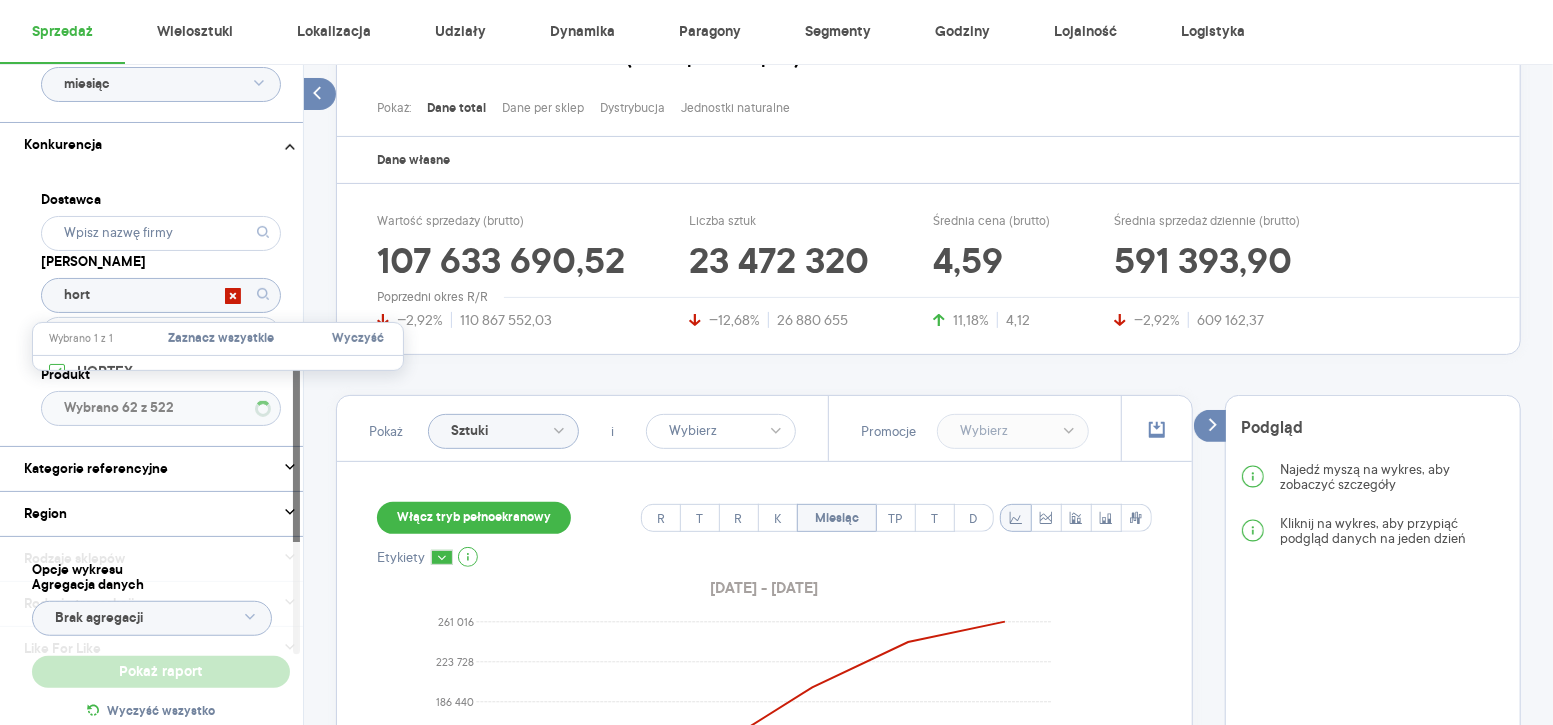 type on "Wybrano 24 z 122" 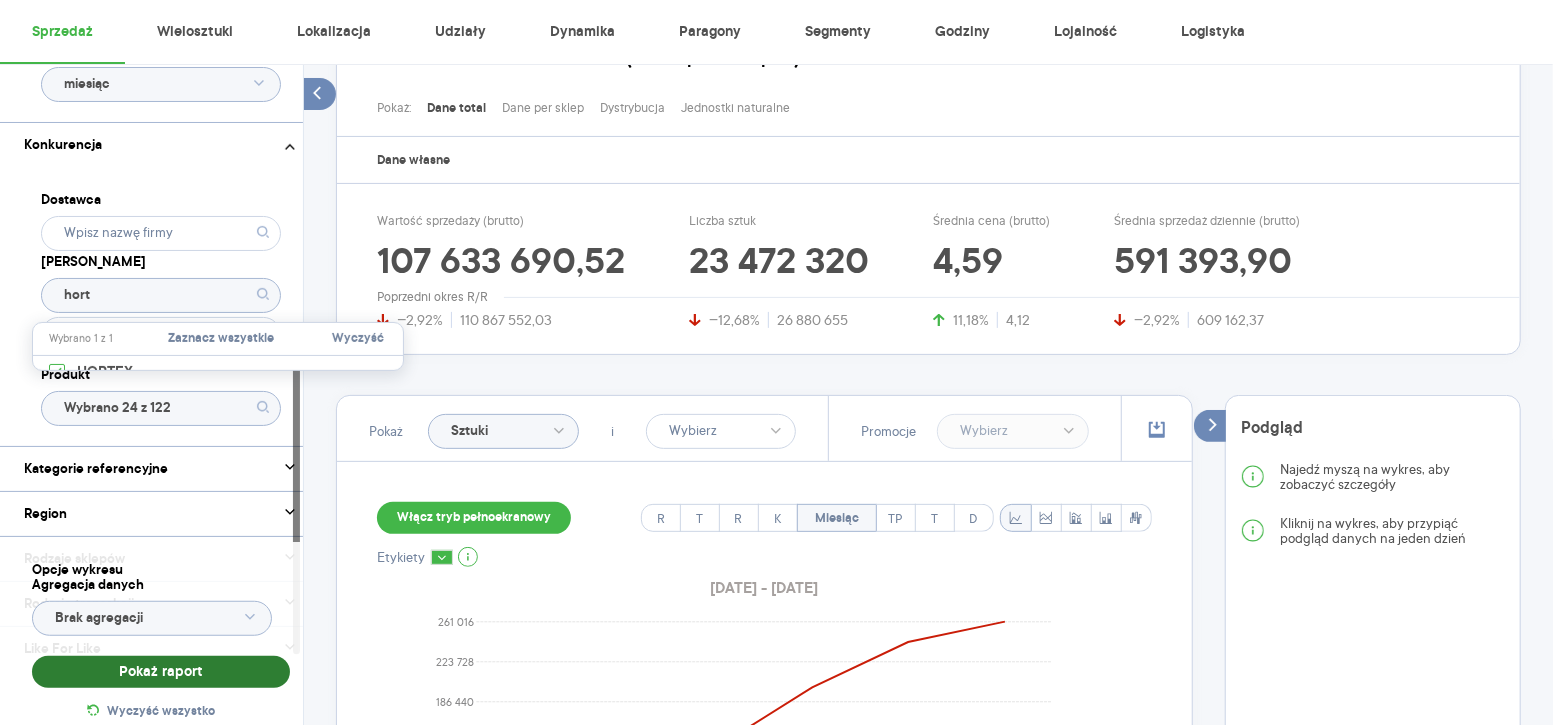 click on "Pokaż raport" at bounding box center [161, 672] 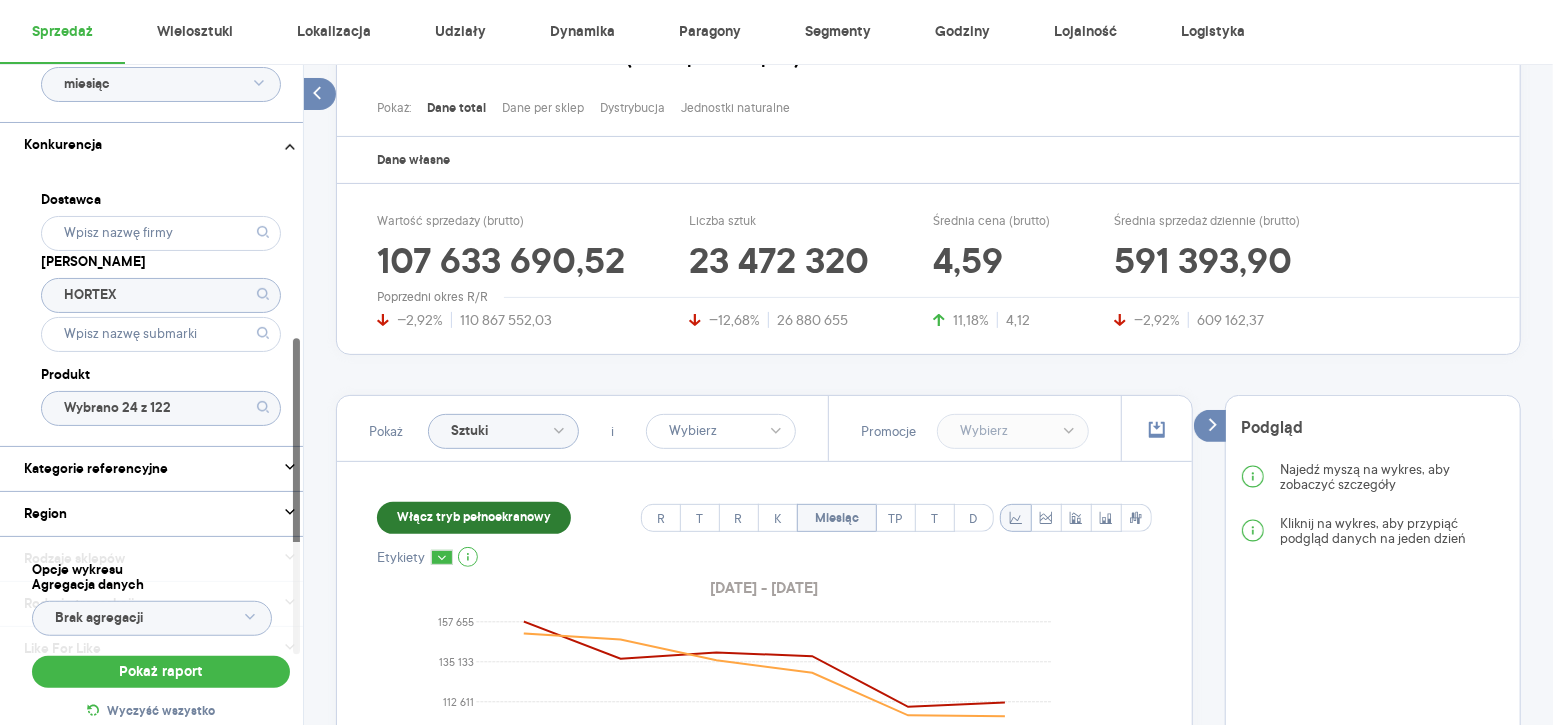 click on "Włącz tryb pełnoekranowy" at bounding box center (474, 518) 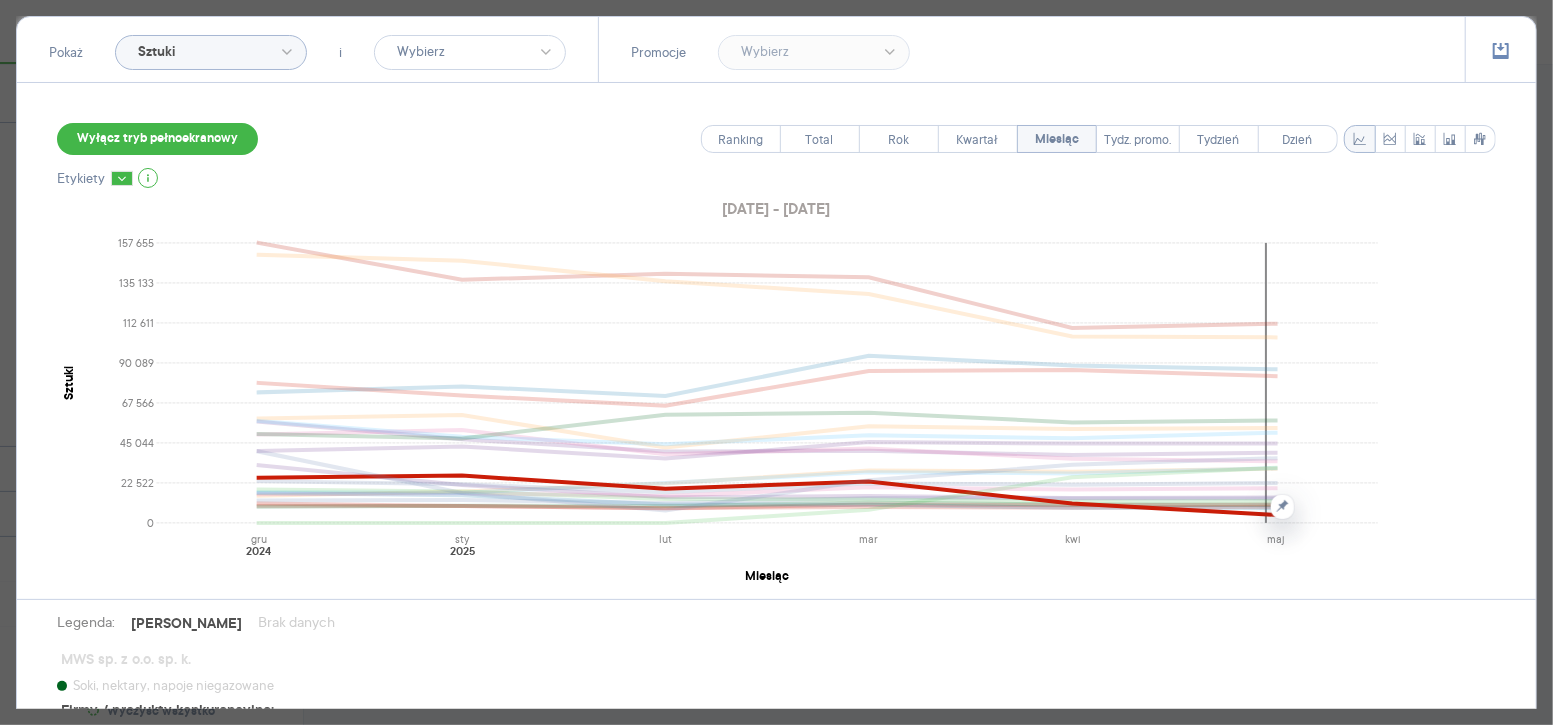 scroll, scrollTop: 977, scrollLeft: 0, axis: vertical 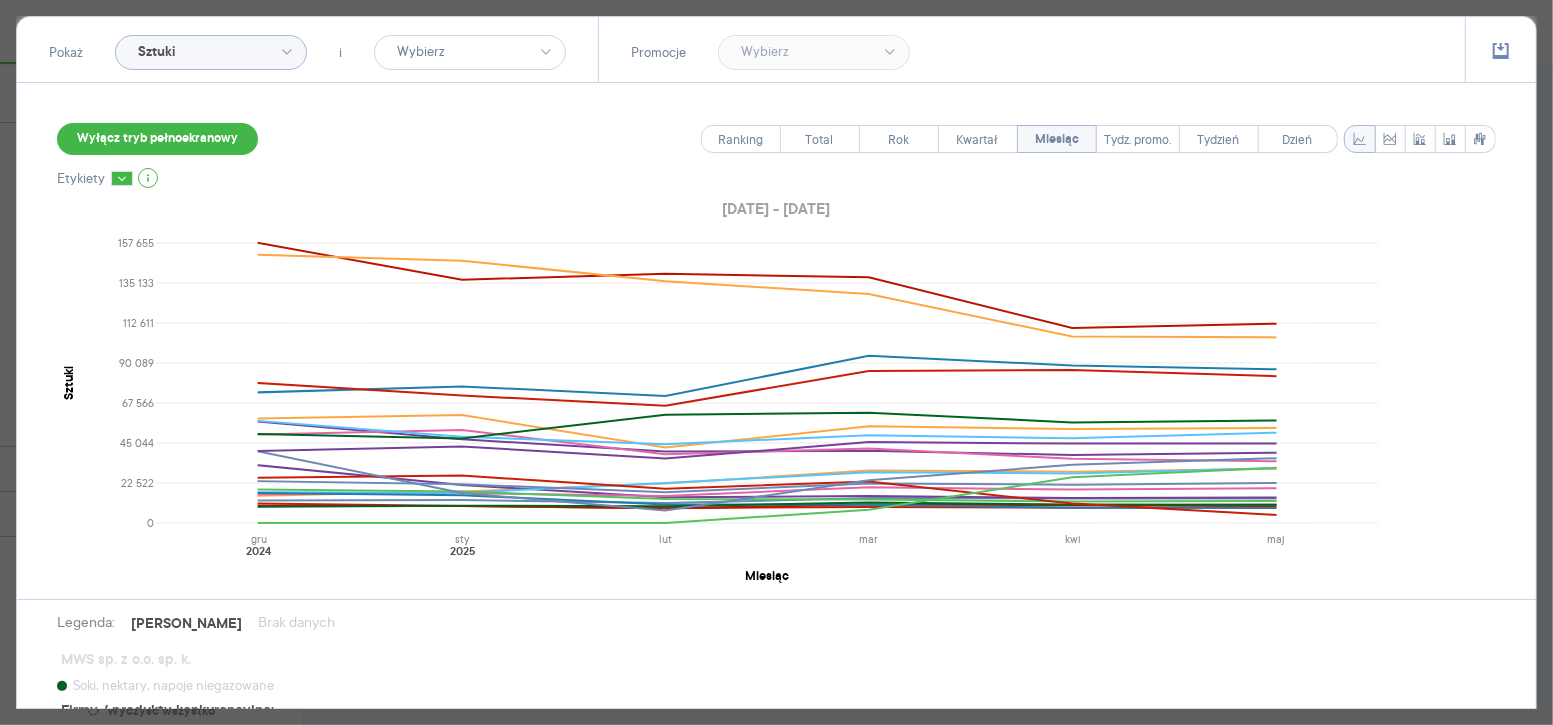 click 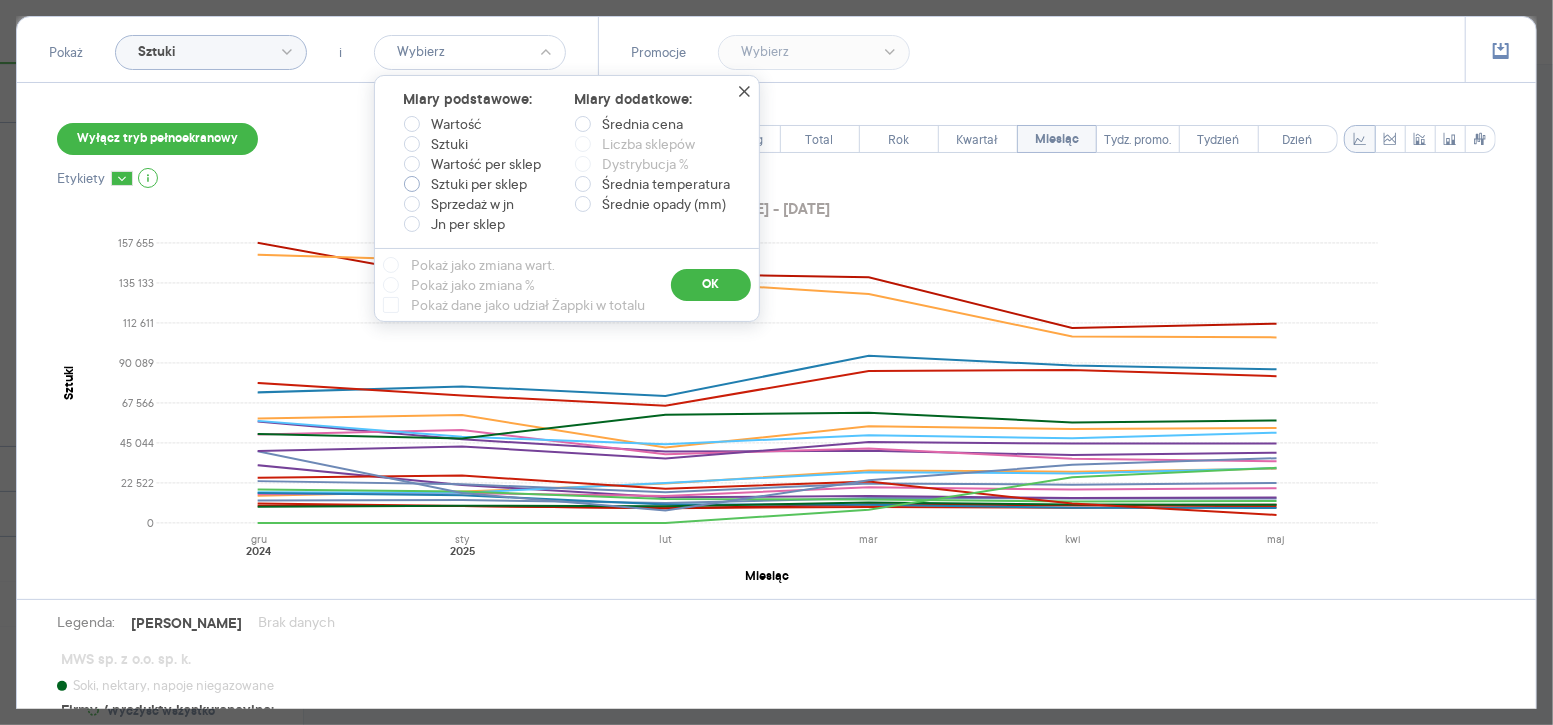 click at bounding box center (412, 184) 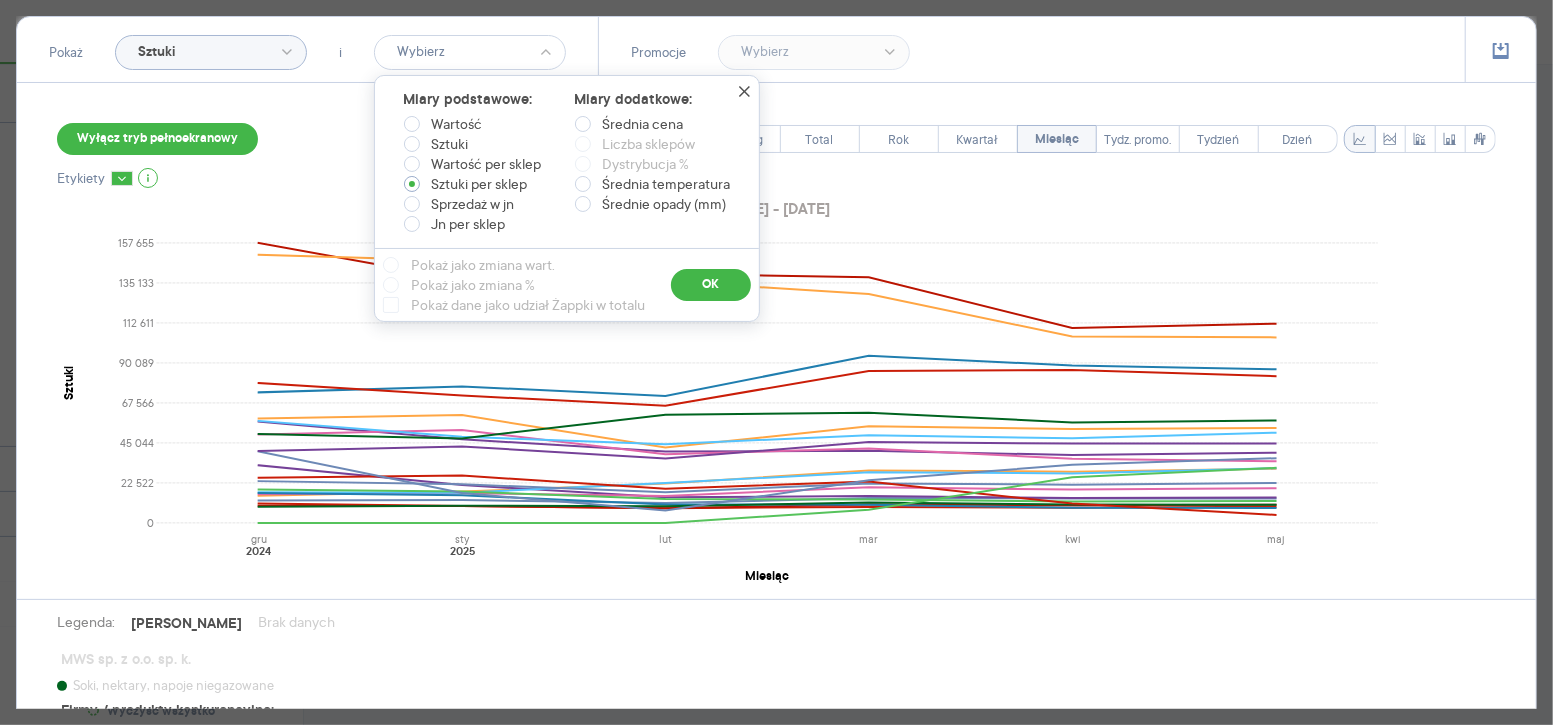 radio on "true" 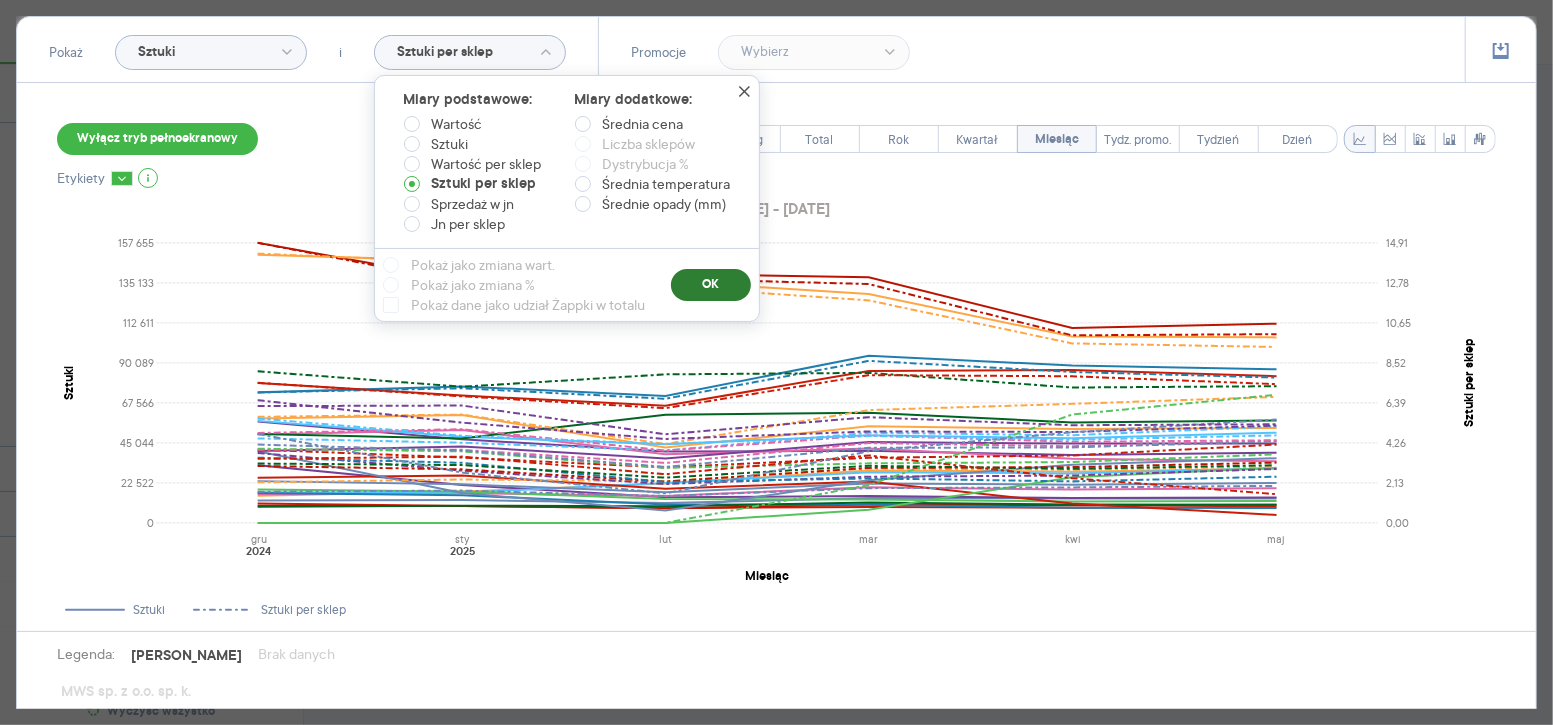 click on "OK" at bounding box center (711, 285) 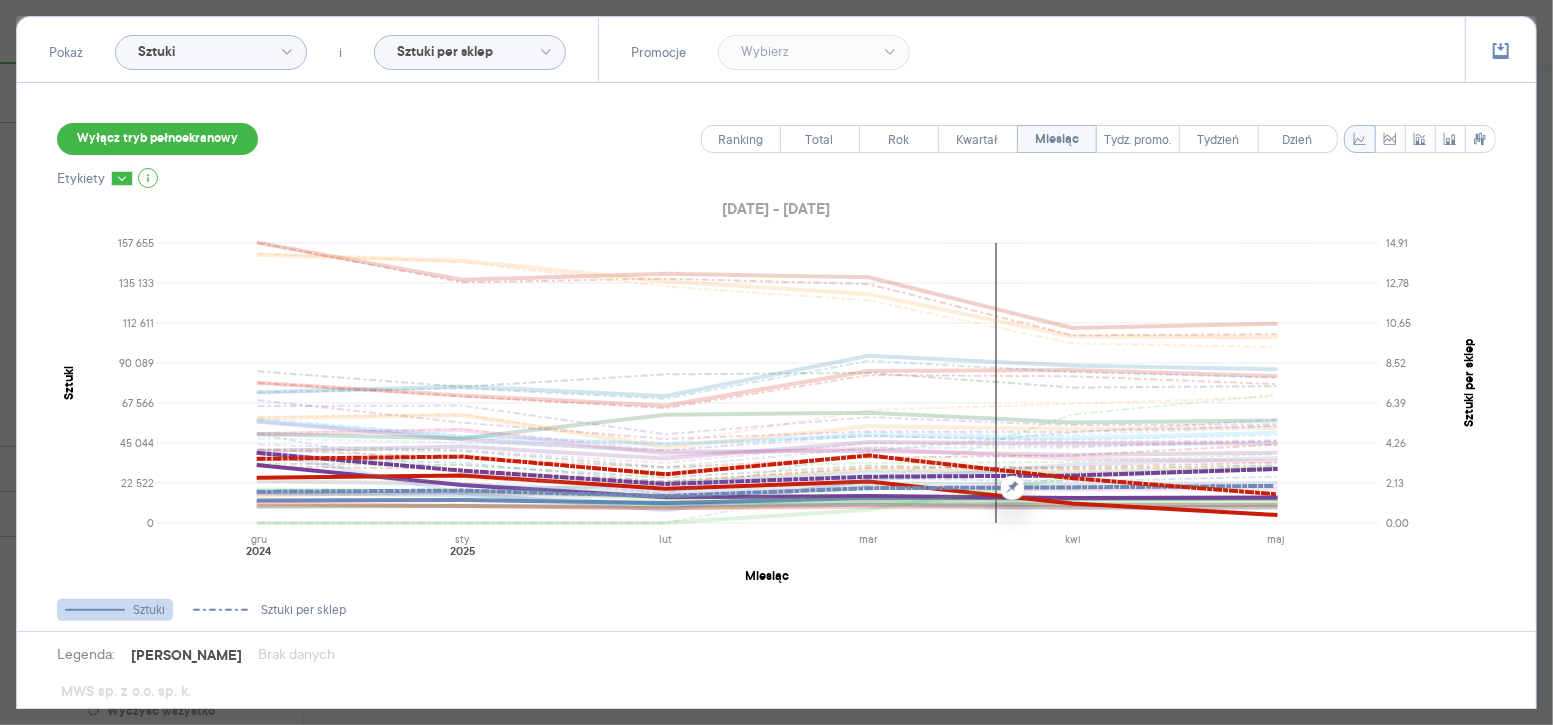 scroll, scrollTop: 58, scrollLeft: 0, axis: vertical 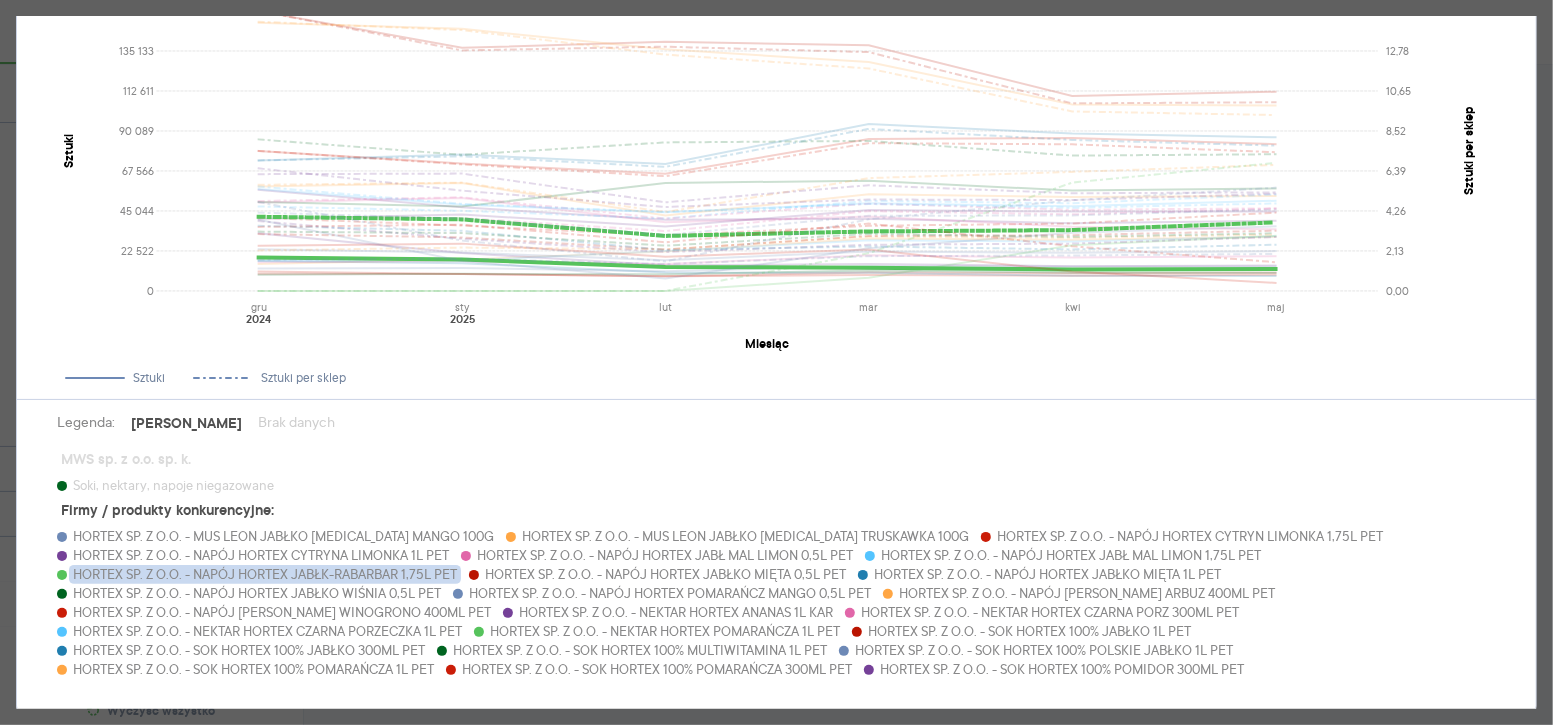 click on "HORTEX SP. Z O.O. - NAPÓJ HORTEX JABŁK-RABARBAR 1,75L PET" at bounding box center [265, 574] 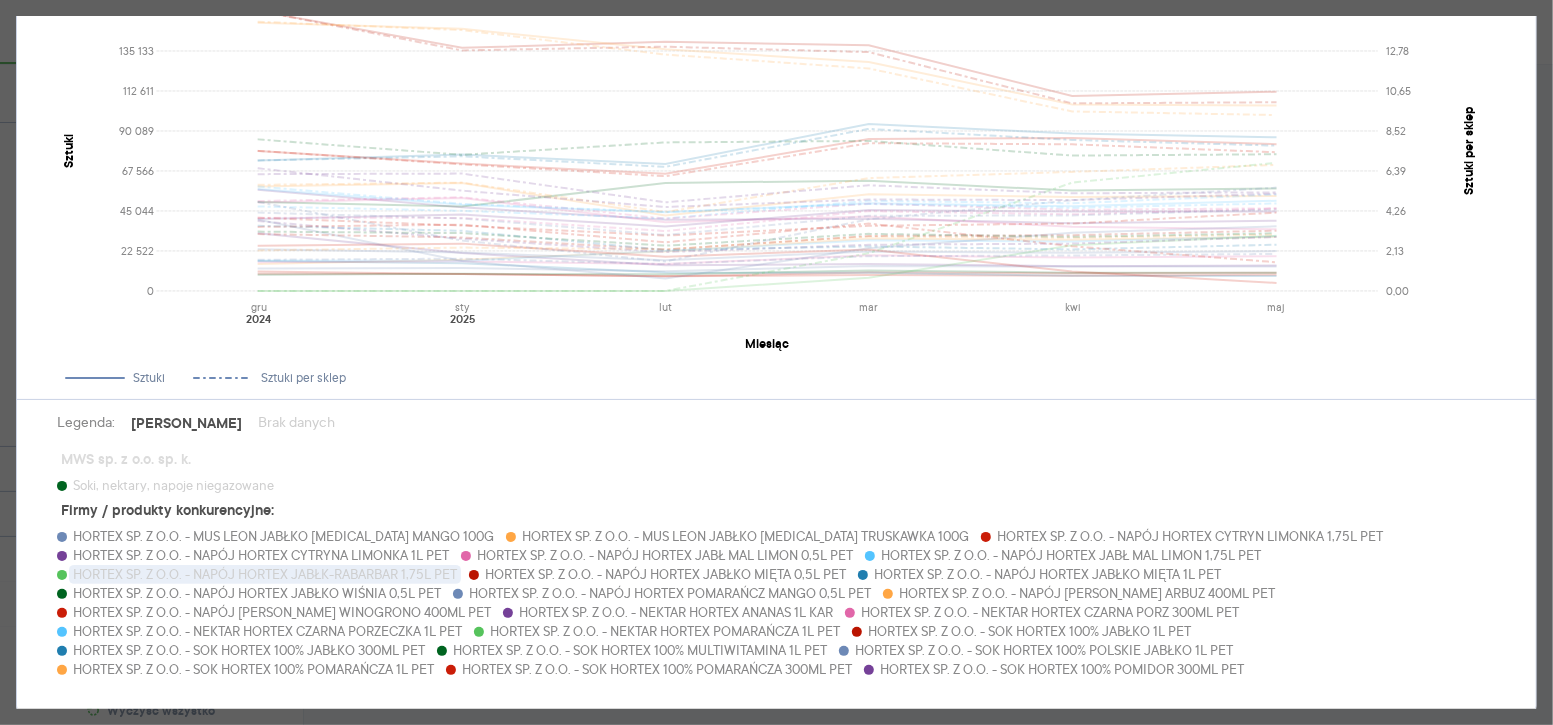click on "HORTEX SP. Z O.O. - NAPÓJ HORTEX JABŁK-RABARBAR 1,75L PET" at bounding box center (265, 574) 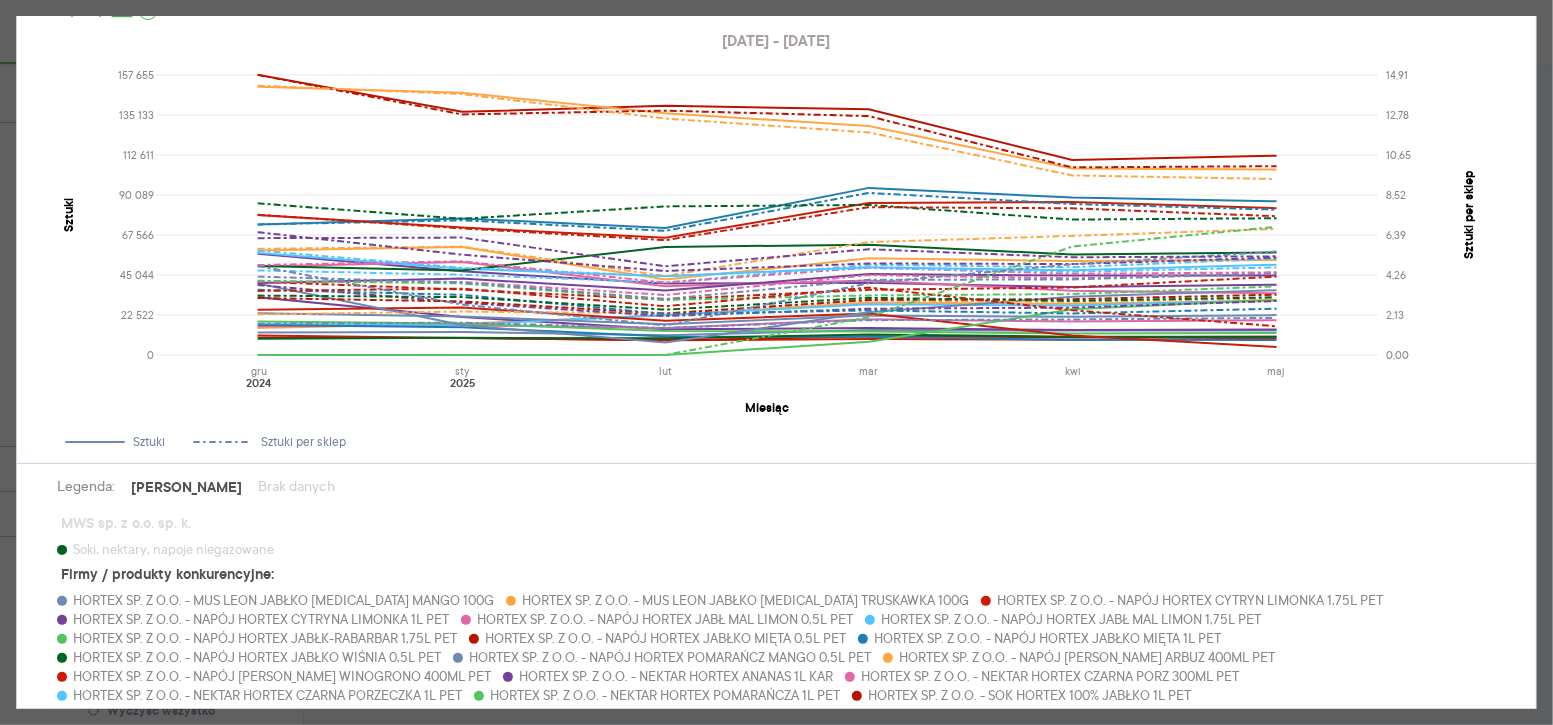 scroll, scrollTop: 239, scrollLeft: 0, axis: vertical 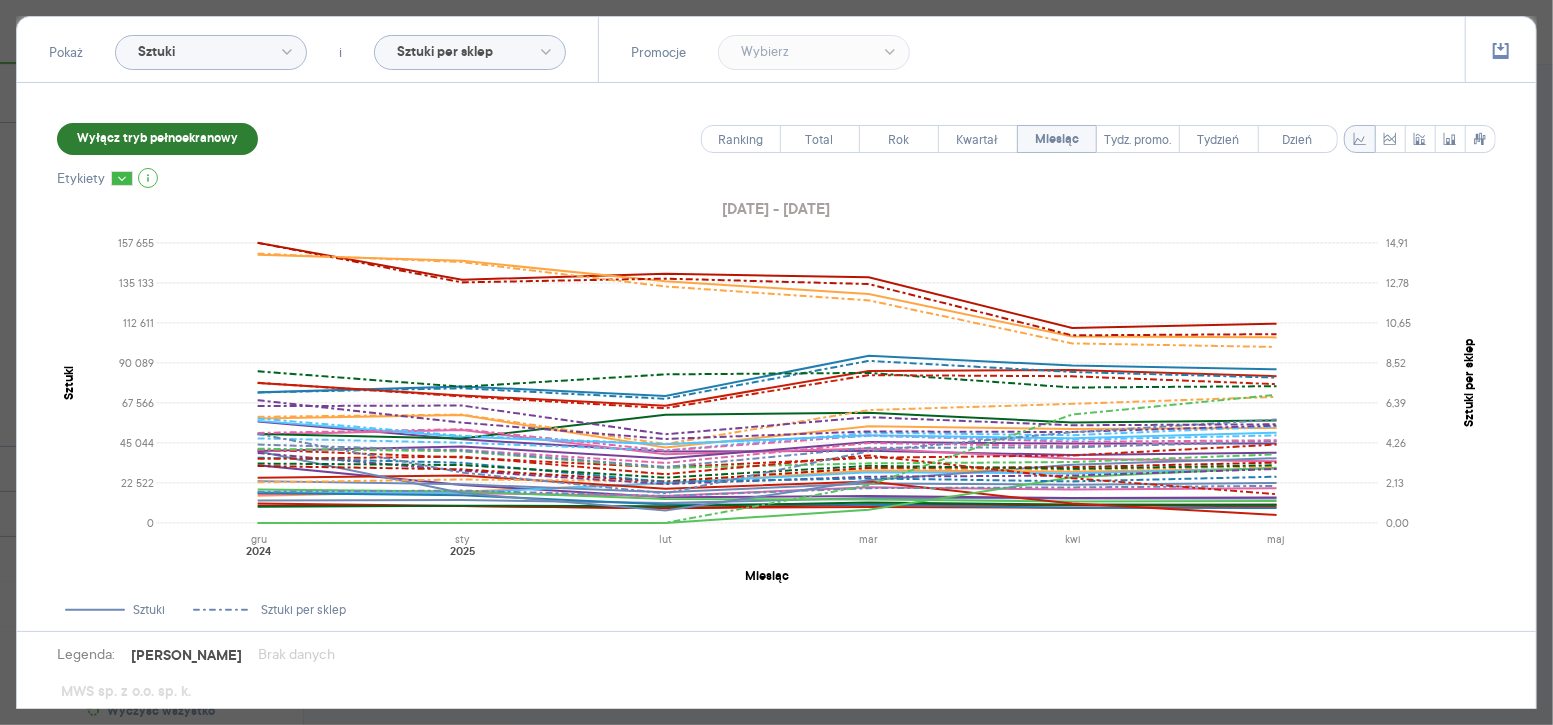 click on "Wyłącz tryb pełnoekranowy" at bounding box center [157, 139] 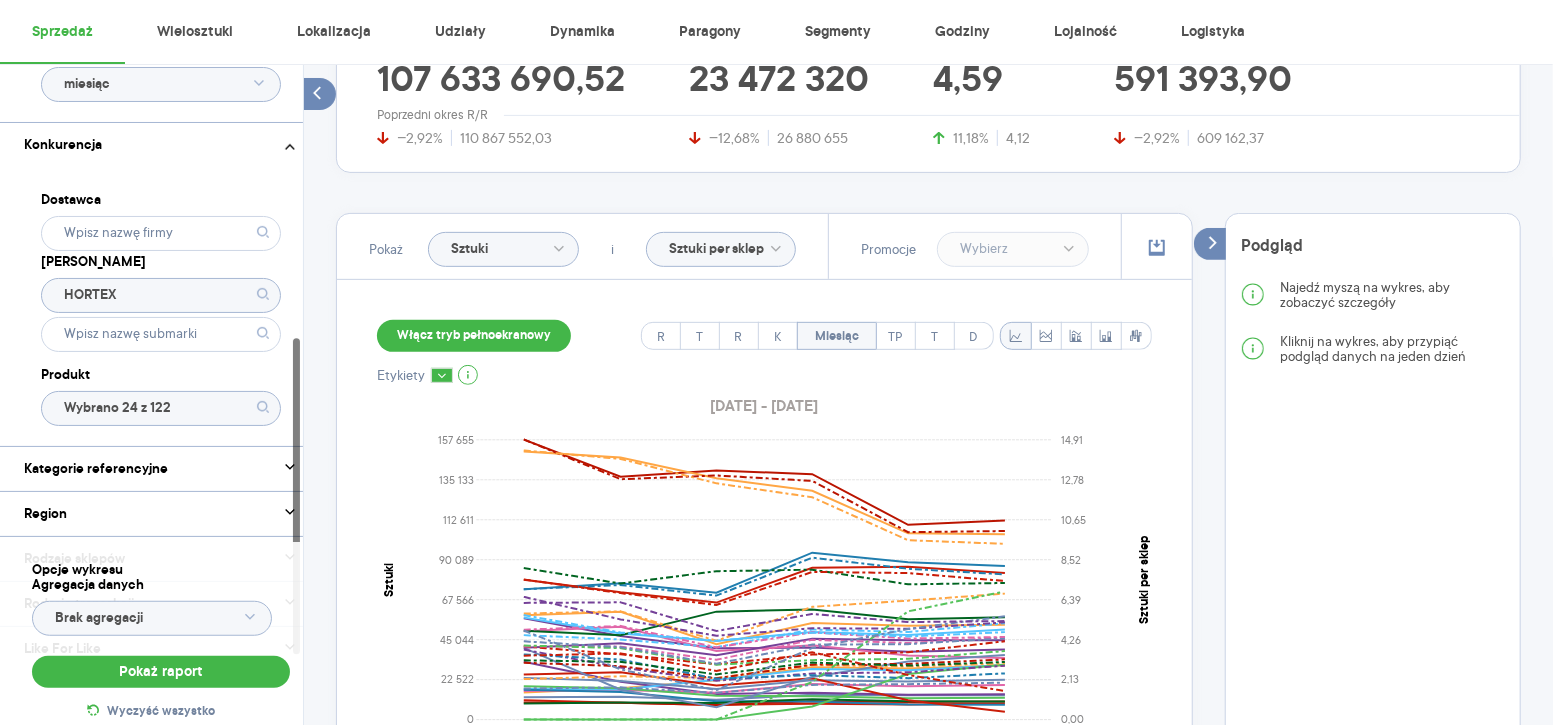 scroll, scrollTop: 397, scrollLeft: 0, axis: vertical 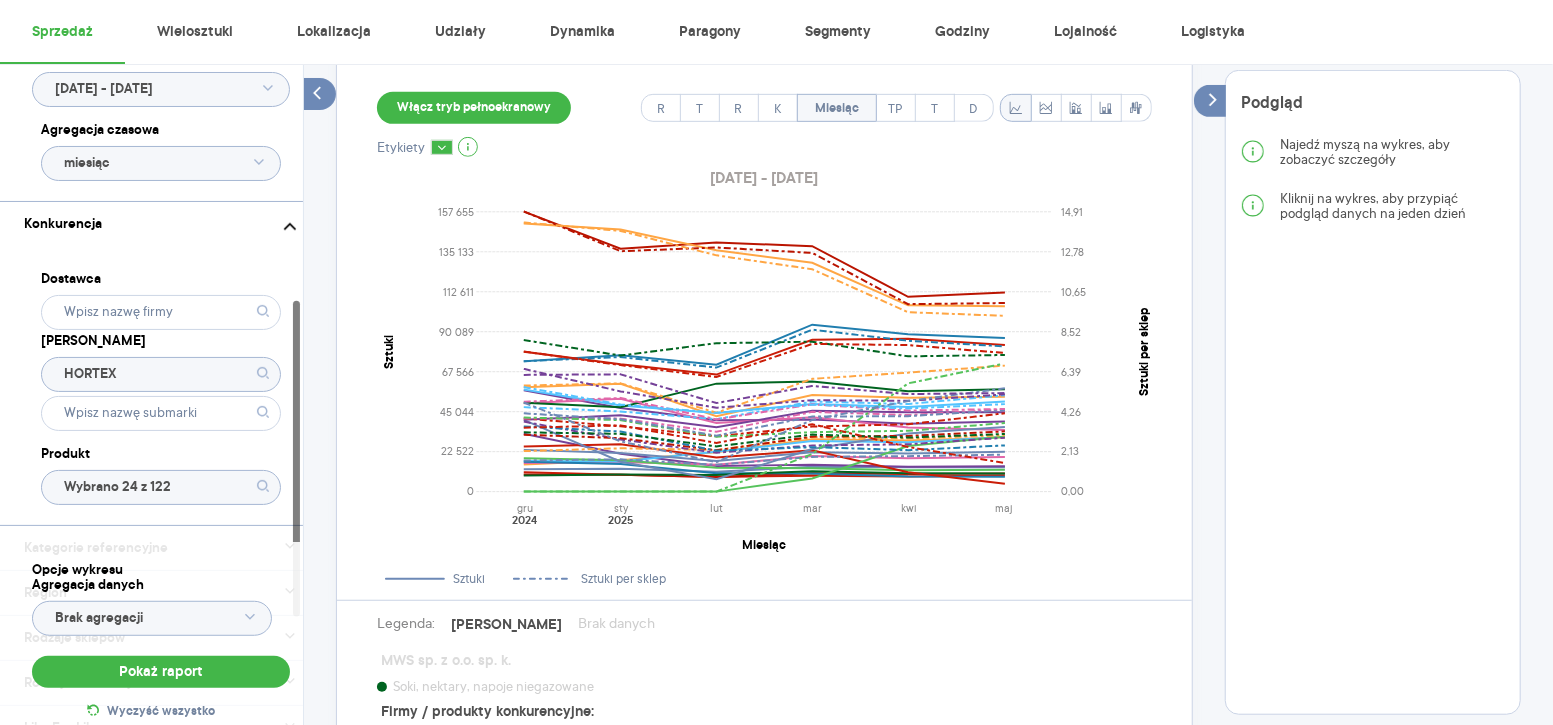 click on "HORTEX" 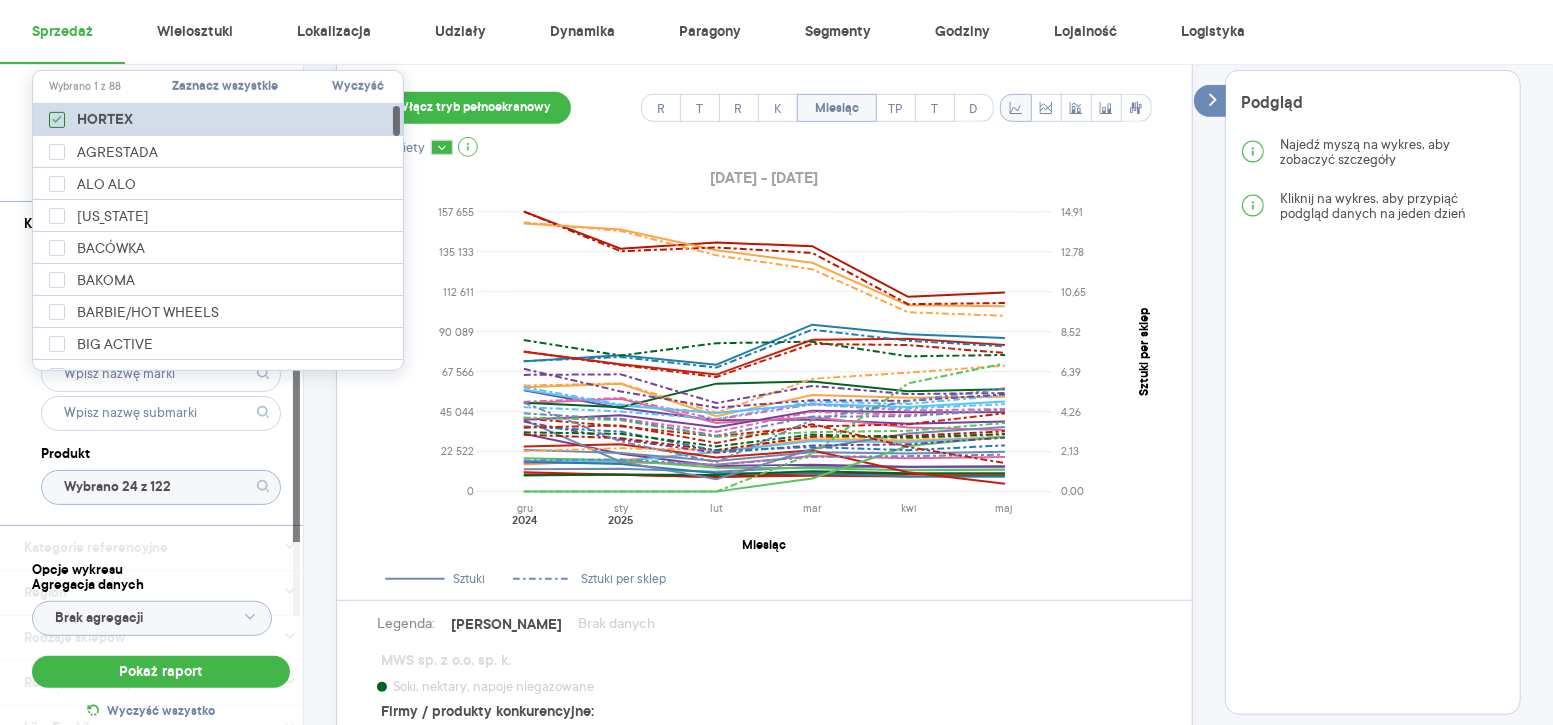 click 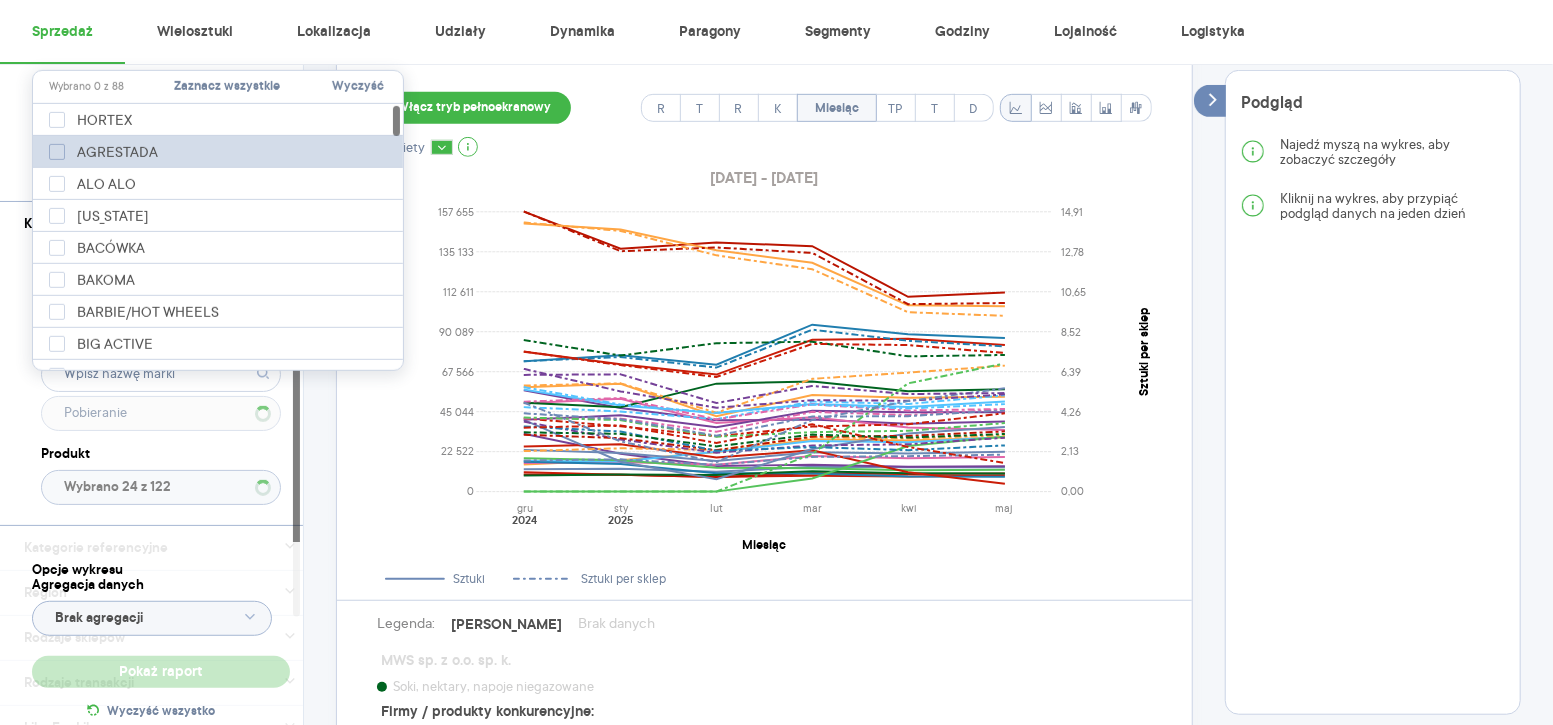 click at bounding box center [57, 152] 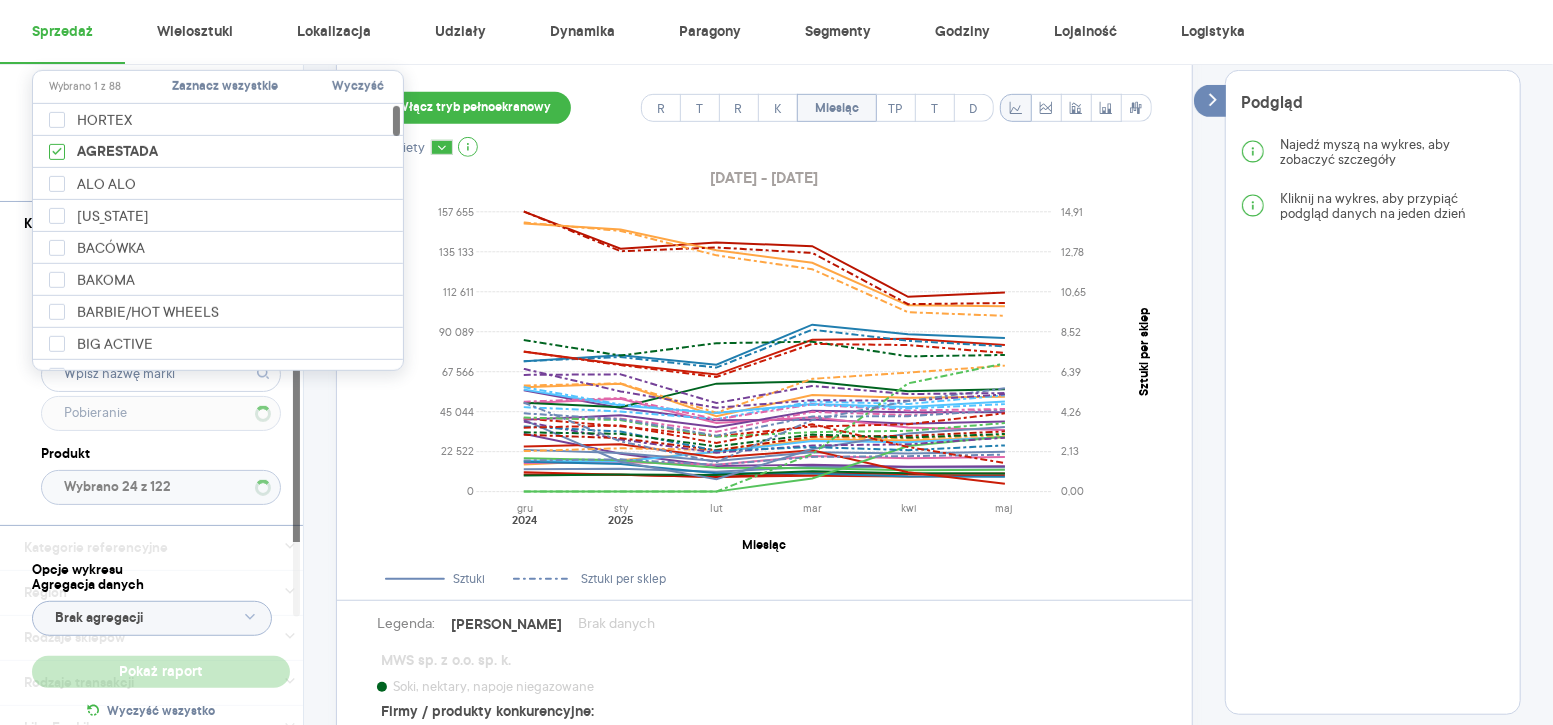 type on "Wybrano 24 z 522" 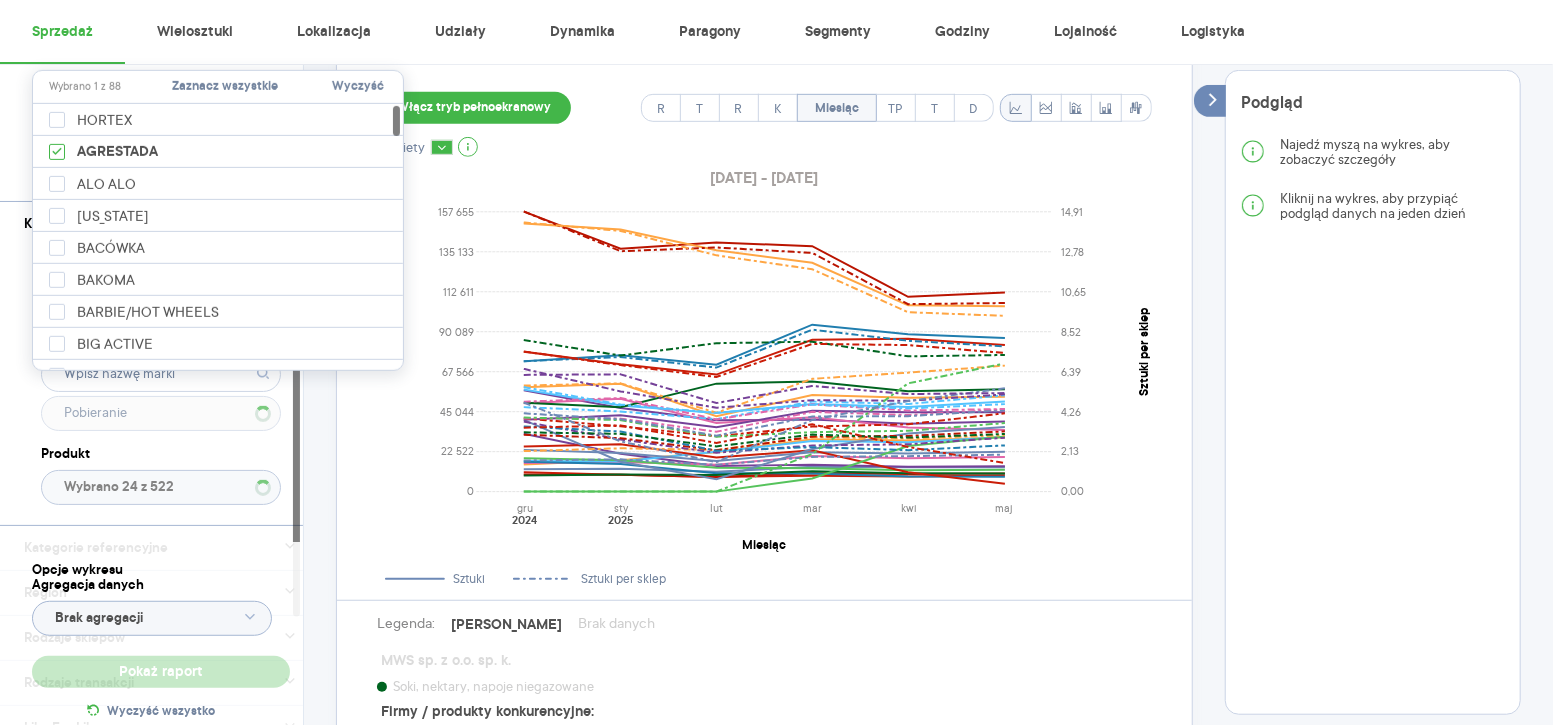 click on "Dostawca Marka Produkt Wybrano 24 z 522" at bounding box center (161, 385) 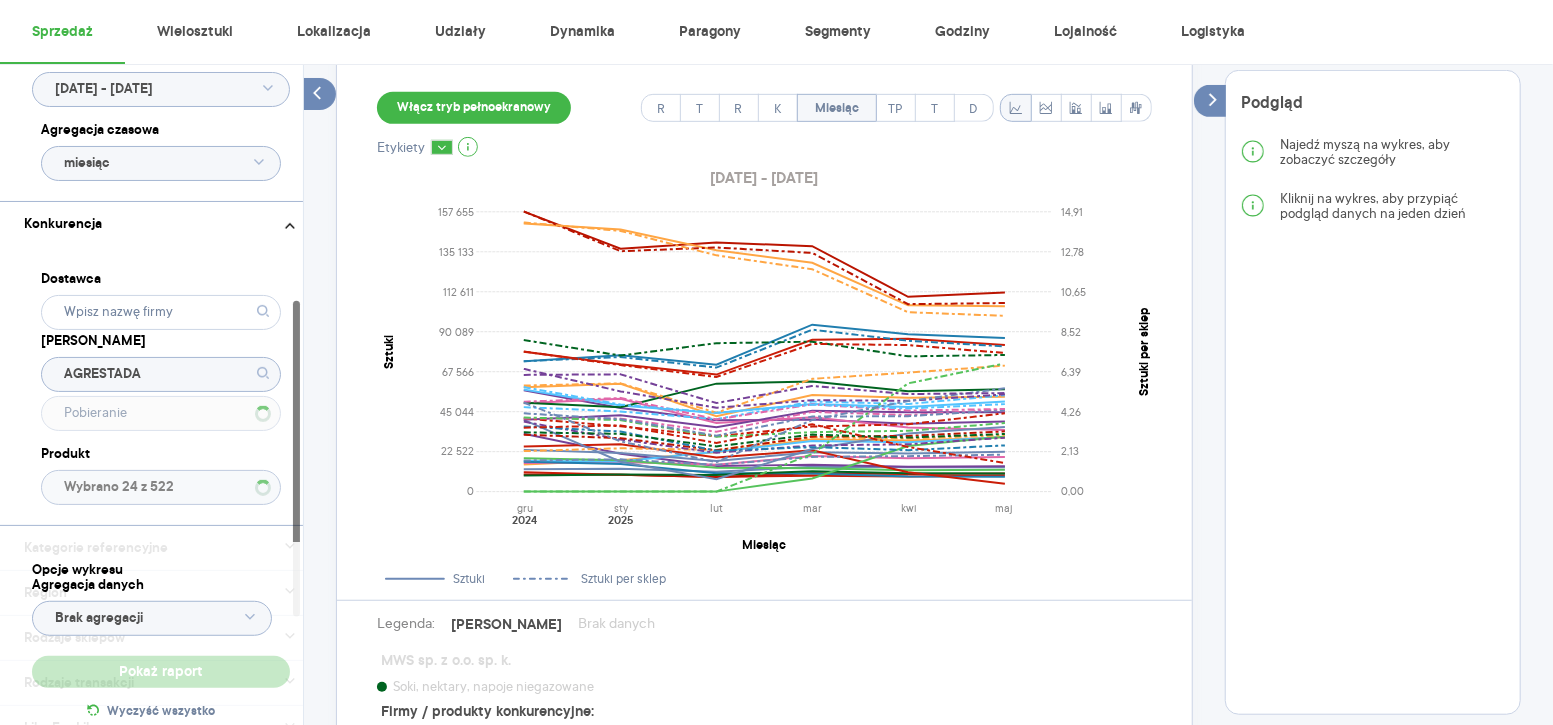 type 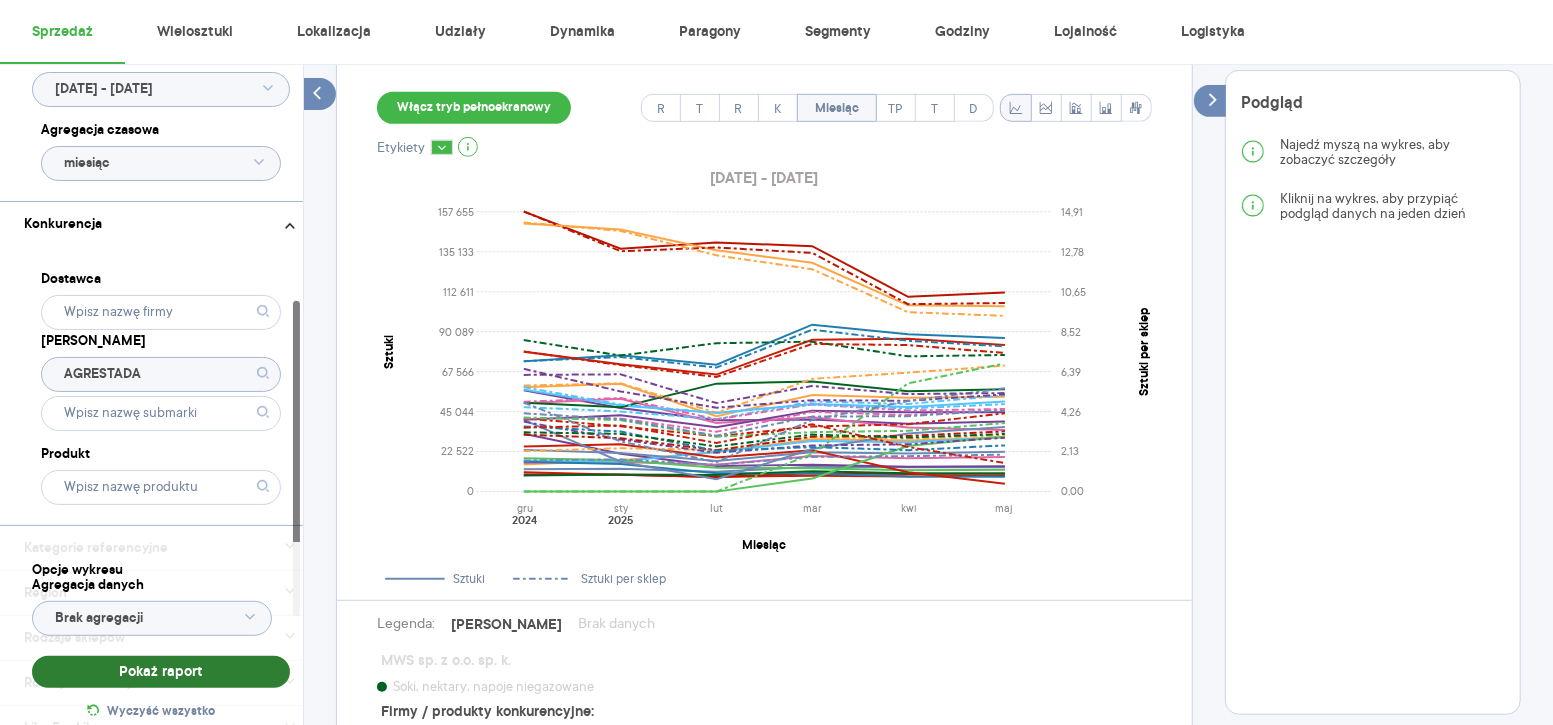 click on "Pokaż raport" at bounding box center [161, 672] 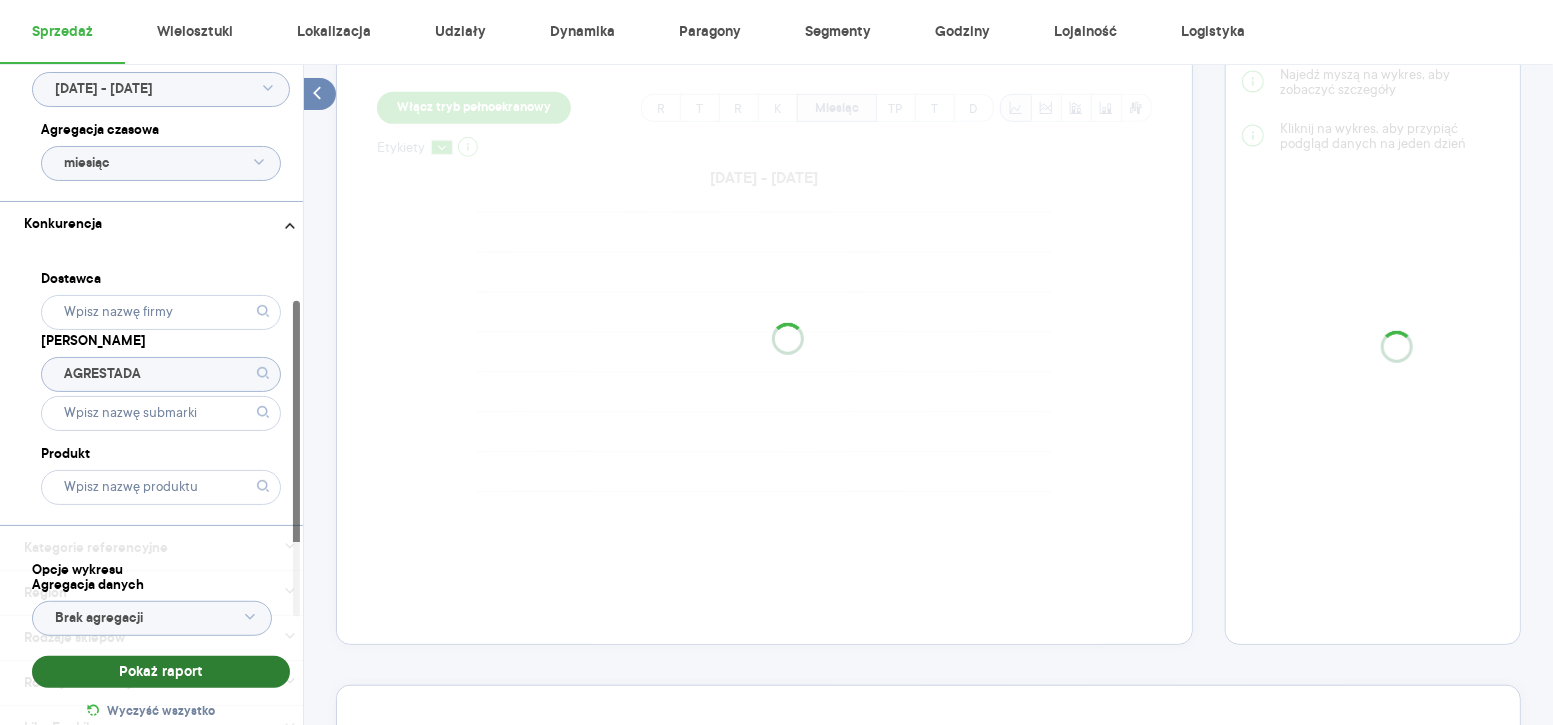 scroll, scrollTop: 622, scrollLeft: 0, axis: vertical 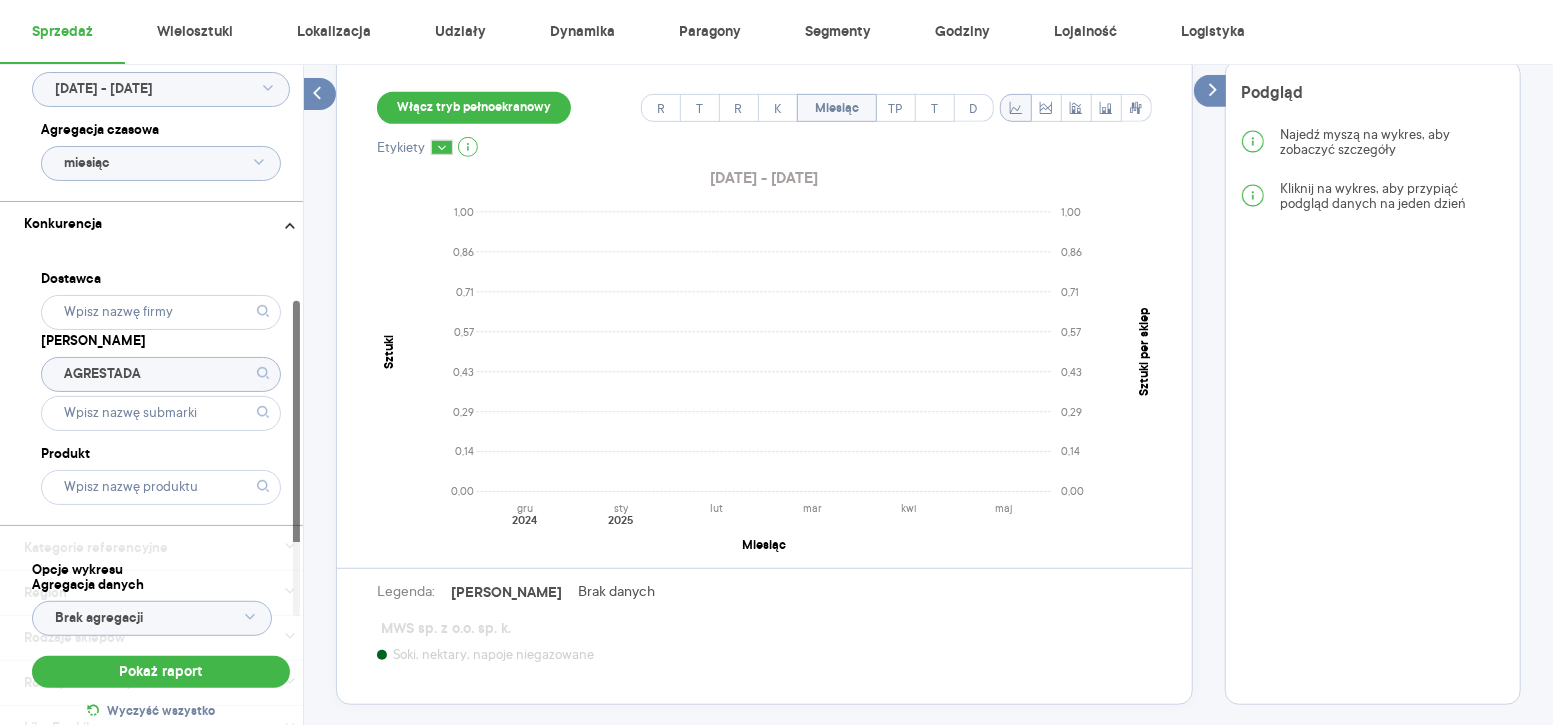 click on "Włącz tryb pełnoekranowy" at bounding box center [474, 108] 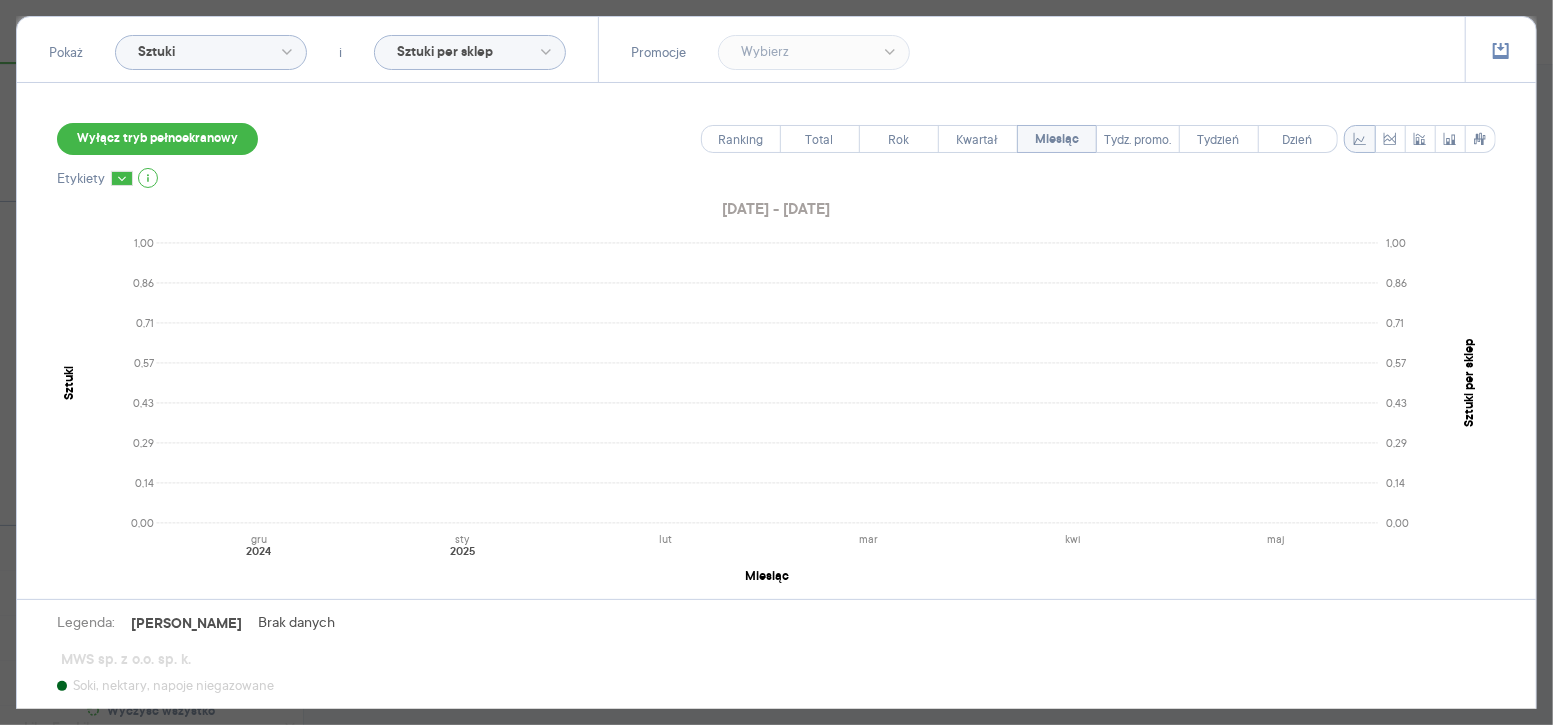 scroll, scrollTop: 25, scrollLeft: 0, axis: vertical 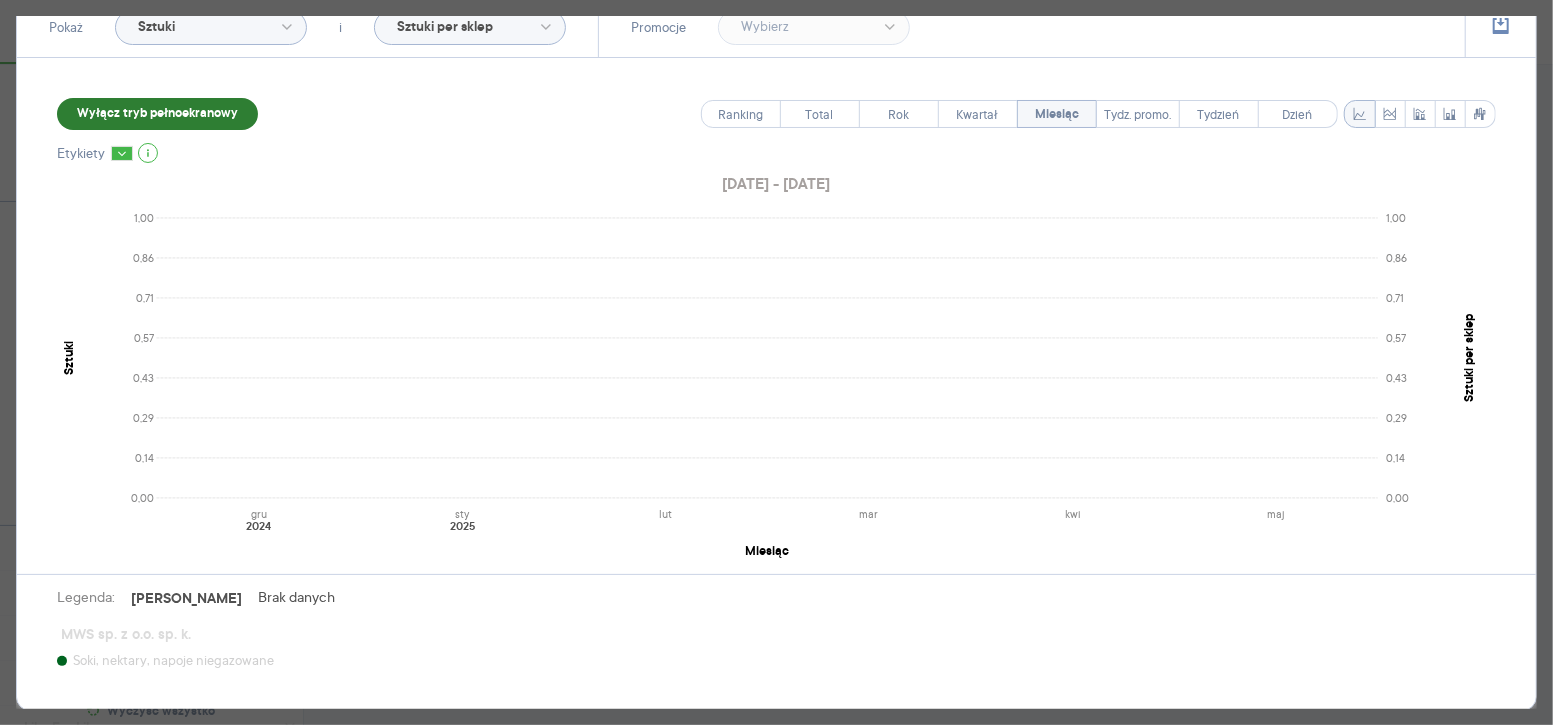 click on "Wyłącz tryb pełnoekranowy" at bounding box center (157, 114) 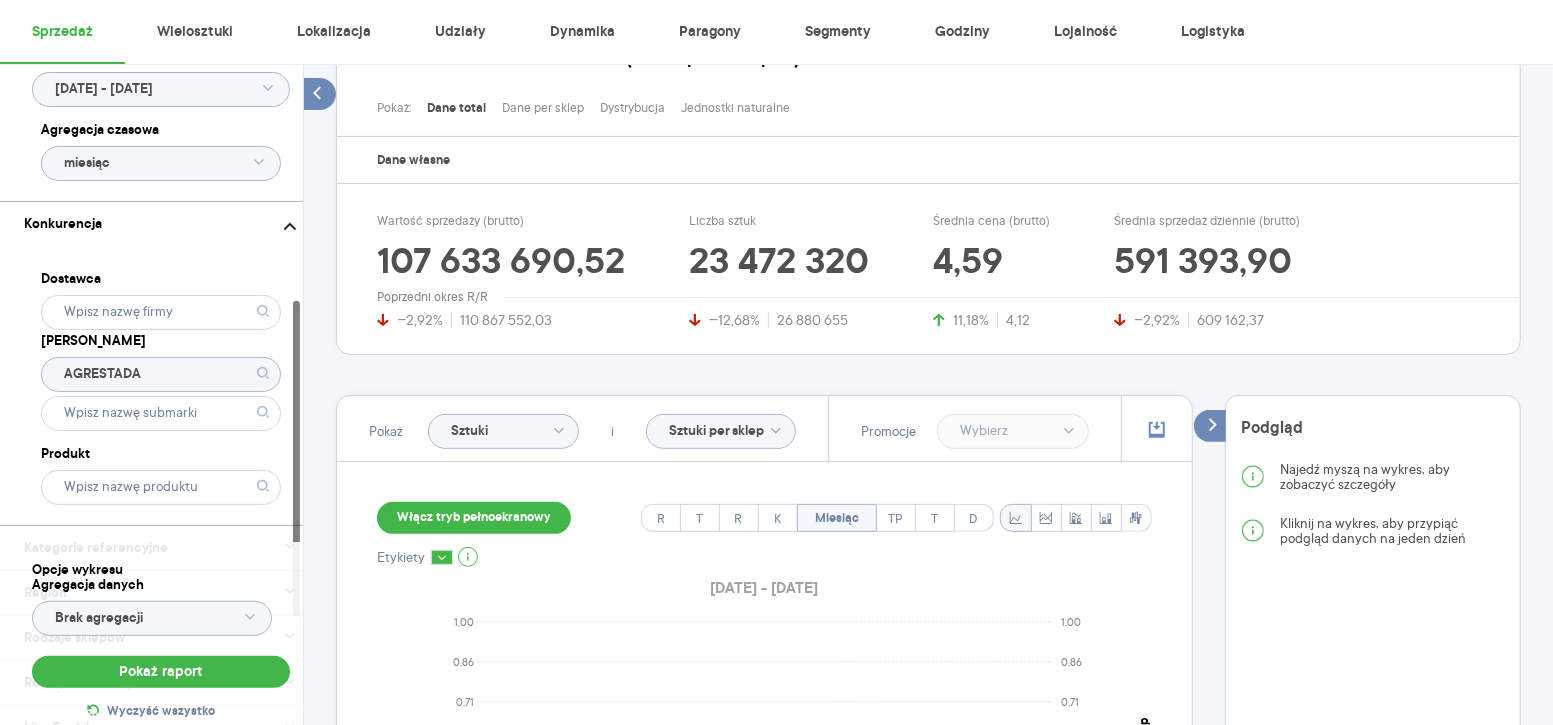 click 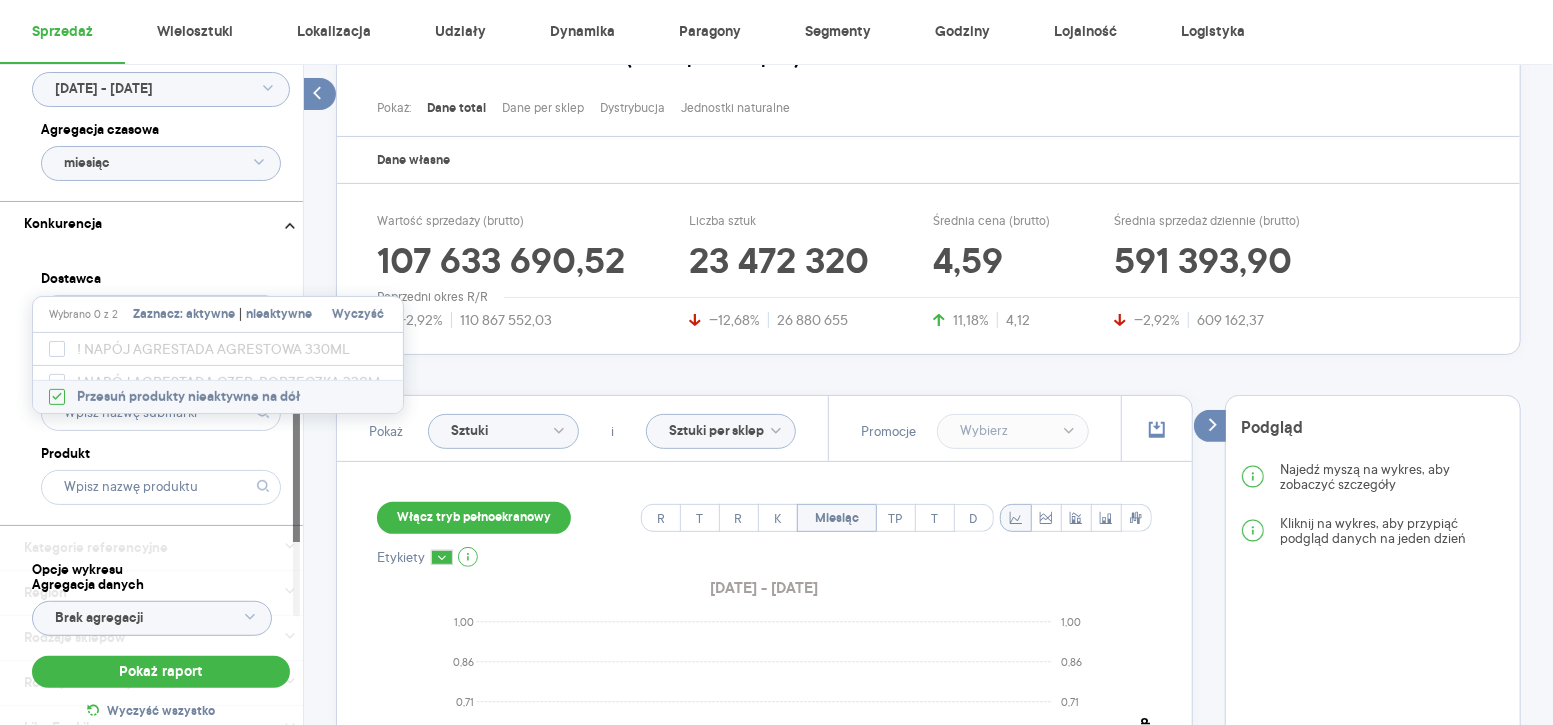 click on "aktywne" at bounding box center (210, 315) 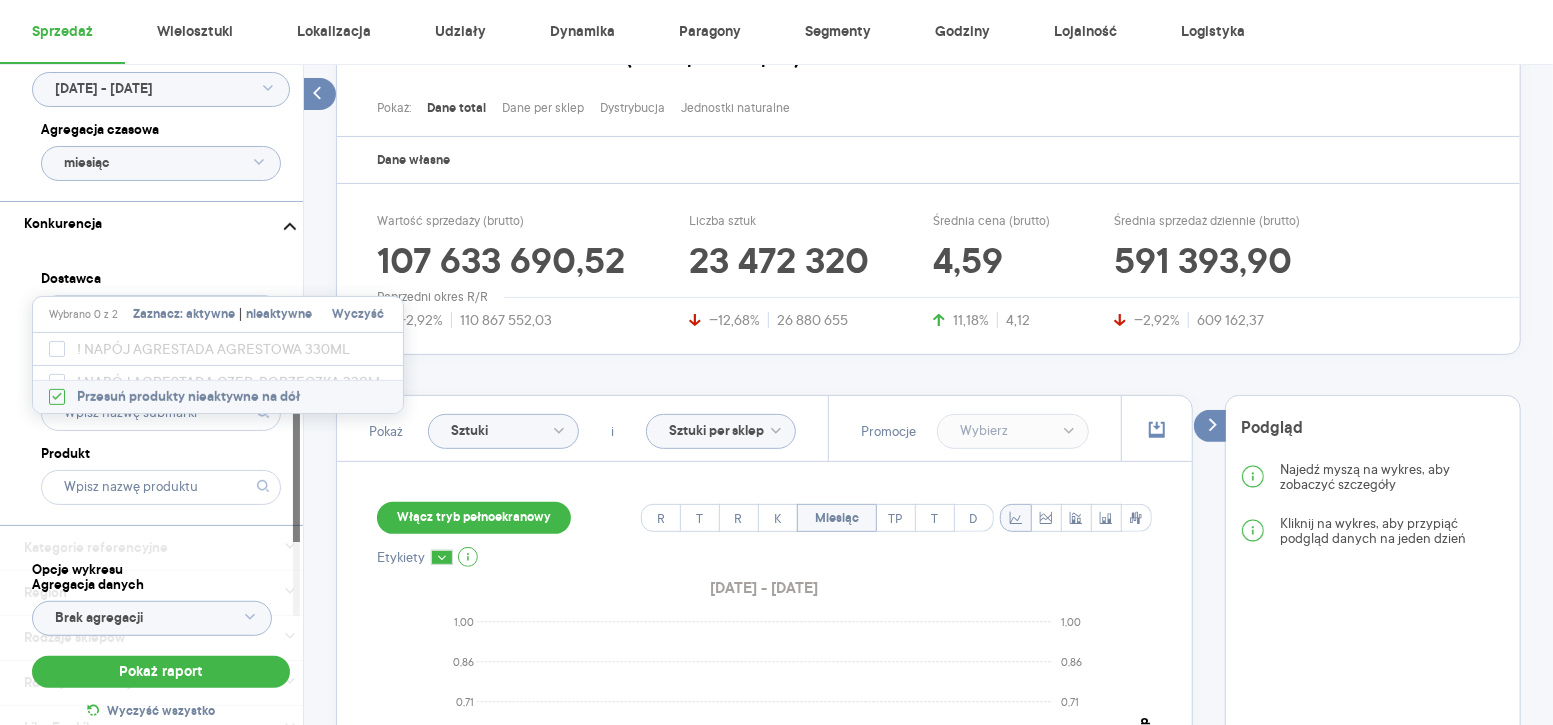 click on "Dostawca Marka AGRESTADA Produkt" at bounding box center (161, 385) 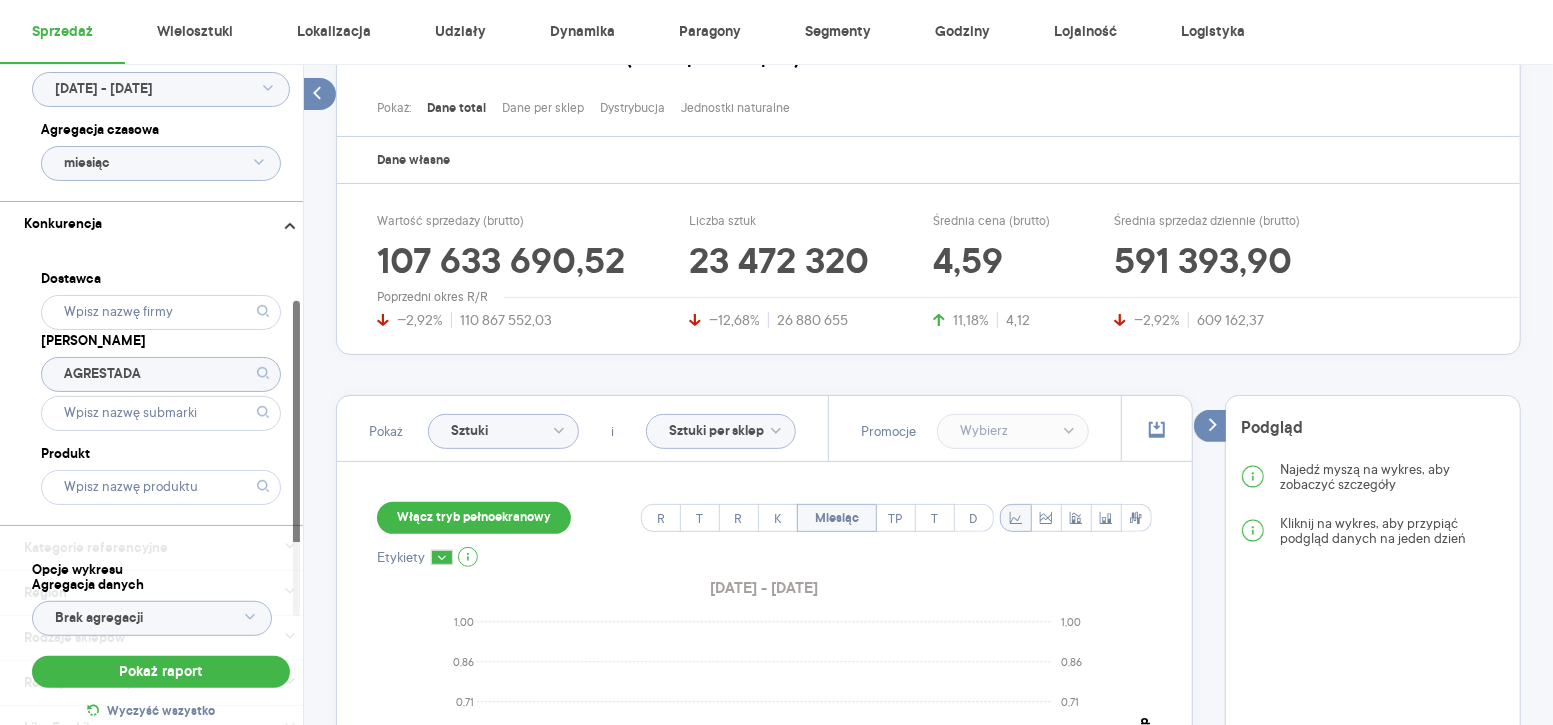 click on "AGRESTADA" 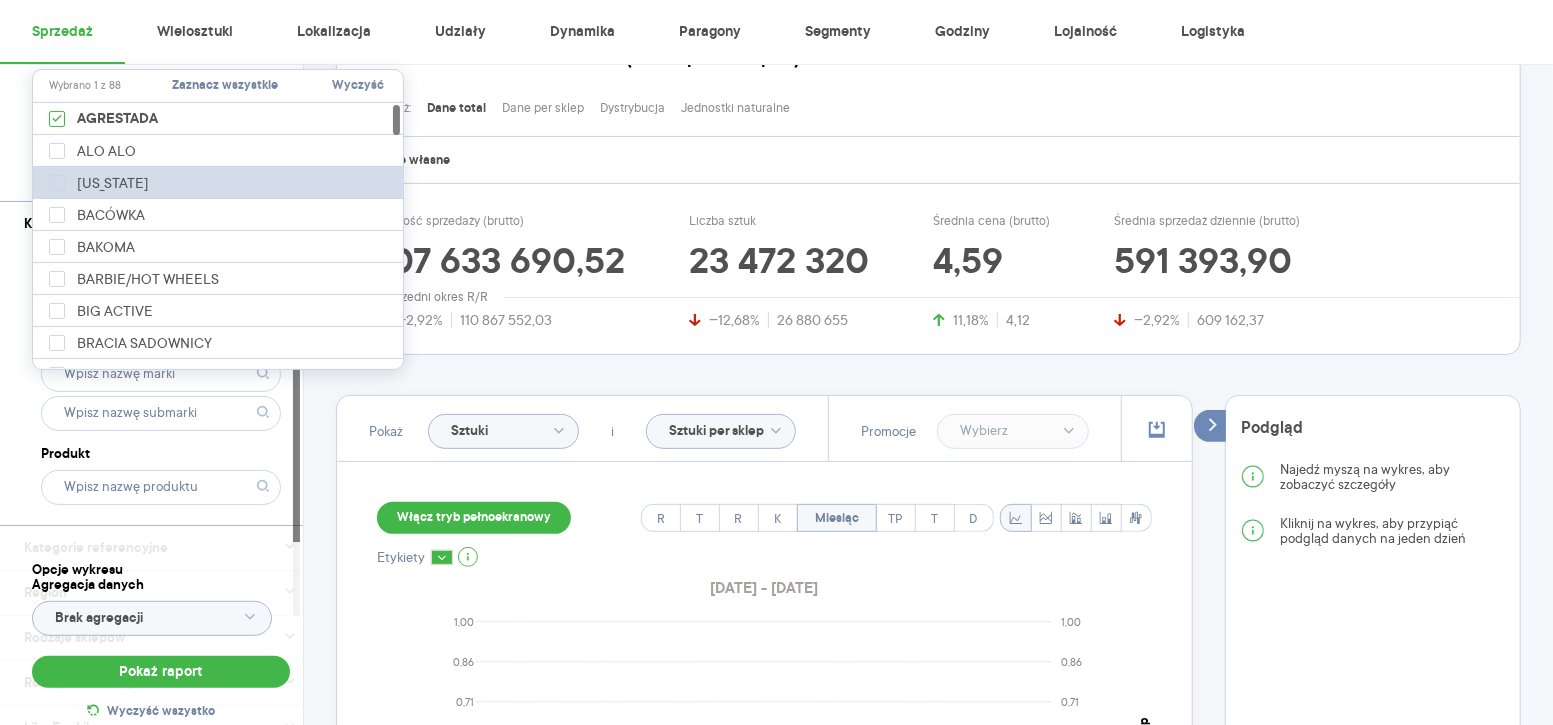 click on "[US_STATE]" at bounding box center (221, 183) 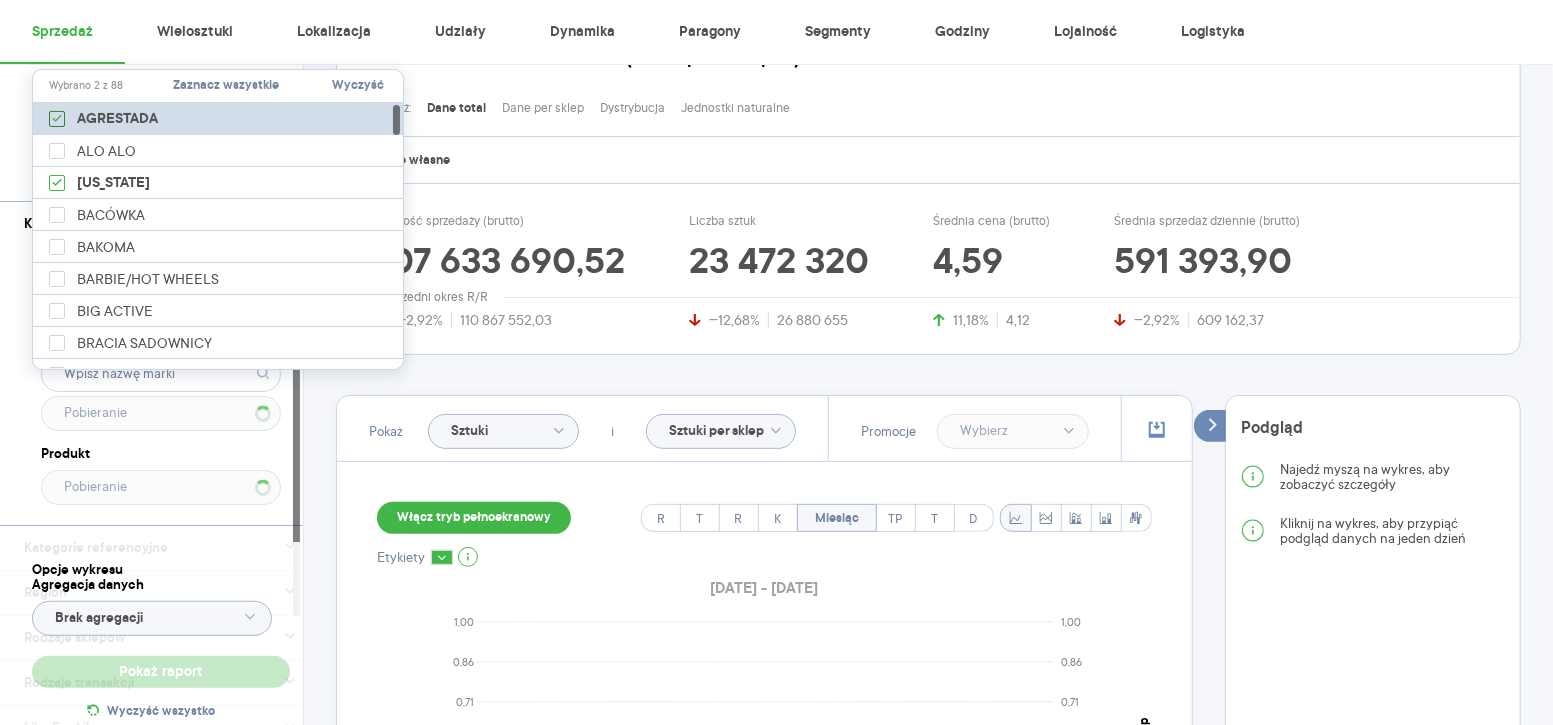 click 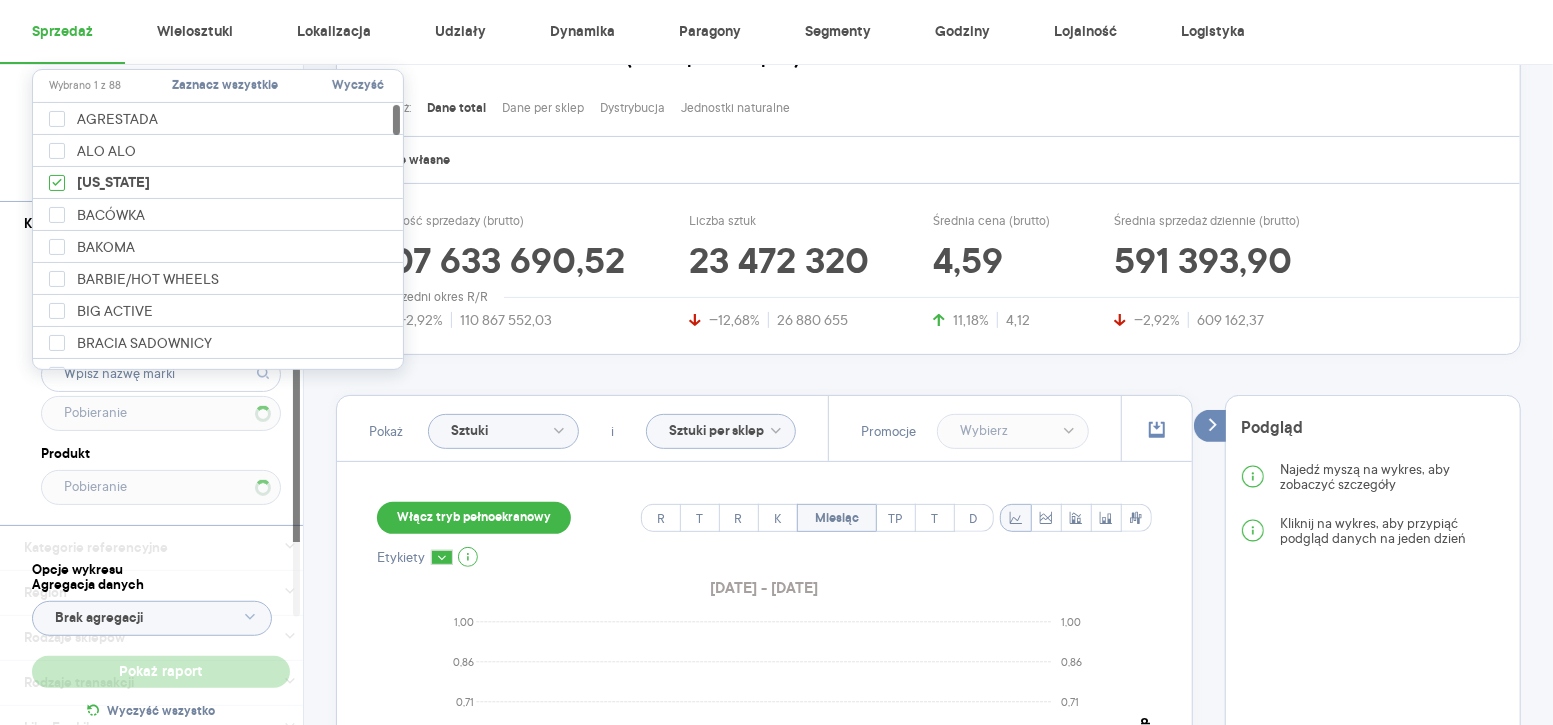 click on "Dostawca Marka Produkt" at bounding box center [161, 385] 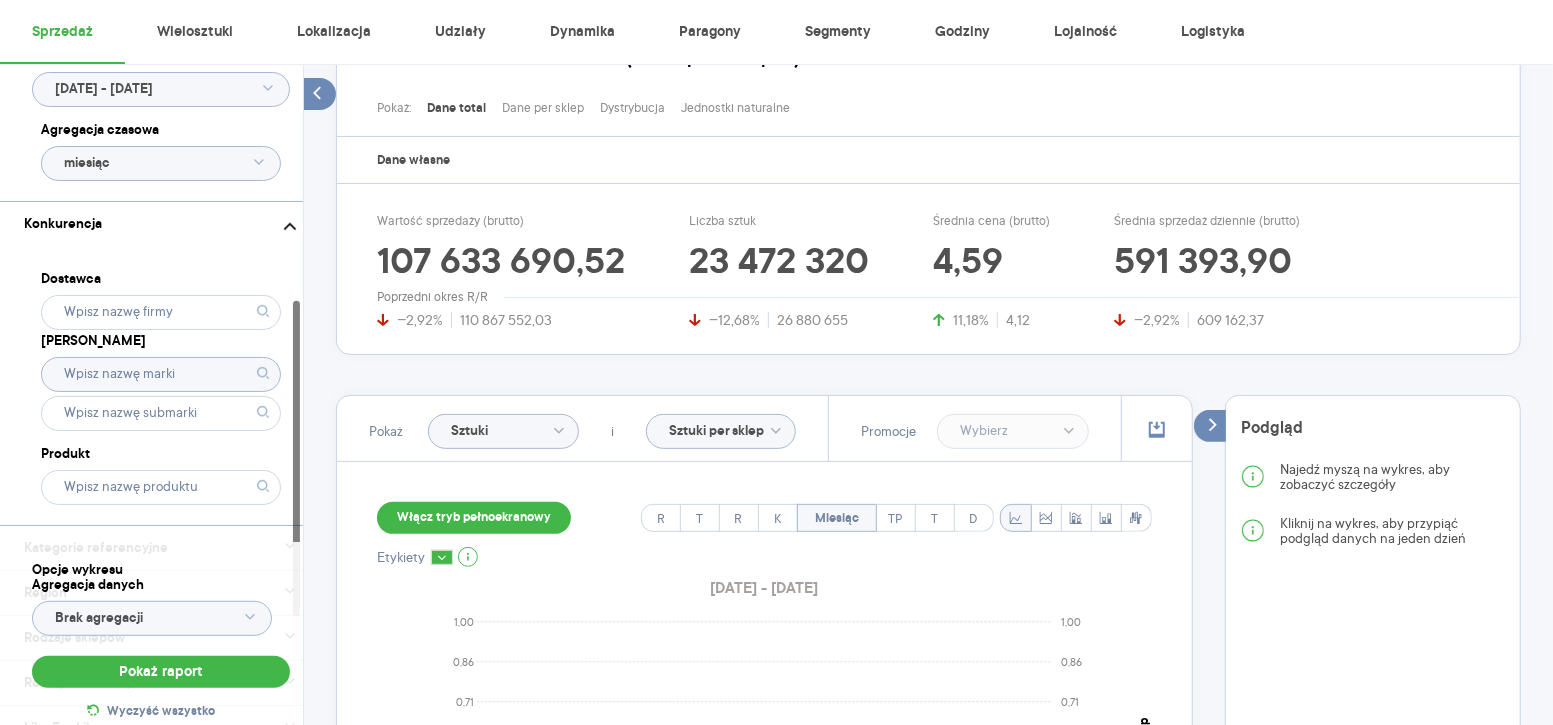 type on "[US_STATE]" 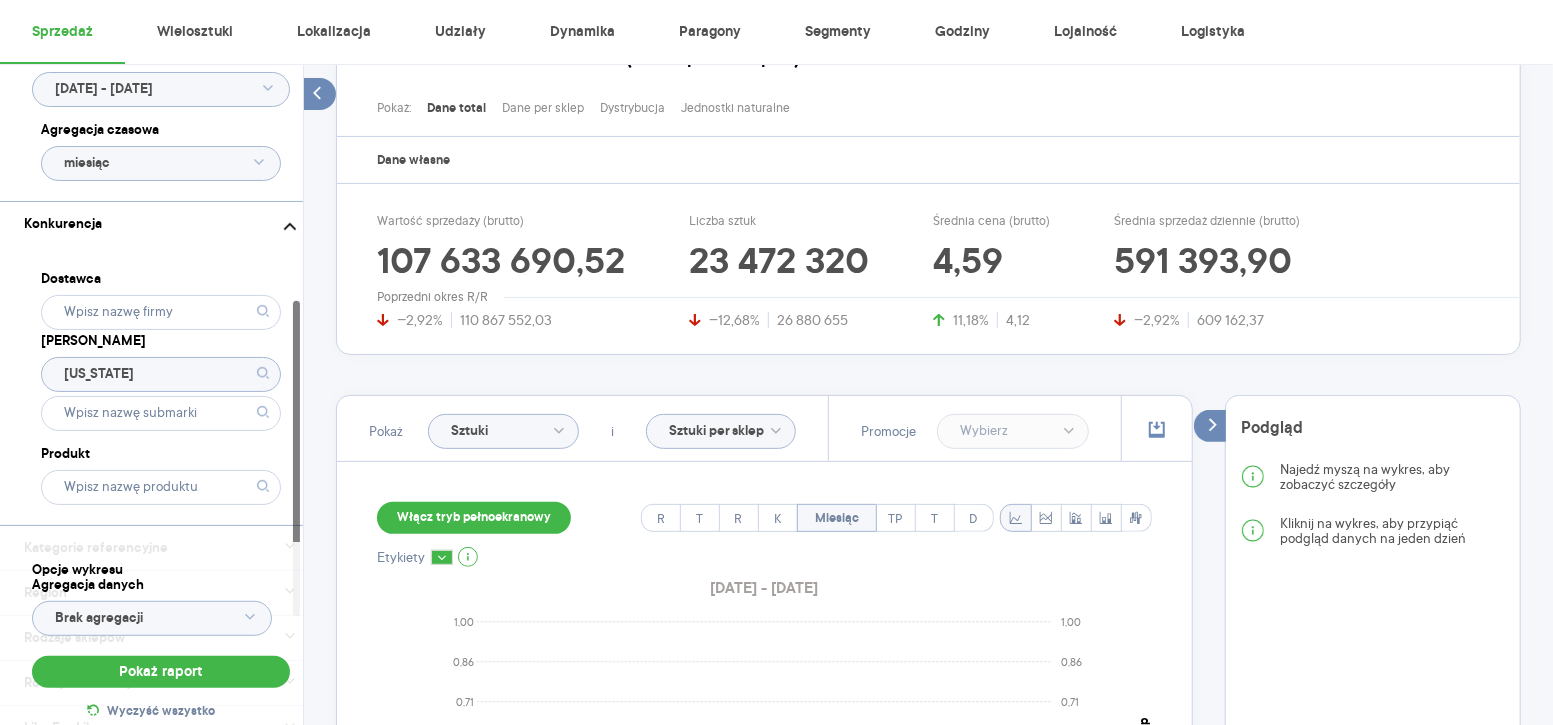 click 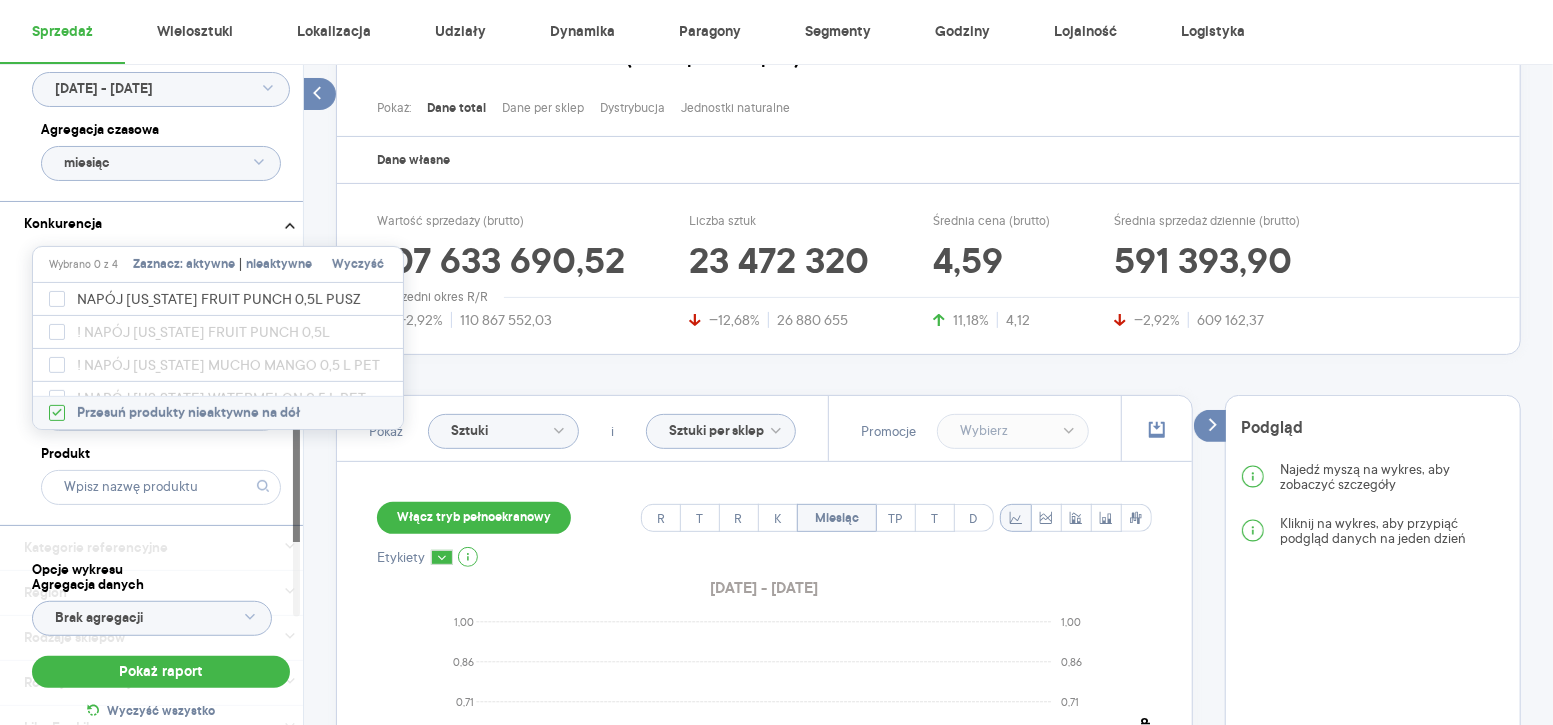 click on "aktywne" at bounding box center [210, 265] 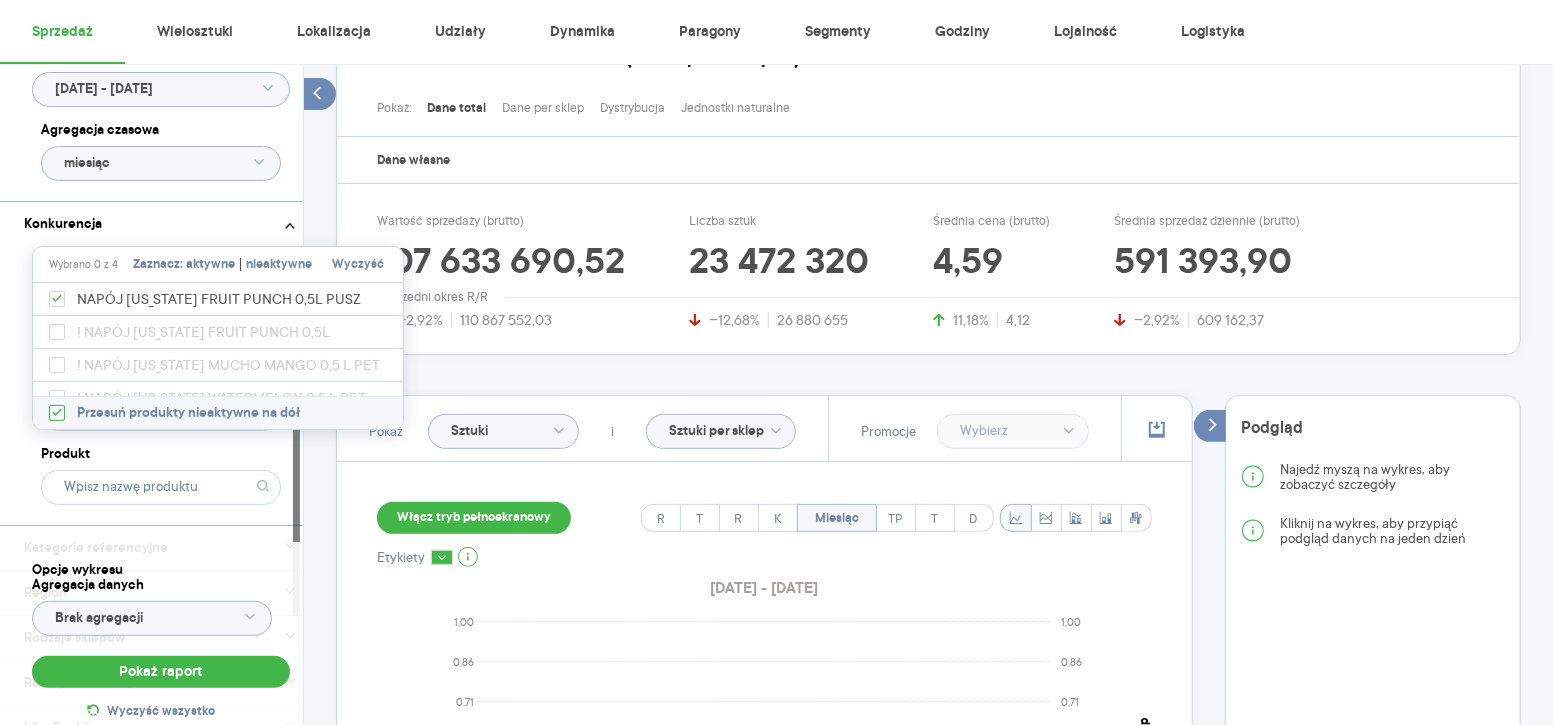 checkbox on "true" 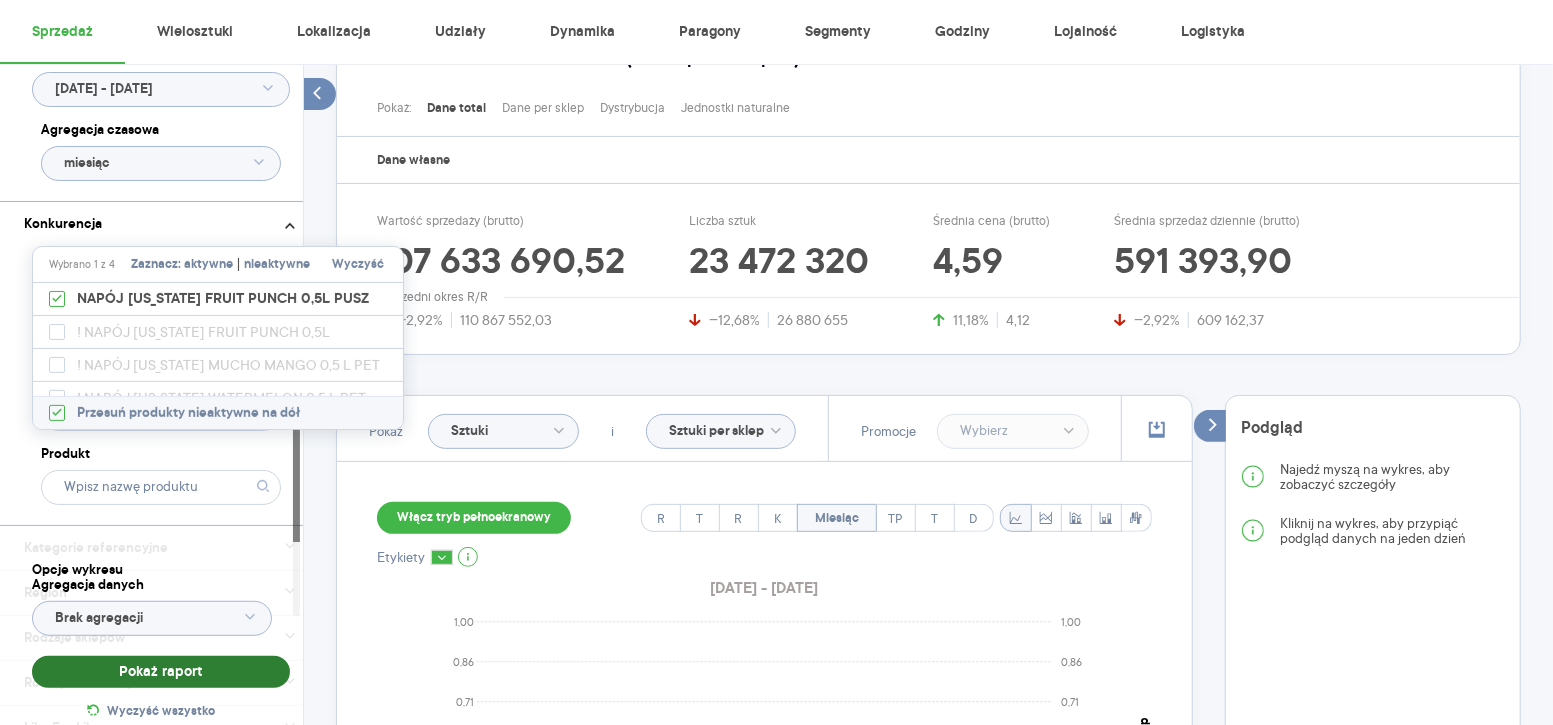 click on "Pokaż raport" at bounding box center (161, 672) 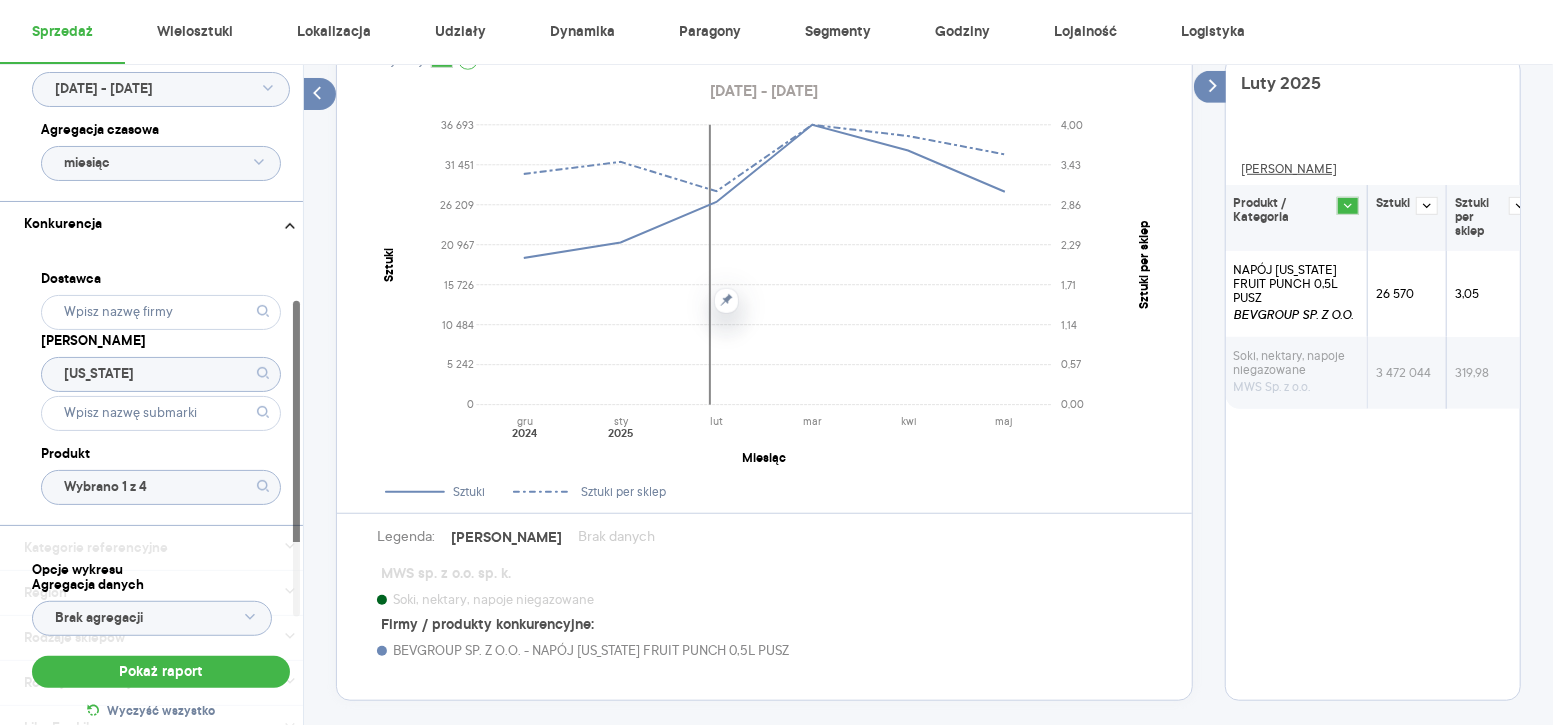 scroll, scrollTop: 715, scrollLeft: 0, axis: vertical 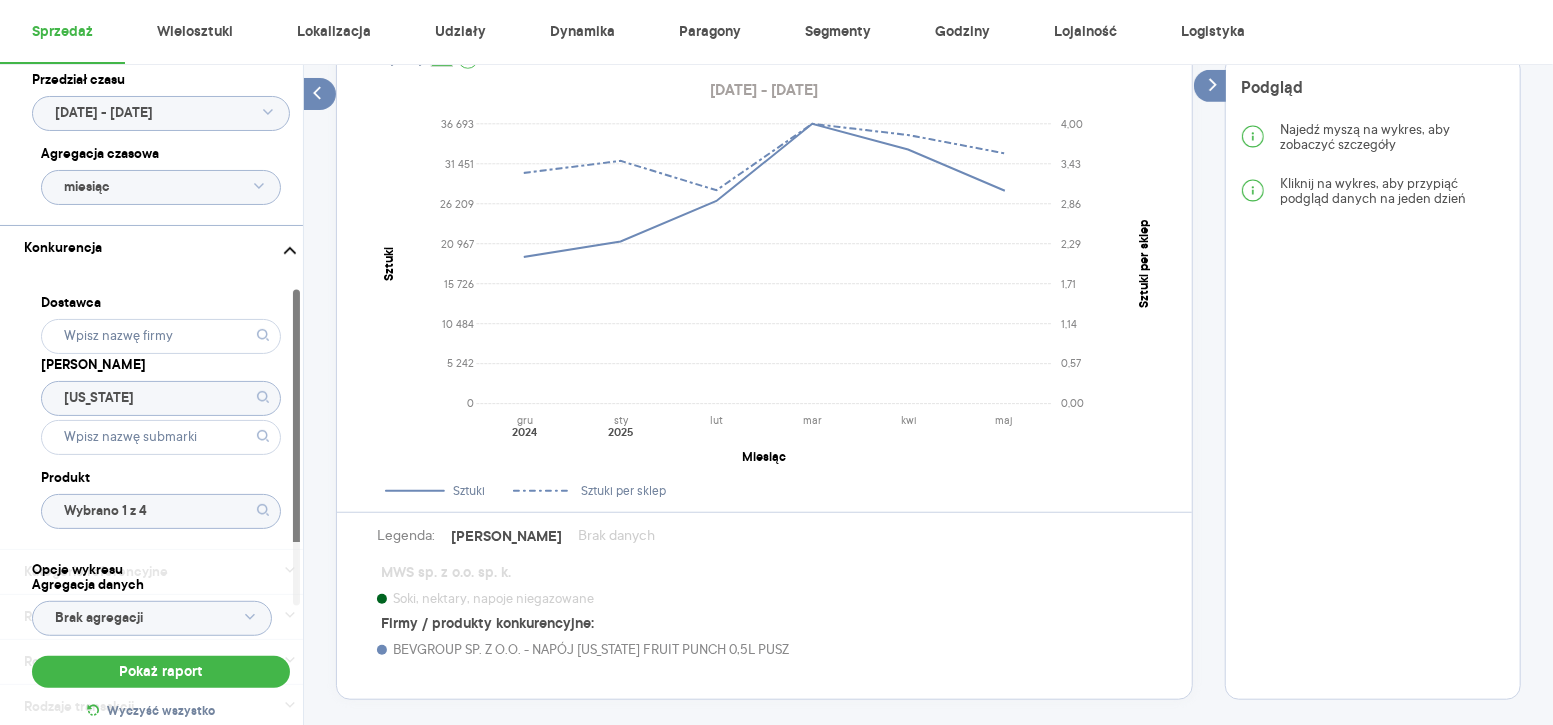 click on "[US_STATE]" 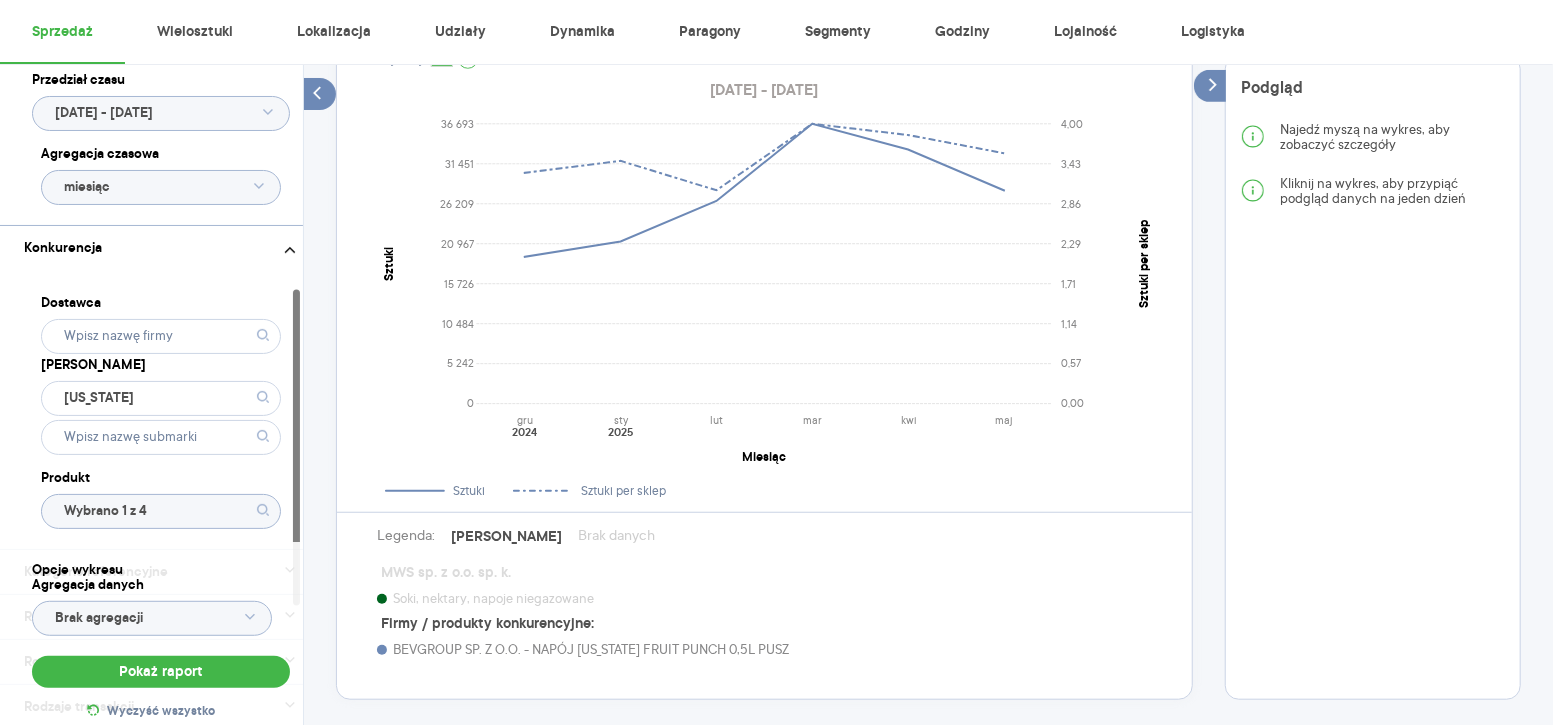 type 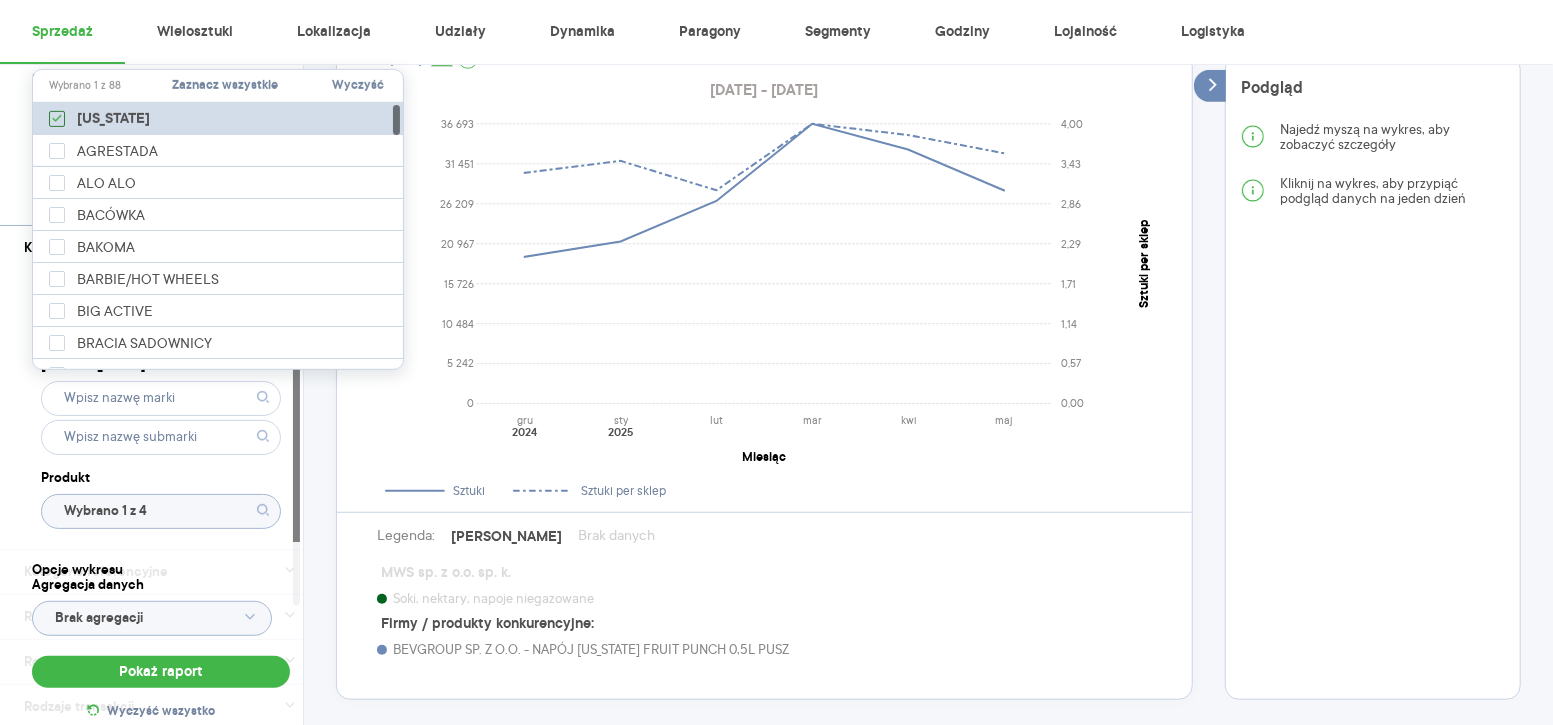 click 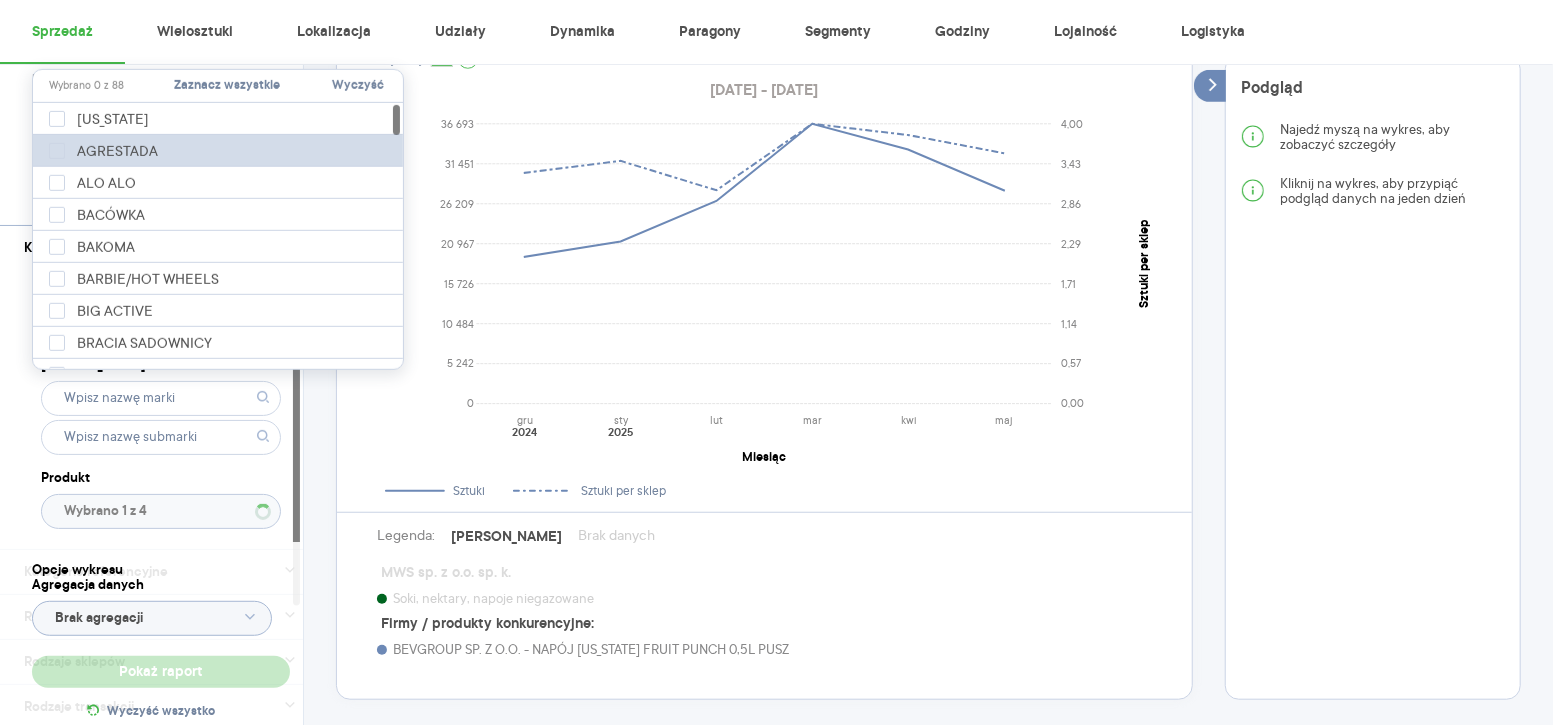 type on "Wybrano 1 z 522" 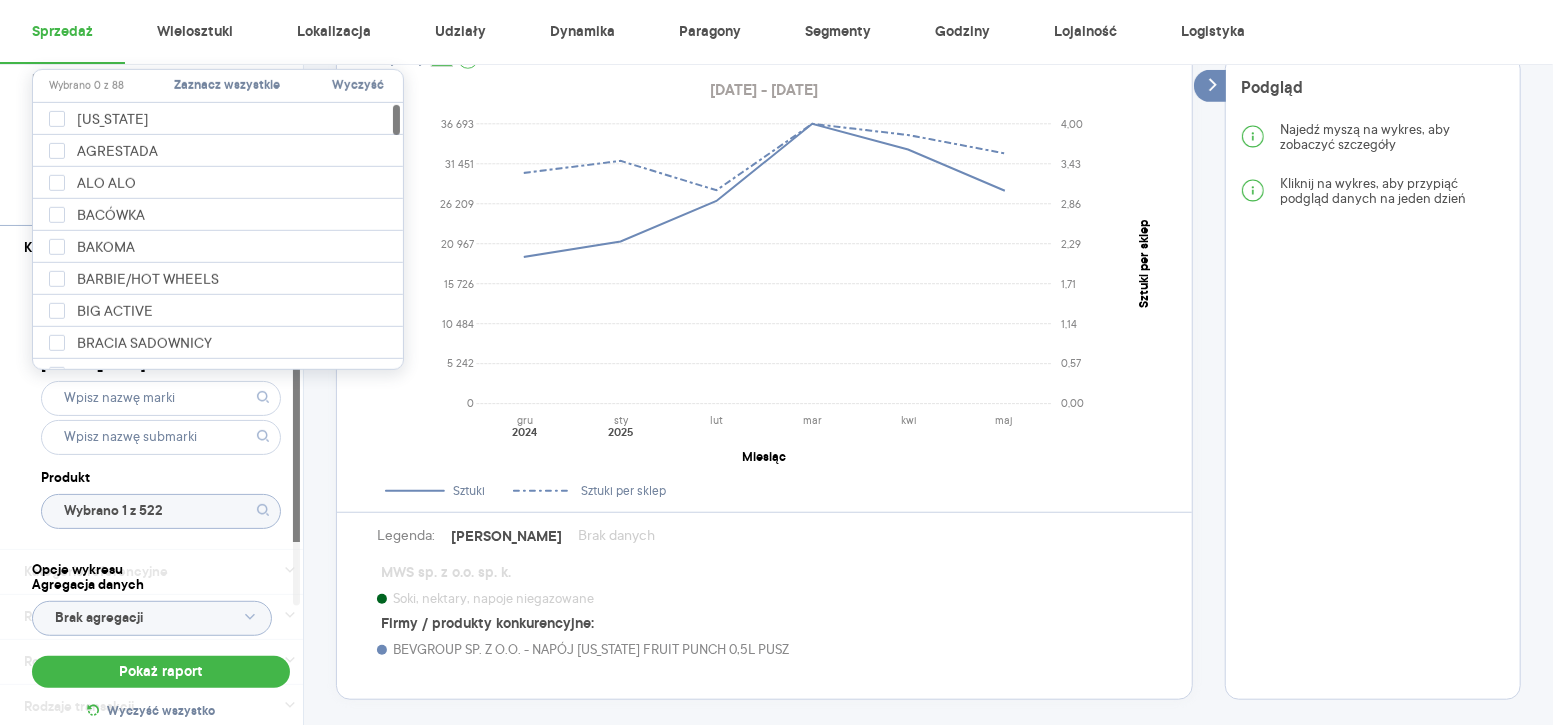 click 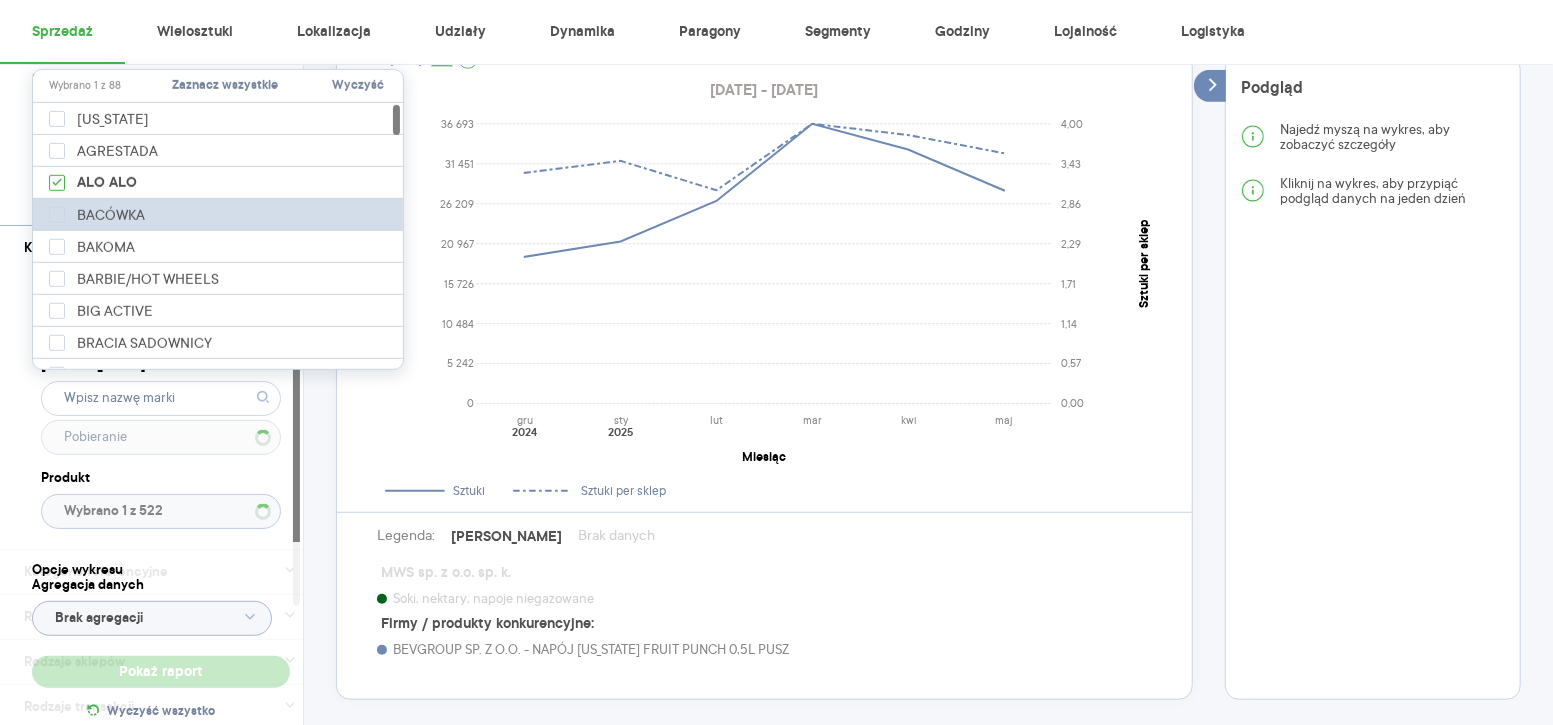 type 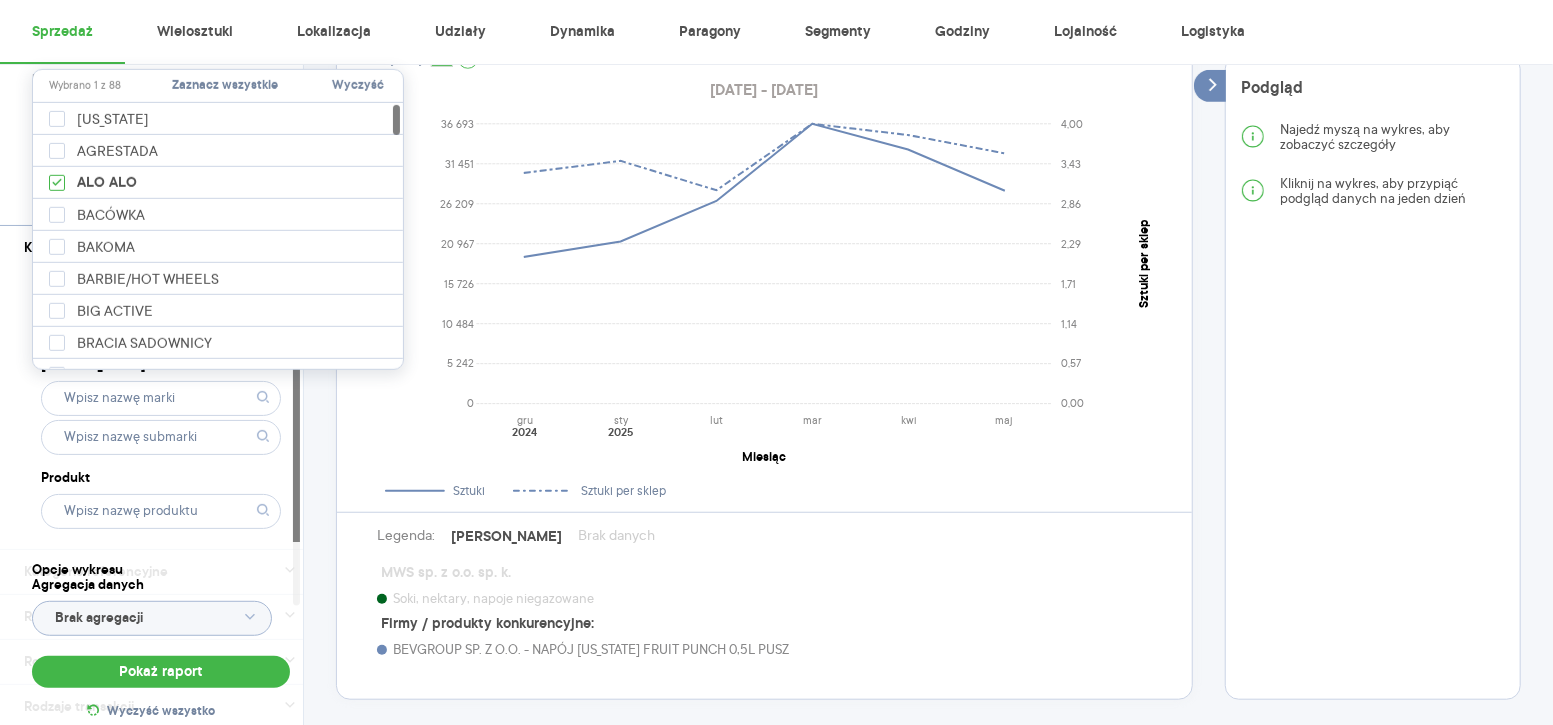 click on "Kategoria * Napoje Wybrano 1 z 8 Atrybuty Pokaż atrybuty Marka Produkt Pokaż hierarchię Przedział czasu [DATE] - [DATE] Agregacja czasowa miesiąc" at bounding box center [161, -90] 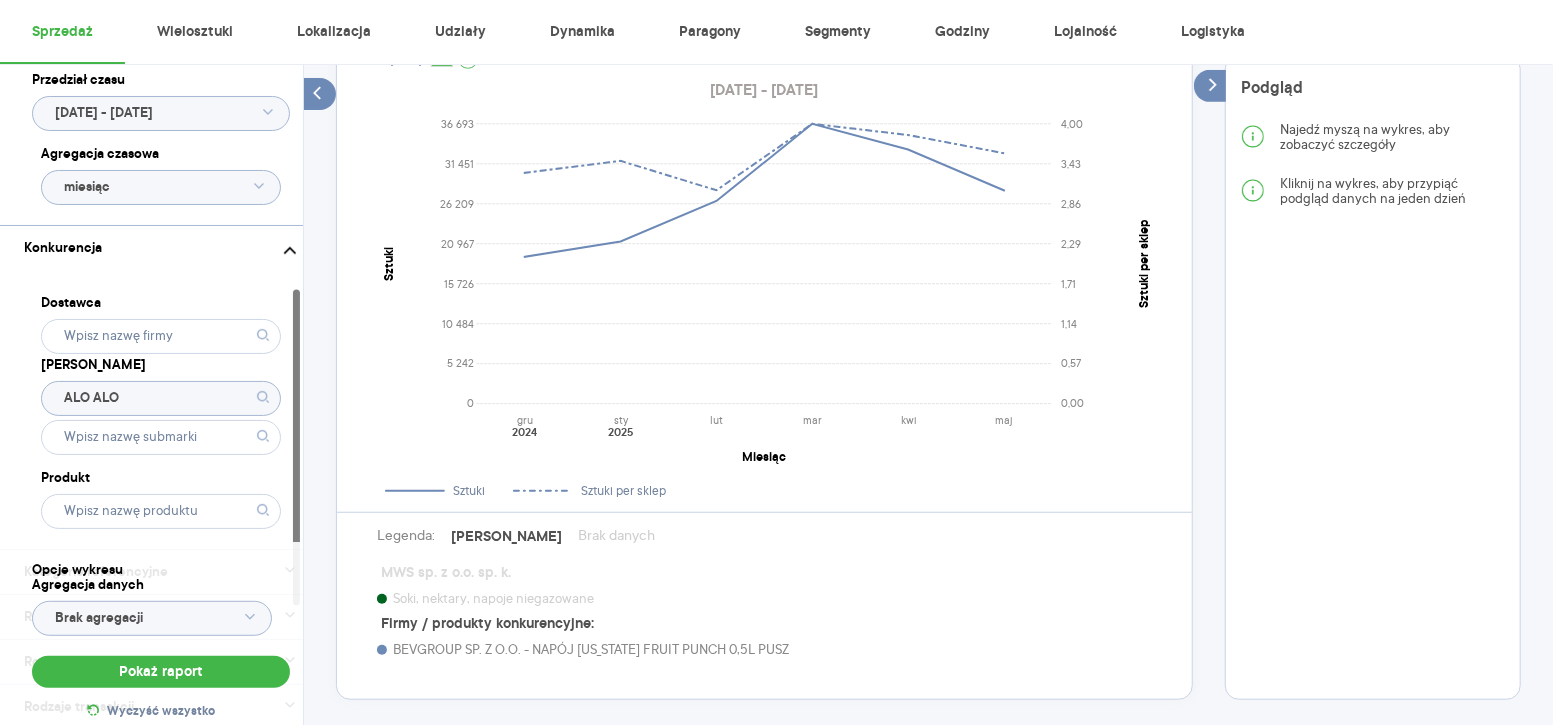 scroll, scrollTop: 520, scrollLeft: 0, axis: vertical 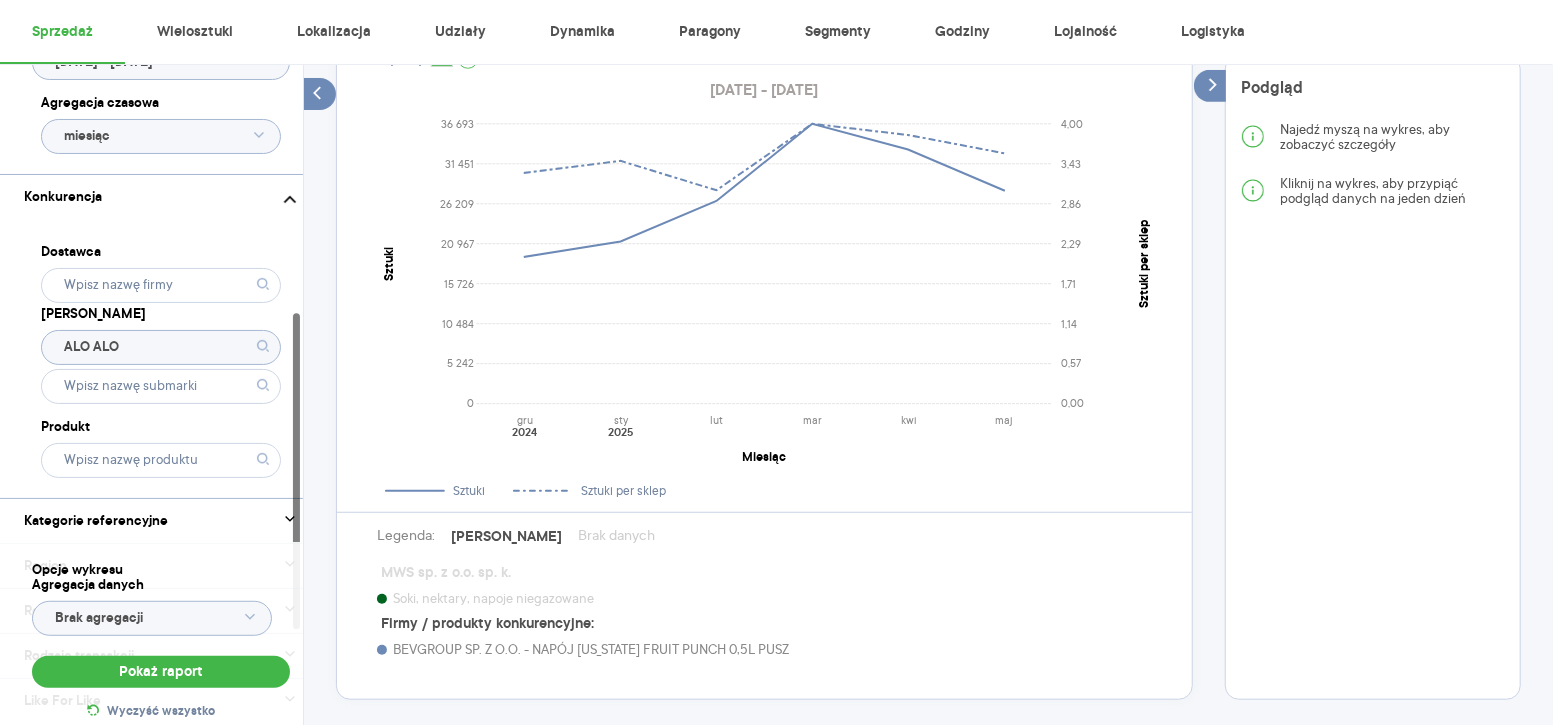 click 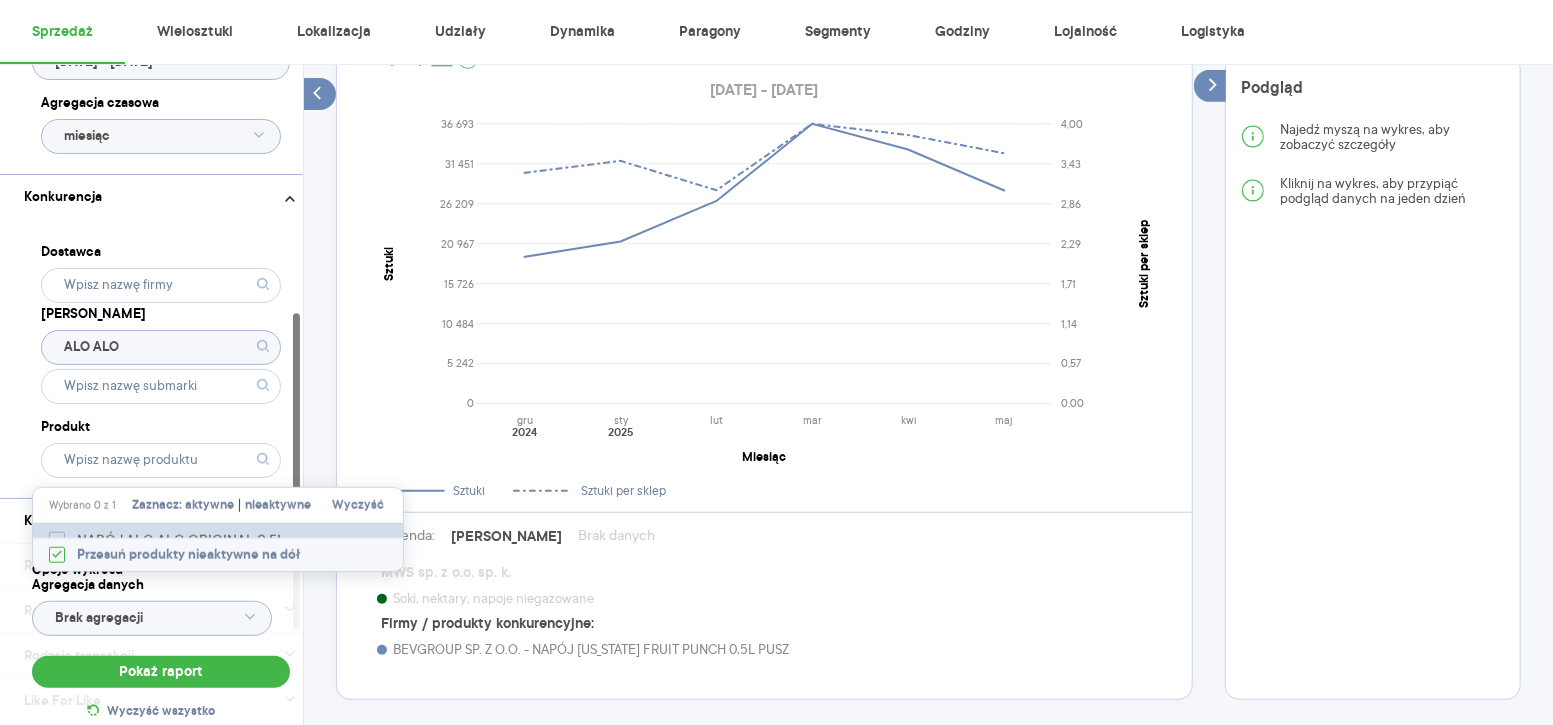 click on "NAPÓJ ALO ALO ORIGINAL 0,5L" at bounding box center [184, 540] 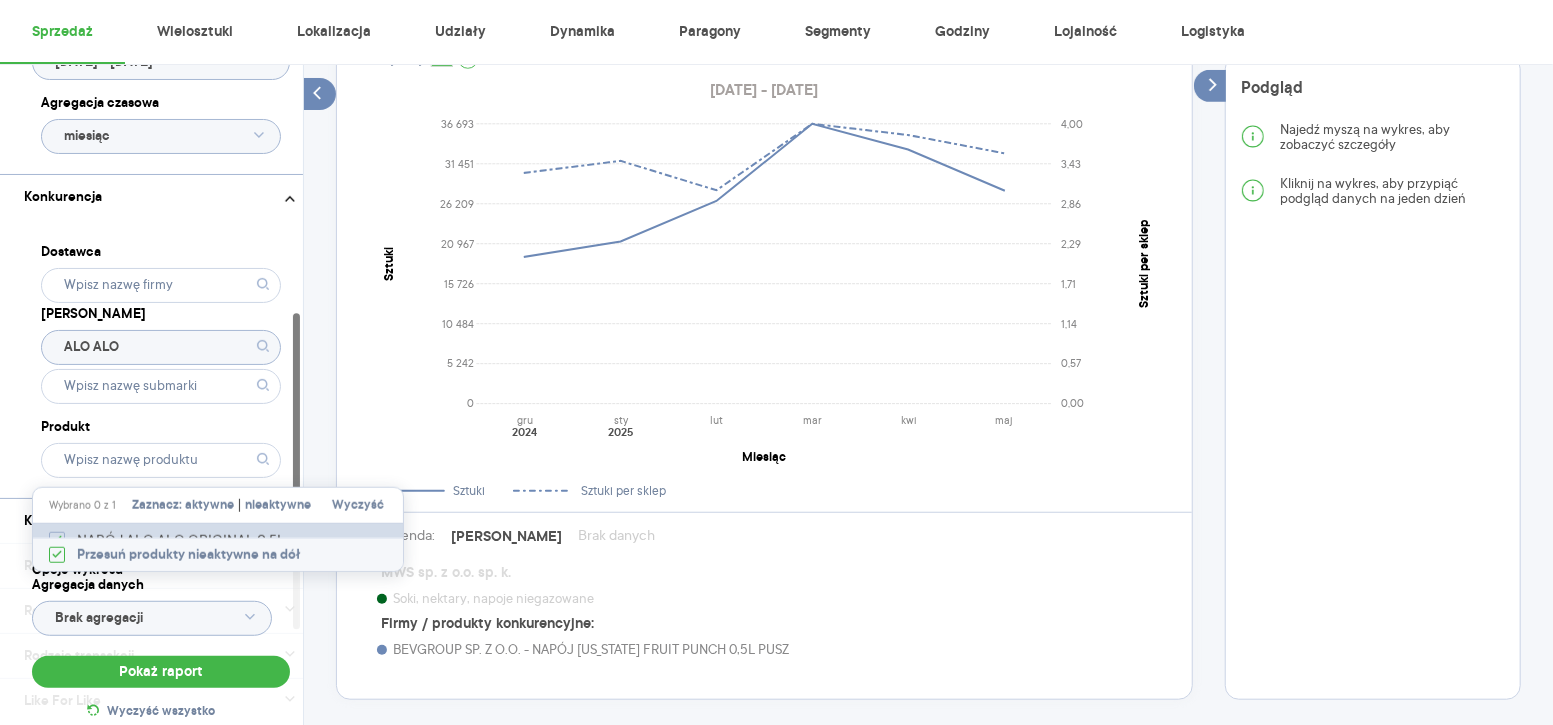 checkbox on "true" 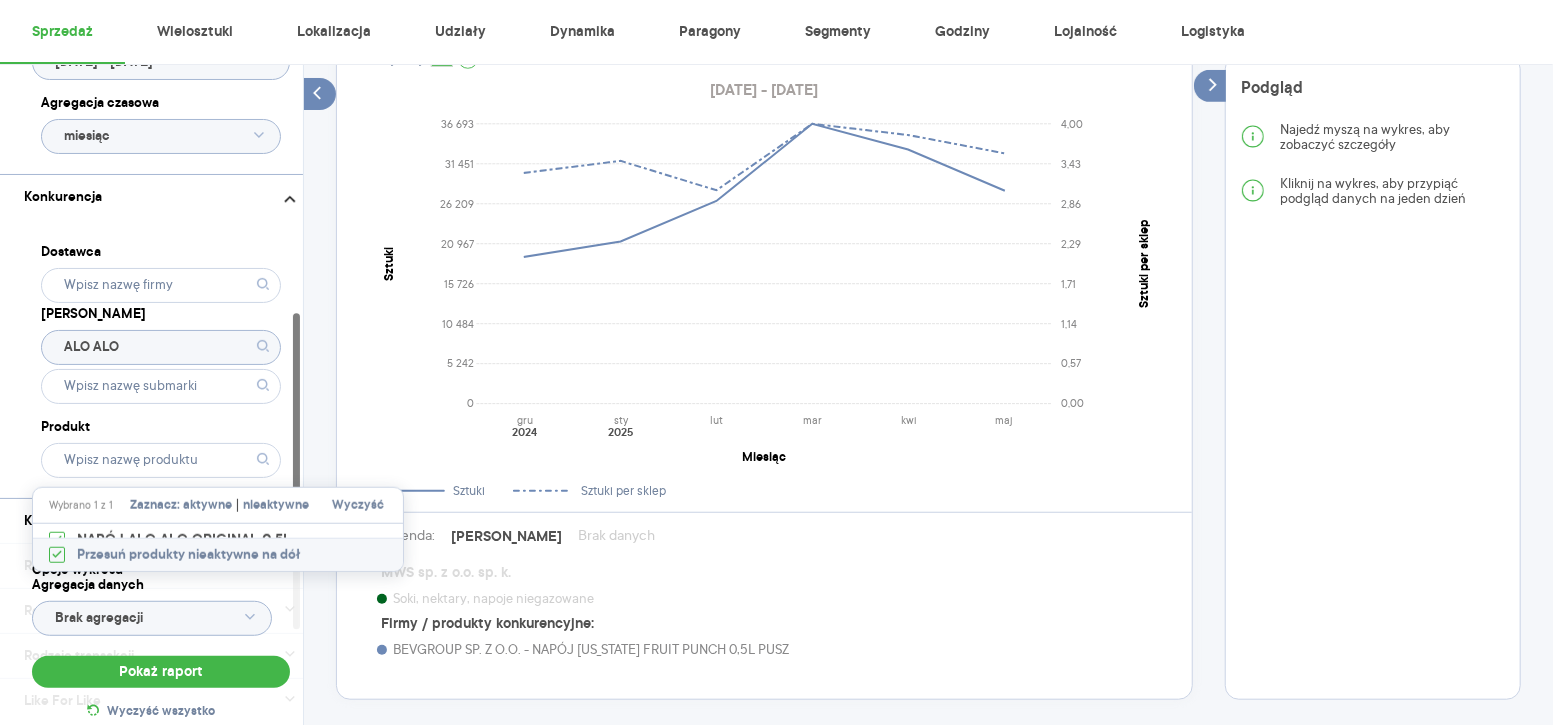click on "Dostawca Marka ALO ALO Produkt" at bounding box center [161, 358] 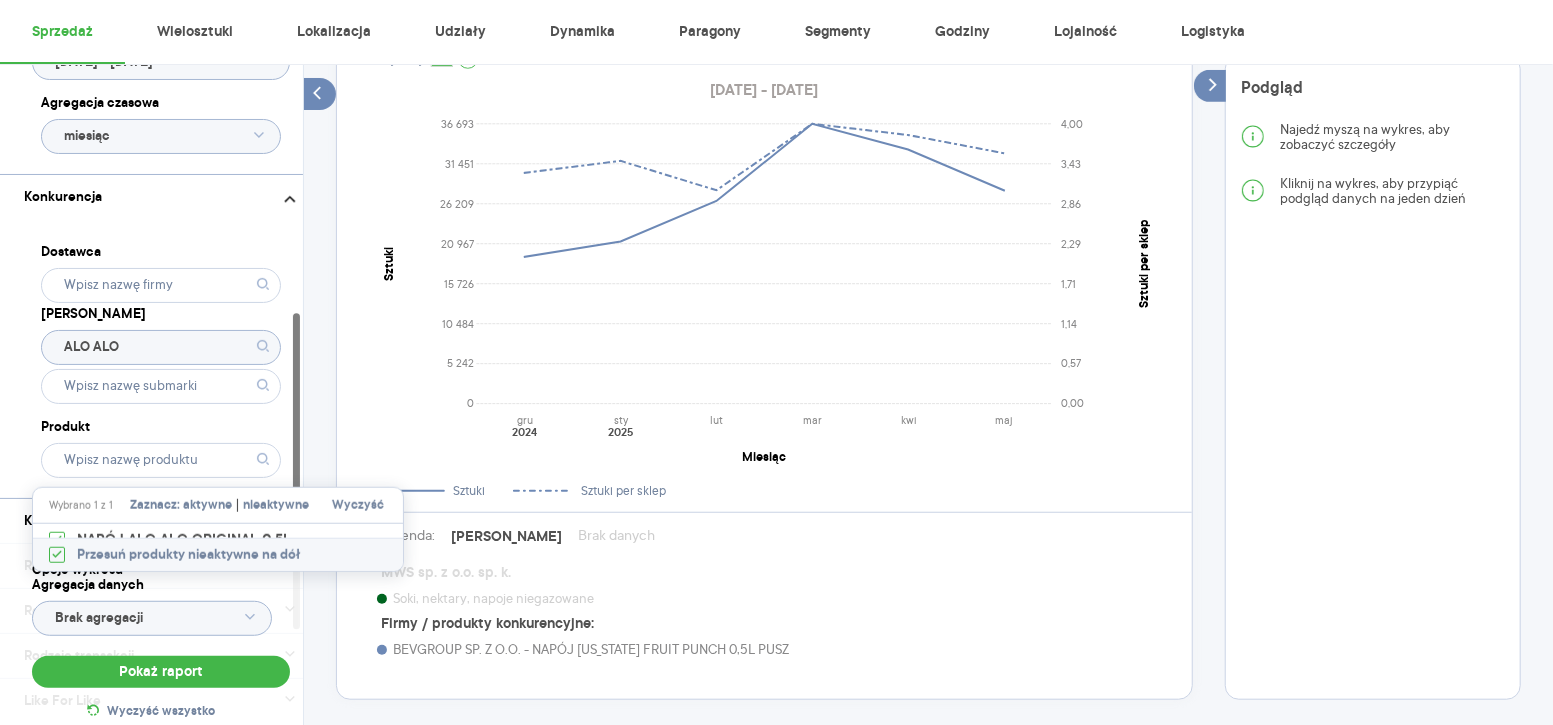type on "Wybrano 1 z 1" 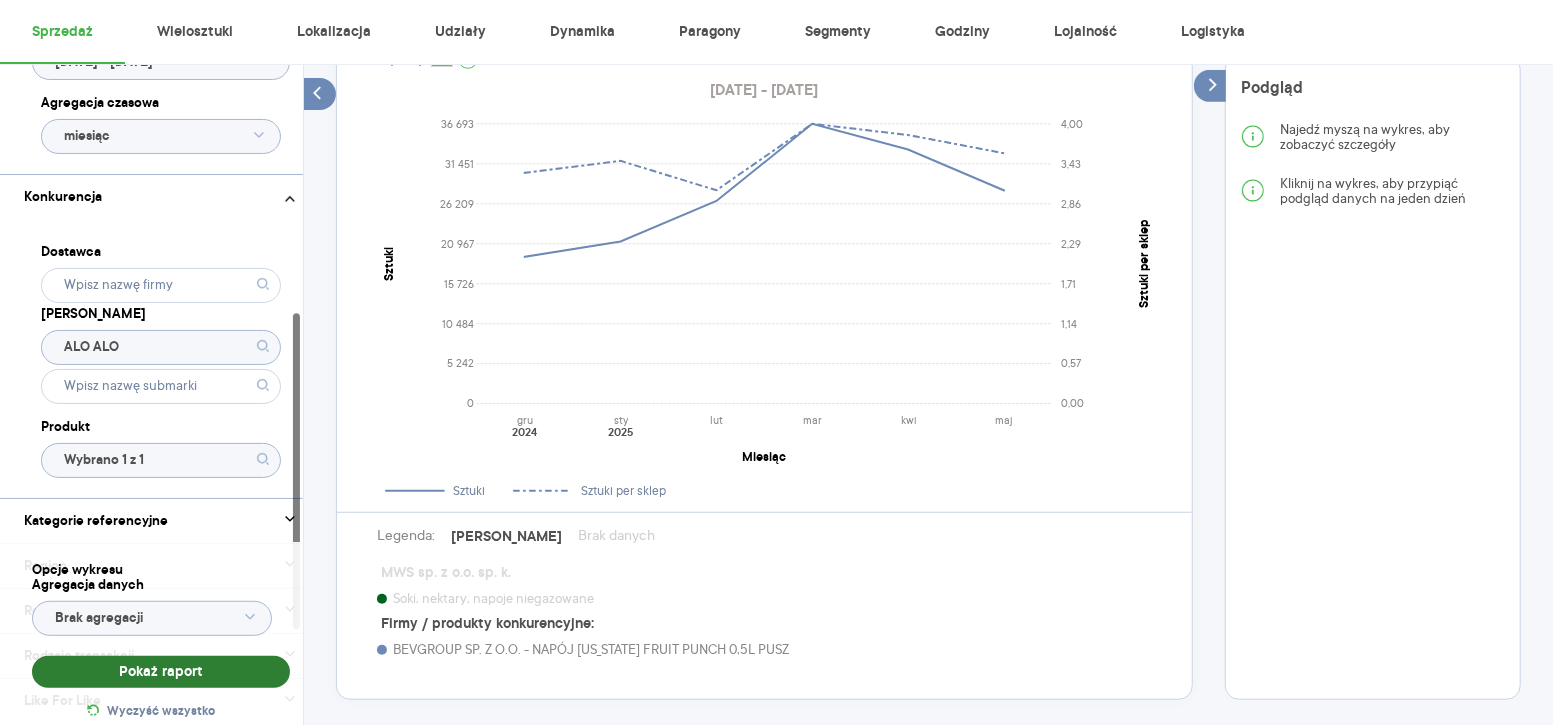 click on "Pokaż raport" at bounding box center [161, 672] 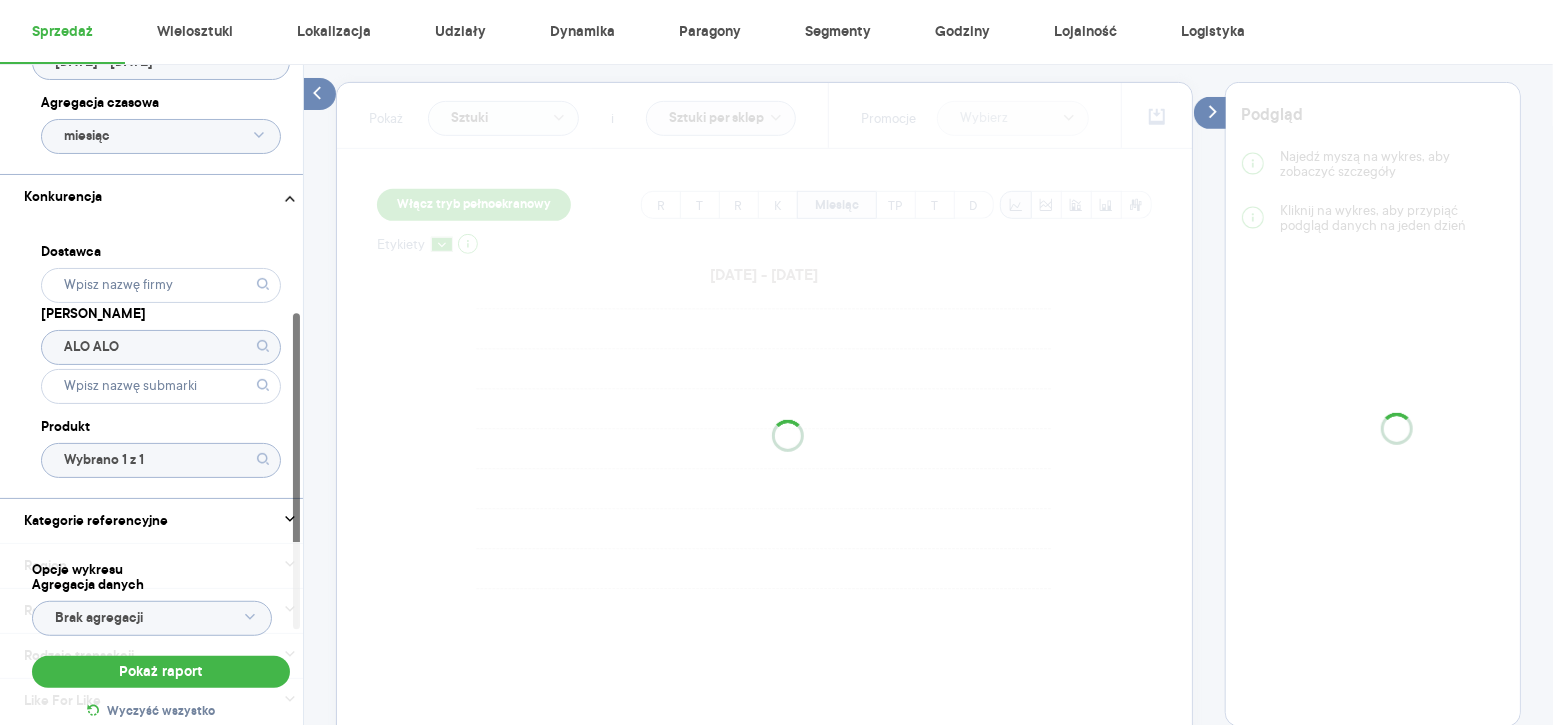 scroll, scrollTop: 515, scrollLeft: 0, axis: vertical 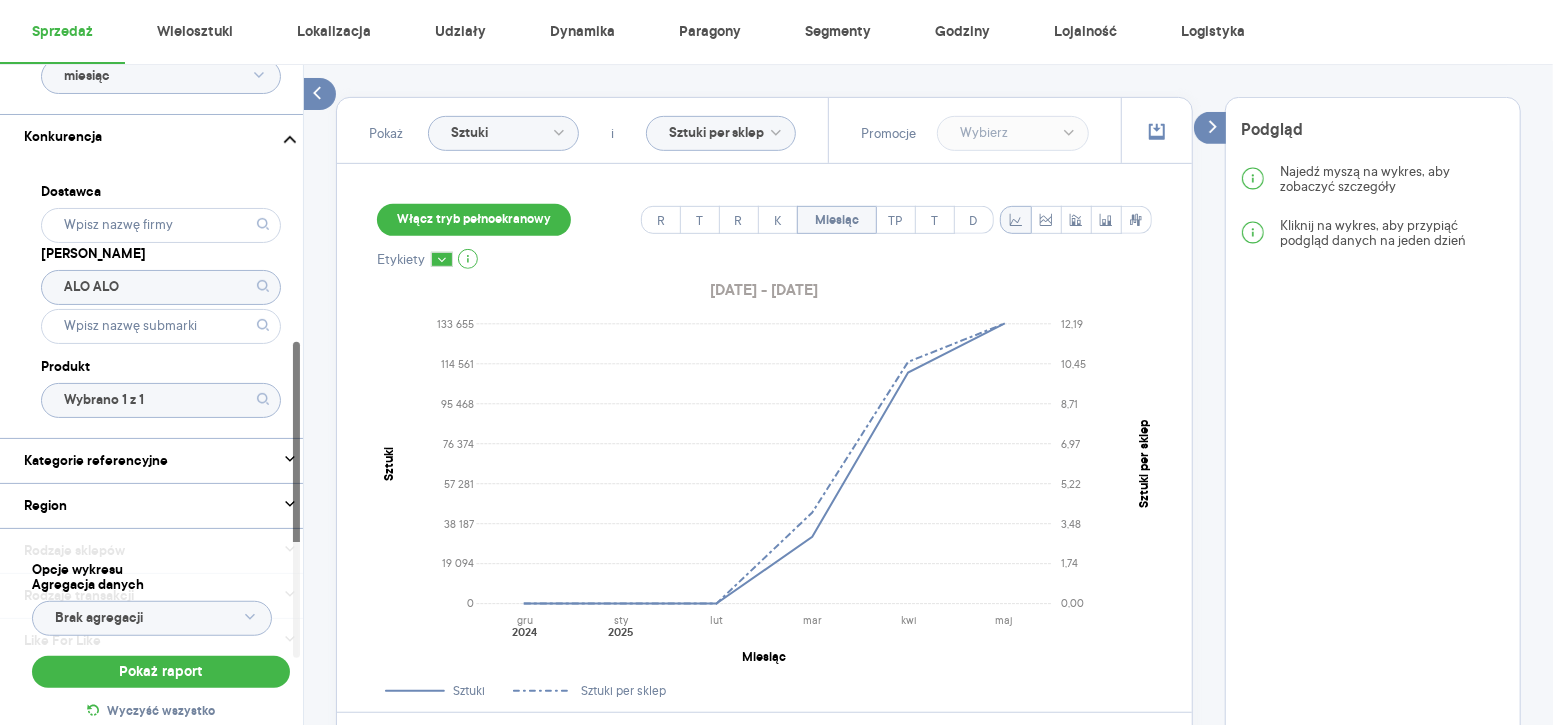 click on "ALO ALO" 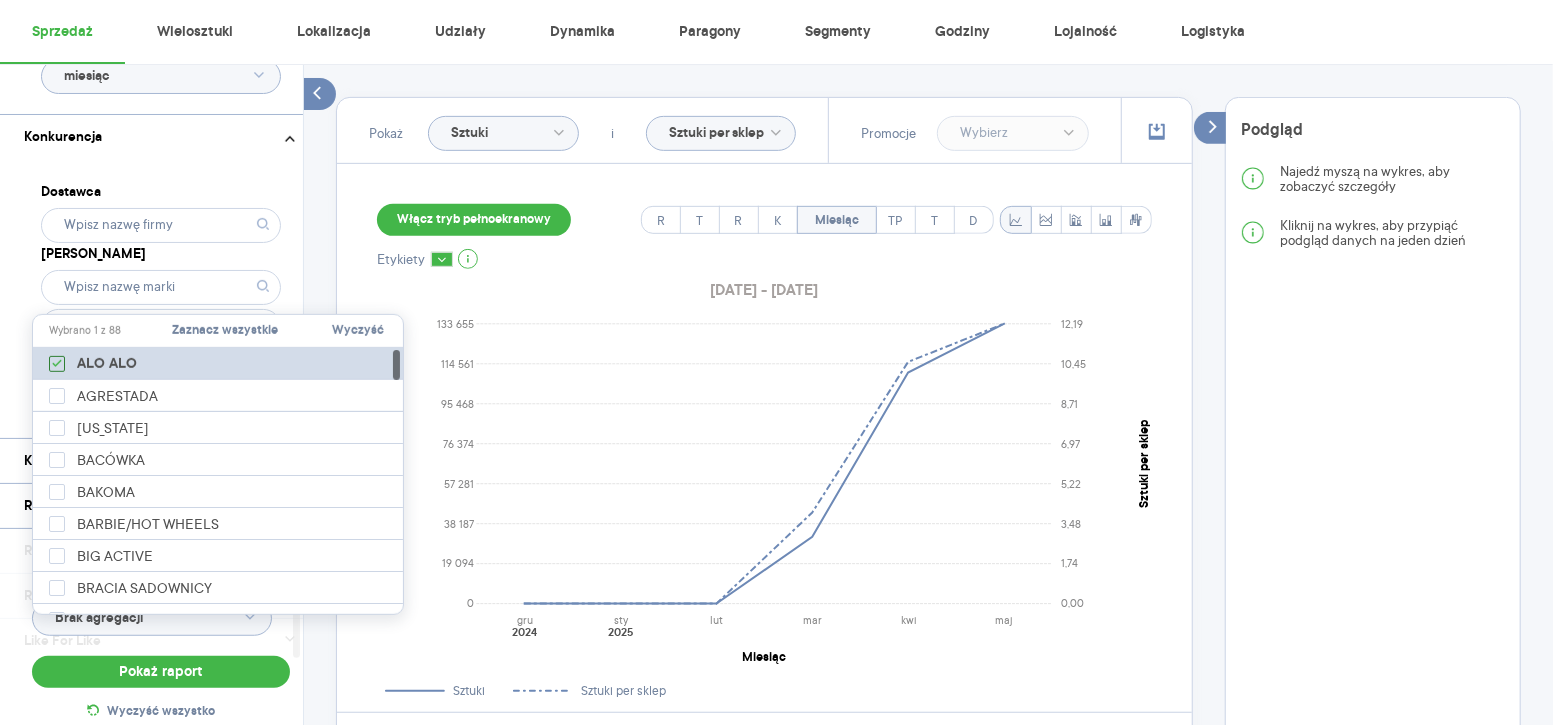 click at bounding box center [57, 364] 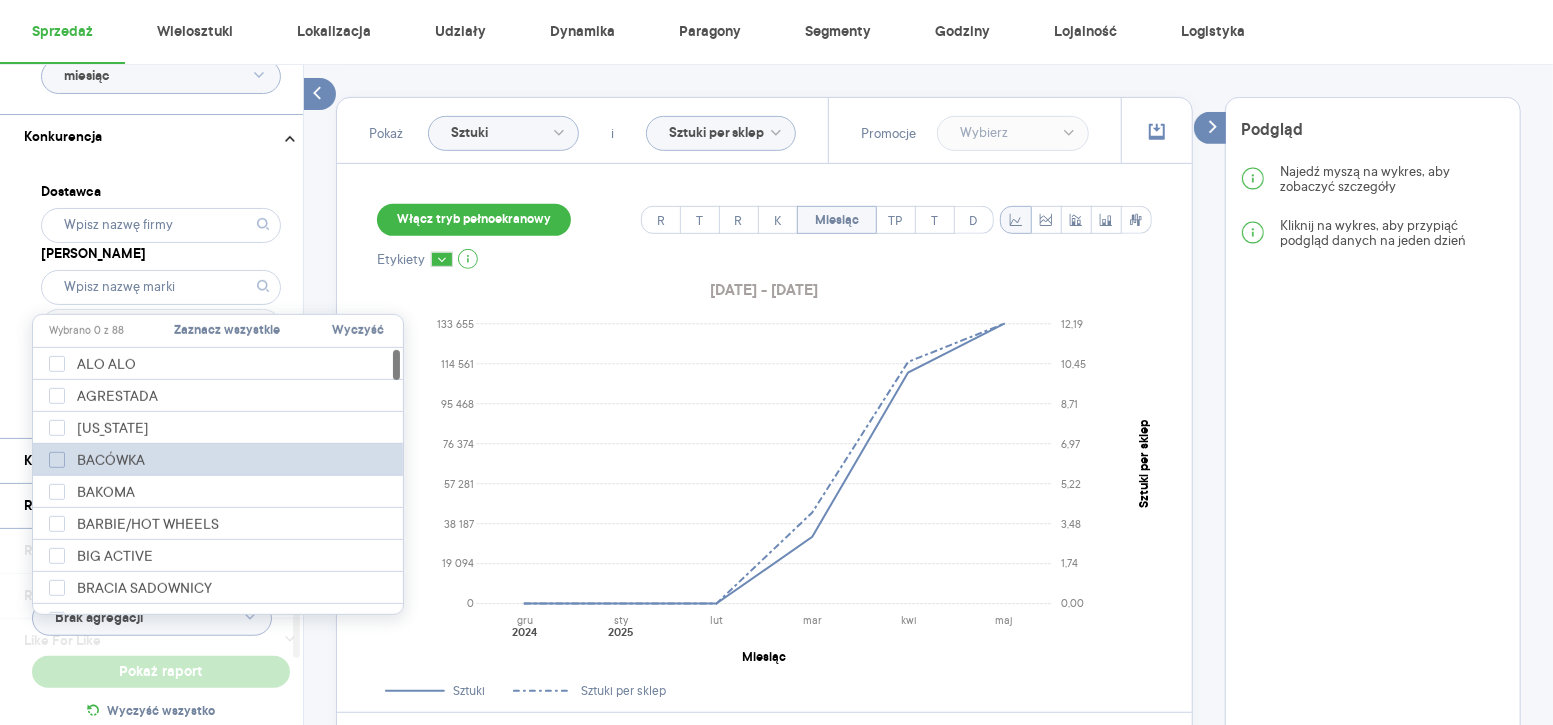 click at bounding box center [57, 460] 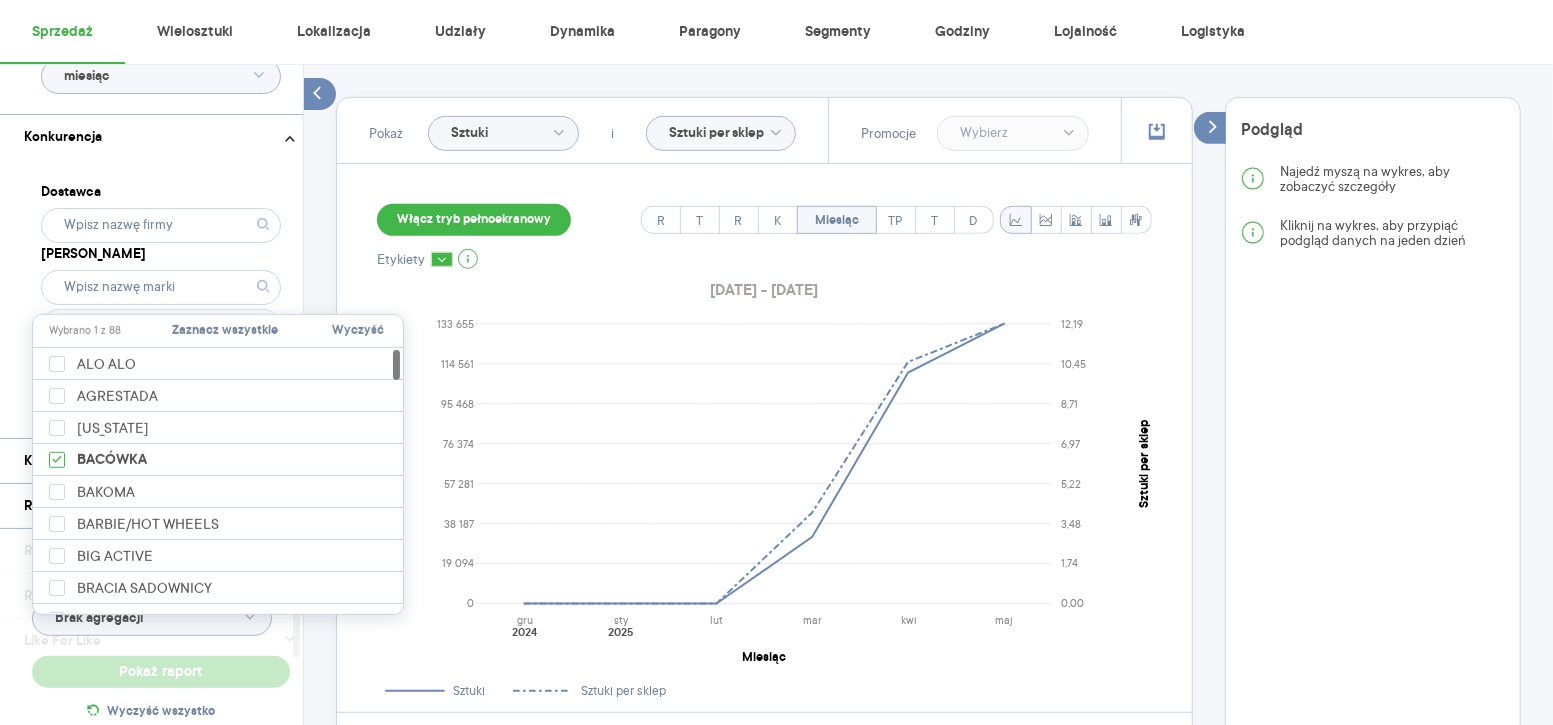 type on "Wybrano 1 z 522" 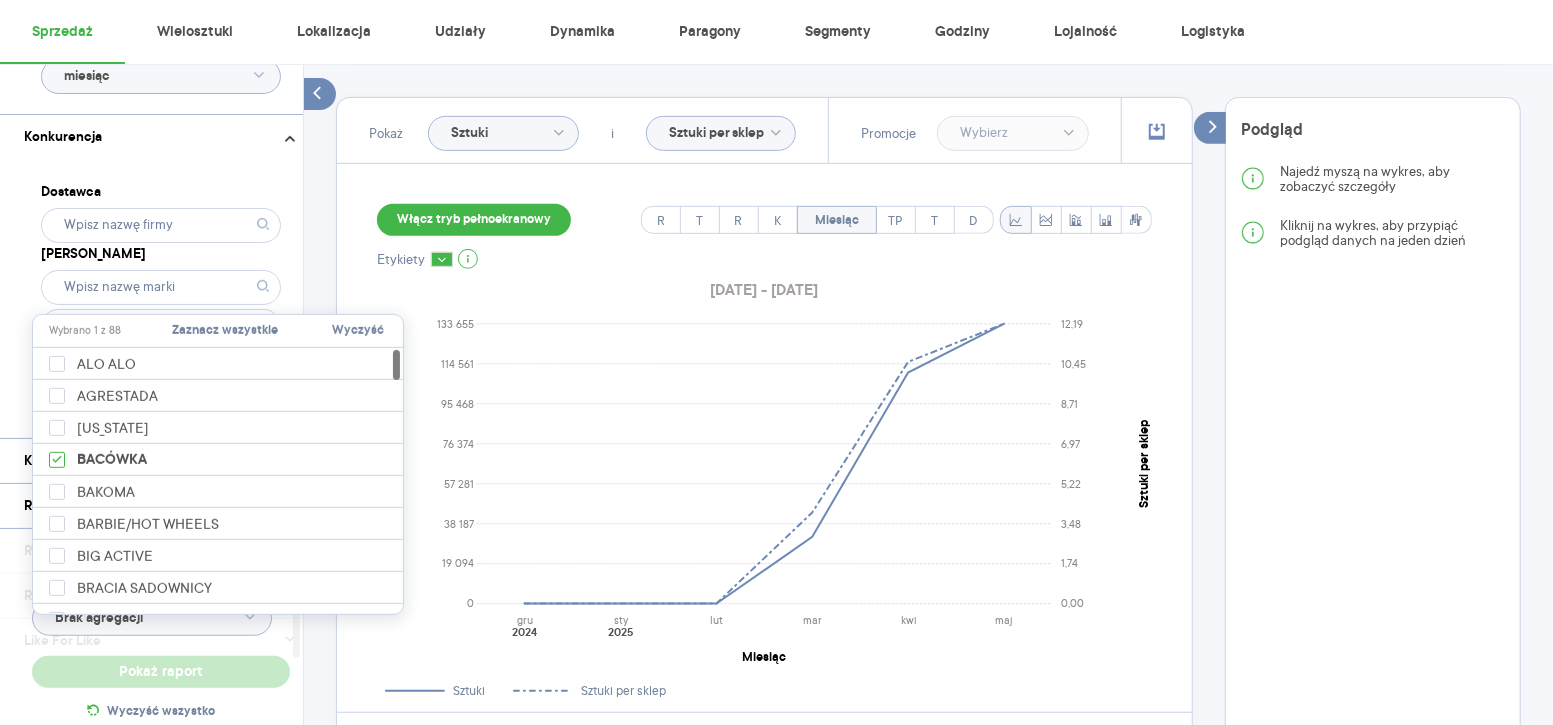 click on "Dostawca Marka Produkt Wybrano 1 z 522" at bounding box center (161, 298) 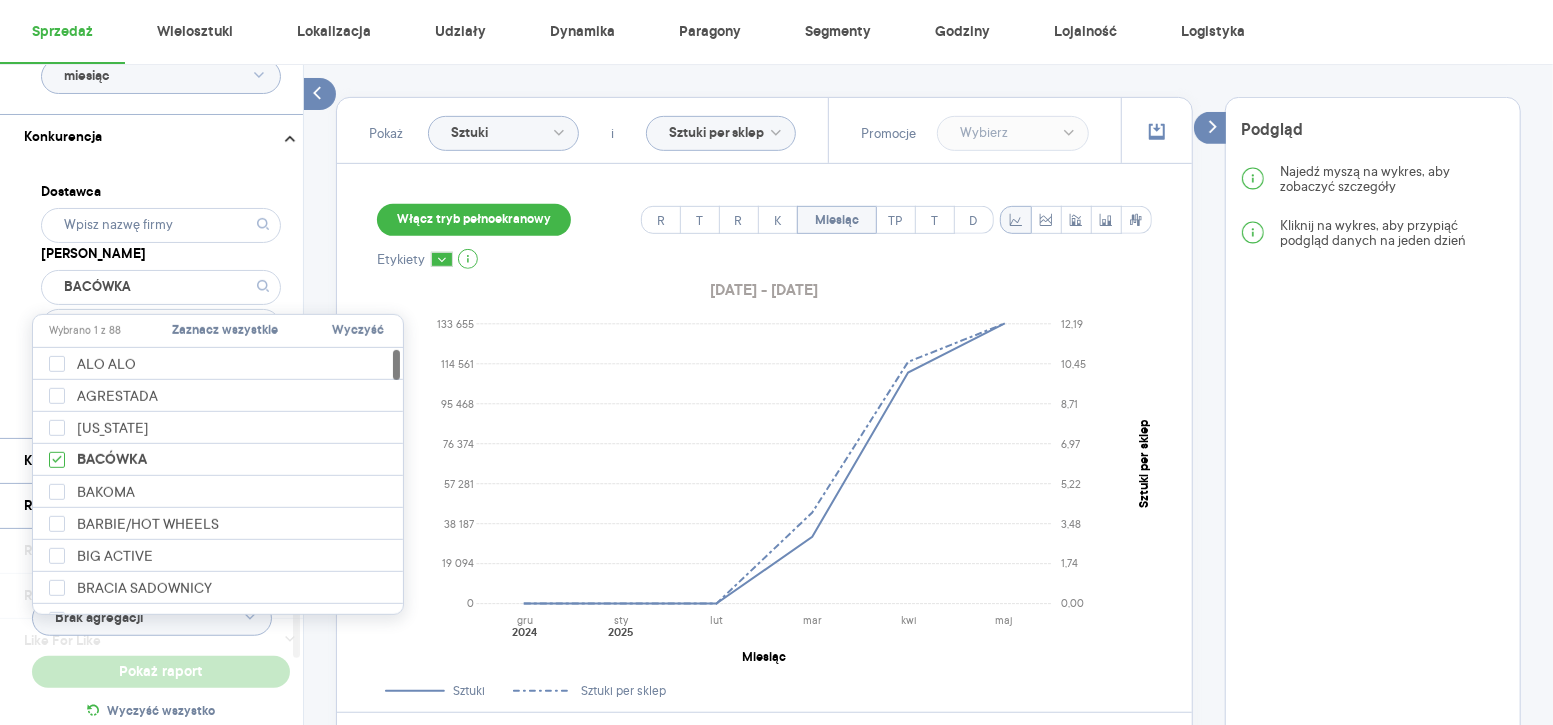 type 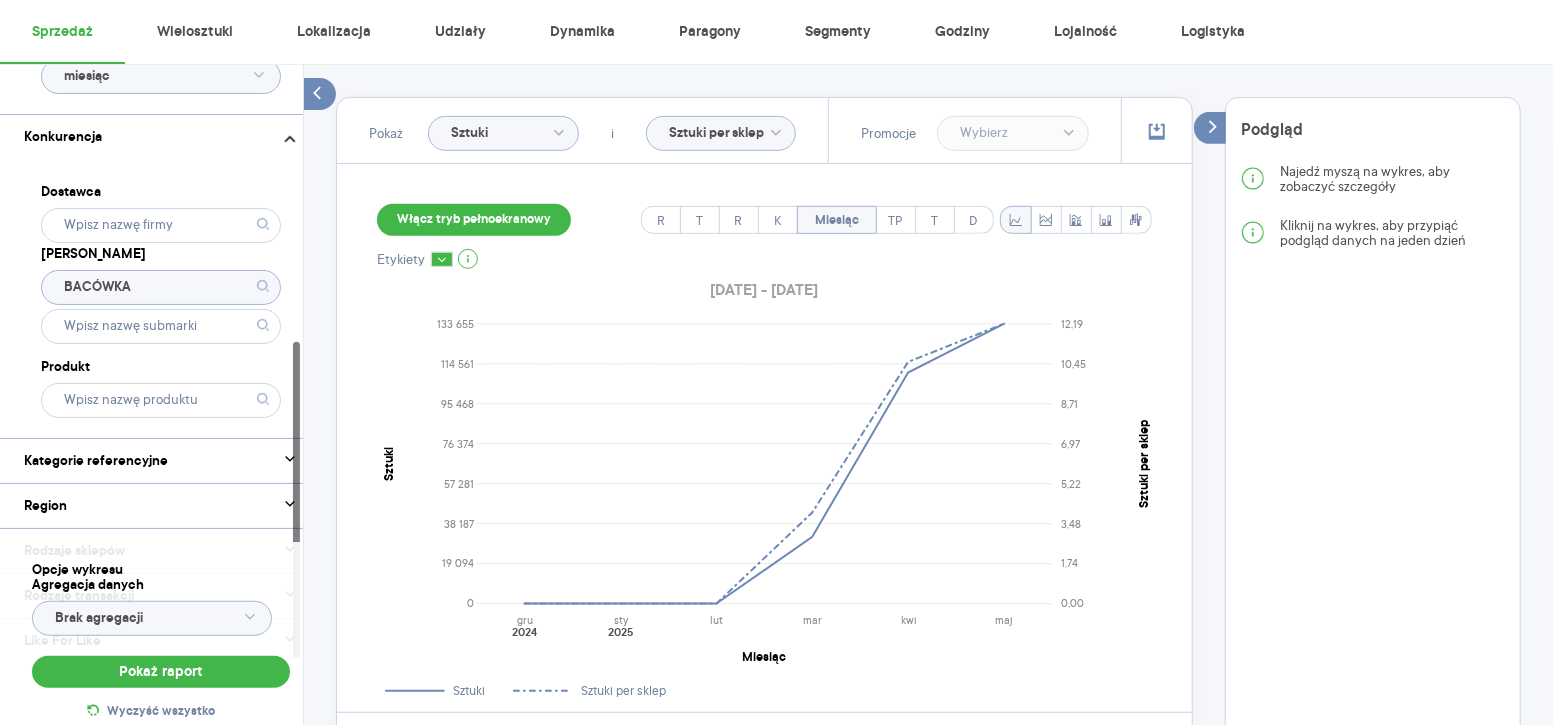click 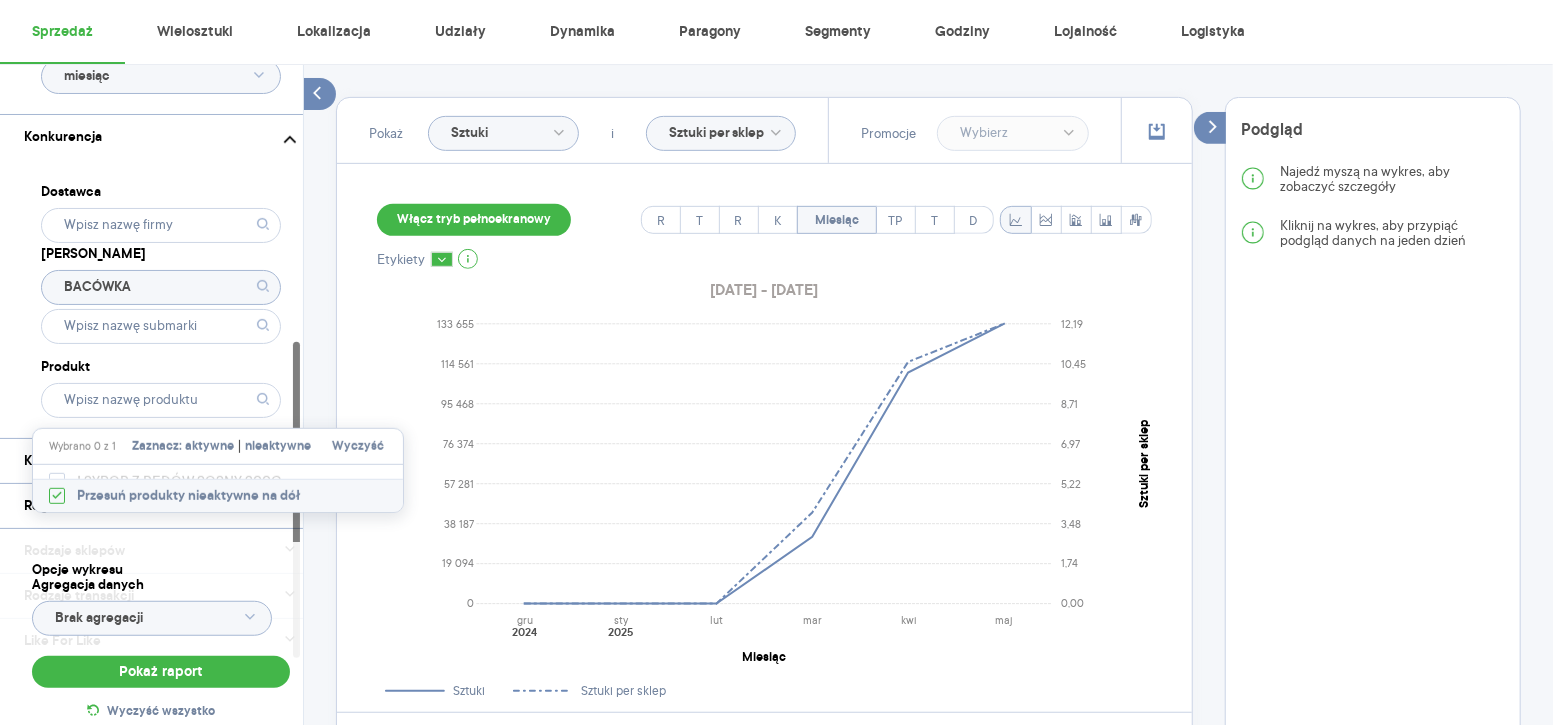 click on "BACÓWKA" 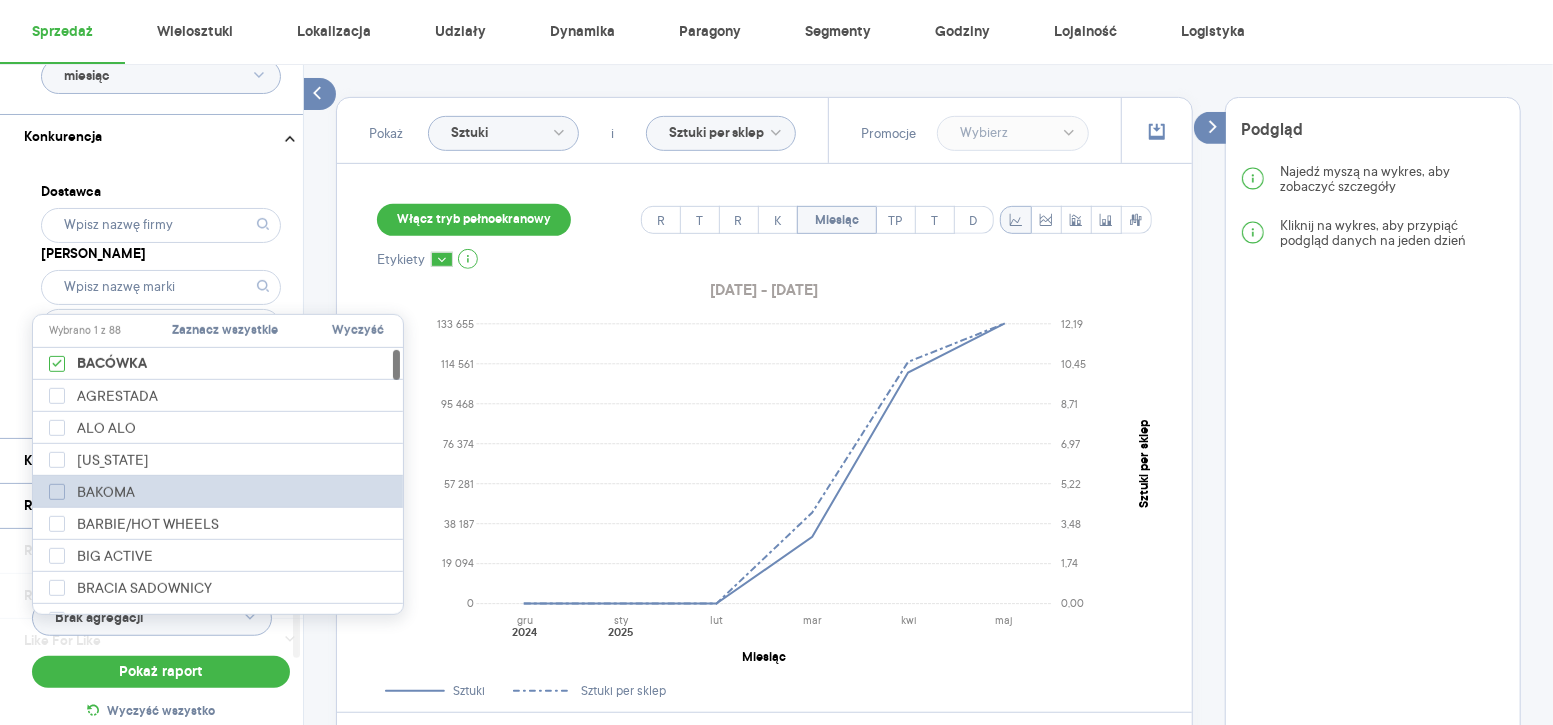 click 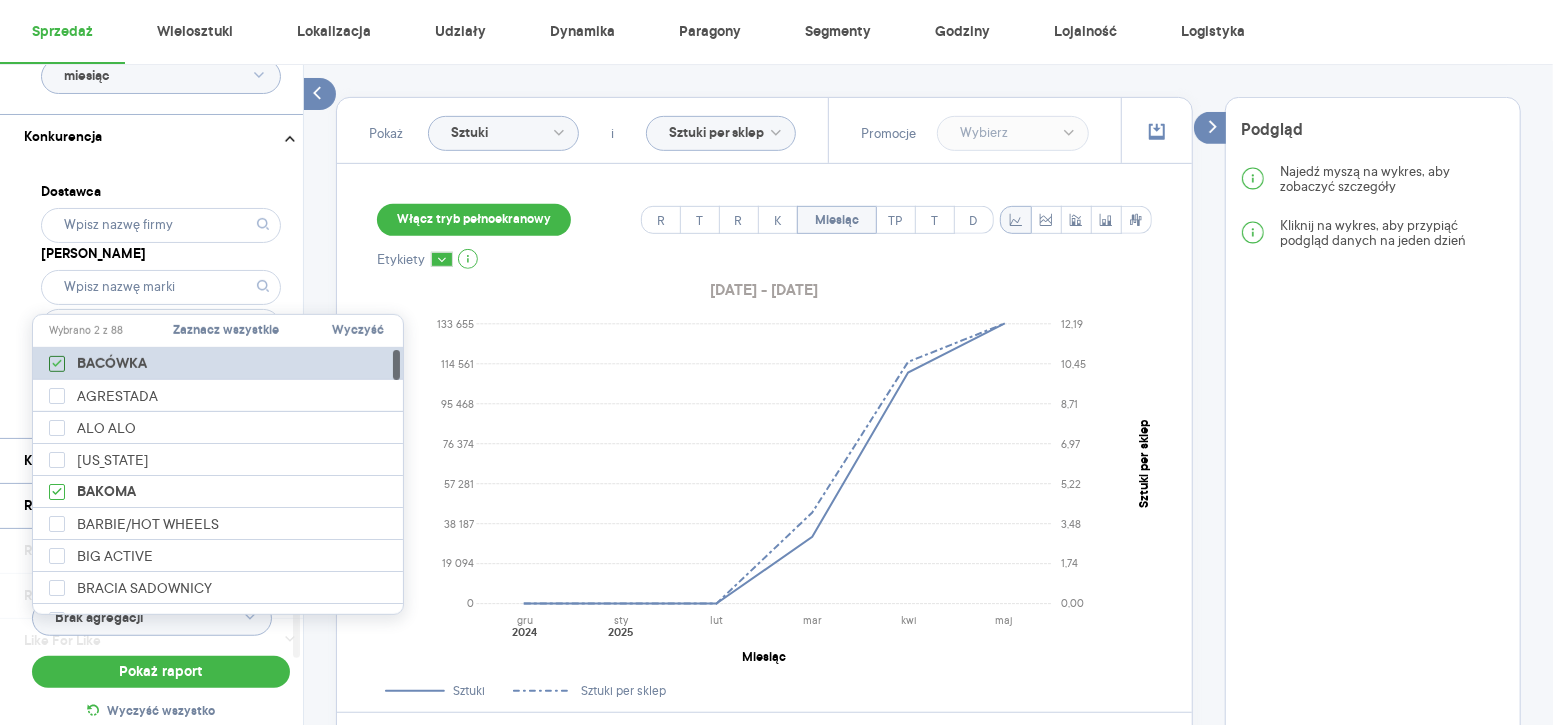 click 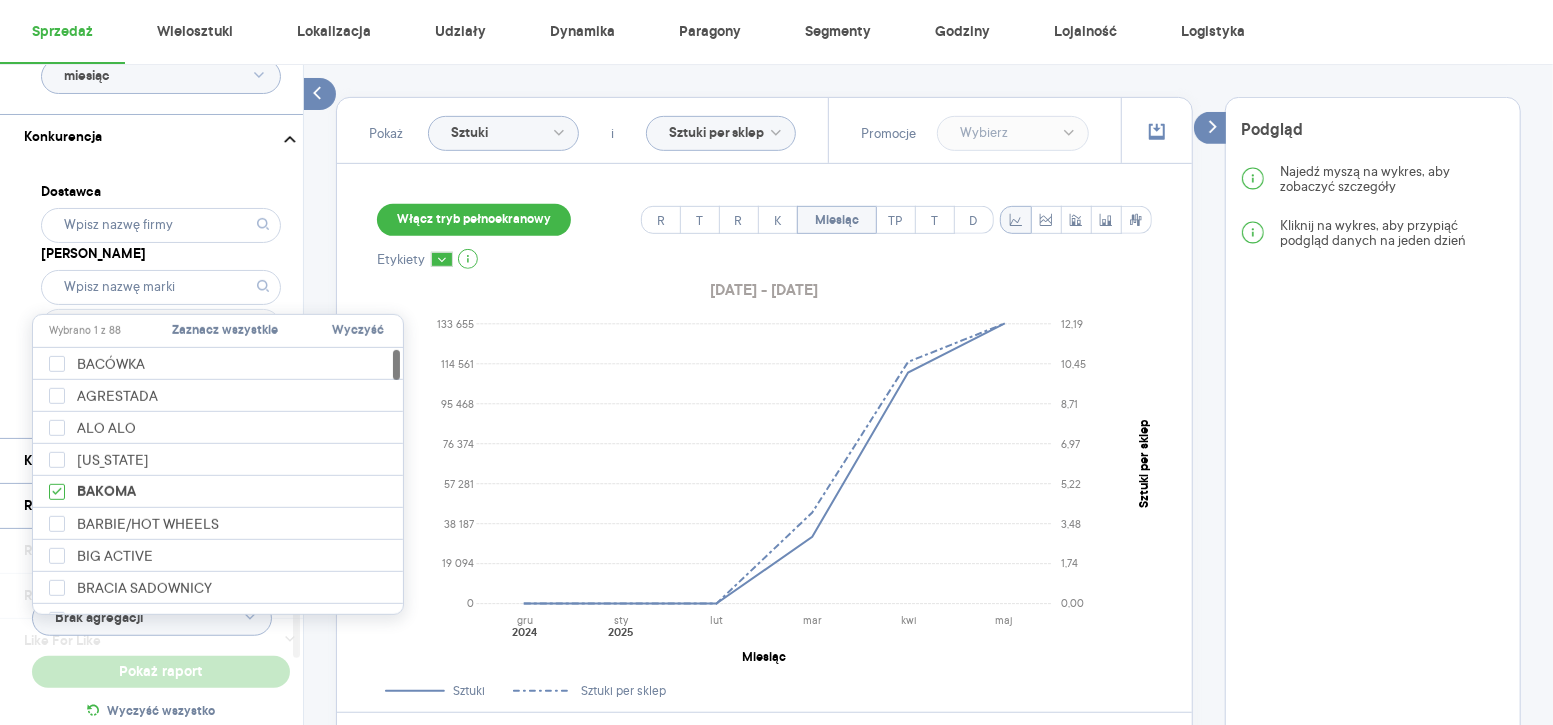 click on "Dostawca Marka Produkt" at bounding box center (161, 298) 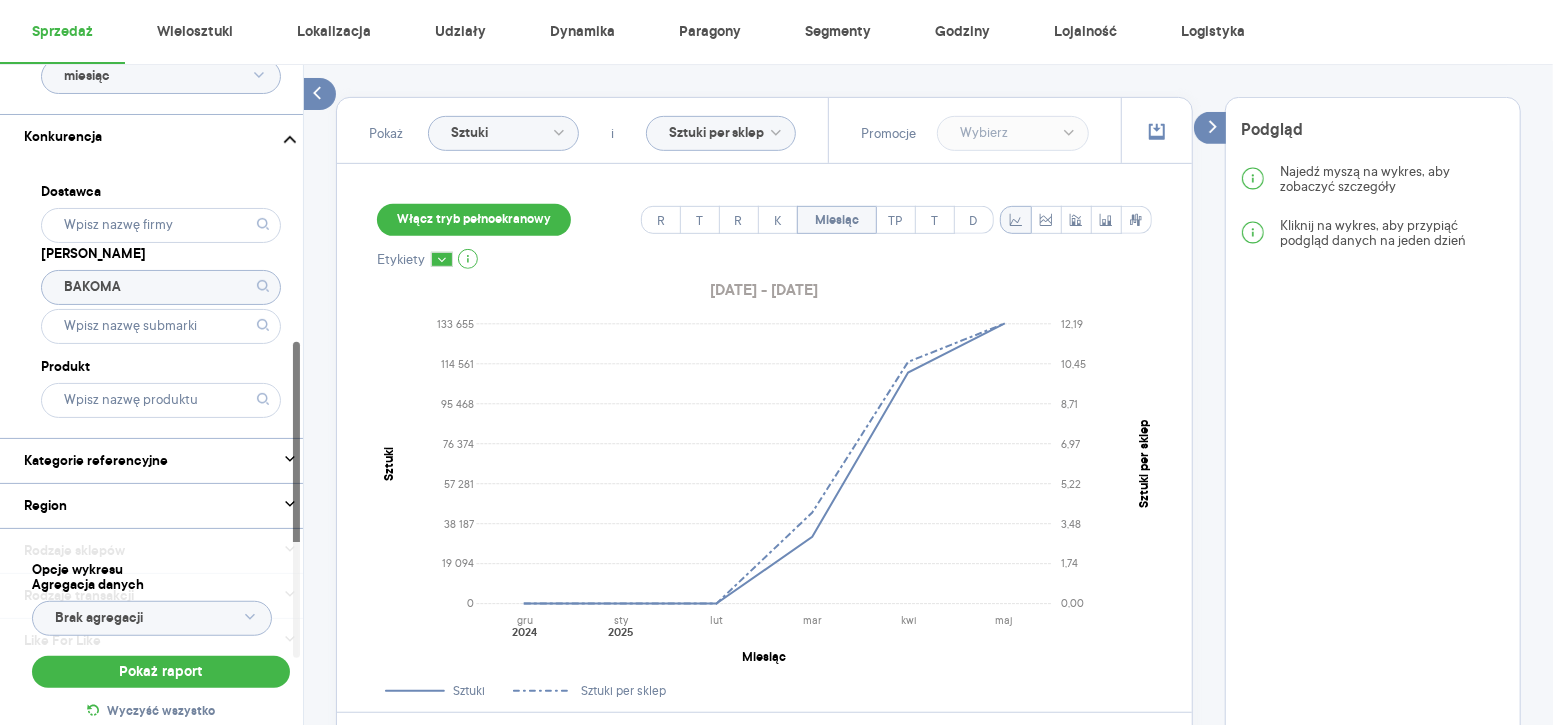 click 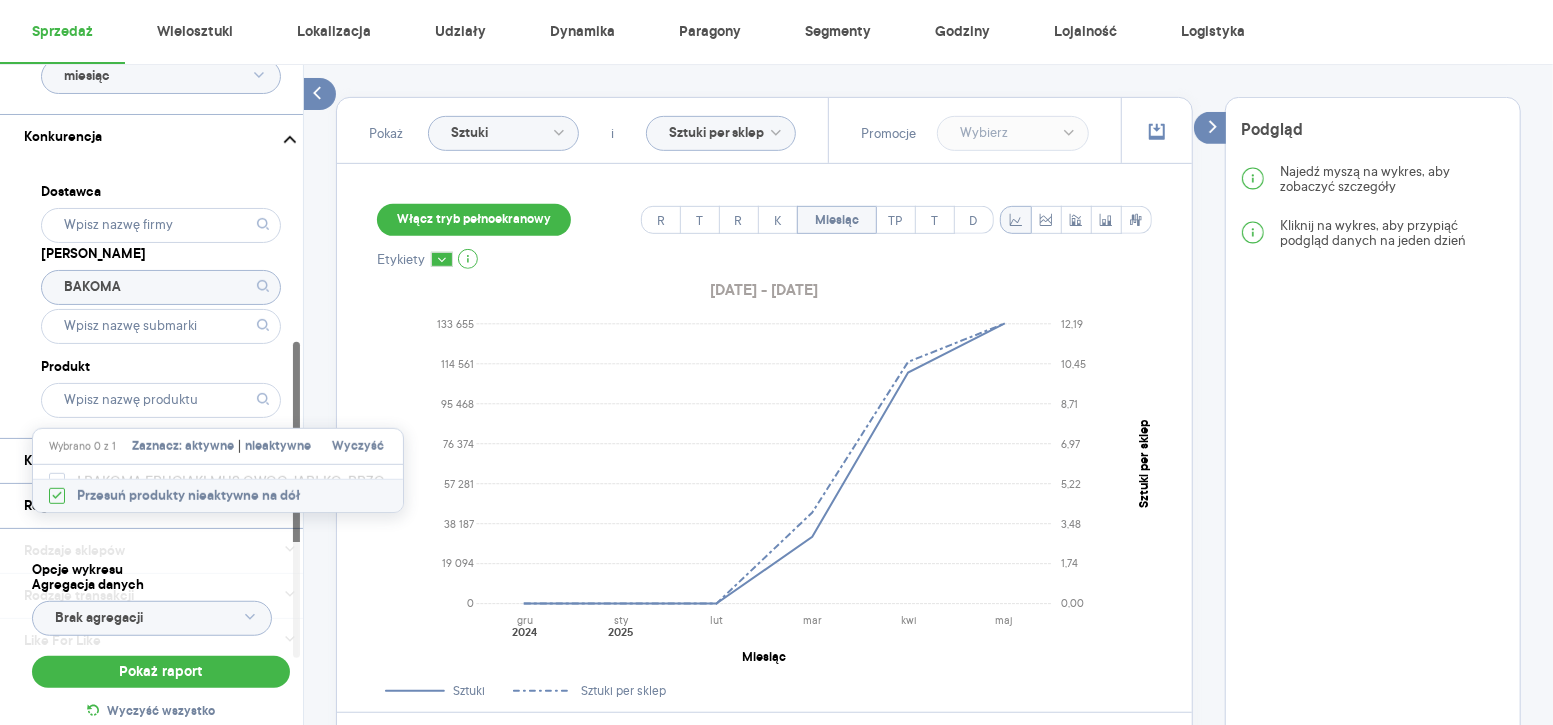 click on "BAKOMA" 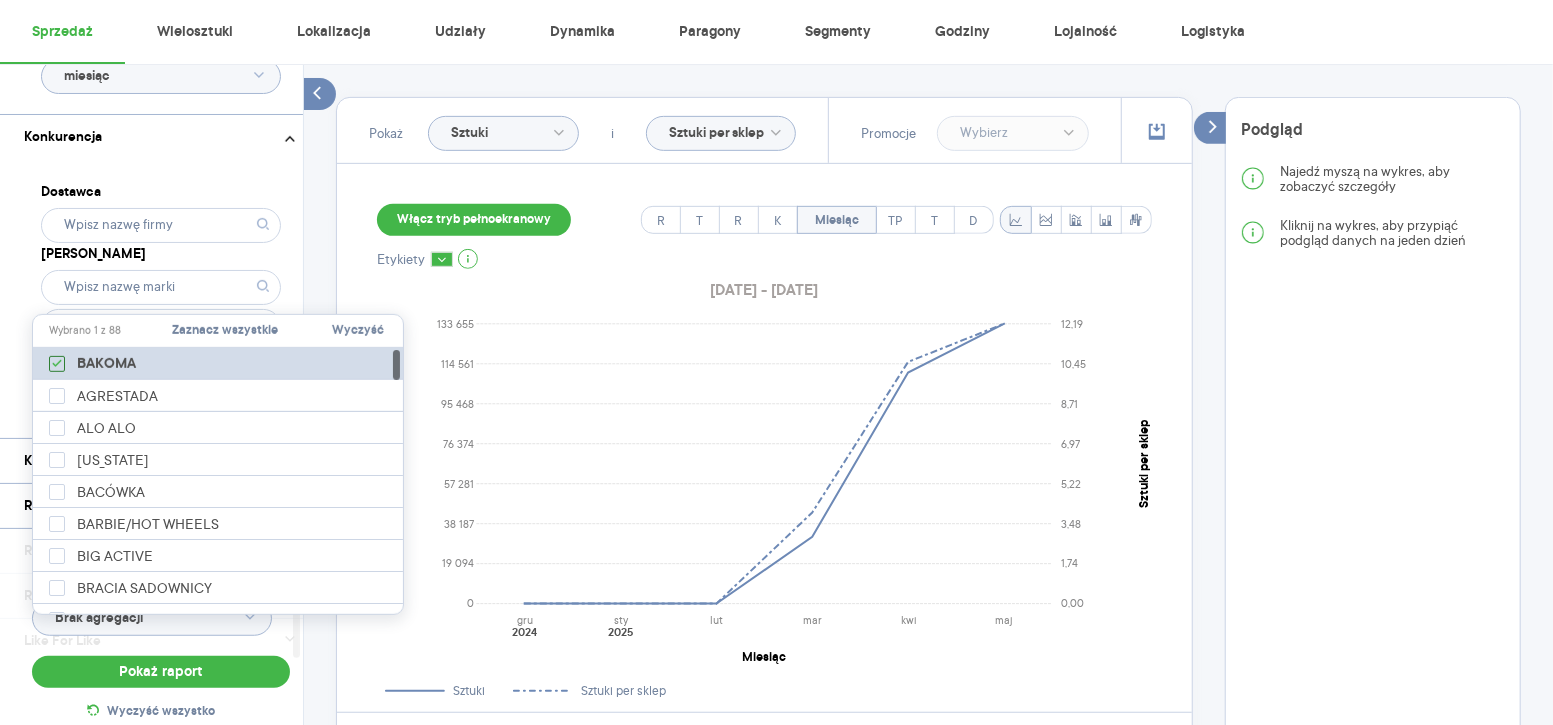 click 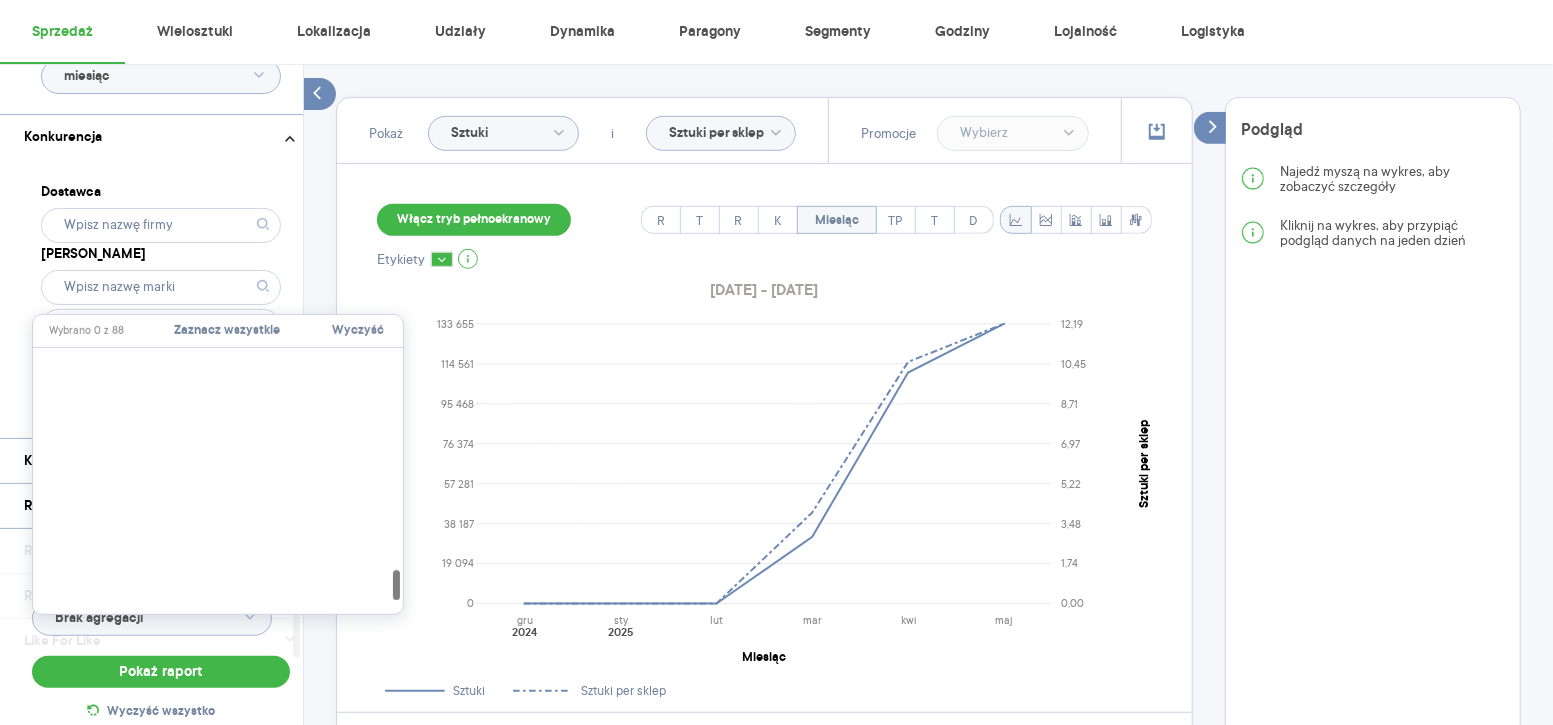 scroll, scrollTop: 2550, scrollLeft: 0, axis: vertical 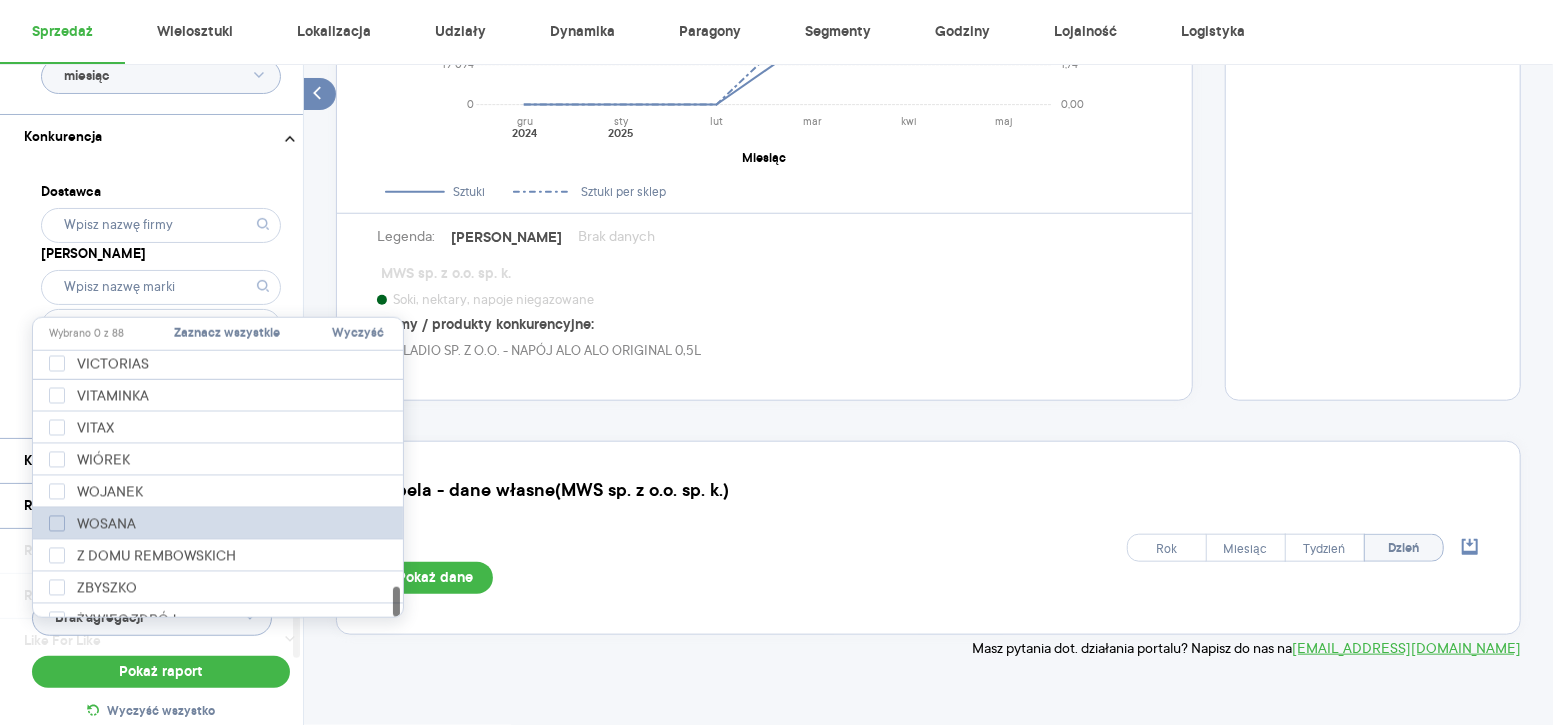 click 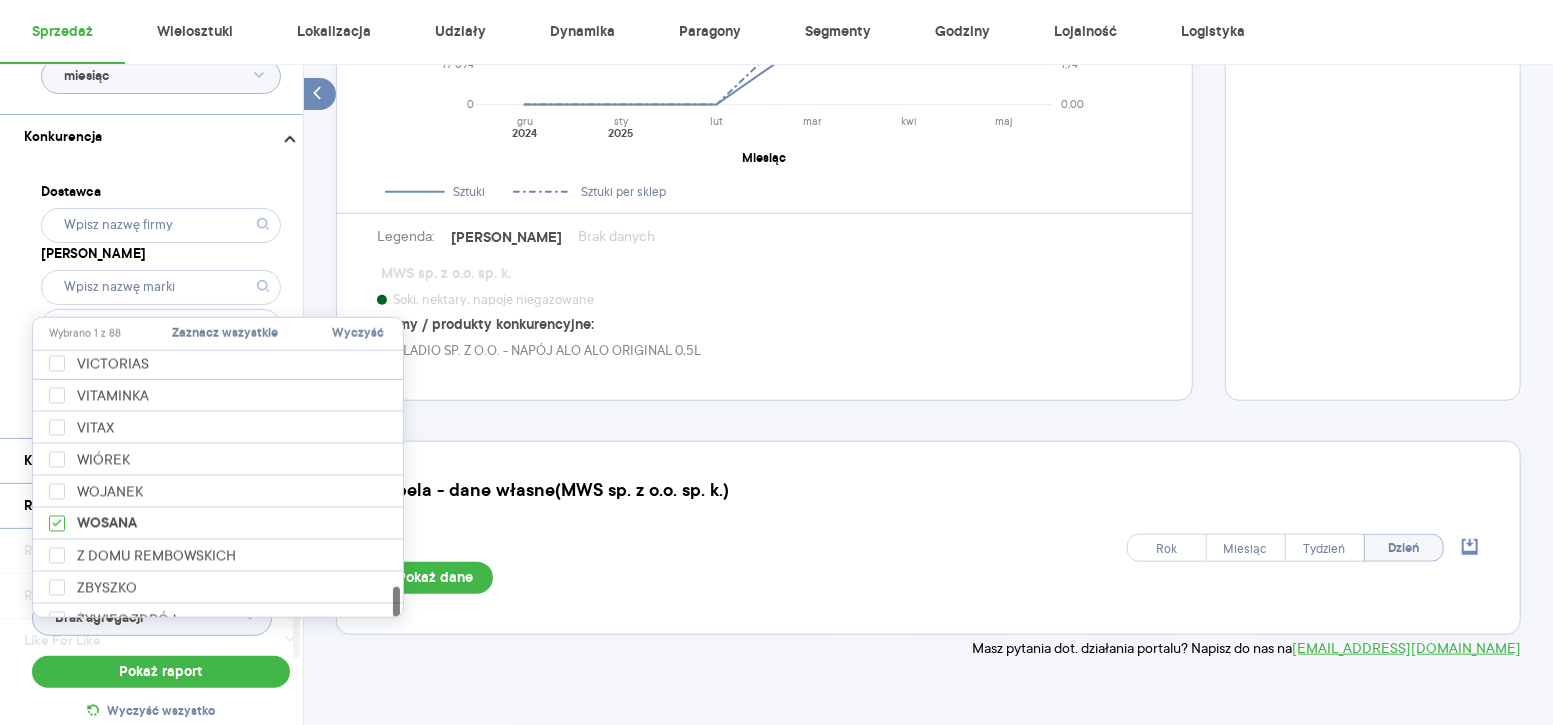 click on "Dostawca Marka Produkt" at bounding box center [161, 298] 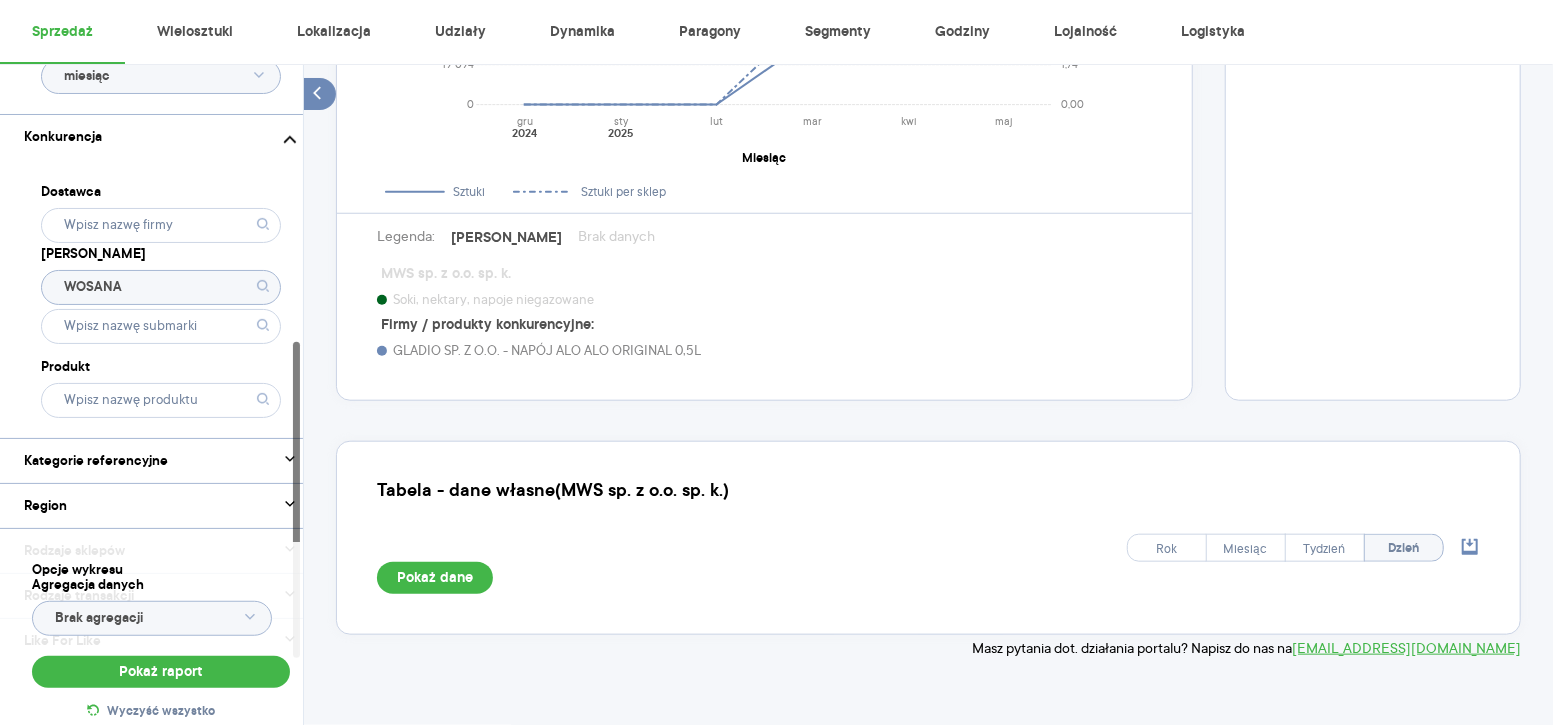 click 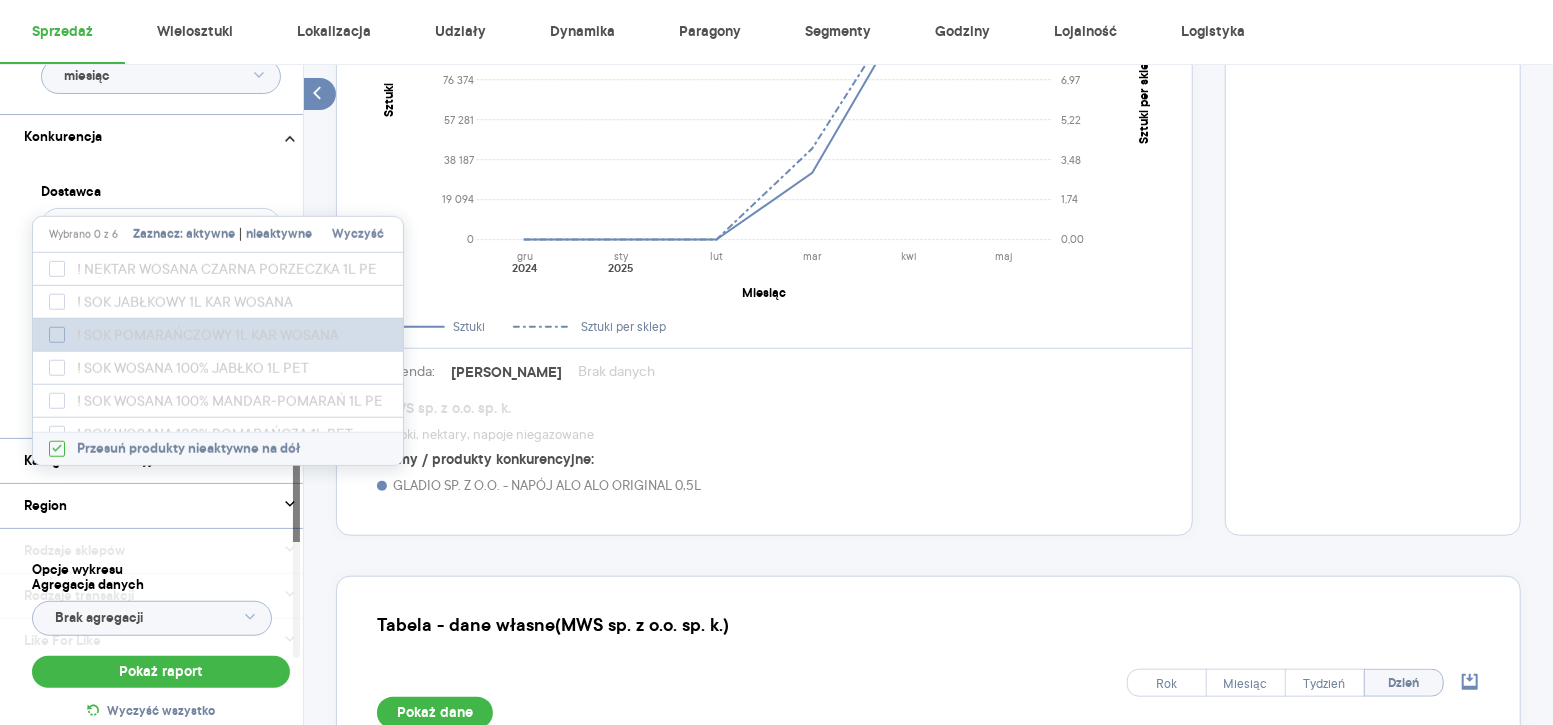 scroll, scrollTop: 877, scrollLeft: 0, axis: vertical 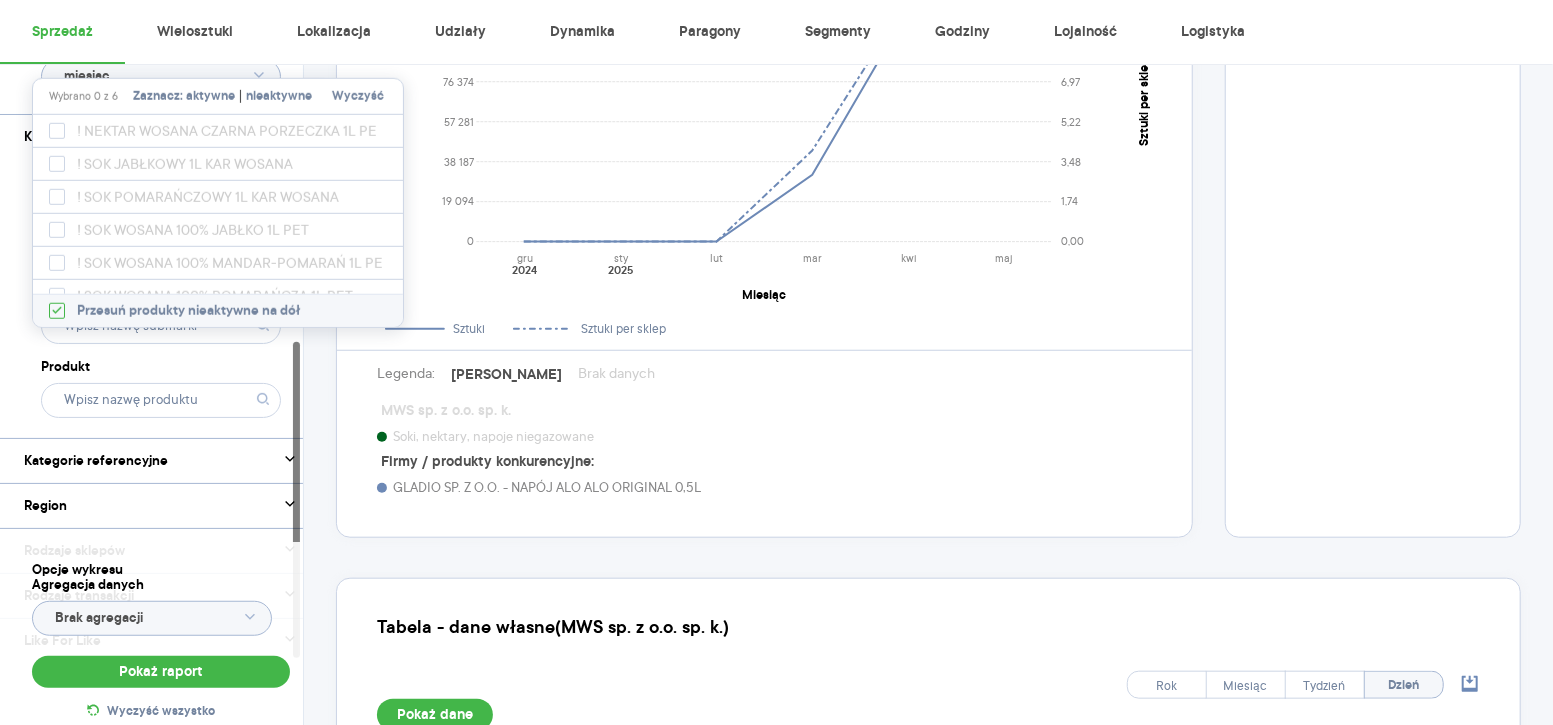 click on "aktywne" at bounding box center [210, 97] 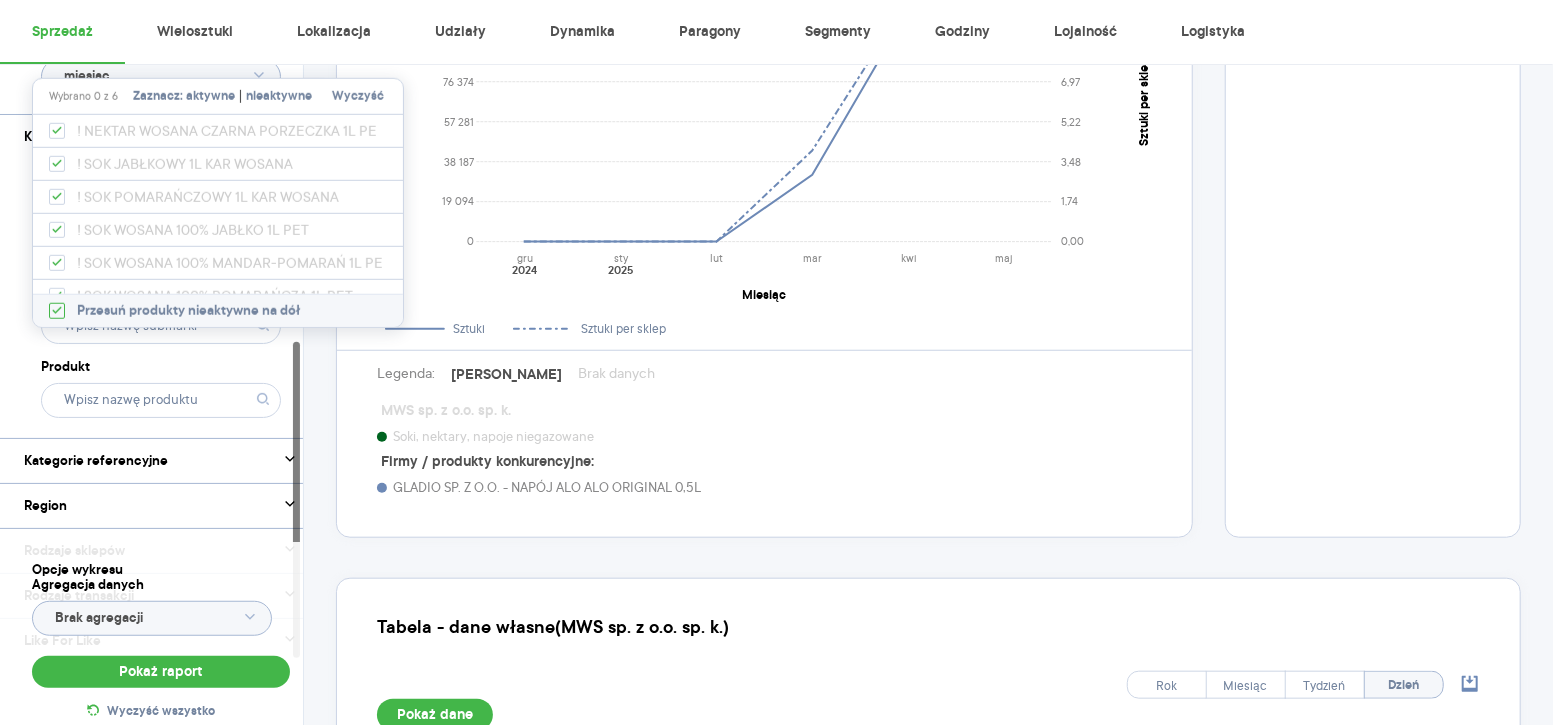 checkbox on "true" 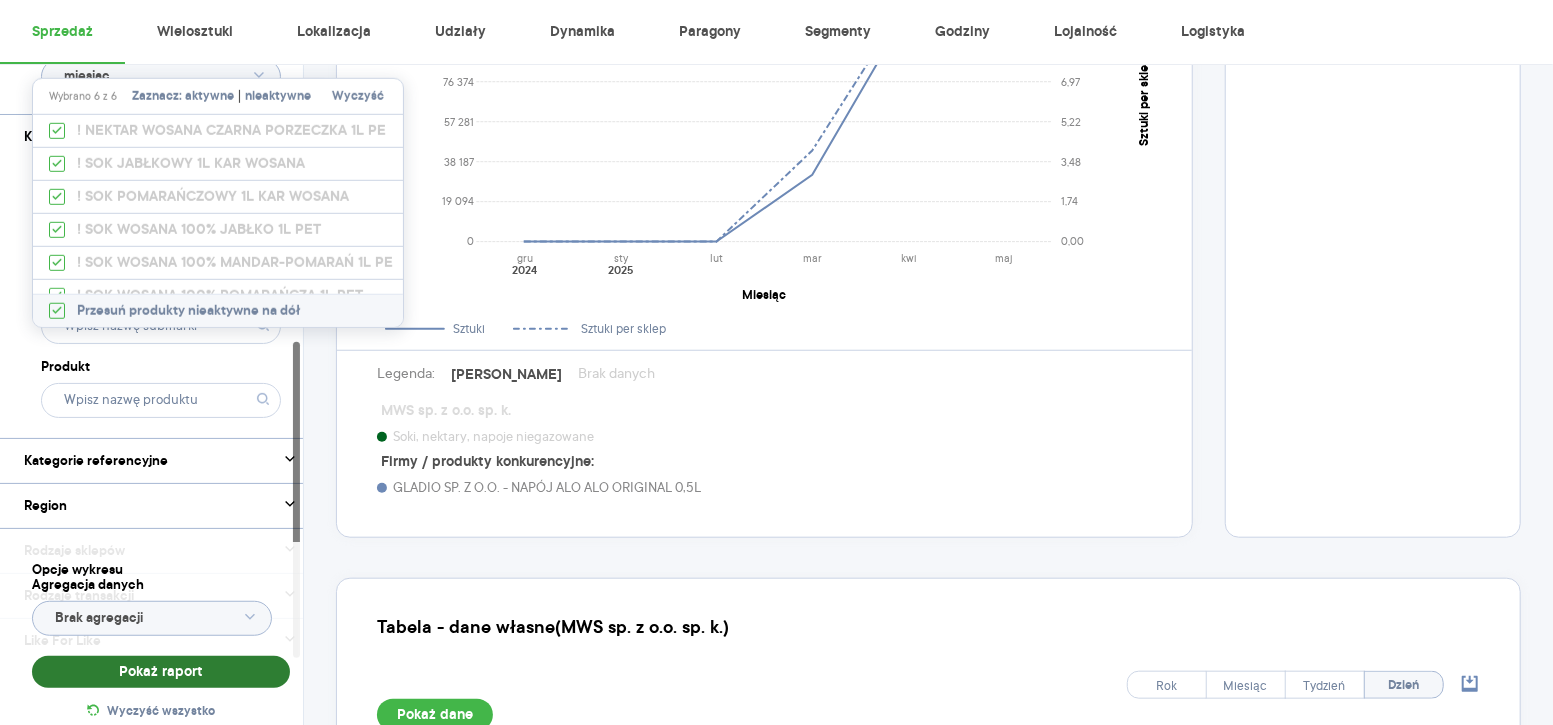 click on "Pokaż raport" at bounding box center [161, 672] 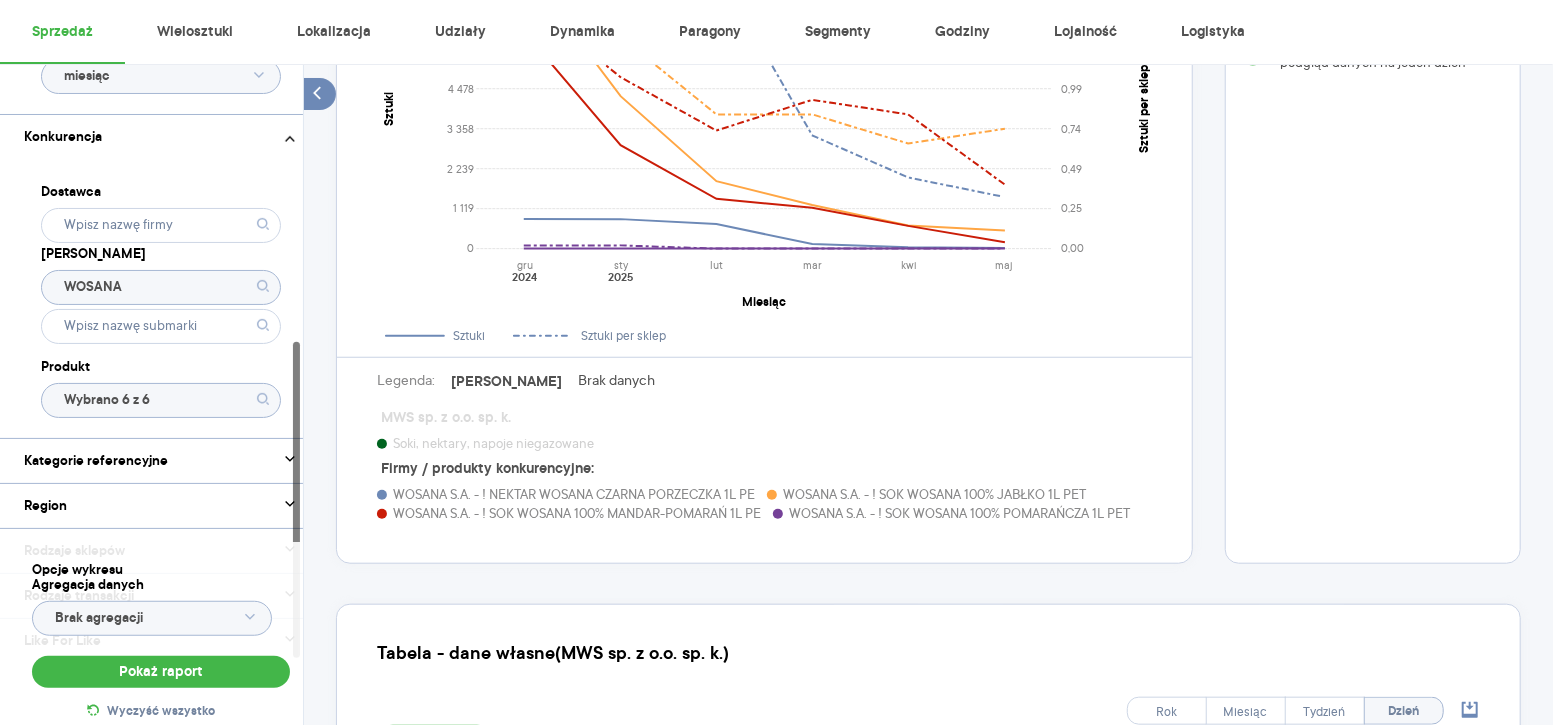 scroll, scrollTop: 877, scrollLeft: 0, axis: vertical 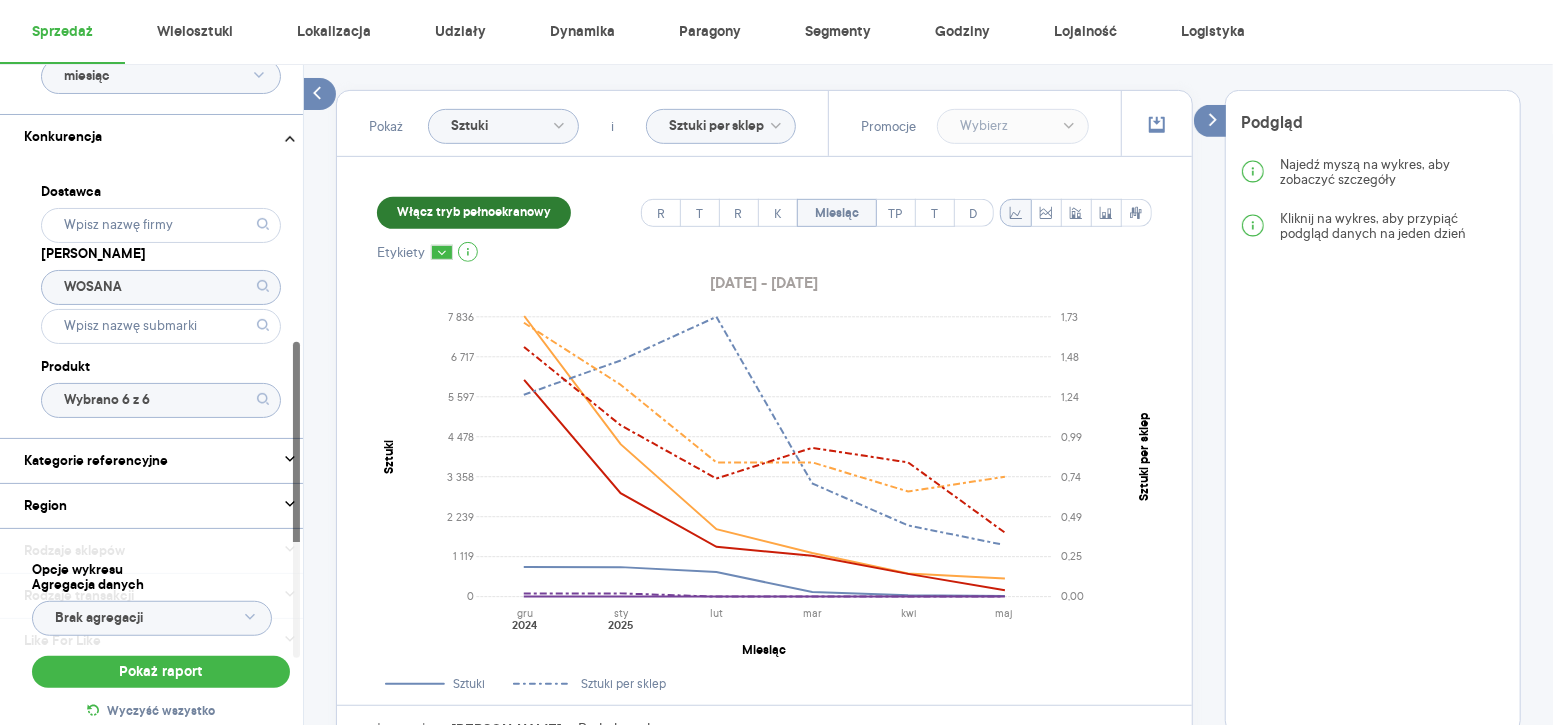 click on "Włącz tryb pełnoekranowy" at bounding box center [474, 213] 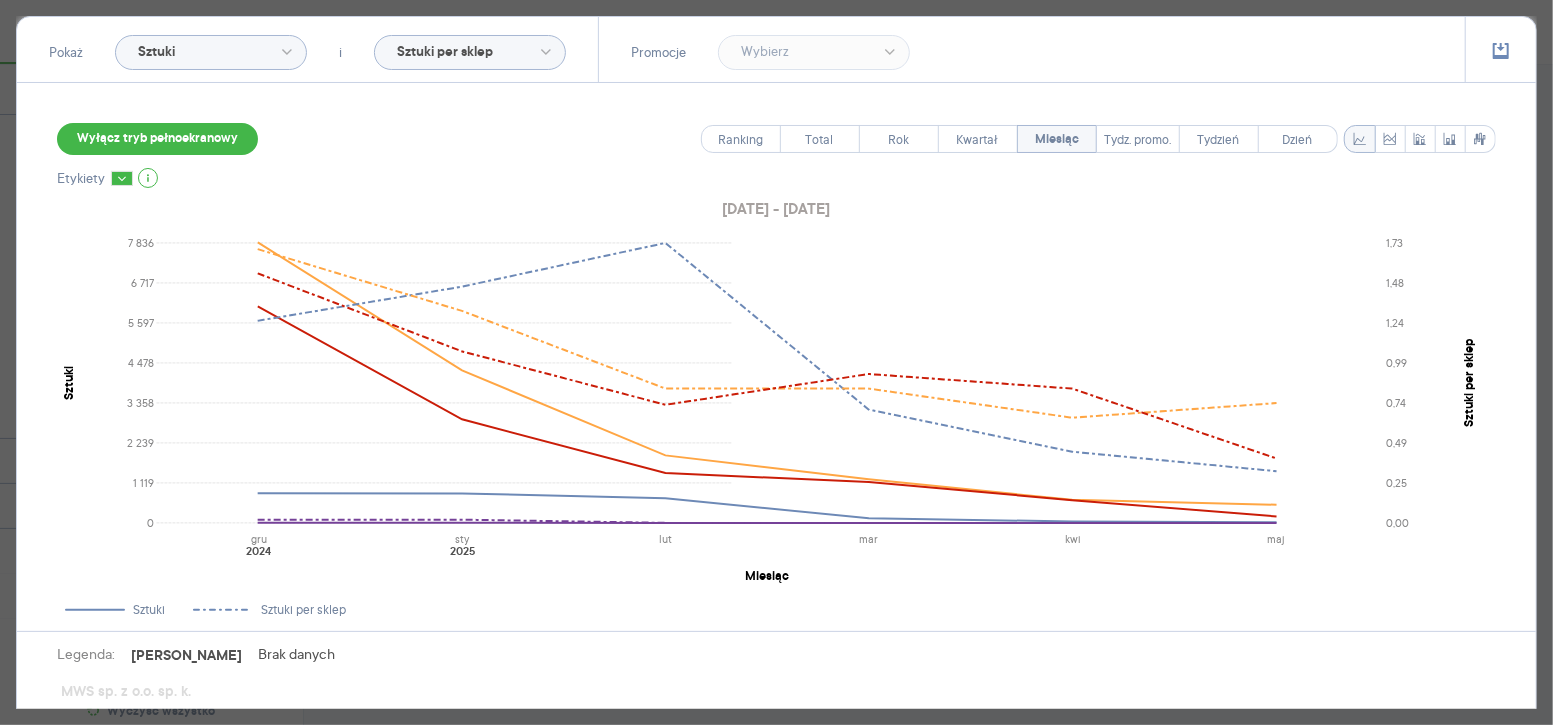 scroll, scrollTop: 217, scrollLeft: 0, axis: vertical 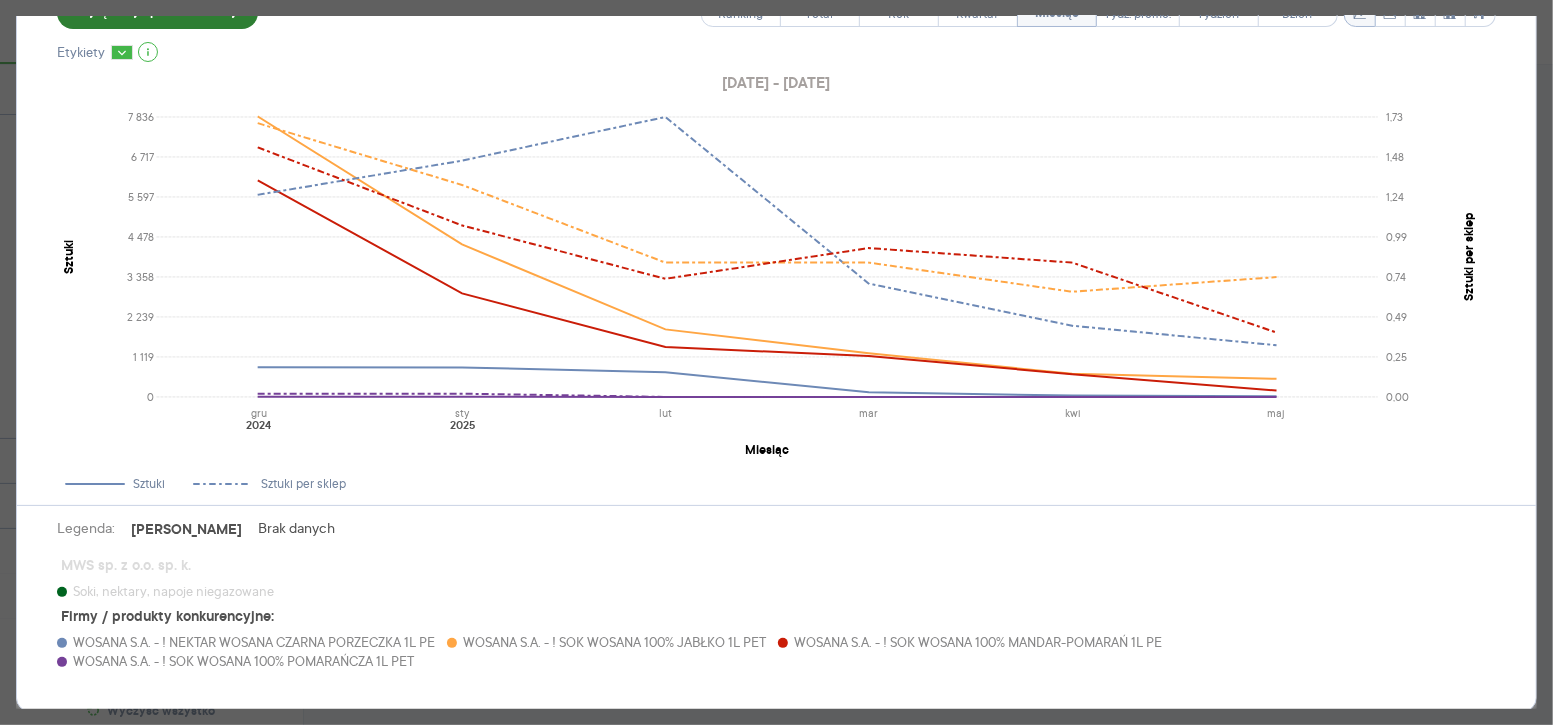 click on "Wyłącz tryb pełnoekranowy" at bounding box center (157, 13) 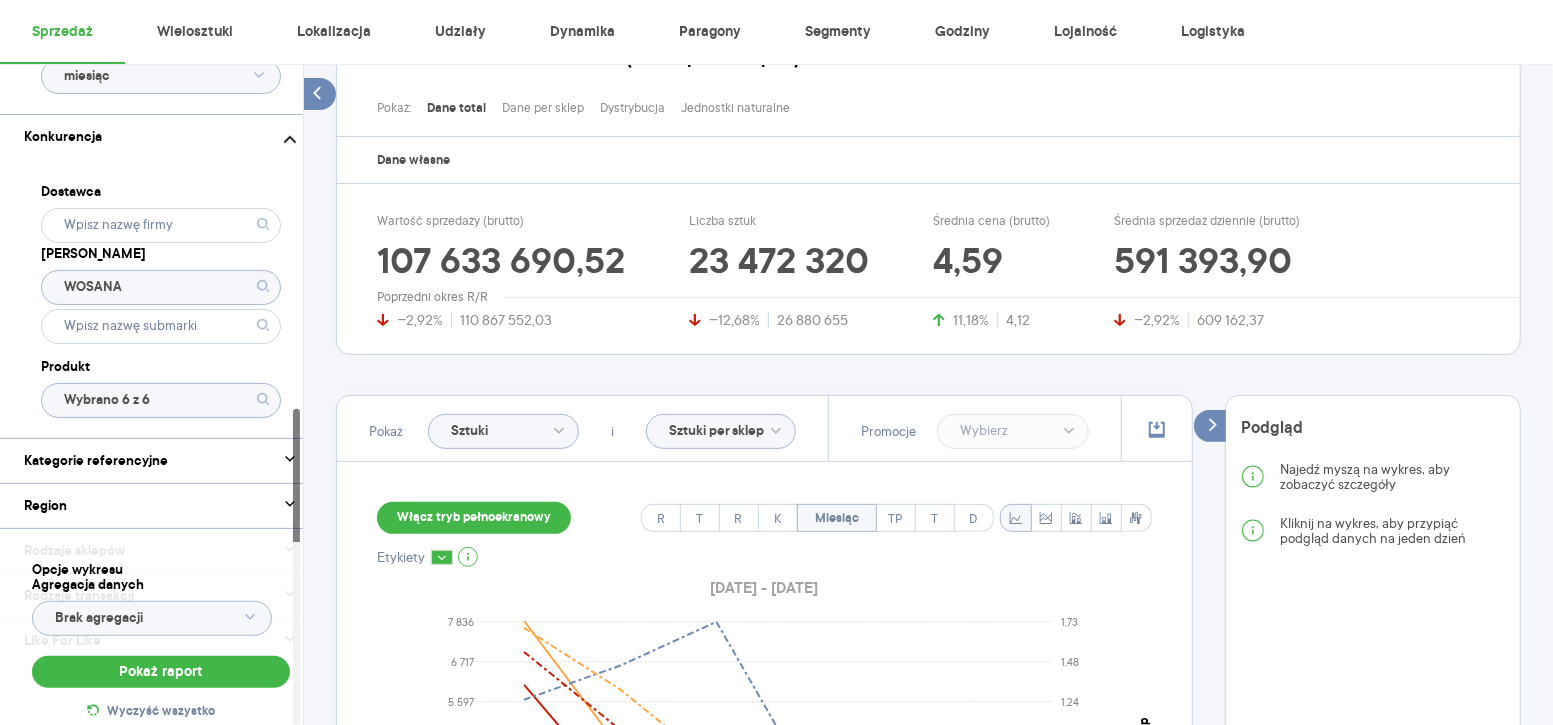 scroll, scrollTop: 720, scrollLeft: 0, axis: vertical 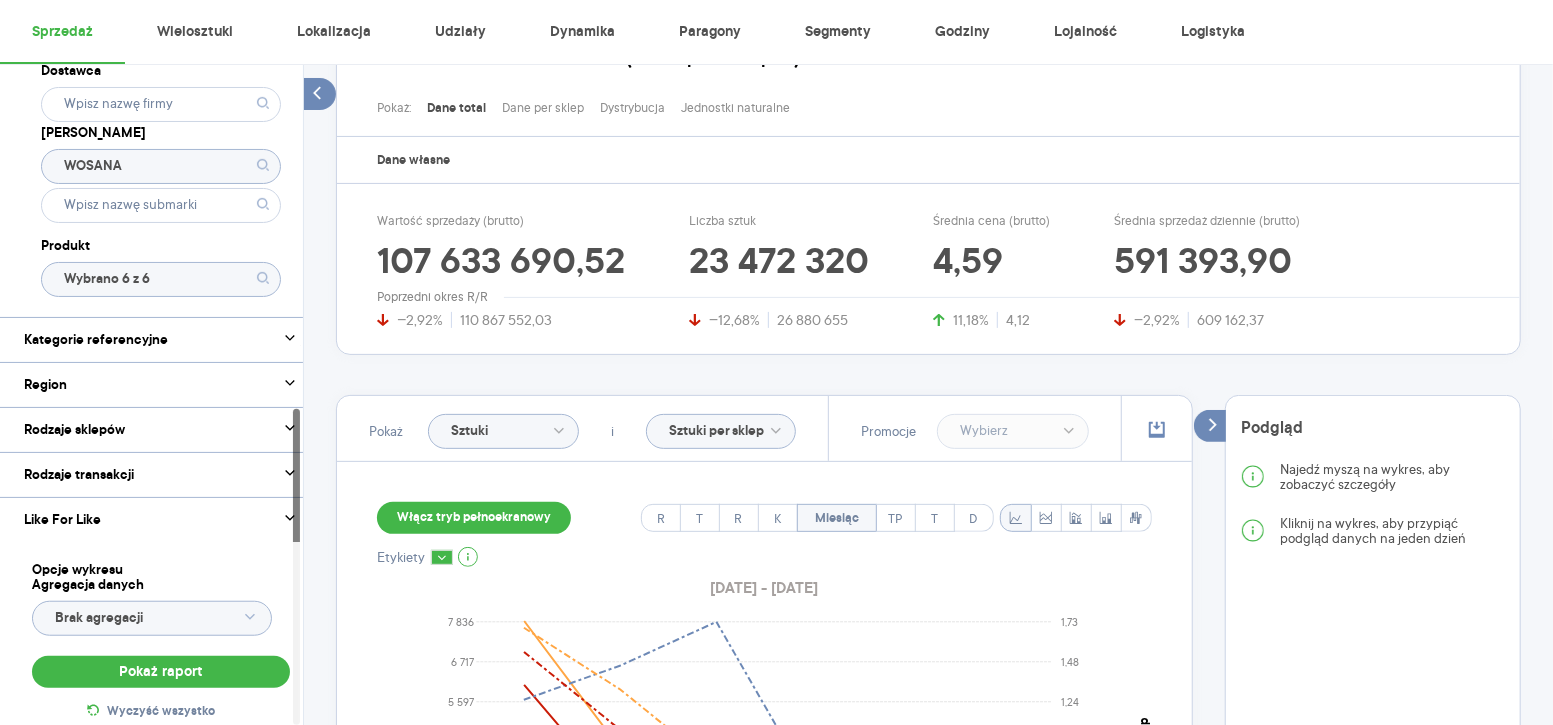 click on "WOSANA" 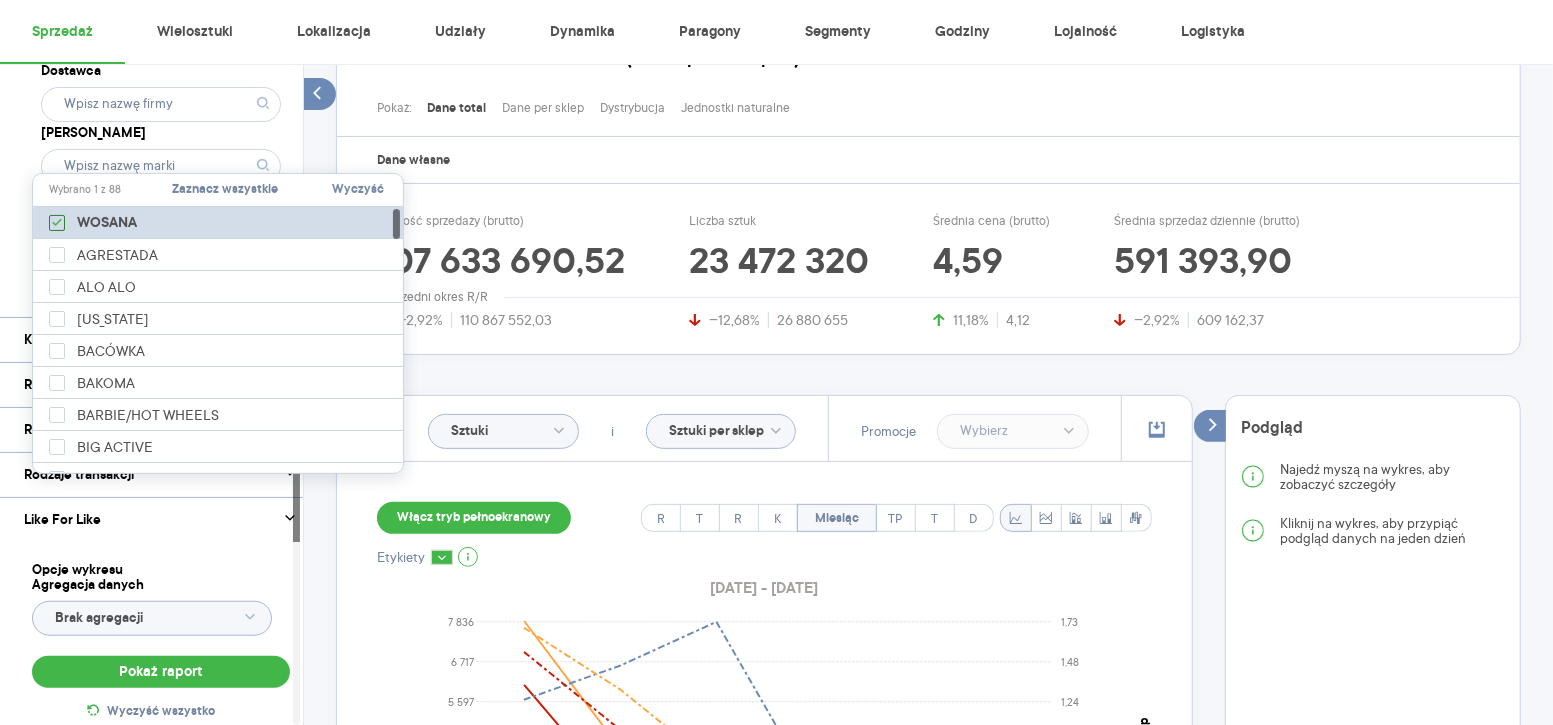 click 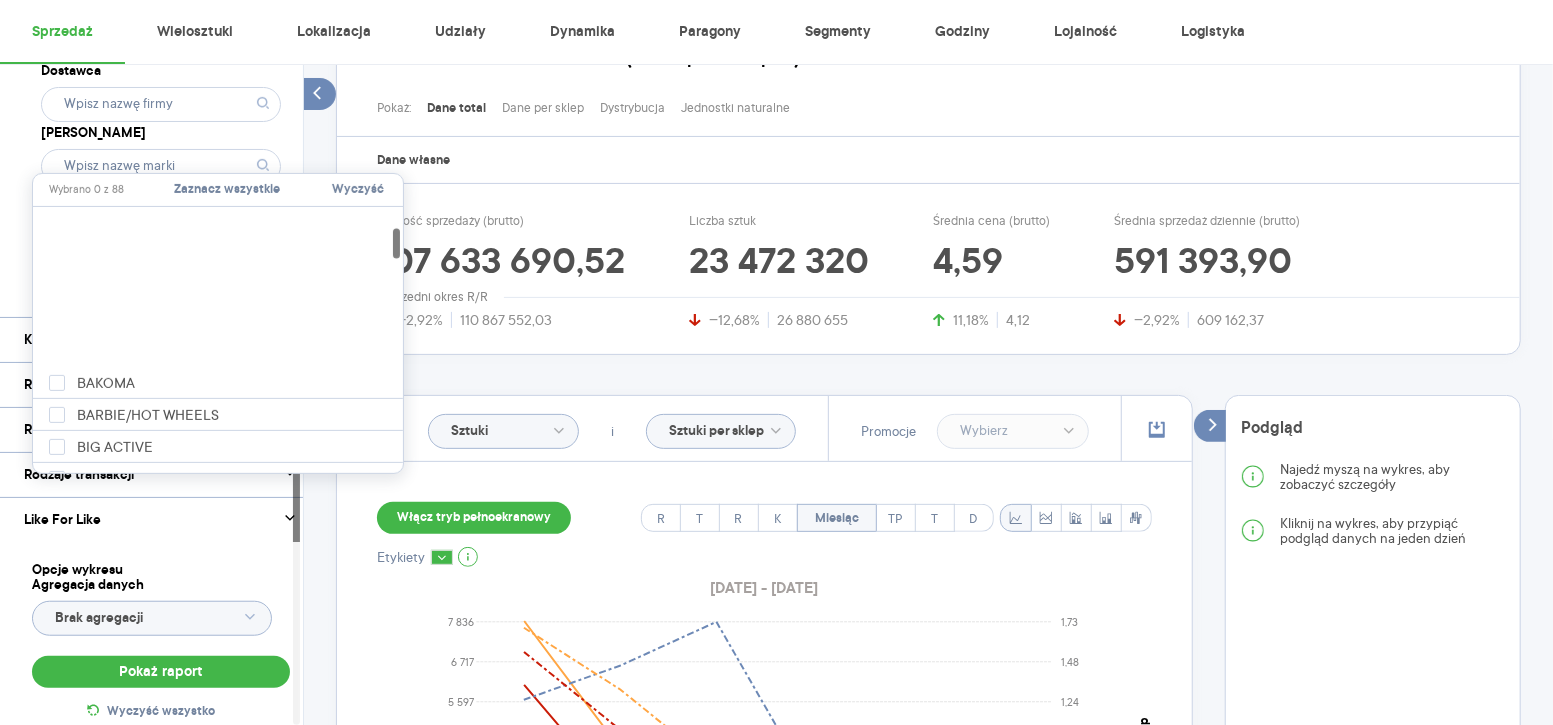 type on "Wybrano 6 z 522" 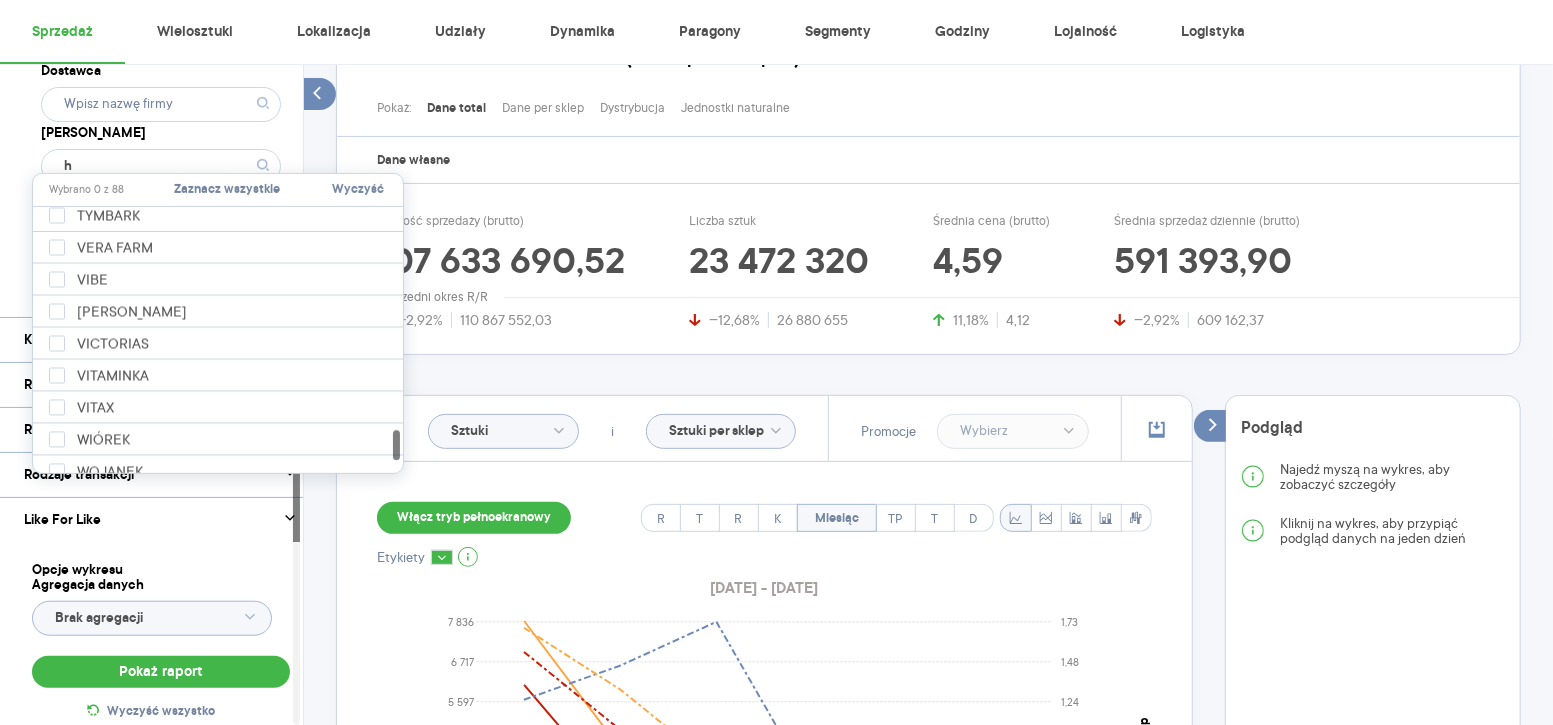 scroll, scrollTop: 0, scrollLeft: 0, axis: both 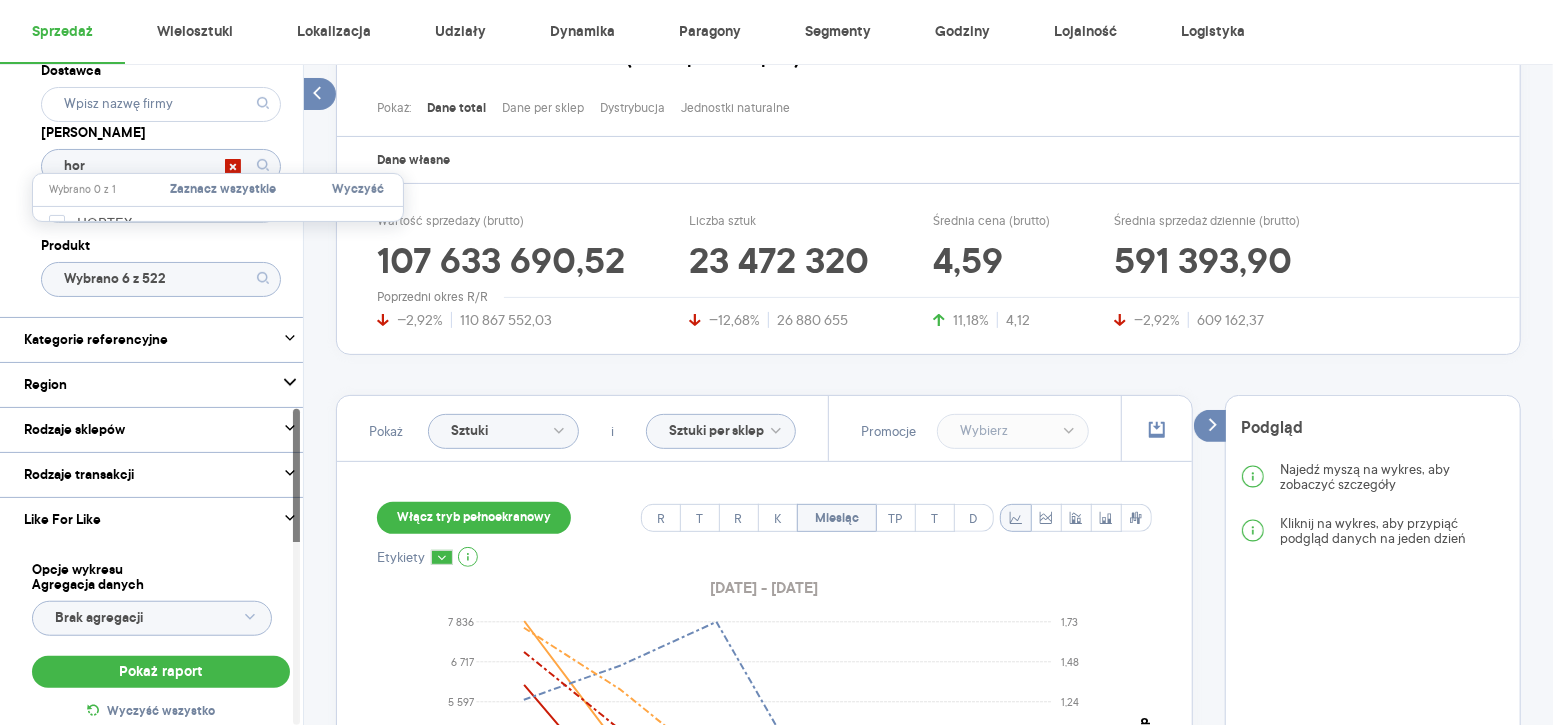 type on "hort" 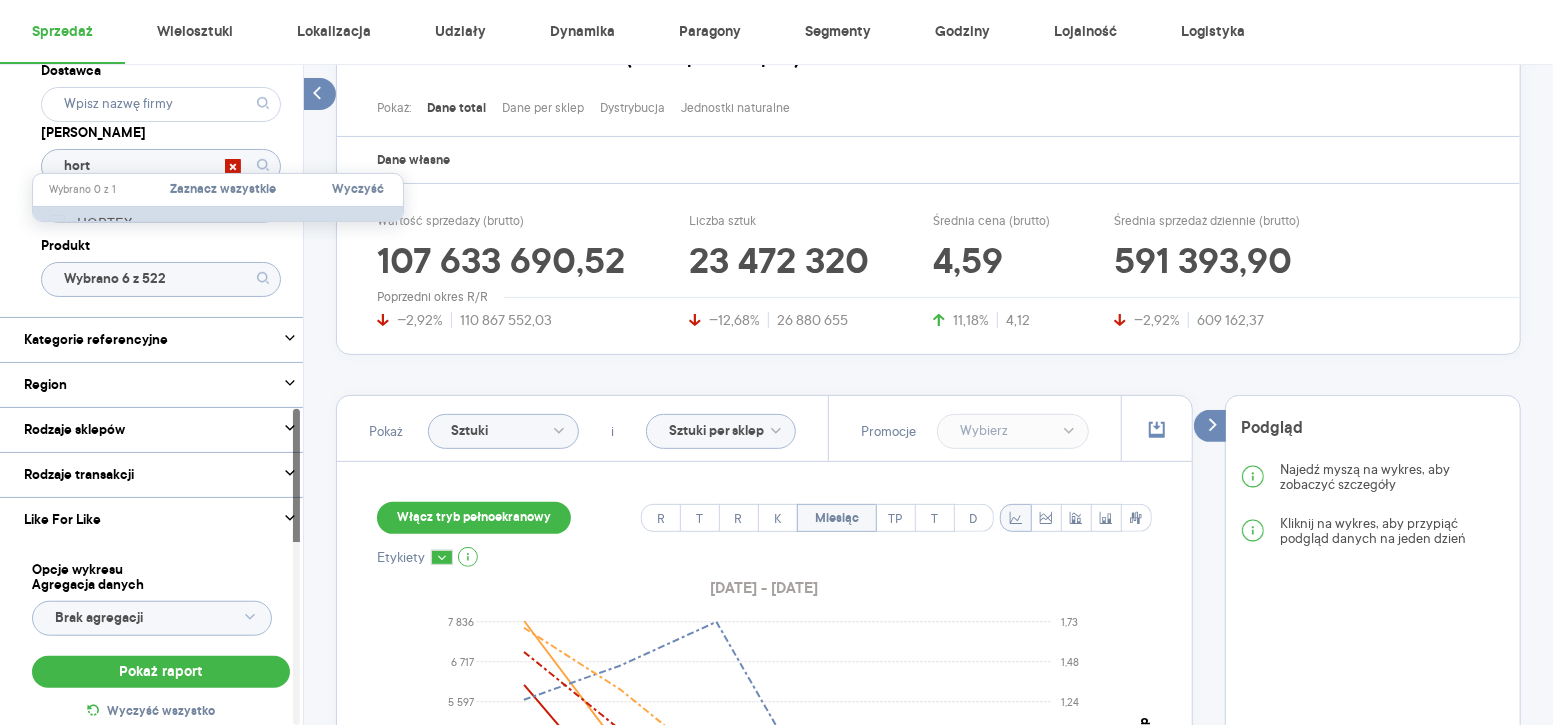 click on "HORTEX" at bounding box center [221, 223] 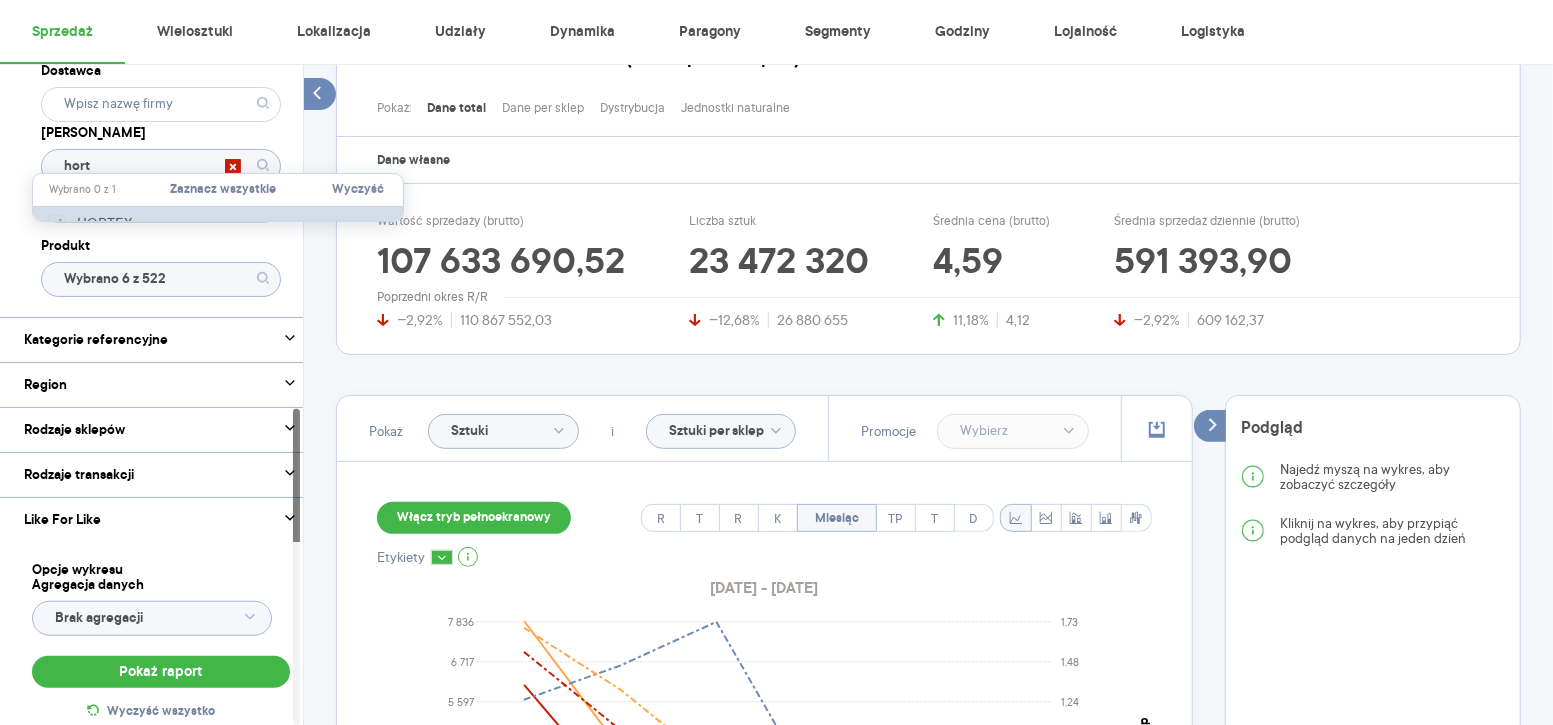 checkbox on "true" 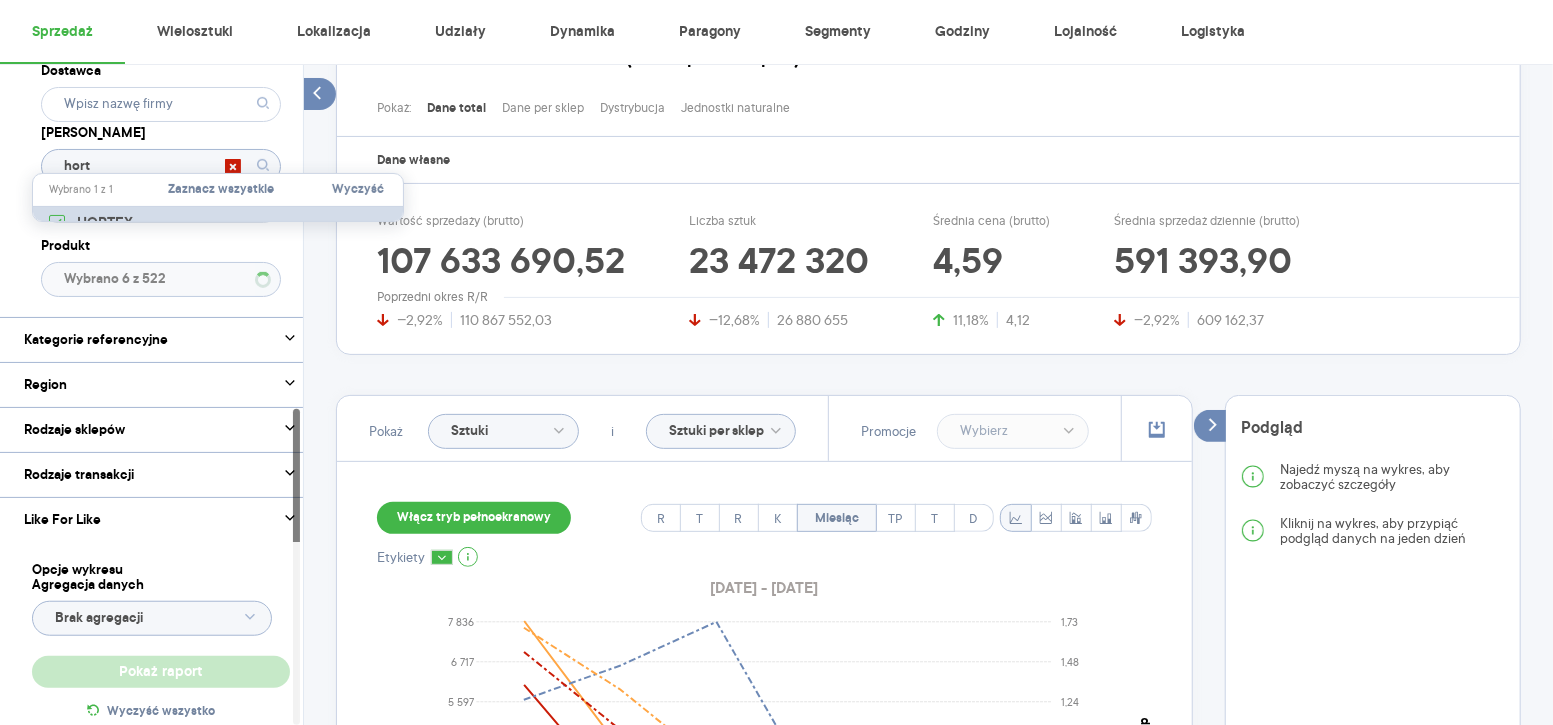 type 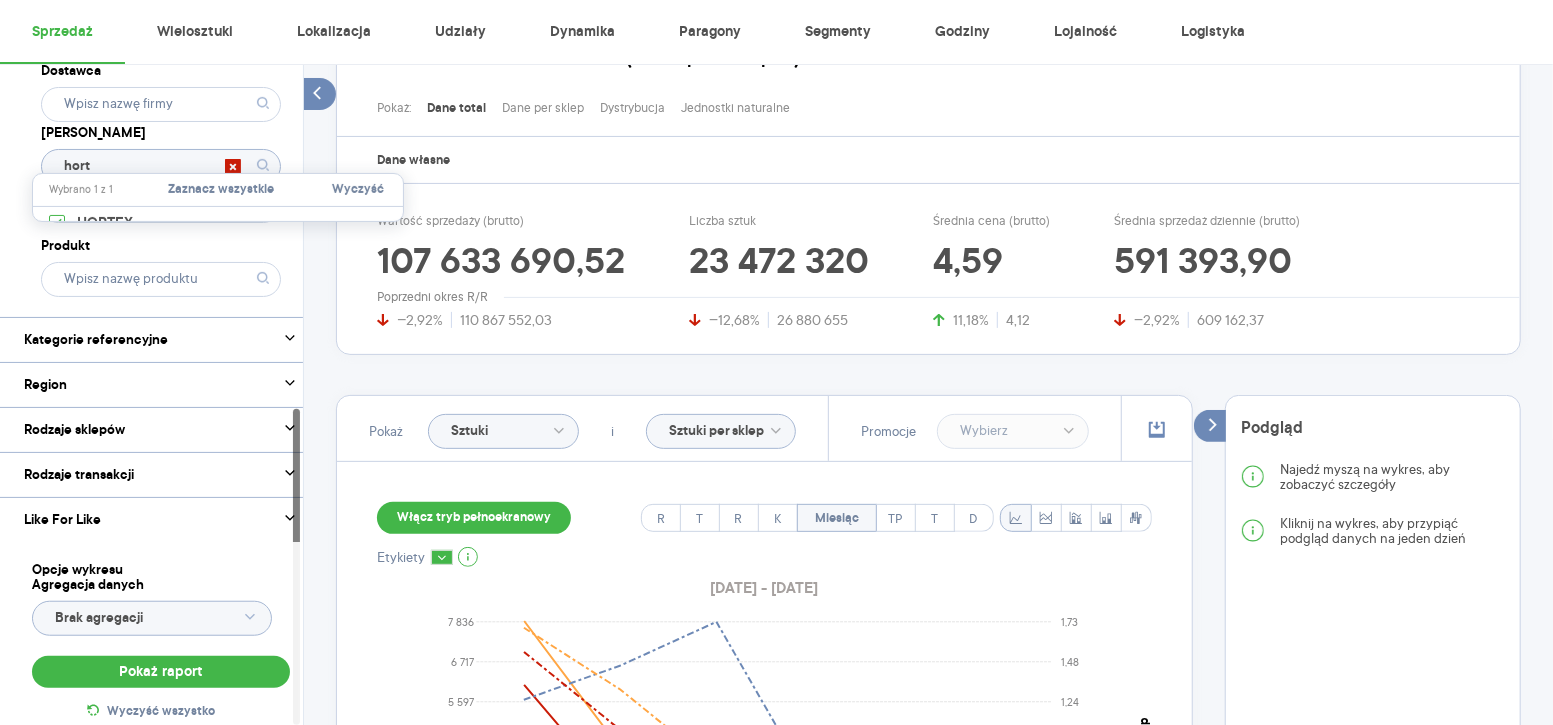 click on "Dostawca Marka hort Produkt" at bounding box center [161, 177] 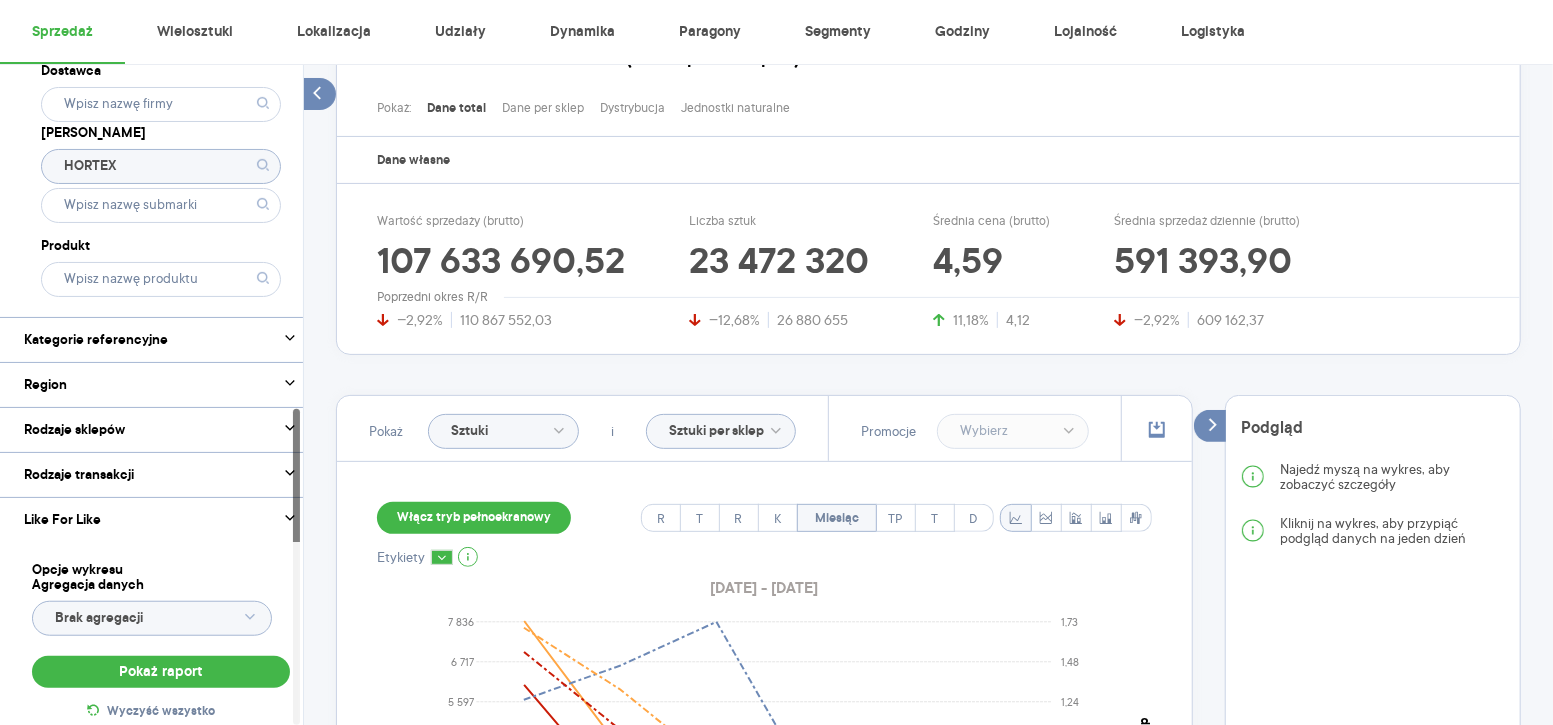 click 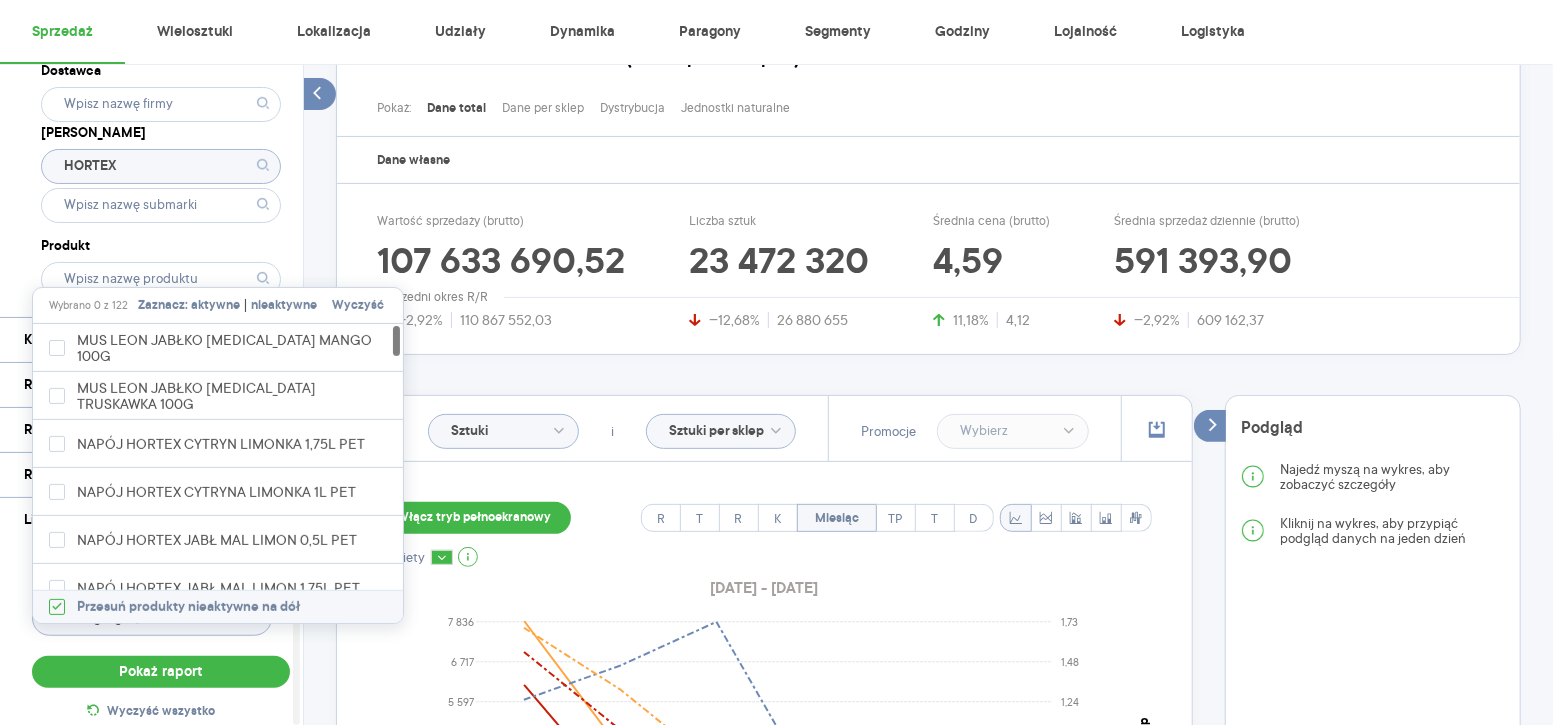 click on "nieaktywne" at bounding box center [284, 306] 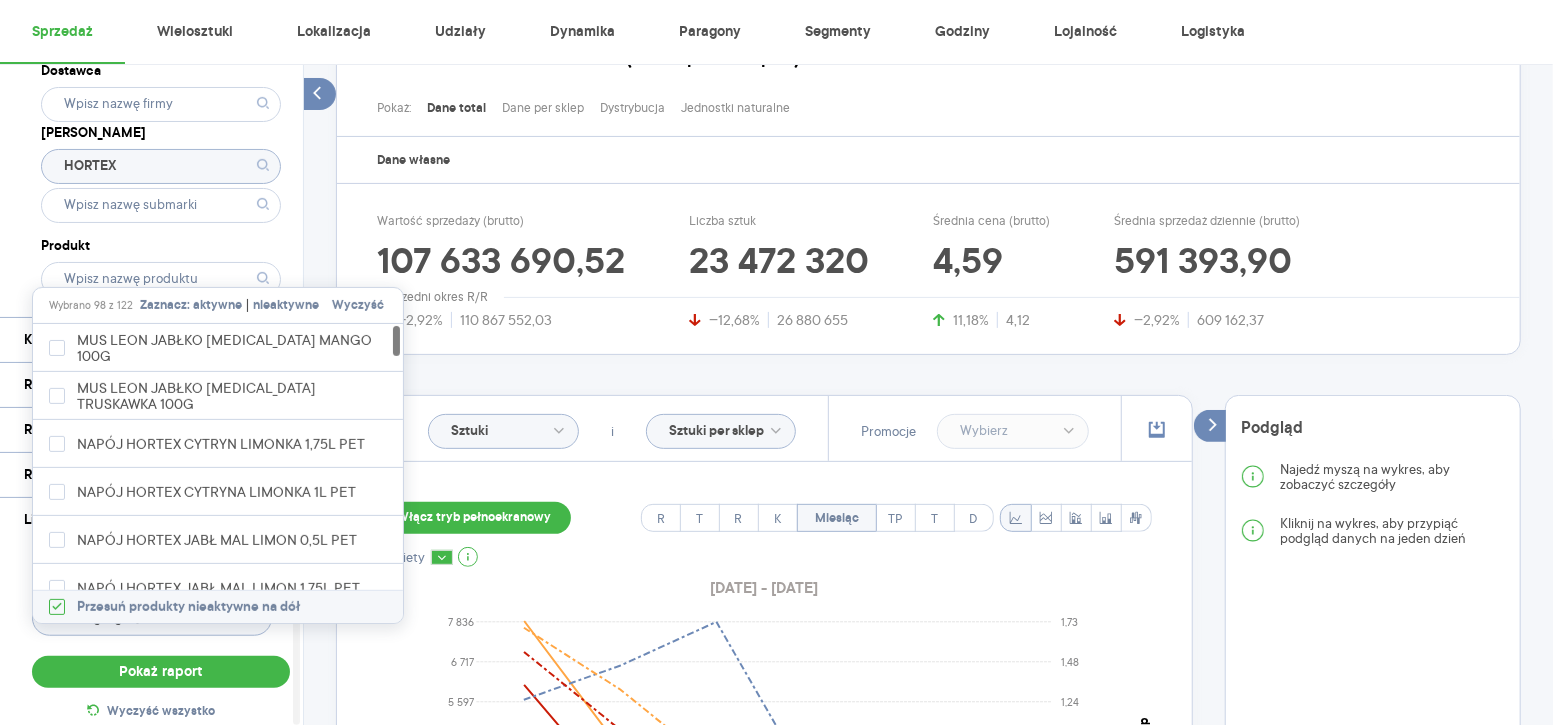 click on "aktywne" at bounding box center [217, 306] 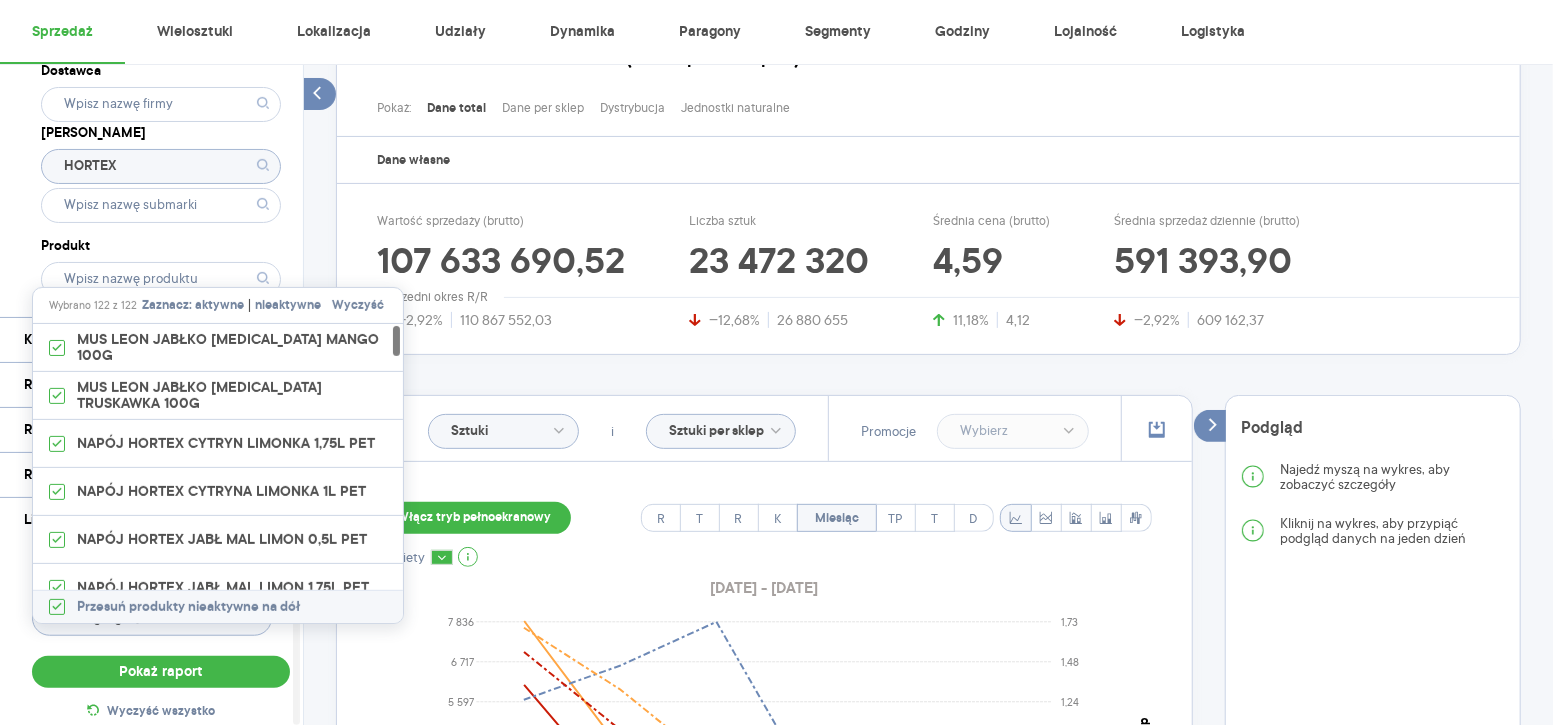 click on "Dostawca Marka HORTEX Produkt" at bounding box center (161, 177) 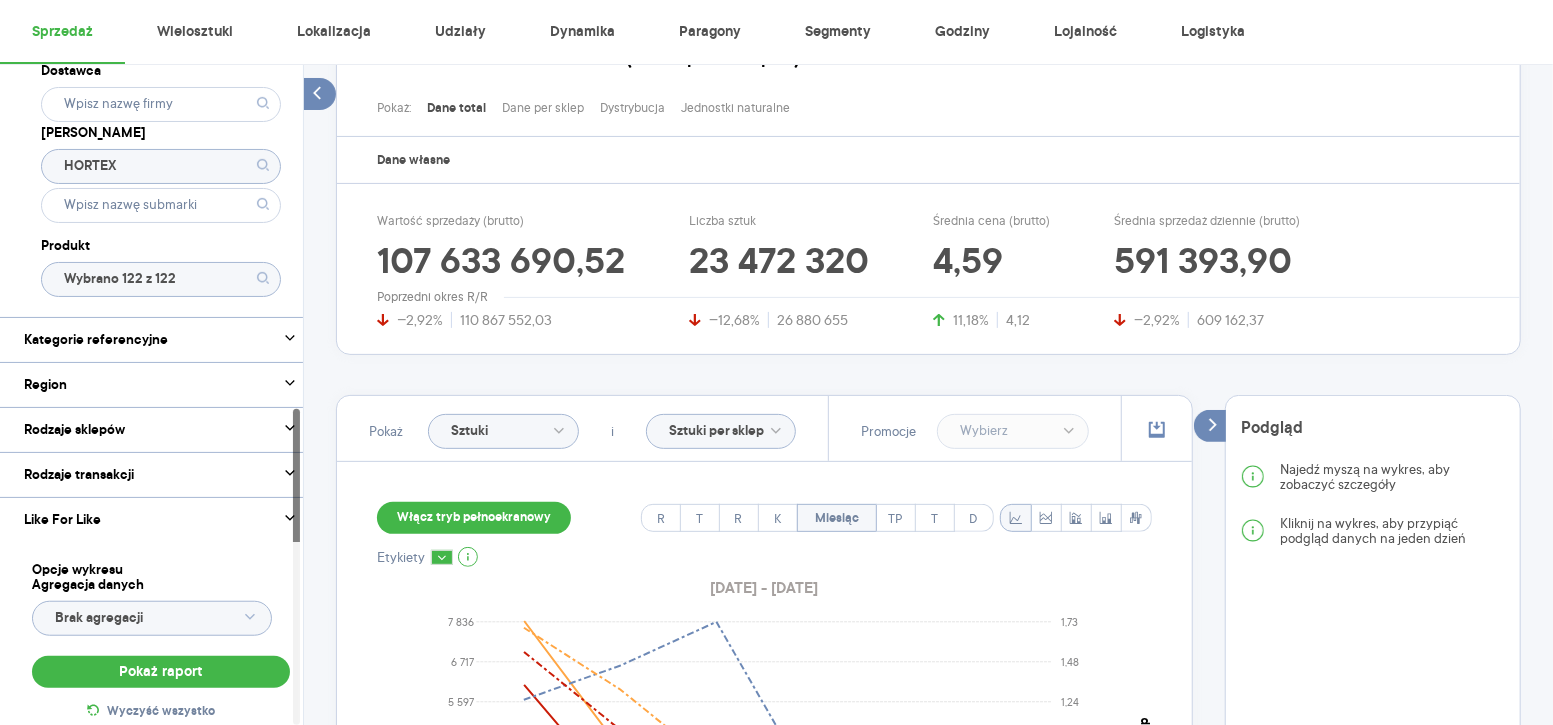 click on "Wybrano 122 z 122" 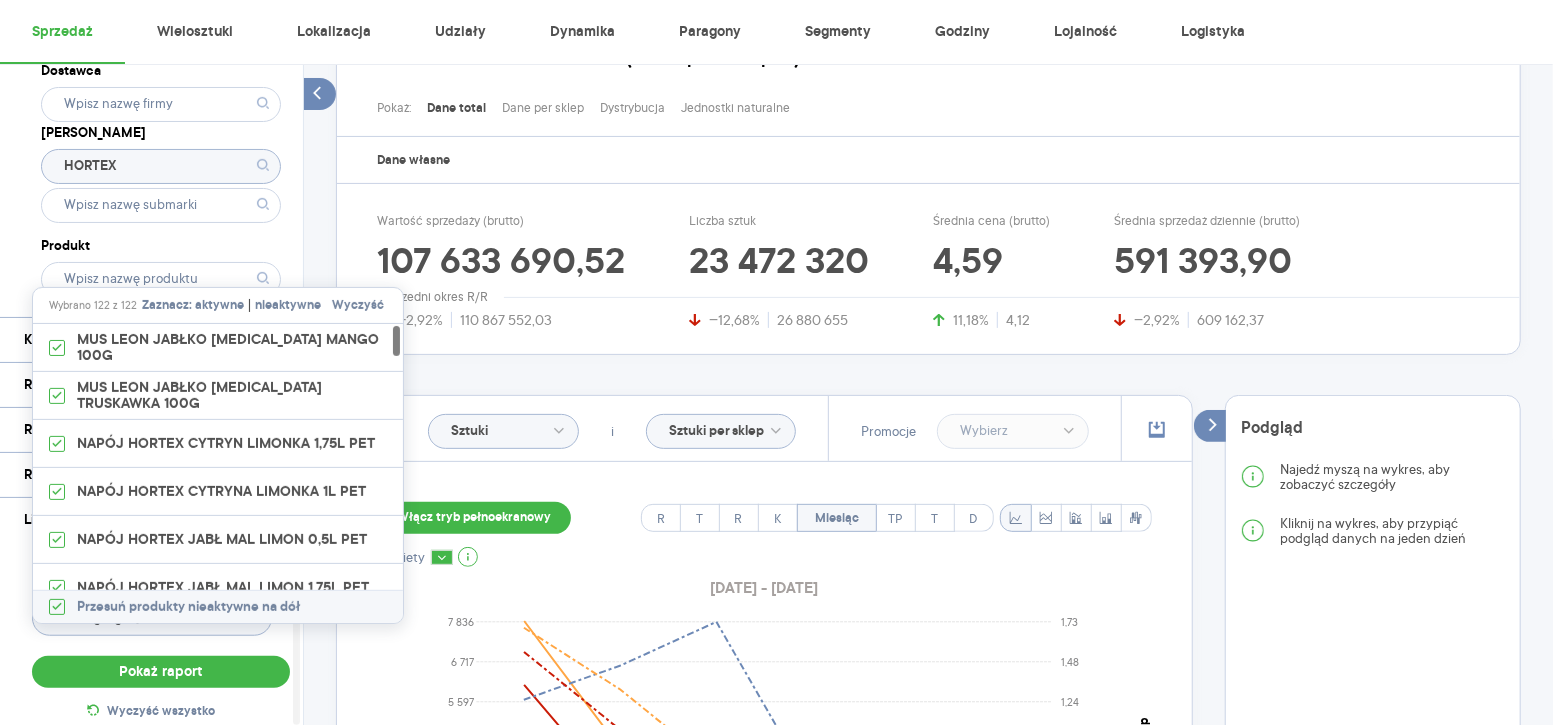 click on "aktywne" at bounding box center [219, 306] 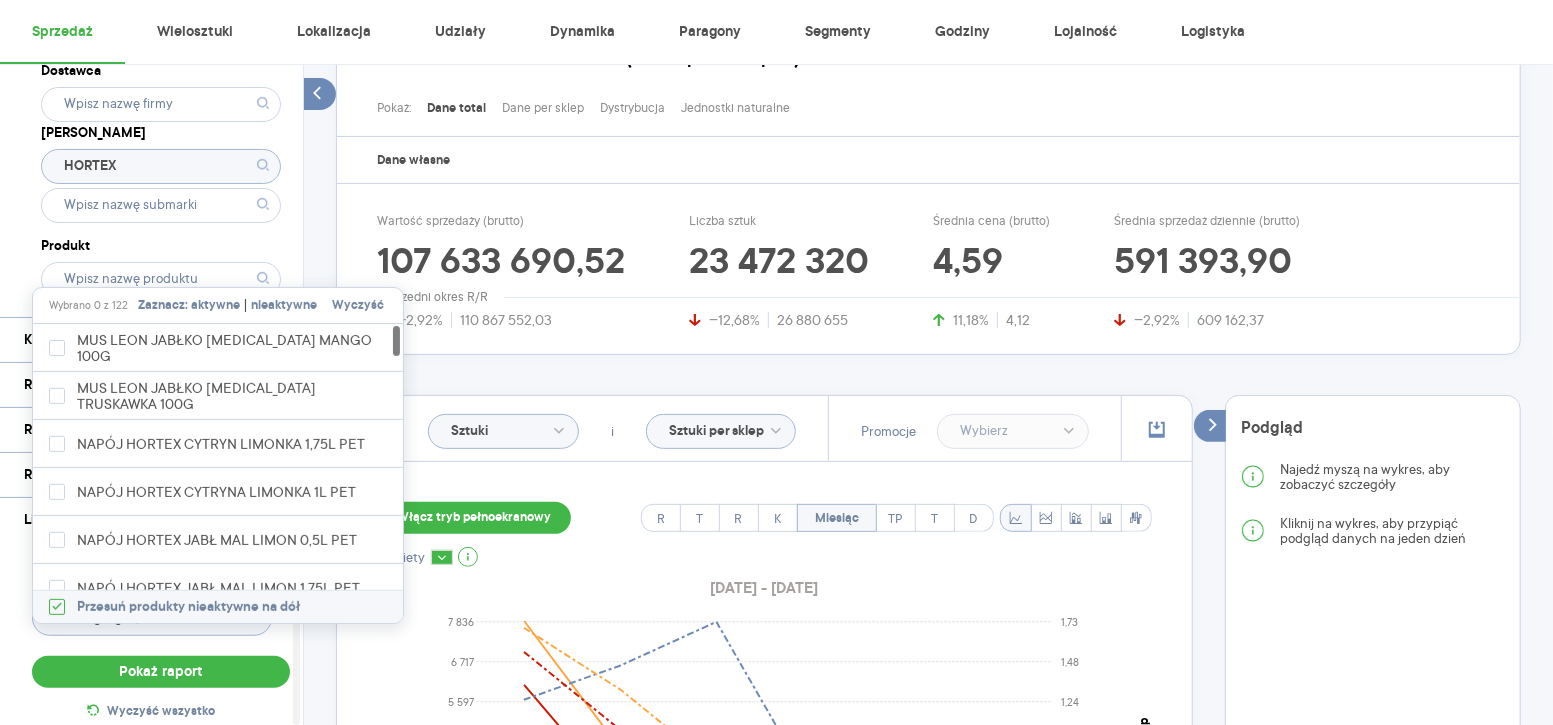 click on "nieaktywne" at bounding box center (284, 306) 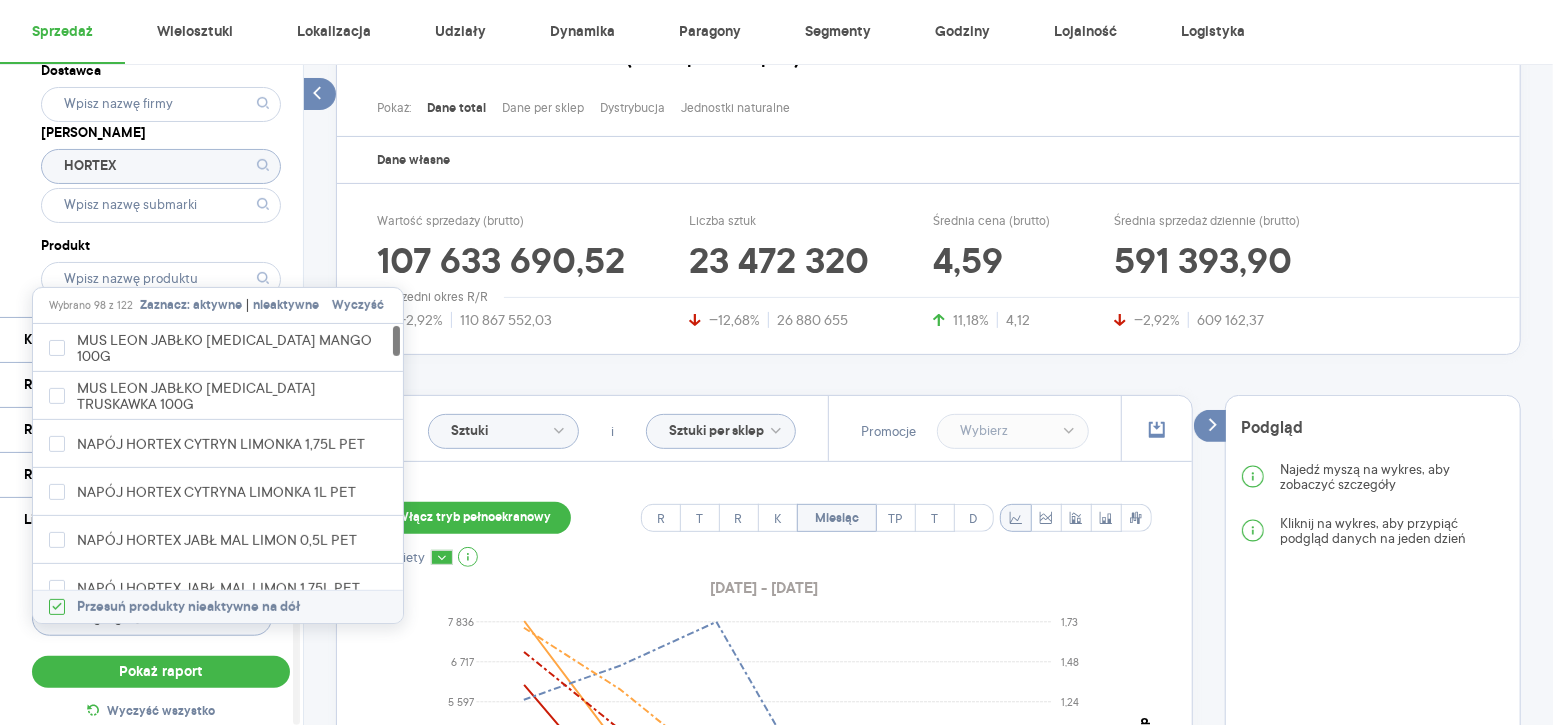 click on "Raporty Insights Eksport danych Nowość Baza wiedzy Nowość Aktualności [PERSON_NAME][EMAIL_ADDRESS][DOMAIN_NAME] Wyloguj Sprzedaż Wielosztuki Lokalizacja Udziały Dynamika Paragony Segmenty Godziny Lojalność Logistyka Kategoria * Napoje Wybrano 1 z 8 Atrybuty Pokaż atrybuty Marka Produkt Pokaż hierarchię Przedział czasu [DATE] - [DATE] Agregacja czasowa miesiąc Konkurencja Dostawca Marka HORTEX Produkt Kategorie referencyjne Region Rodzaje sklepów Rodzaje transakcji Wszystkie Like For Like Uwzględnij LFL Opcje wykresu Agregacja danych Brak agregacji Pokaż raport Wyczyść wszystko Sprzedaż Podsumowanie - dane własne  (MWS sp. z o.o. sp. k.) Pokaż: Dane total Dane per sklep Dystrybucja Jednostki naturalne Dane własne Wartość sprzedaży (brutto) 107 633 690,52 −2,92% 110 867 552,03 Liczba sztuk 23 472 320 −12,68% 26 880 655 Średnia cena (brutto) 4,59 11,18% 4,12 Średnia sprzedaż dziennie (brutto) 591 393,90 −2,92% 609 162,37 Poprzedni okres R/R Pokaż Sztuki i Sztuki per sklep Promocje R T R K TP" at bounding box center (776, 145) 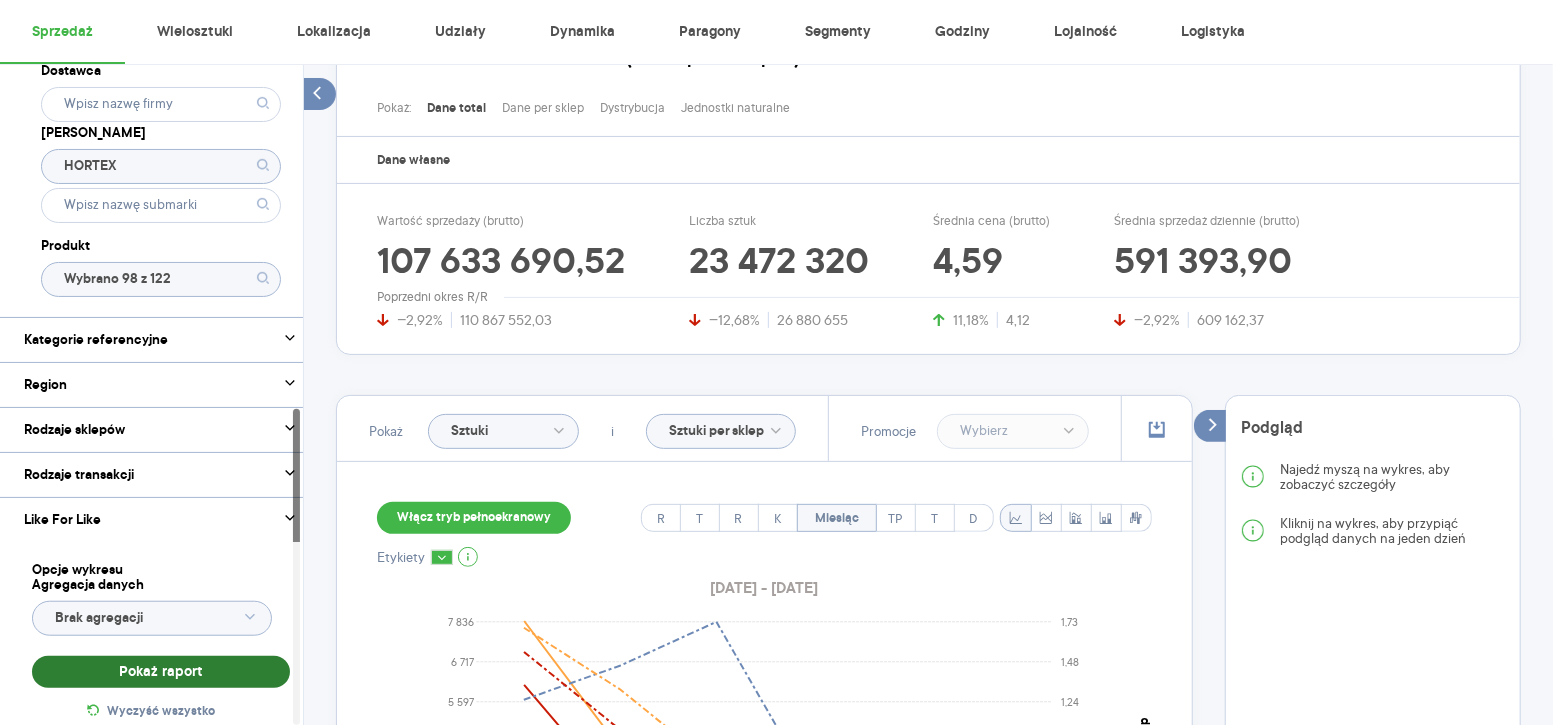 click on "Pokaż raport" at bounding box center [161, 672] 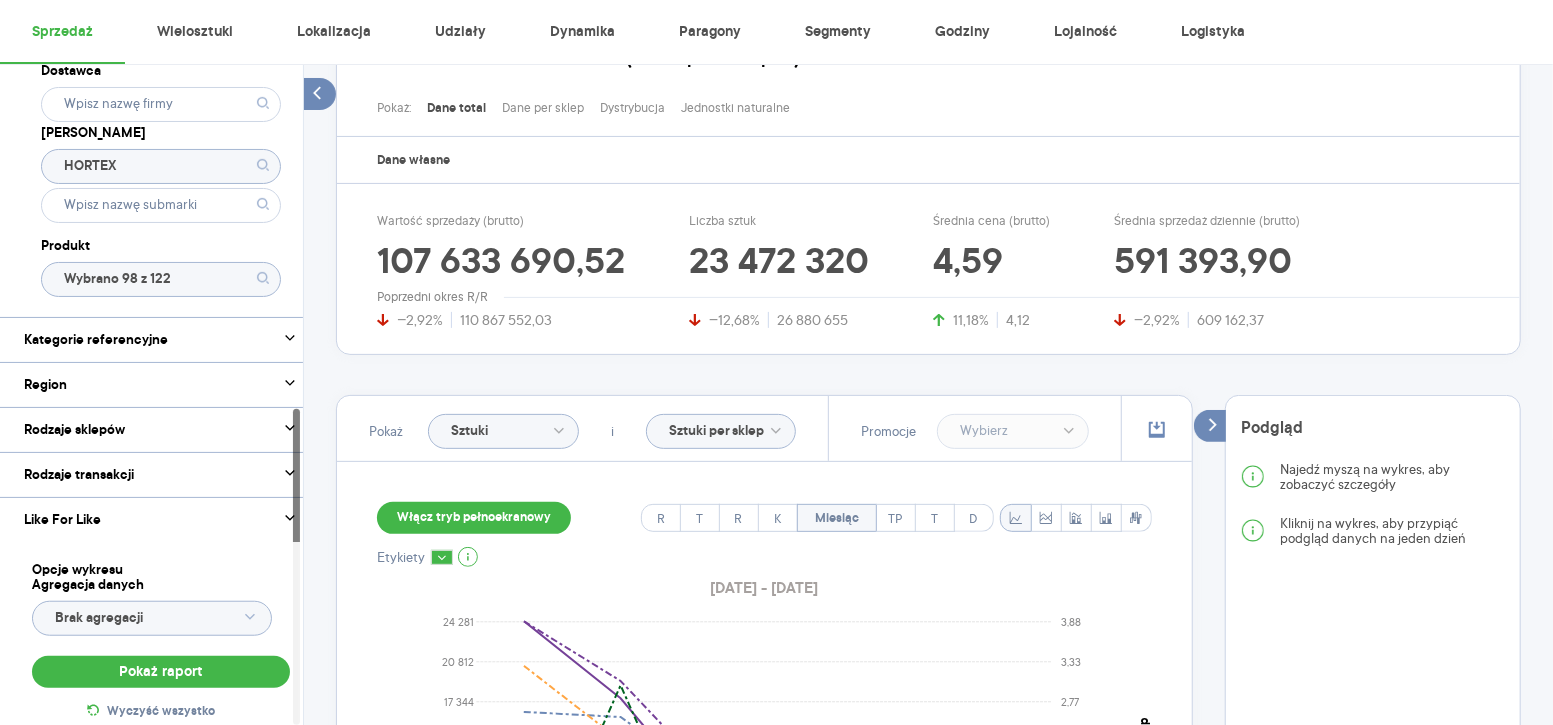 click on "Włącz tryb pełnoekranowy" at bounding box center [474, 518] 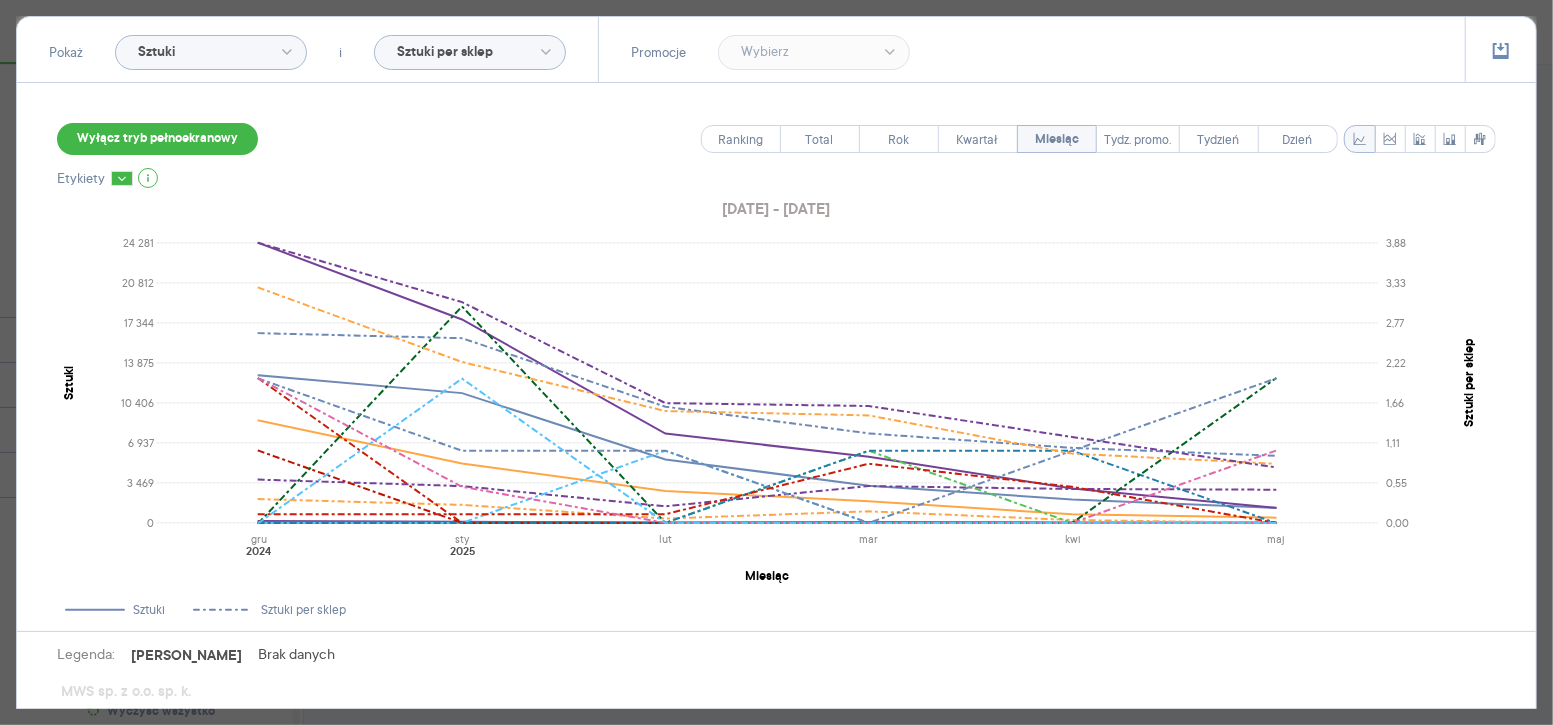 scroll, scrollTop: 1083, scrollLeft: 0, axis: vertical 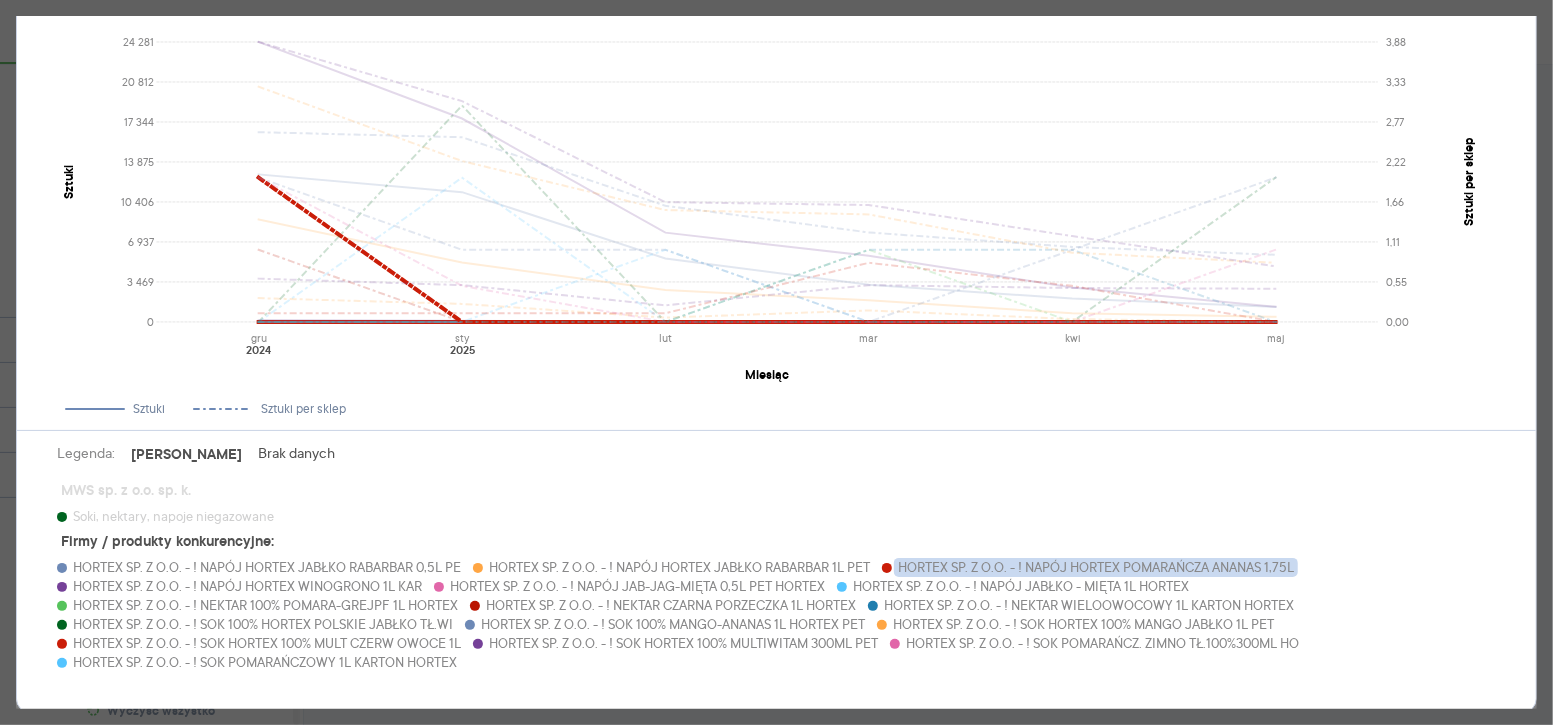 click on "HORTEX SP. Z O.O. - ! NAPÓJ HORTEX POMARAŃCZA ANANAS 1,75L" at bounding box center (1096, 567) 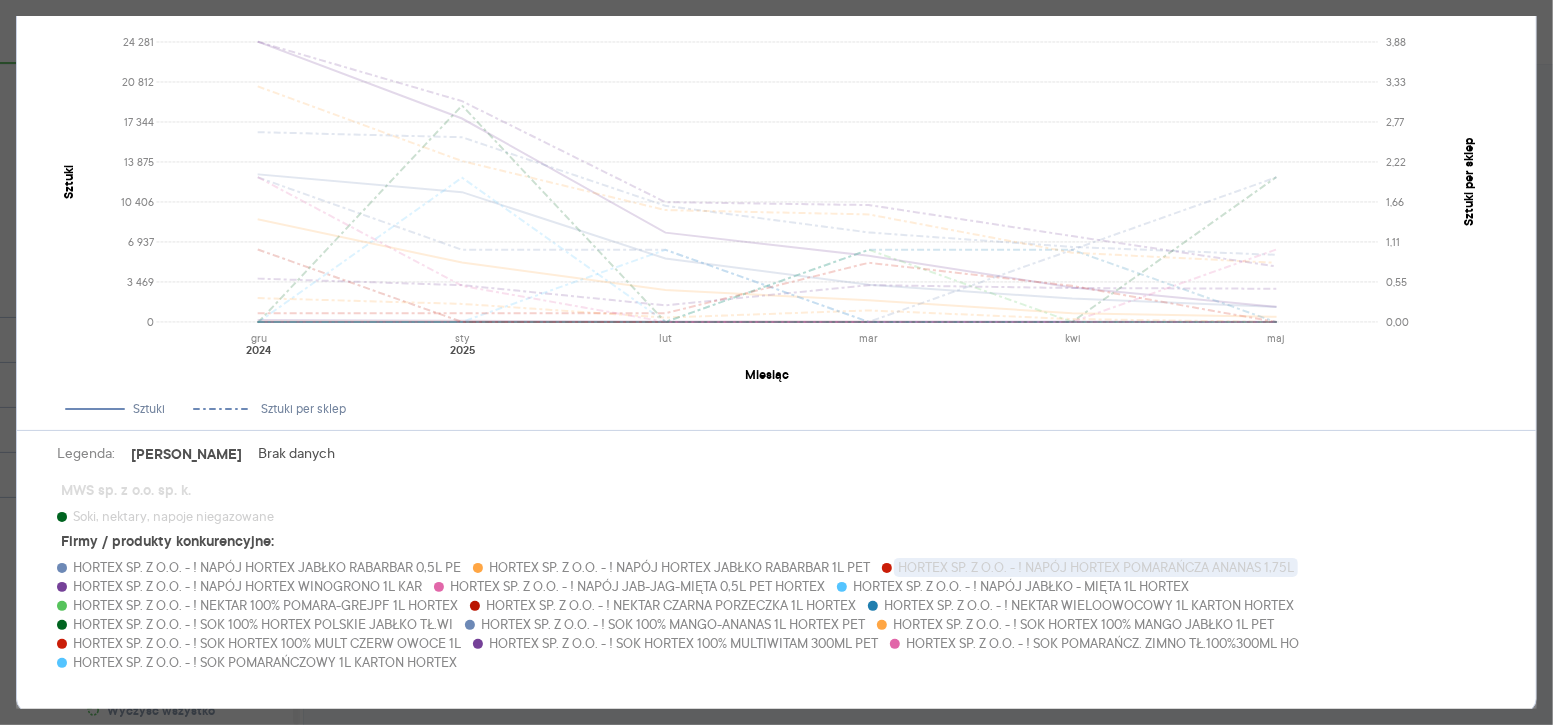 click on "HORTEX SP. Z O.O. - ! NAPÓJ HORTEX POMARAŃCZA ANANAS 1,75L" at bounding box center (1096, 567) 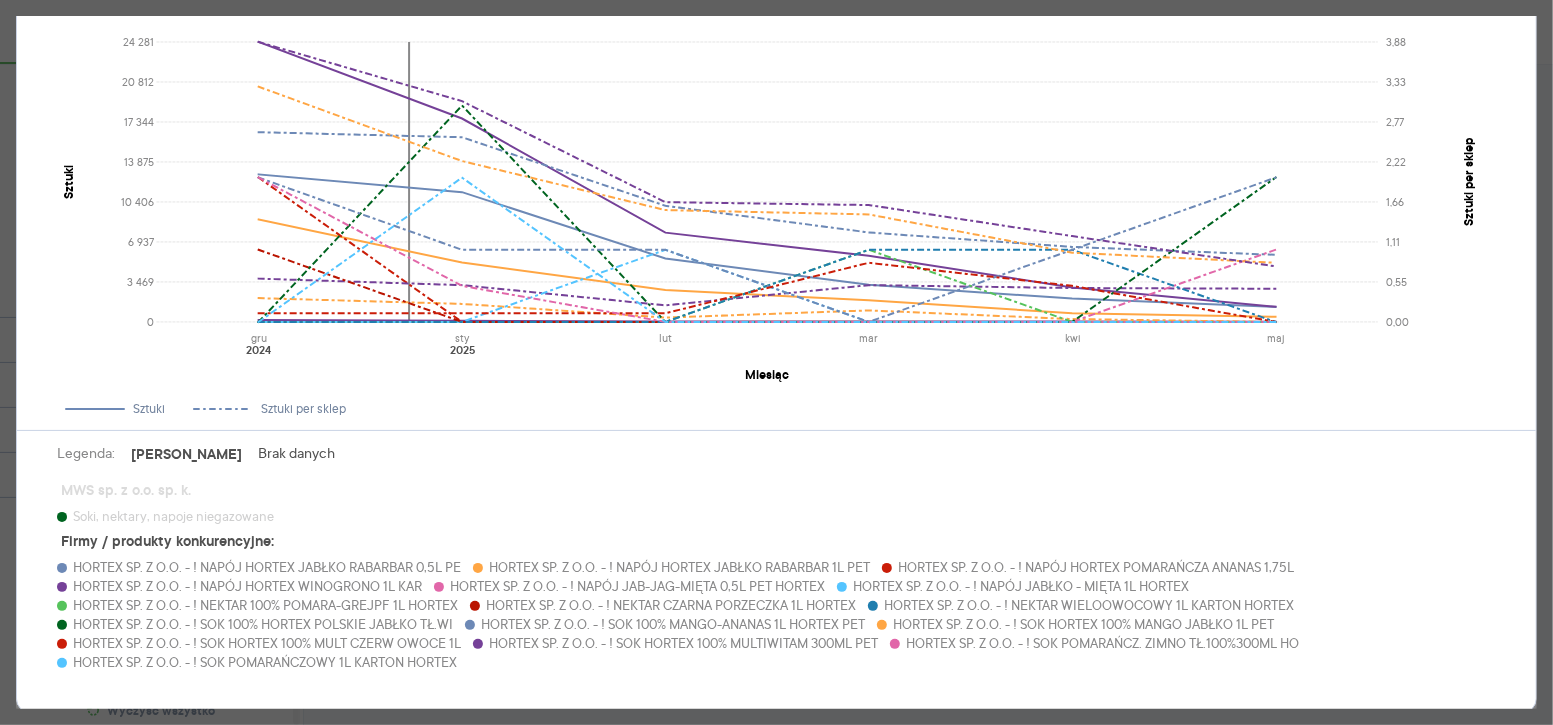 scroll, scrollTop: 0, scrollLeft: 0, axis: both 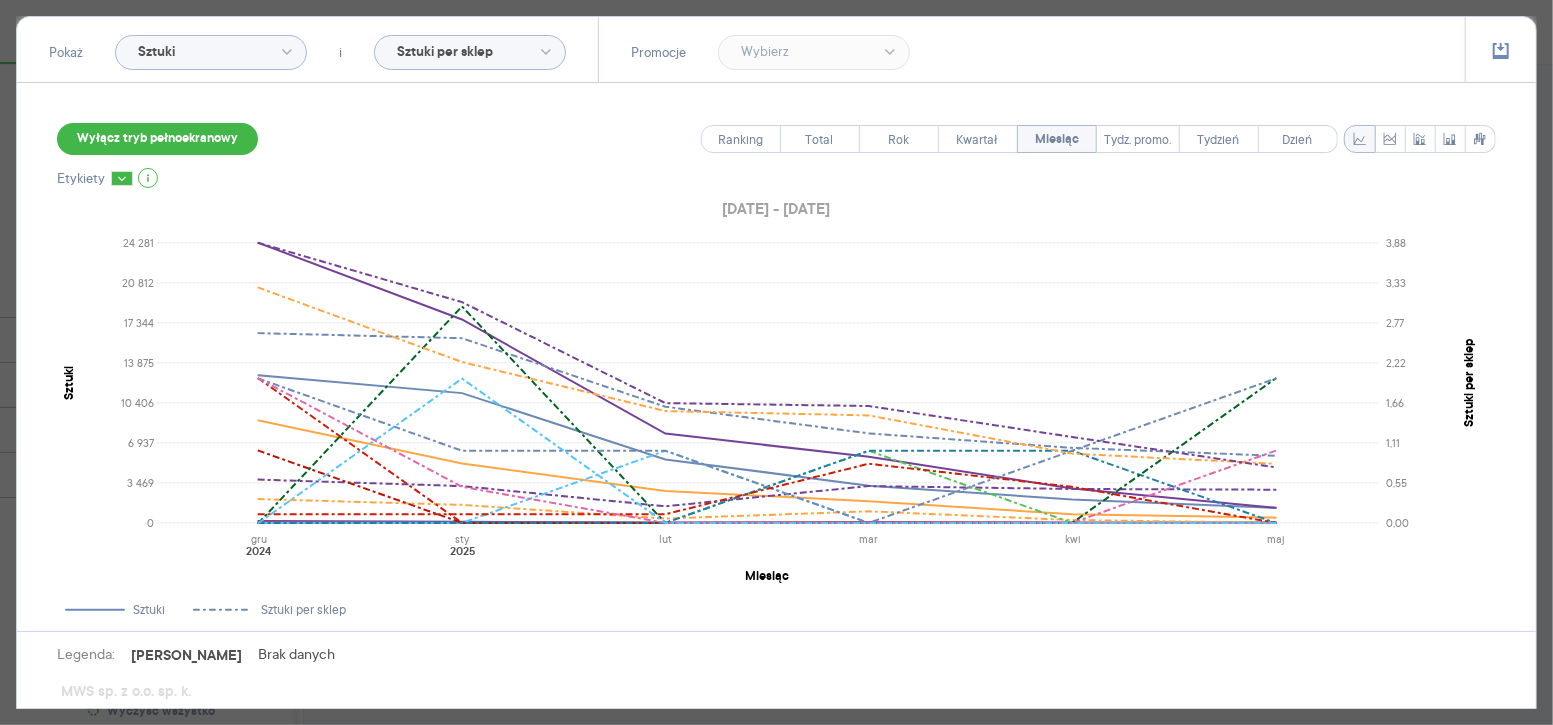 click on "Sztuki per sklep" 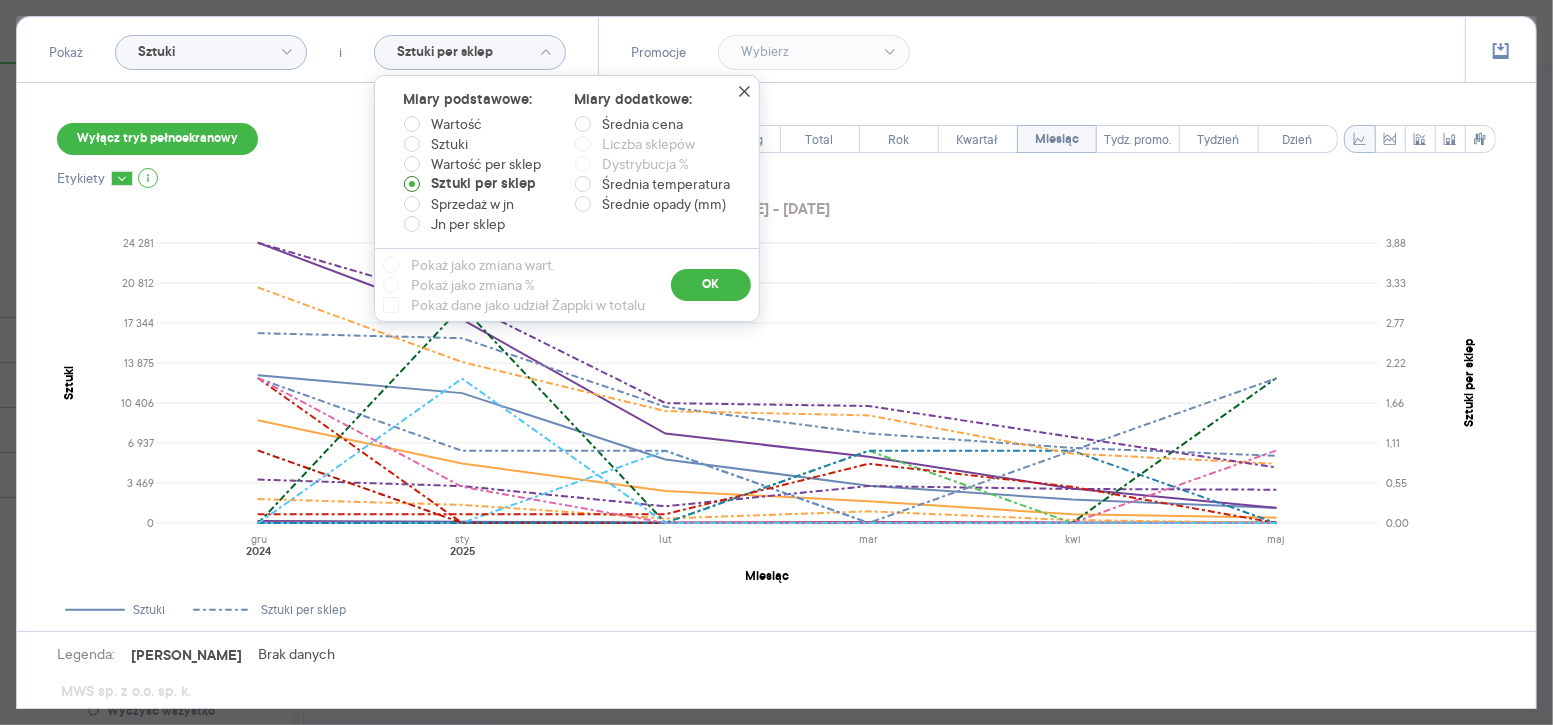 click at bounding box center [412, 184] 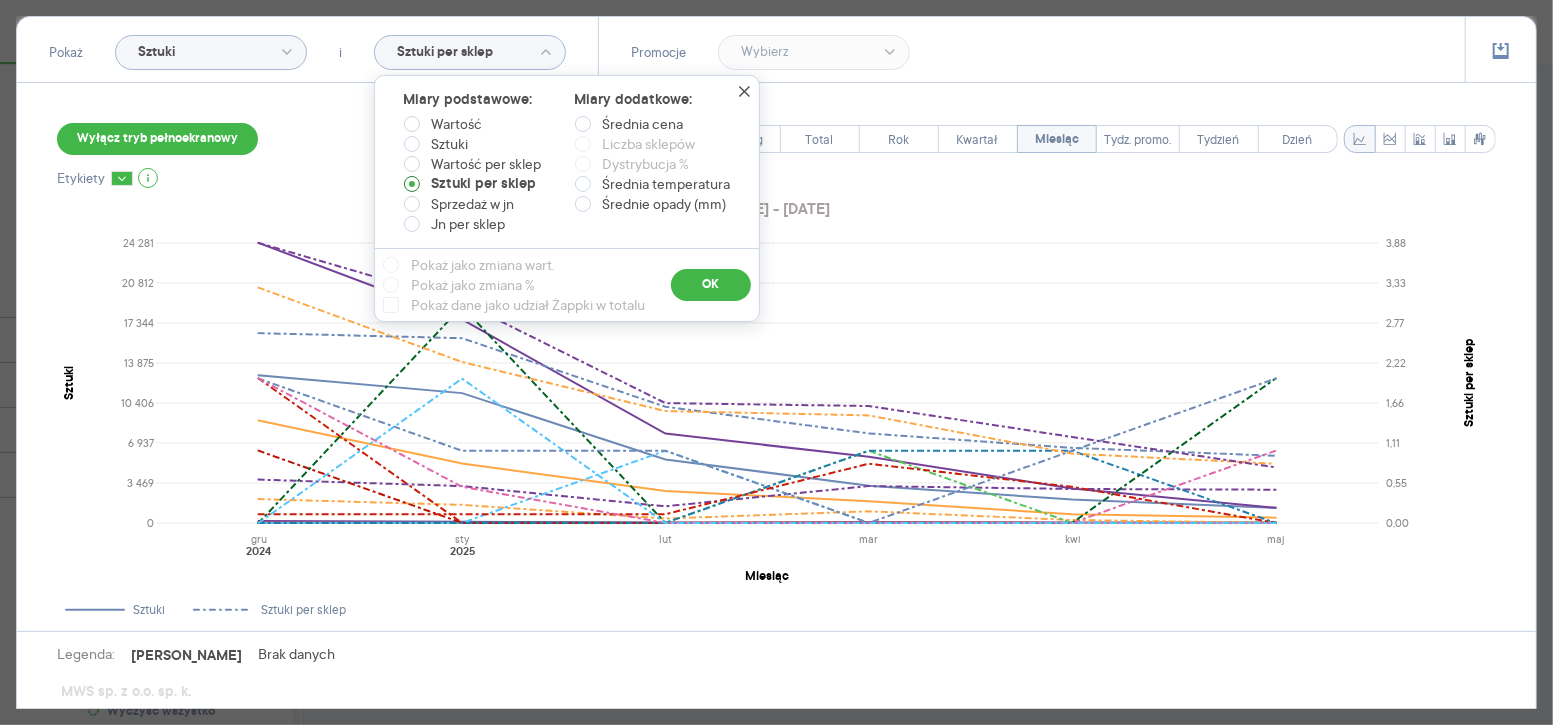 type 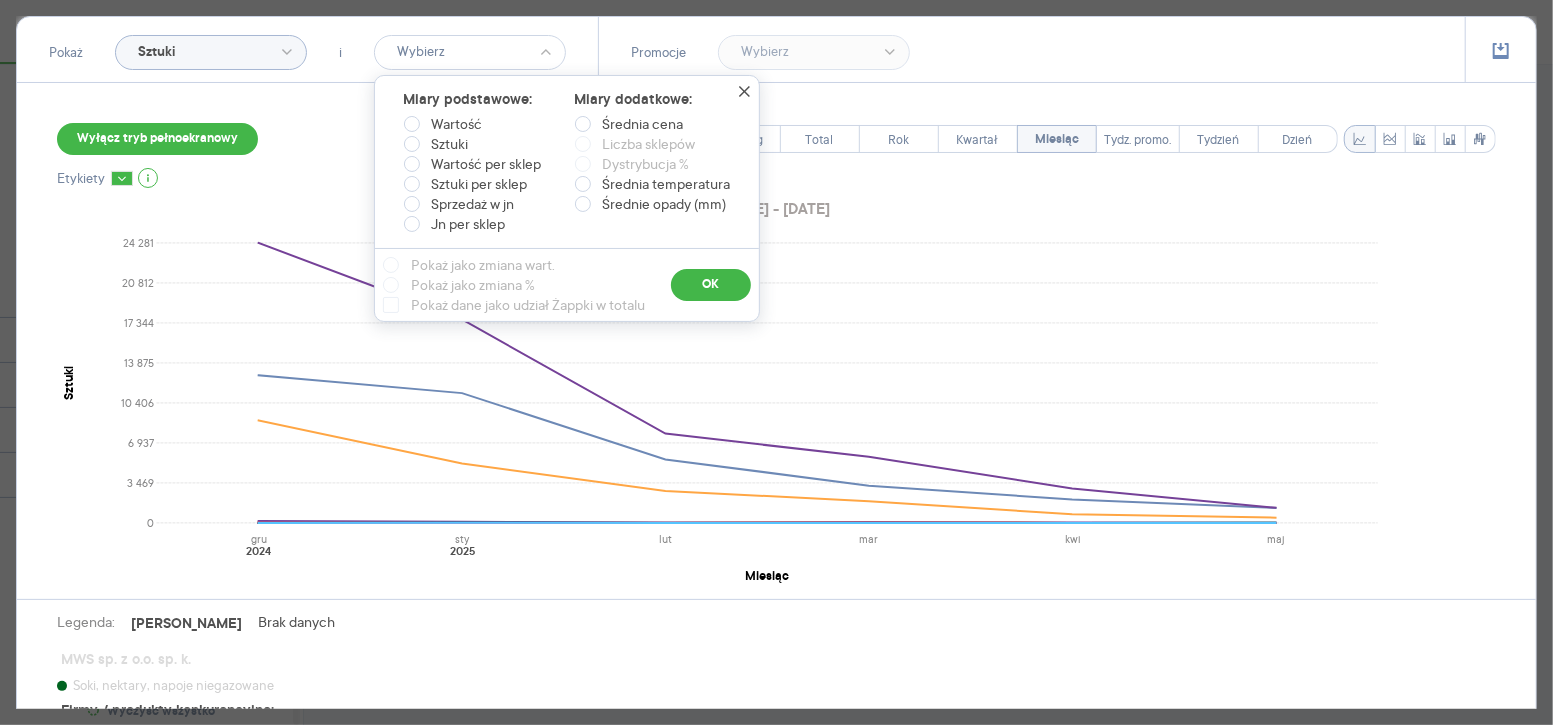 click on "Wyłącz tryb pełnoekranowy Ranking Total Rok Kwartał Miesiąc Tydz. promo. Tydzień Dzień" at bounding box center (776, 139) 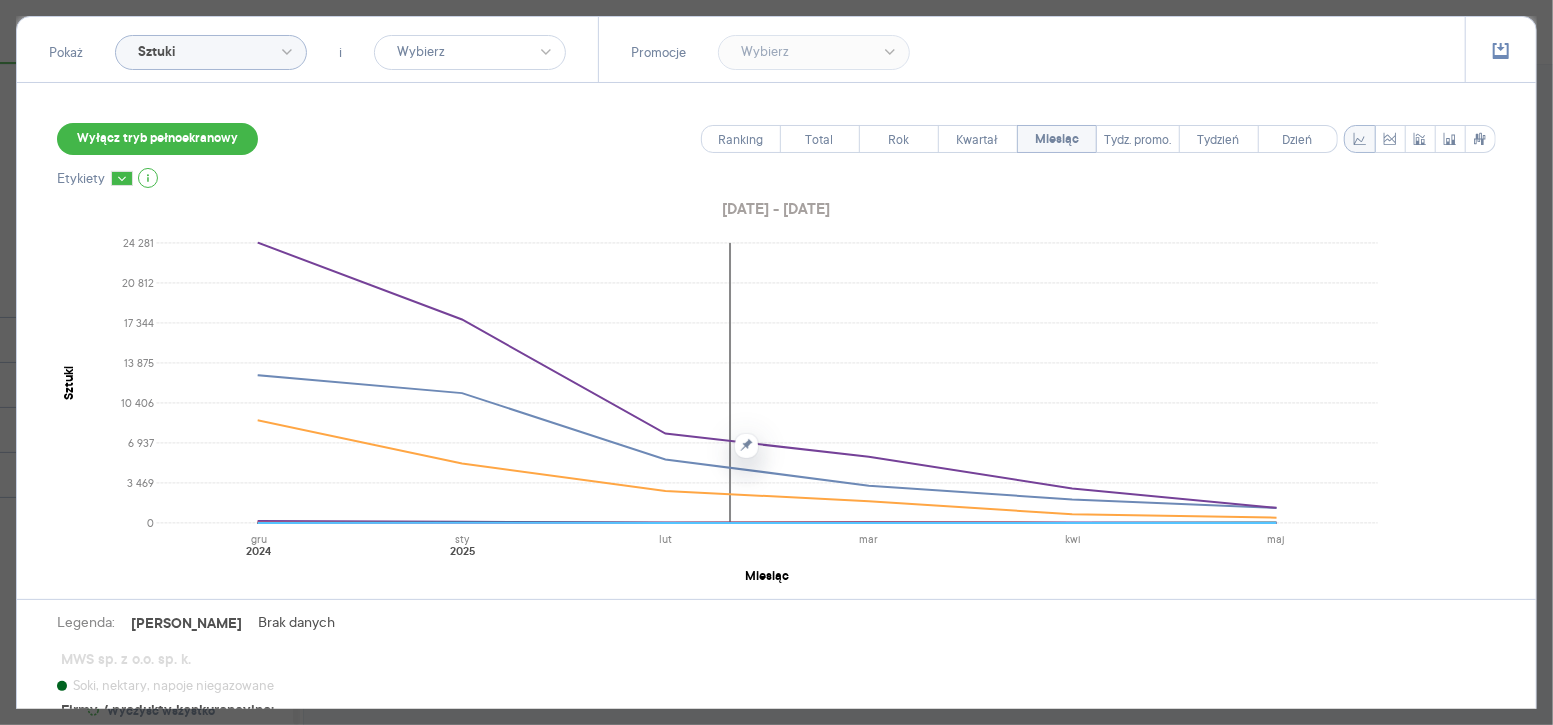 scroll, scrollTop: 170, scrollLeft: 0, axis: vertical 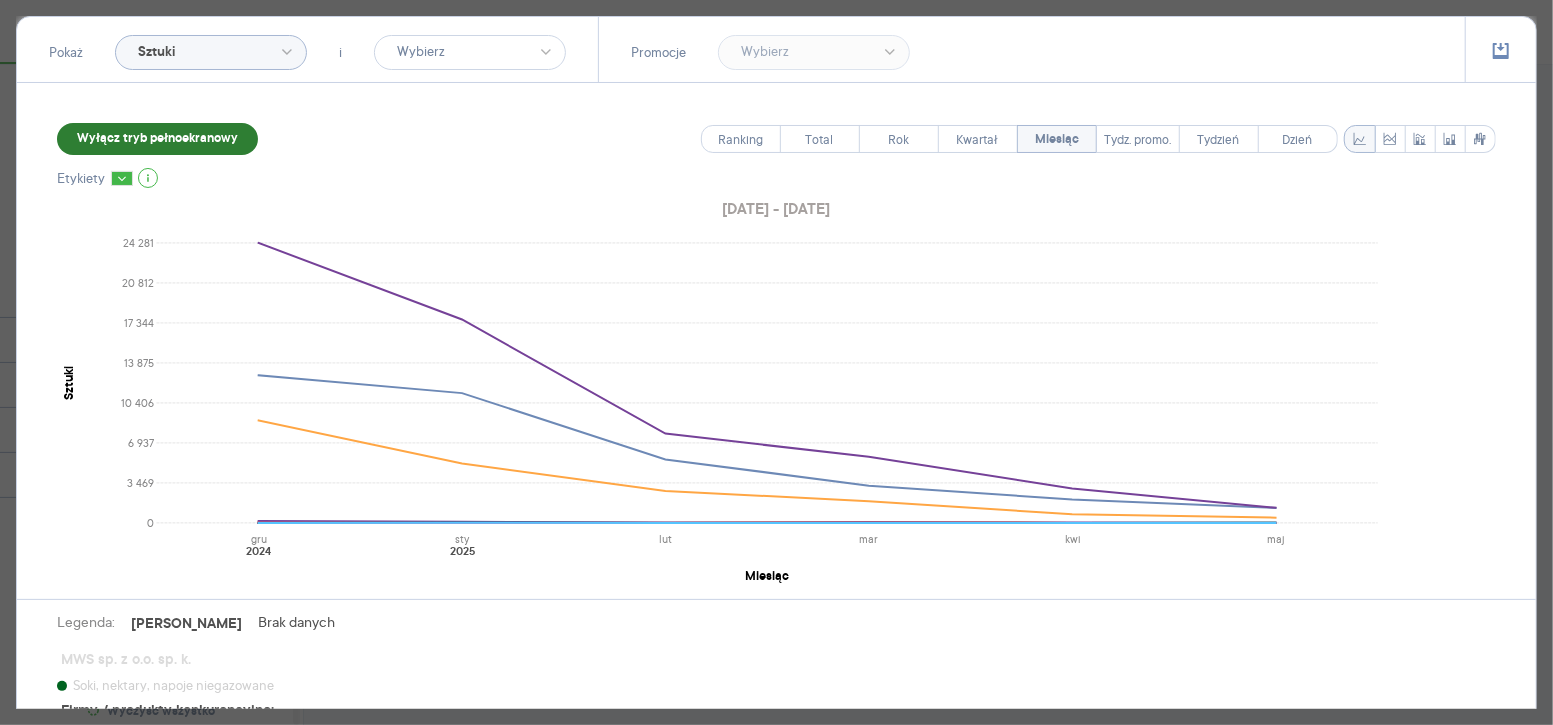 click on "Wyłącz tryb pełnoekranowy" at bounding box center (157, 139) 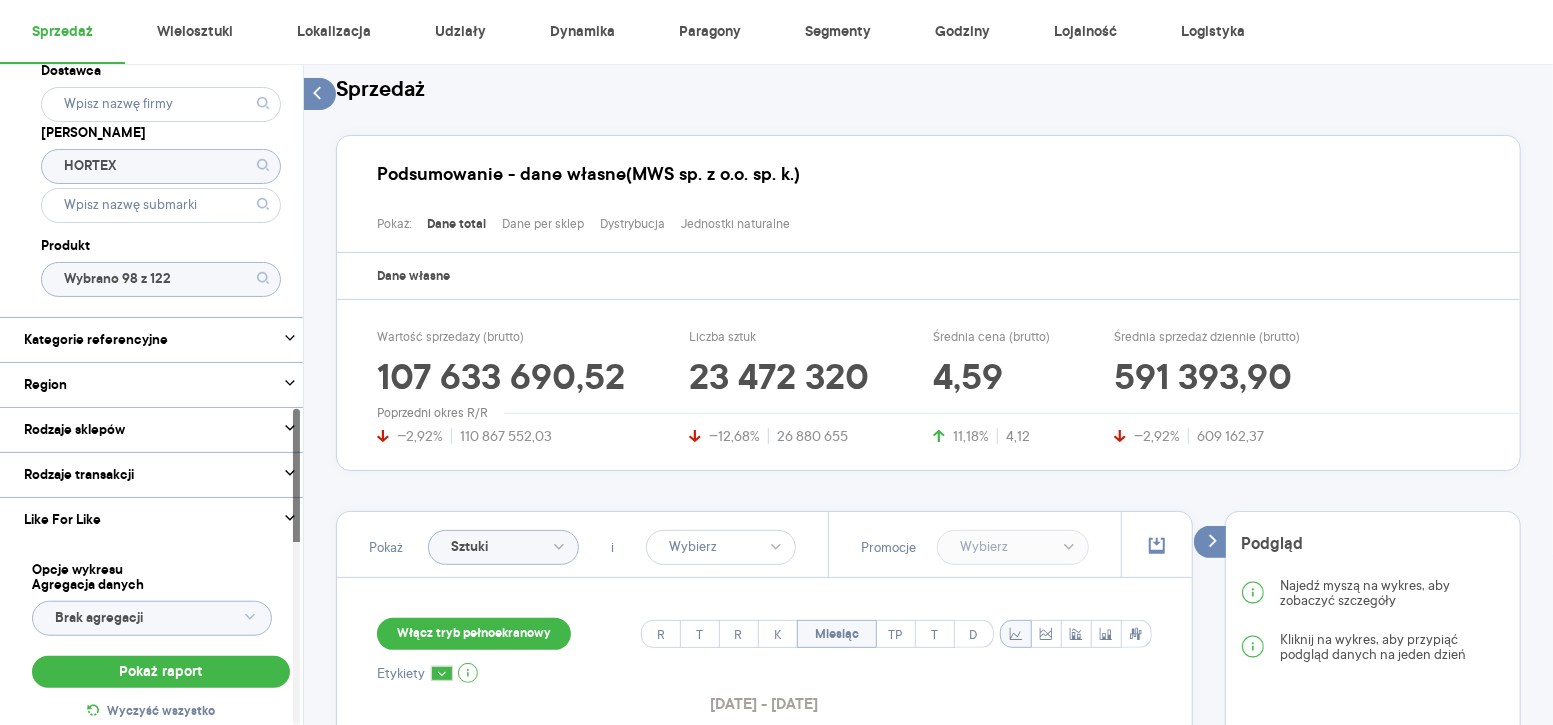 scroll, scrollTop: 97, scrollLeft: 0, axis: vertical 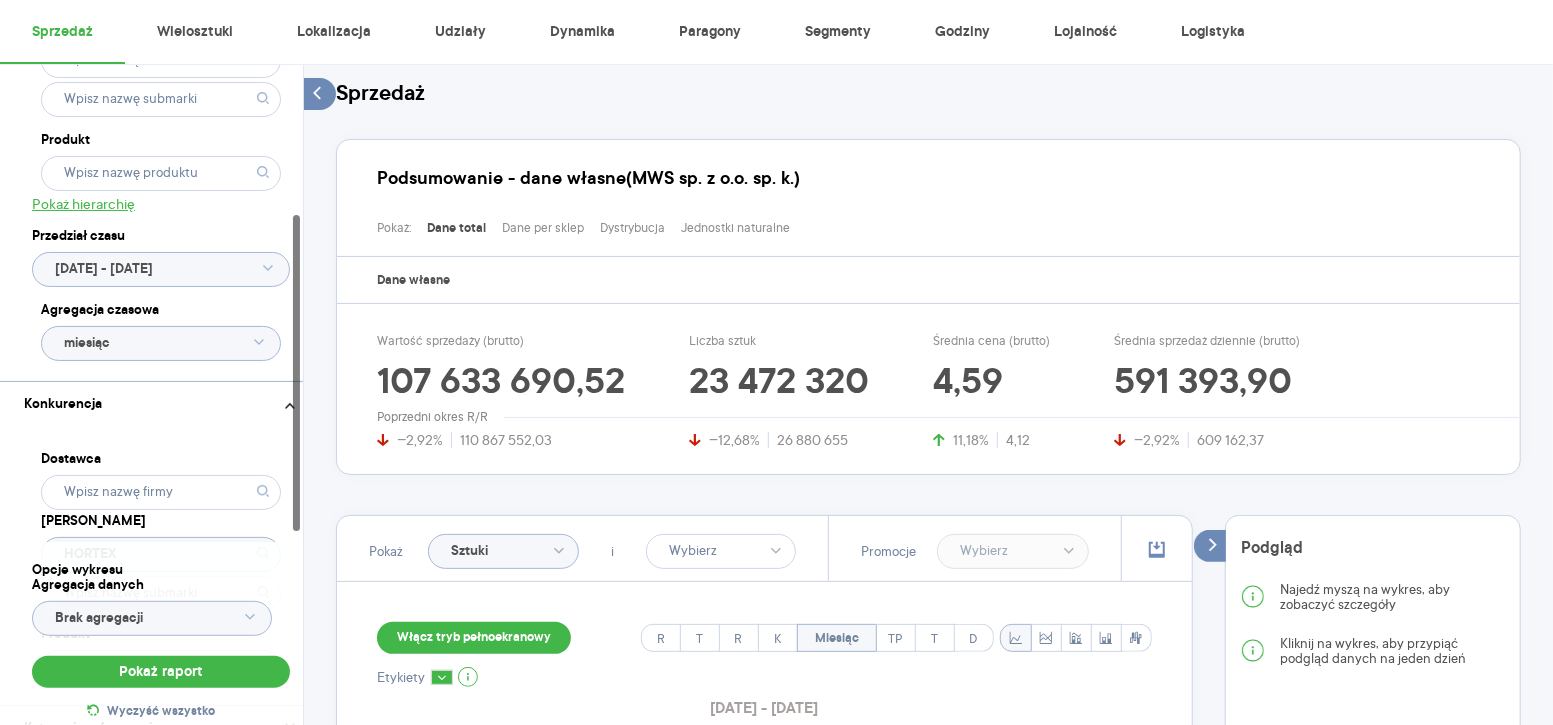 click on "Raporty Insights Eksport danych Nowość Baza wiedzy Nowość Aktualności [PERSON_NAME][EMAIL_ADDRESS][DOMAIN_NAME] Wyloguj Sprzedaż Wielosztuki Lokalizacja Udziały Dynamika Paragony Segmenty Godziny Lojalność Logistyka Kategoria * Napoje Wybrano 1 z 8 Atrybuty Pokaż atrybuty Marka Produkt Pokaż hierarchię Przedział czasu [DATE] - [DATE] Agregacja czasowa miesiąc Konkurencja Dostawca Marka HORTEX Produkt Wybrano 98 z 122 Kategorie referencyjne Region Rodzaje sklepów Rodzaje transakcji Wszystkie Like For Like Uwzględnij LFL Opcje wykresu Agregacja danych Brak agregacji Pokaż raport Wyczyść wszystko Sprzedaż Podsumowanie - dane własne  (MWS sp. z o.o. sp. k.) Pokaż: Dane total Dane per sklep Dystrybucja Jednostki naturalne Dane własne Wartość sprzedaży (brutto) 107 633 690,52 −2,92% 110 867 552,03 Liczba sztuk 23 472 320 −12,68% 26 880 655 Średnia cena (brutto) 4,59 11,18% 4,12 Średnia sprzedaż dziennie (brutto) 591 393,90 −2,92% 609 162,37 Poprzedni okres R/R Pokaż Sztuki i Promocje R T R K TP" at bounding box center (776, 265) 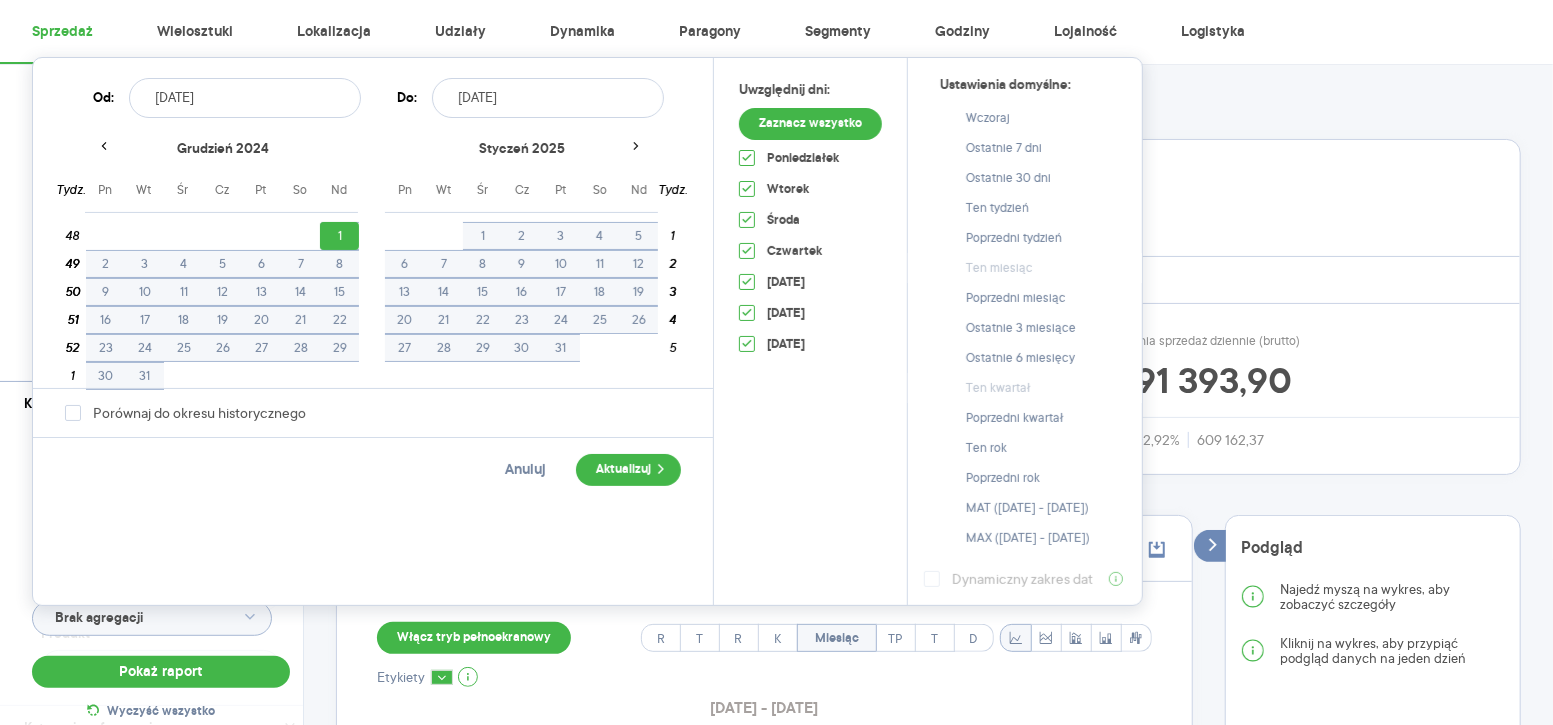 scroll, scrollTop: 85, scrollLeft: 0, axis: vertical 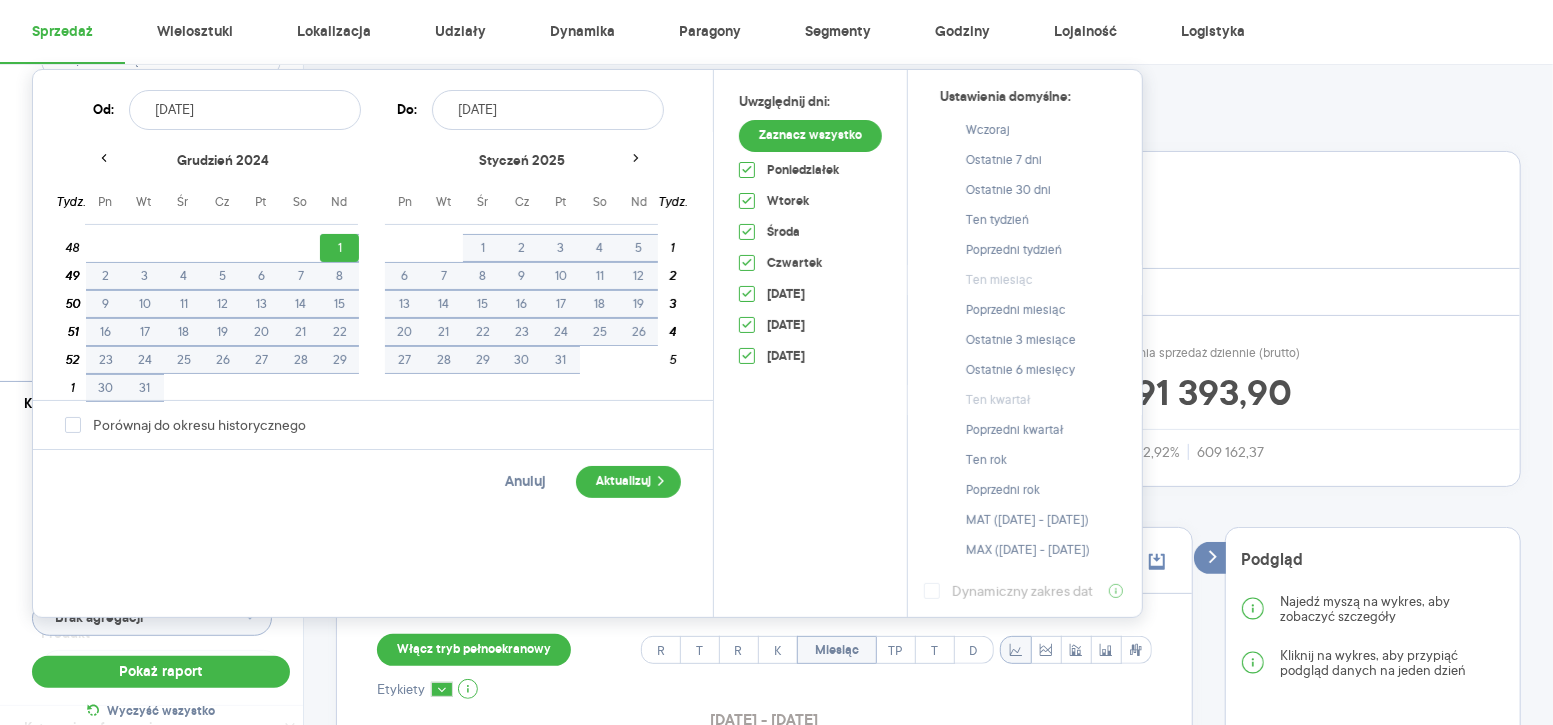 click on "[DATE]" at bounding box center [245, 110] 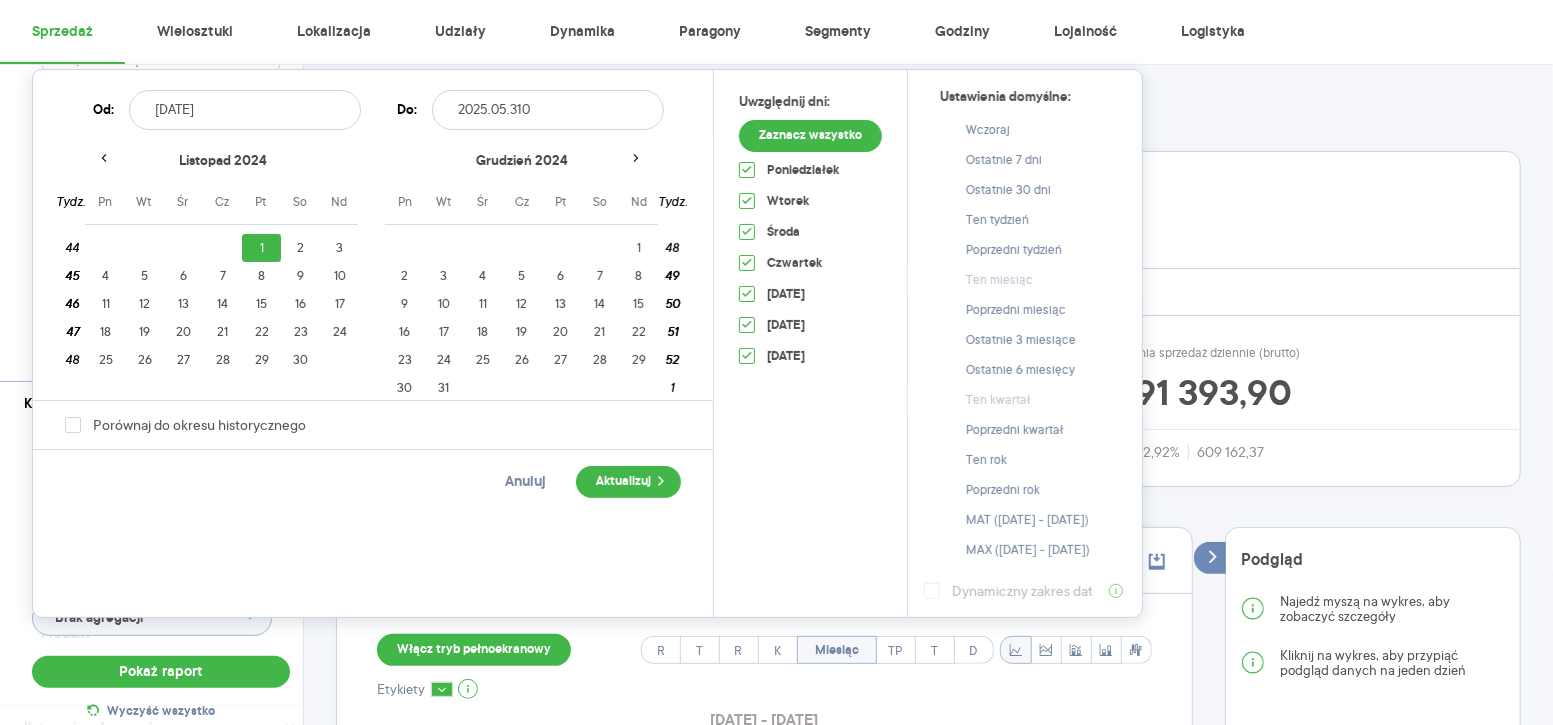 click on "[DATE]" at bounding box center (245, 110) 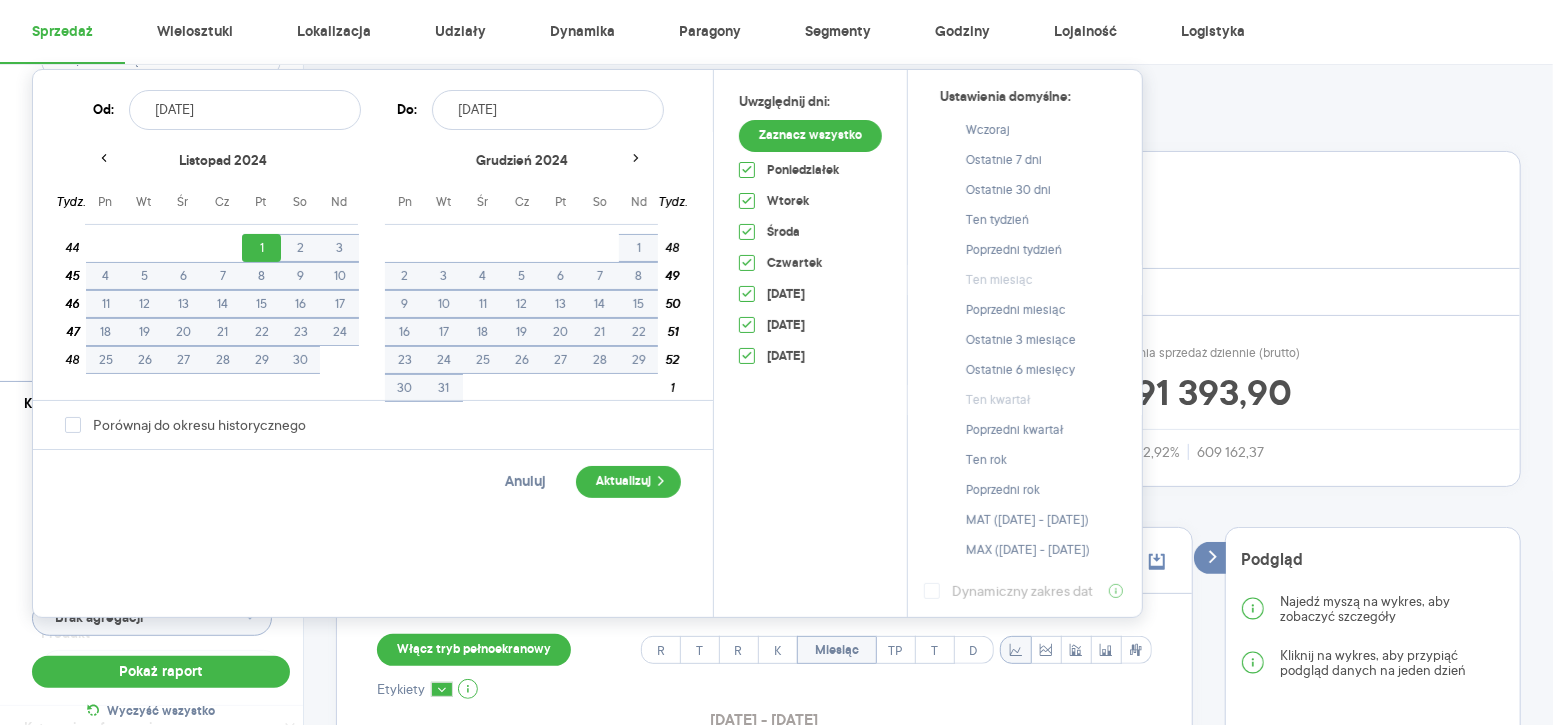 type on "[DATE]" 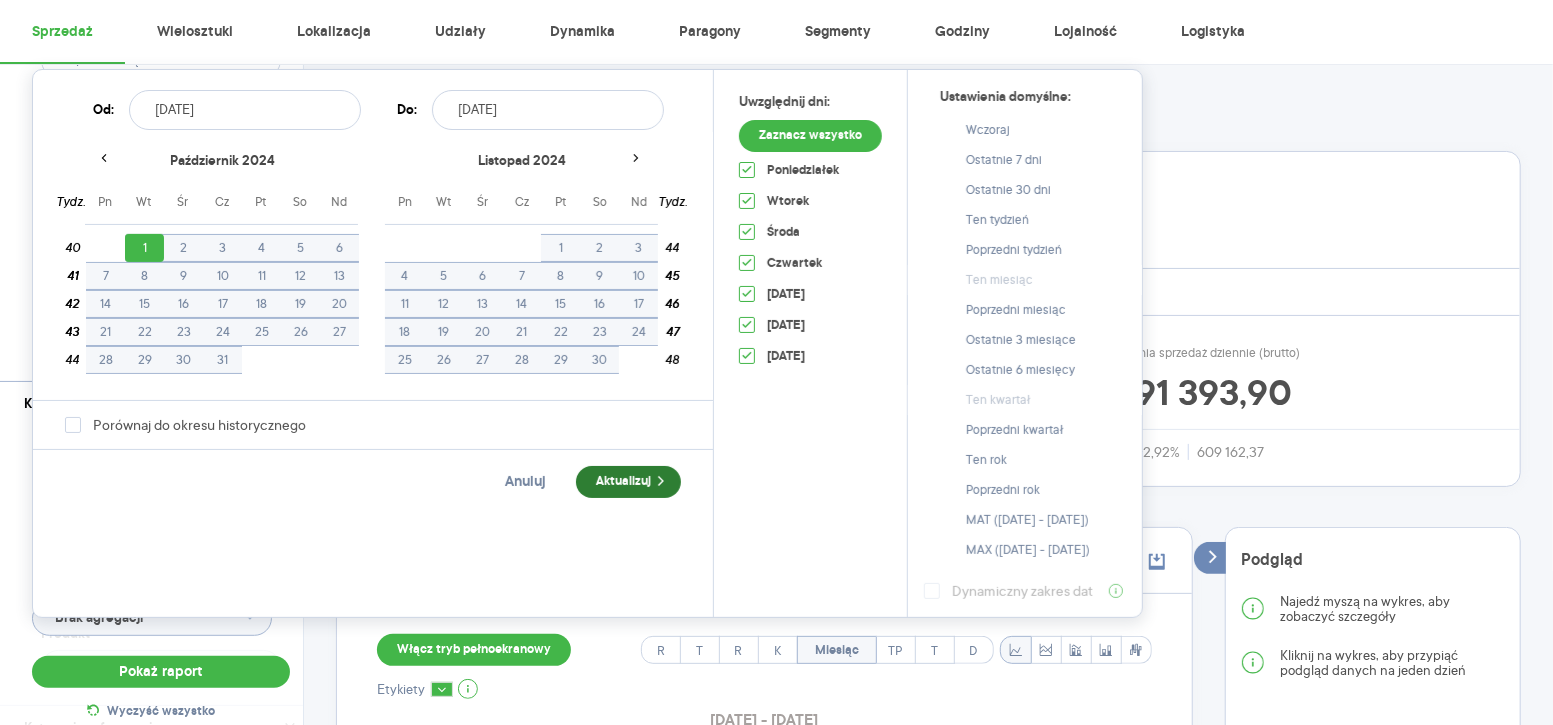 click on "Aktualizuj" at bounding box center [628, 482] 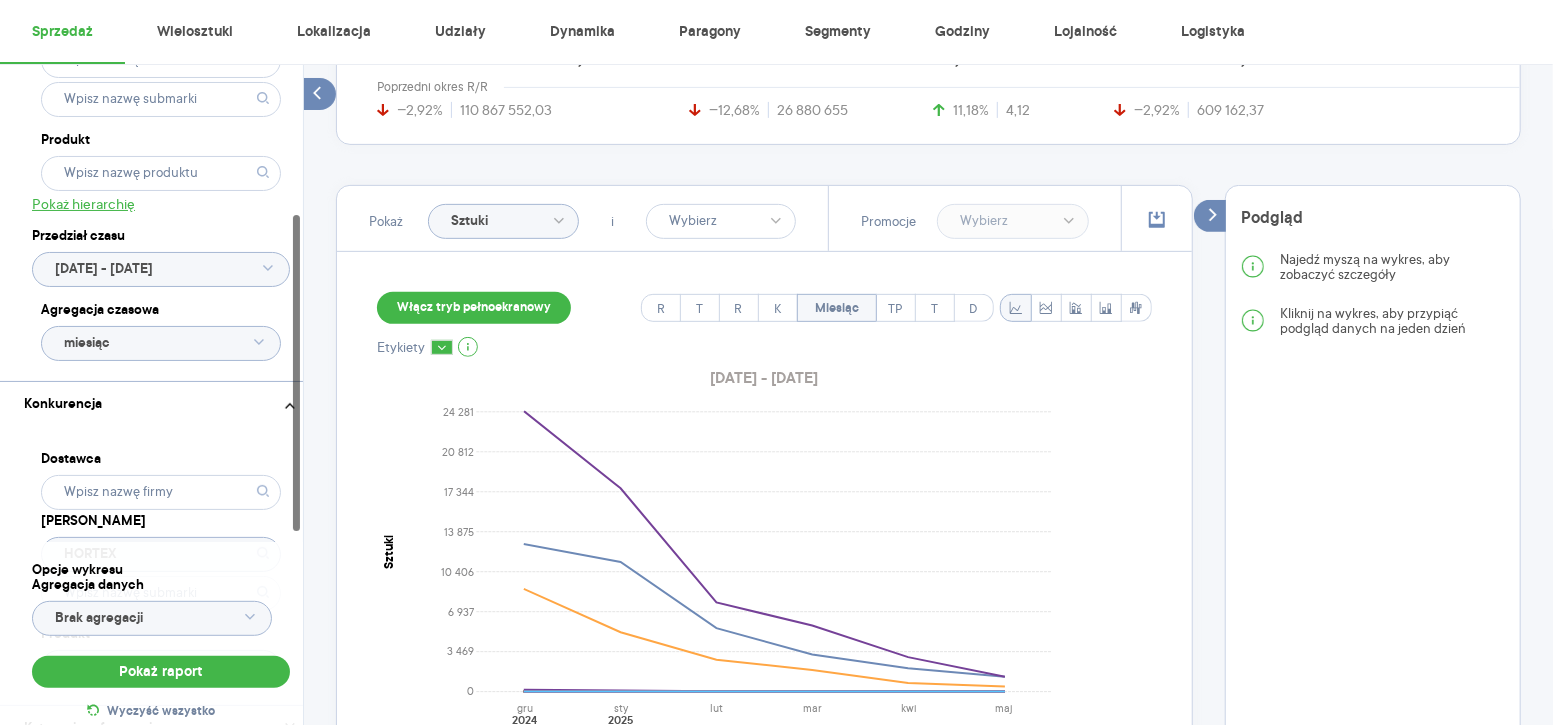 scroll, scrollTop: 434, scrollLeft: 0, axis: vertical 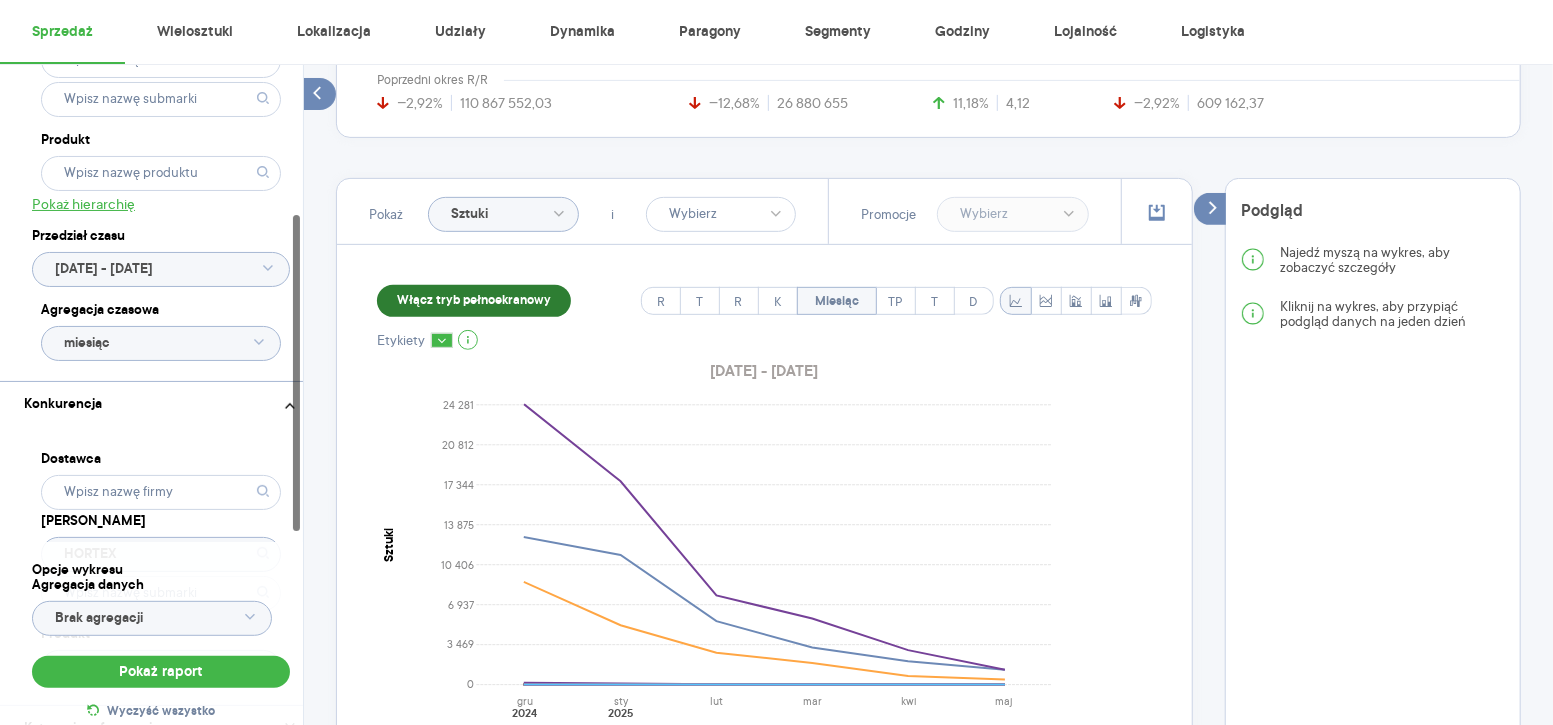 click on "Włącz tryb pełnoekranowy" at bounding box center (474, 301) 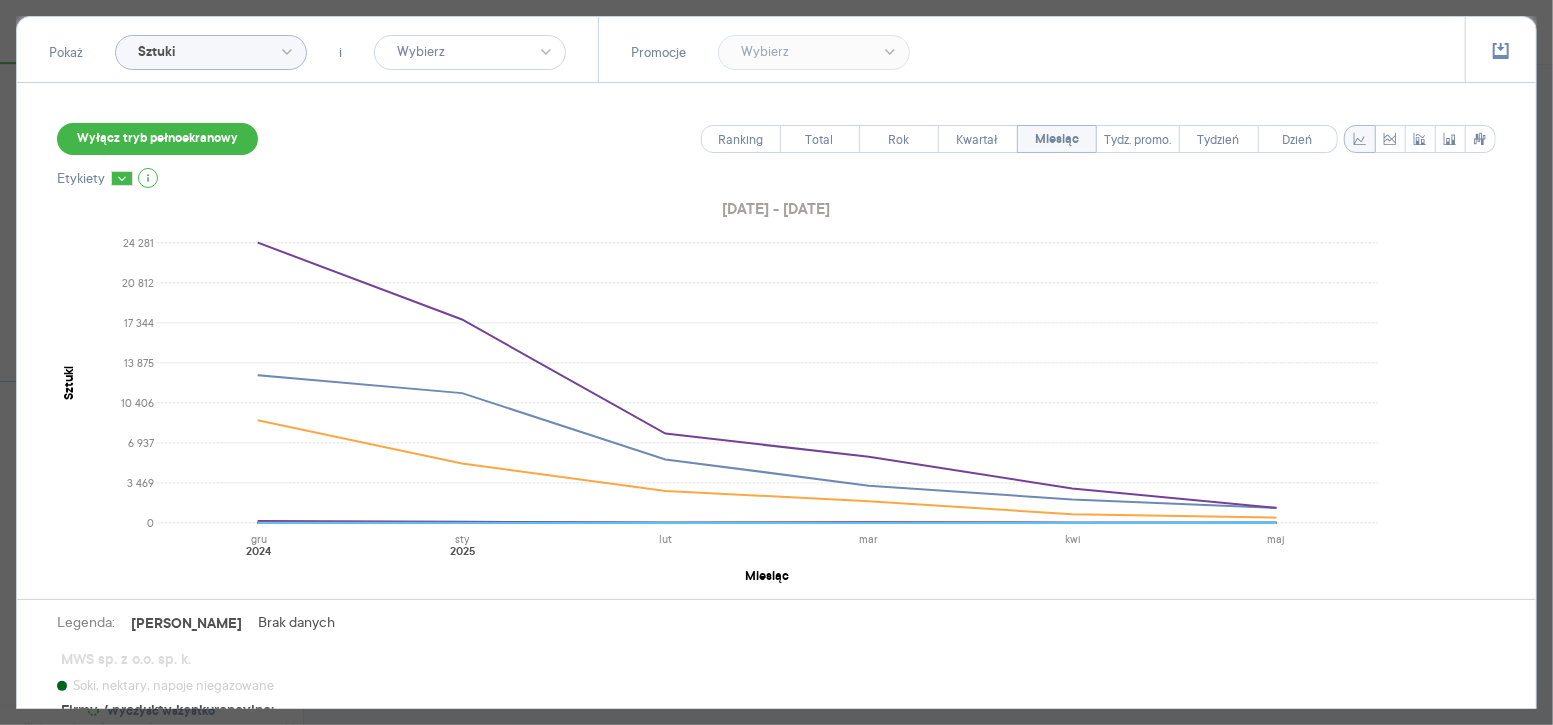 scroll, scrollTop: 217, scrollLeft: 0, axis: vertical 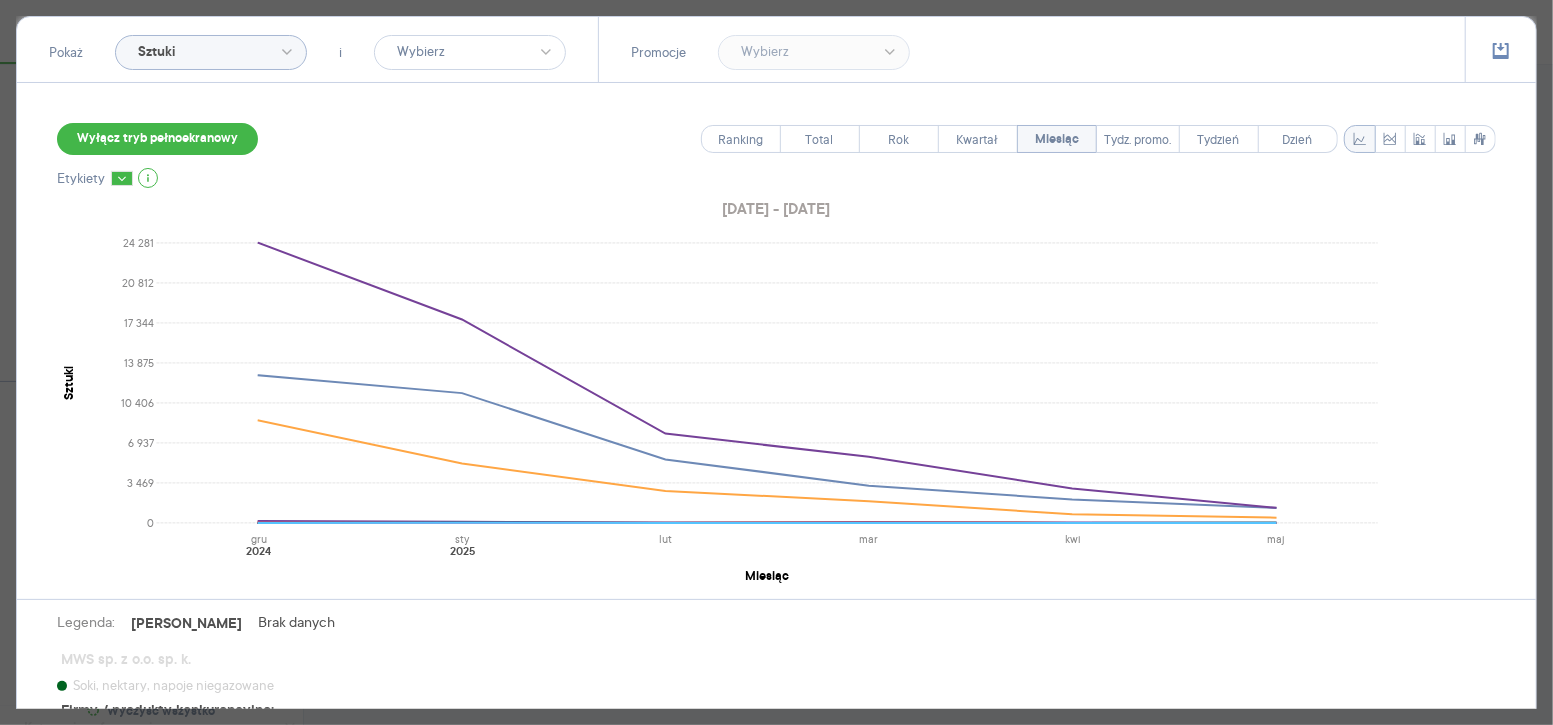 click 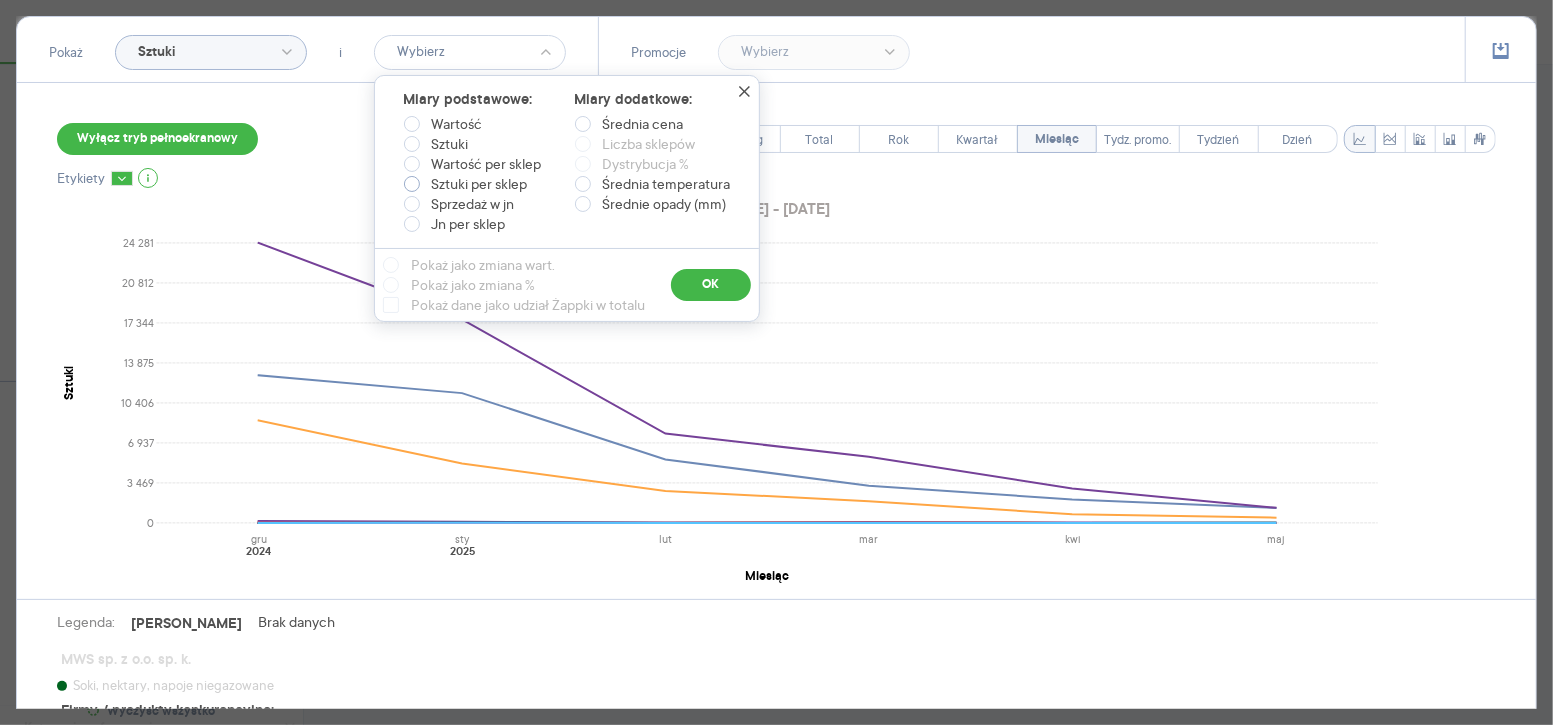 click on "Sztuki per sklep" at bounding box center (480, 184) 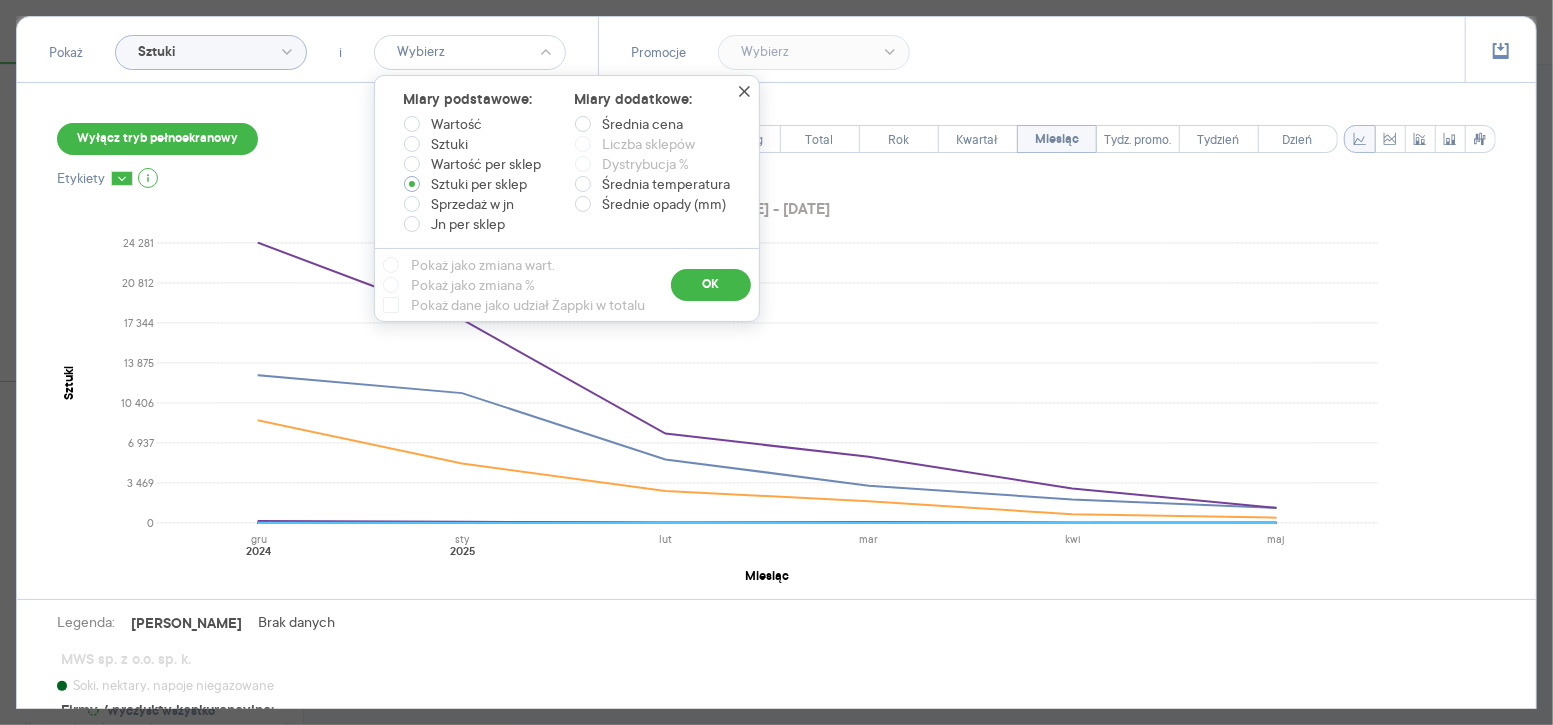 radio on "true" 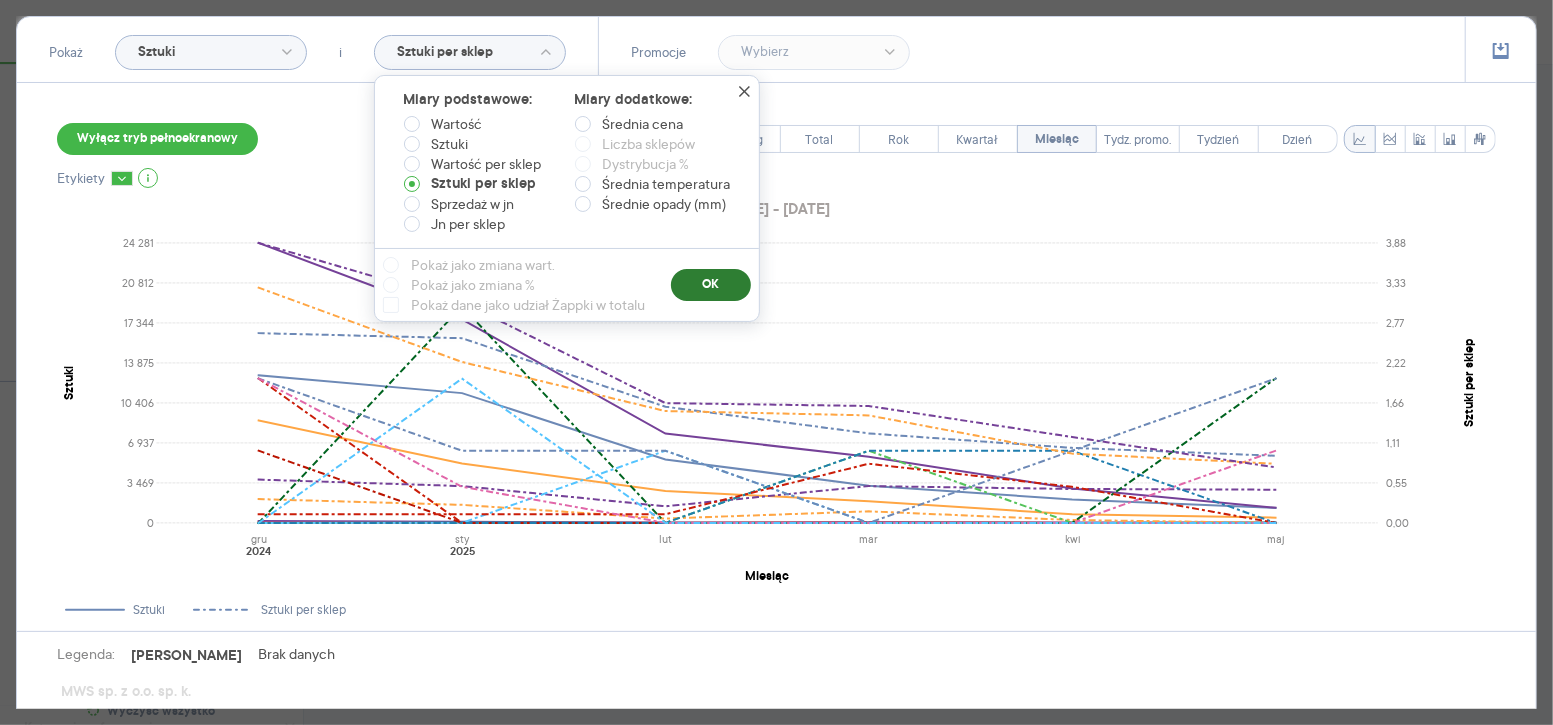 click on "OK" at bounding box center [711, 285] 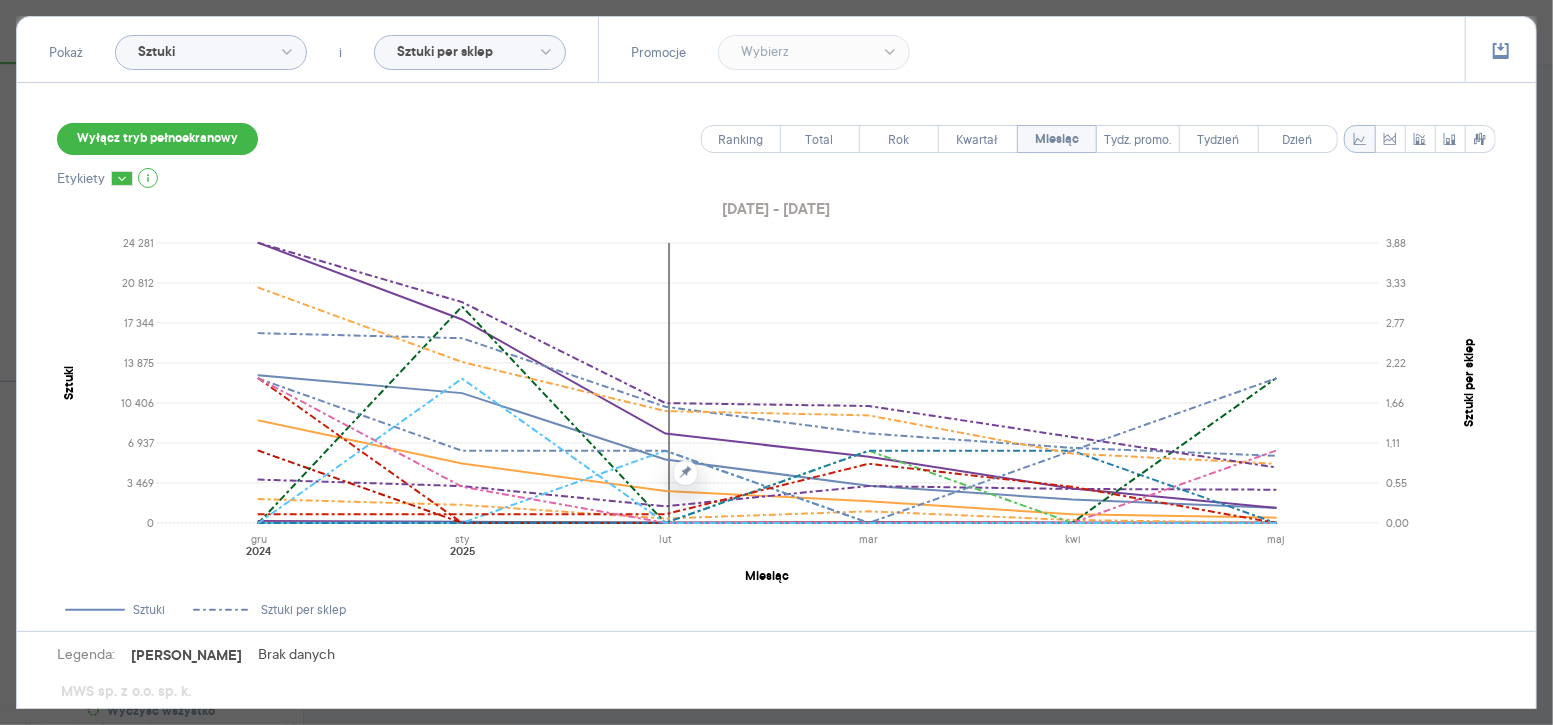 scroll, scrollTop: 580, scrollLeft: 0, axis: vertical 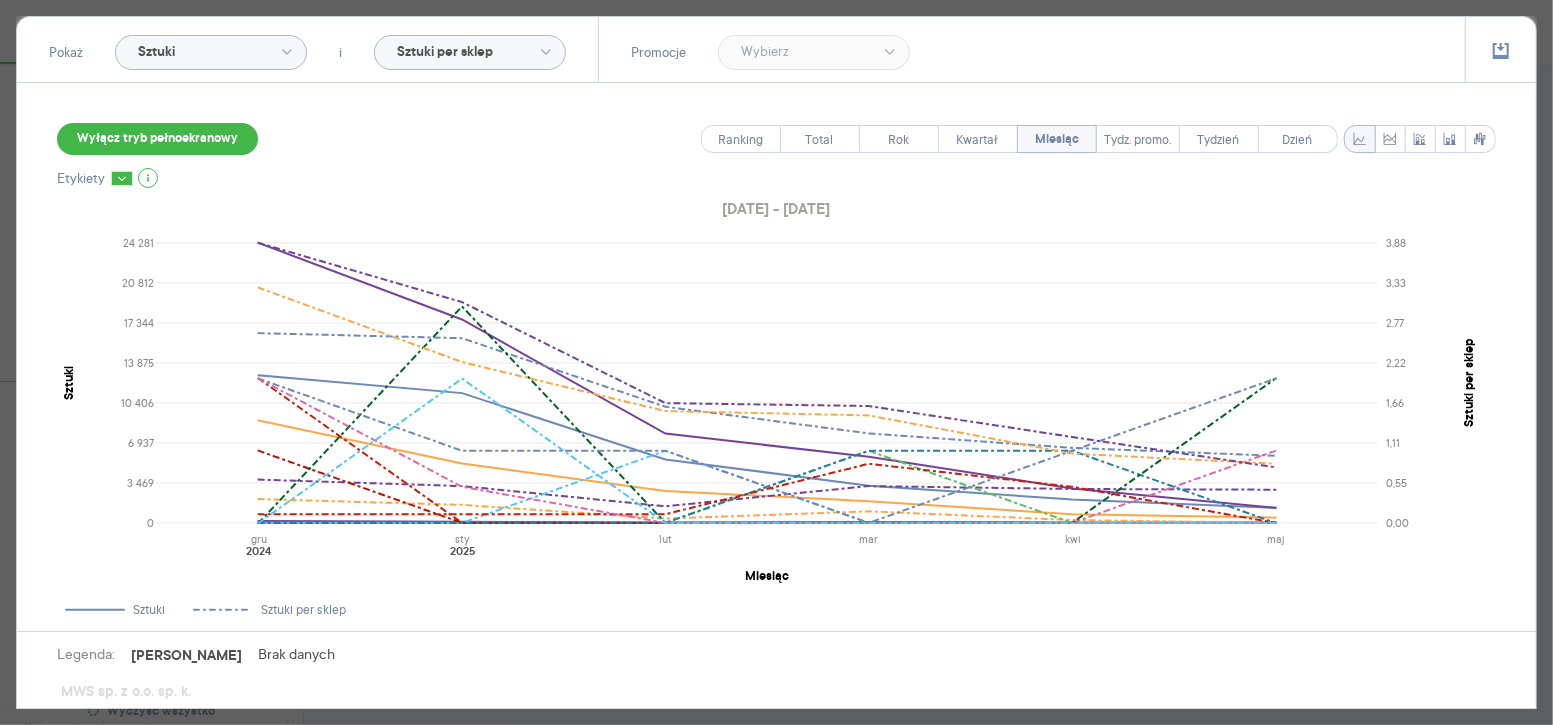 click on "Sztuki per sklep" 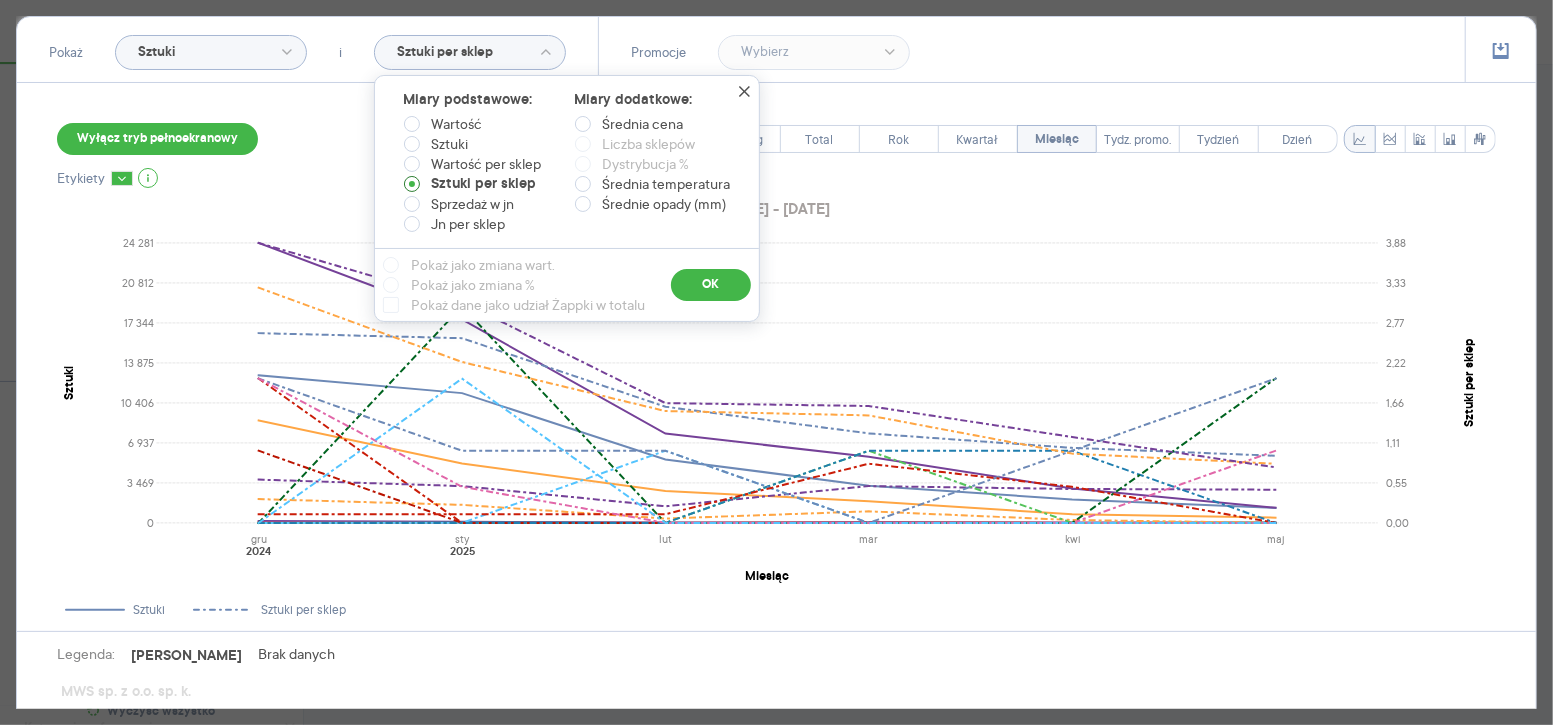 click on "Sztuki per sklep" at bounding box center [484, 184] 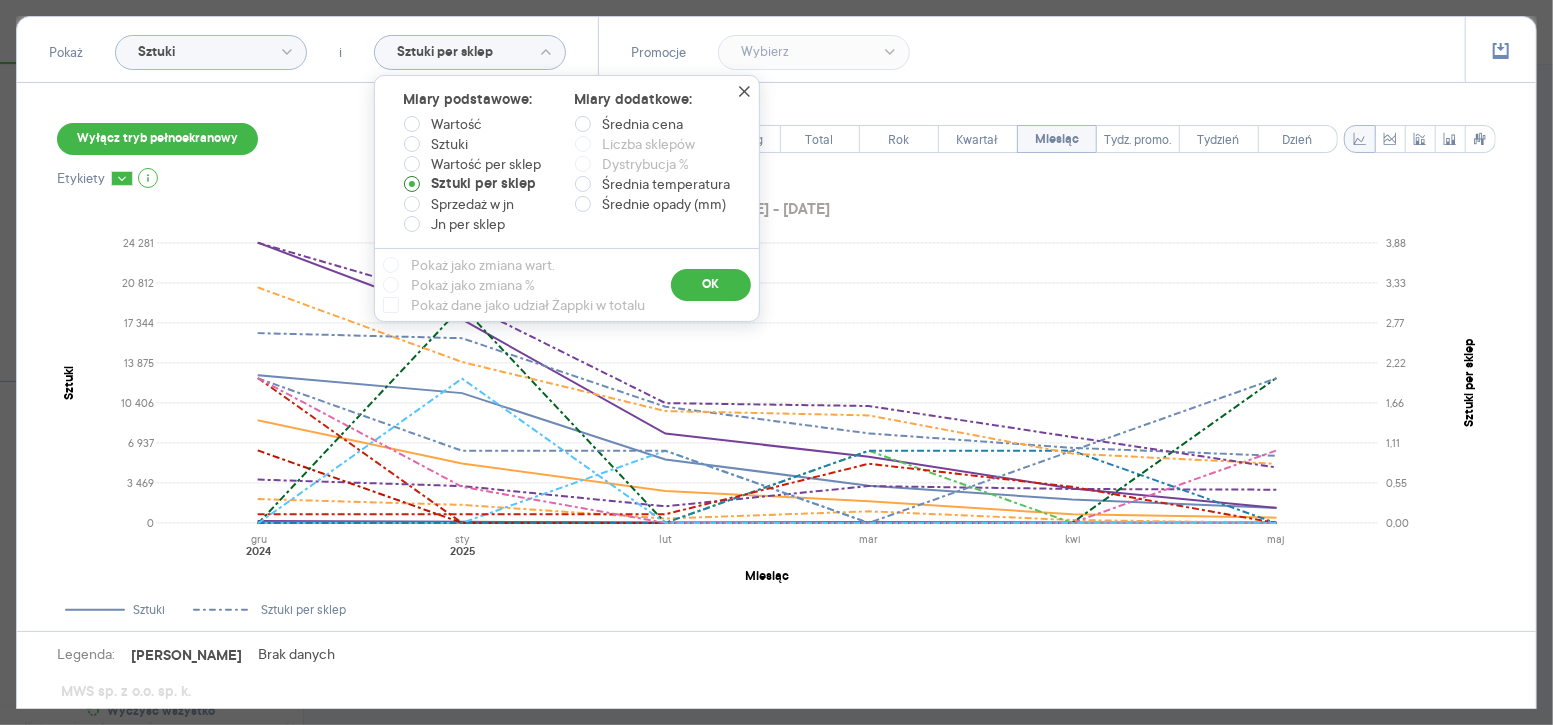 type 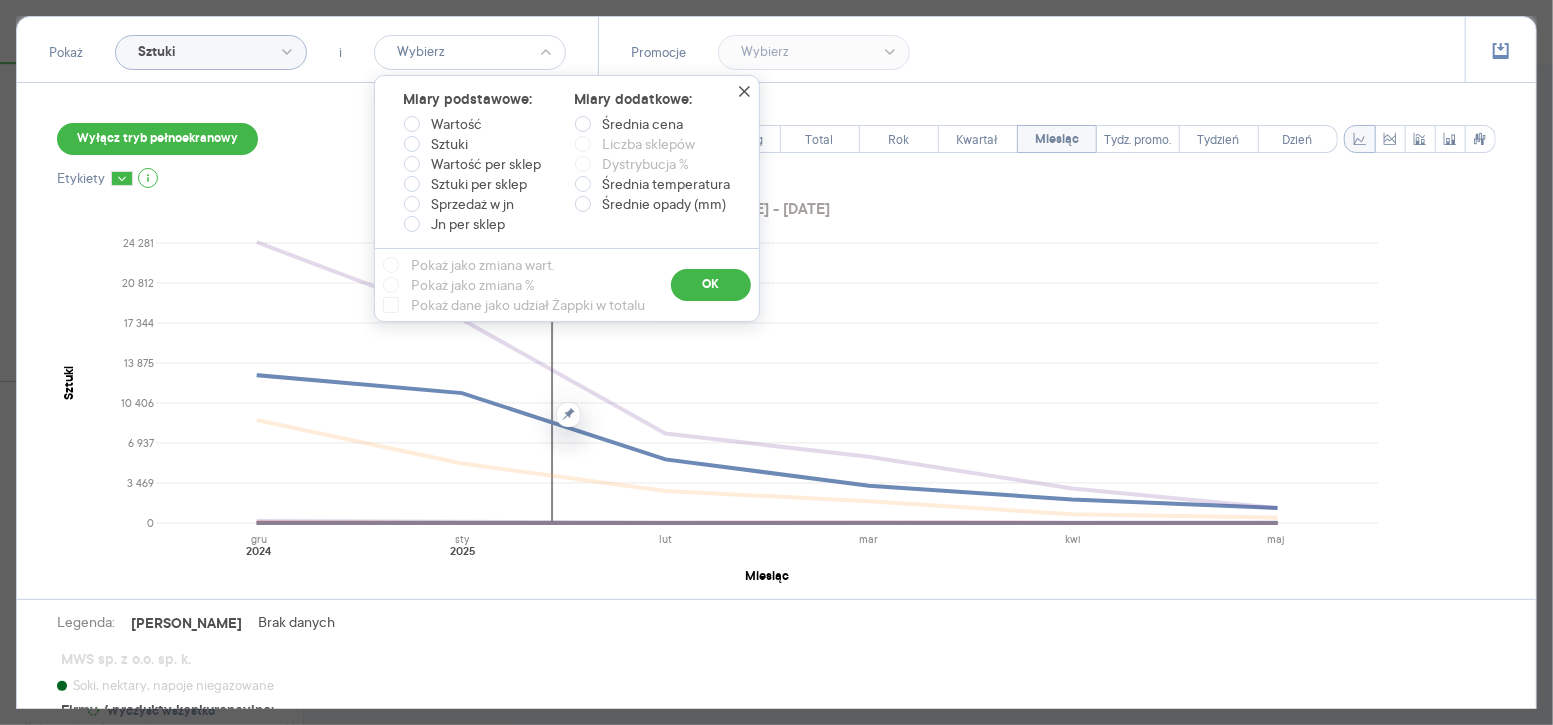 scroll, scrollTop: 114, scrollLeft: 0, axis: vertical 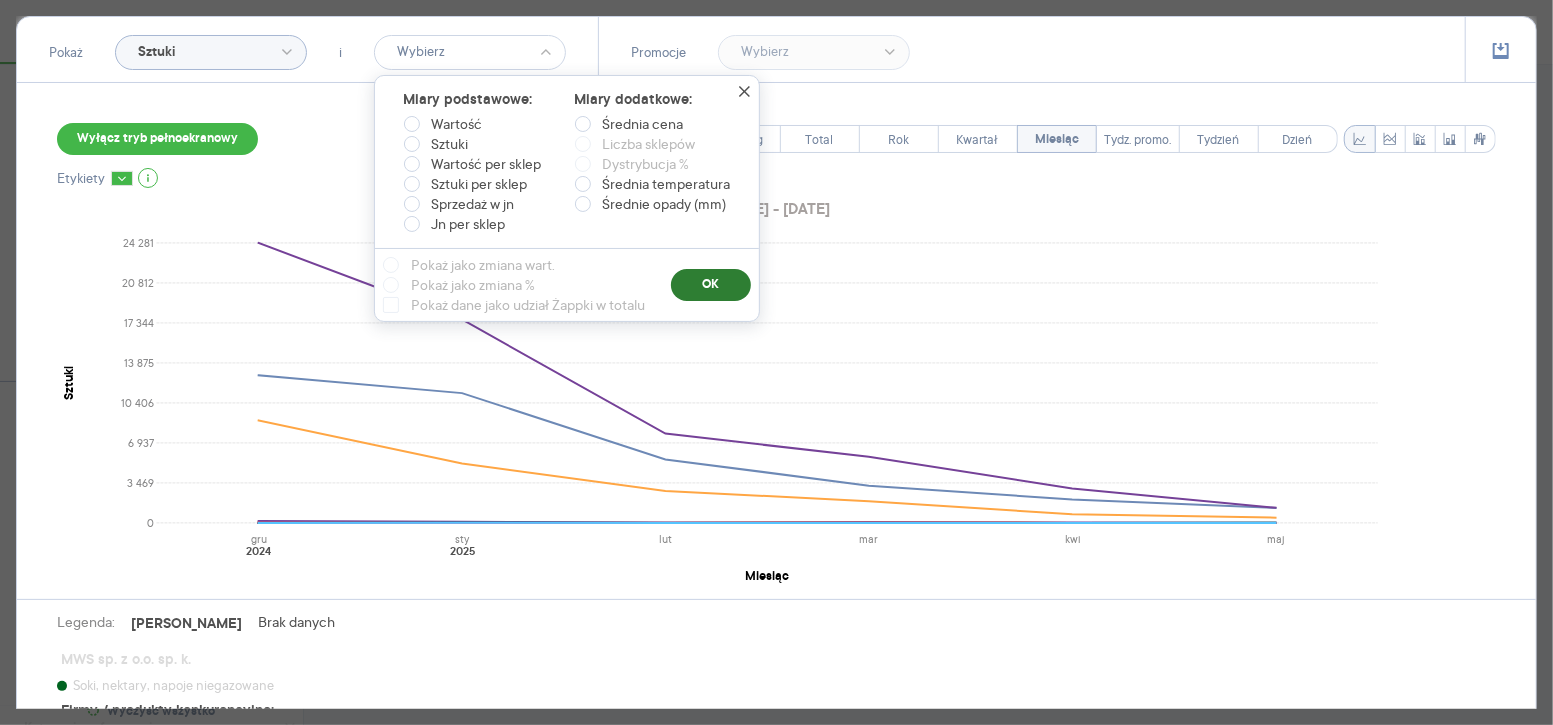 click on "OK" at bounding box center (711, 285) 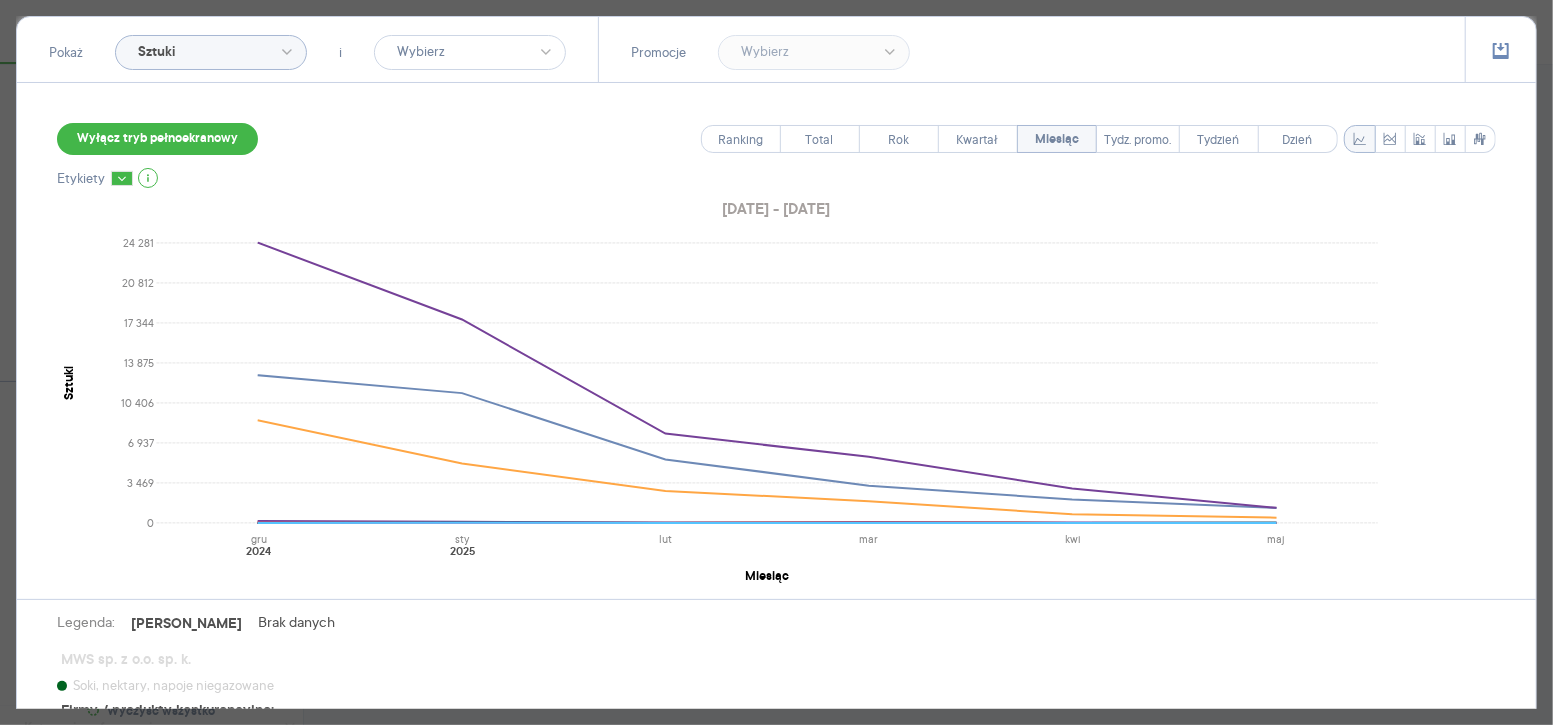 scroll, scrollTop: 170, scrollLeft: 0, axis: vertical 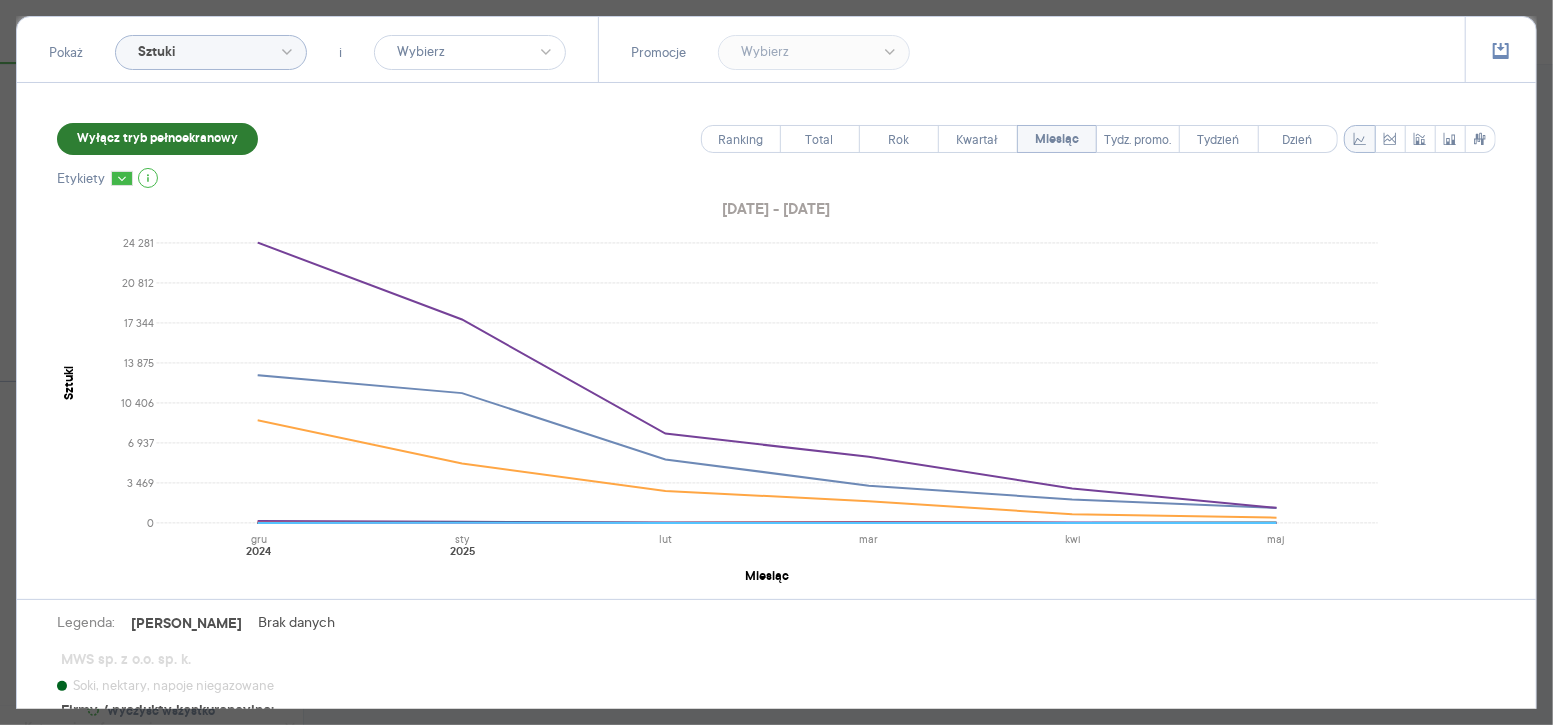 click on "Wyłącz tryb pełnoekranowy" at bounding box center [157, 139] 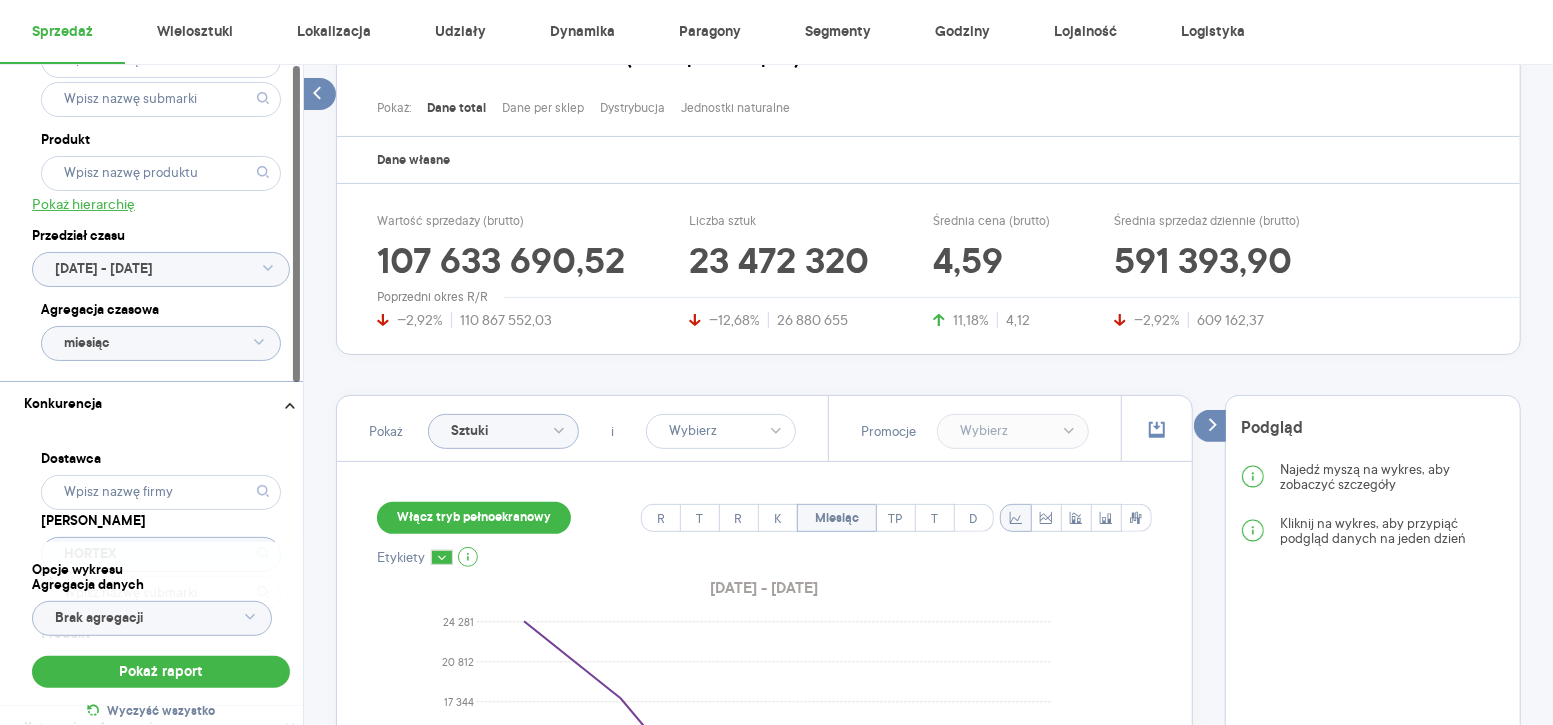 scroll, scrollTop: 0, scrollLeft: 0, axis: both 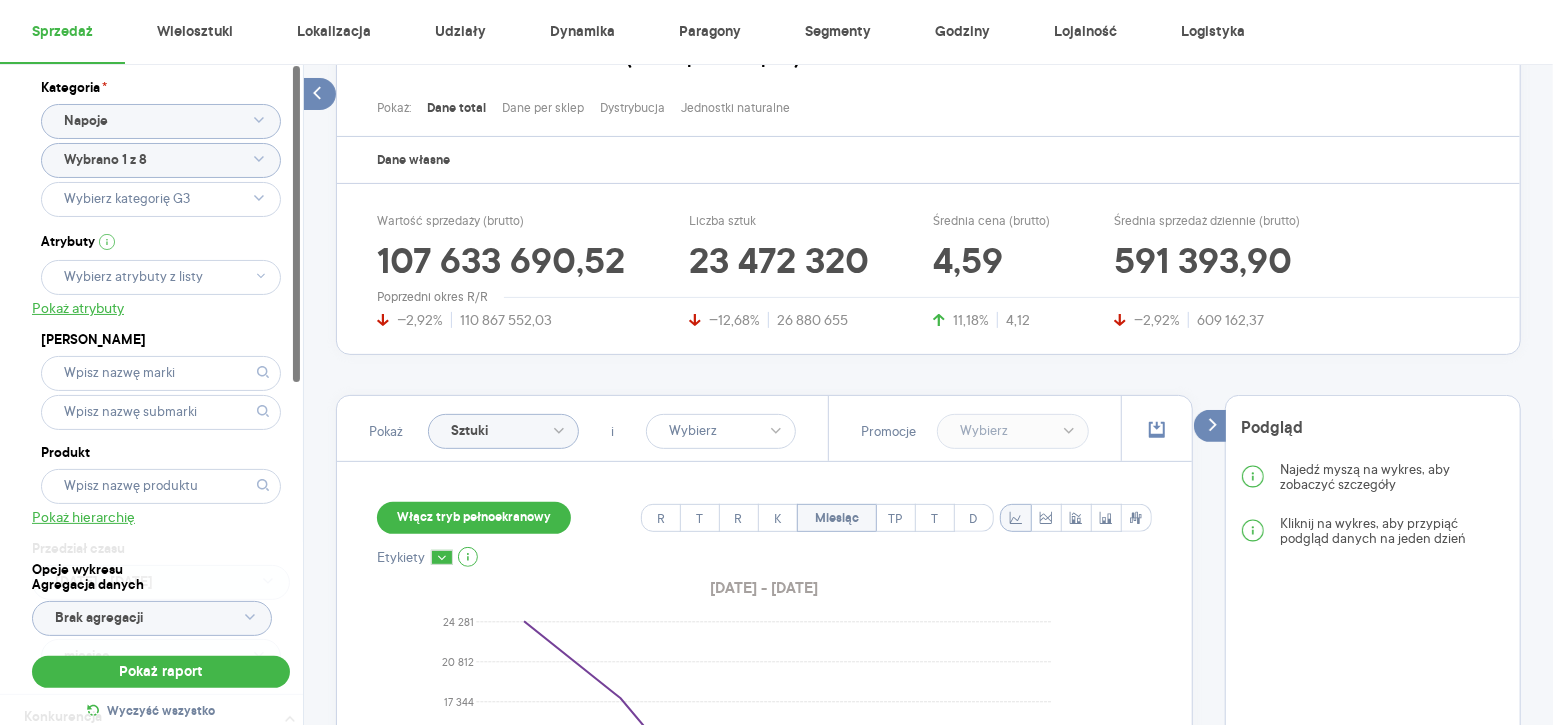click on "Wybrano 1 z 8" 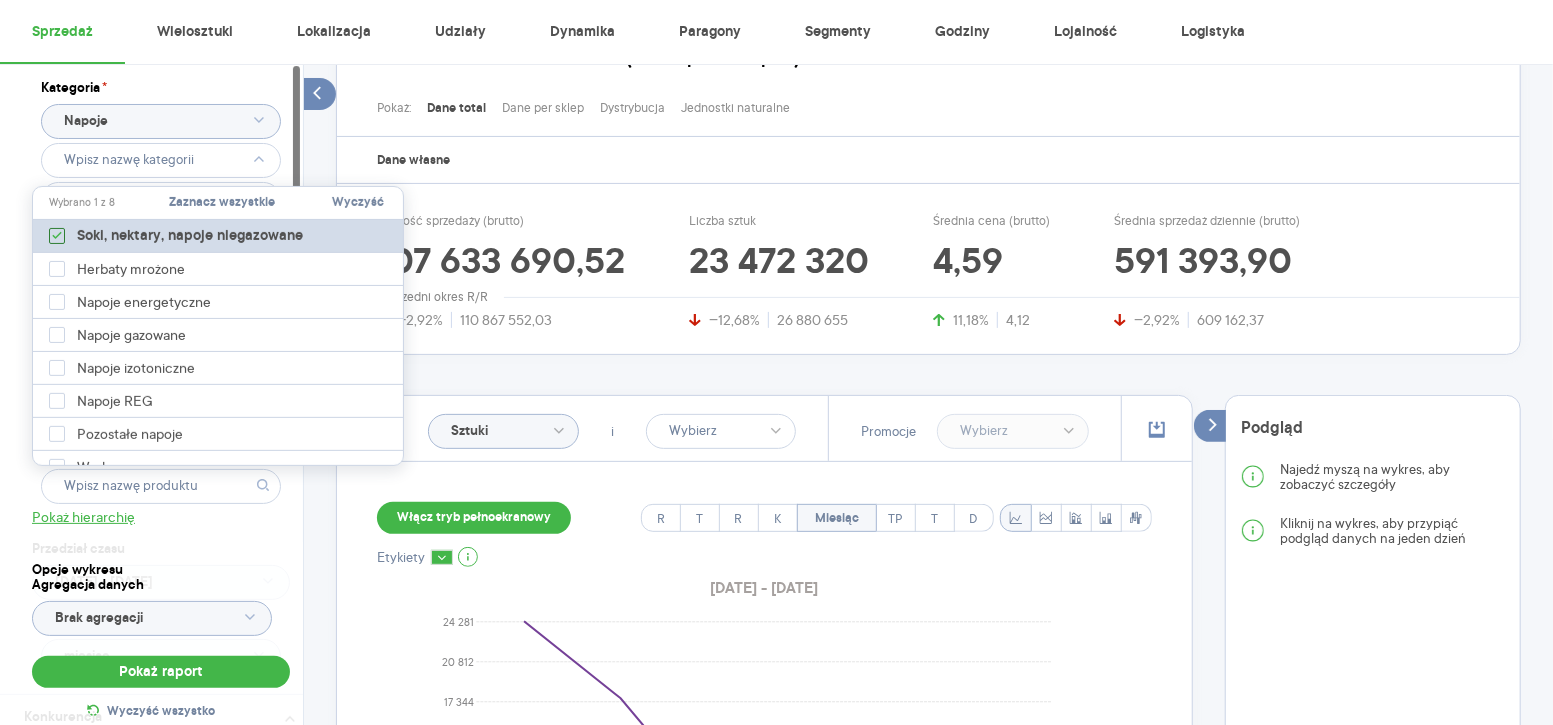 click at bounding box center [57, 236] 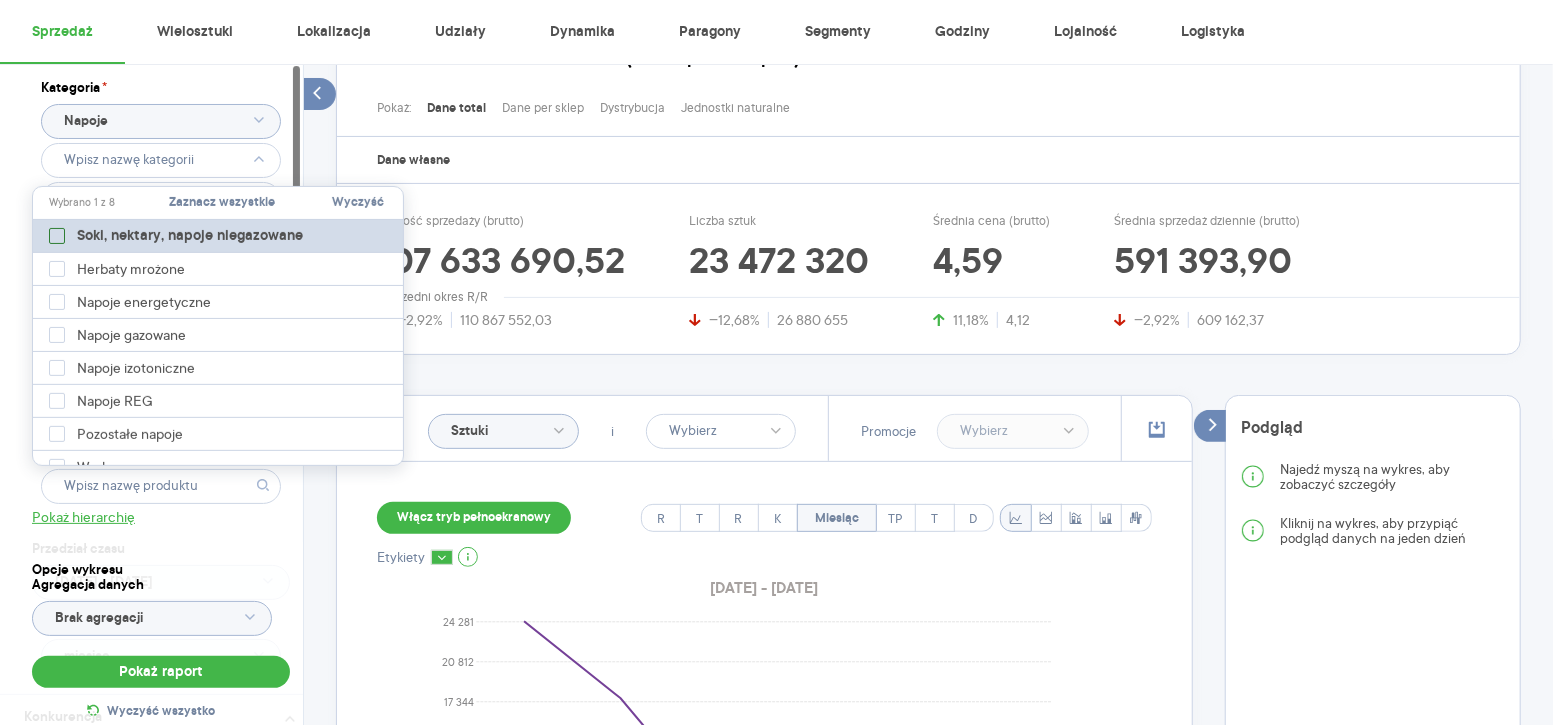 type on "Pobieranie" 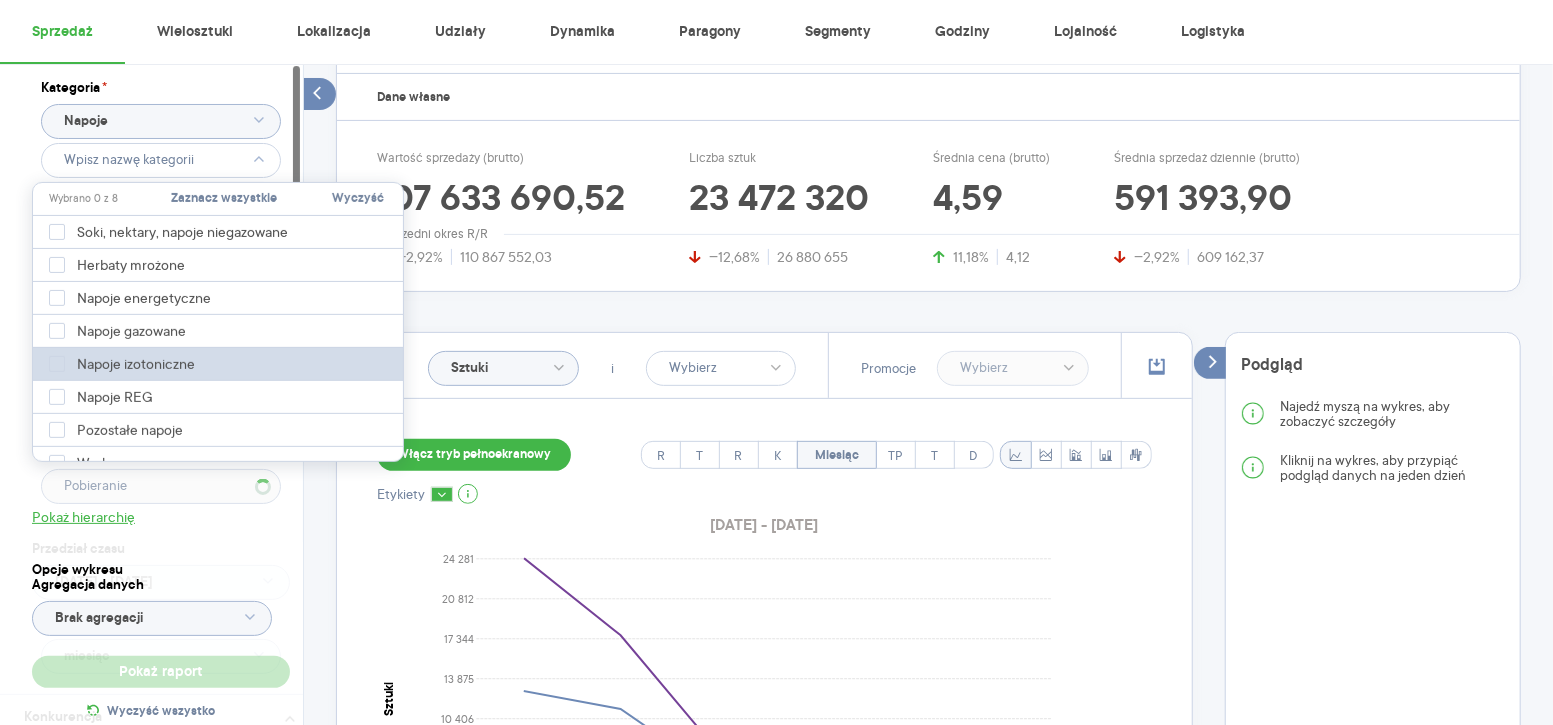 scroll, scrollTop: 272, scrollLeft: 0, axis: vertical 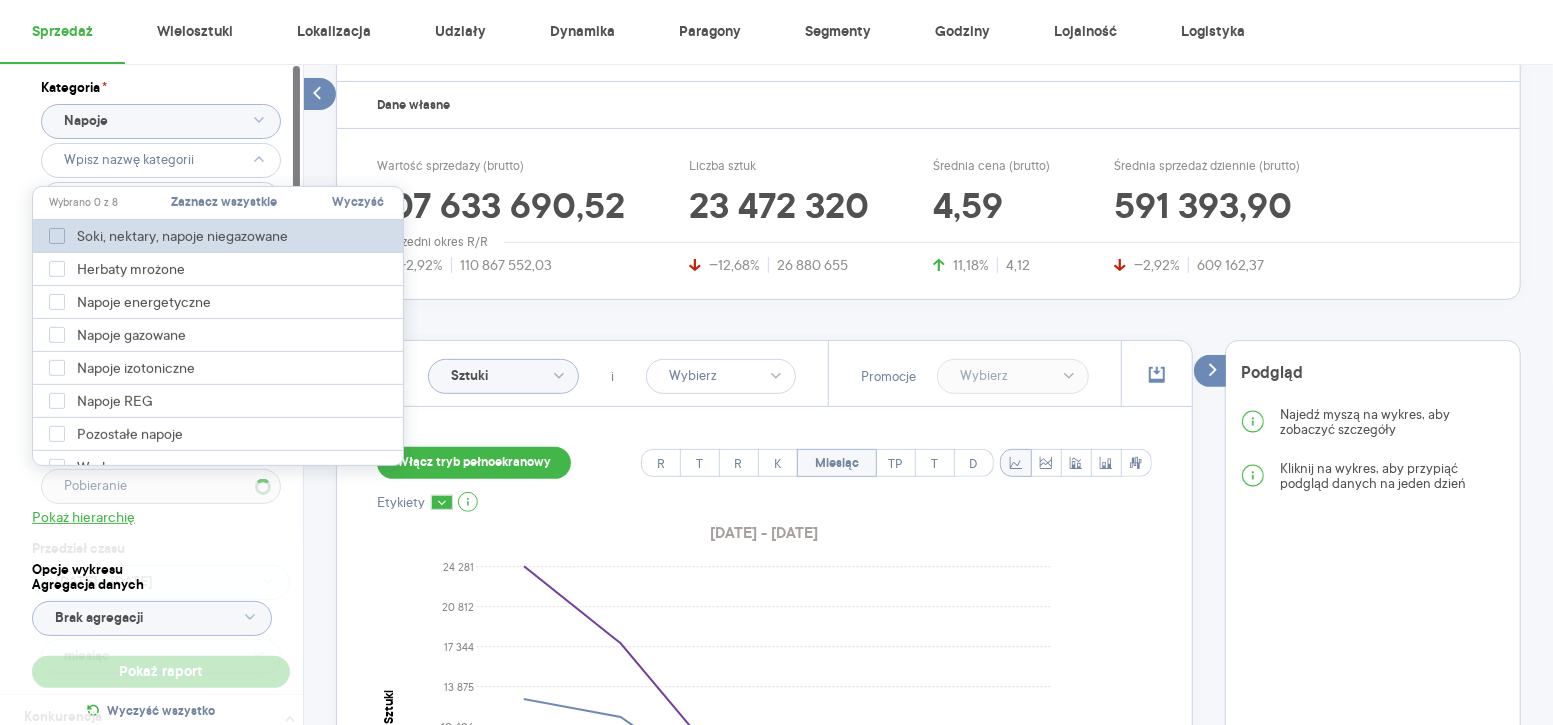 click 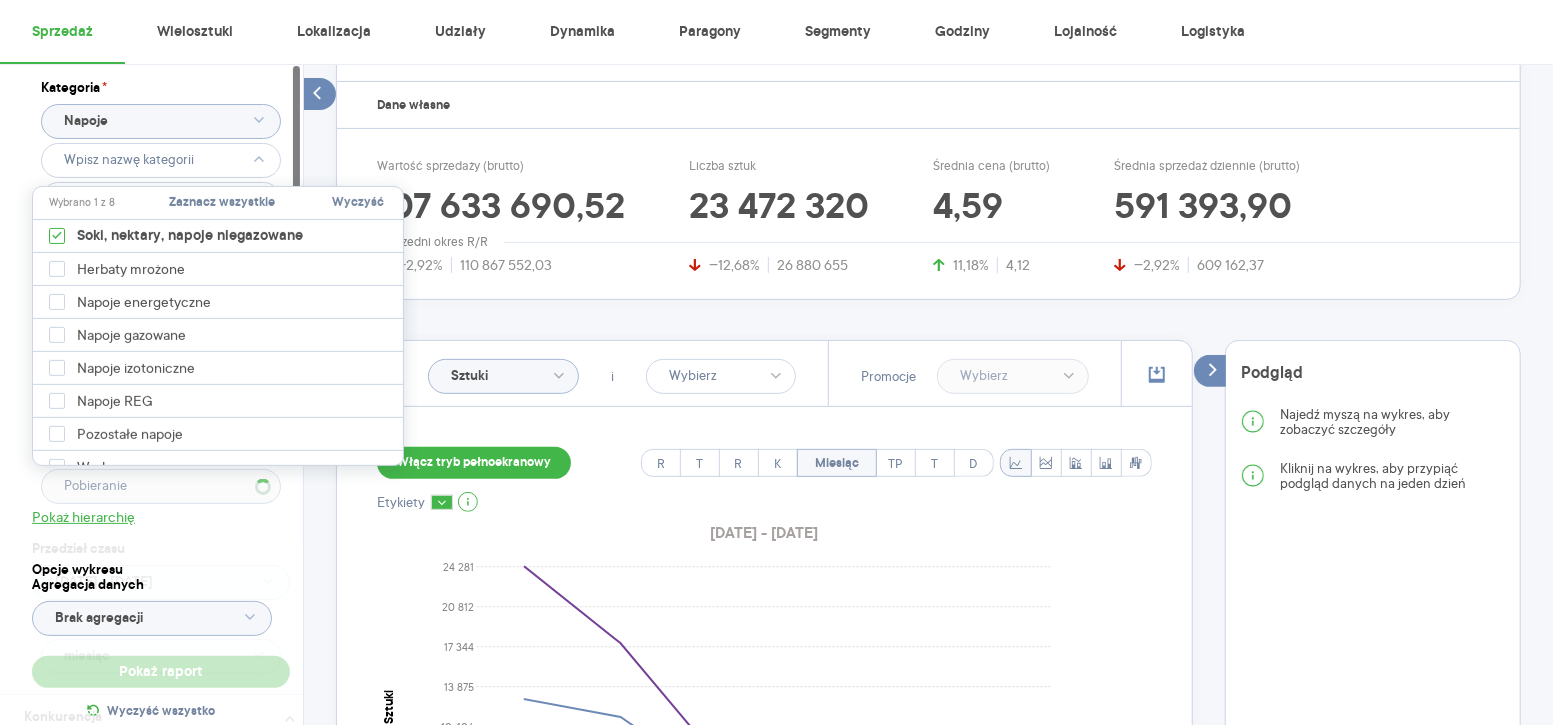 type on "Wybrano 98 z 133" 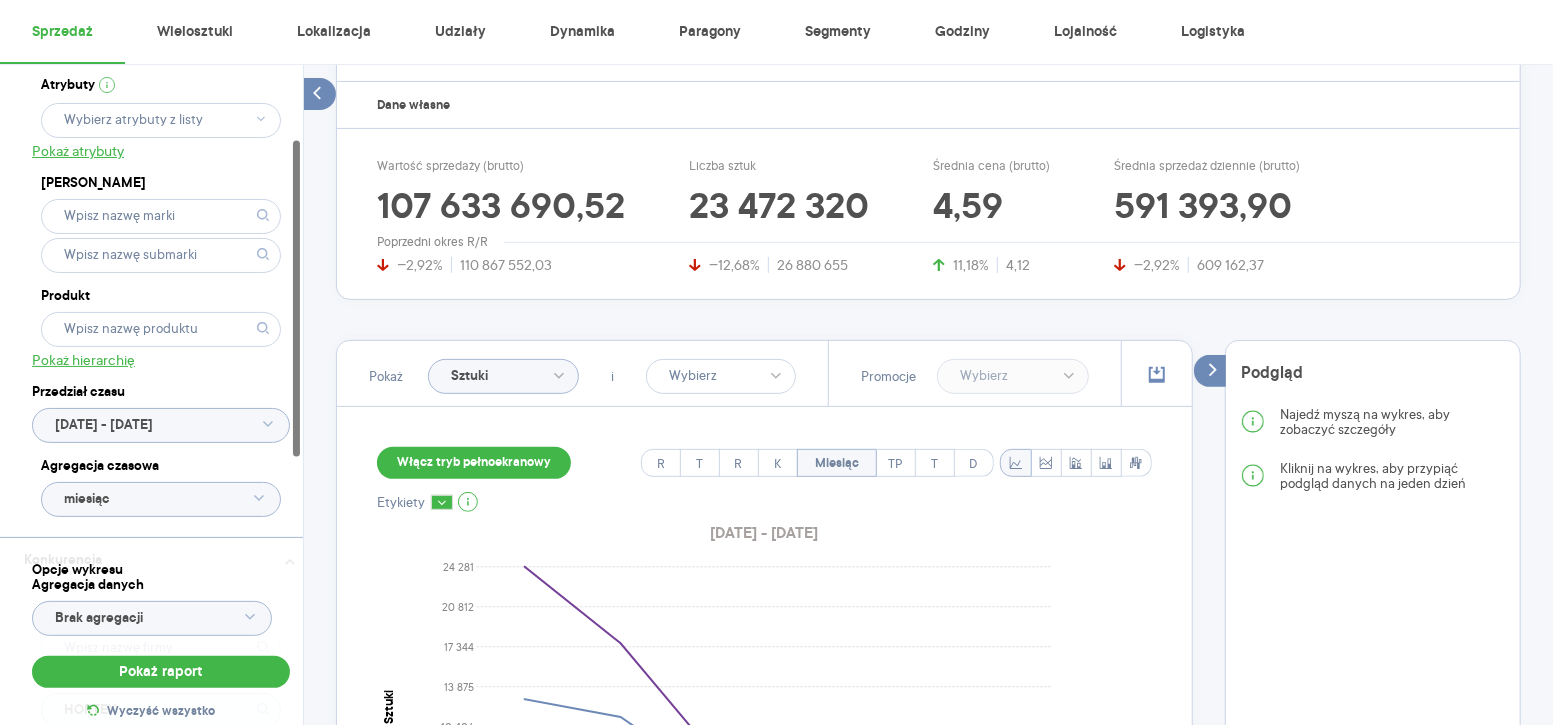 scroll, scrollTop: 155, scrollLeft: 0, axis: vertical 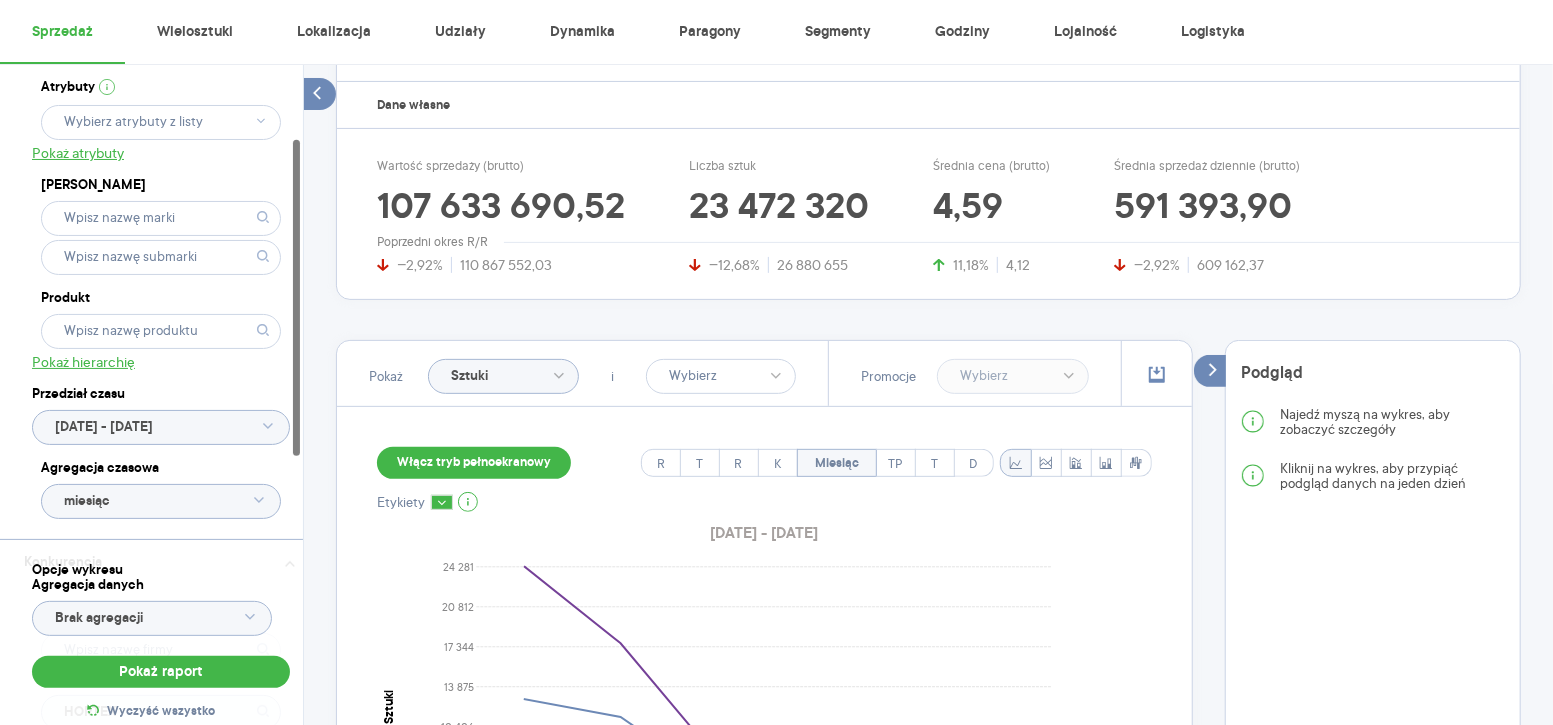 click 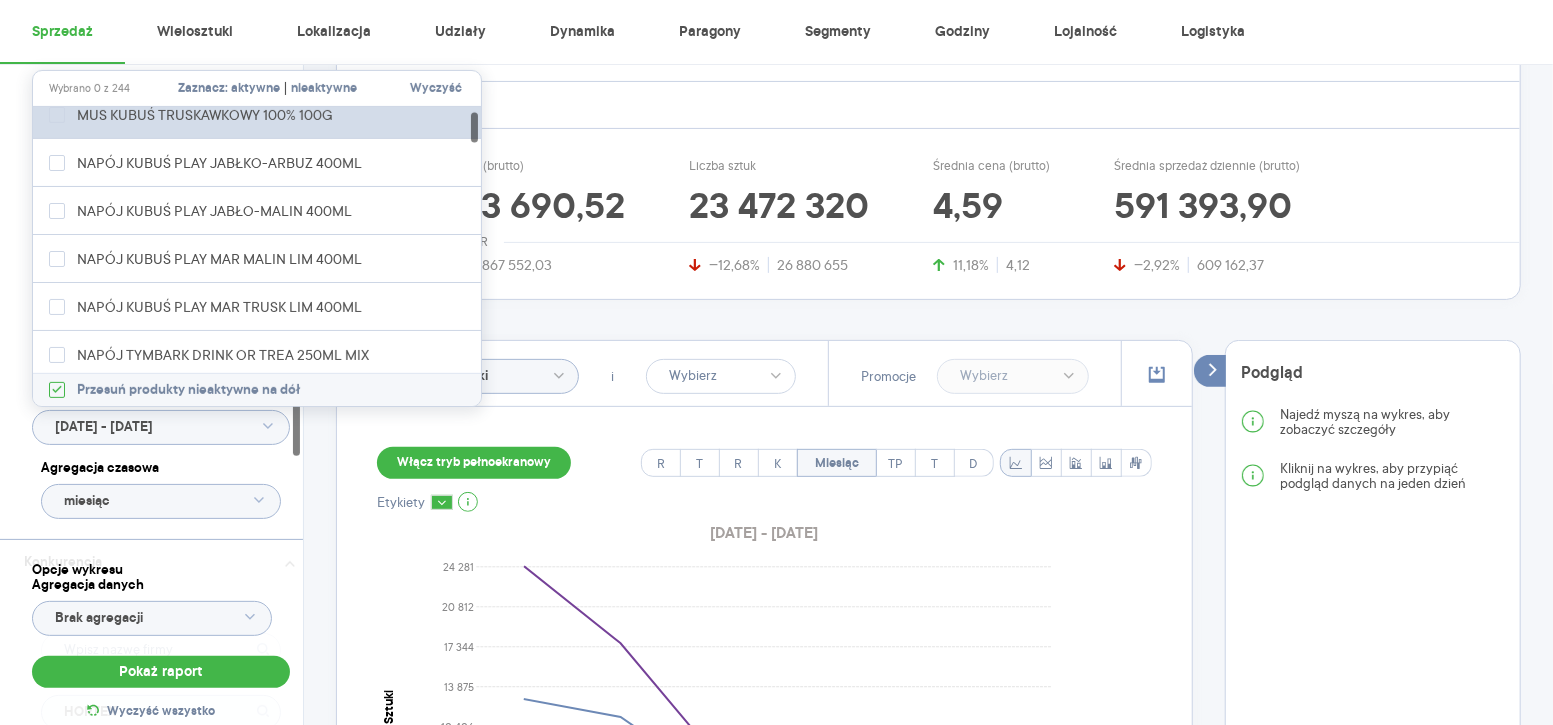 scroll, scrollTop: 112, scrollLeft: 0, axis: vertical 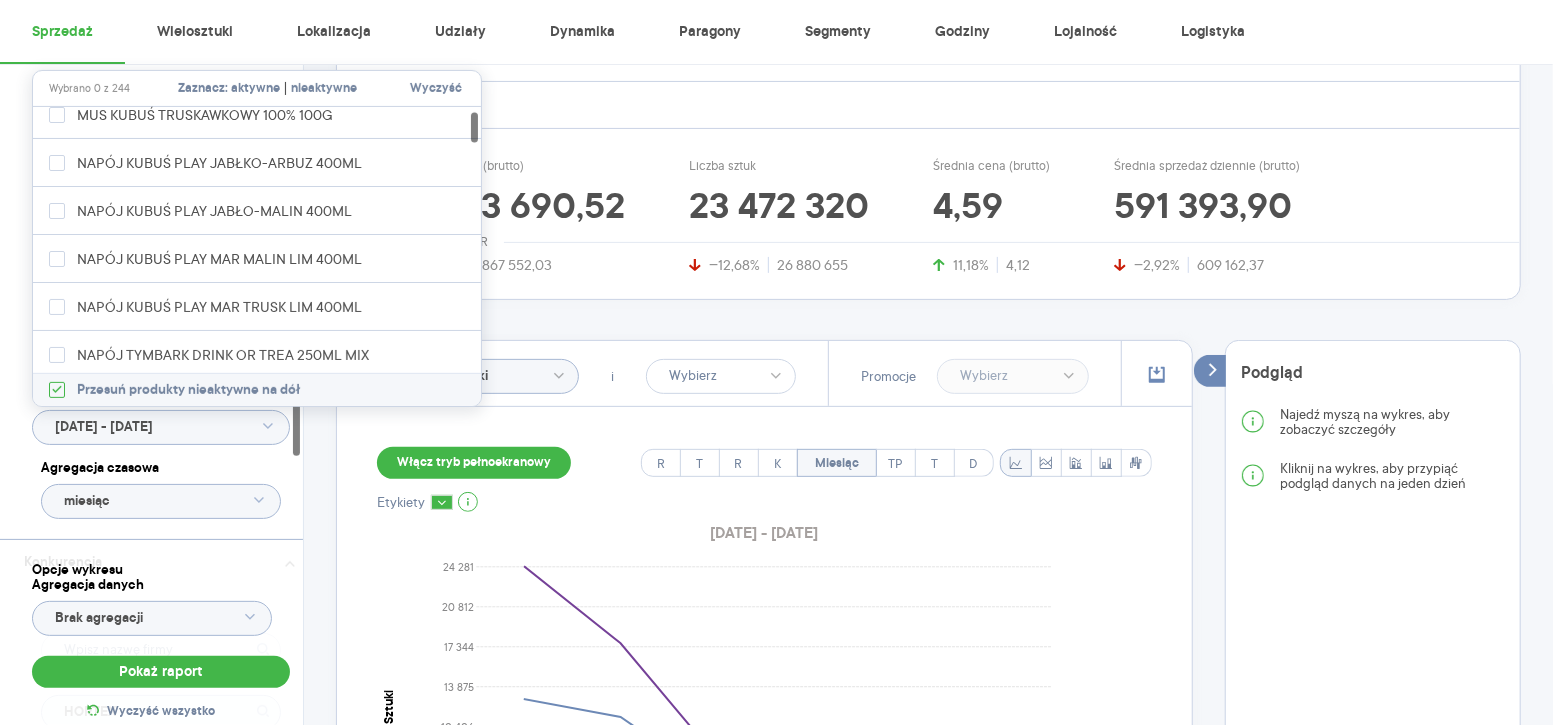 click on "Kategoria * Napoje Wybrano 1 z 8 Atrybuty Pokaż atrybuty Marka Produkt Pokaż hierarchię Przedział czasu [DATE] - [DATE] Agregacja czasowa miesiąc" at bounding box center (161, 224) 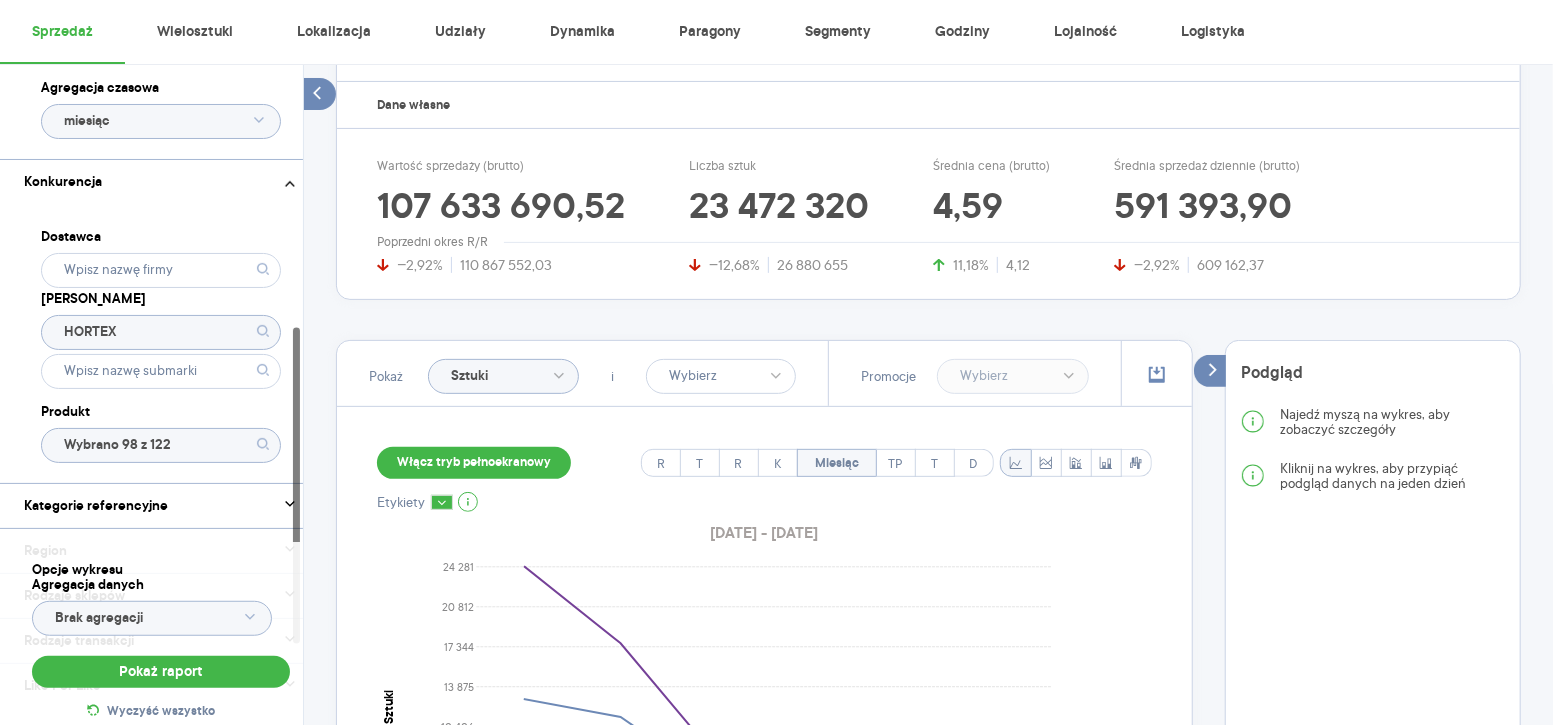 scroll, scrollTop: 551, scrollLeft: 0, axis: vertical 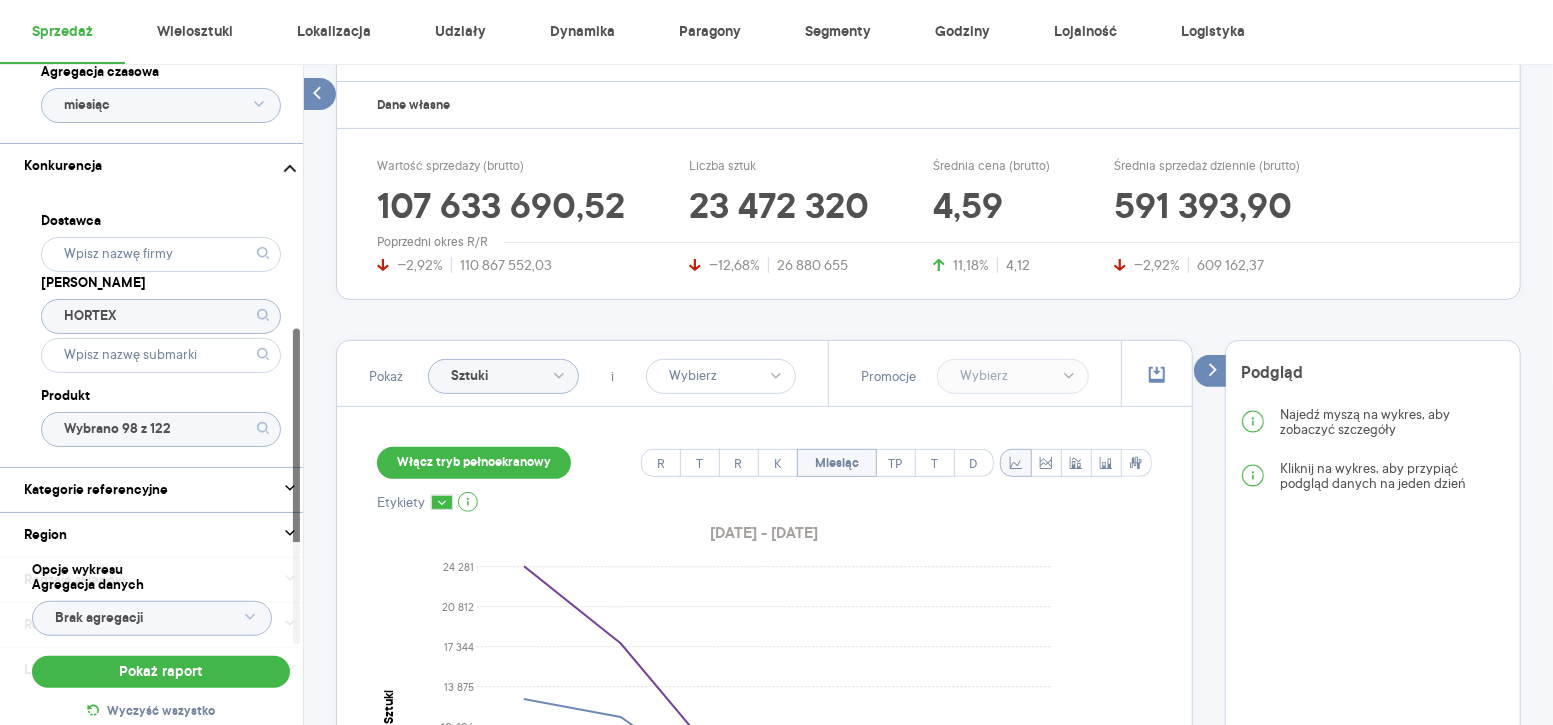 click on "HORTEX" 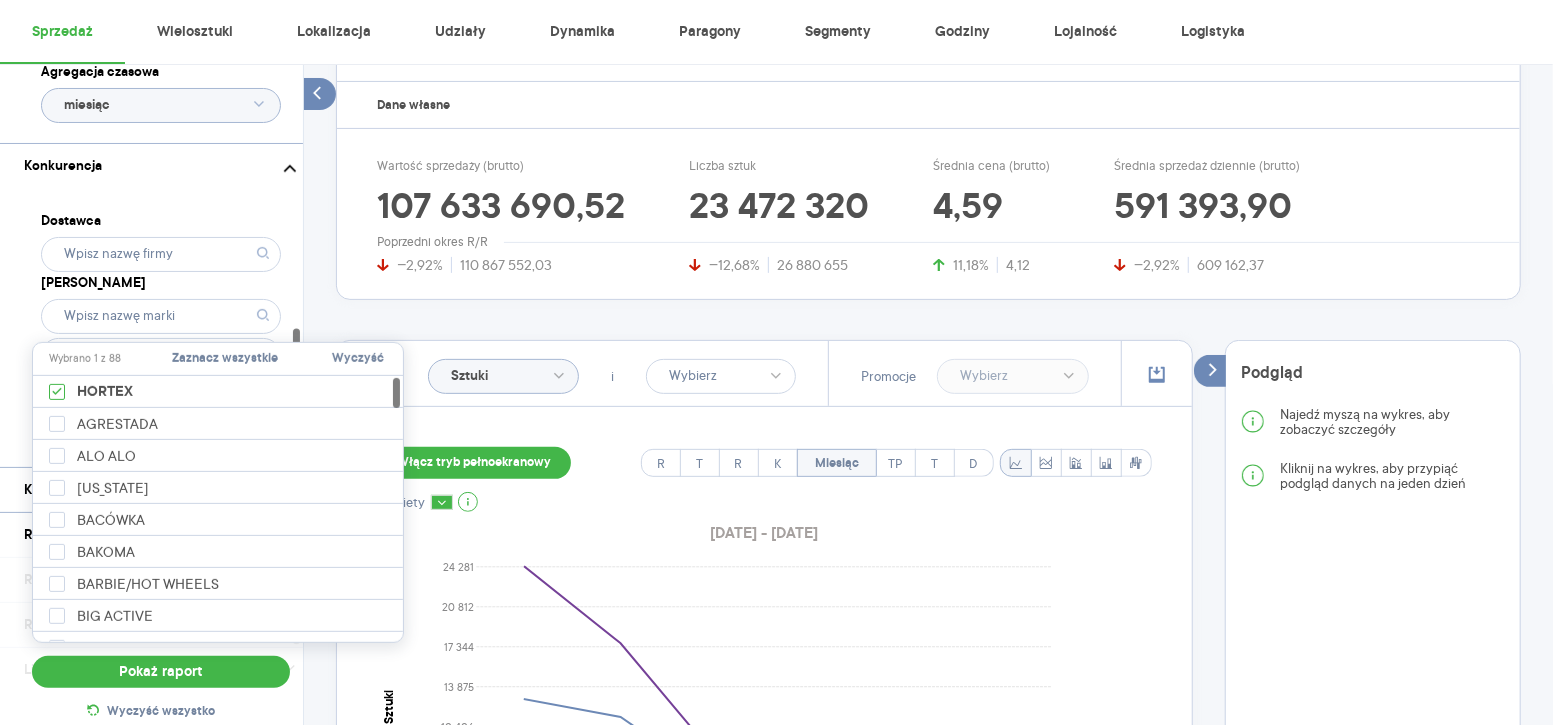 click on "Dostawca Marka Produkt Wybrano 98 z 122" at bounding box center (161, 327) 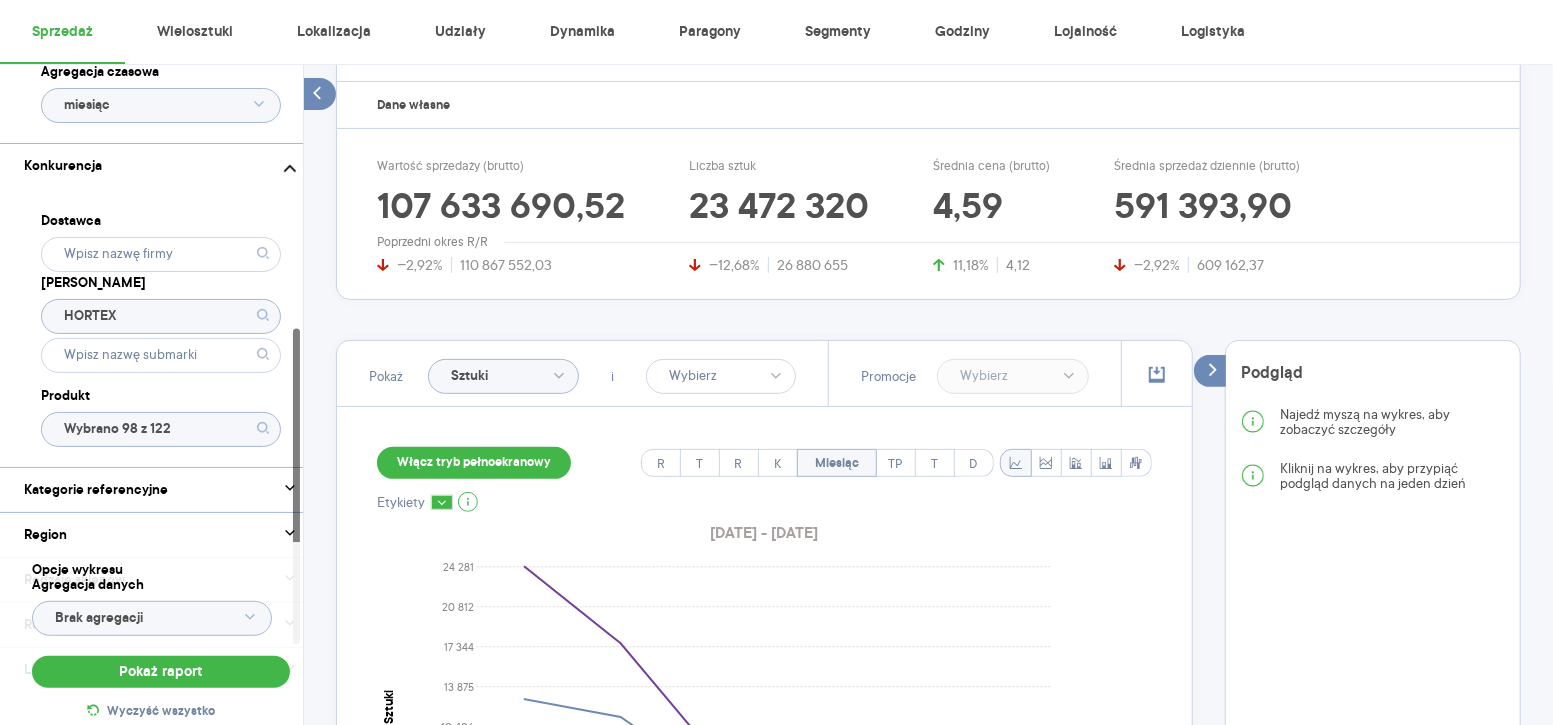 click on "HORTEX" 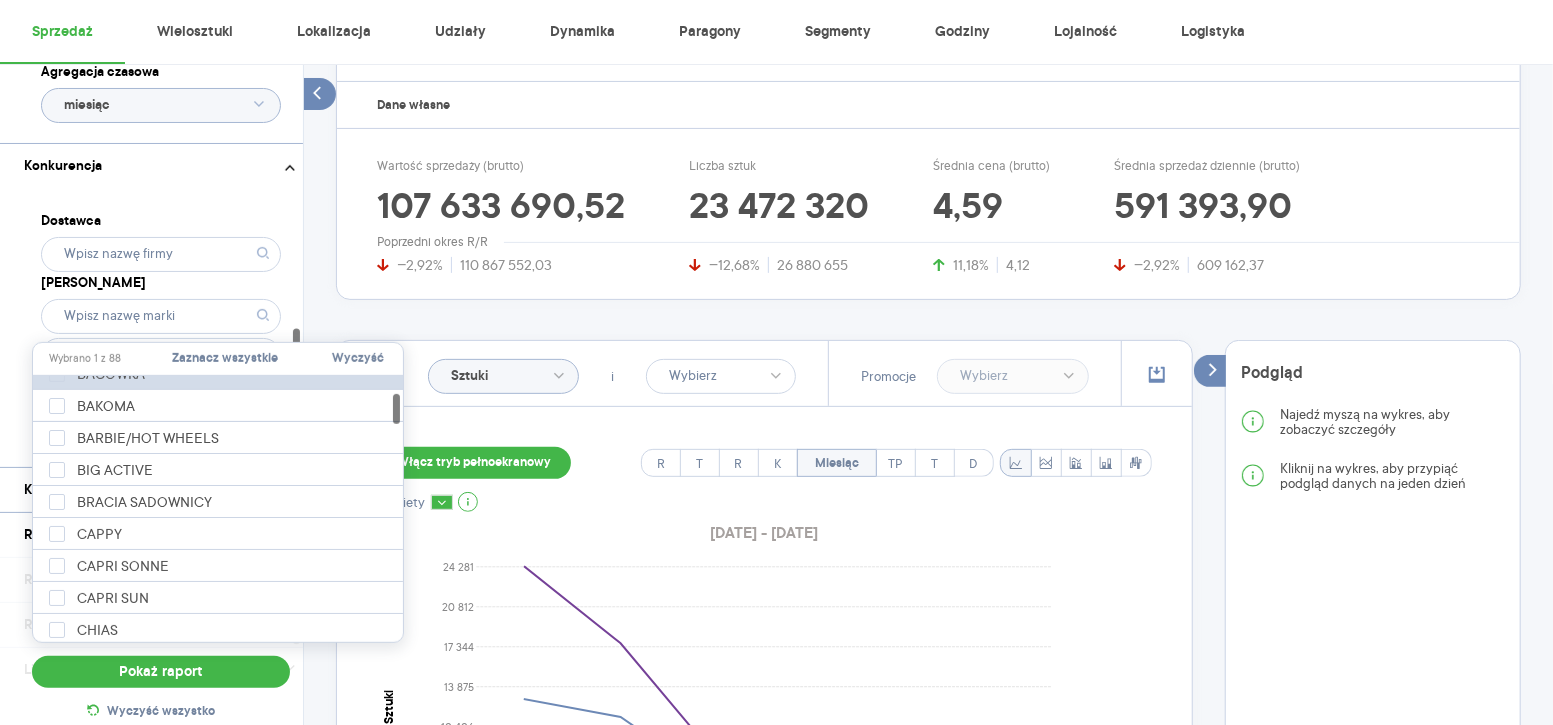 scroll, scrollTop: 182, scrollLeft: 0, axis: vertical 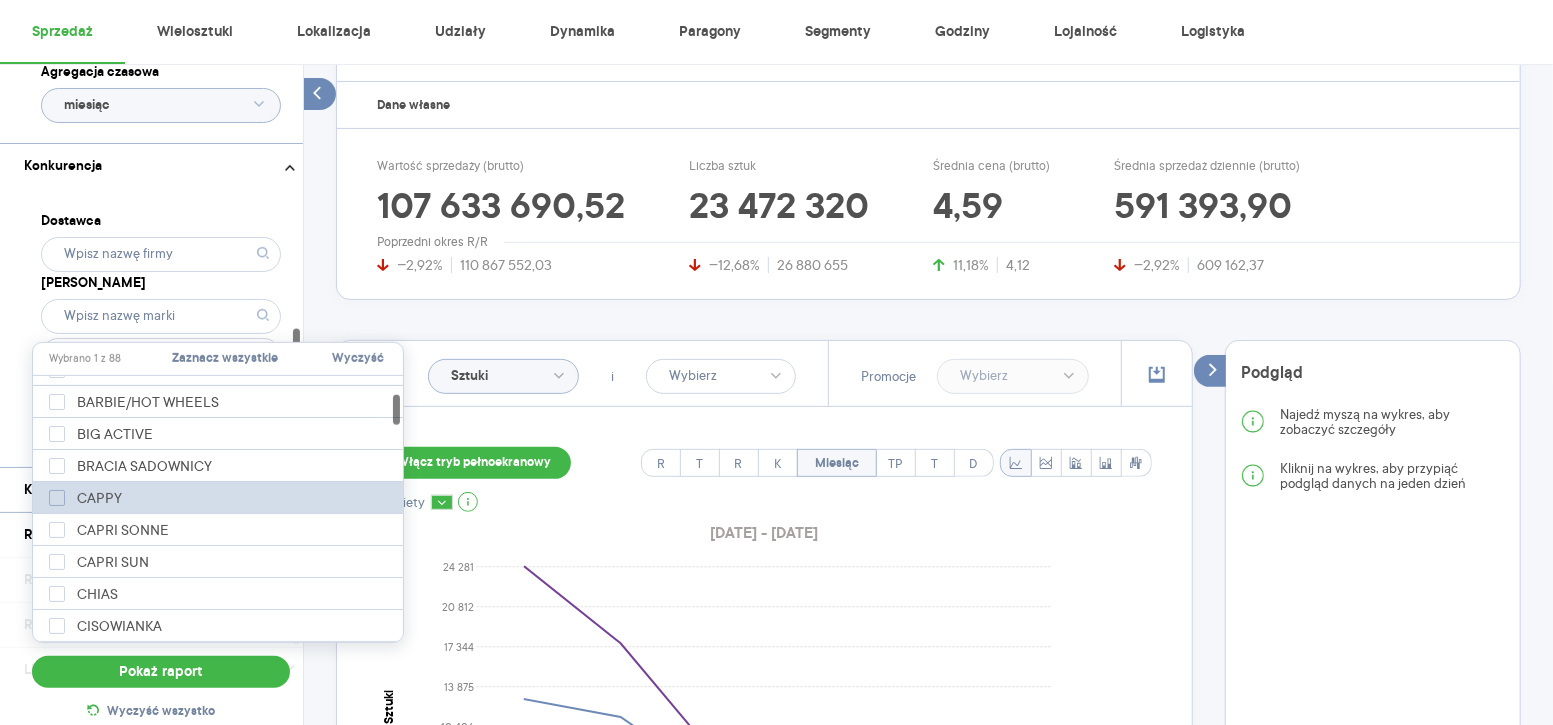 click 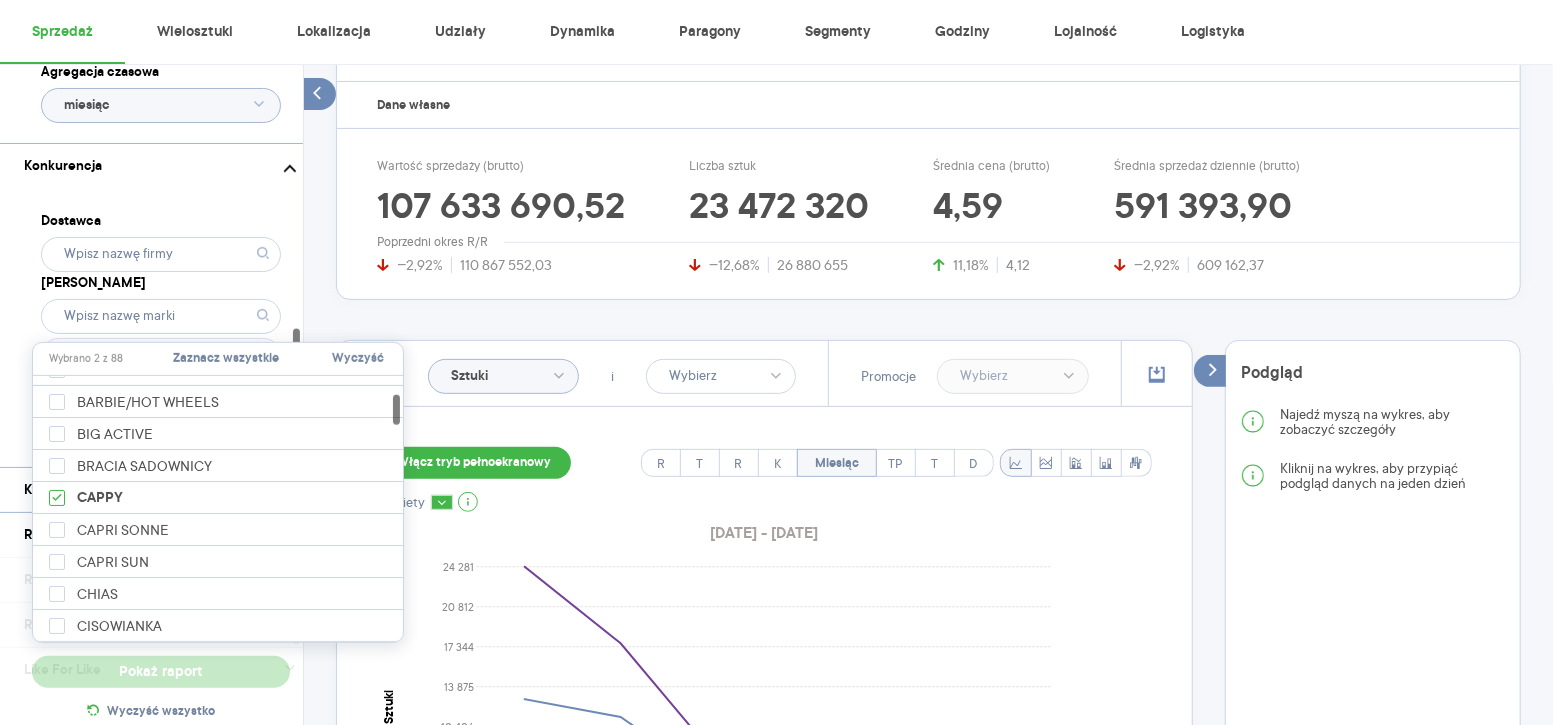 click on "Dostawca Marka Produkt Wybrano 98 z 122" at bounding box center (161, 327) 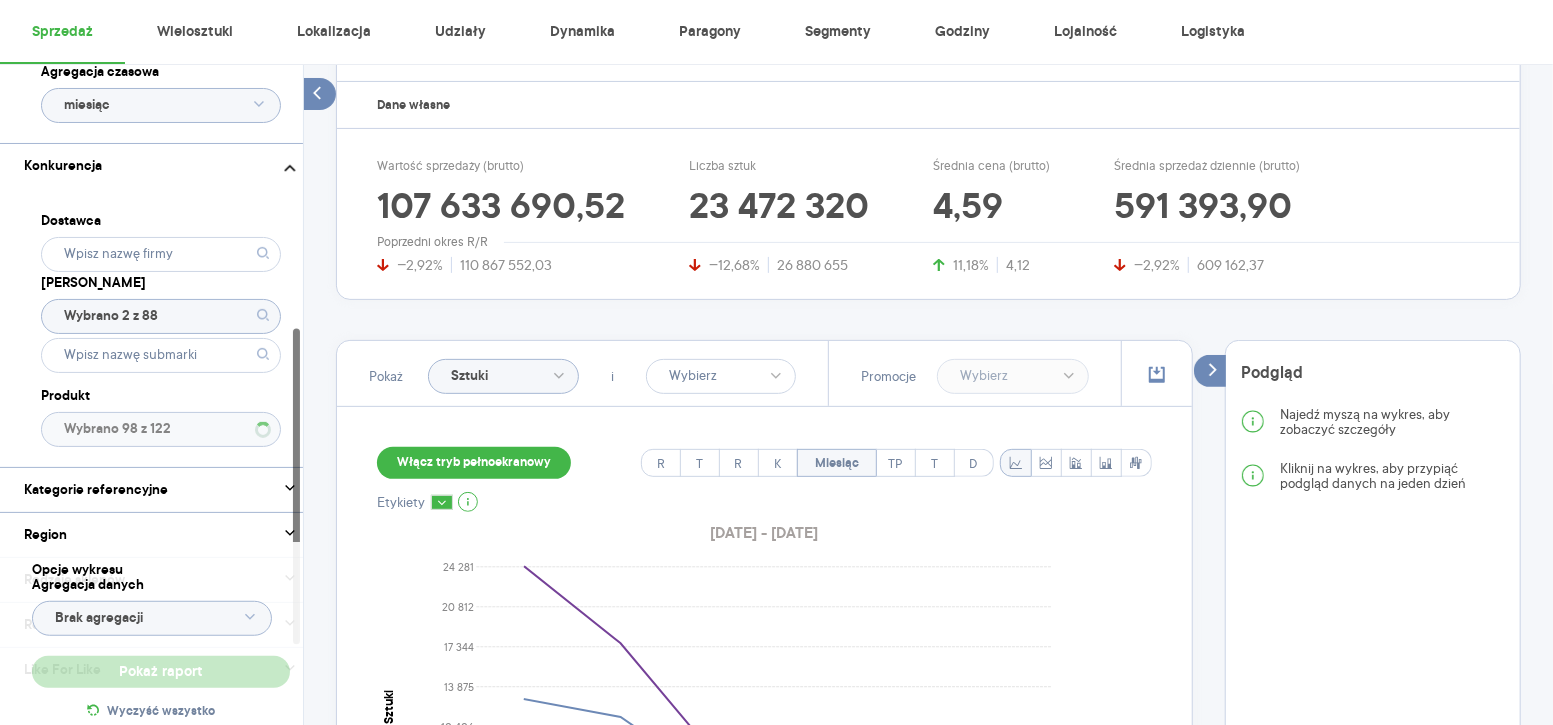 type on "Wybrano 98 z 143" 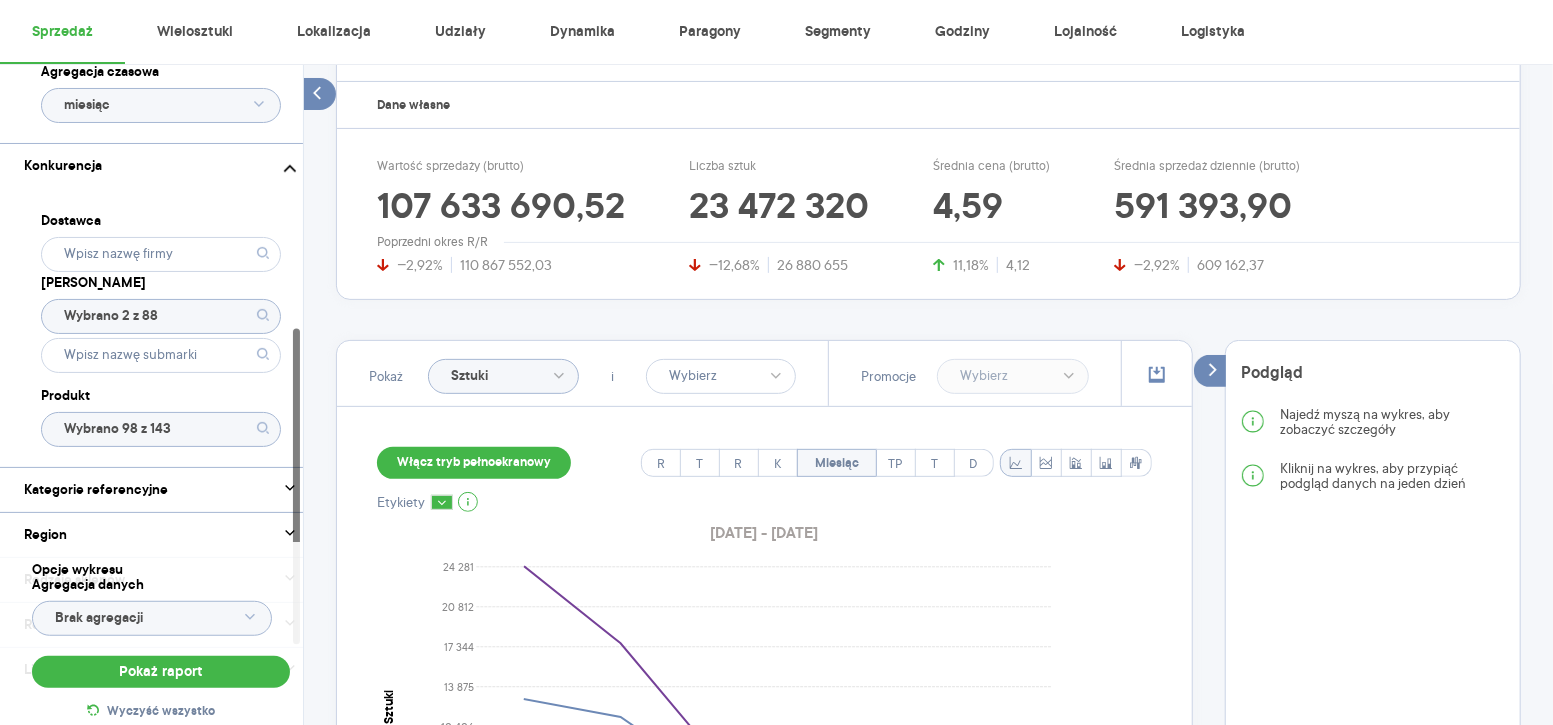 click on "Wybrano 98 z 143" 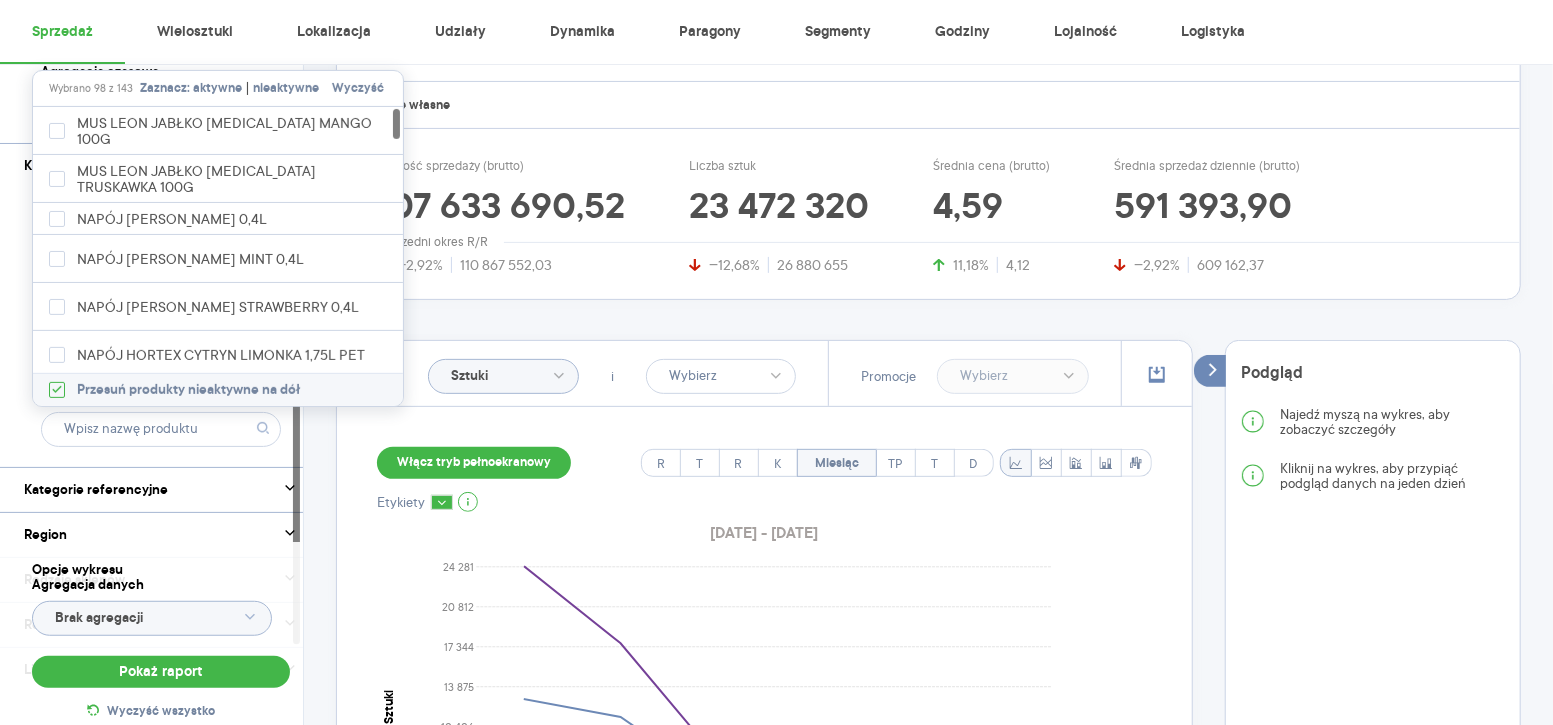 click on "aktywne" at bounding box center [217, 89] 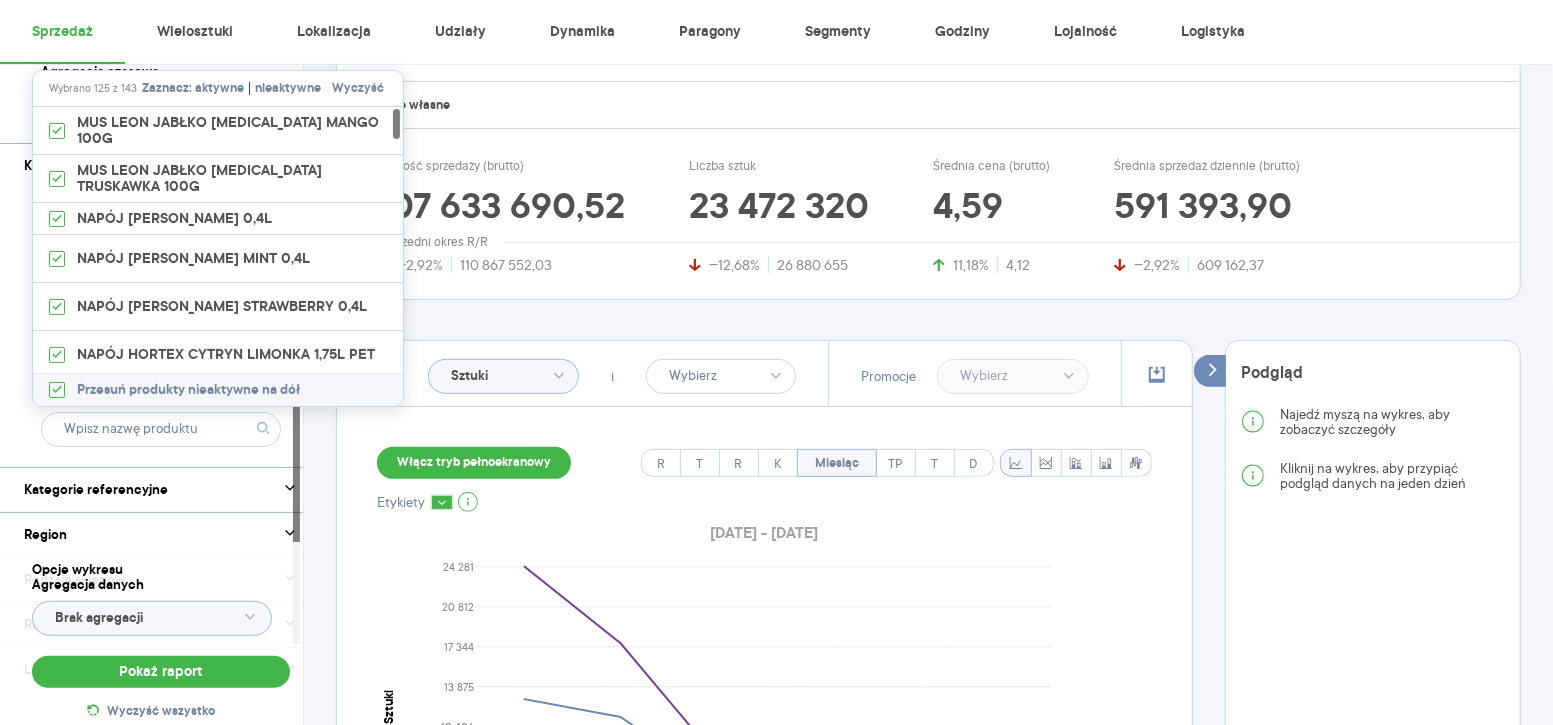 click on "Dostawca [PERSON_NAME] 2 z 88 Produkt" at bounding box center [161, 327] 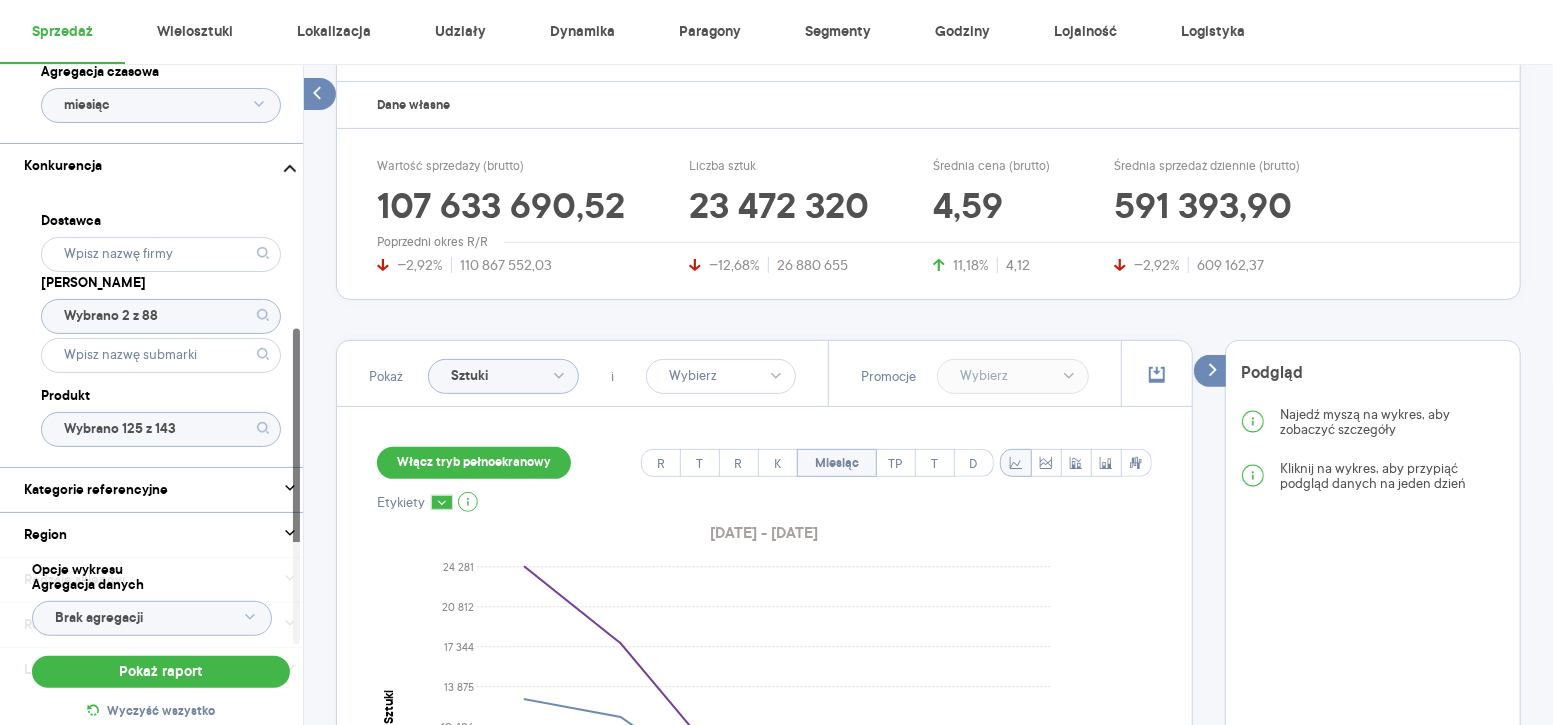click on "Wybrano 2 z 88" 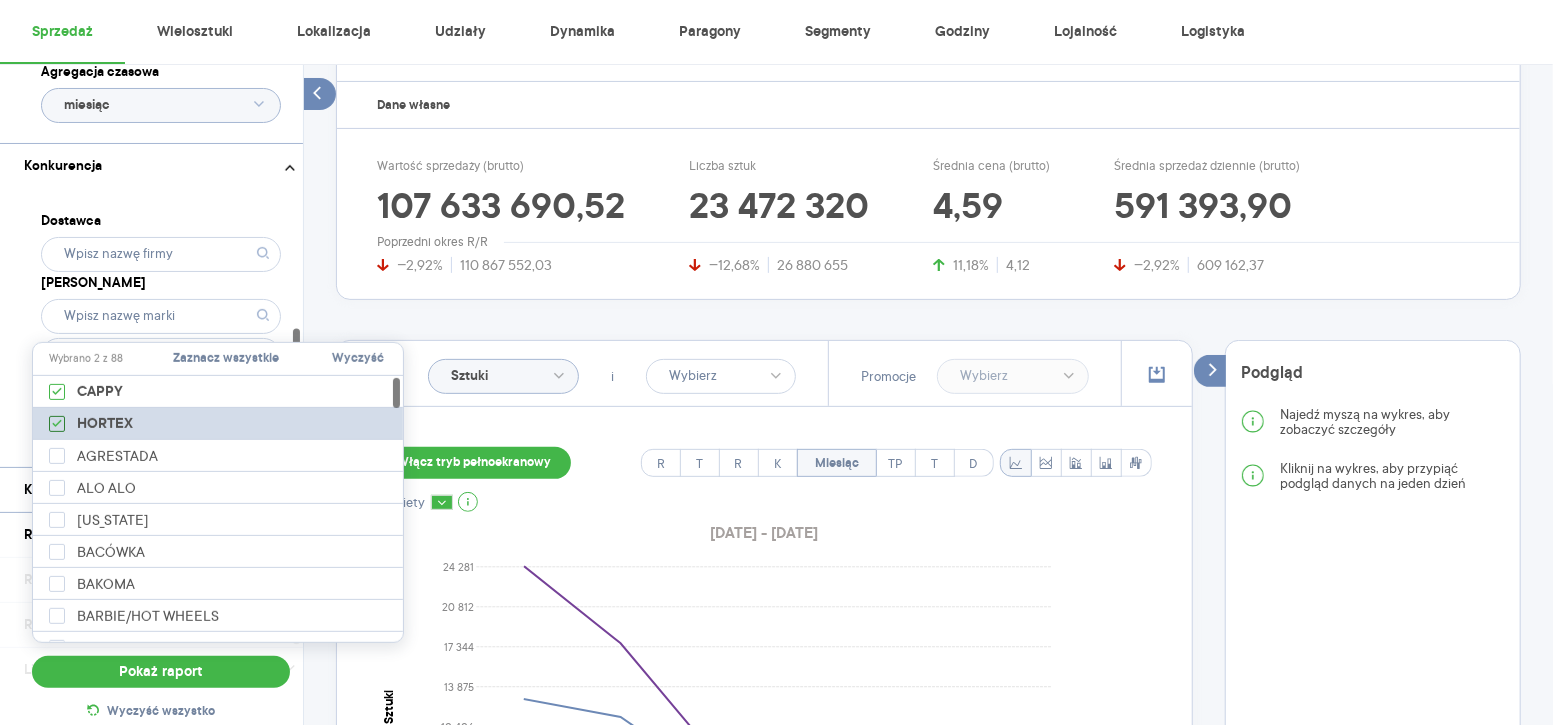 click 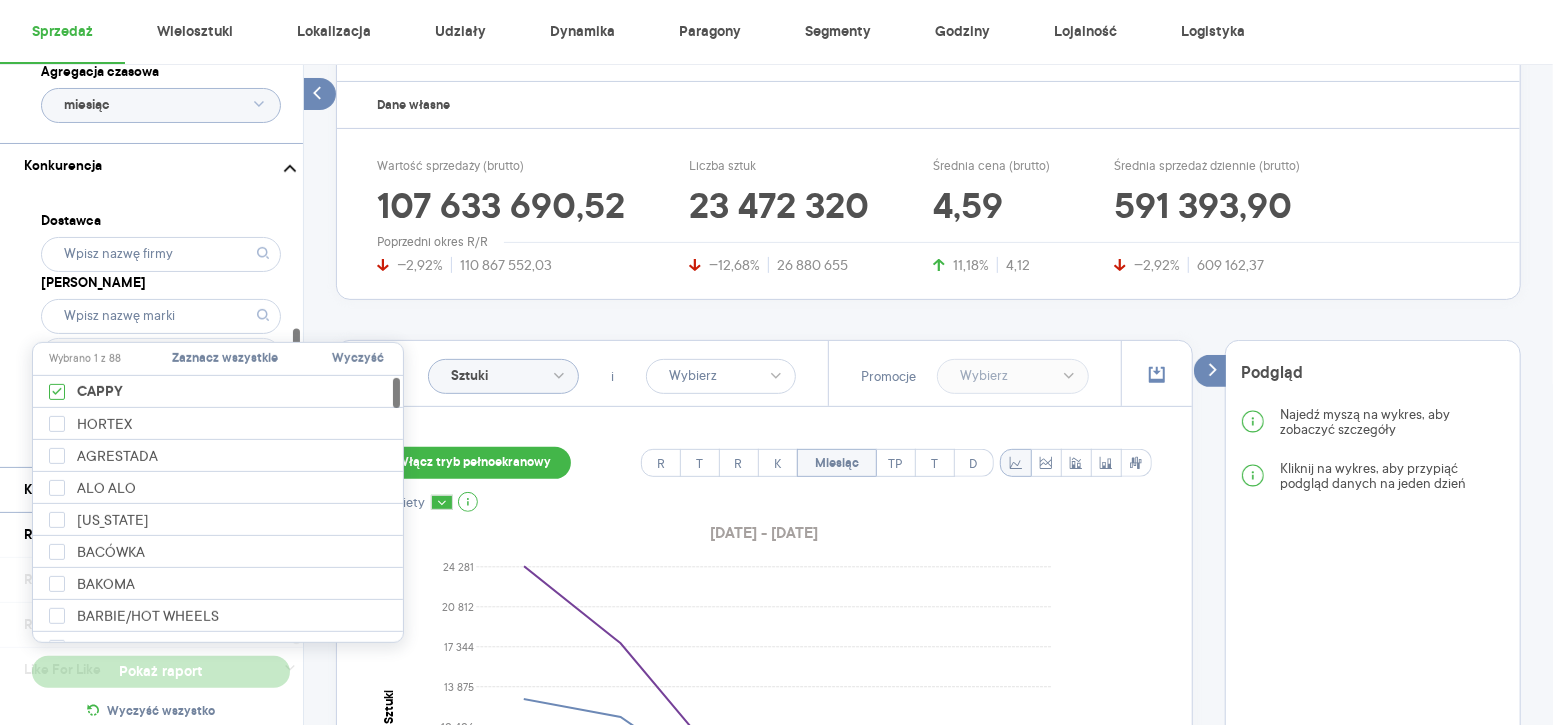 click on "Dostawca Marka Produkt Wybrano 125 z 143" at bounding box center [161, 327] 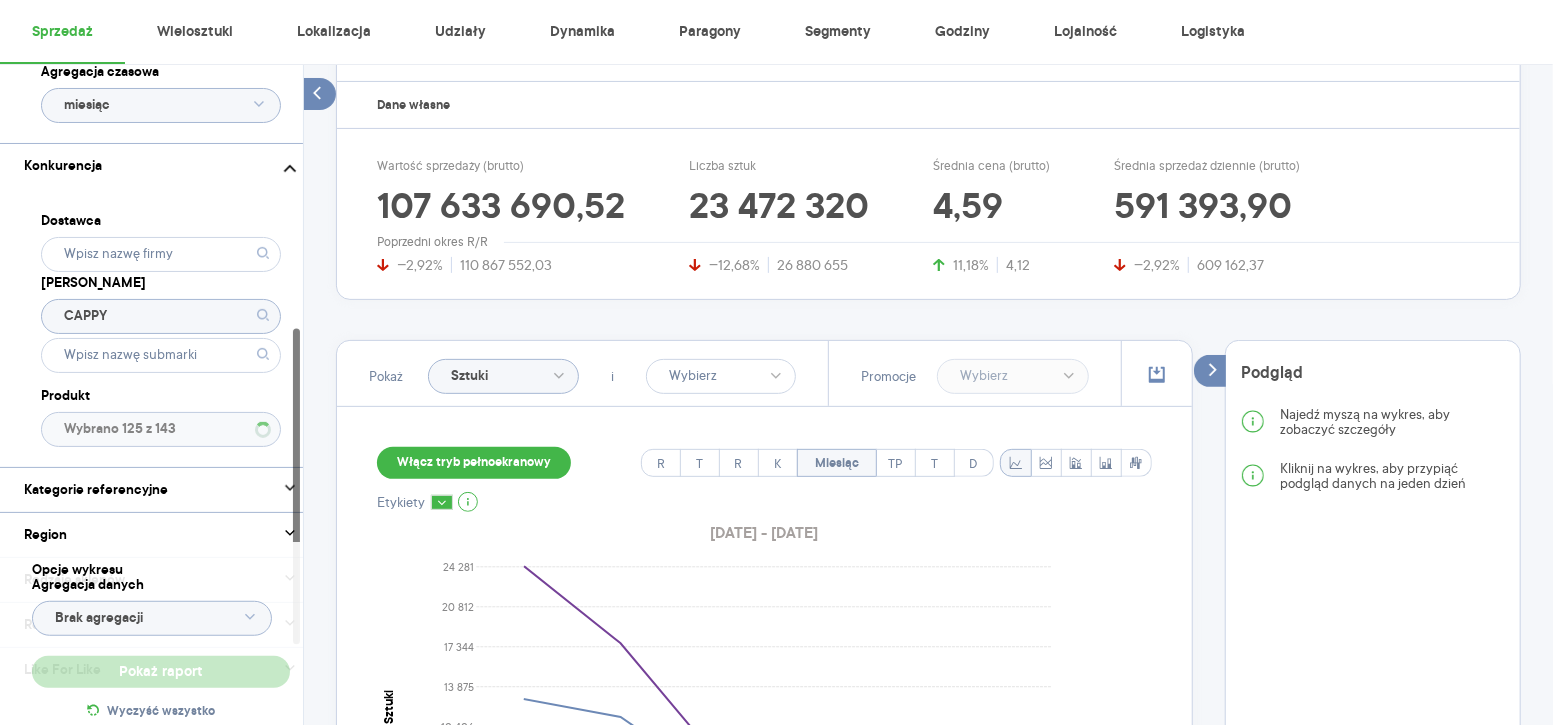 type on "Wybrano 3 z 21" 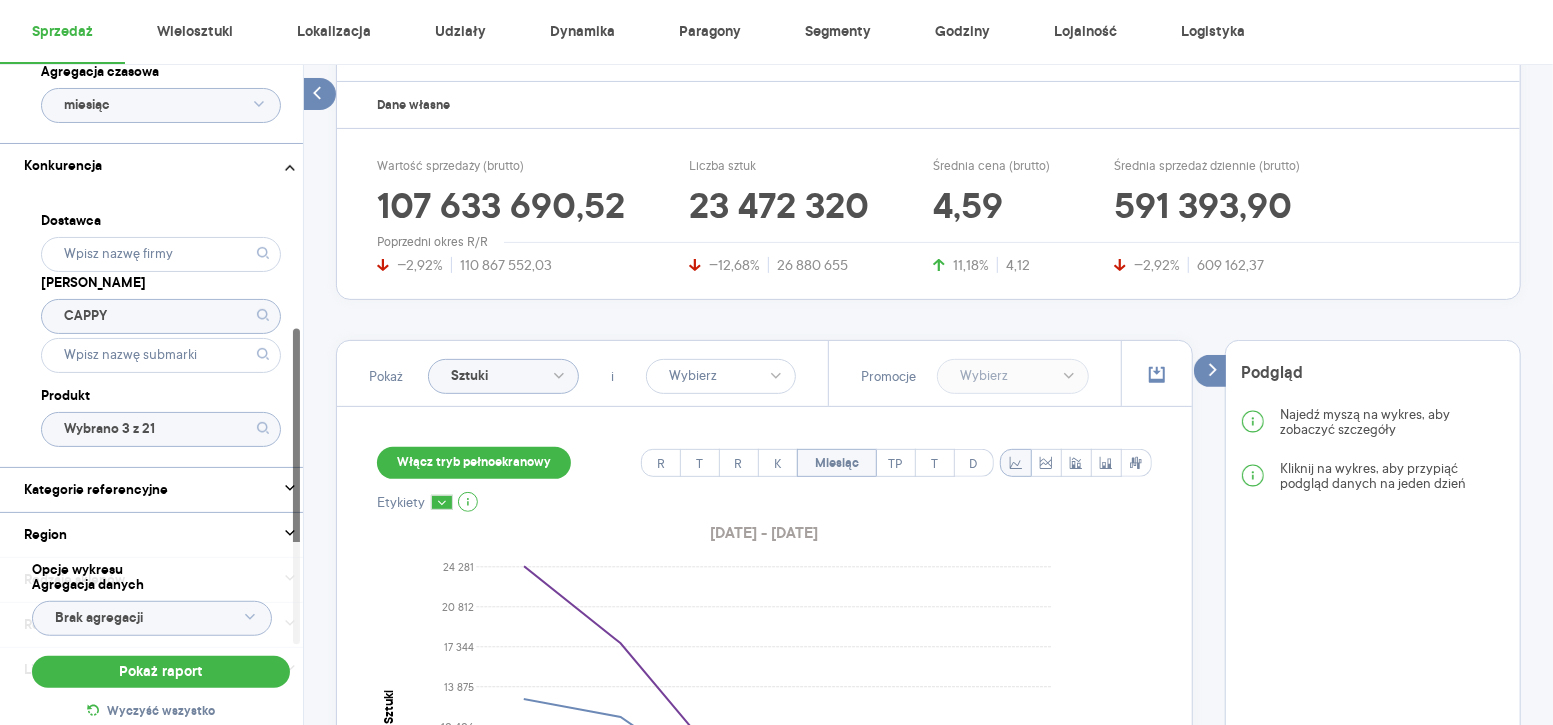 click on "Opcje wykresu Agregacja danych Brak agregacji Pokaż raport Wyczyść wszystko" at bounding box center (161, 643) 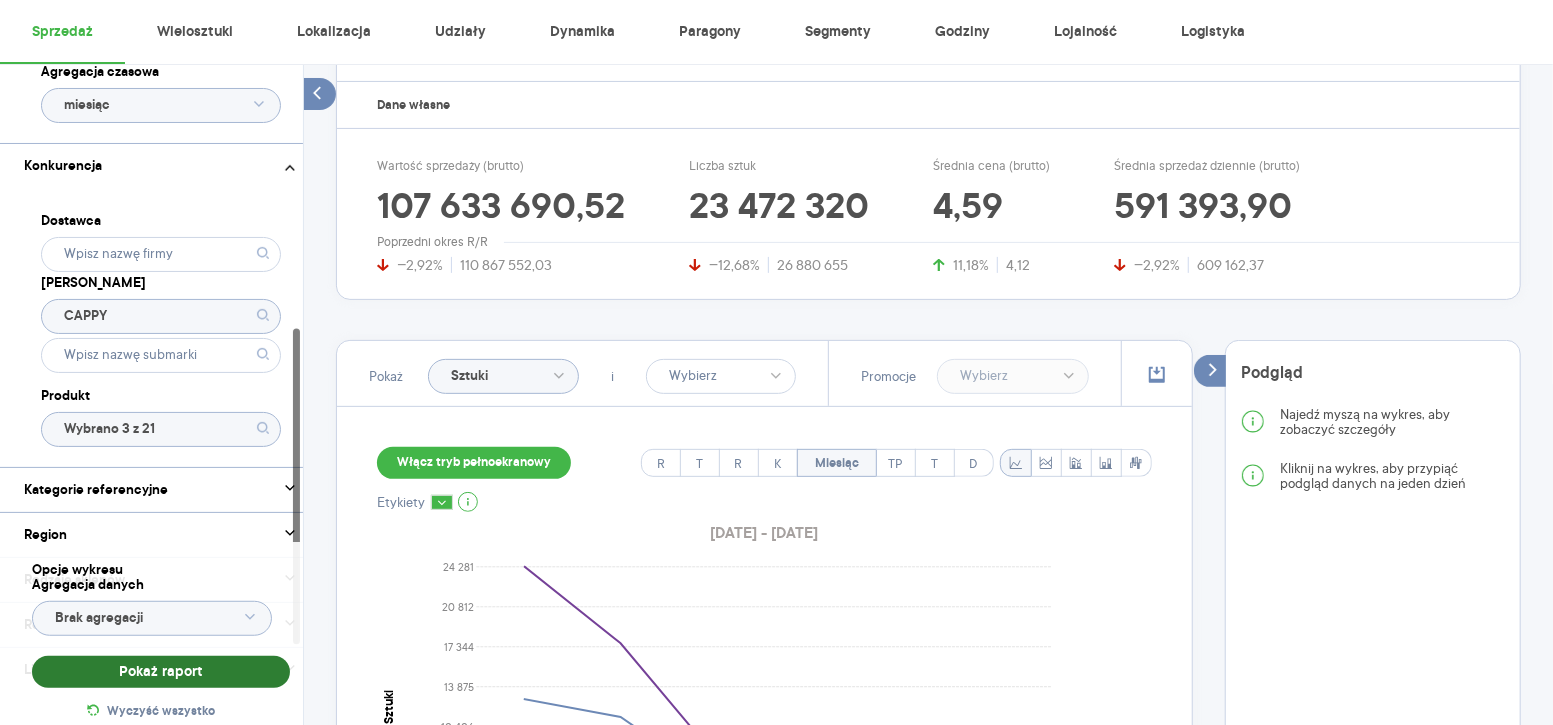 click on "Pokaż raport" at bounding box center [161, 672] 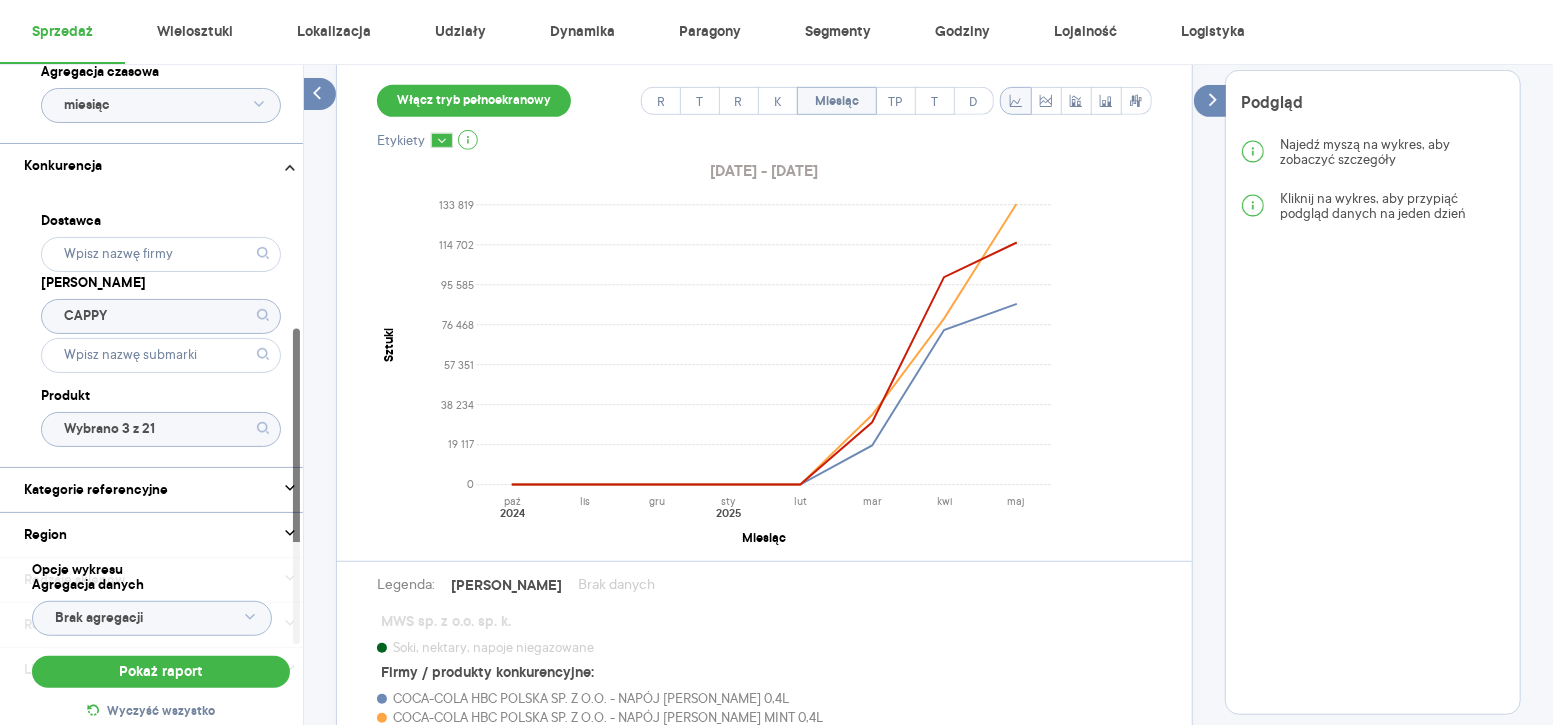 scroll, scrollTop: 639, scrollLeft: 0, axis: vertical 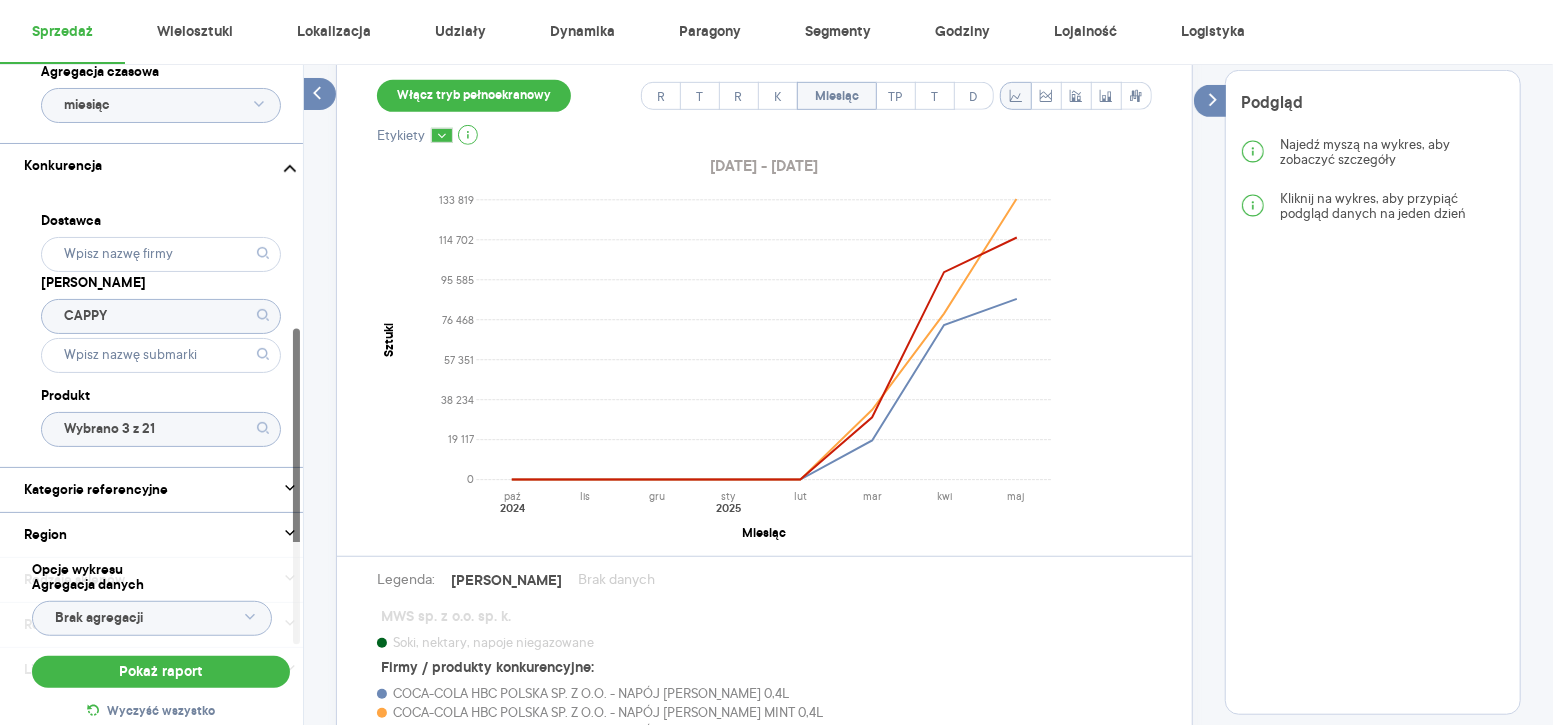 click on "CAPPY" 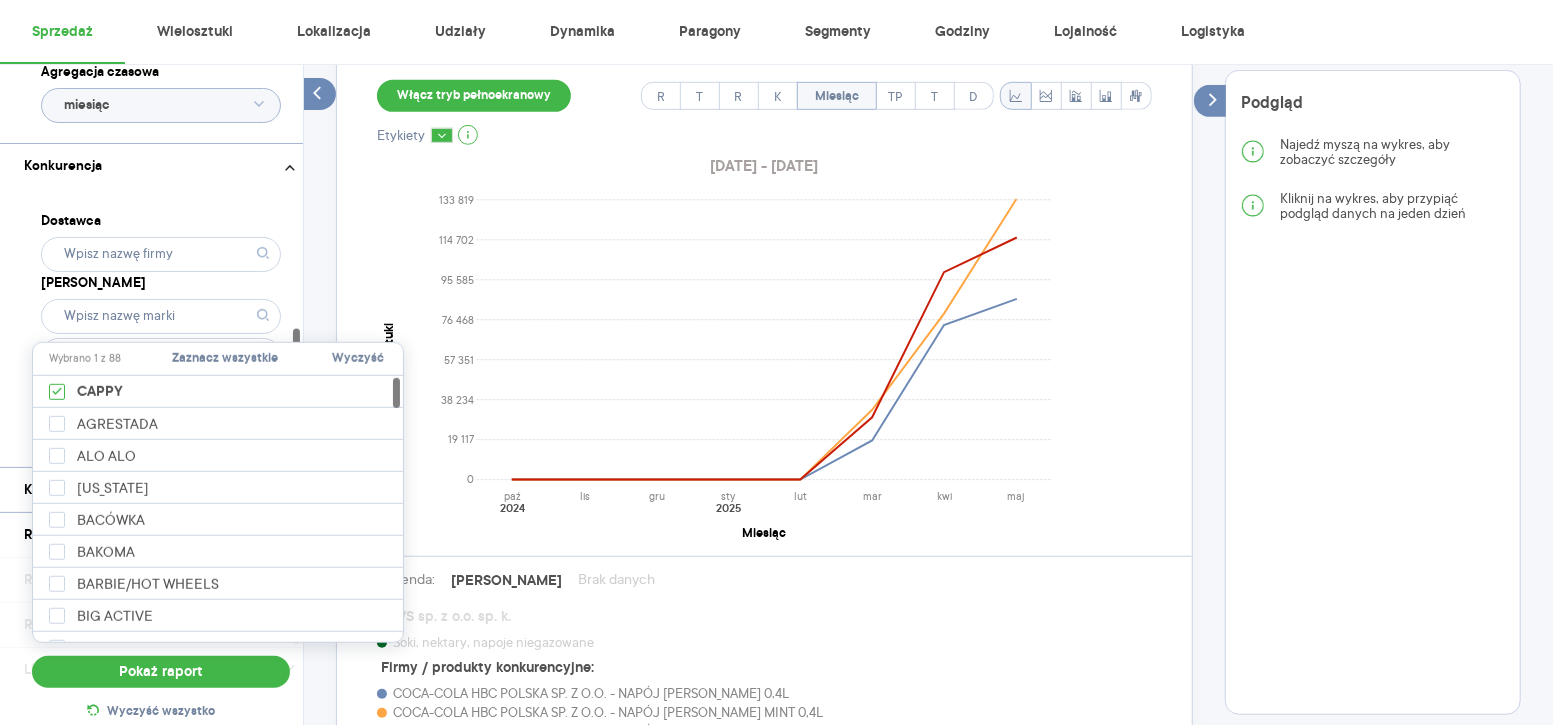 click on "Dostawca Marka Produkt Wybrano 3 z 21" at bounding box center (161, 327) 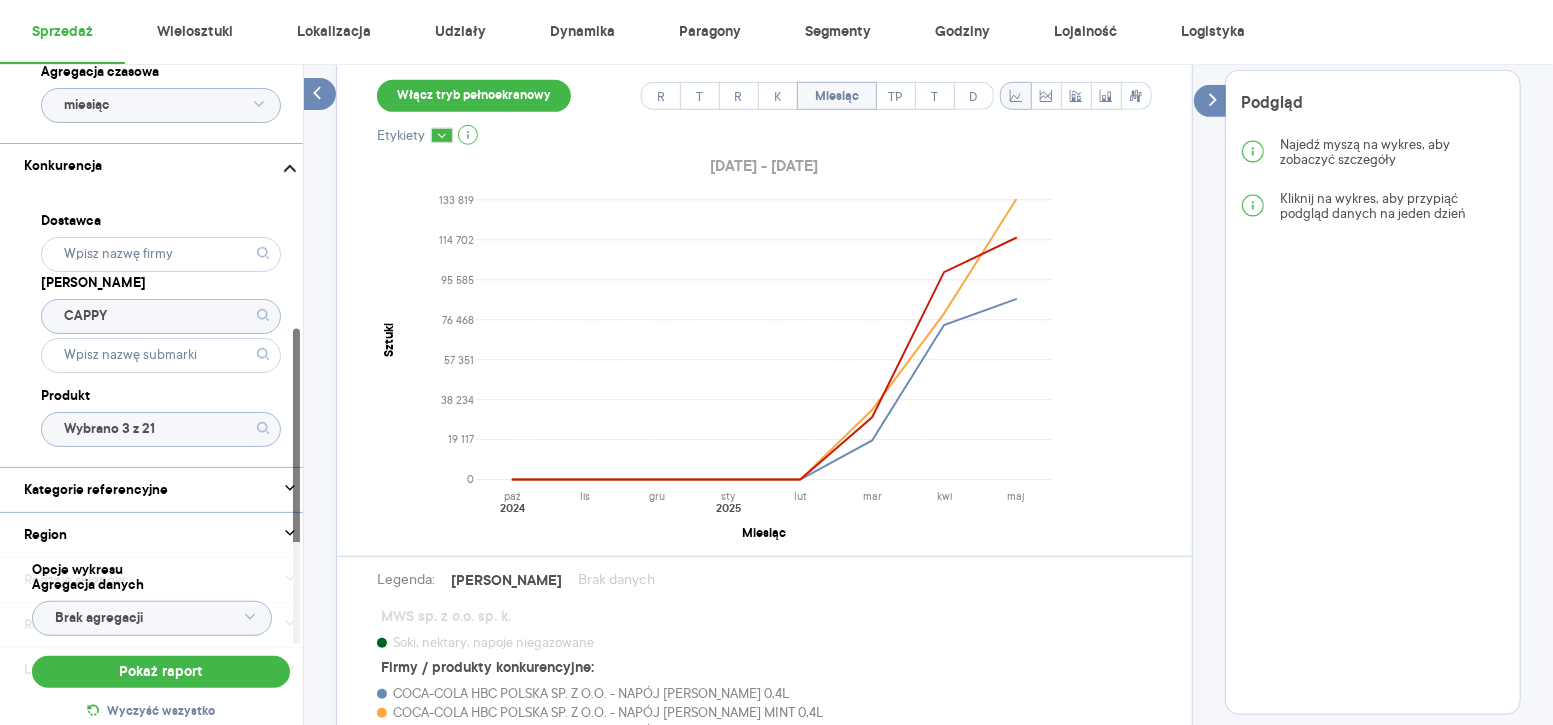 click on "Wybrano 3 z 21" 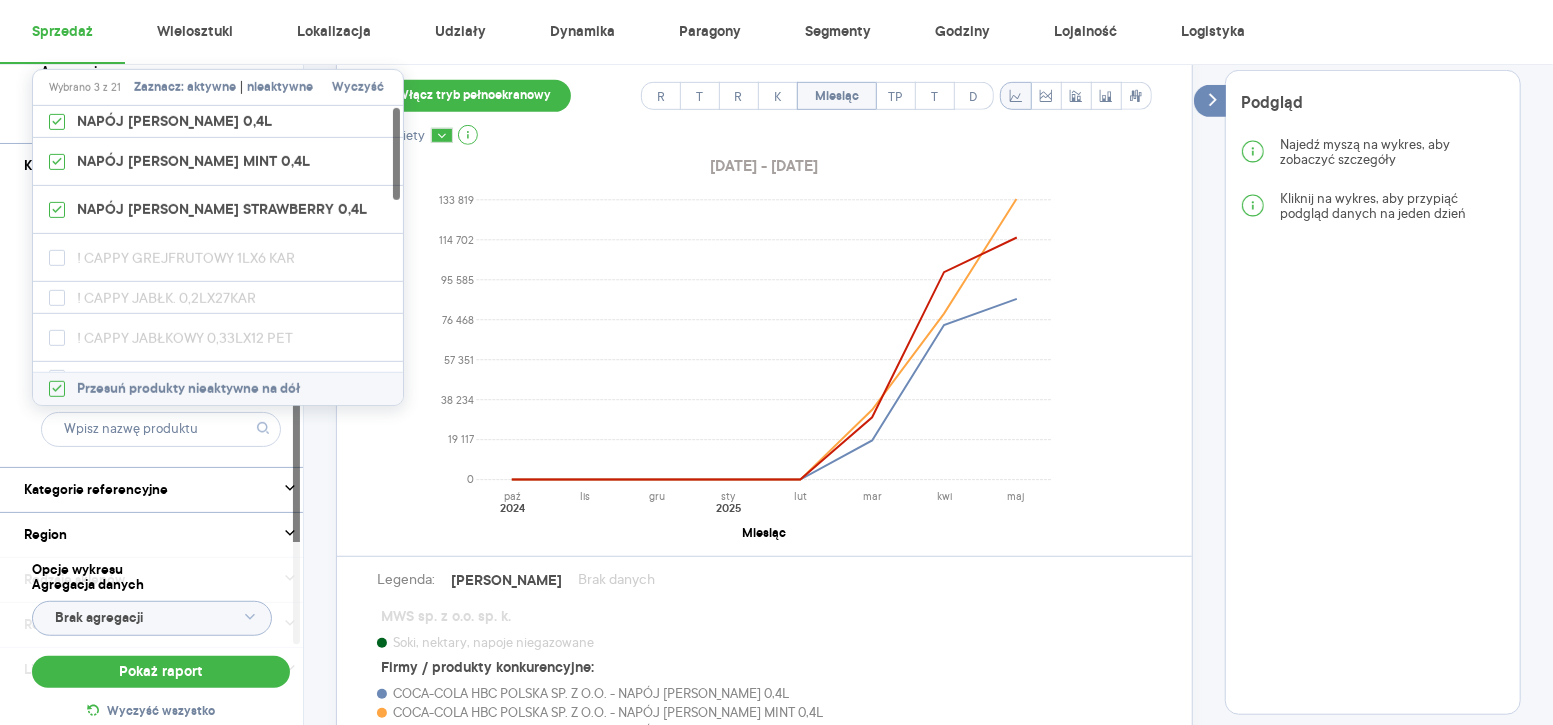 click on "nieaktywne" at bounding box center [280, 88] 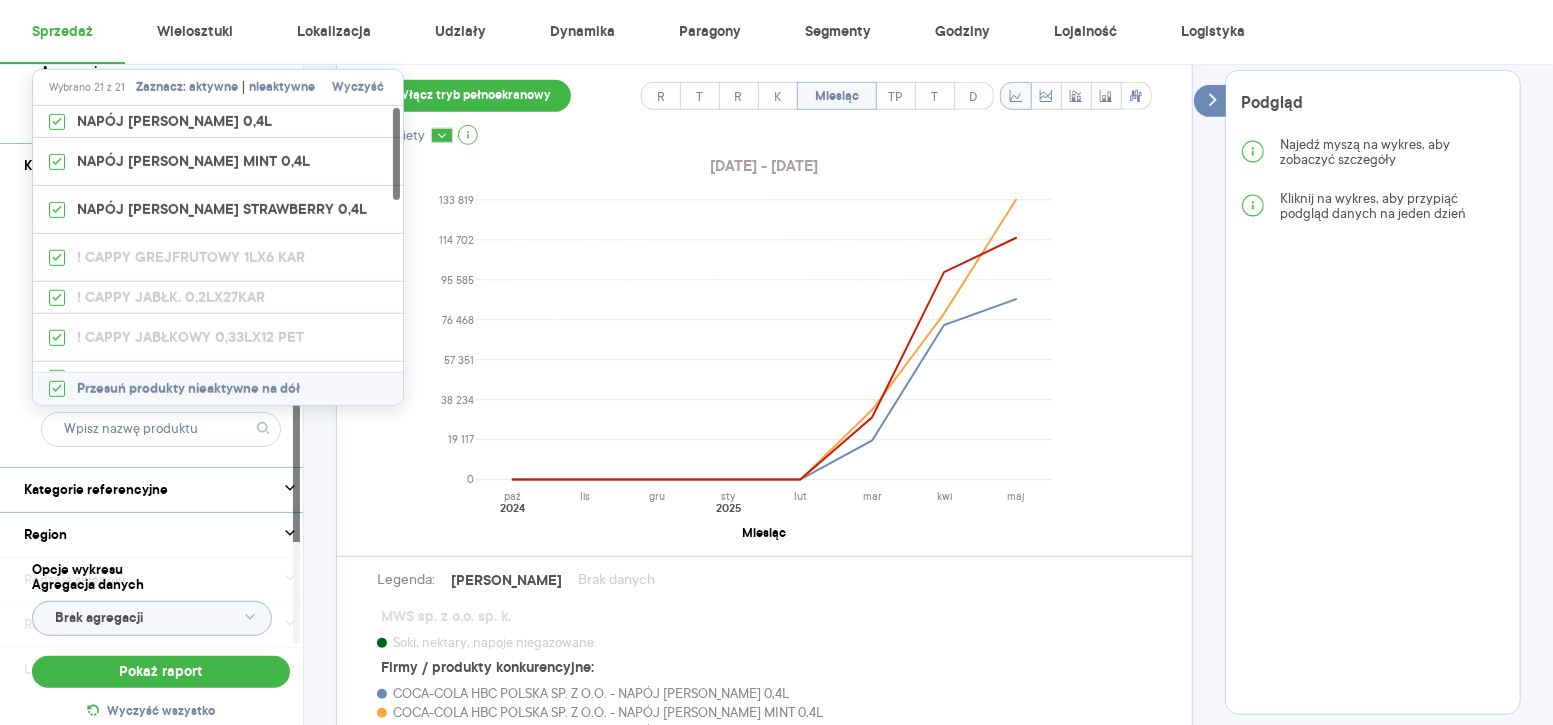 click on "Kategoria * Napoje Wybrano 1 z 8 Atrybuty Pokaż atrybuty Marka Produkt Pokaż hierarchię Przedział czasu [DATE] - [DATE] Agregacja czasowa miesiąc" at bounding box center [161, -172] 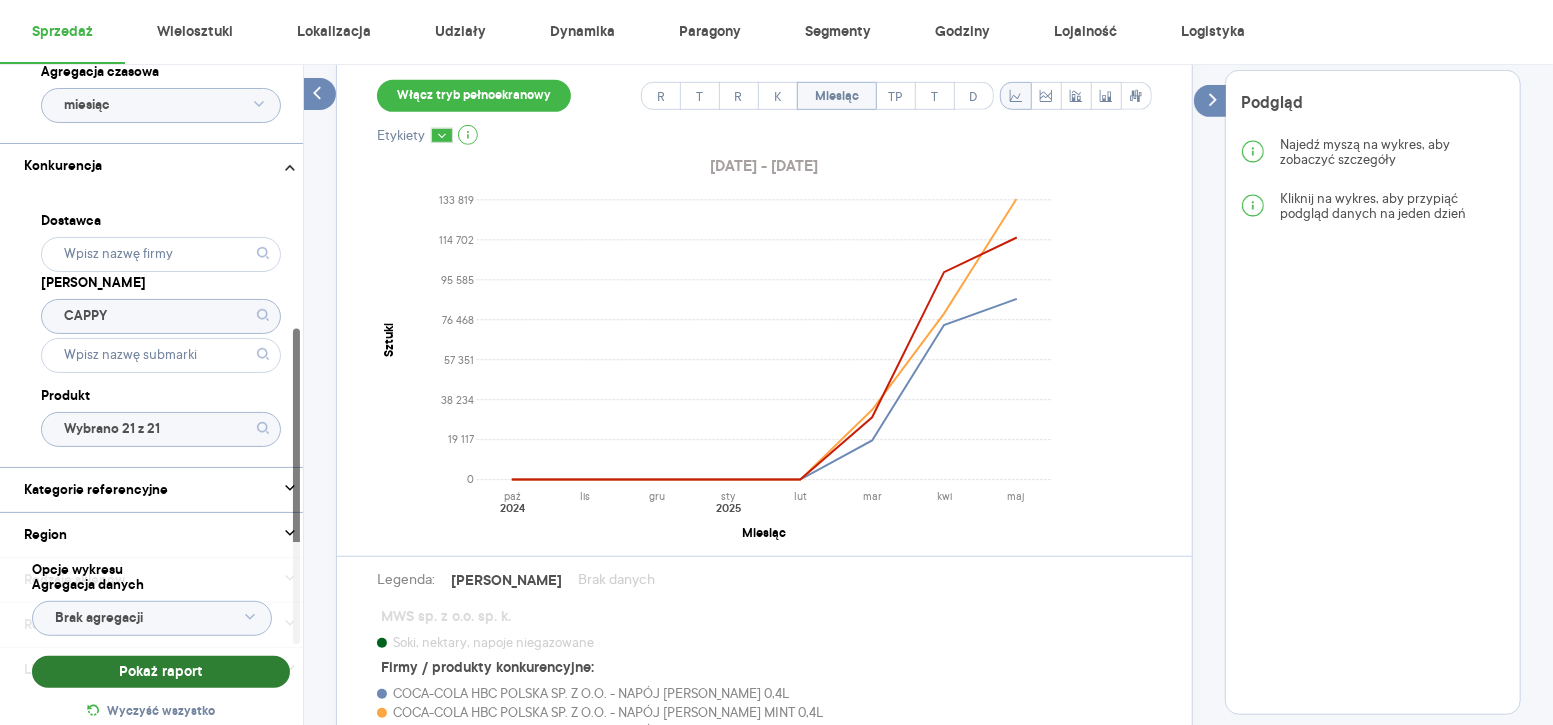 click on "Pokaż raport" at bounding box center [161, 672] 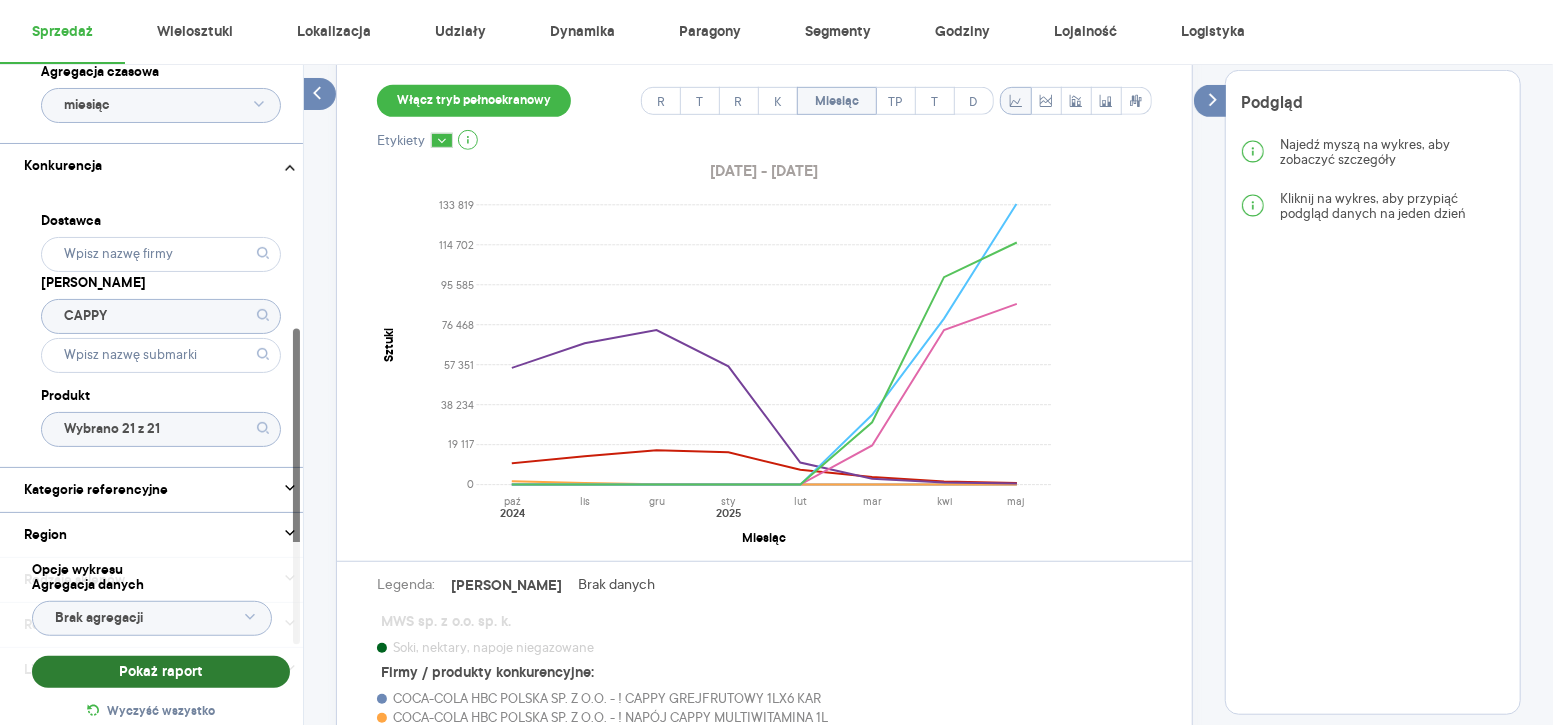 scroll, scrollTop: 639, scrollLeft: 0, axis: vertical 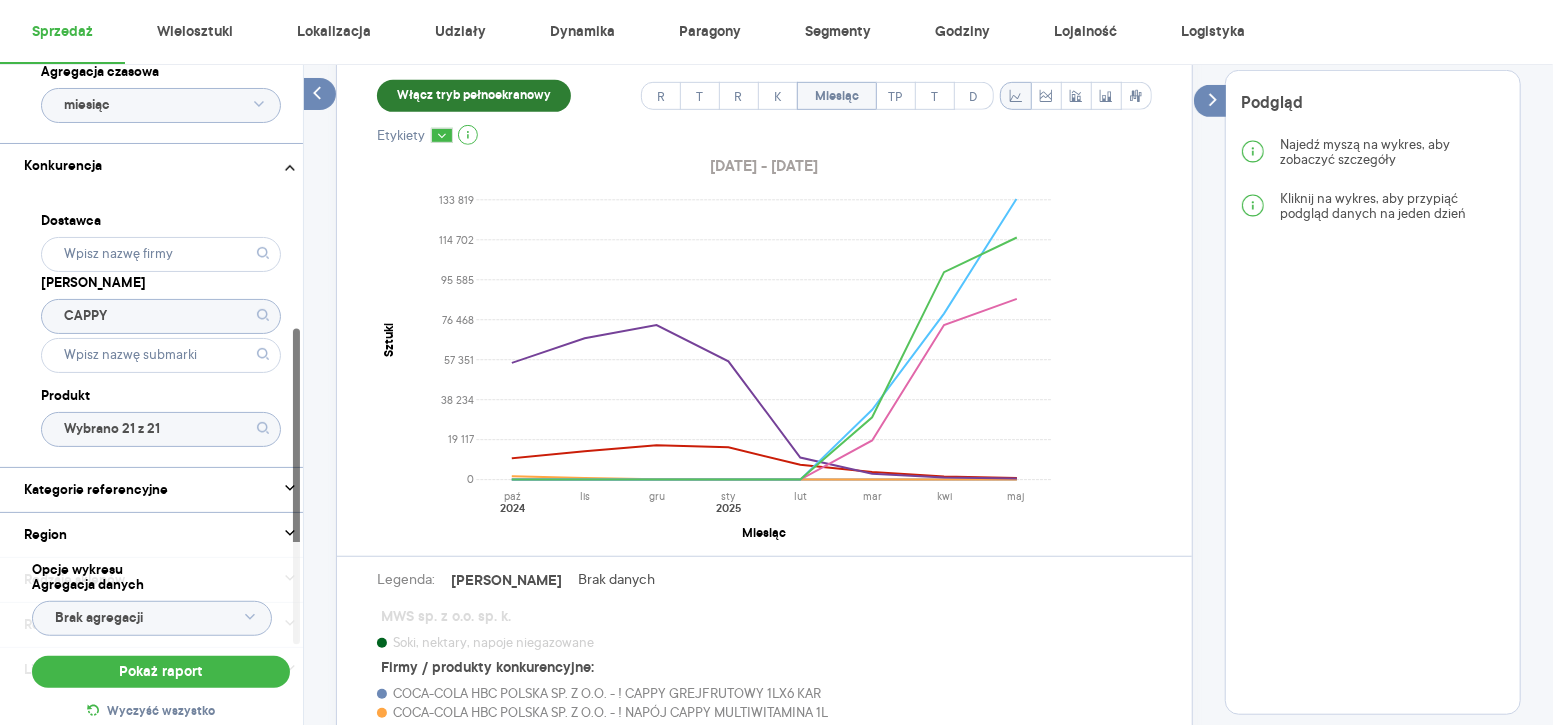 click on "Włącz tryb pełnoekranowy" at bounding box center (474, 96) 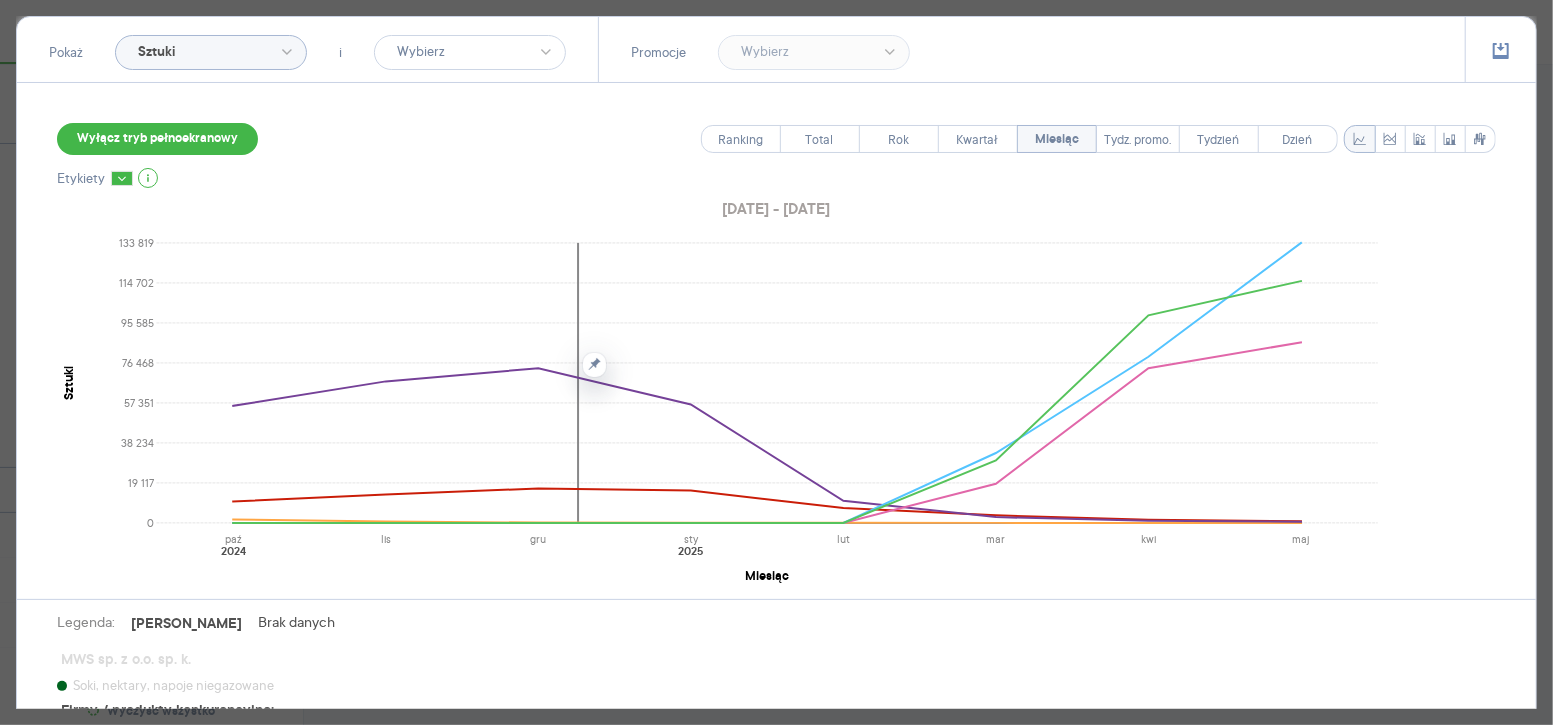 scroll, scrollTop: 257, scrollLeft: 0, axis: vertical 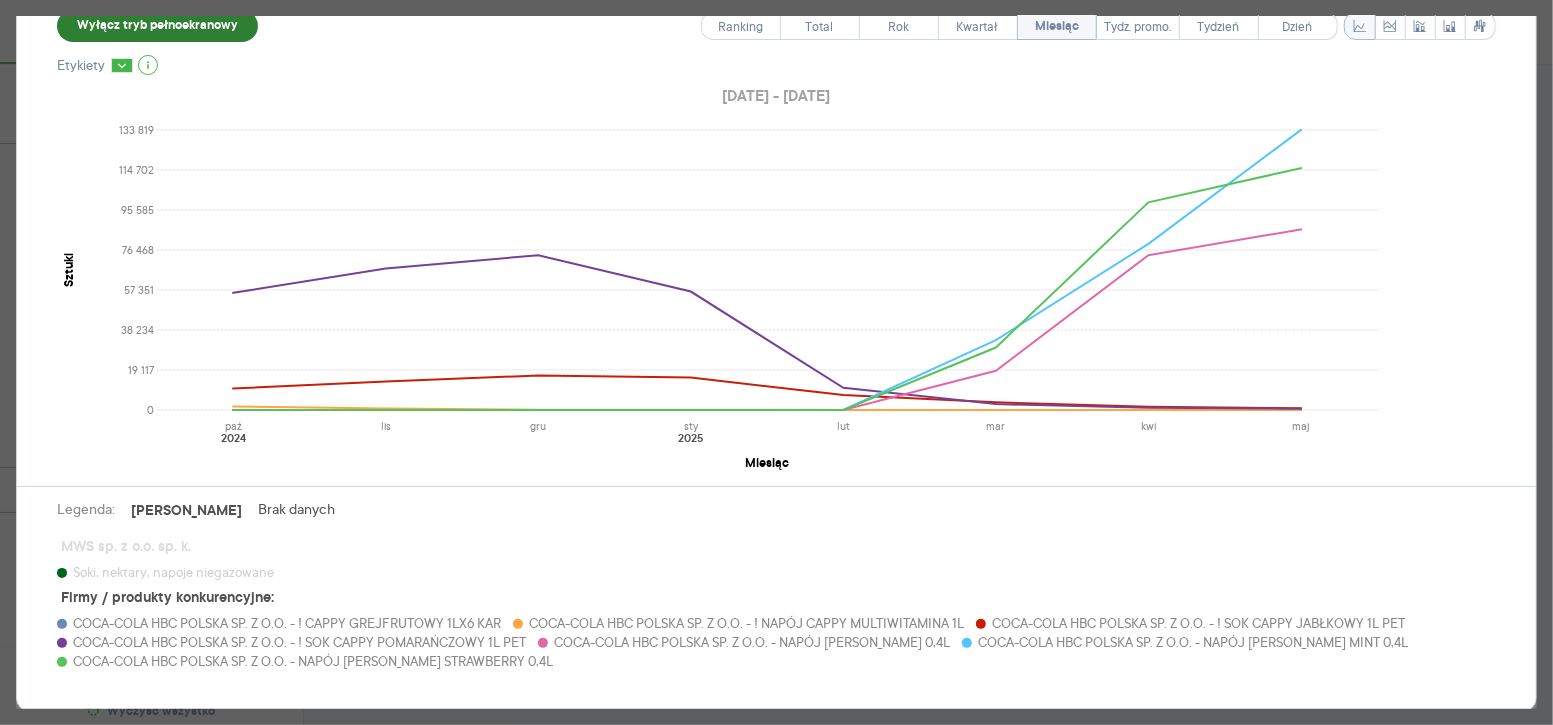 click on "Wyłącz tryb pełnoekranowy" at bounding box center (157, 26) 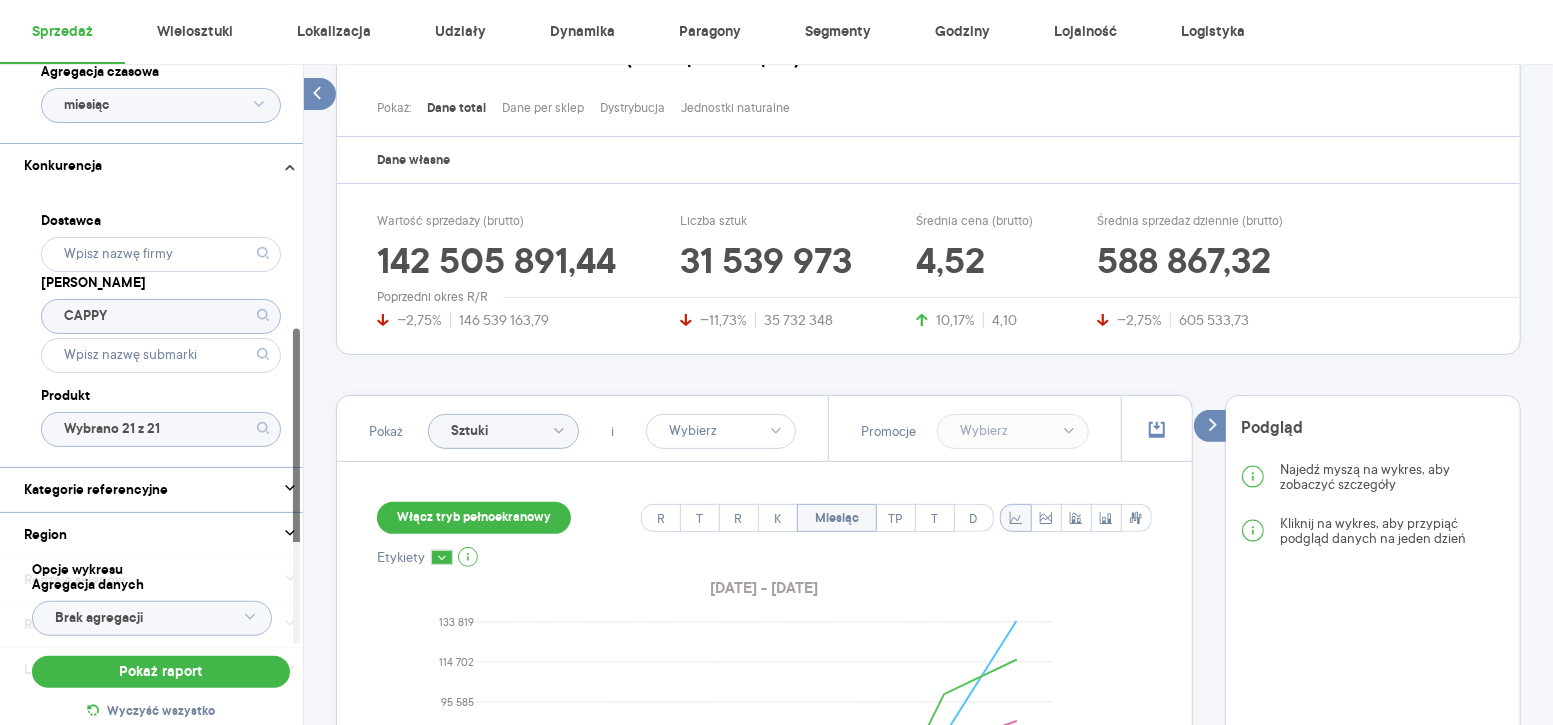 click on "CAPPY" 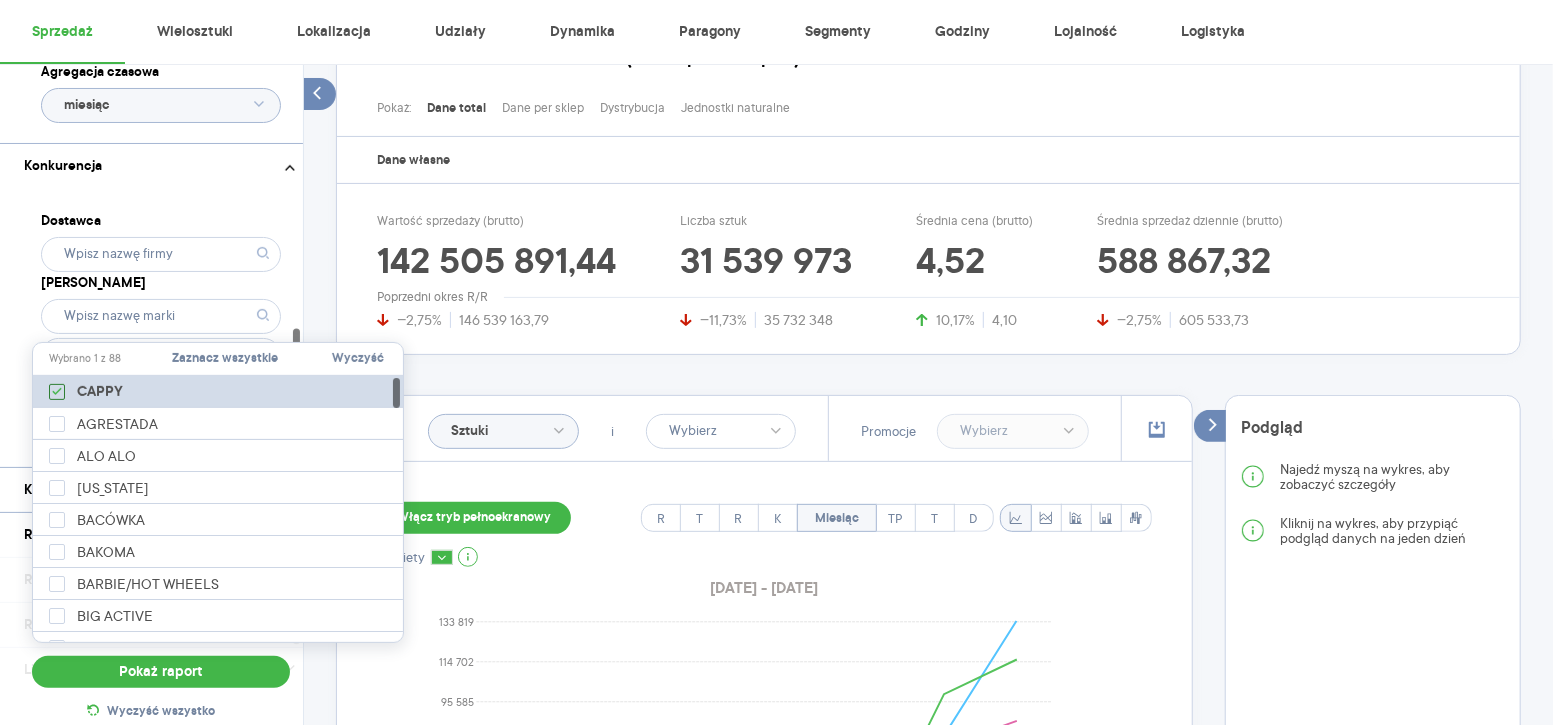 click 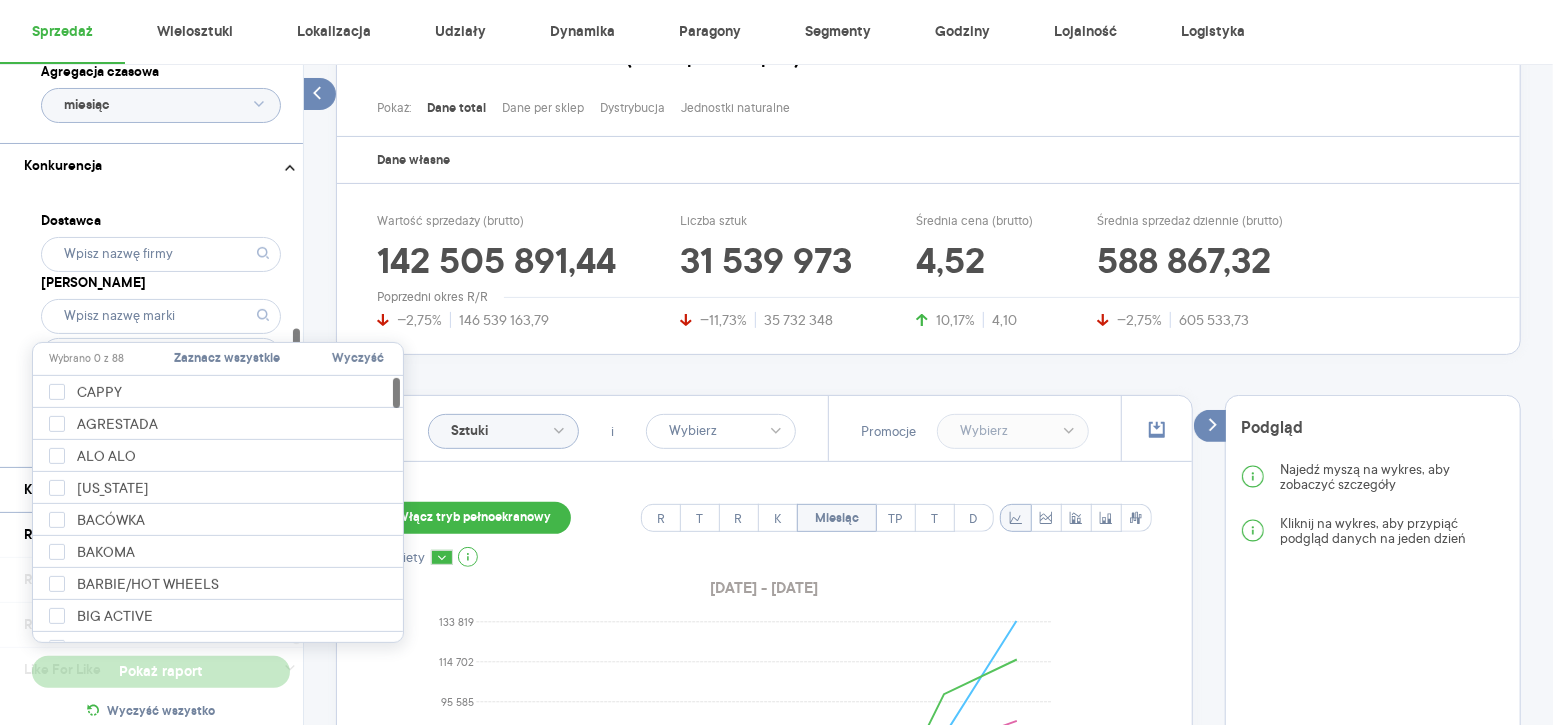 type on "Wybrano 21 z 522" 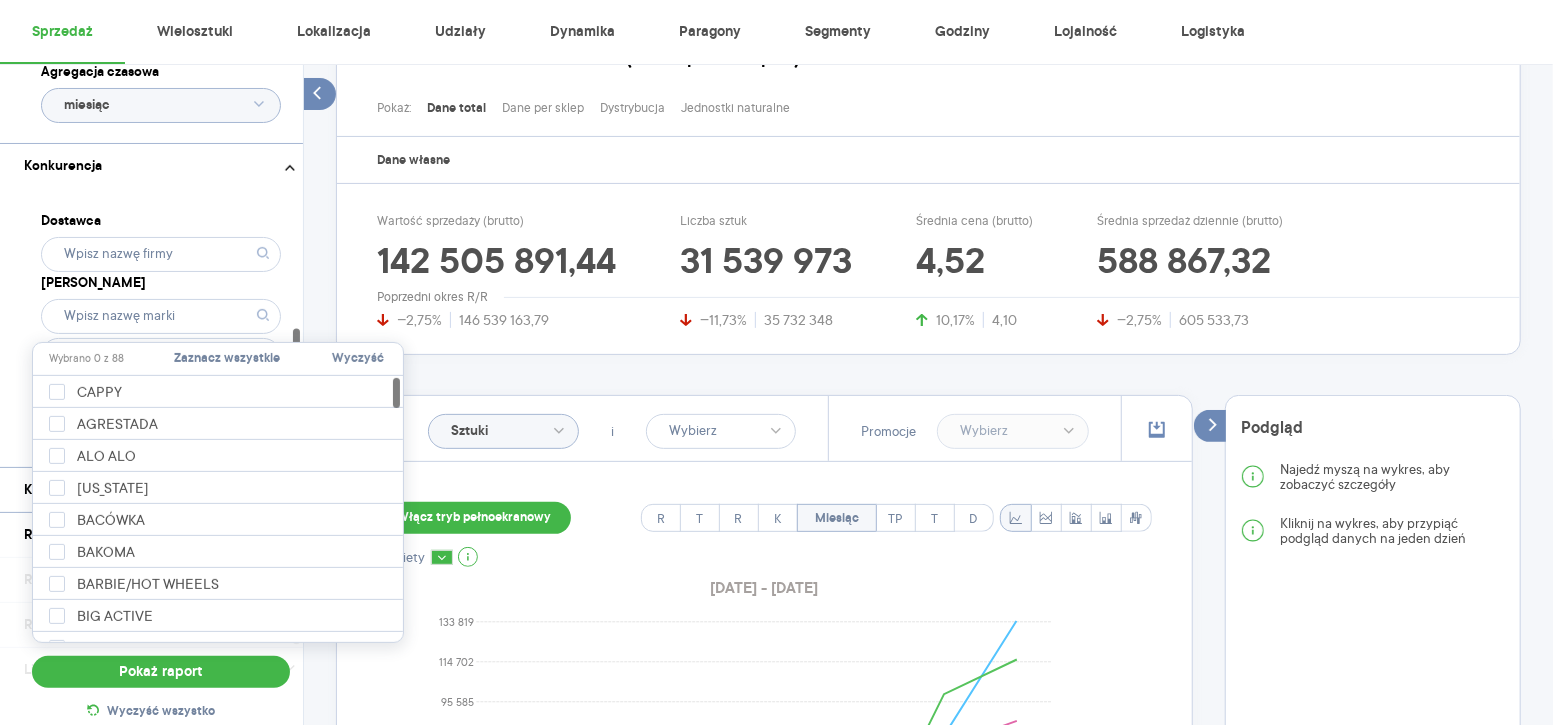 scroll, scrollTop: 114, scrollLeft: 0, axis: vertical 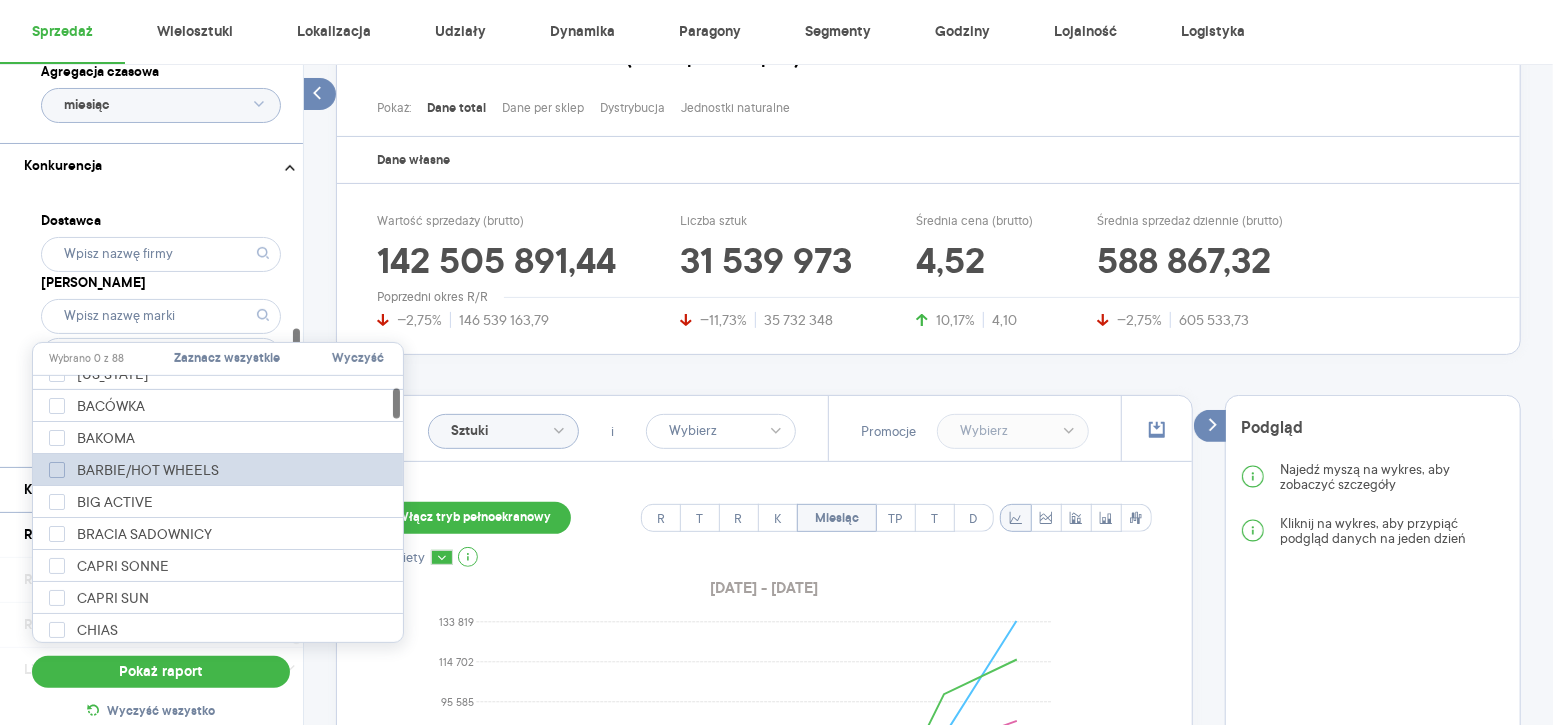 click at bounding box center (57, 470) 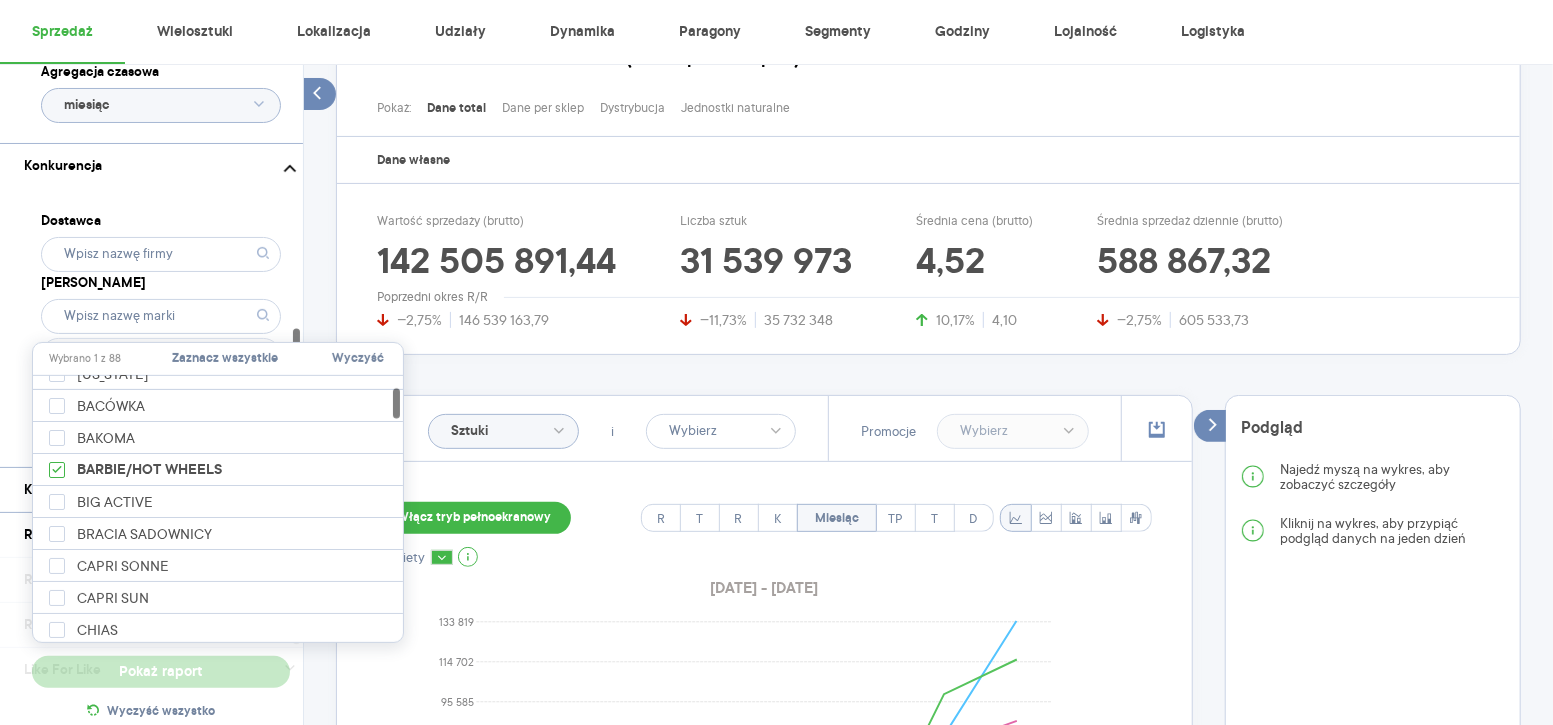 click on "Dostawca Marka Produkt Wybrano 21 z 522" at bounding box center (161, 327) 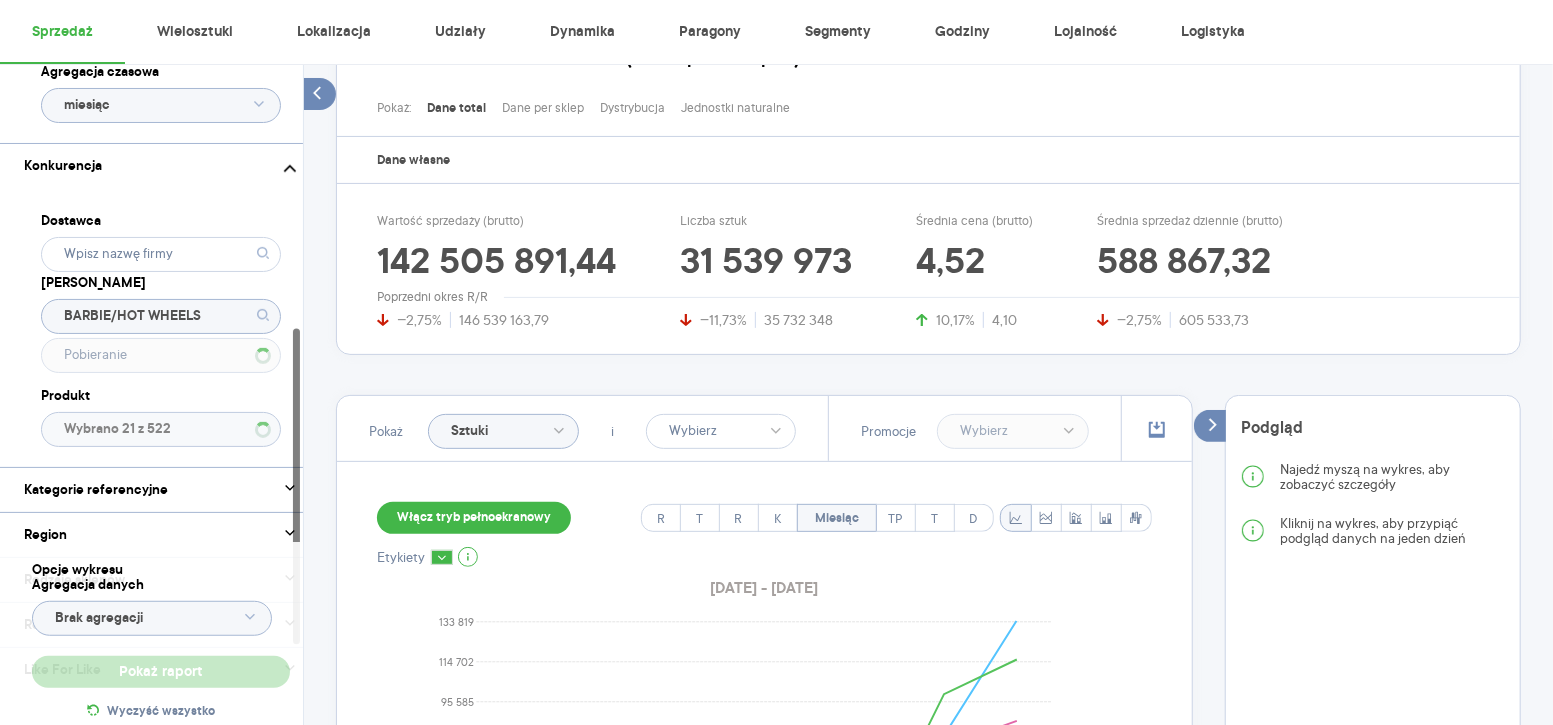 type 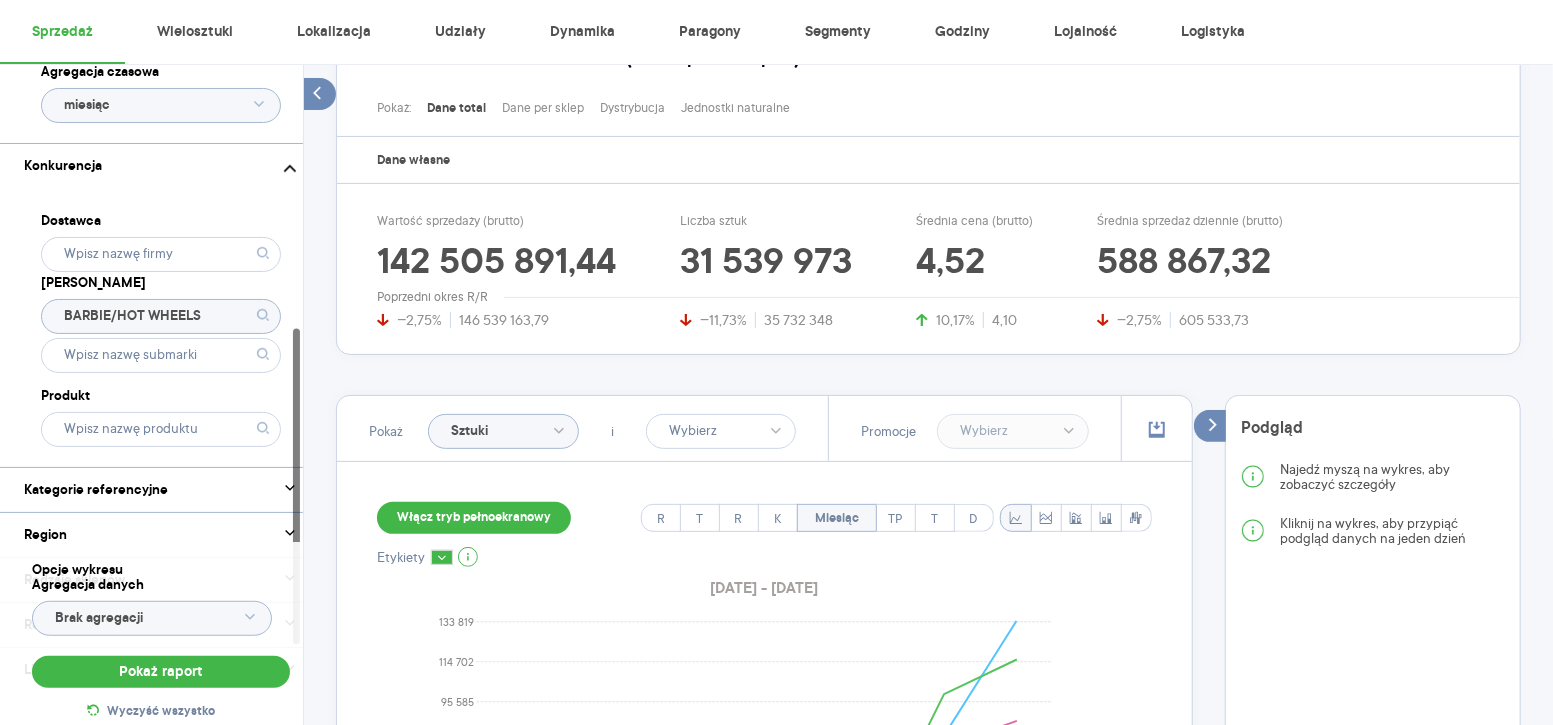 click 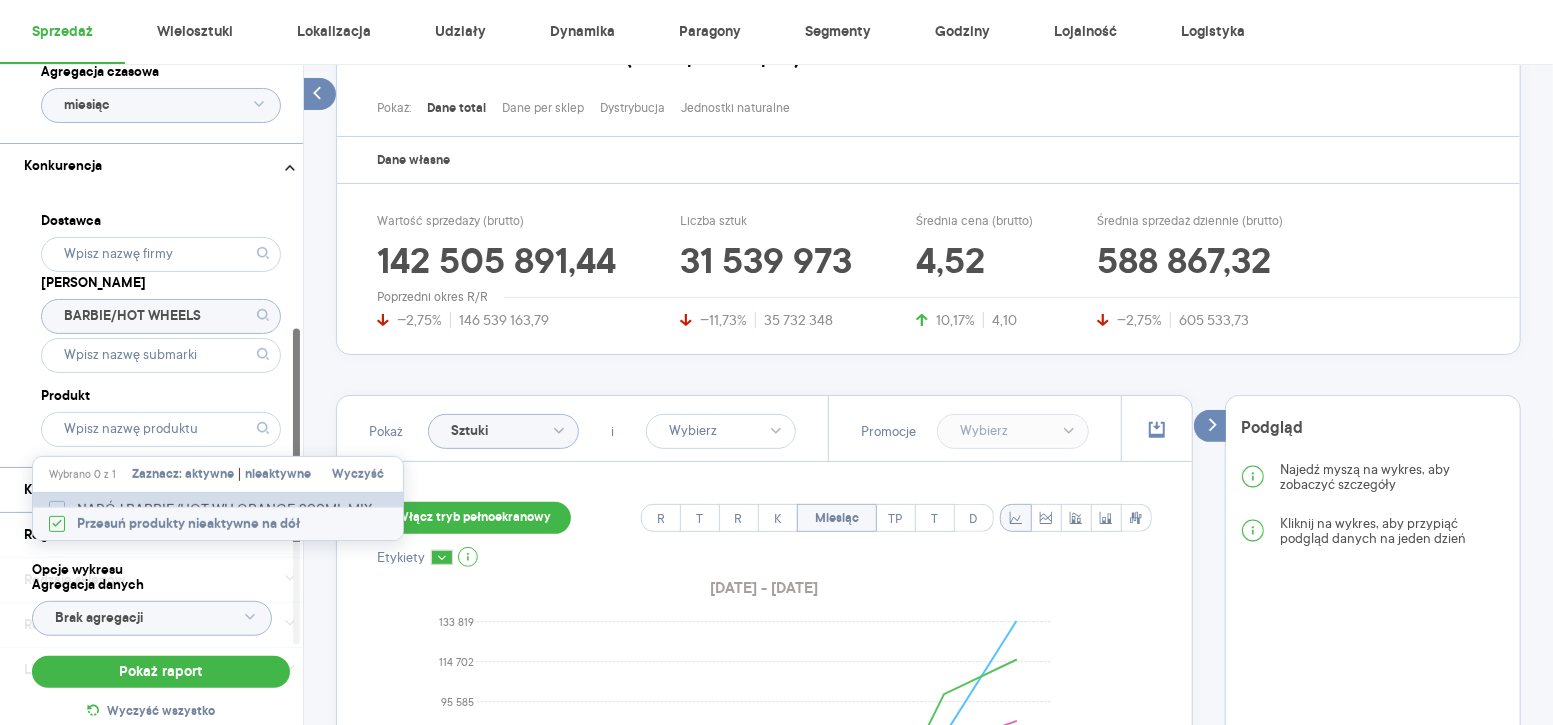 click 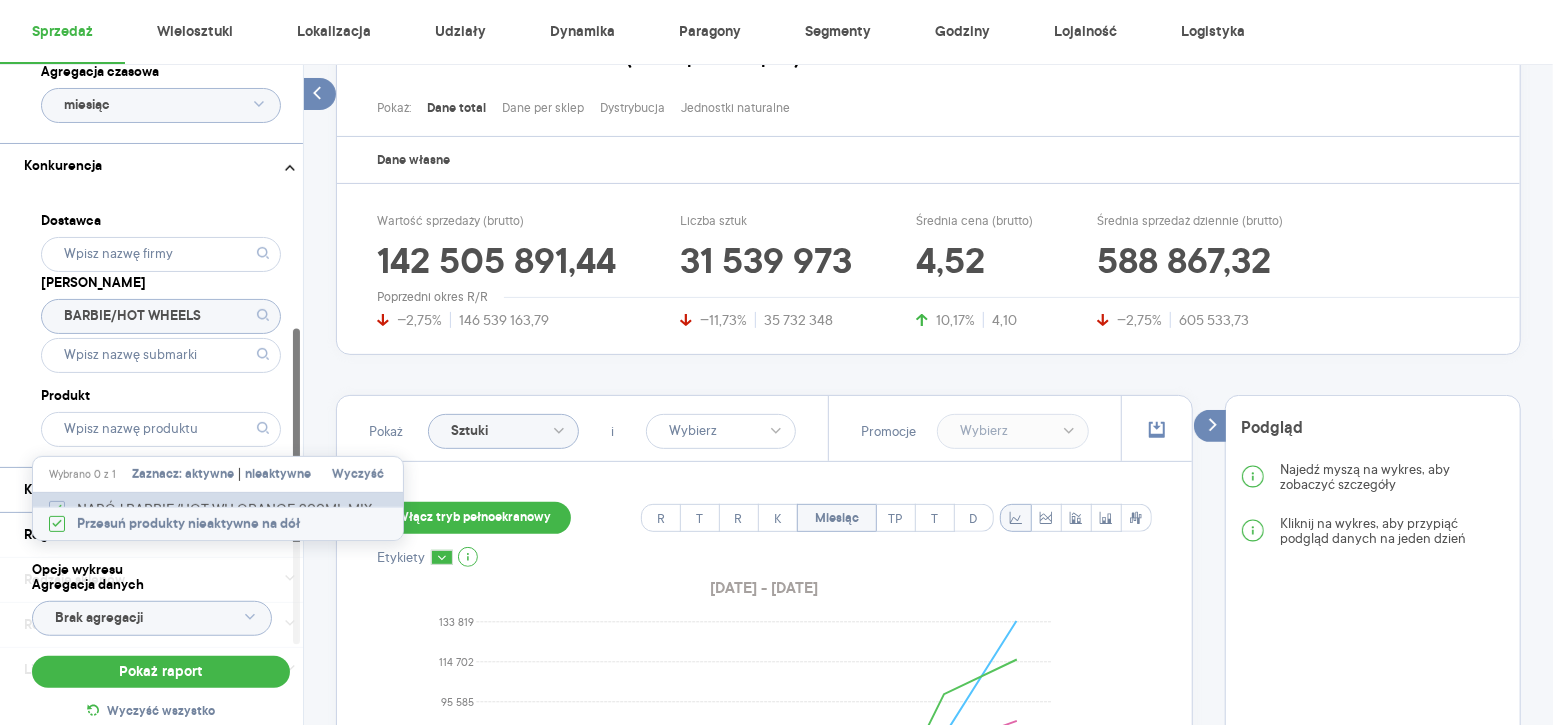 checkbox on "true" 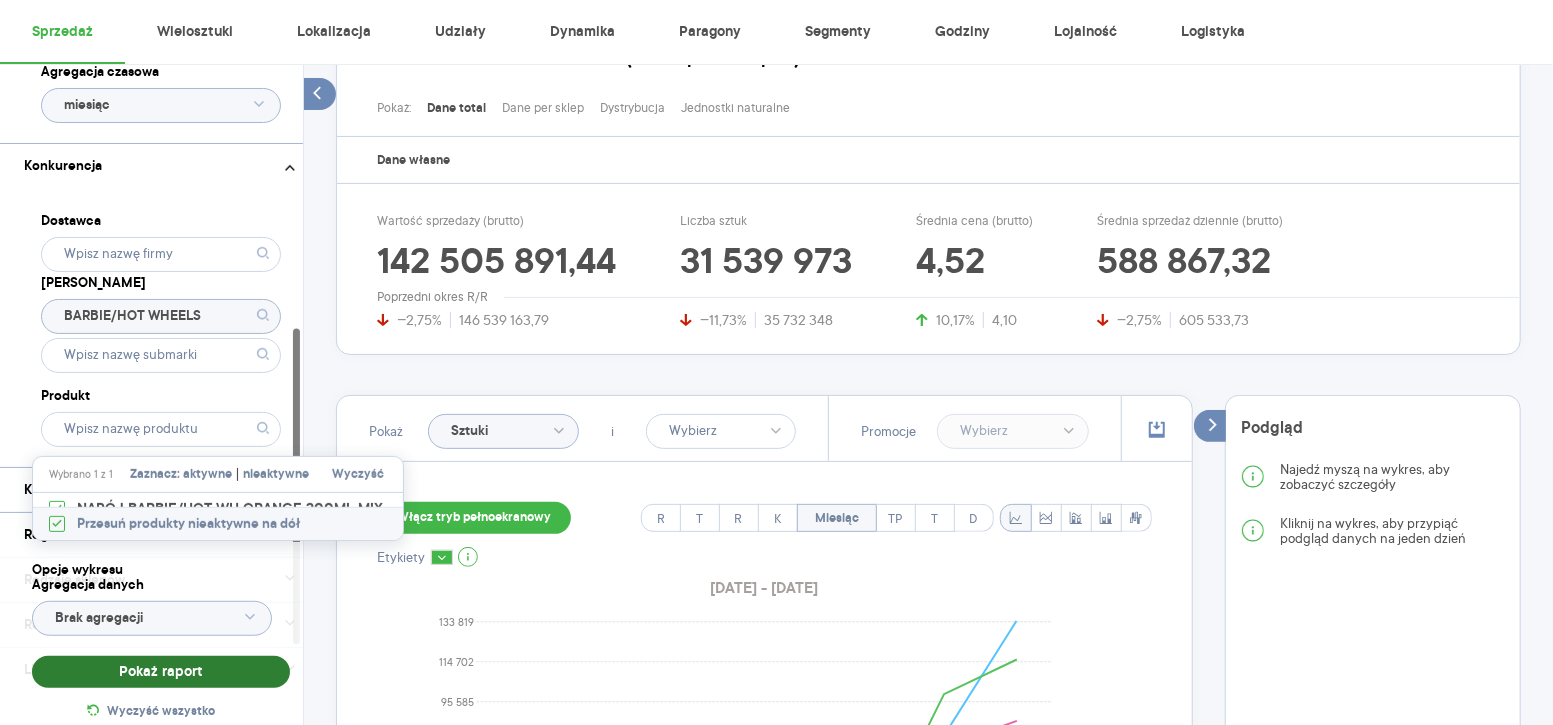 click on "Pokaż raport" at bounding box center [161, 672] 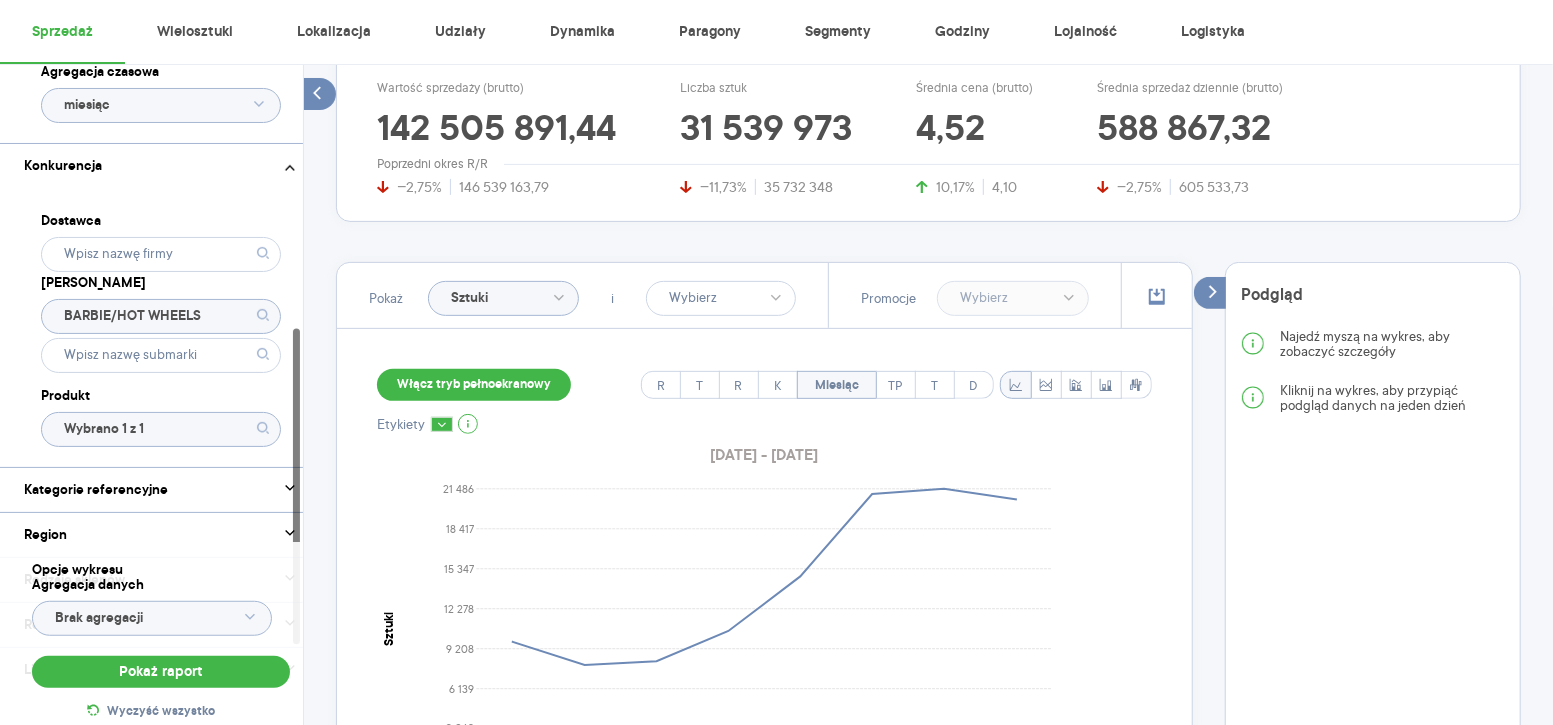 scroll, scrollTop: 348, scrollLeft: 0, axis: vertical 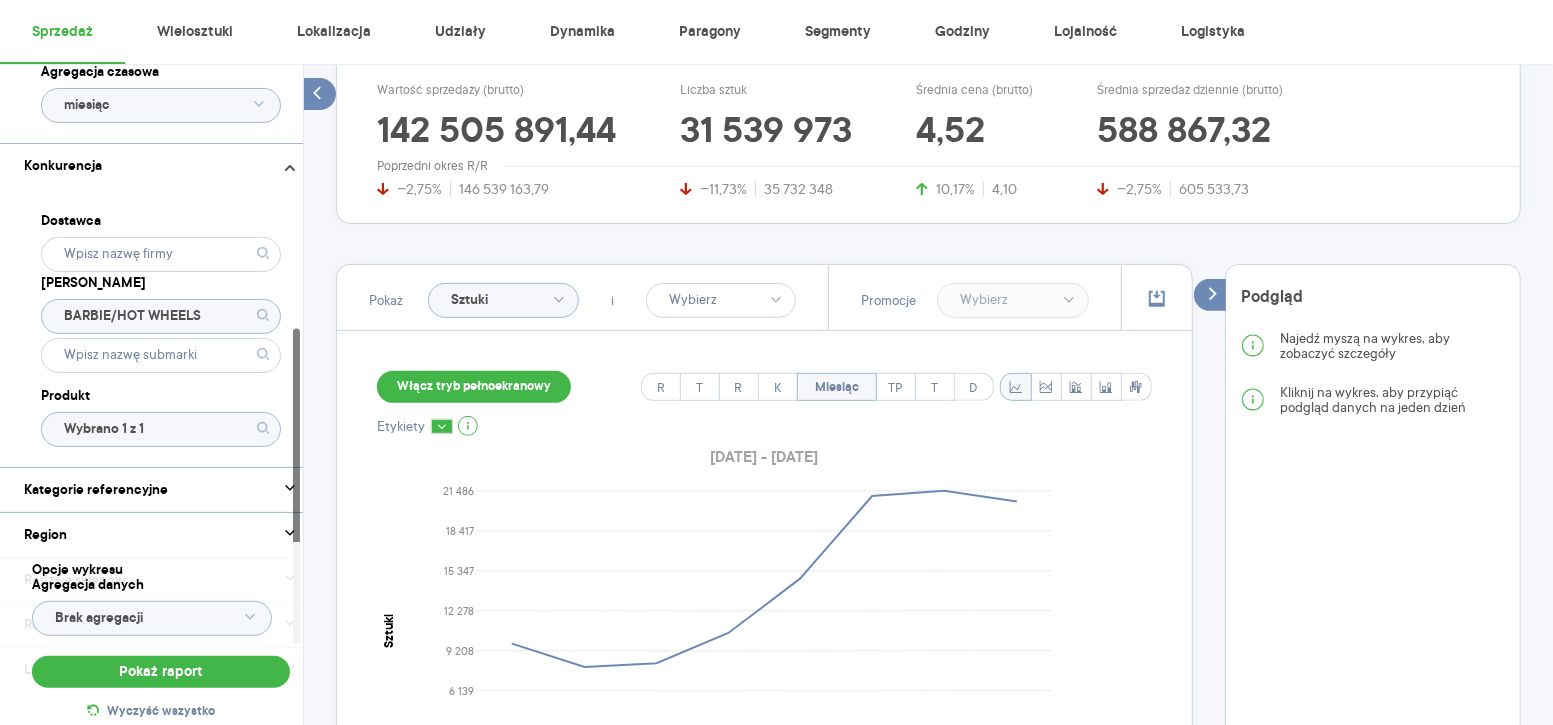 click on "BARBIE/HOT WHEELS" 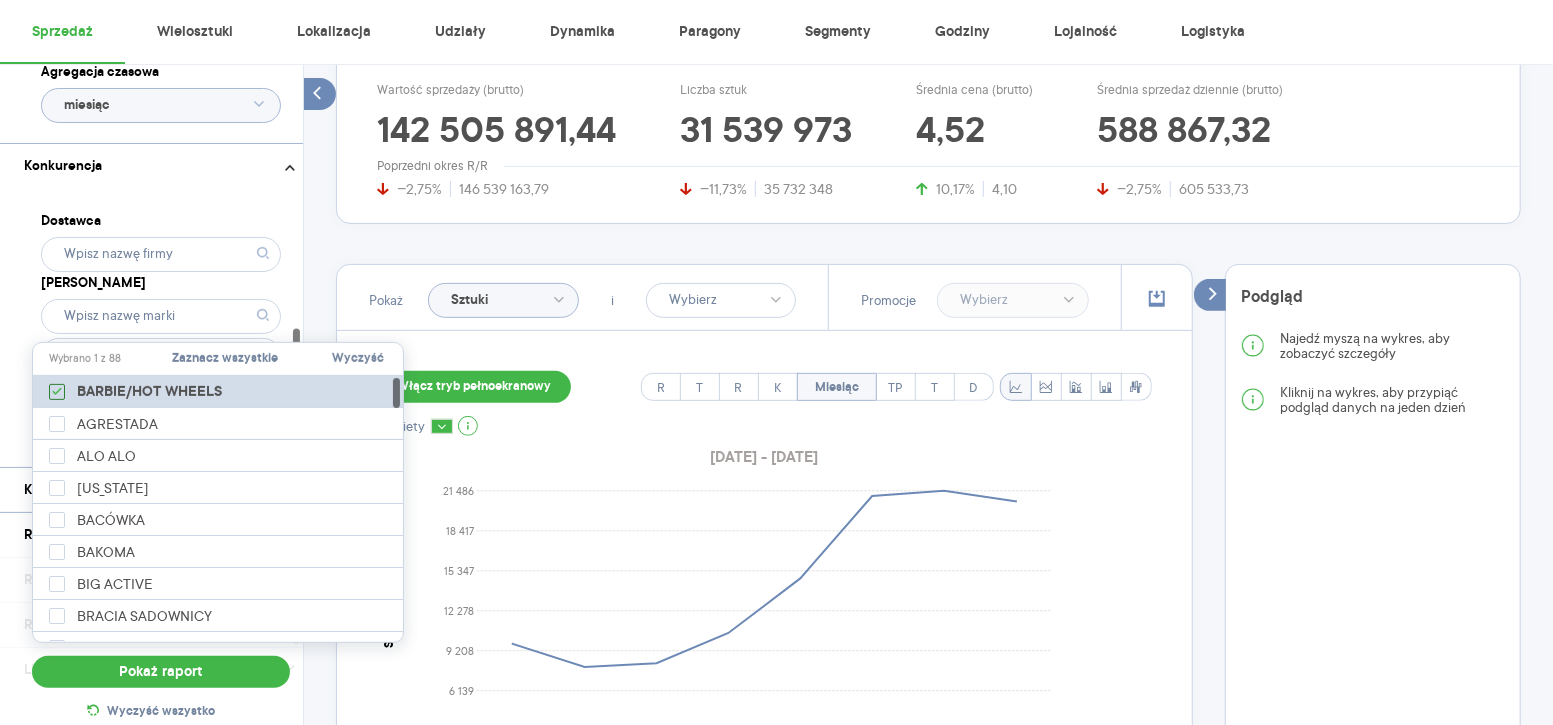 click 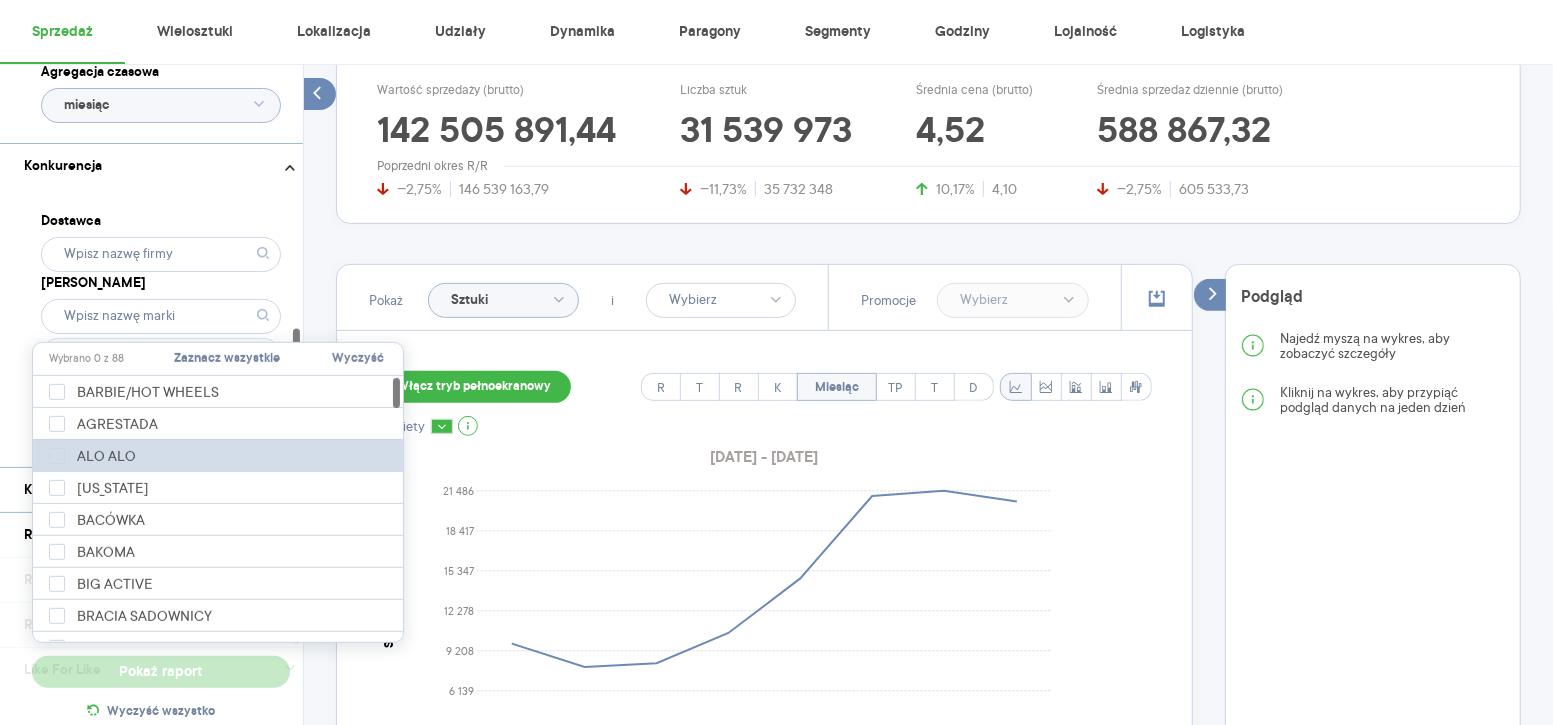 type on "Wybrano 1 z 522" 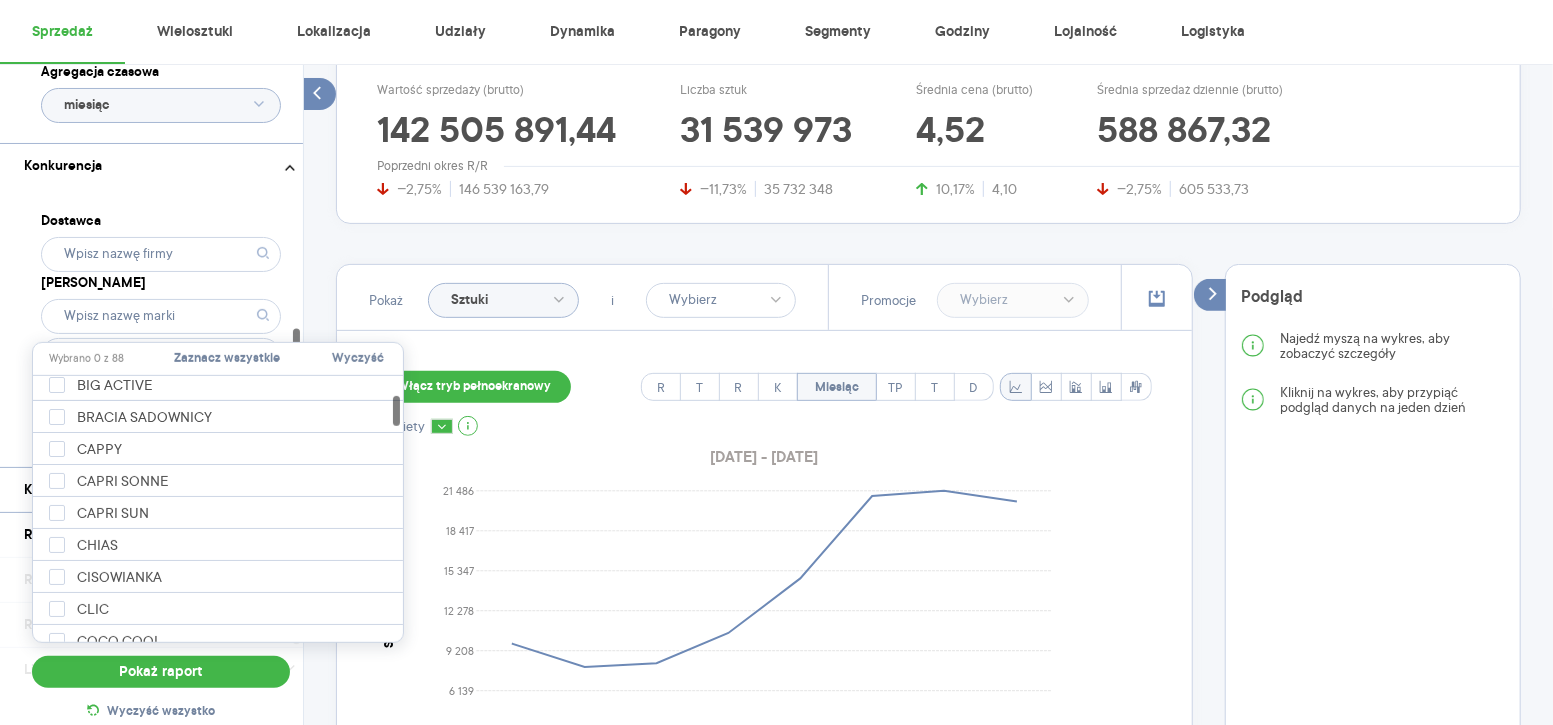 scroll, scrollTop: 201, scrollLeft: 0, axis: vertical 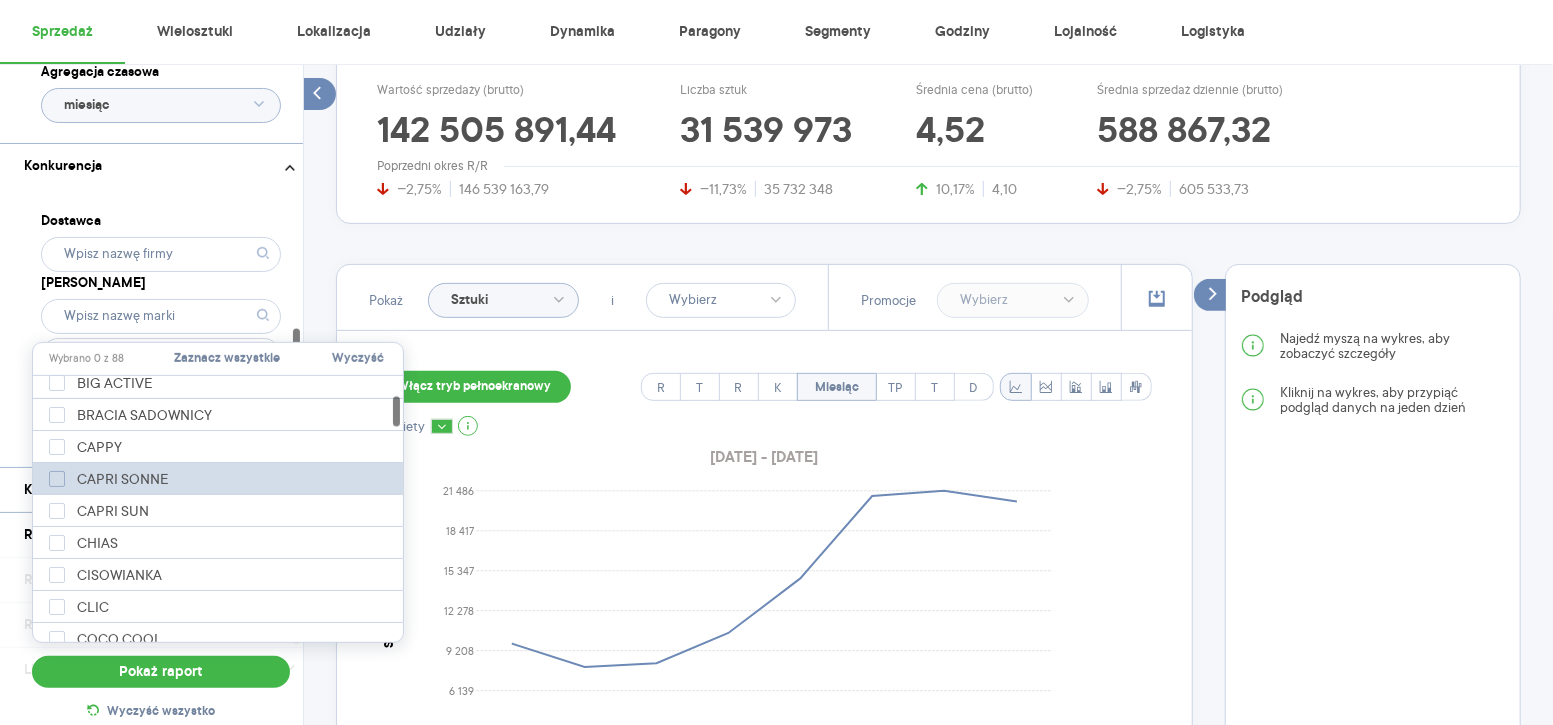 click 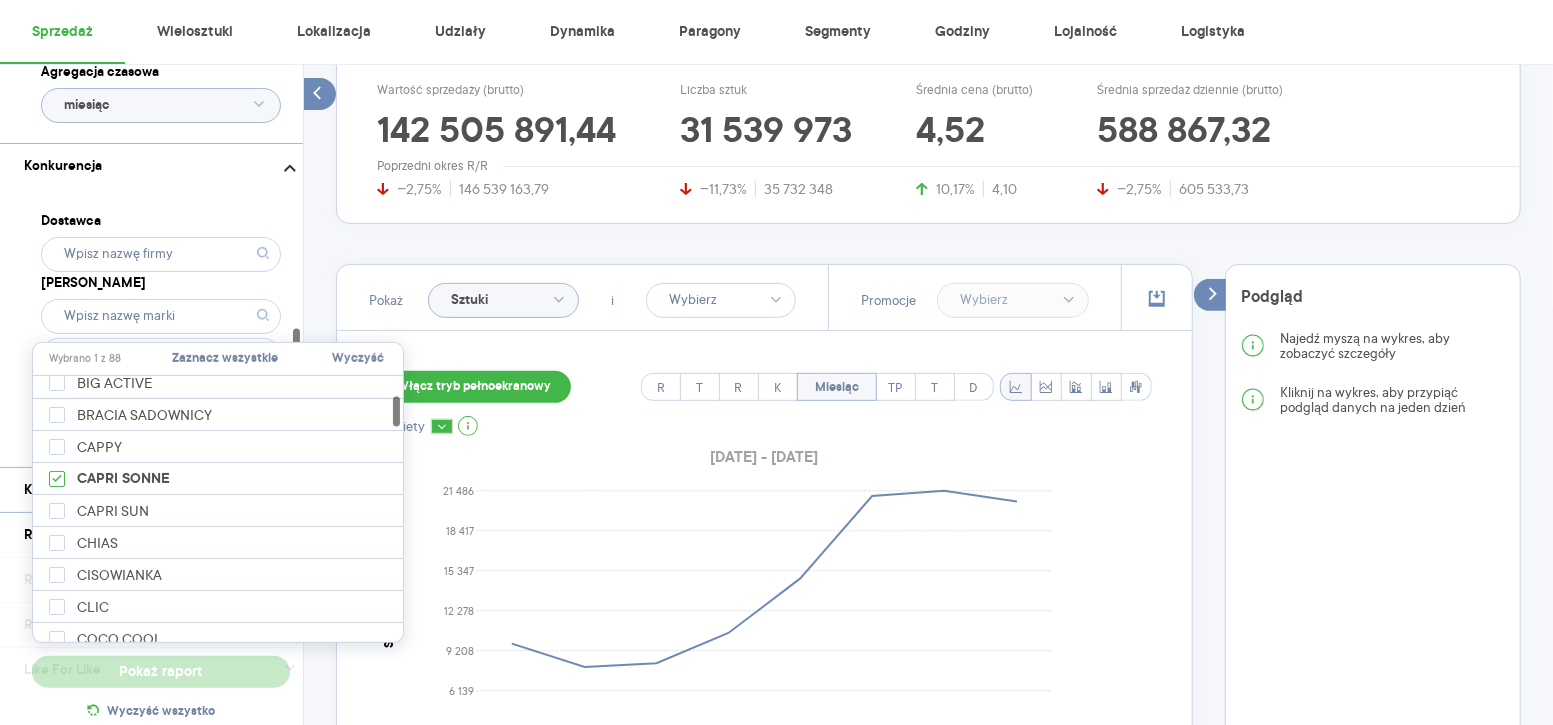 type 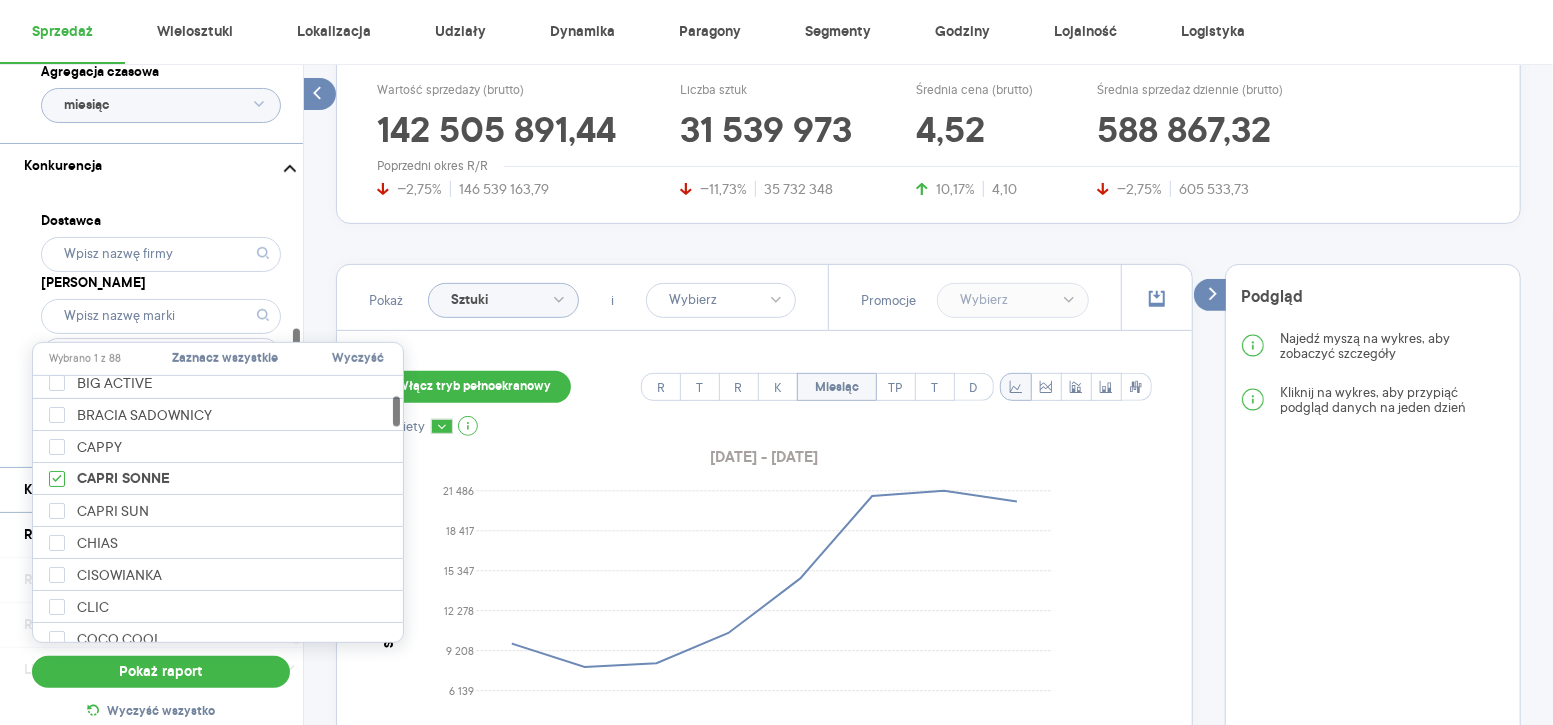 click on "Dostawca Marka Produkt" at bounding box center [161, 327] 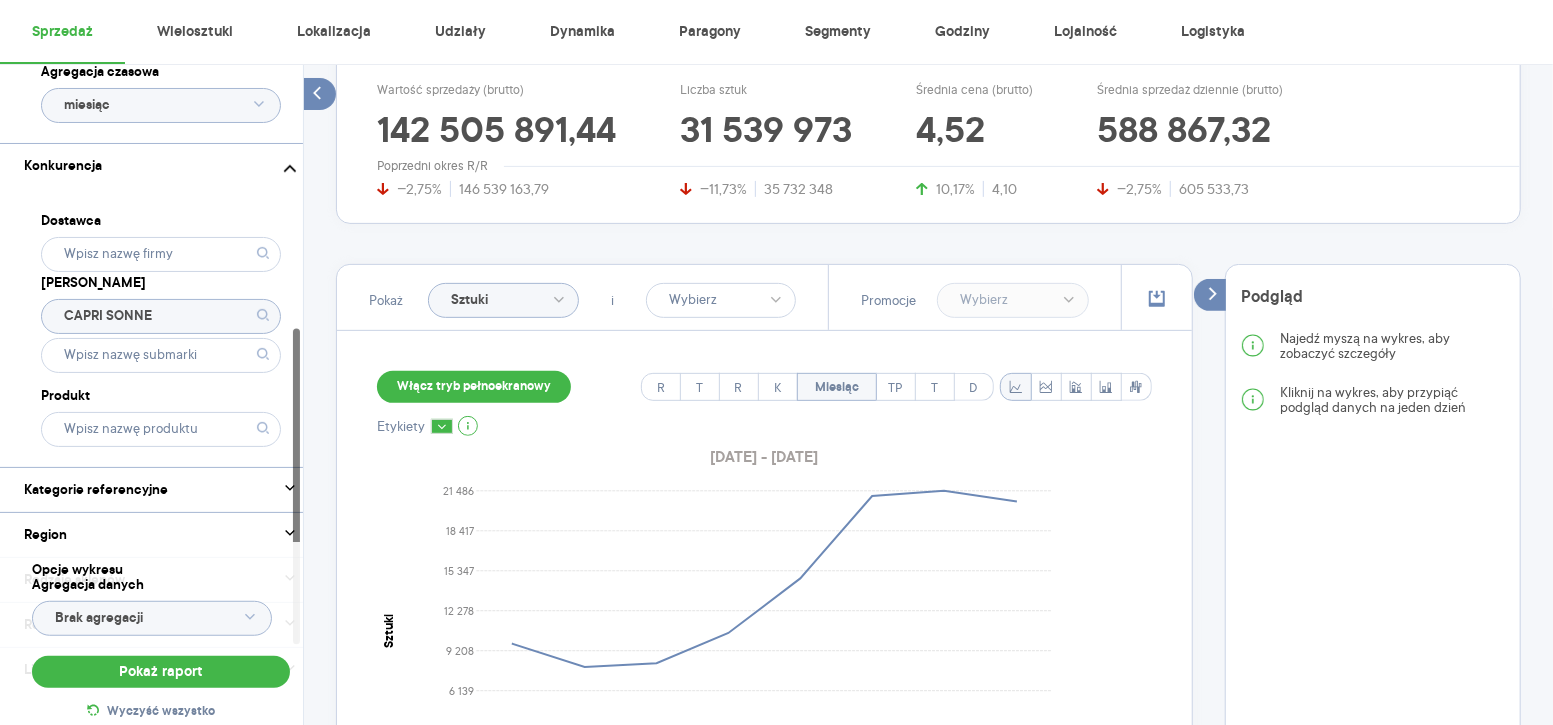click 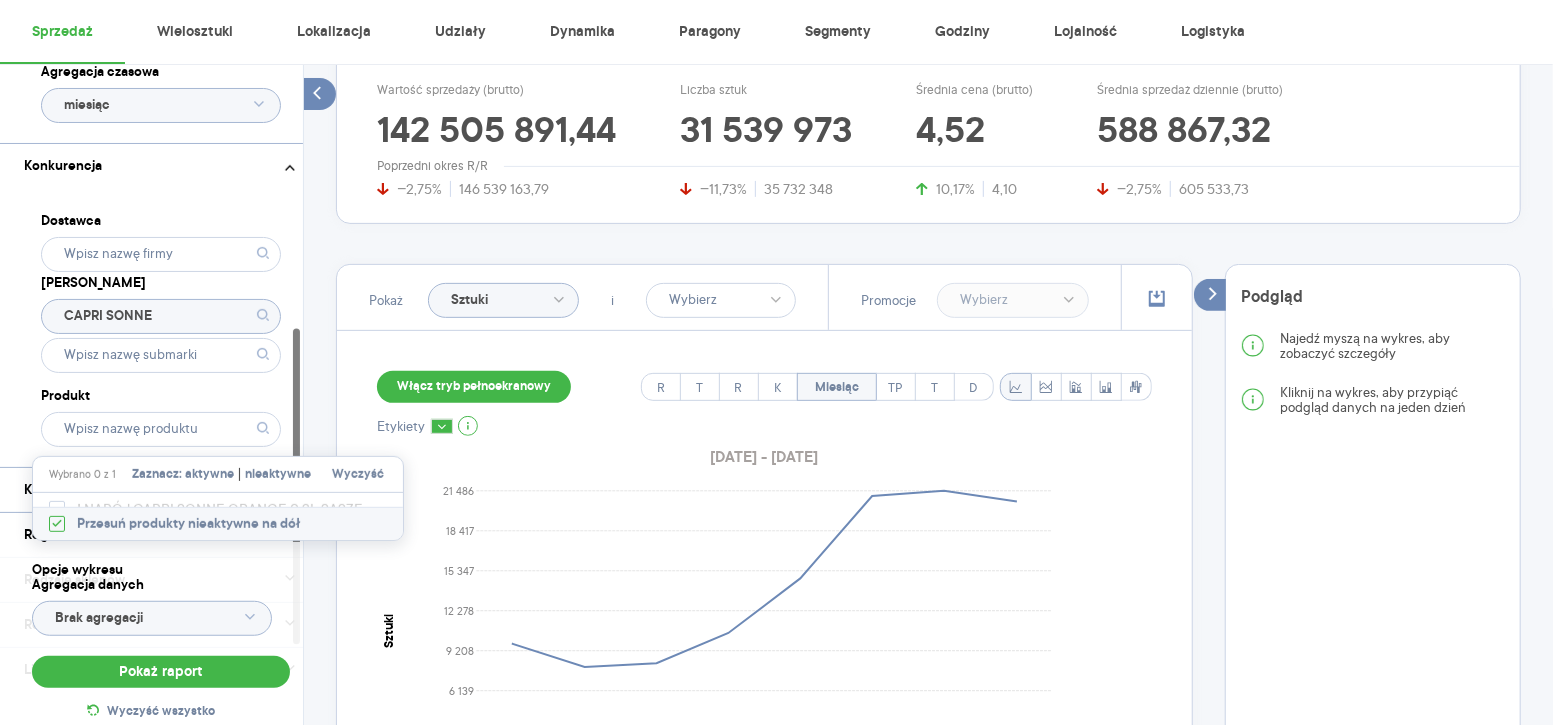 click on "nieaktywne" at bounding box center [278, 475] 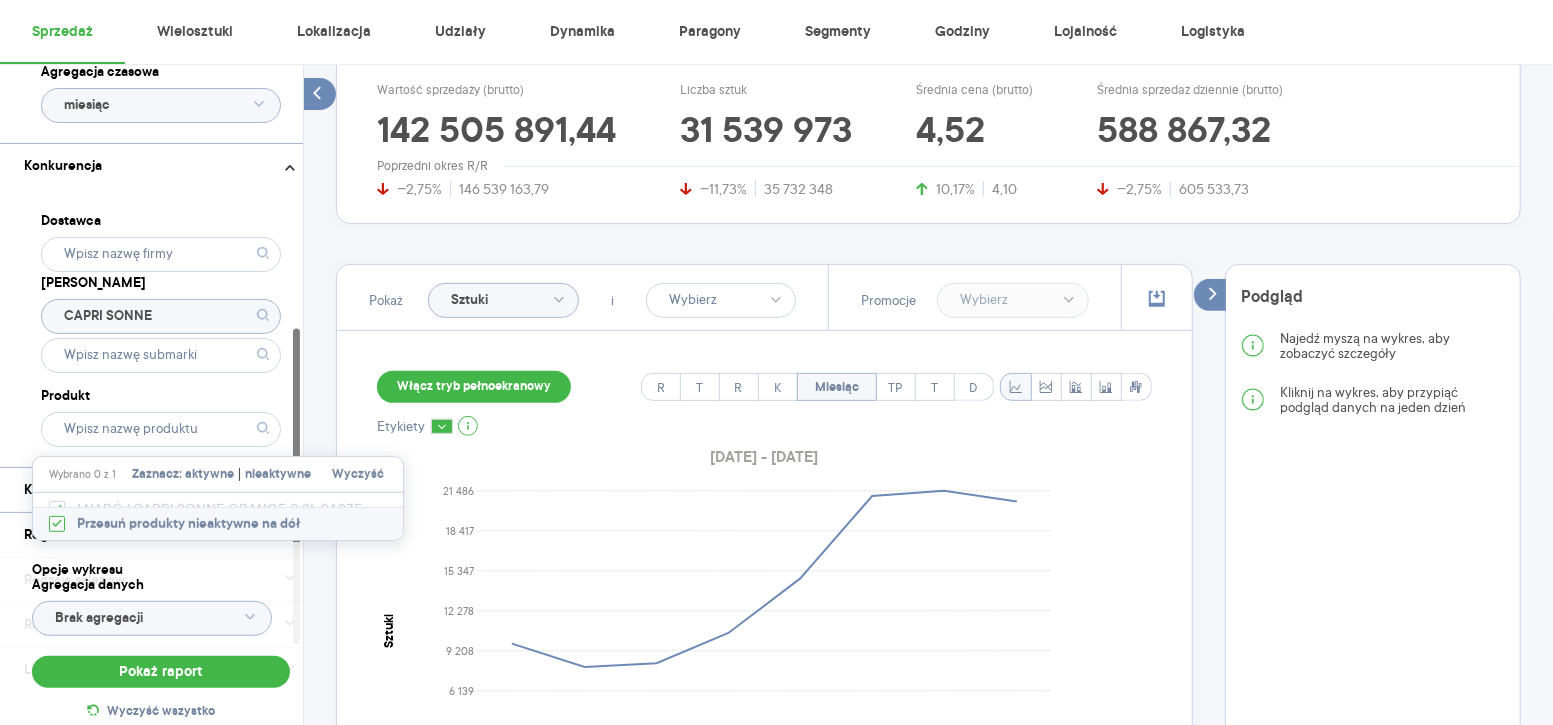 checkbox on "true" 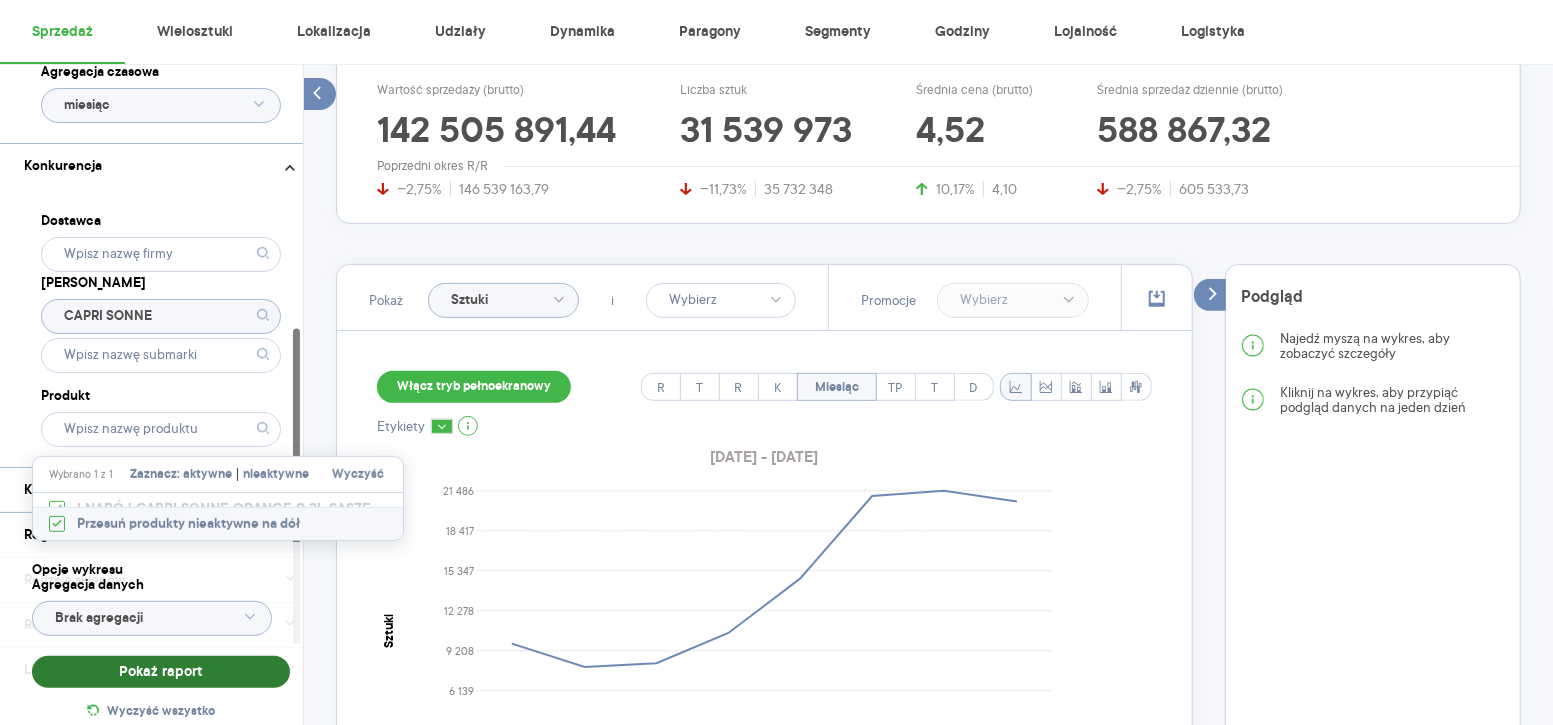 click on "Pokaż raport" at bounding box center [161, 672] 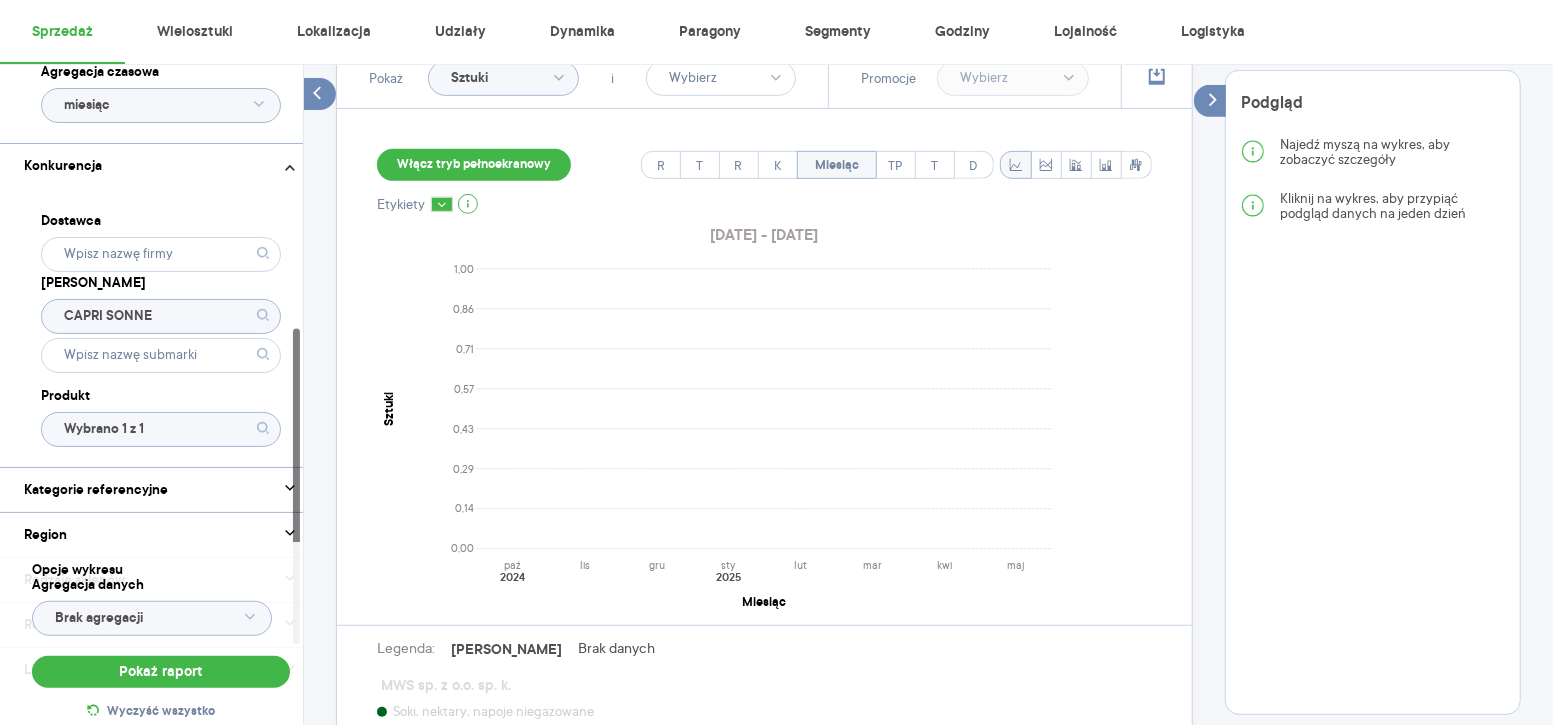 scroll, scrollTop: 648, scrollLeft: 0, axis: vertical 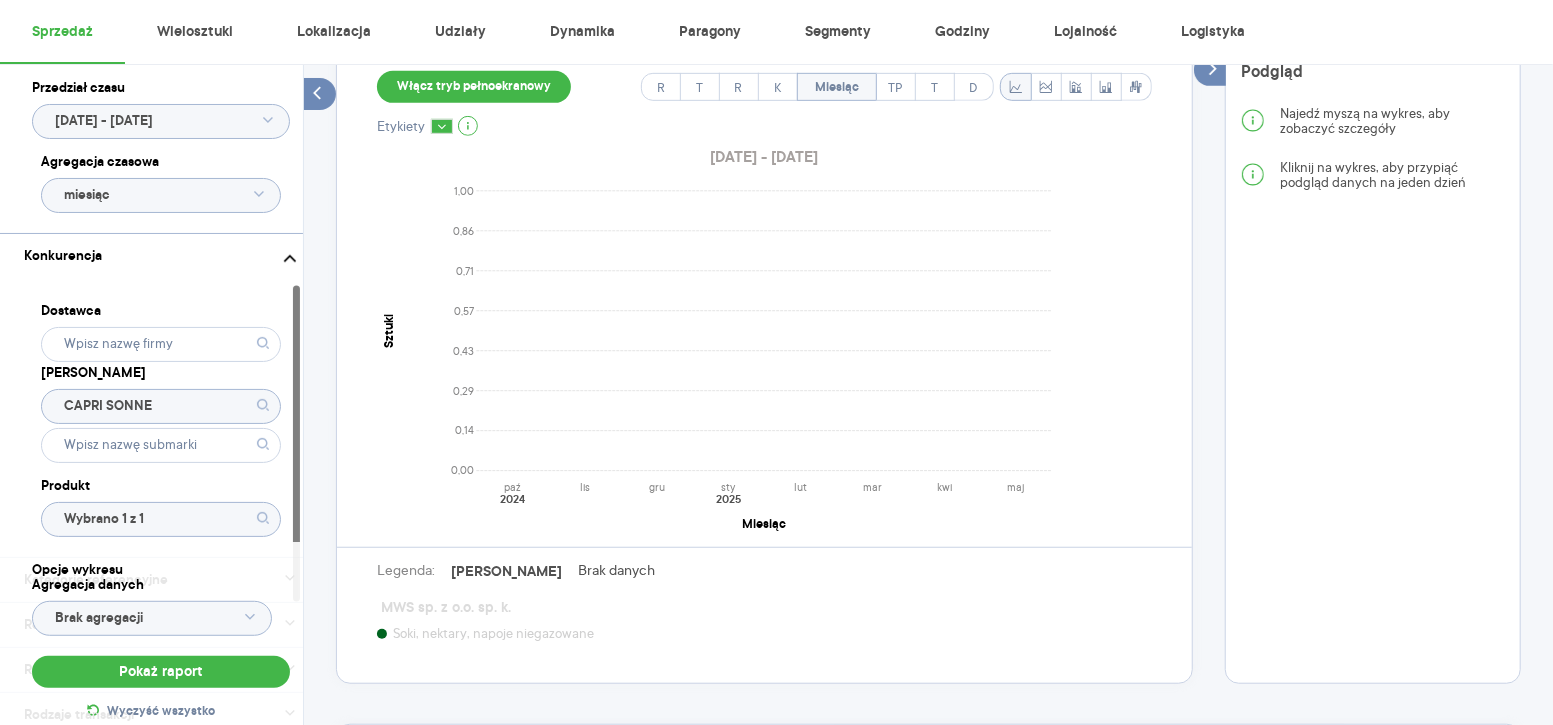 click on "CAPRI SONNE" 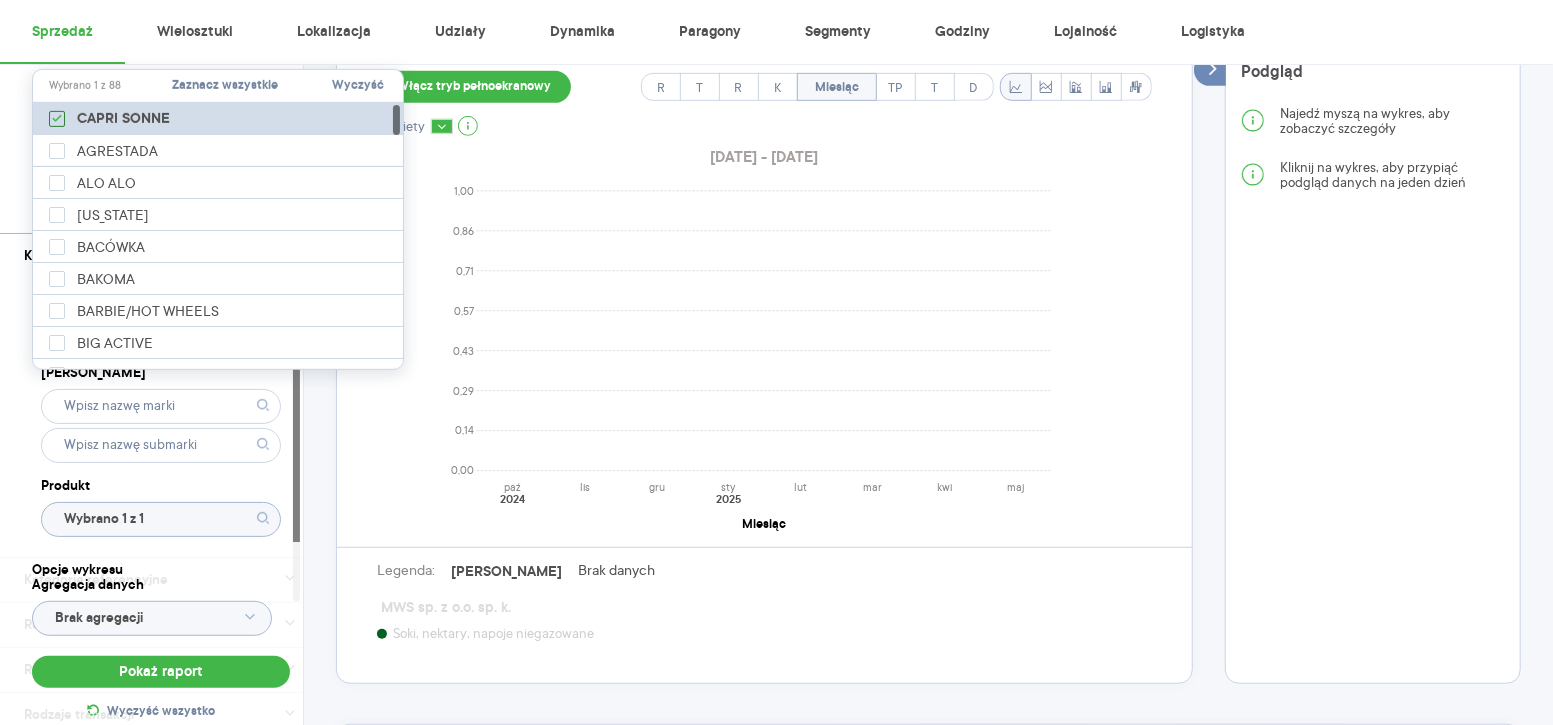 click 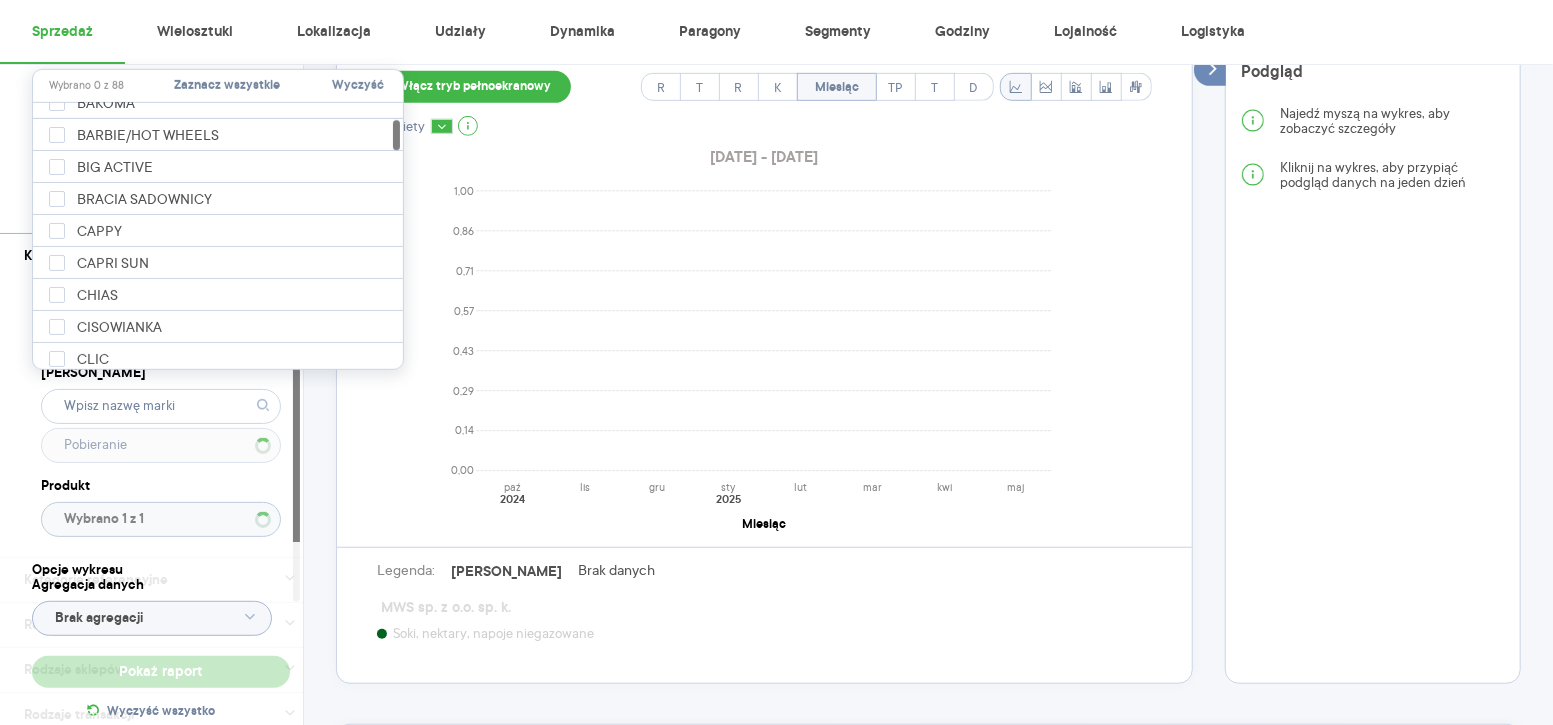 scroll, scrollTop: 181, scrollLeft: 0, axis: vertical 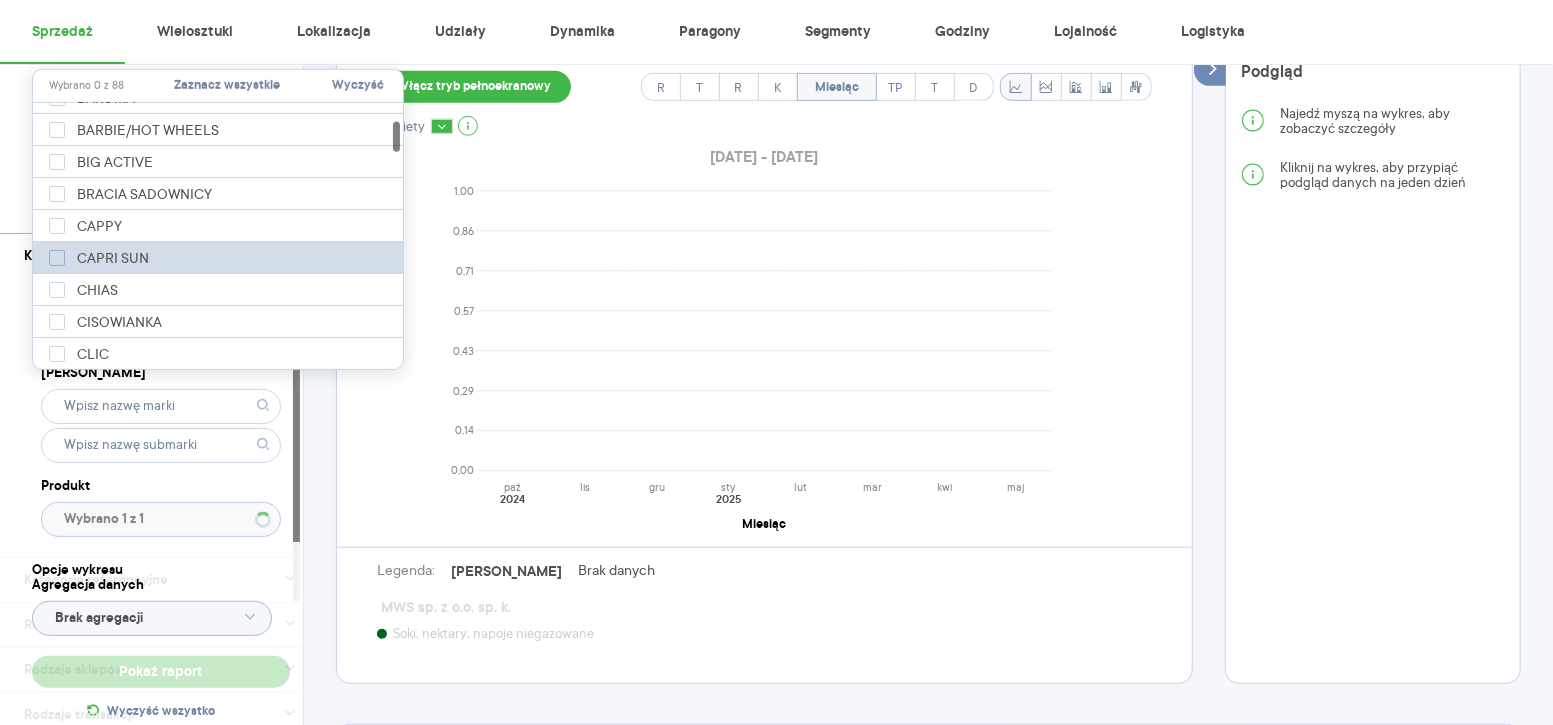 type on "Wybrano 1 z 522" 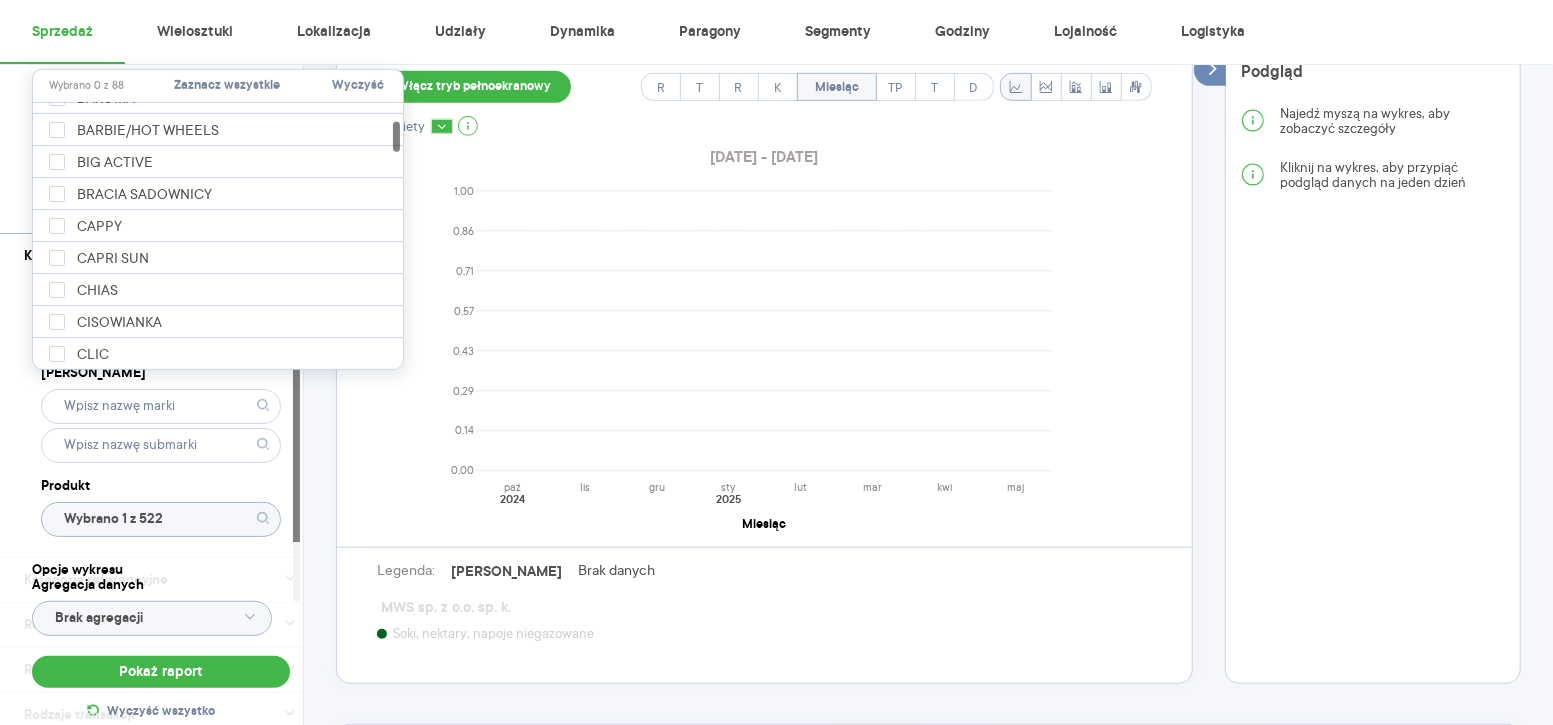 click 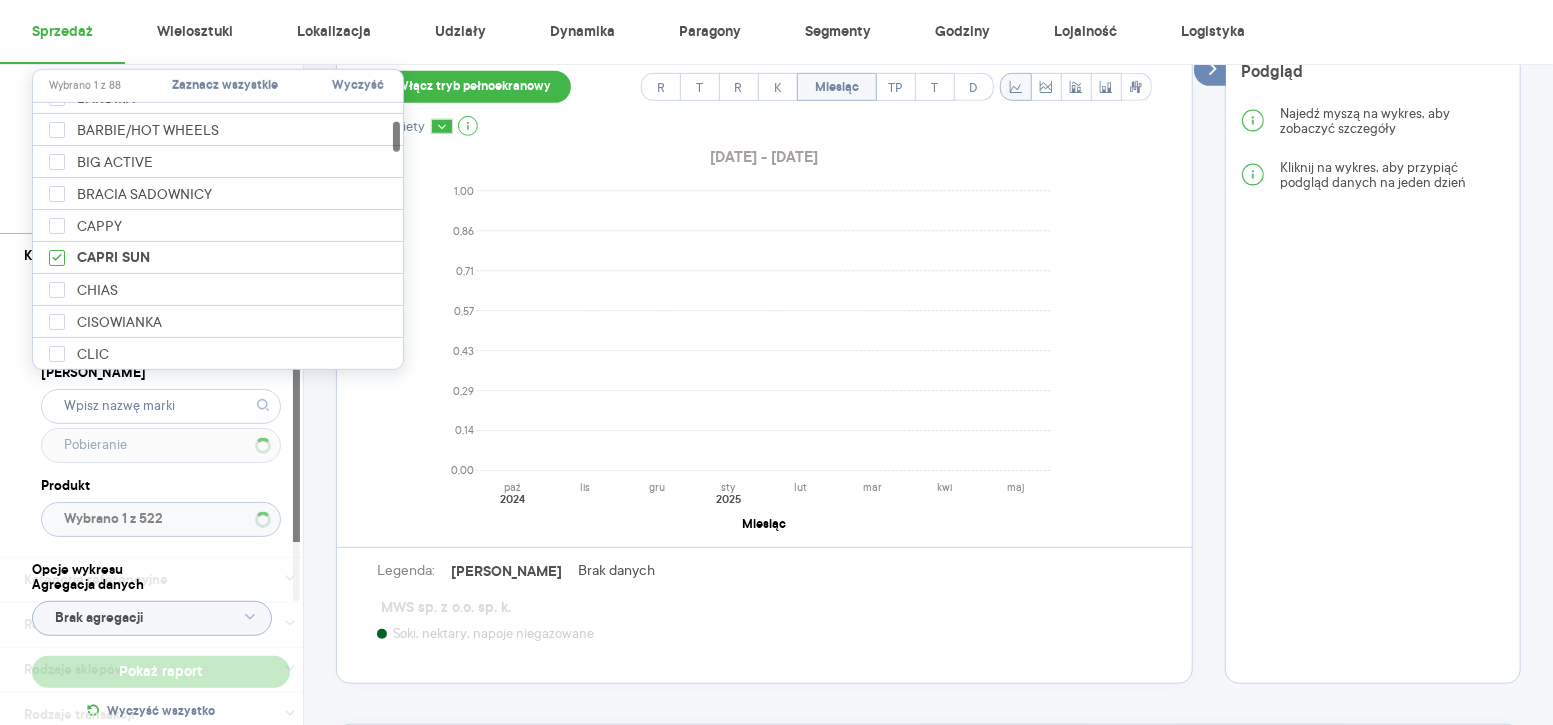 click on "Dostawca Marka Produkt Wybrano 1 z 522" at bounding box center (161, 417) 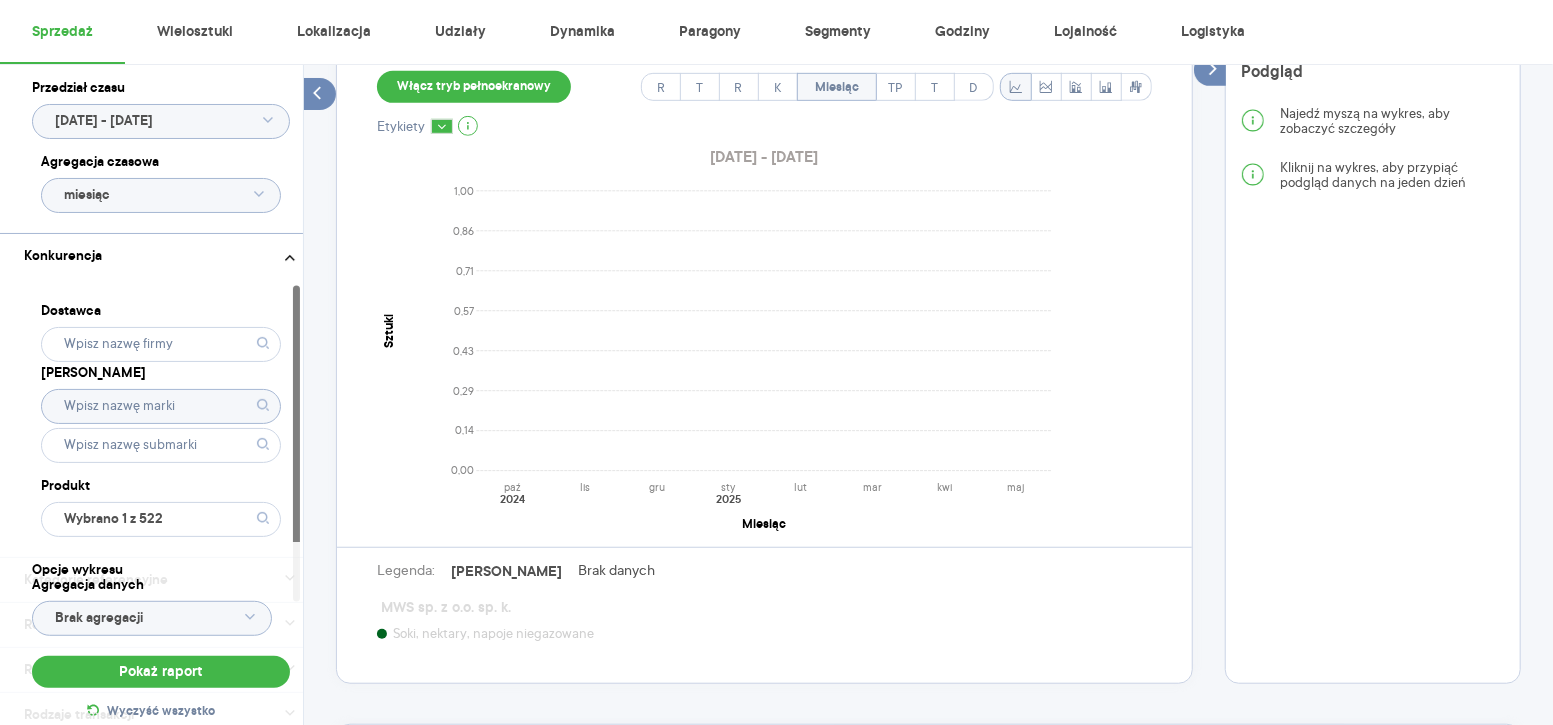 type 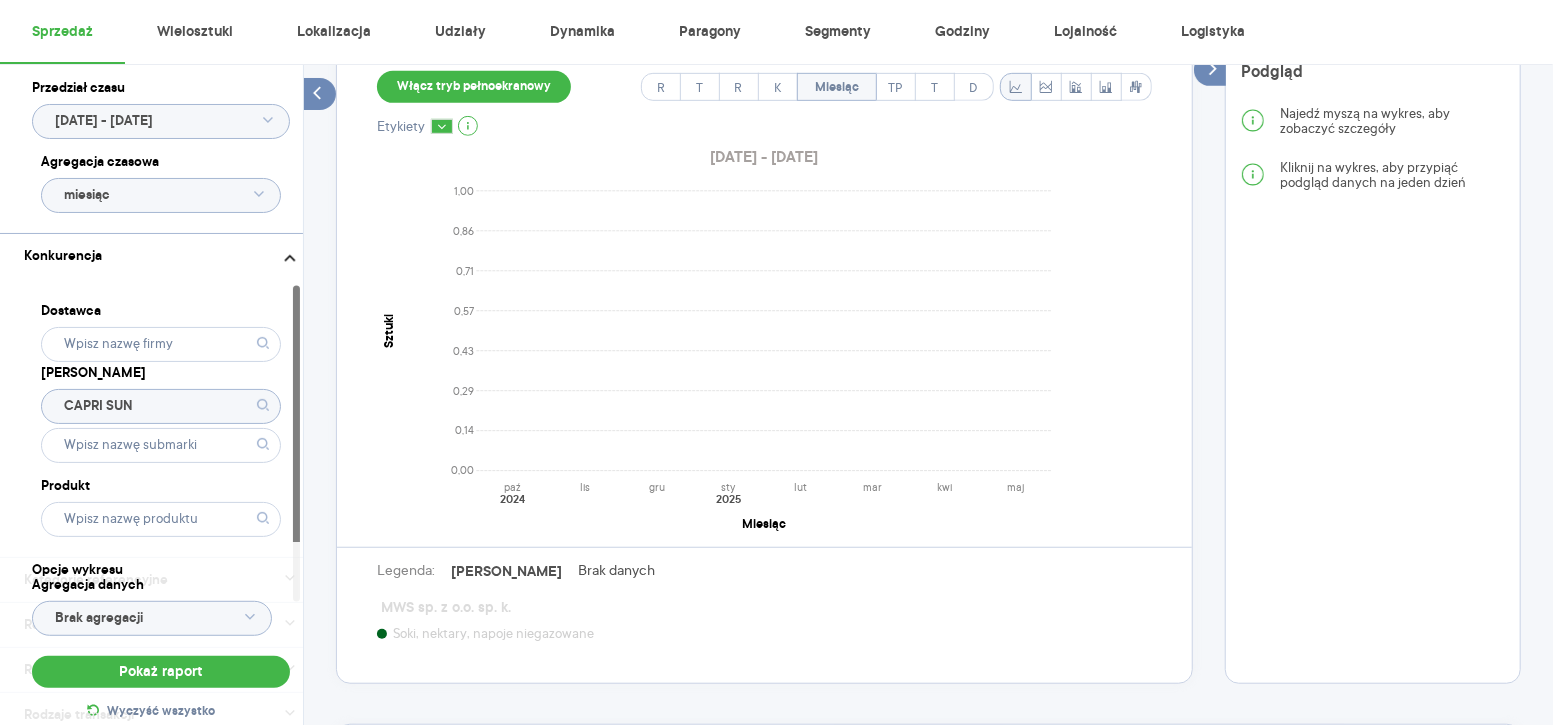 click 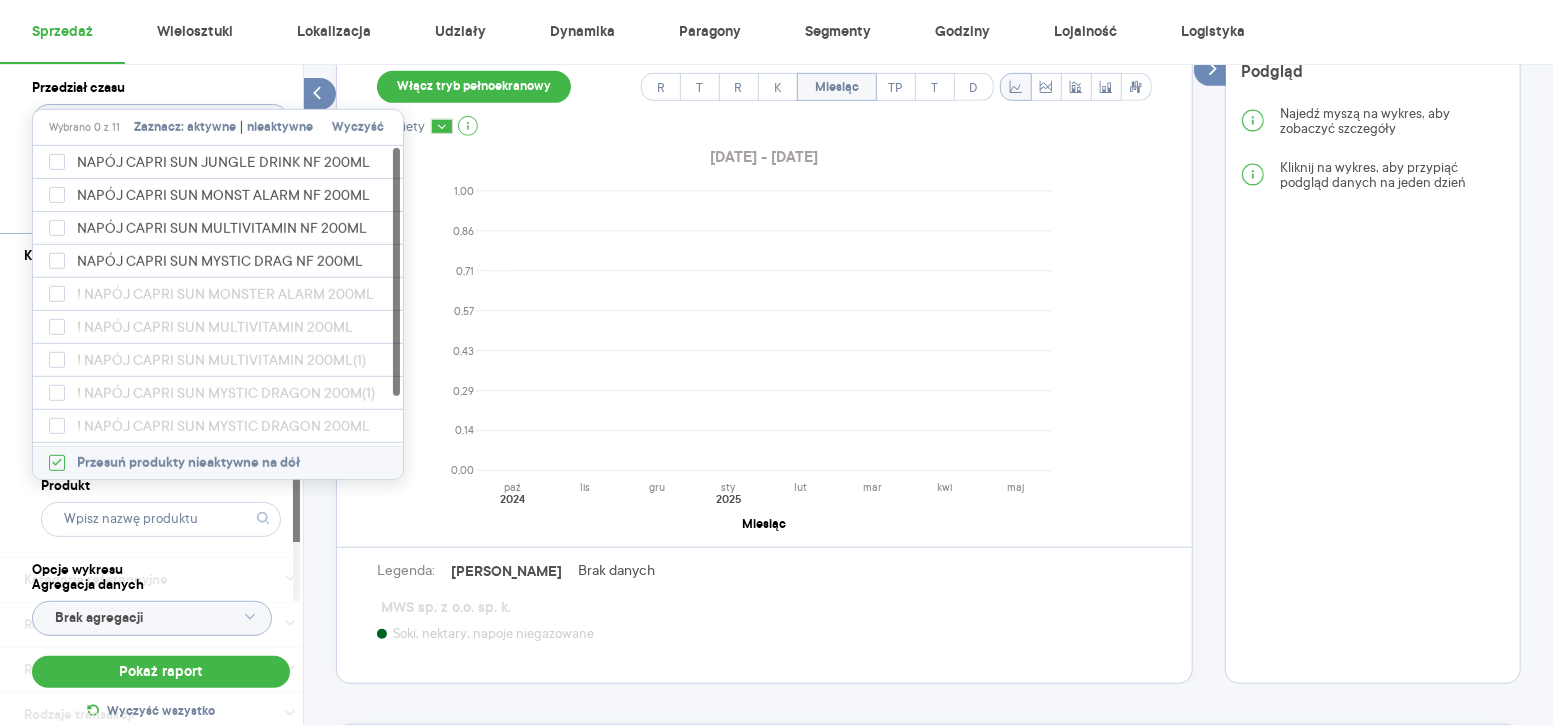 click on "aktywne" at bounding box center (211, 128) 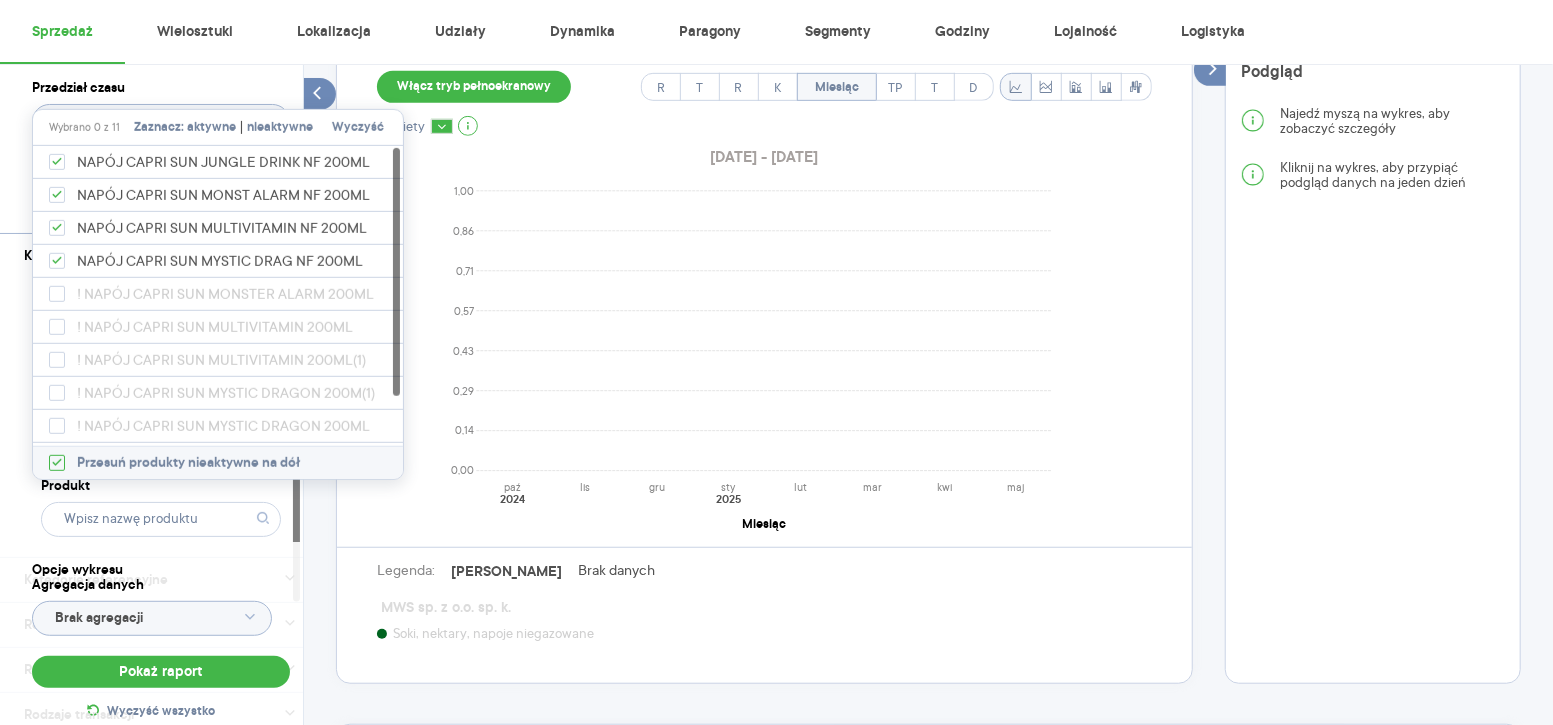 checkbox on "true" 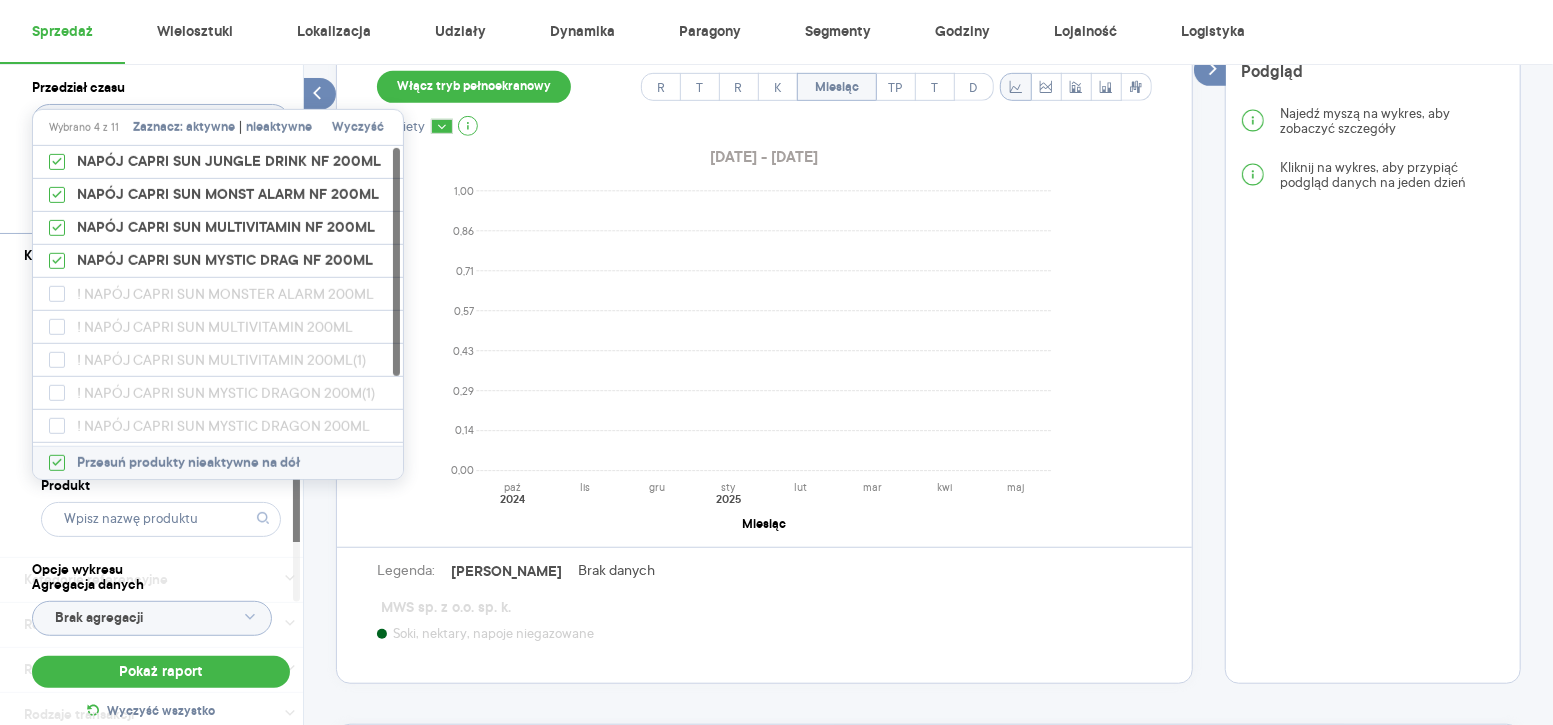 click on "nieaktywne" at bounding box center [279, 128] 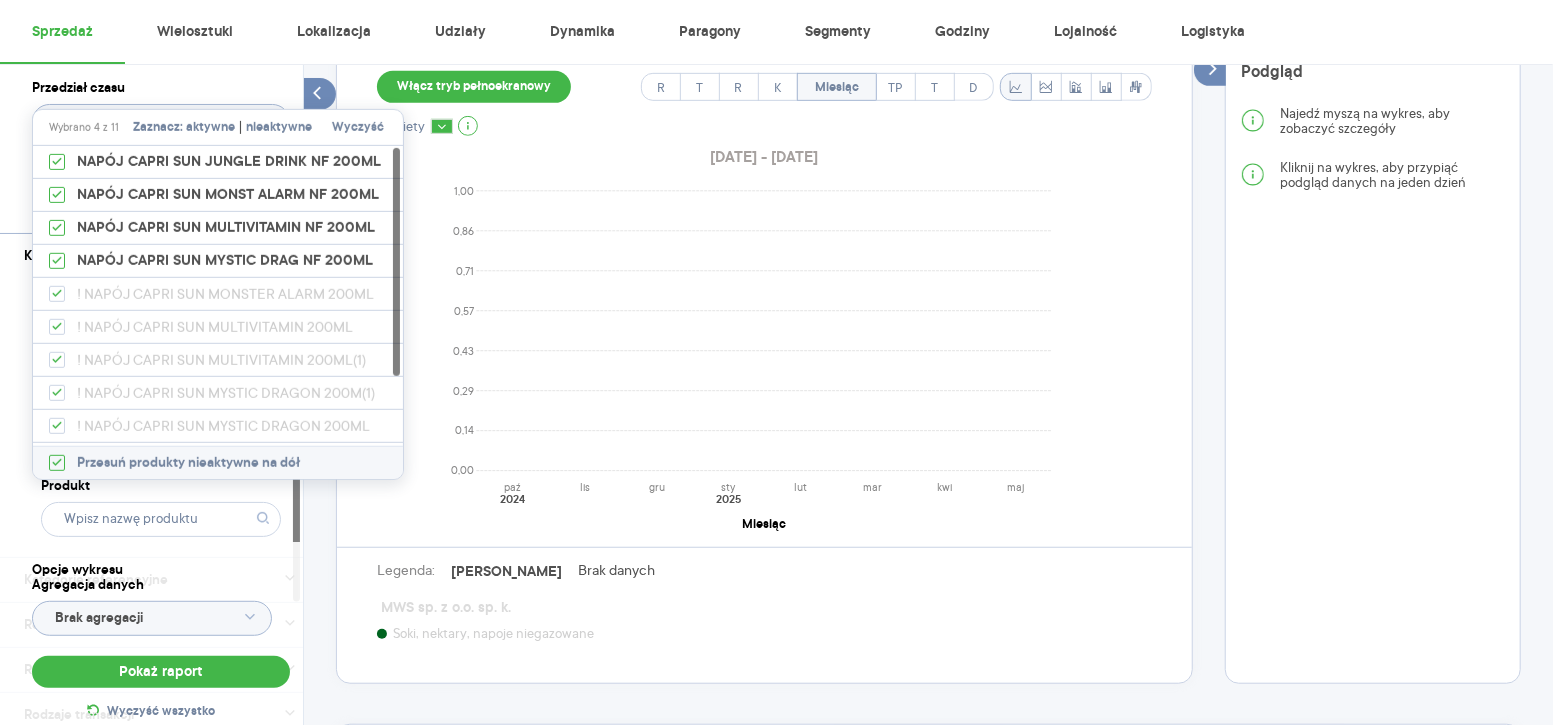 checkbox on "true" 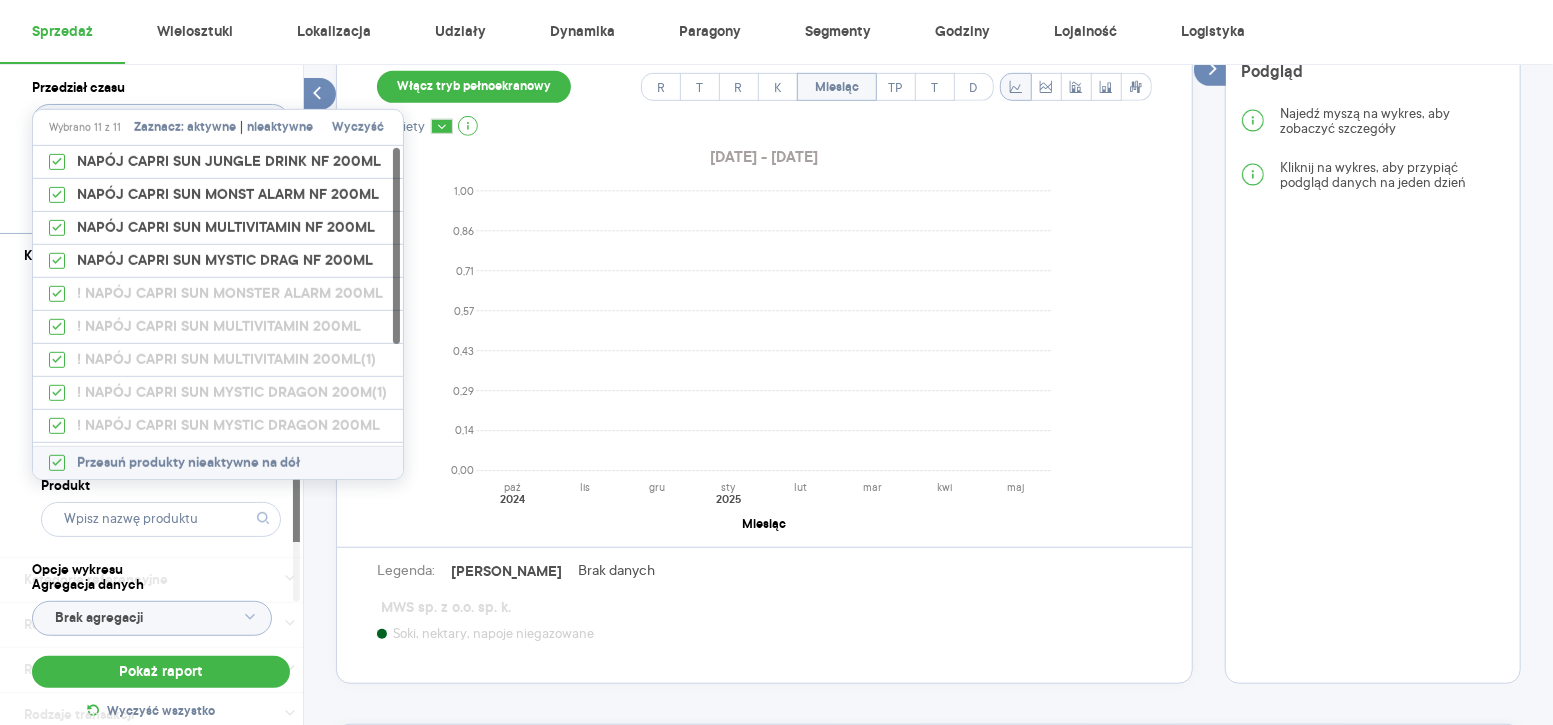 click on "Kategoria * Napoje Wybrano 1 z 8 Atrybuty Pokaż atrybuty Marka Produkt Pokaż hierarchię Przedział czasu [DATE] - [DATE] Agregacja czasowa miesiąc" at bounding box center (161, -82) 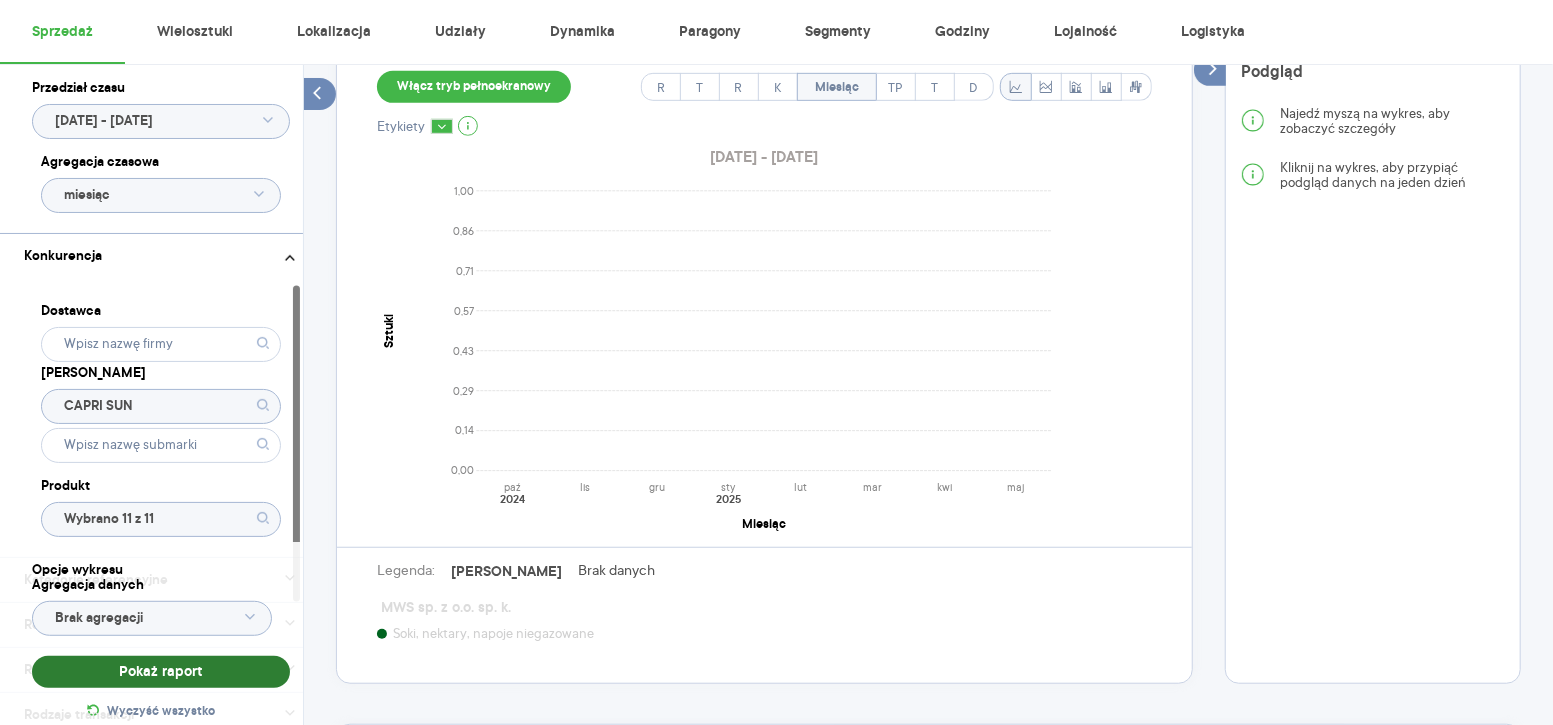 click on "Pokaż raport" at bounding box center [161, 672] 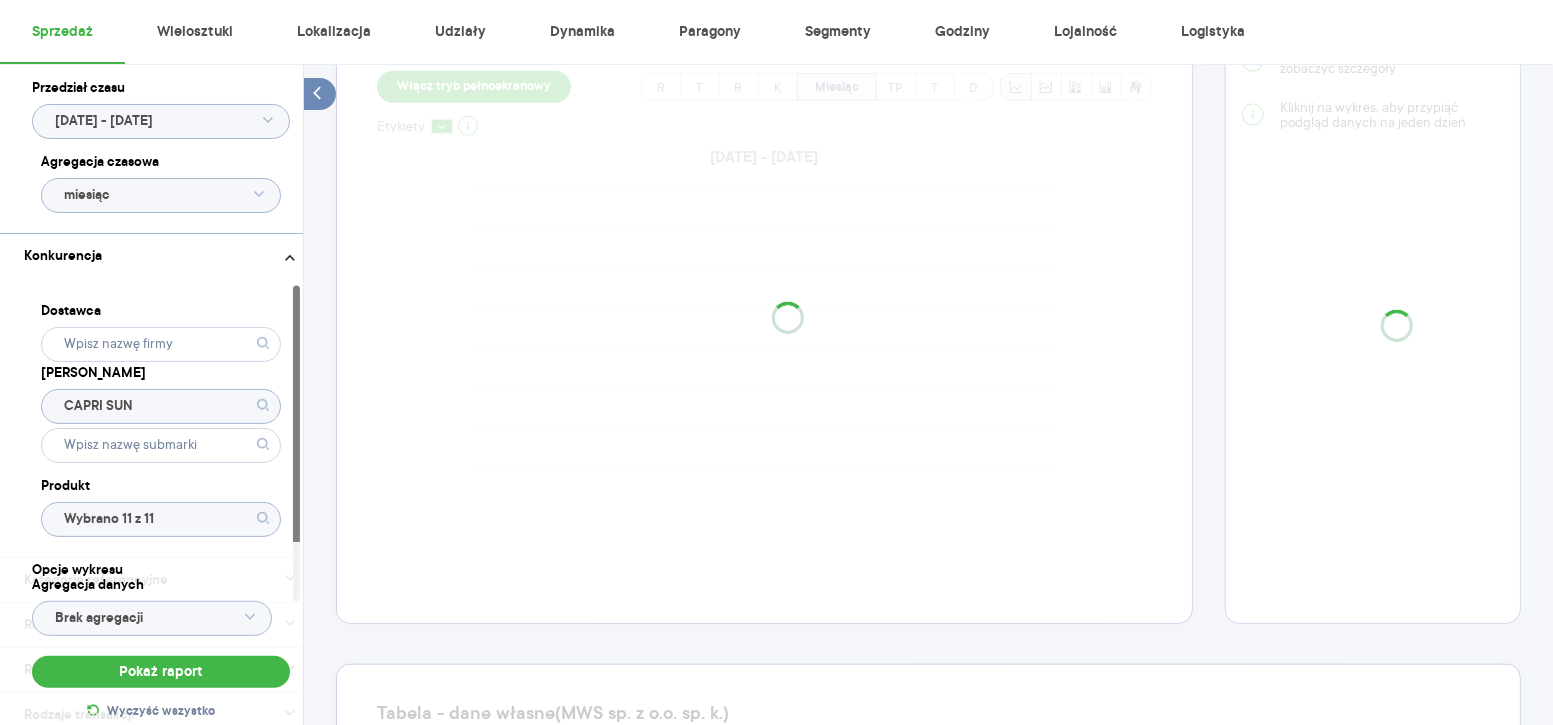 scroll, scrollTop: 643, scrollLeft: 0, axis: vertical 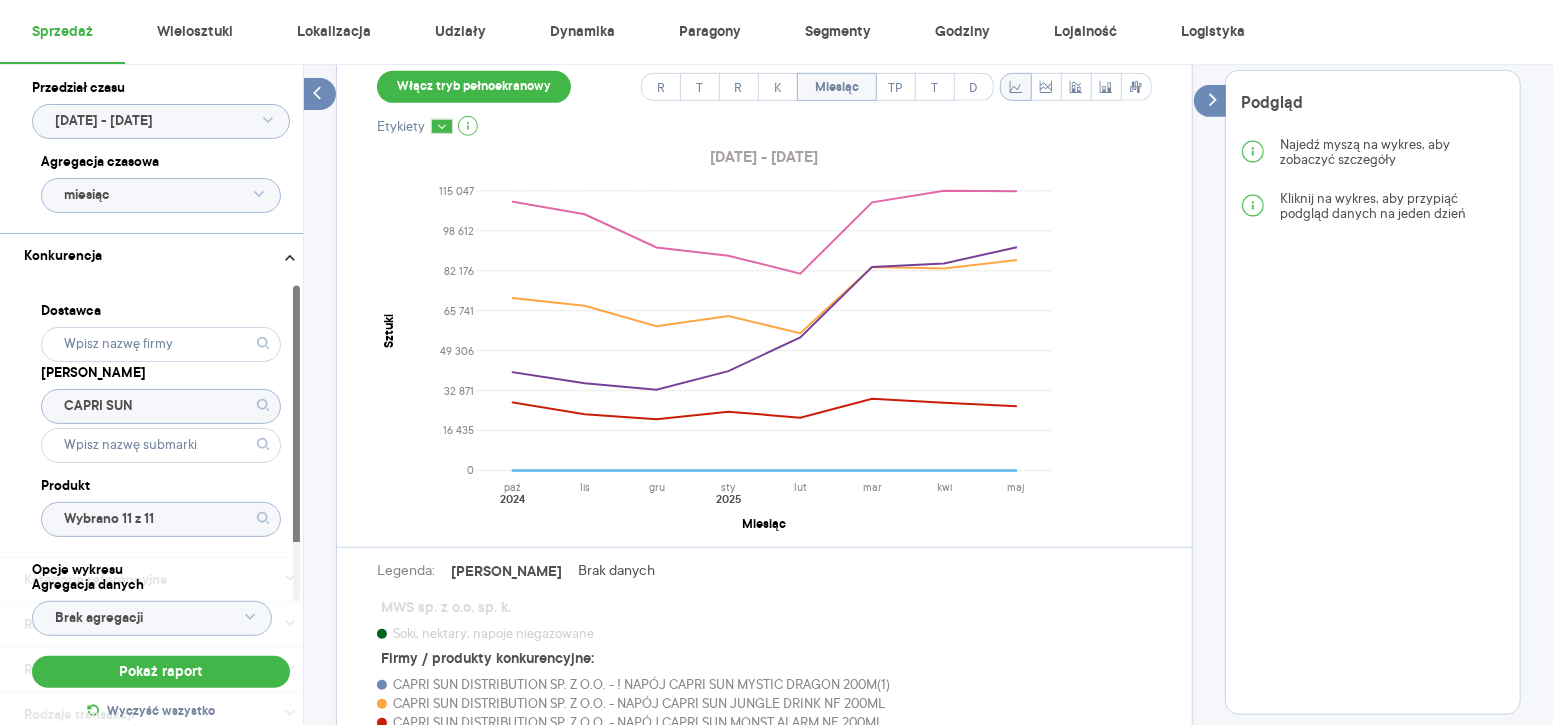 click on "Włącz tryb pełnoekranowy" at bounding box center (474, 87) 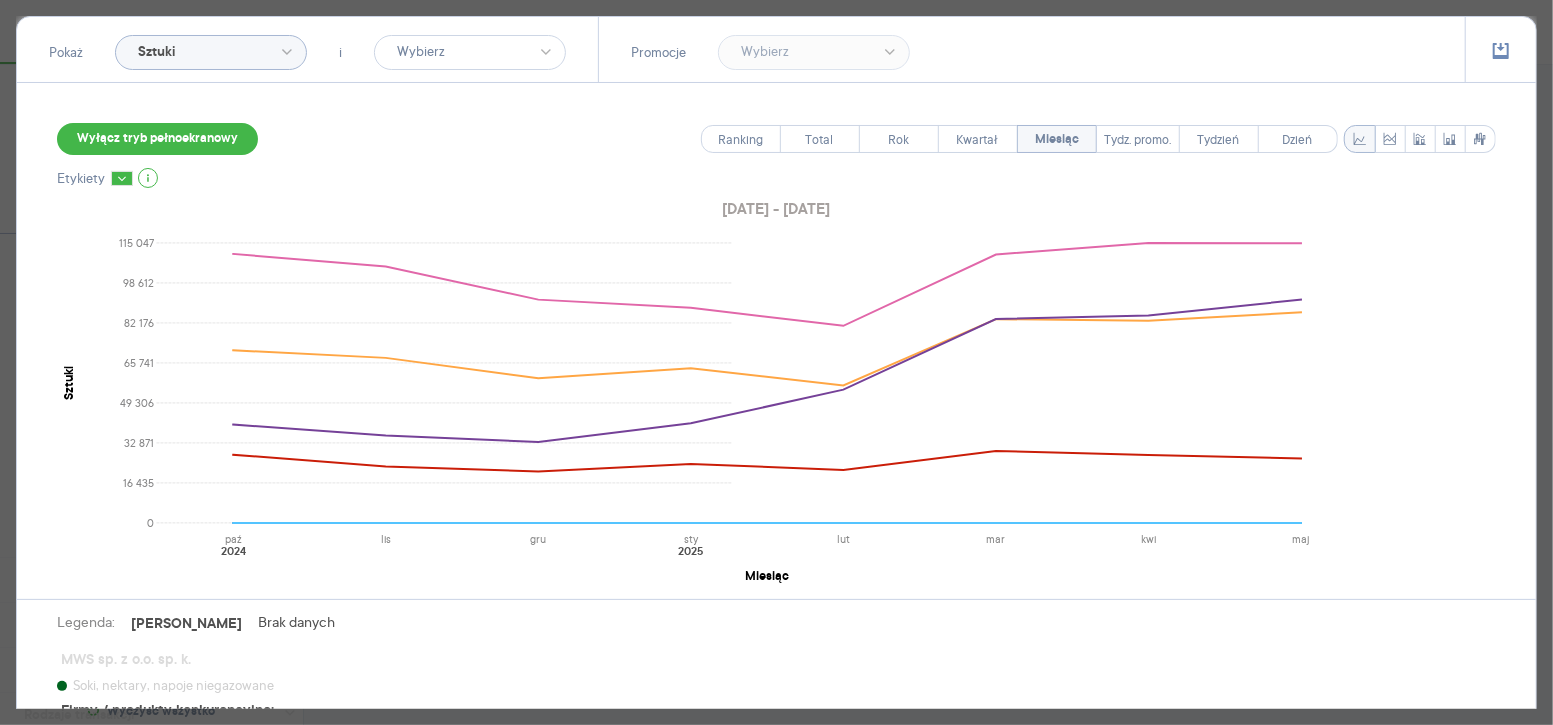 scroll, scrollTop: 217, scrollLeft: 0, axis: vertical 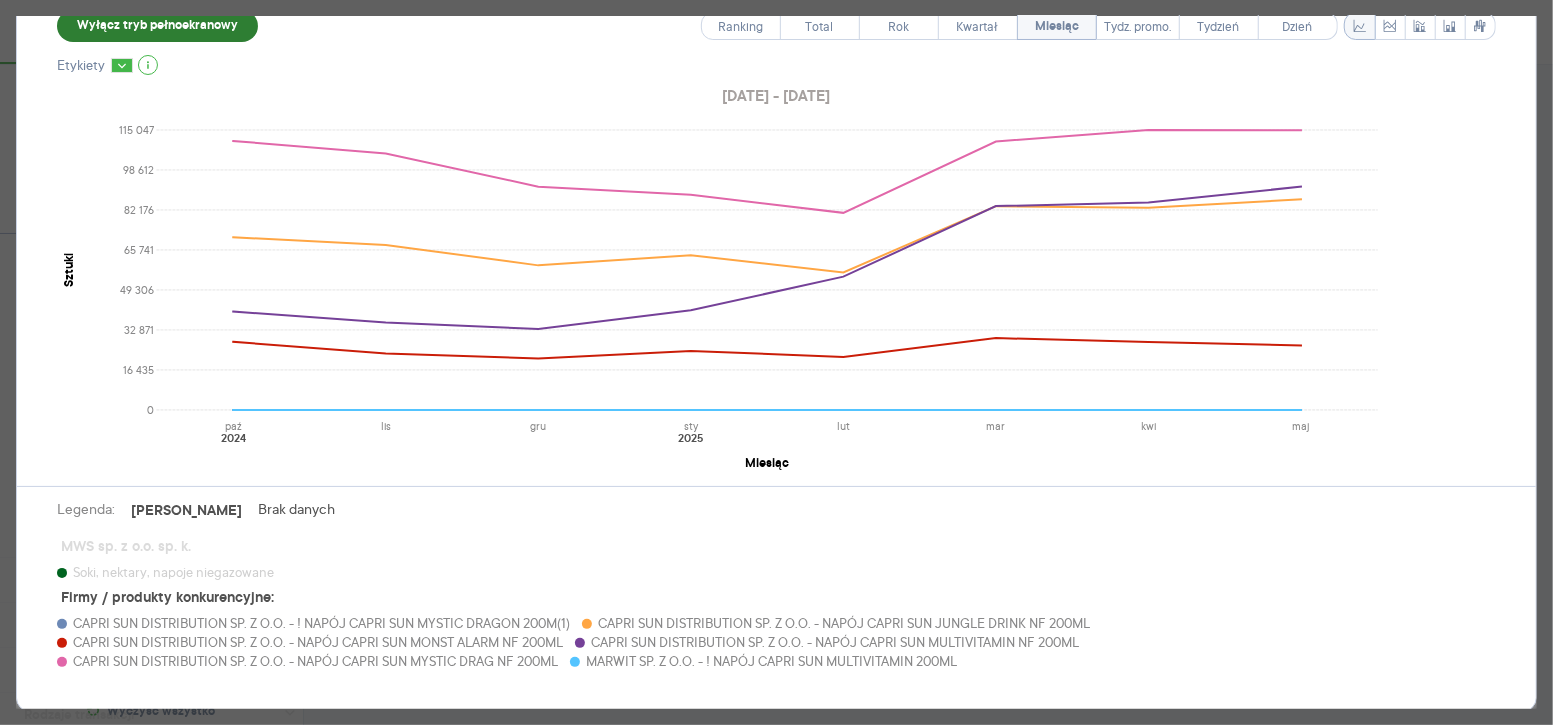 click on "Wyłącz tryb pełnoekranowy" at bounding box center (157, 26) 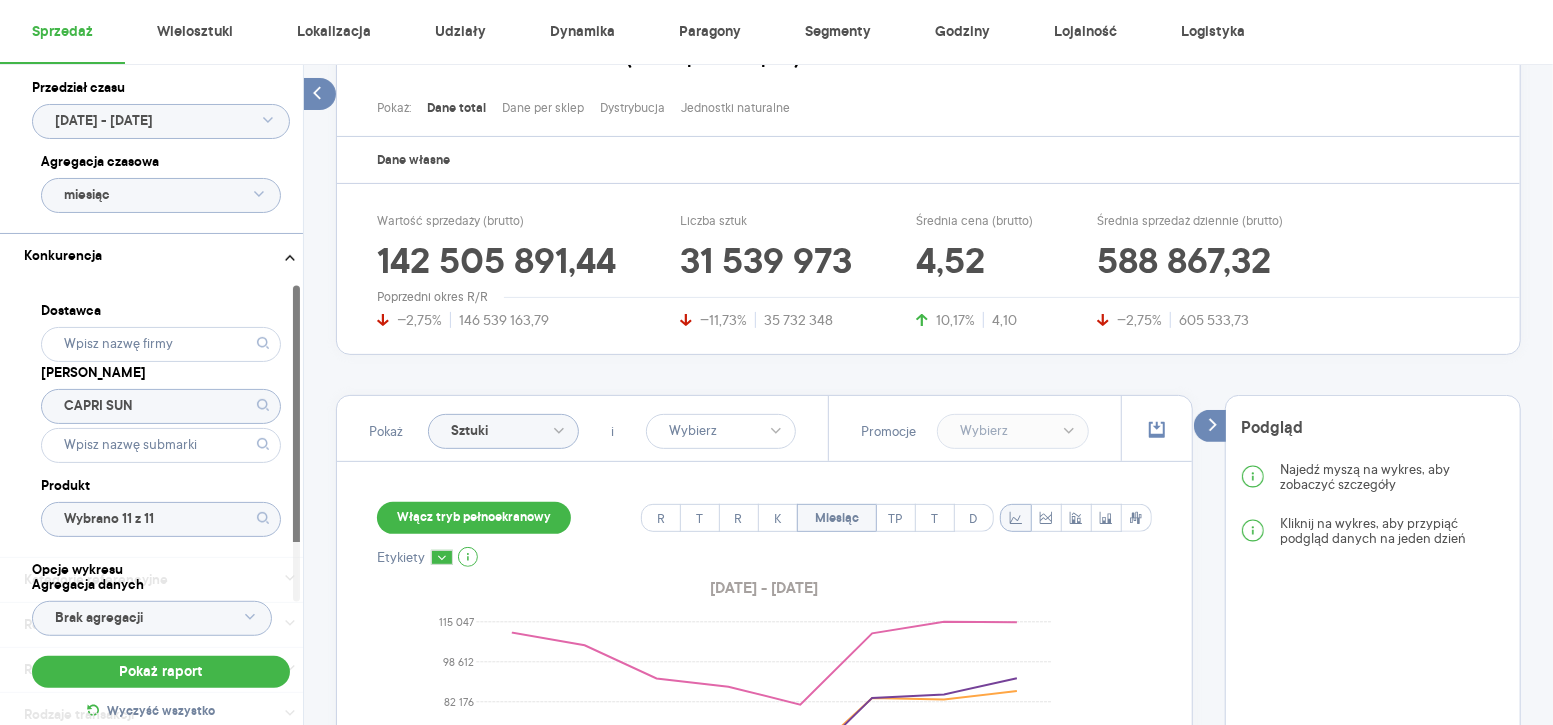 click on "CAPRI SUN" 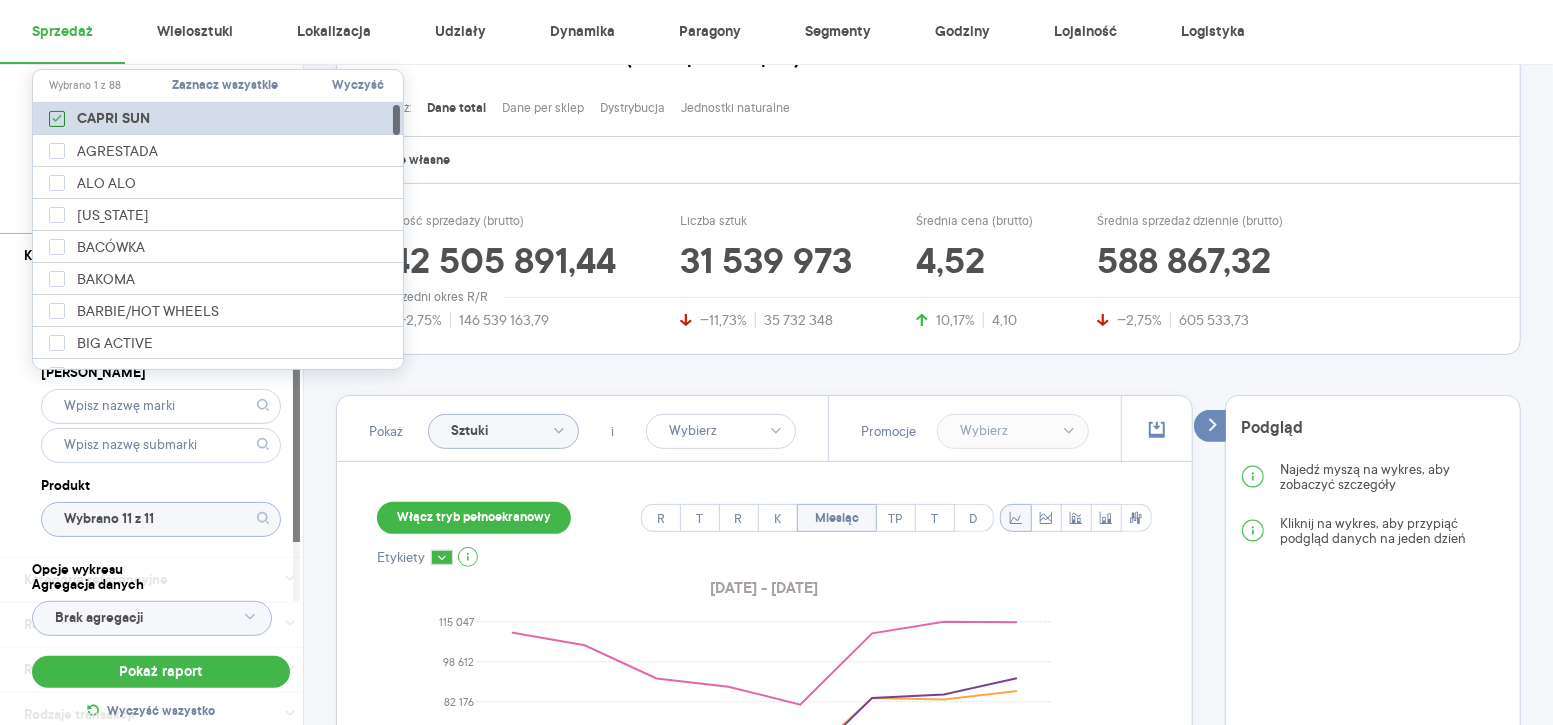 click 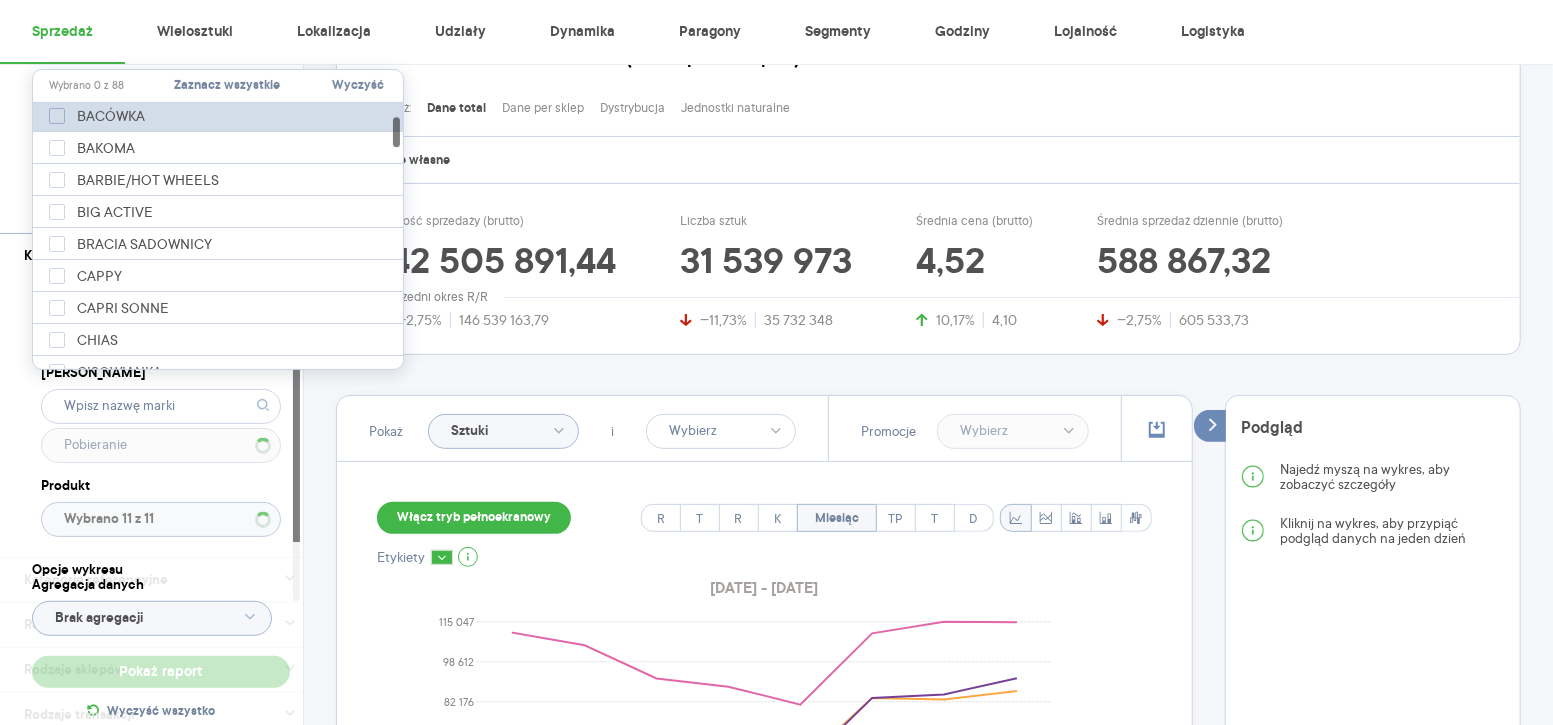 scroll, scrollTop: 132, scrollLeft: 0, axis: vertical 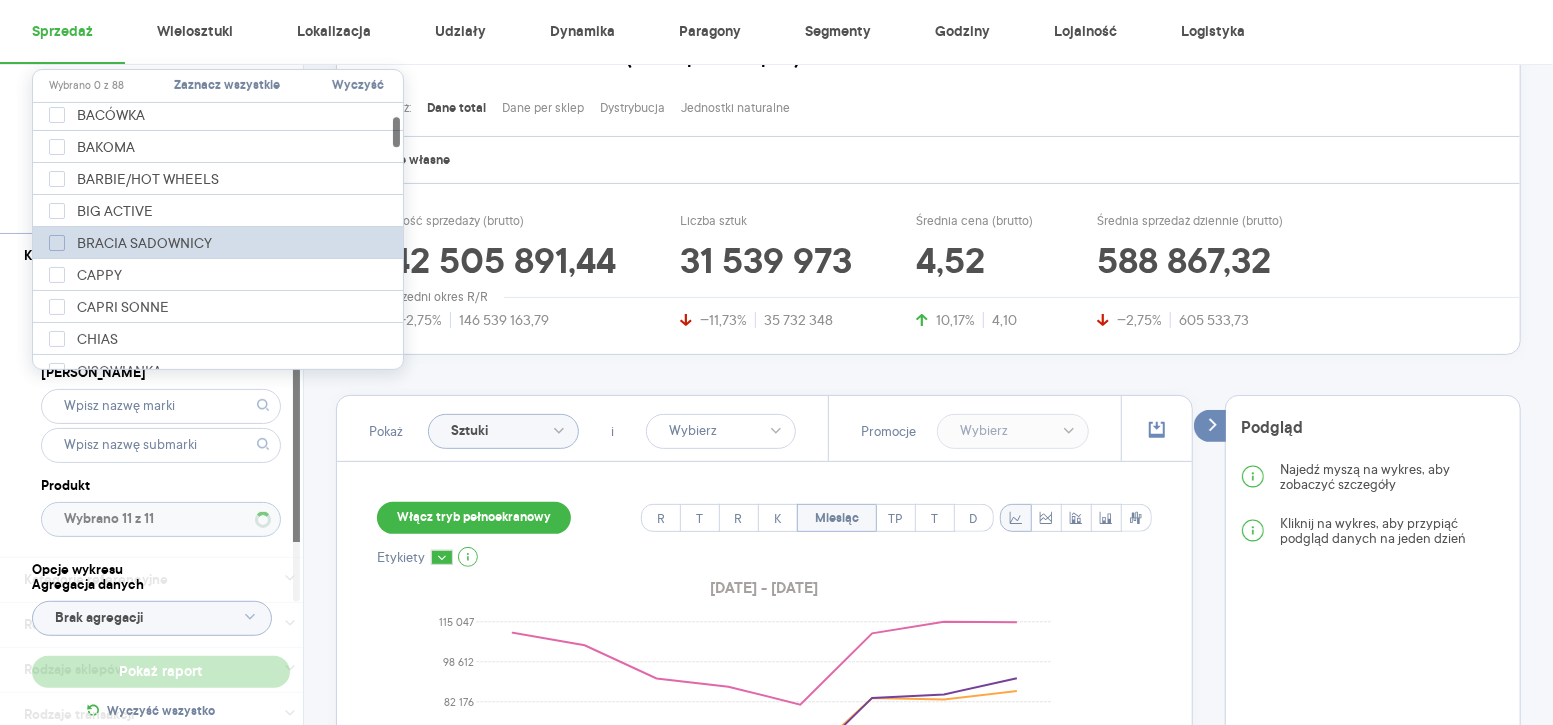 click at bounding box center (57, 243) 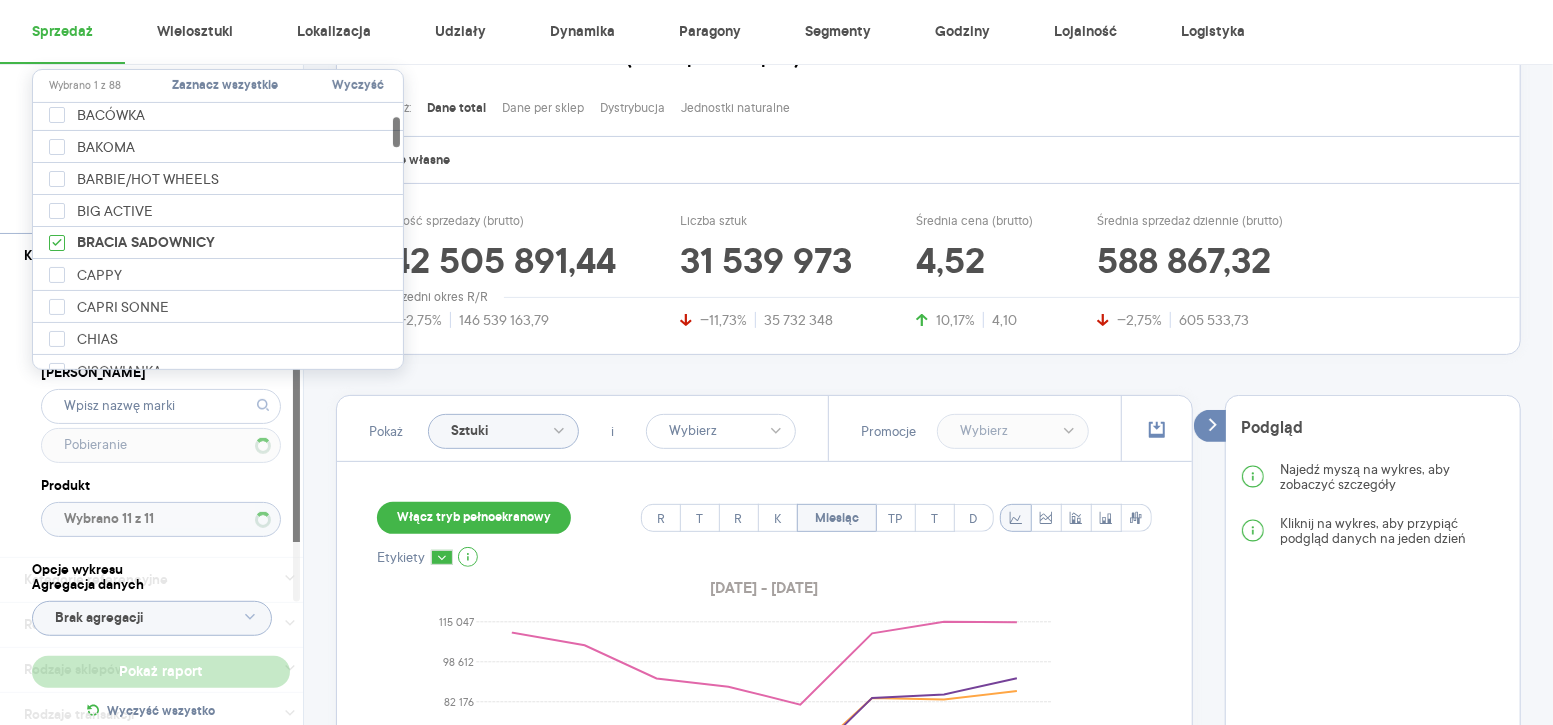type on "Wybrano 11 z 522" 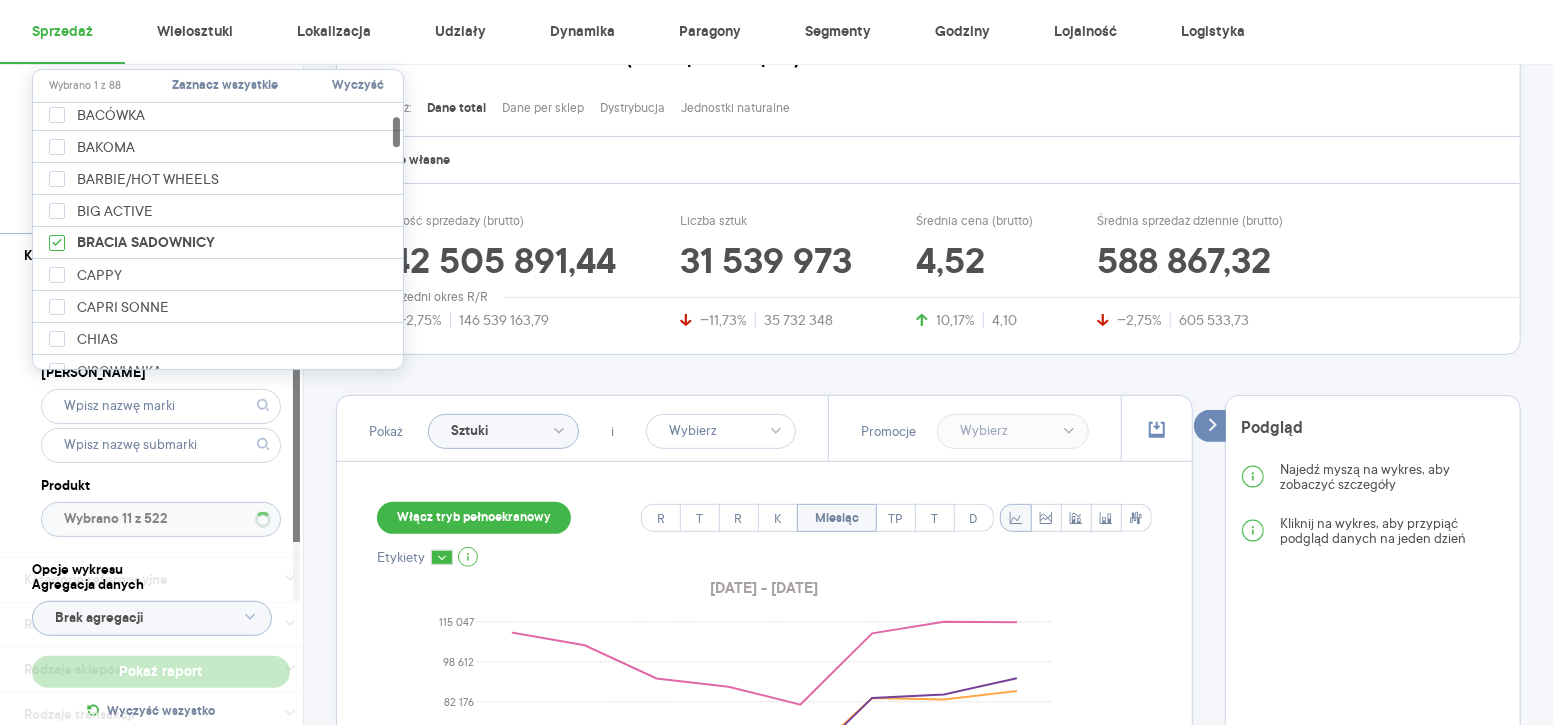 click on "Dostawca Marka Produkt Wybrano 11 z 522" at bounding box center (161, 417) 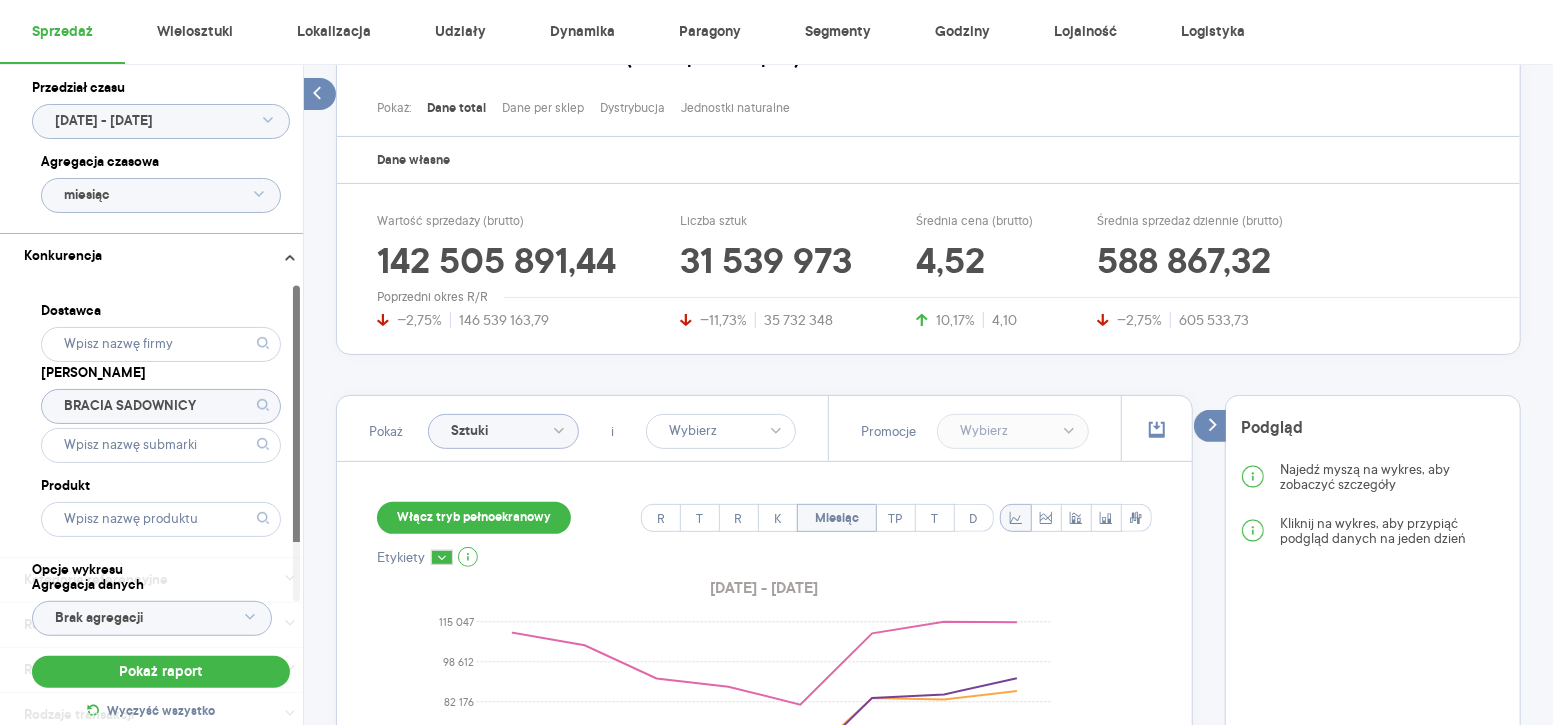 click on "Opcje wykresu Agregacja danych Brak agregacji Pokaż raport Wyczyść wszystko" at bounding box center (161, 643) 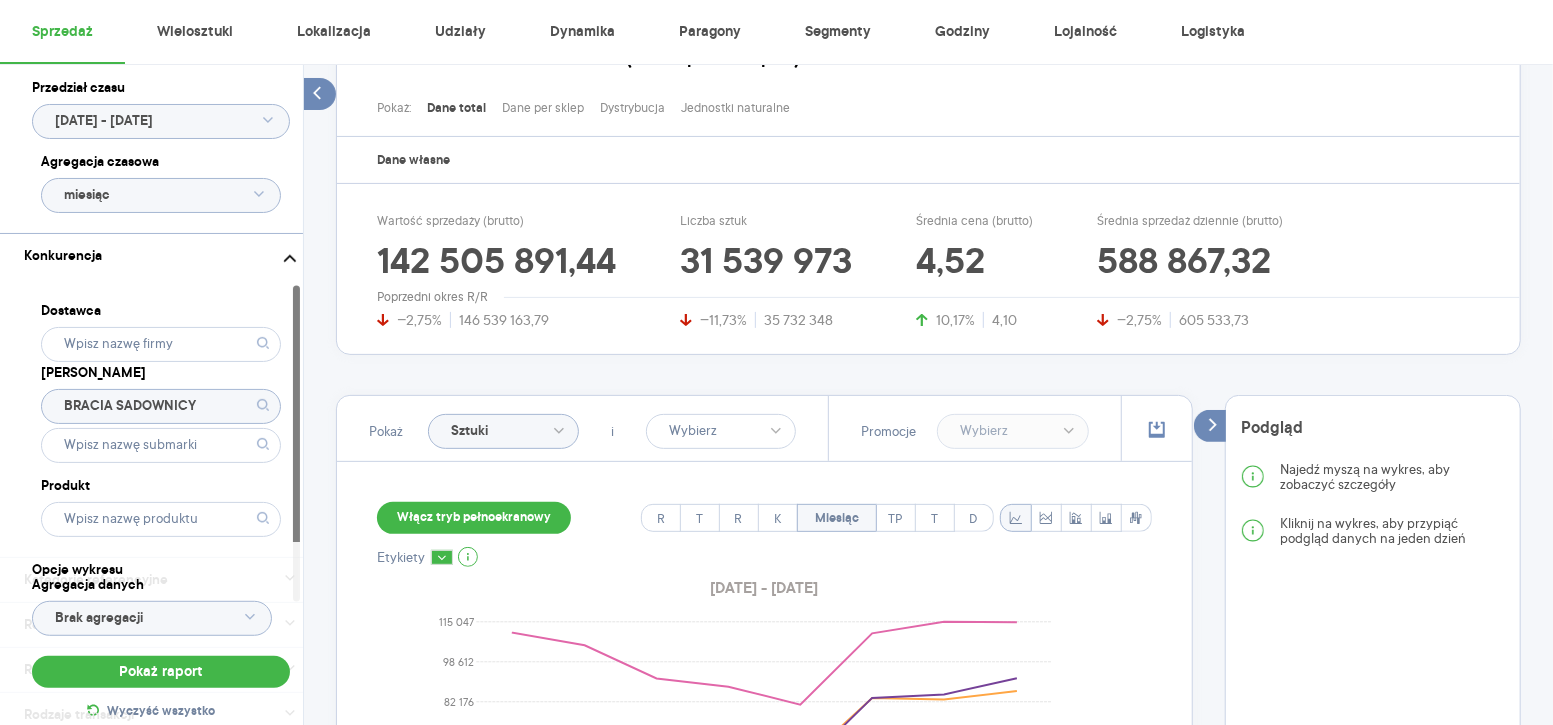 click 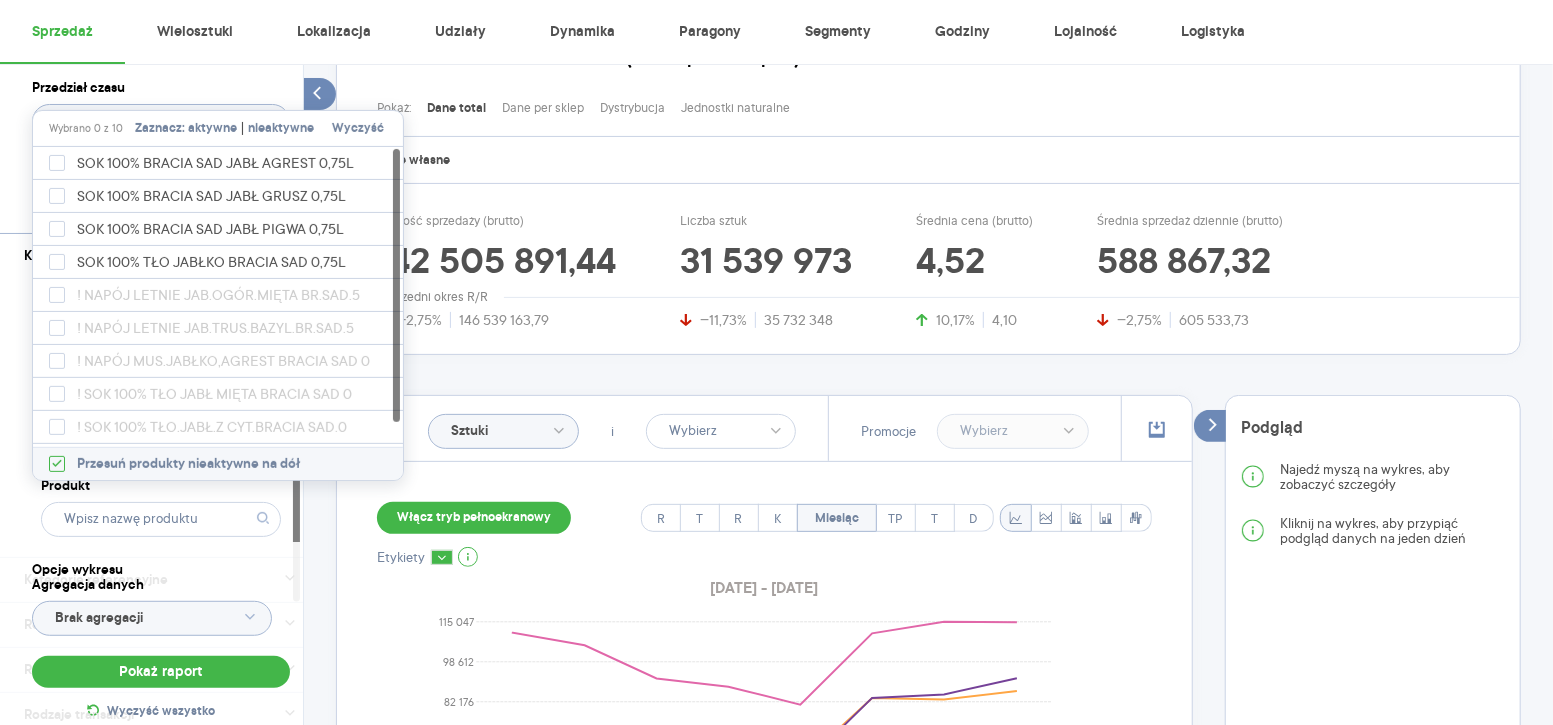 click on "aktywne" at bounding box center (212, 129) 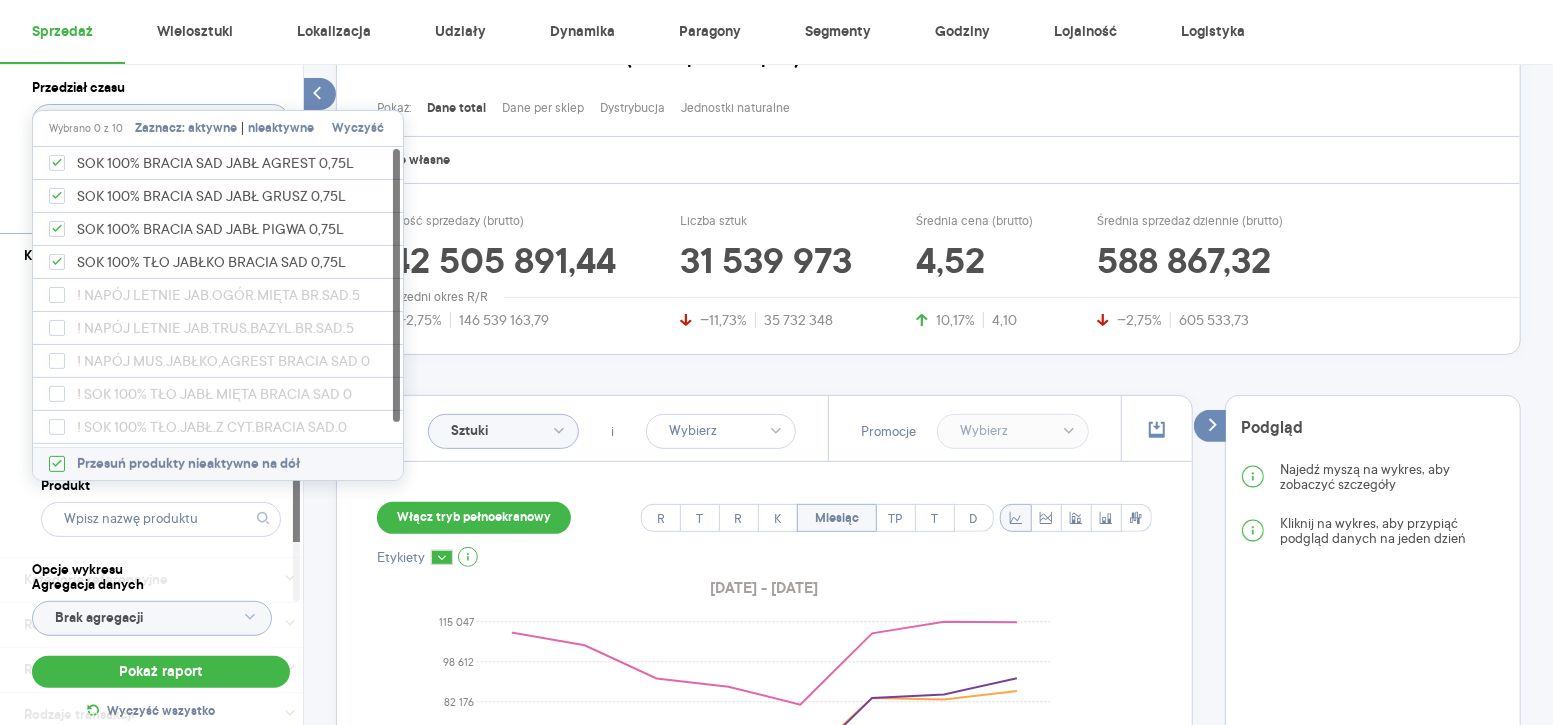 checkbox on "true" 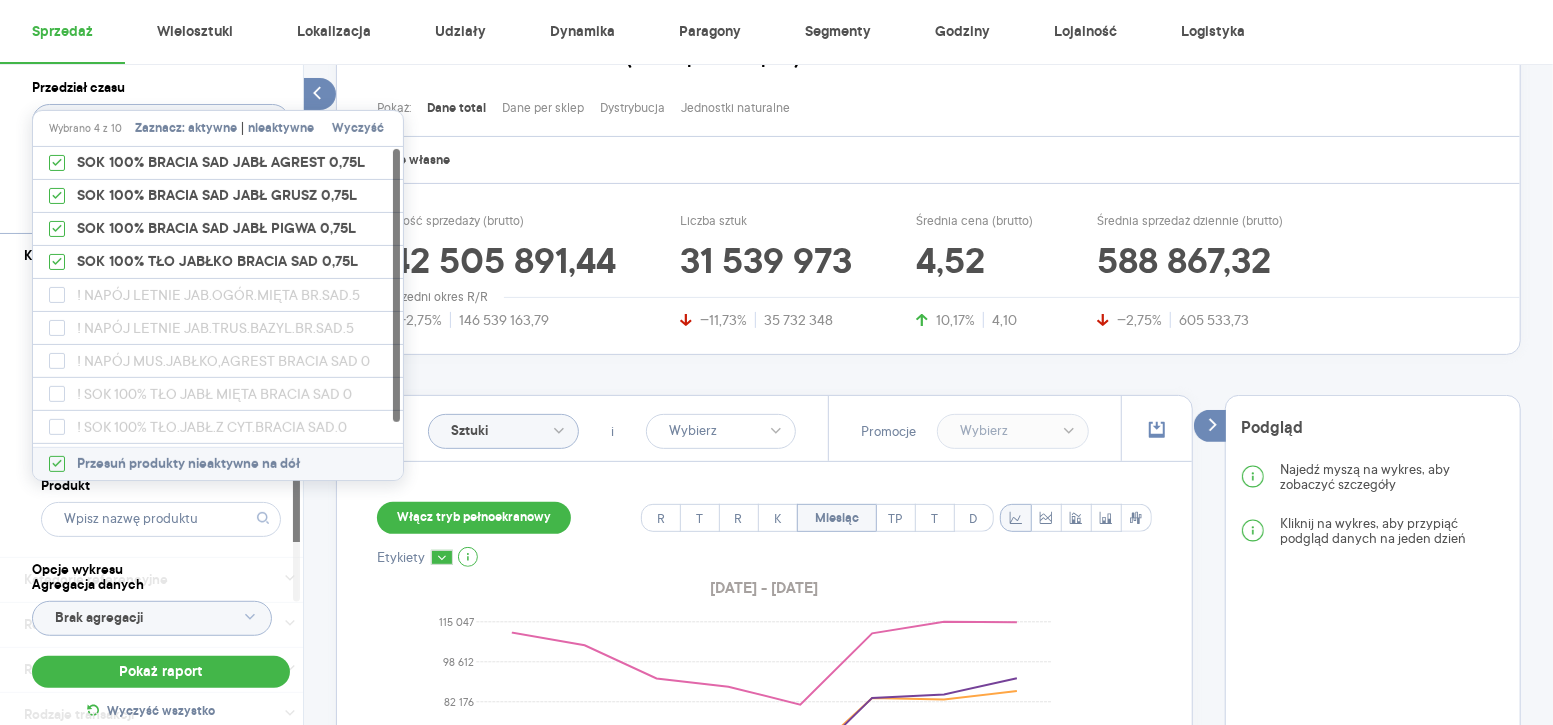 click on "nieaktywne" at bounding box center (281, 129) 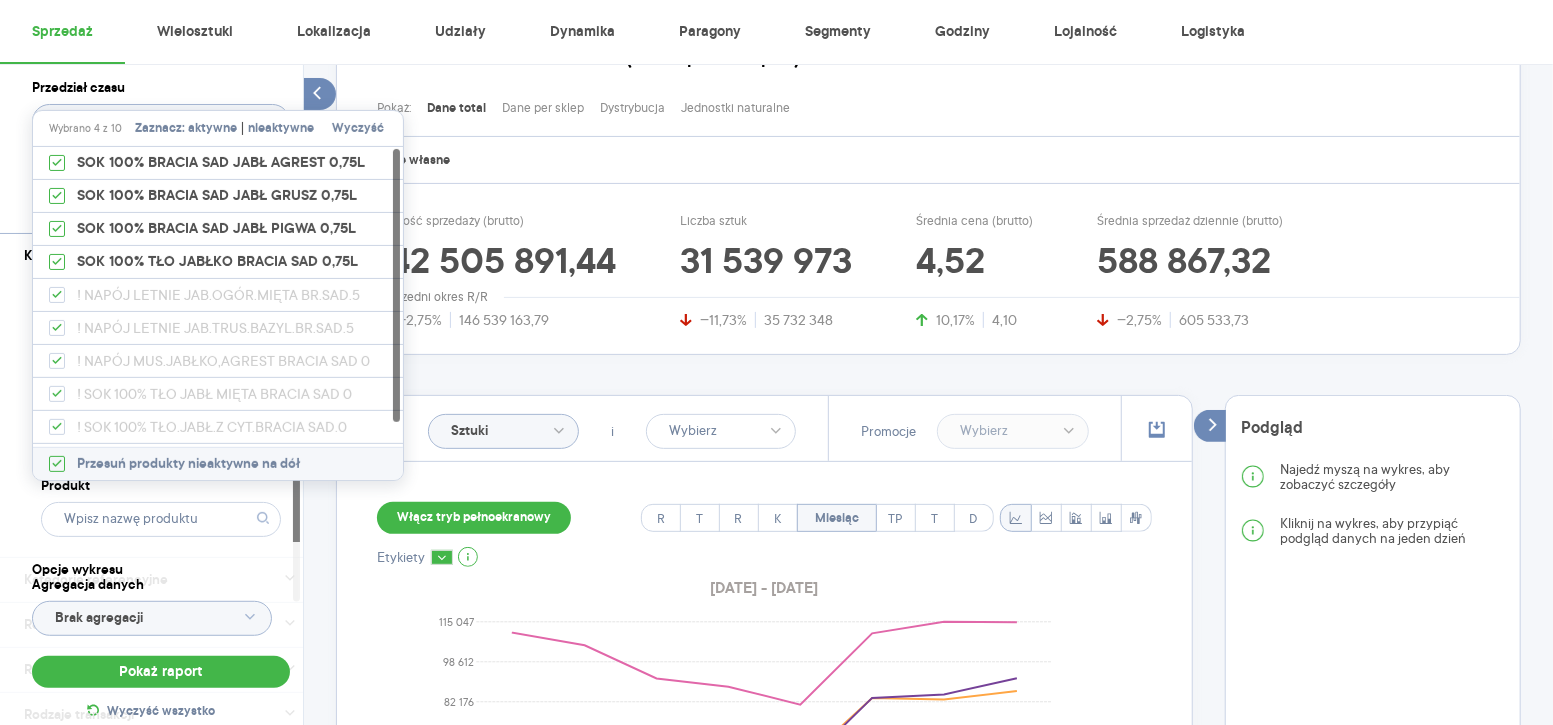 checkbox on "true" 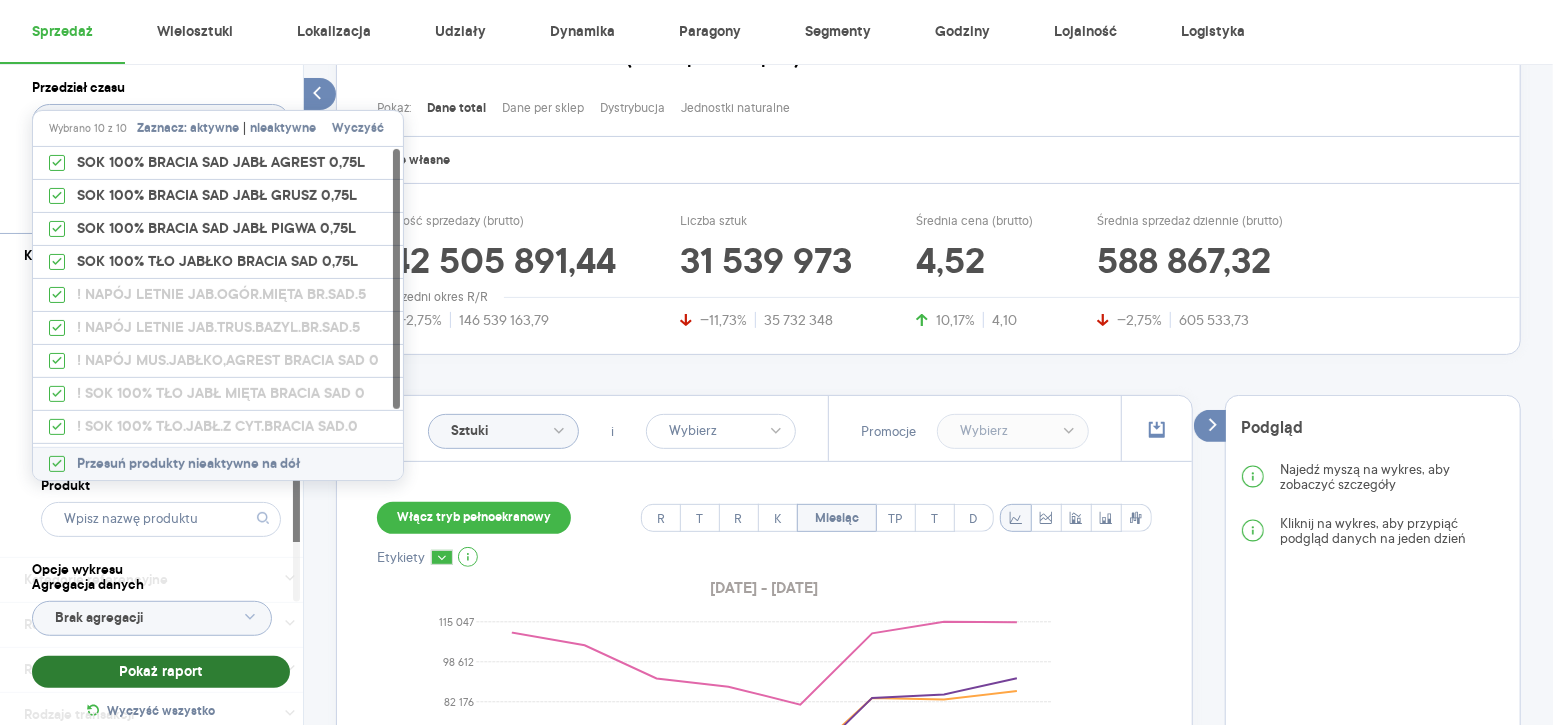 click on "Pokaż raport" at bounding box center [161, 672] 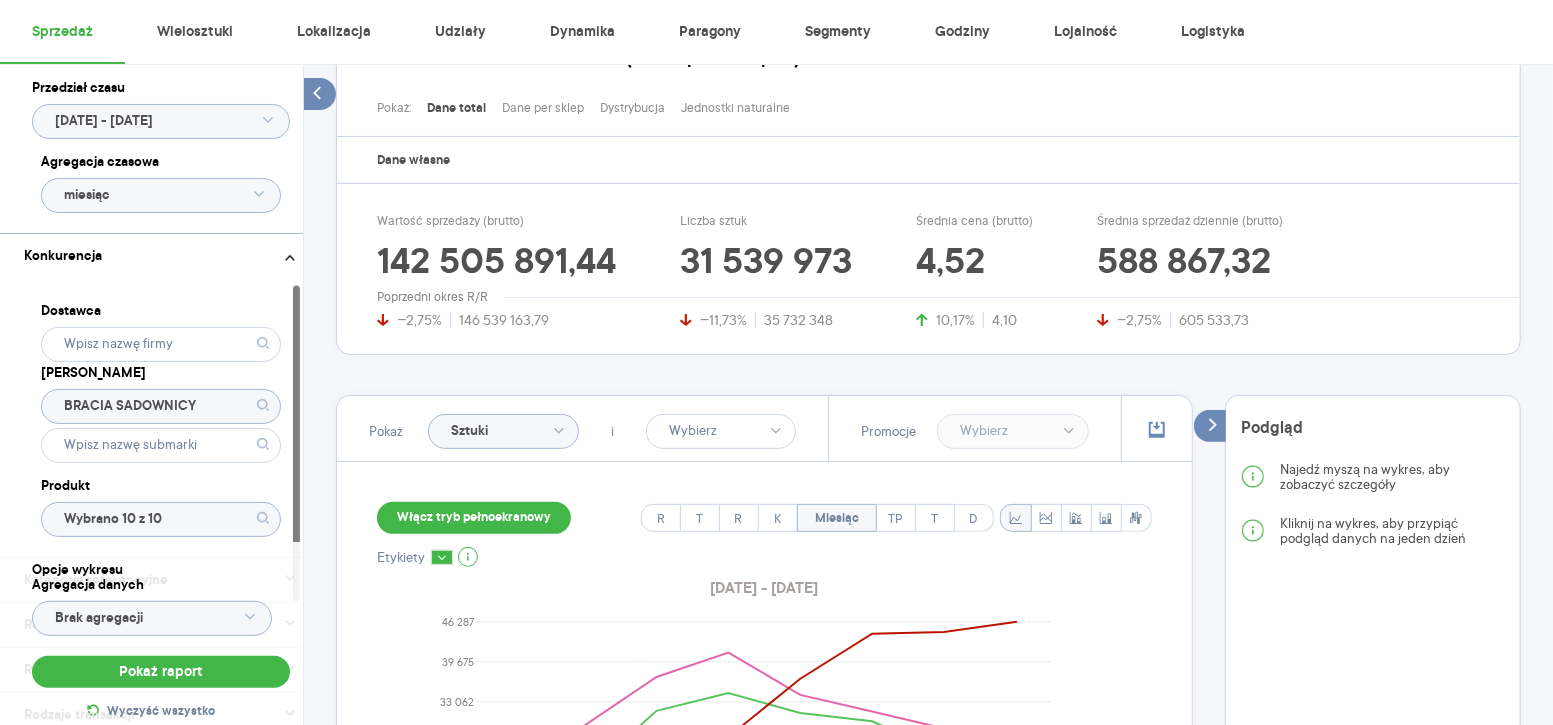 click on "Włącz tryb pełnoekranowy" at bounding box center (474, 518) 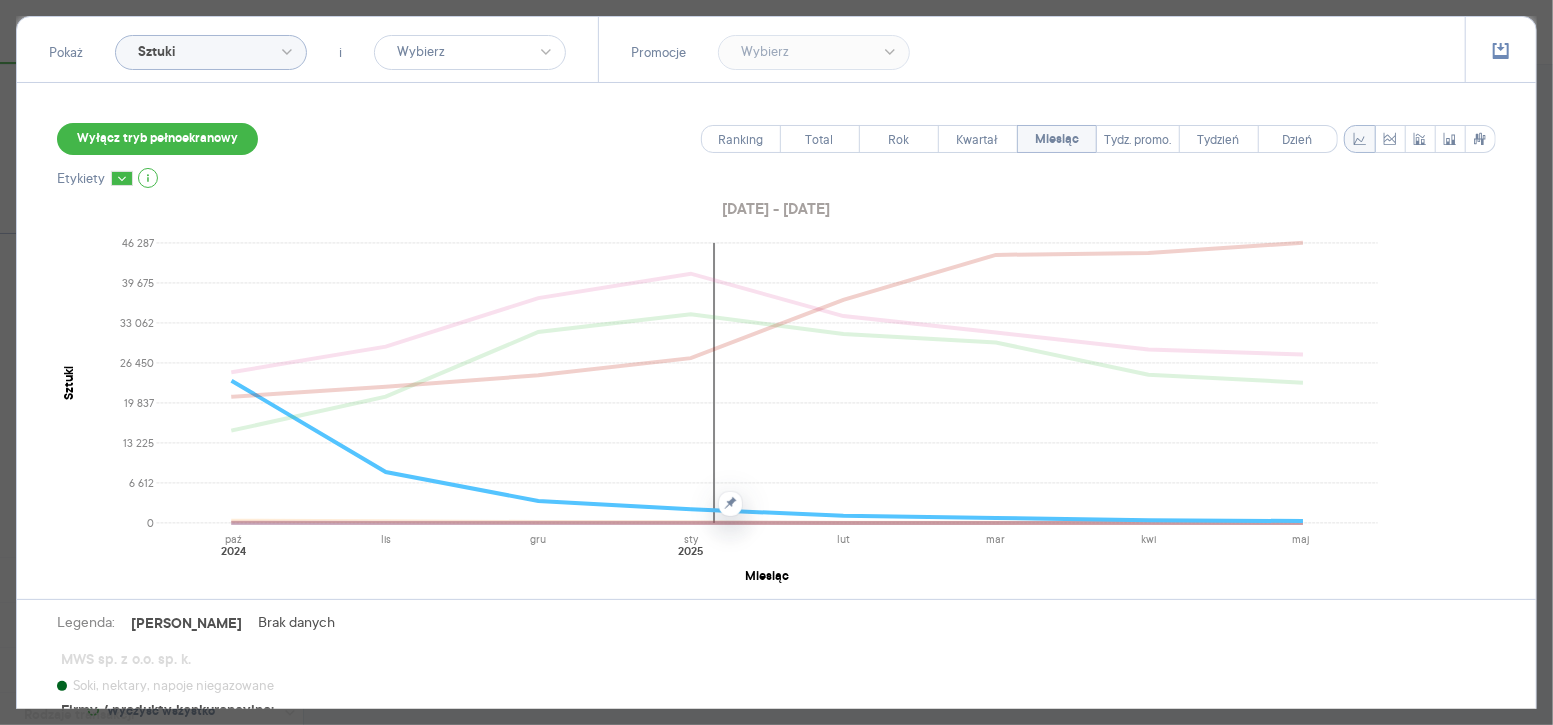 scroll, scrollTop: 401, scrollLeft: 0, axis: vertical 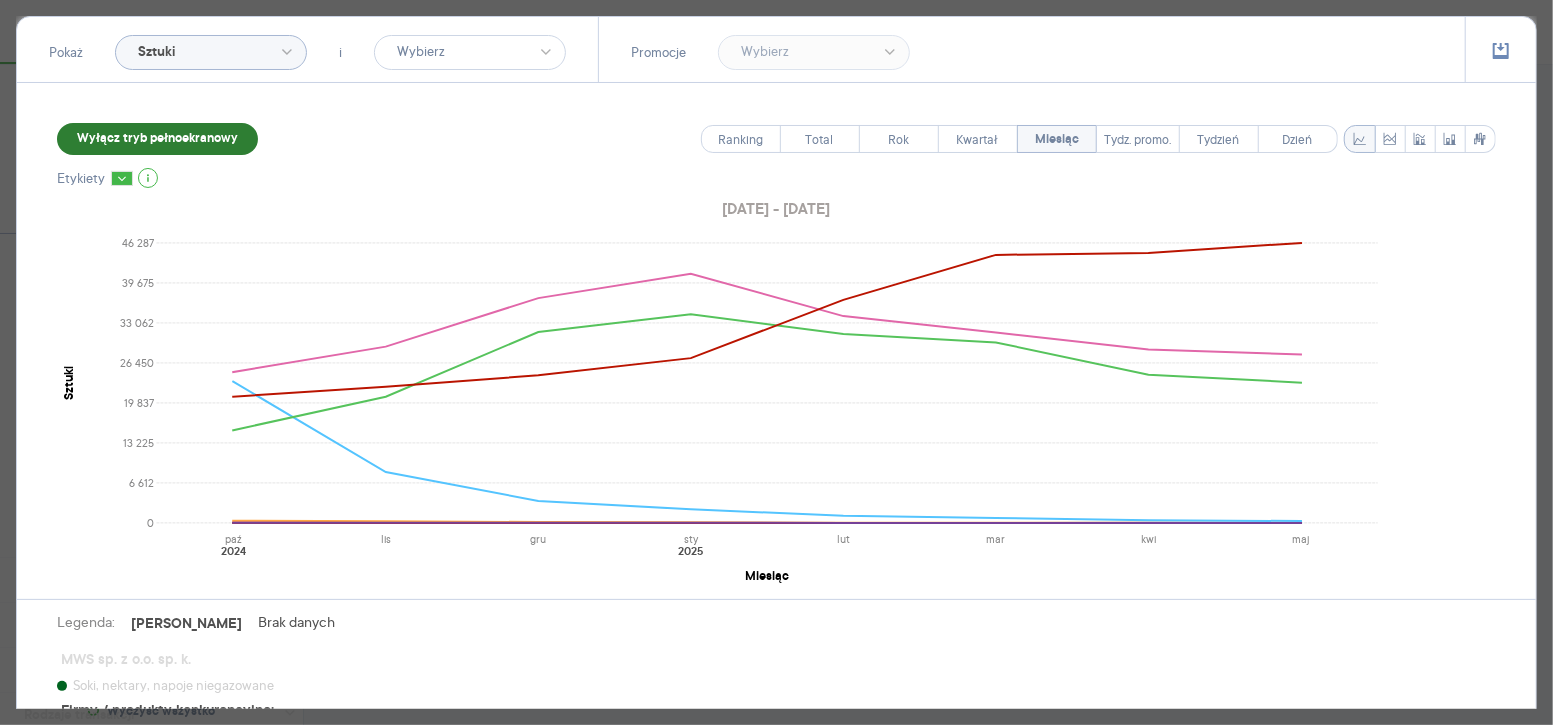click on "Wyłącz tryb pełnoekranowy" at bounding box center [157, 139] 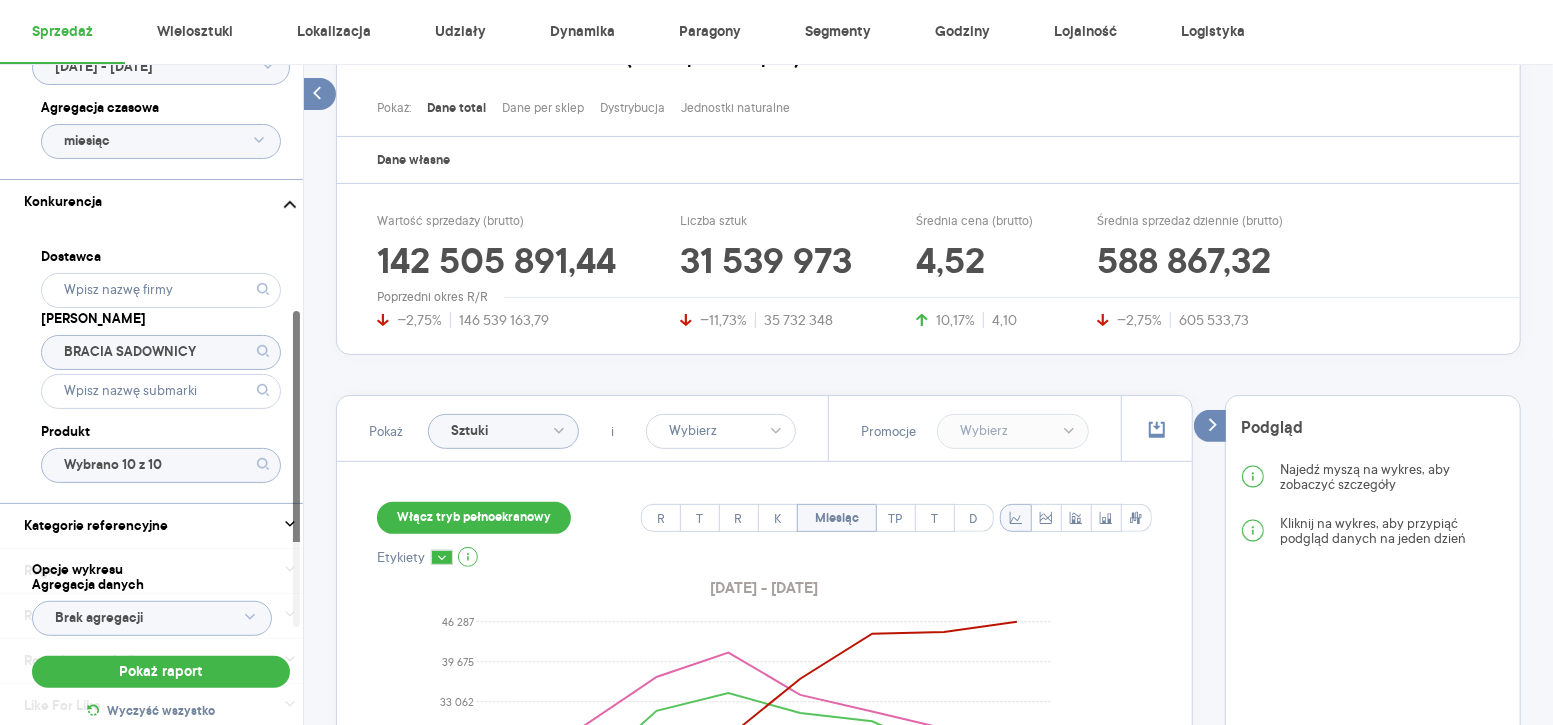 scroll, scrollTop: 519, scrollLeft: 0, axis: vertical 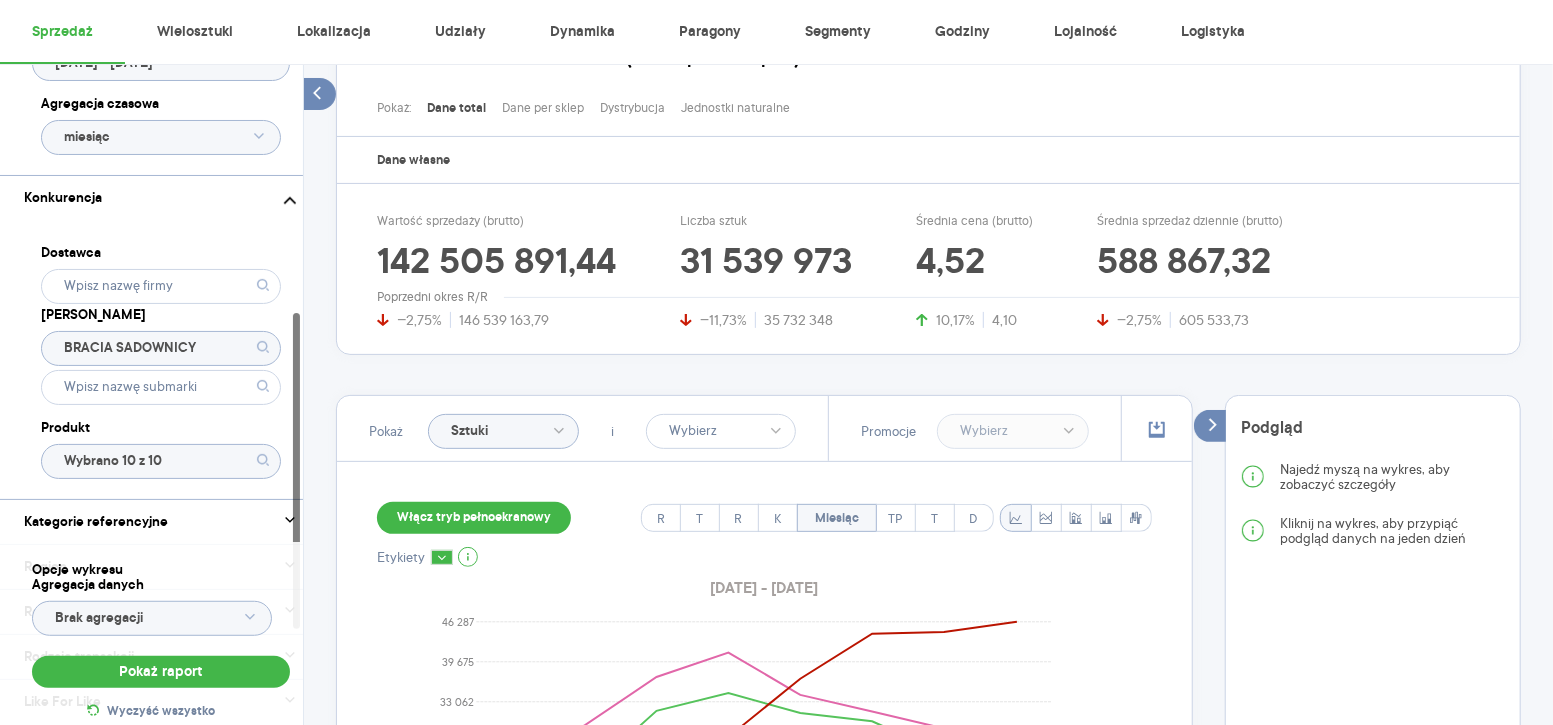 click on "BRACIA SADOWNICY" 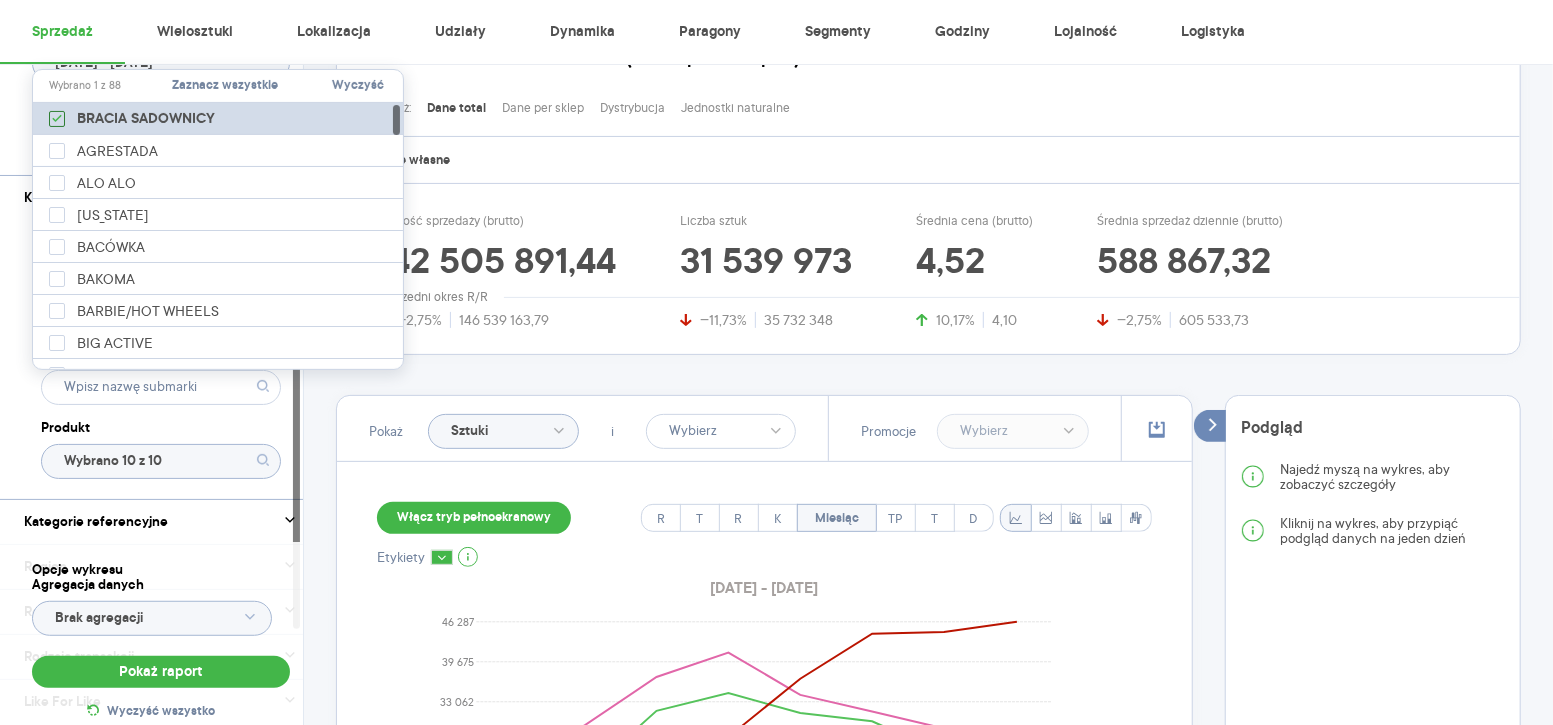 click 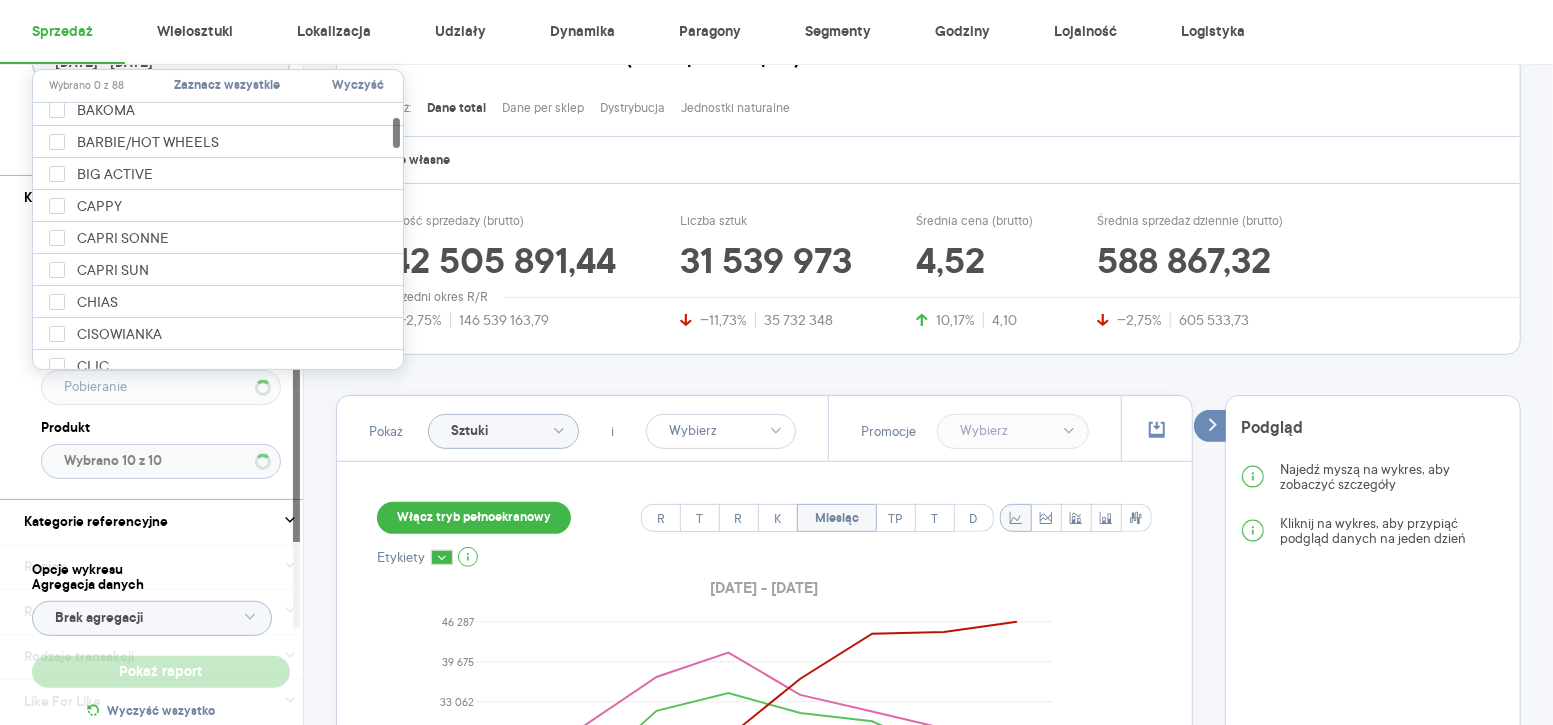 type on "Wybrano 10 z 522" 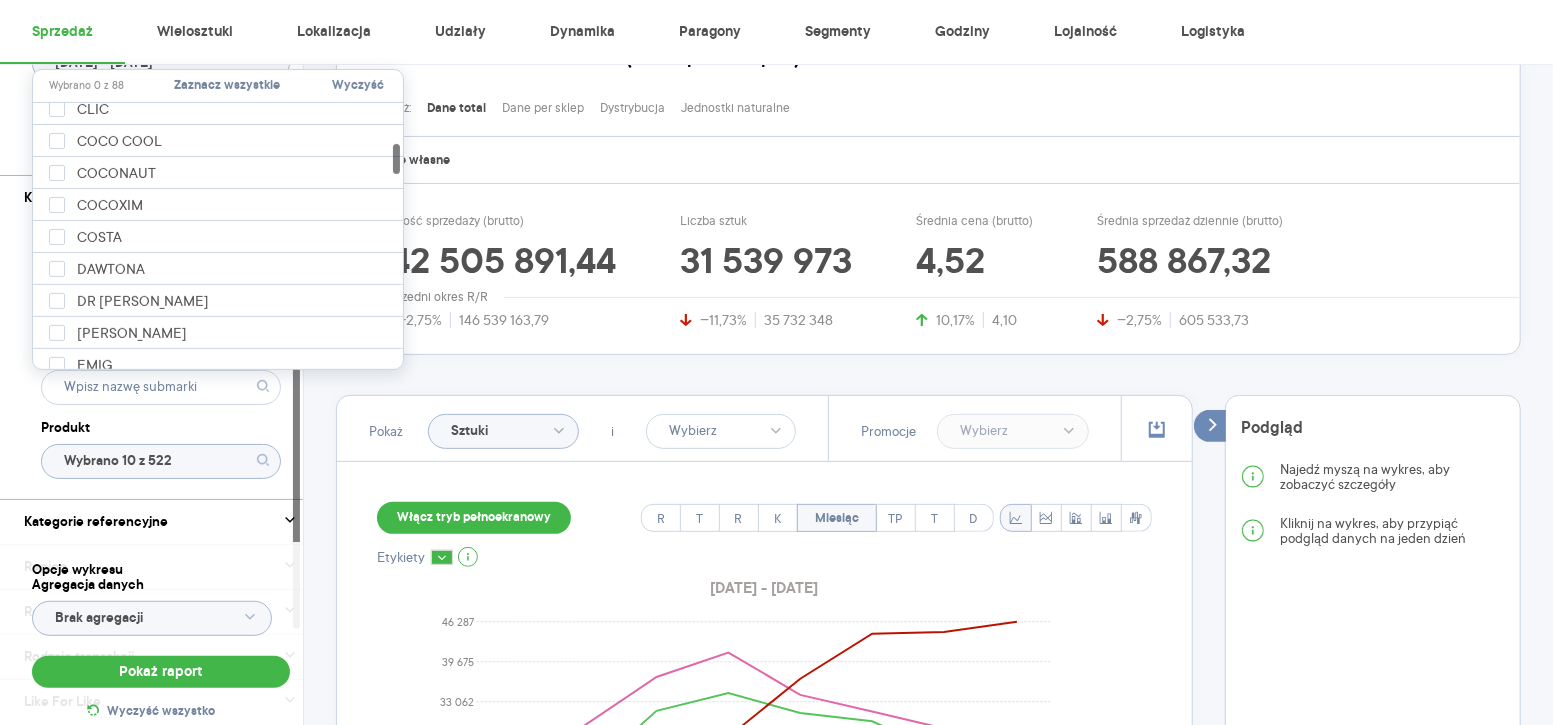 scroll, scrollTop: 439, scrollLeft: 0, axis: vertical 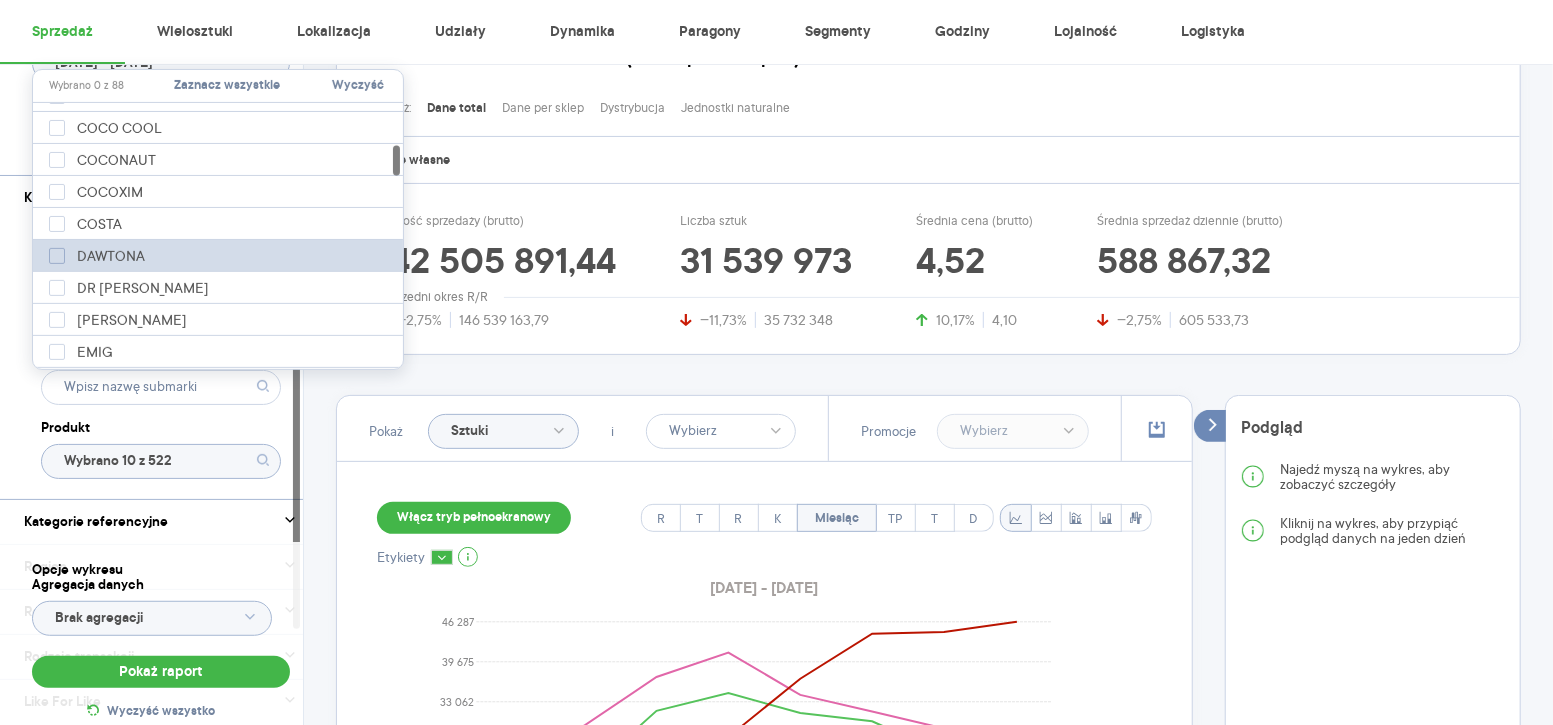 click 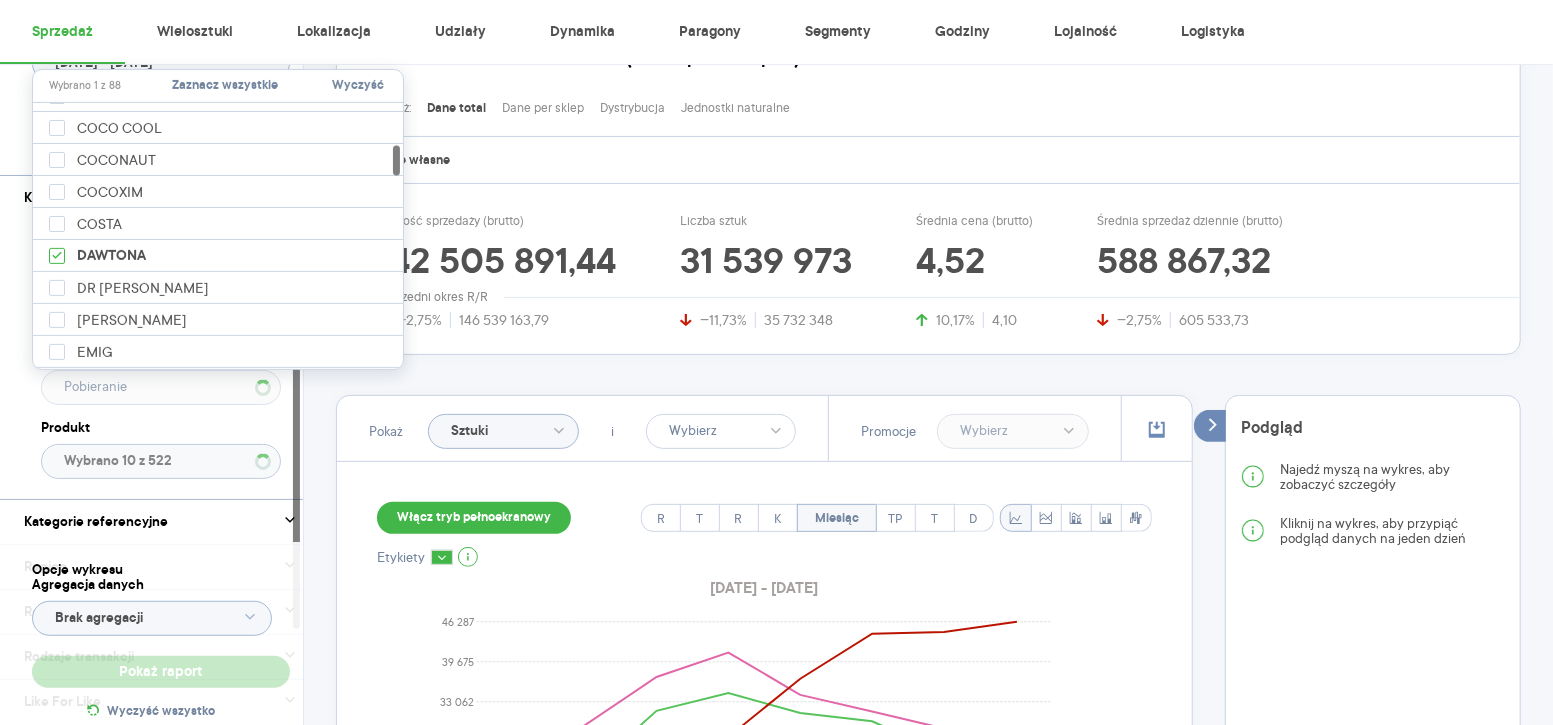 type 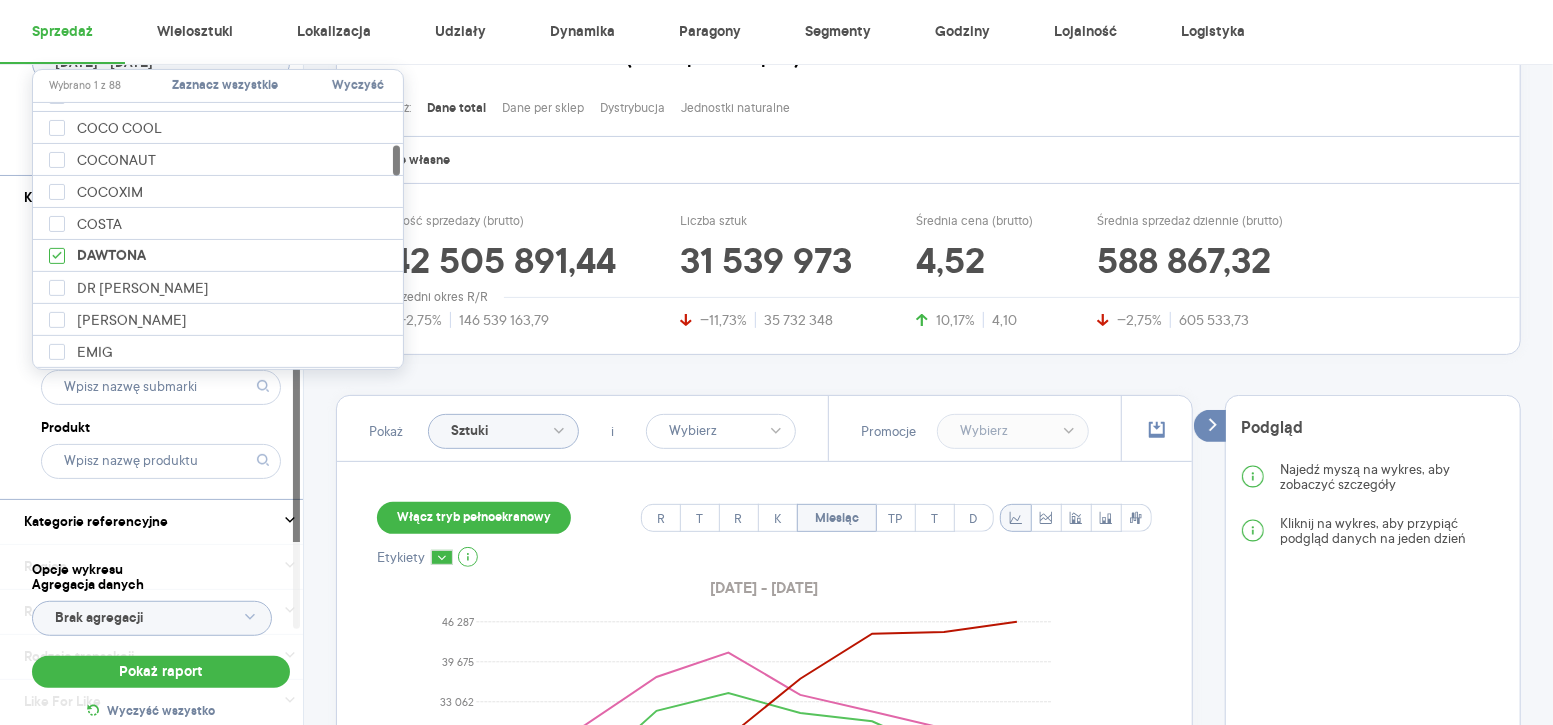 click on "Dostawca Marka Produkt" at bounding box center (161, 359) 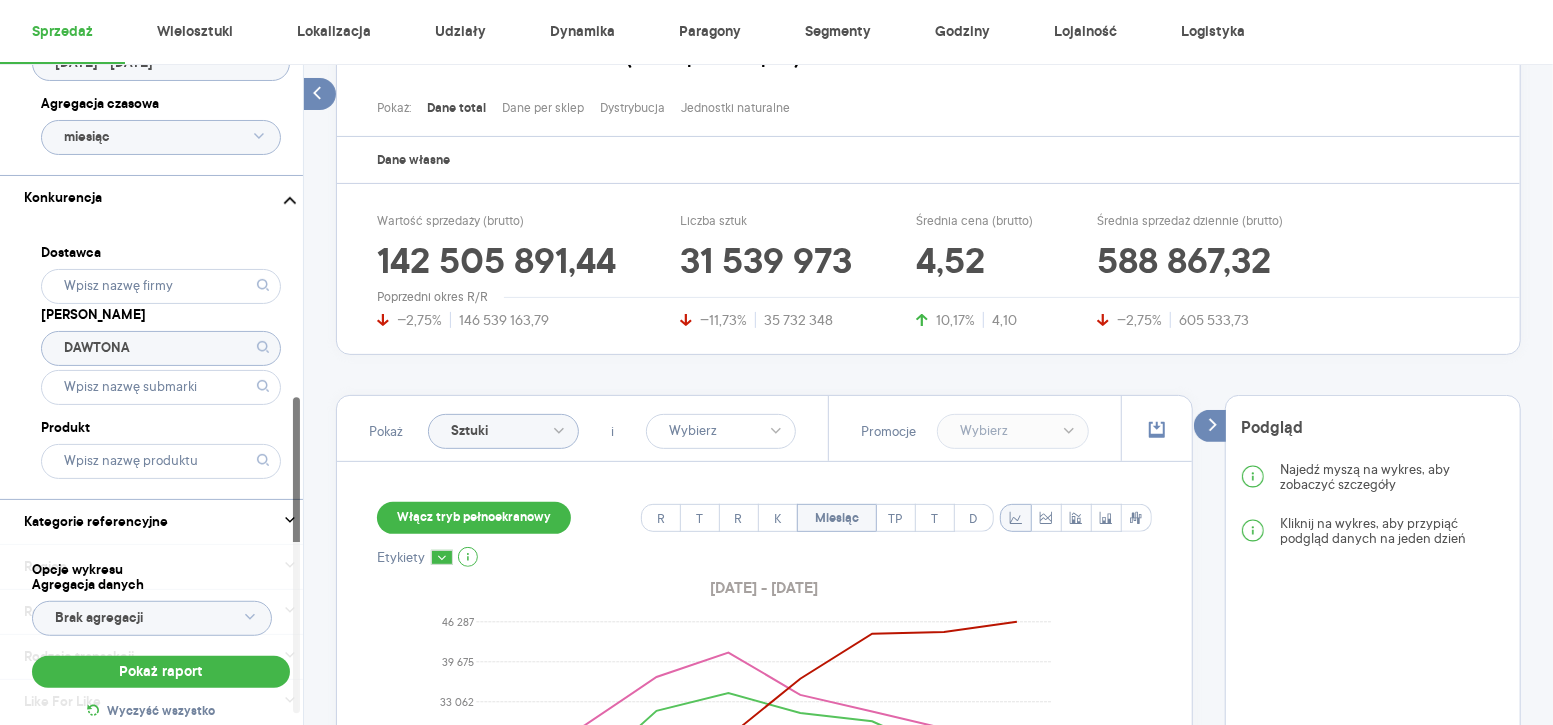 scroll, scrollTop: 717, scrollLeft: 0, axis: vertical 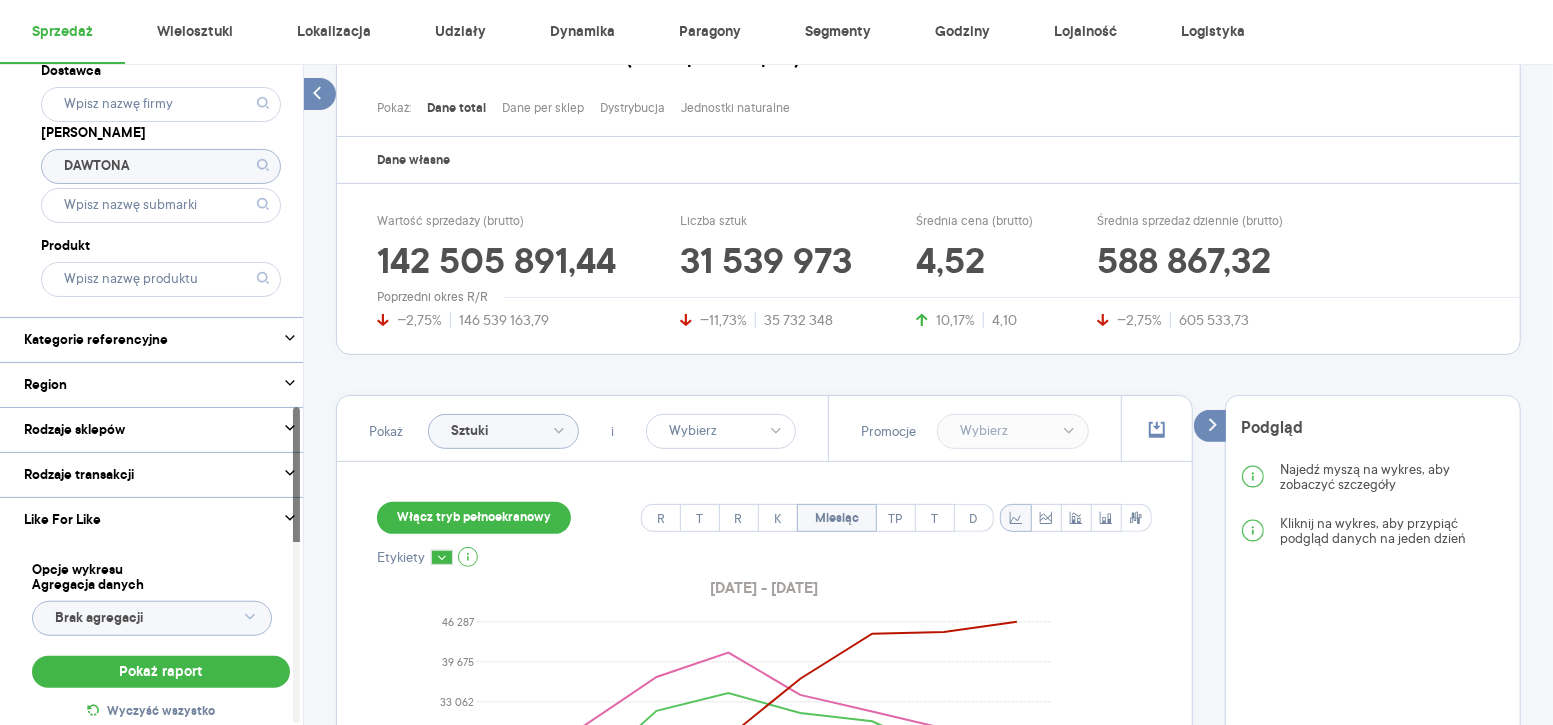 click 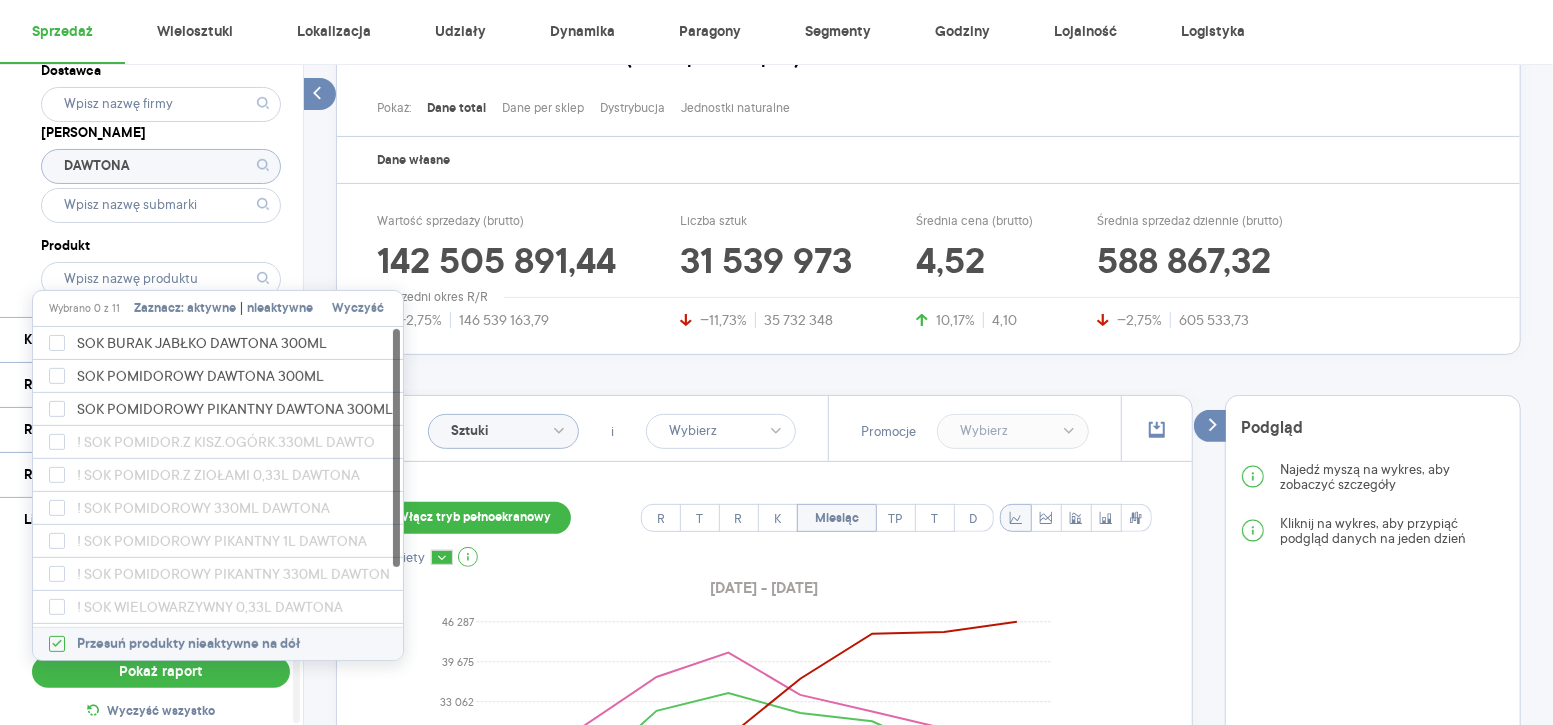 click on "aktywne" at bounding box center [211, 309] 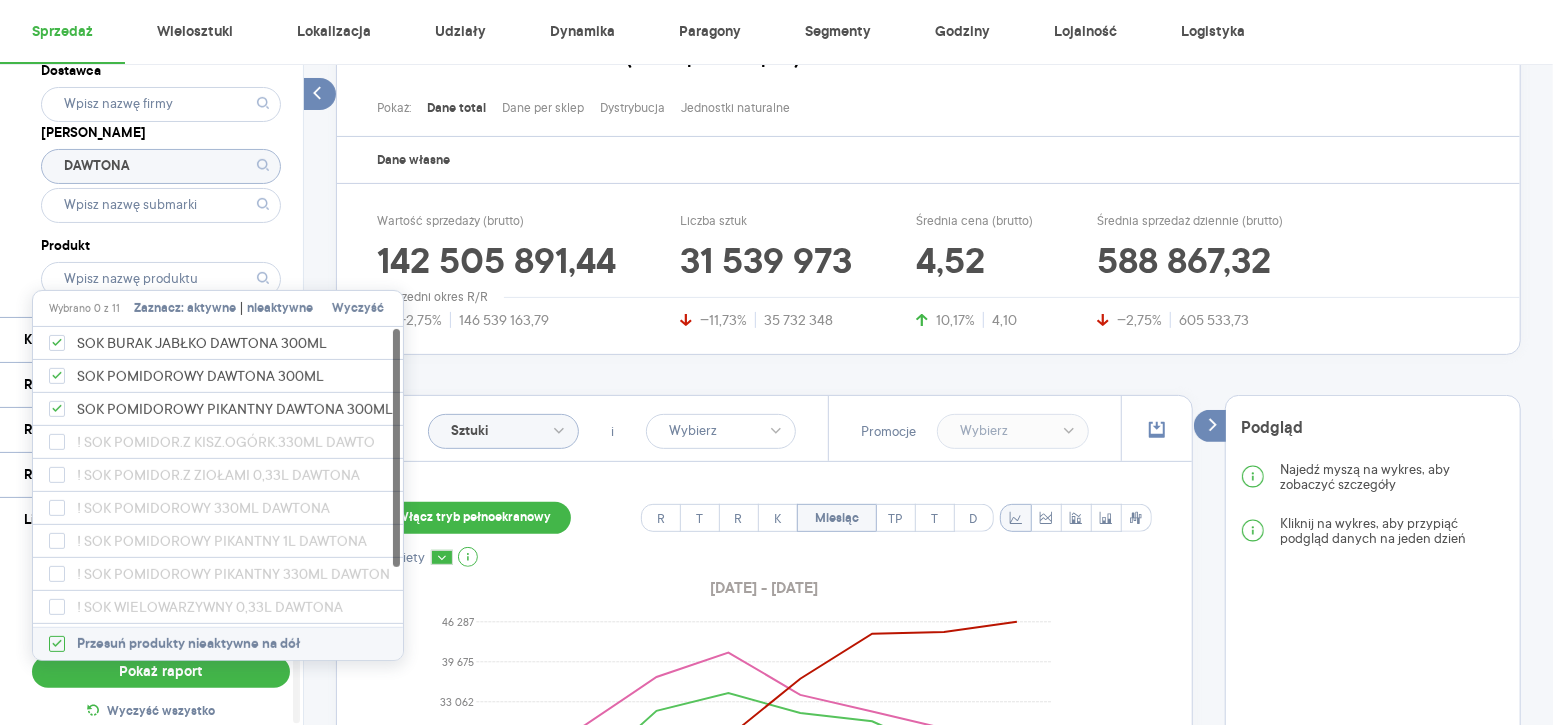 checkbox on "true" 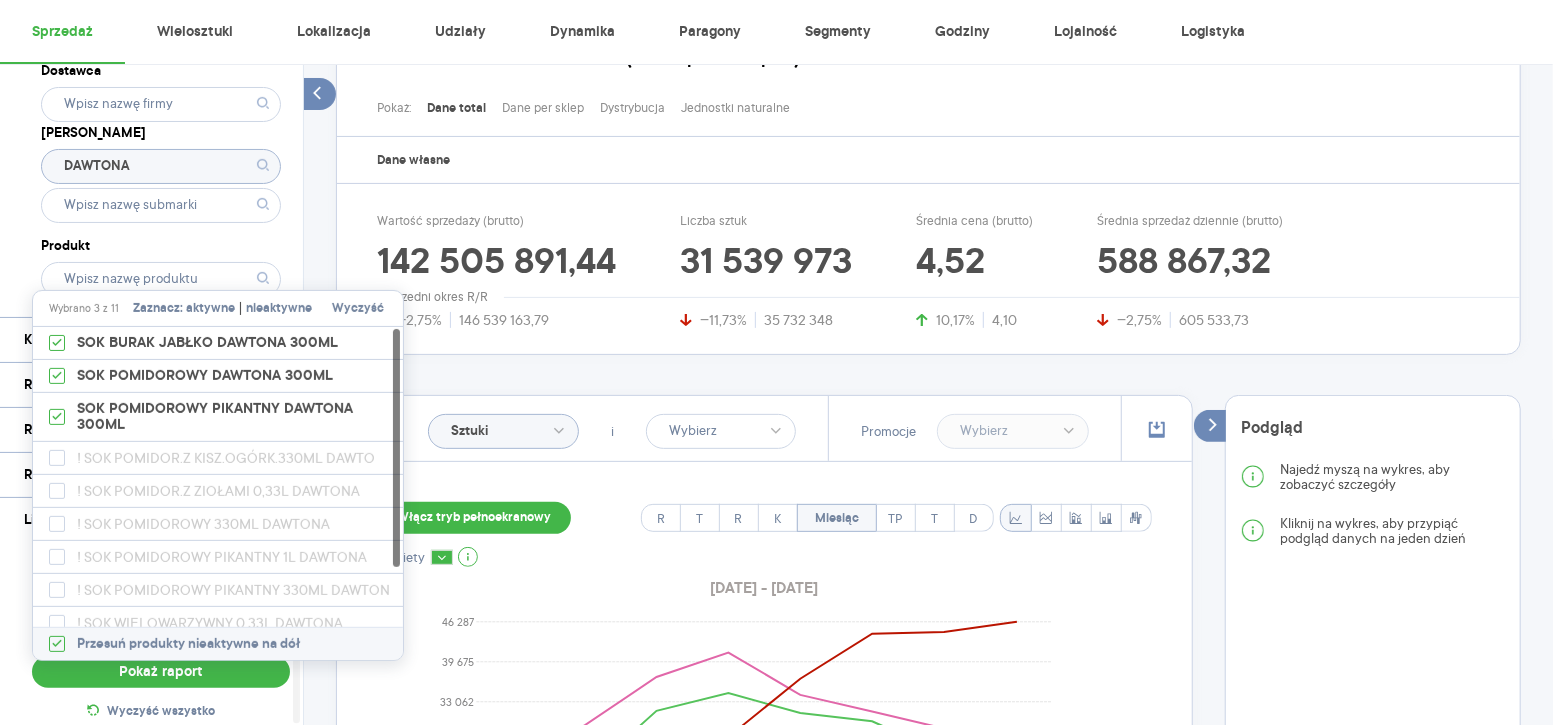 click on "nieaktywne" at bounding box center (279, 309) 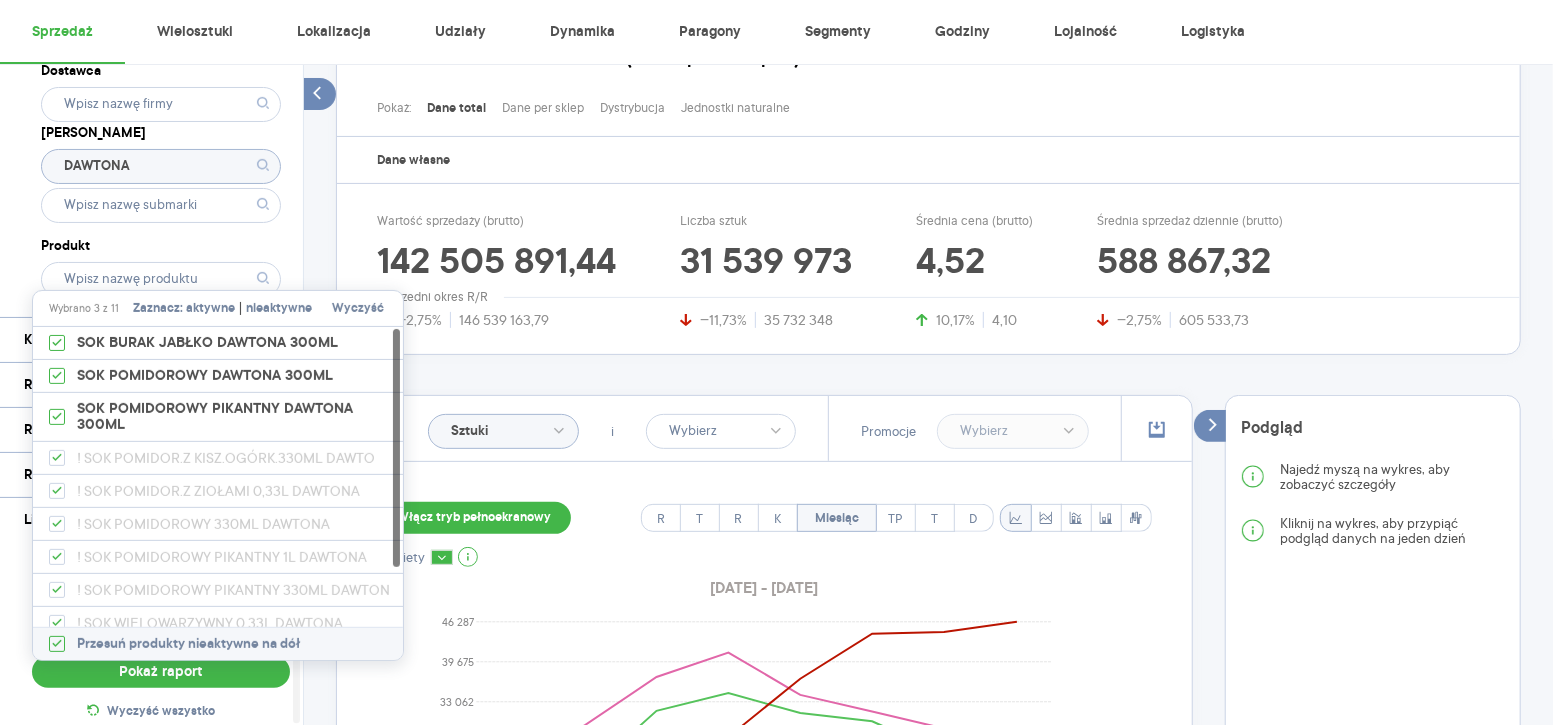 checkbox on "true" 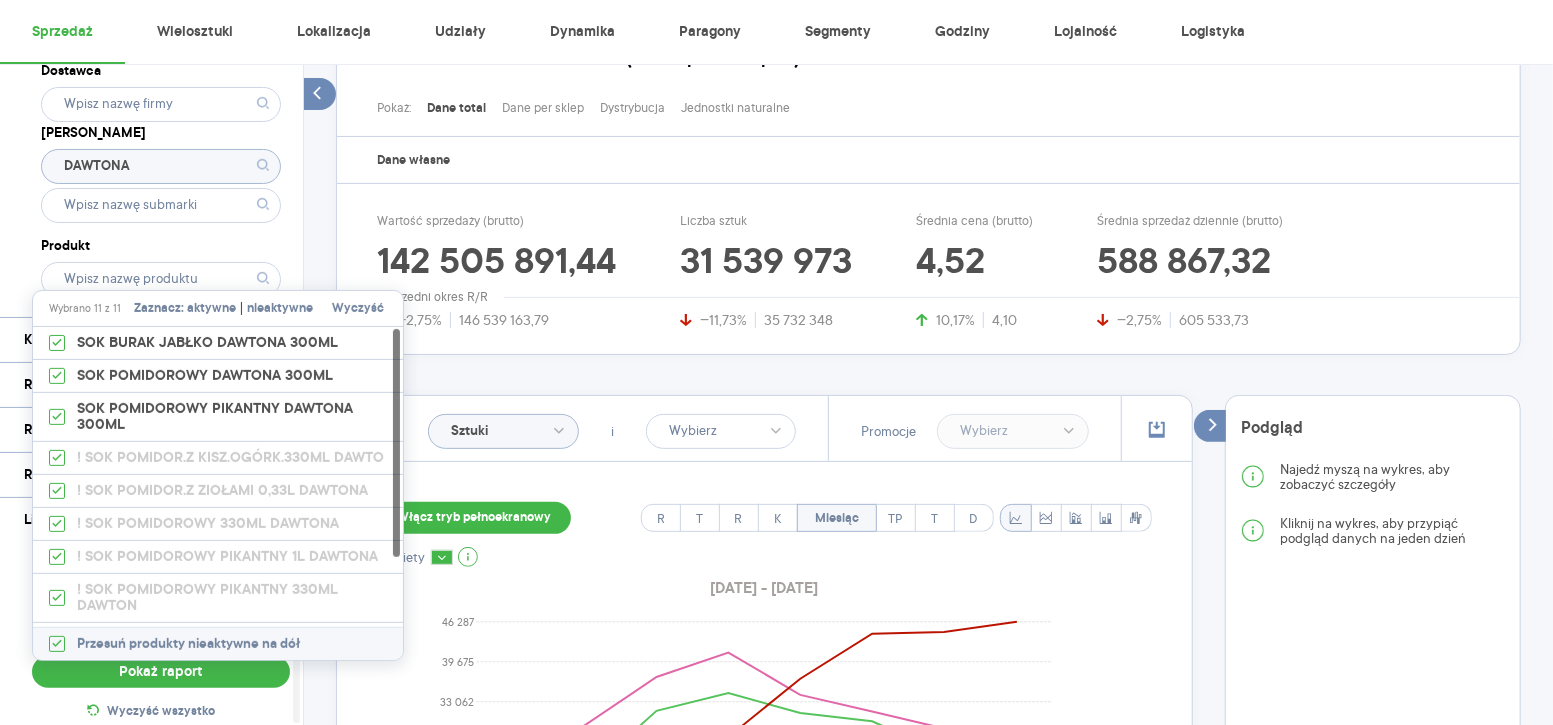 click on "Dostawca [PERSON_NAME] Produkt" at bounding box center (161, 177) 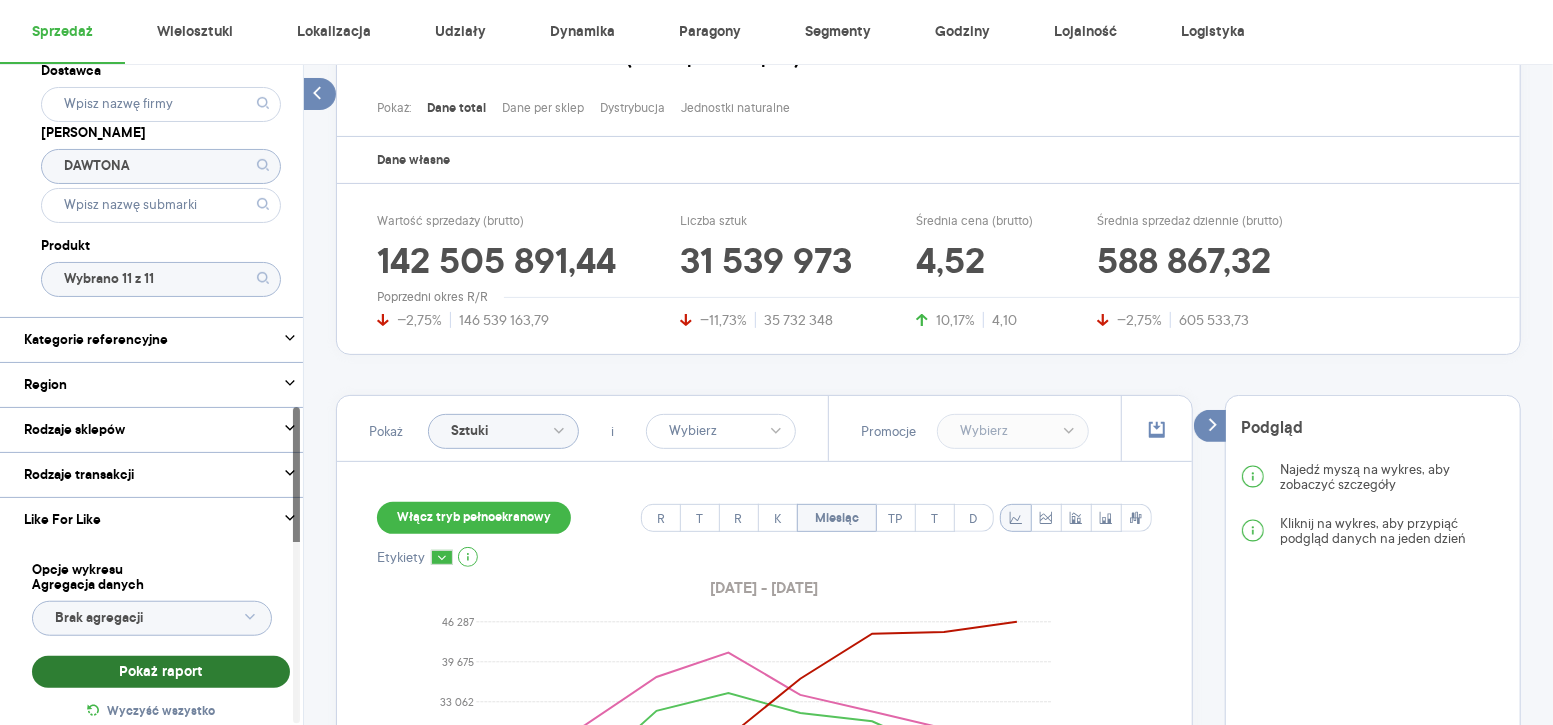 click on "Pokaż raport" at bounding box center (161, 672) 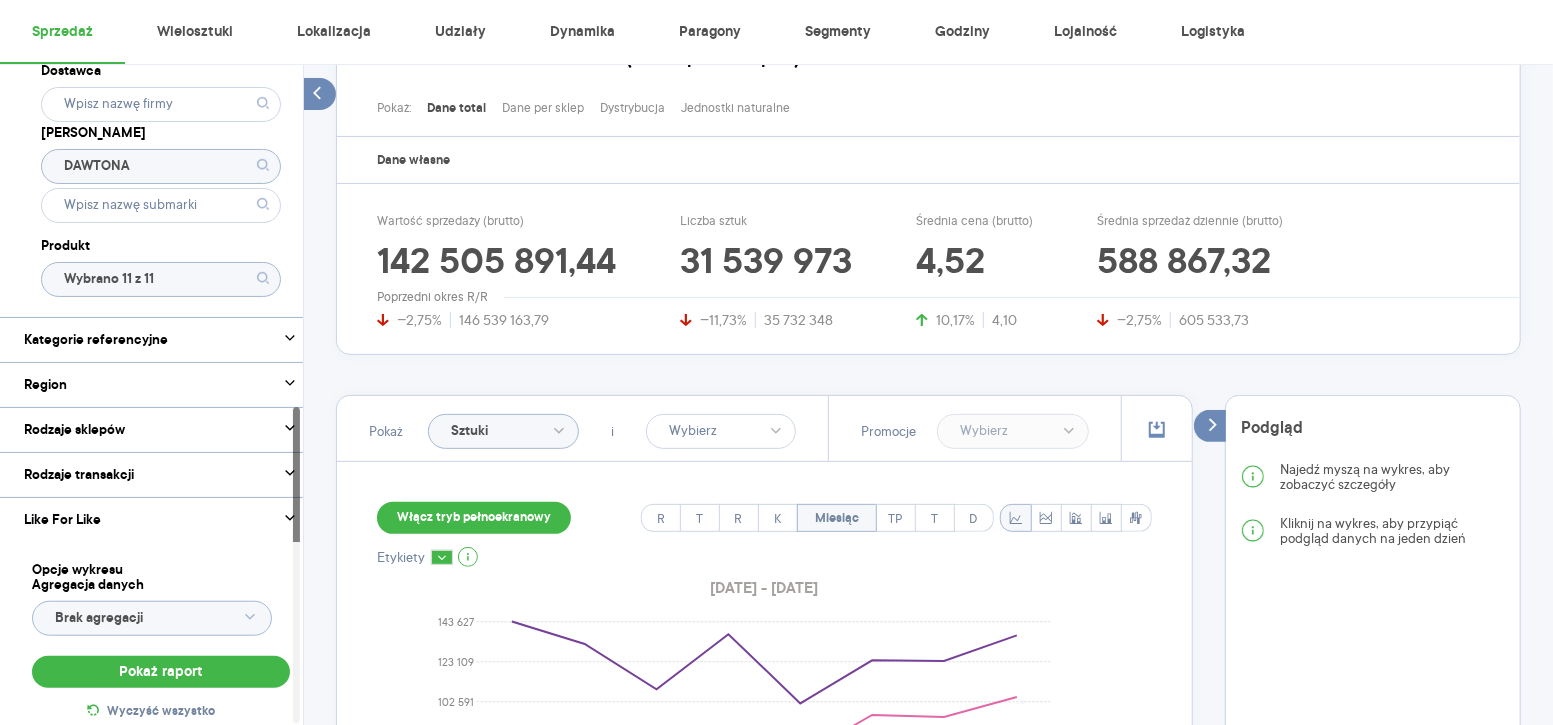 click on "Włącz tryb pełnoekranowy" at bounding box center [474, 518] 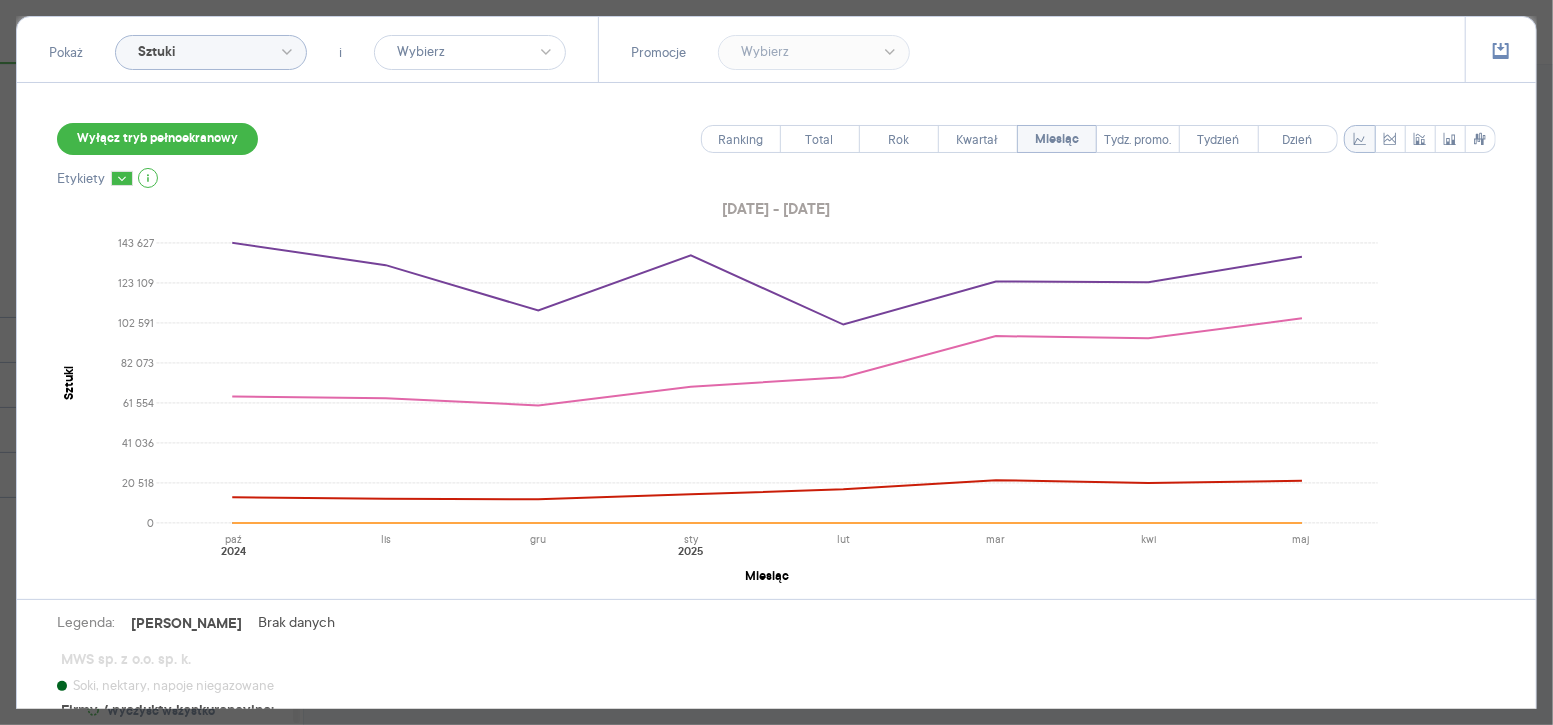 scroll, scrollTop: 185, scrollLeft: 0, axis: vertical 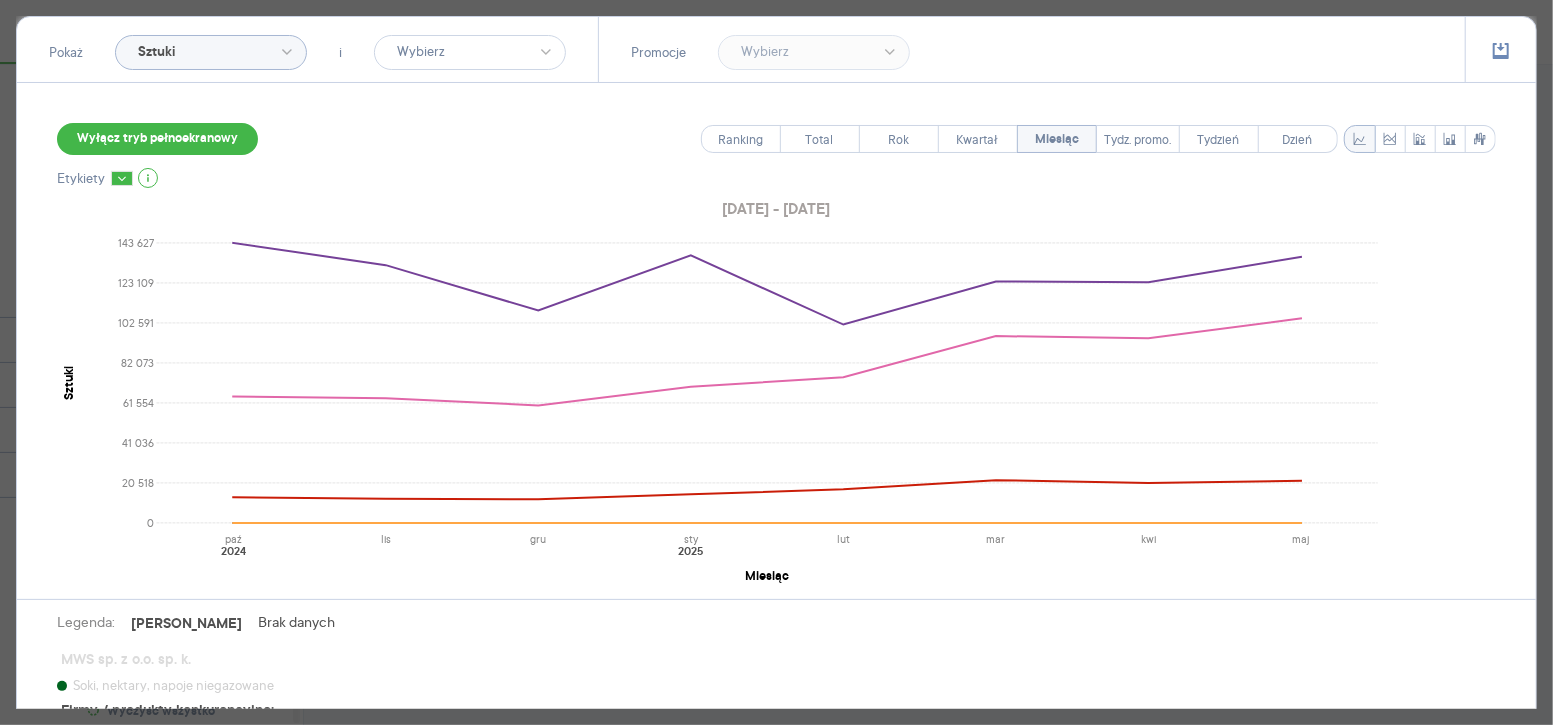 click on "Wyłącz tryb pełnoekranowy" at bounding box center [157, 139] 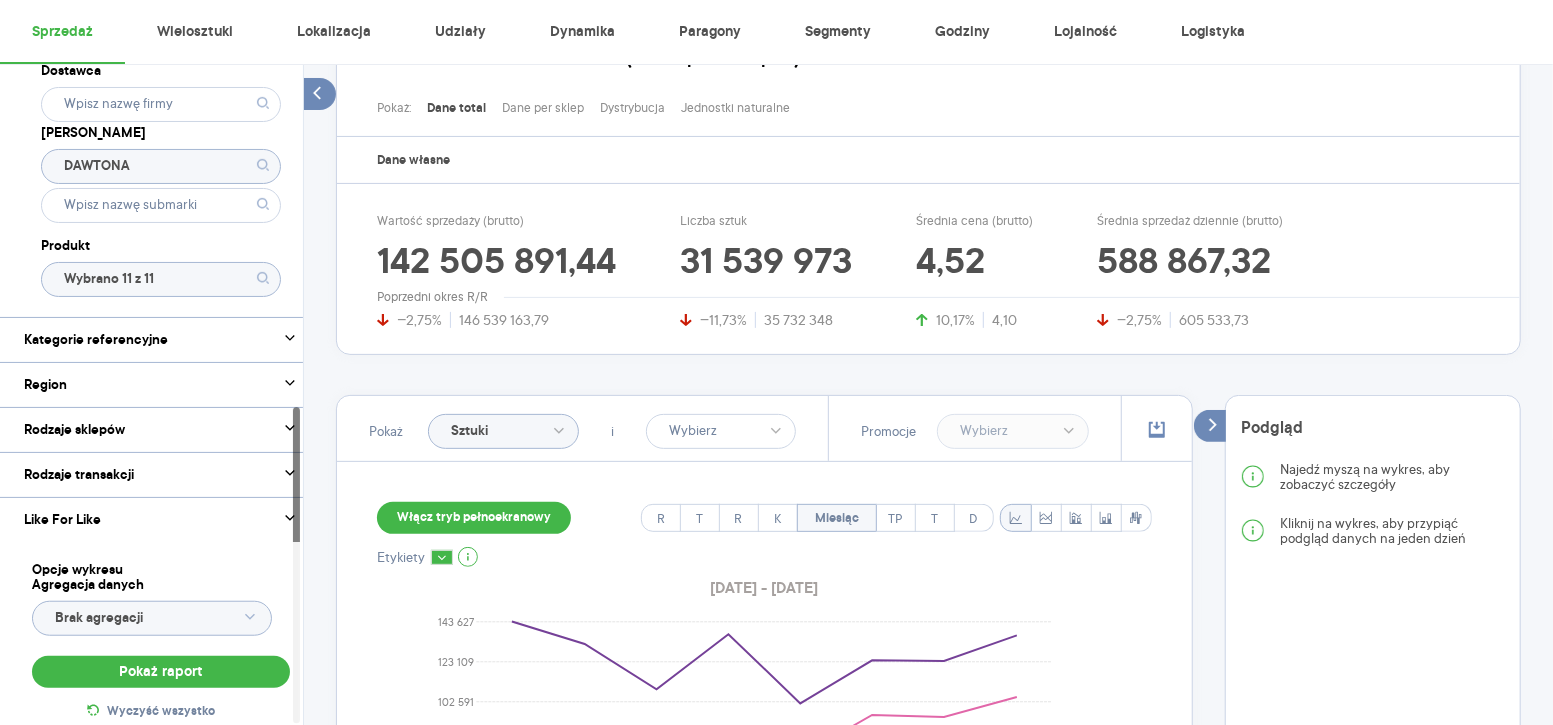 scroll, scrollTop: 590, scrollLeft: 0, axis: vertical 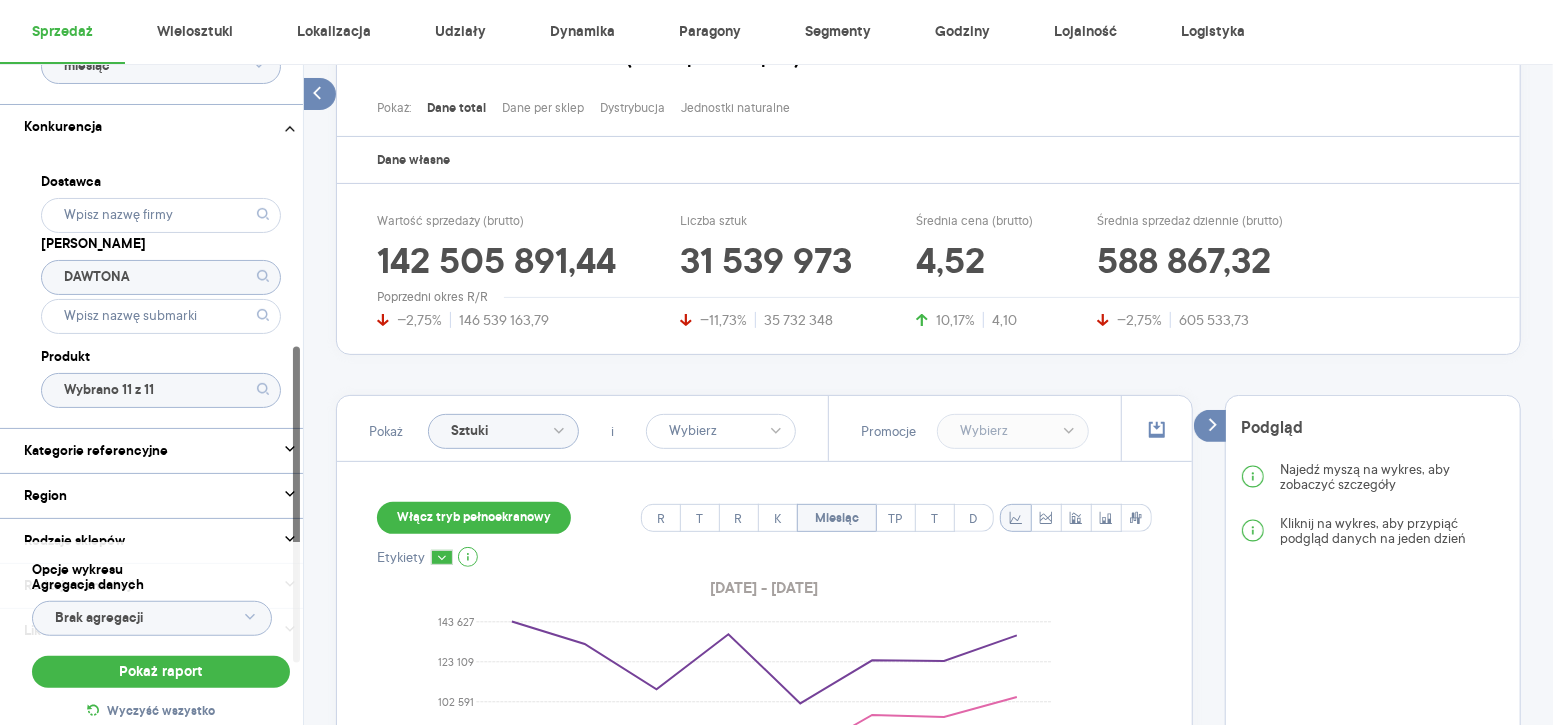click 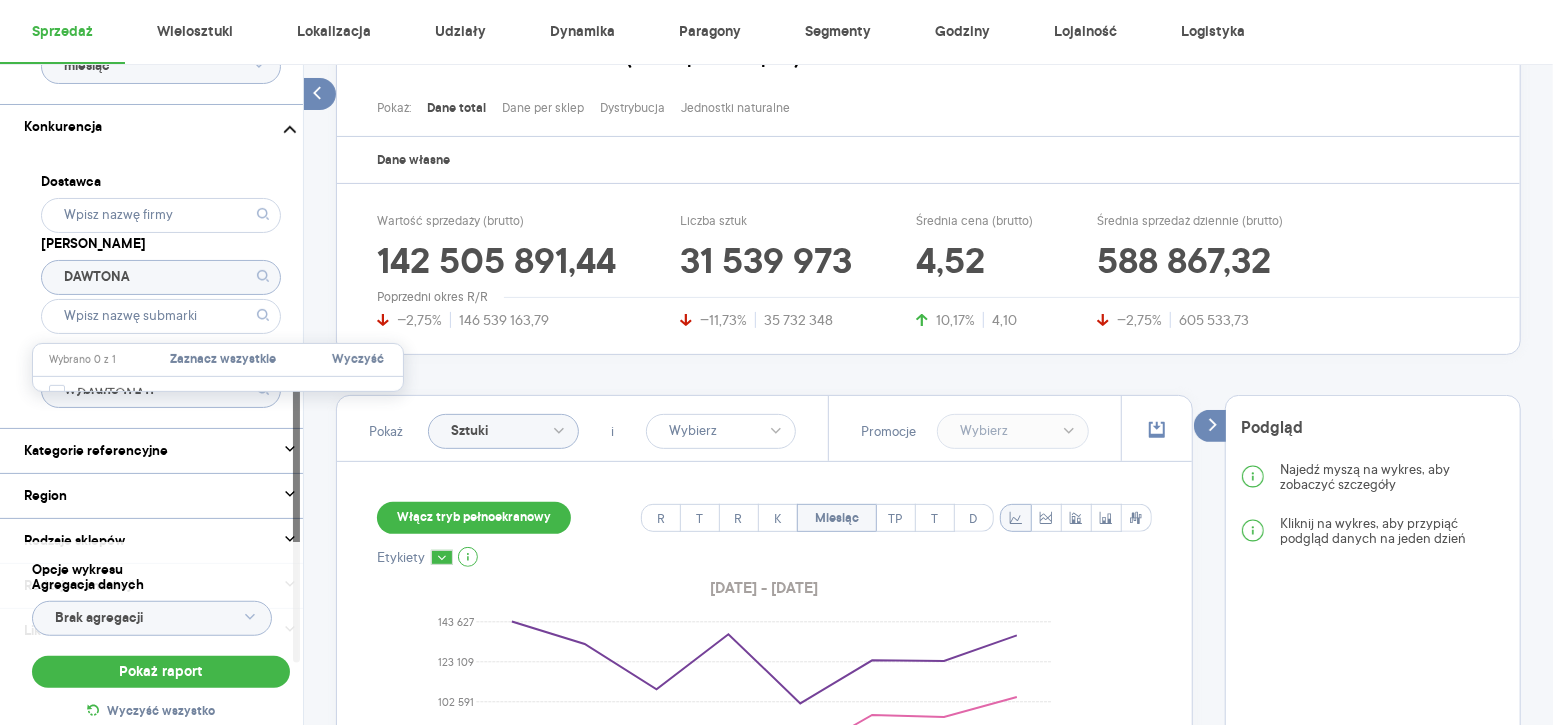 click on "DAWTONA" 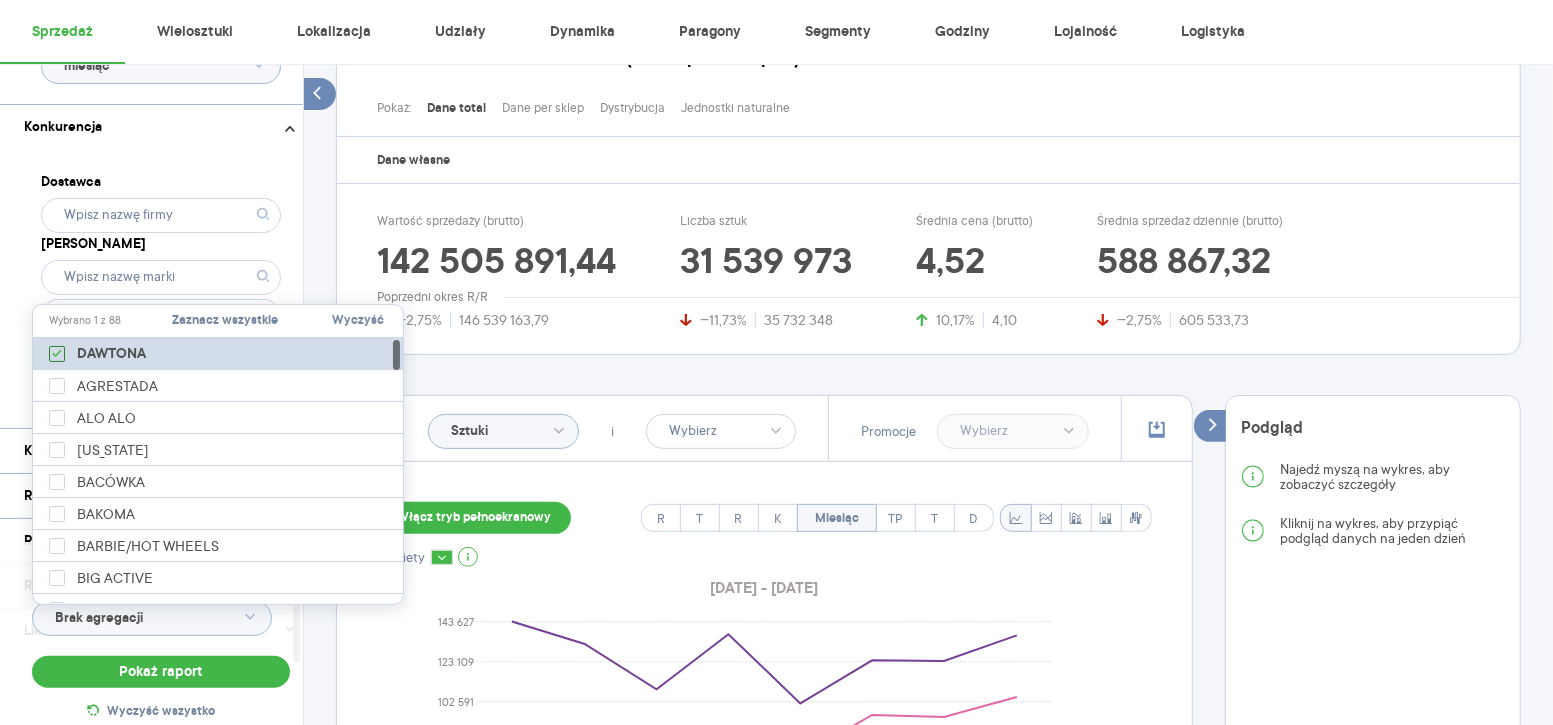click 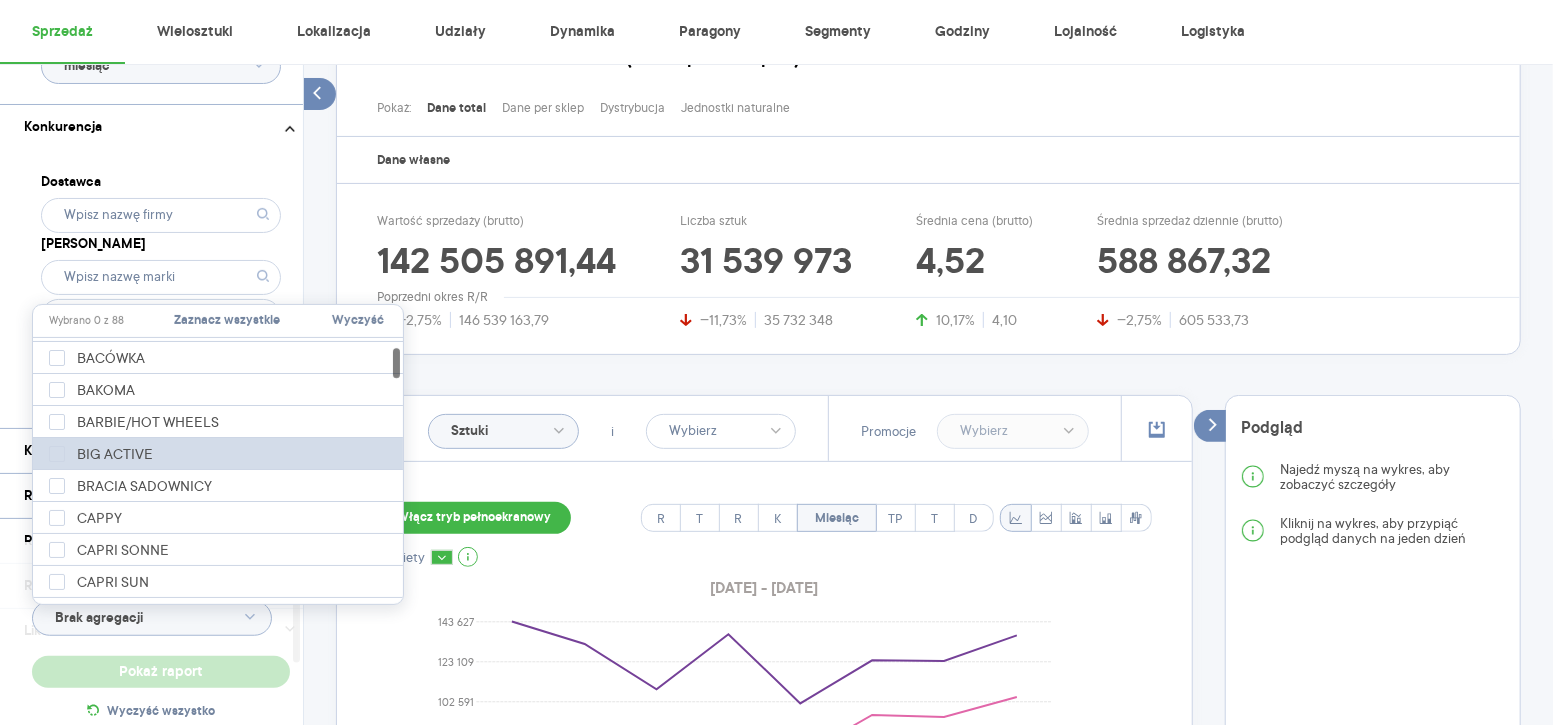 type on "Wybrano 11 z 522" 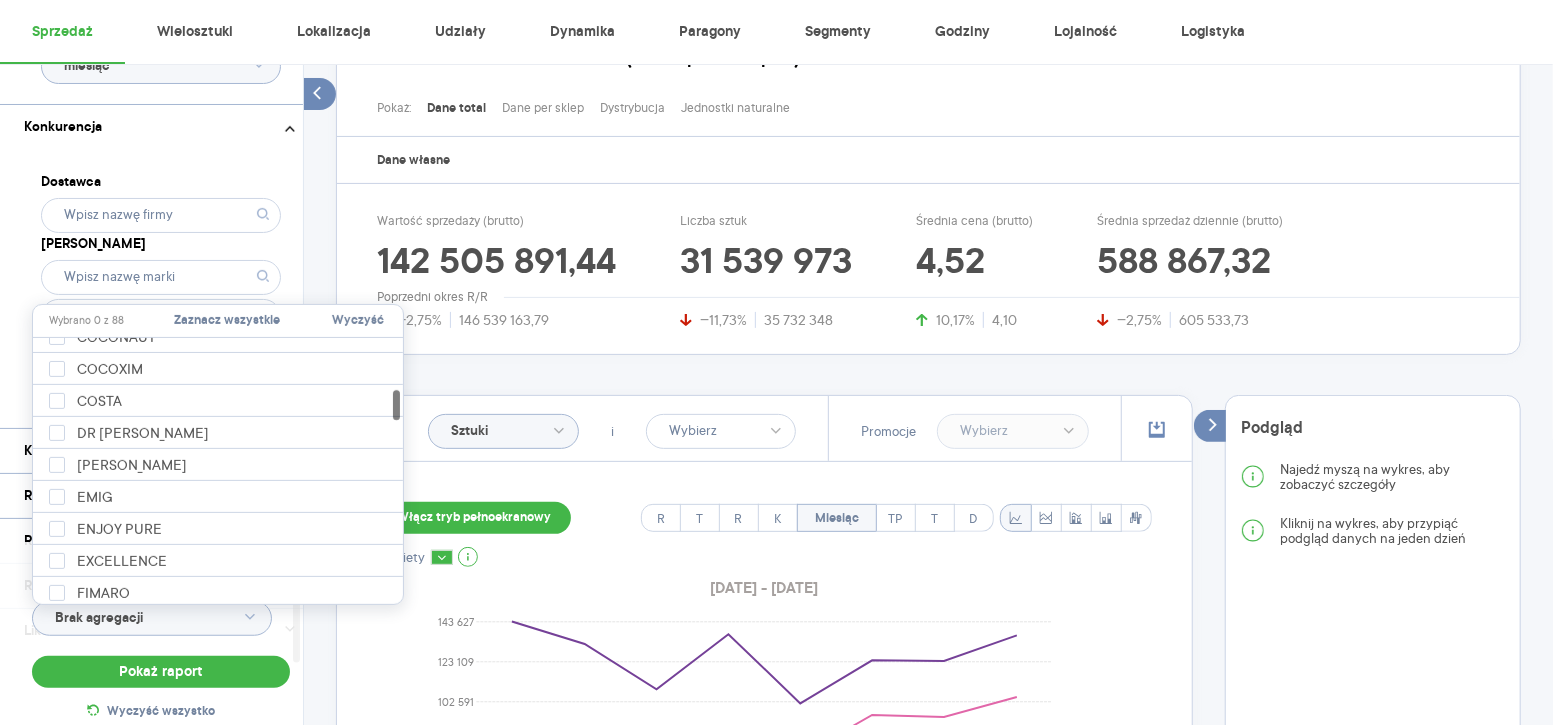 scroll, scrollTop: 554, scrollLeft: 0, axis: vertical 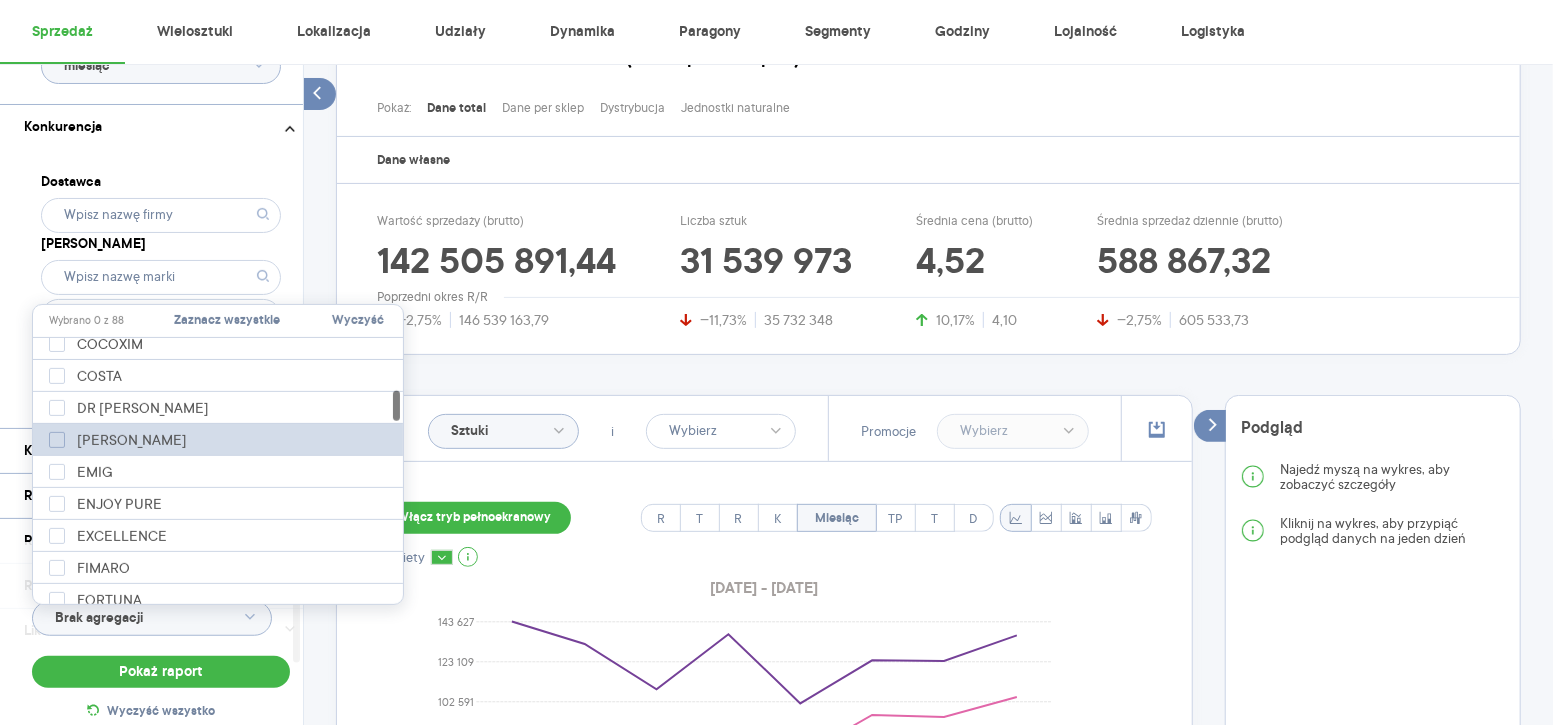 click at bounding box center [57, 440] 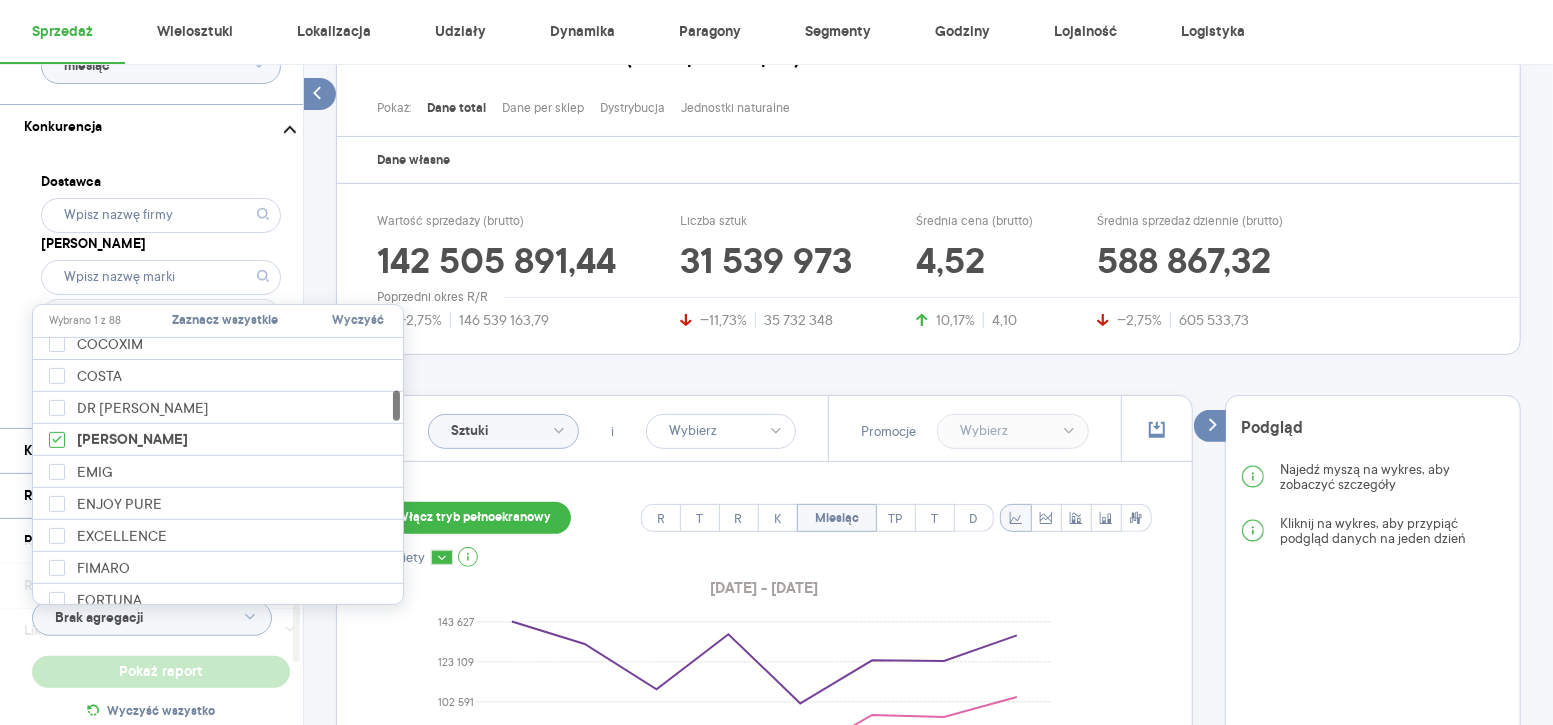 type 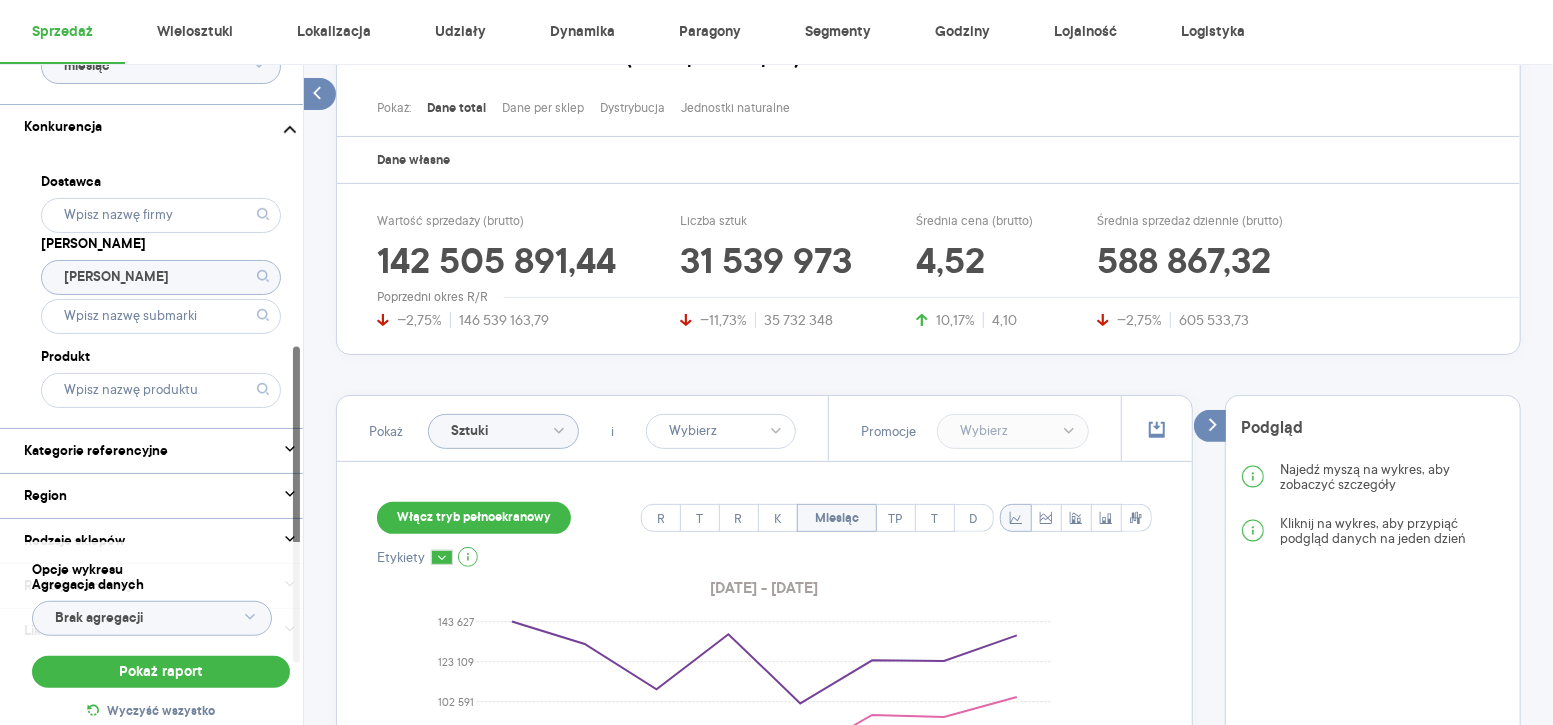 click 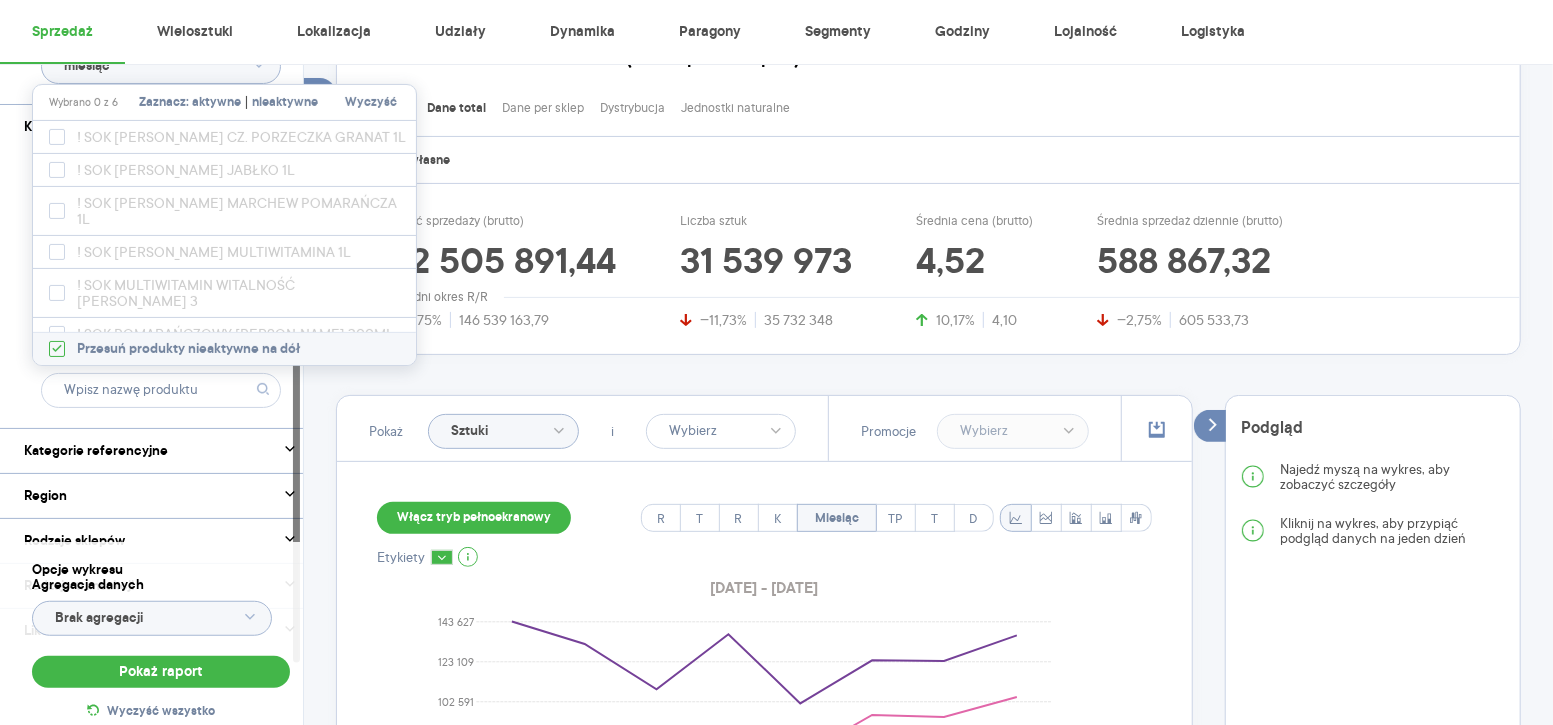 click on "aktywne" at bounding box center (216, 103) 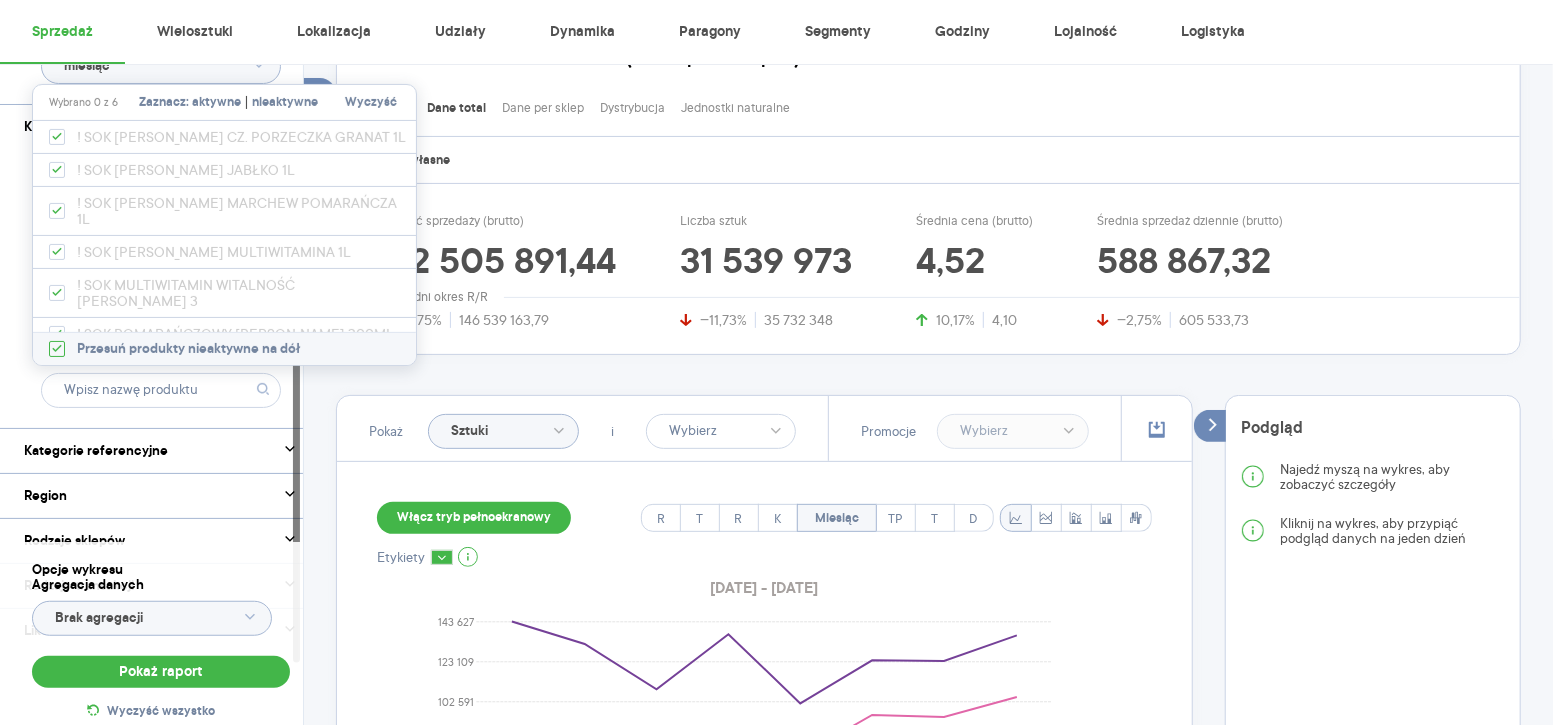 checkbox on "true" 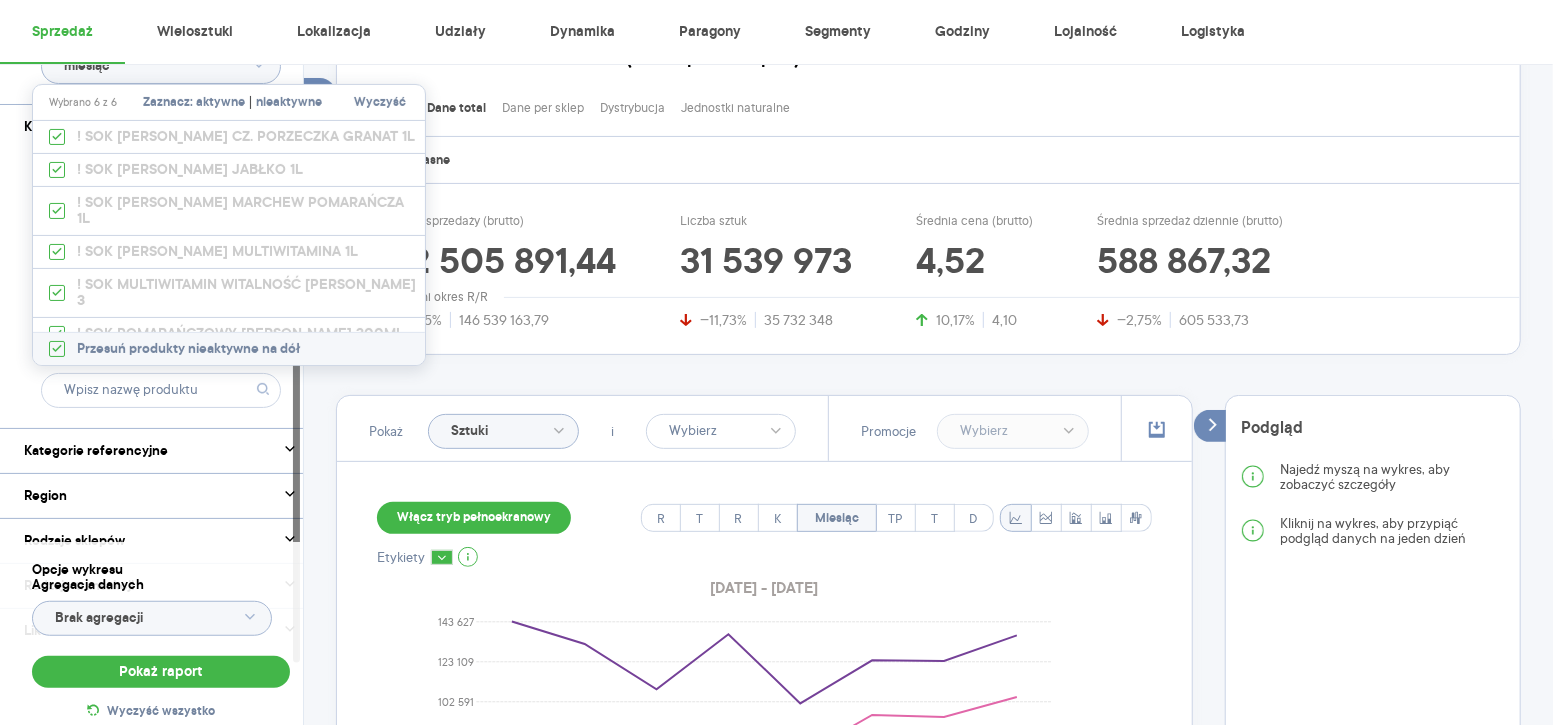 click on "aktywne" at bounding box center [220, 103] 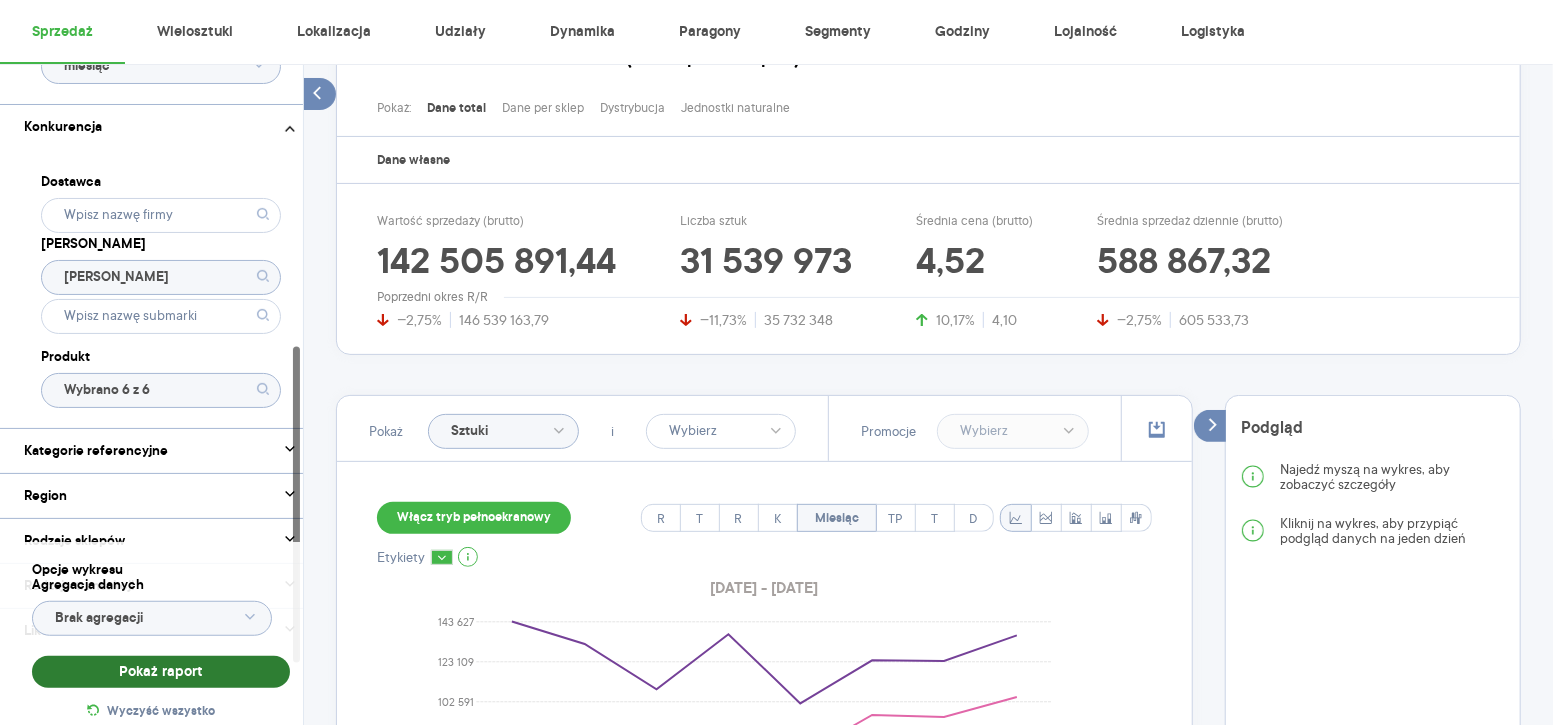 click on "Pokaż raport" at bounding box center (161, 672) 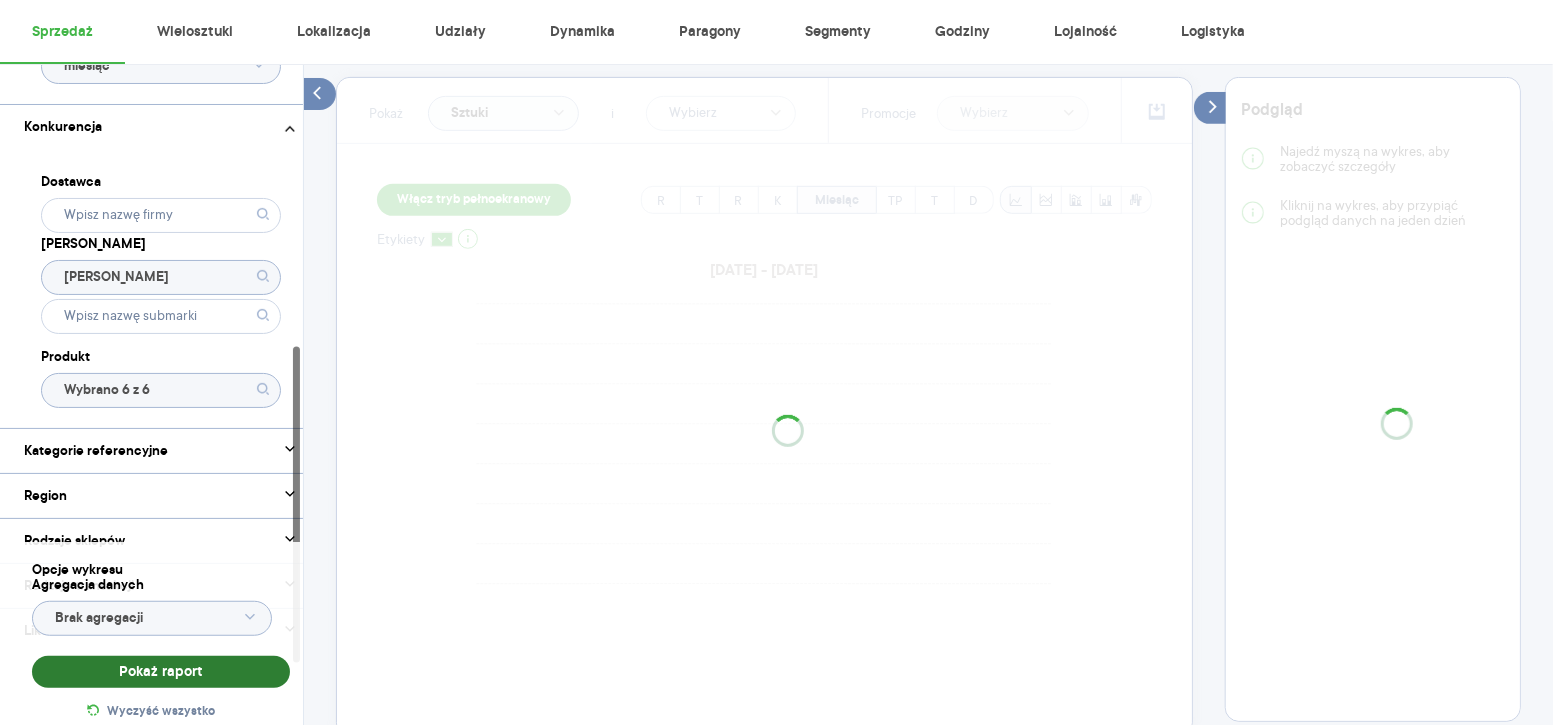 scroll, scrollTop: 536, scrollLeft: 0, axis: vertical 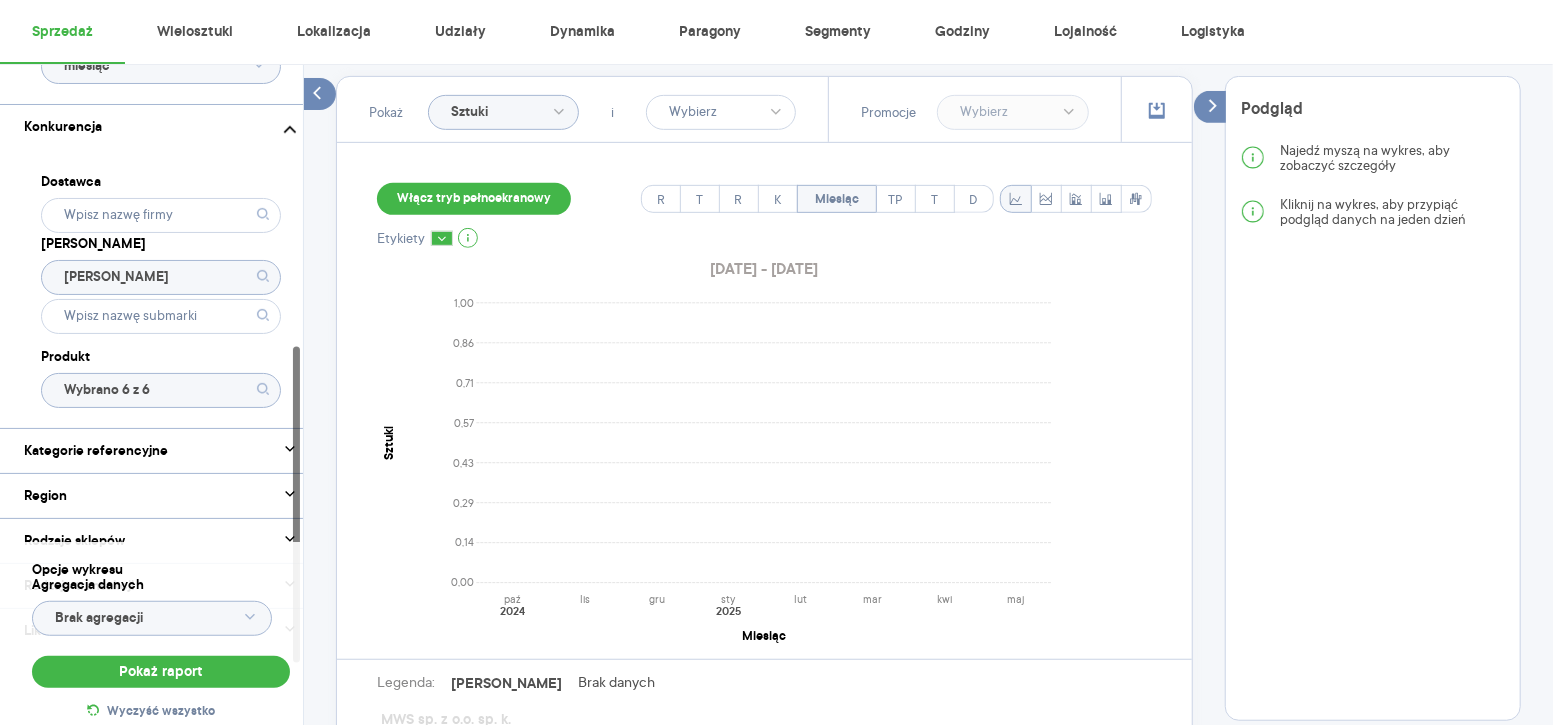 click on "[PERSON_NAME]" 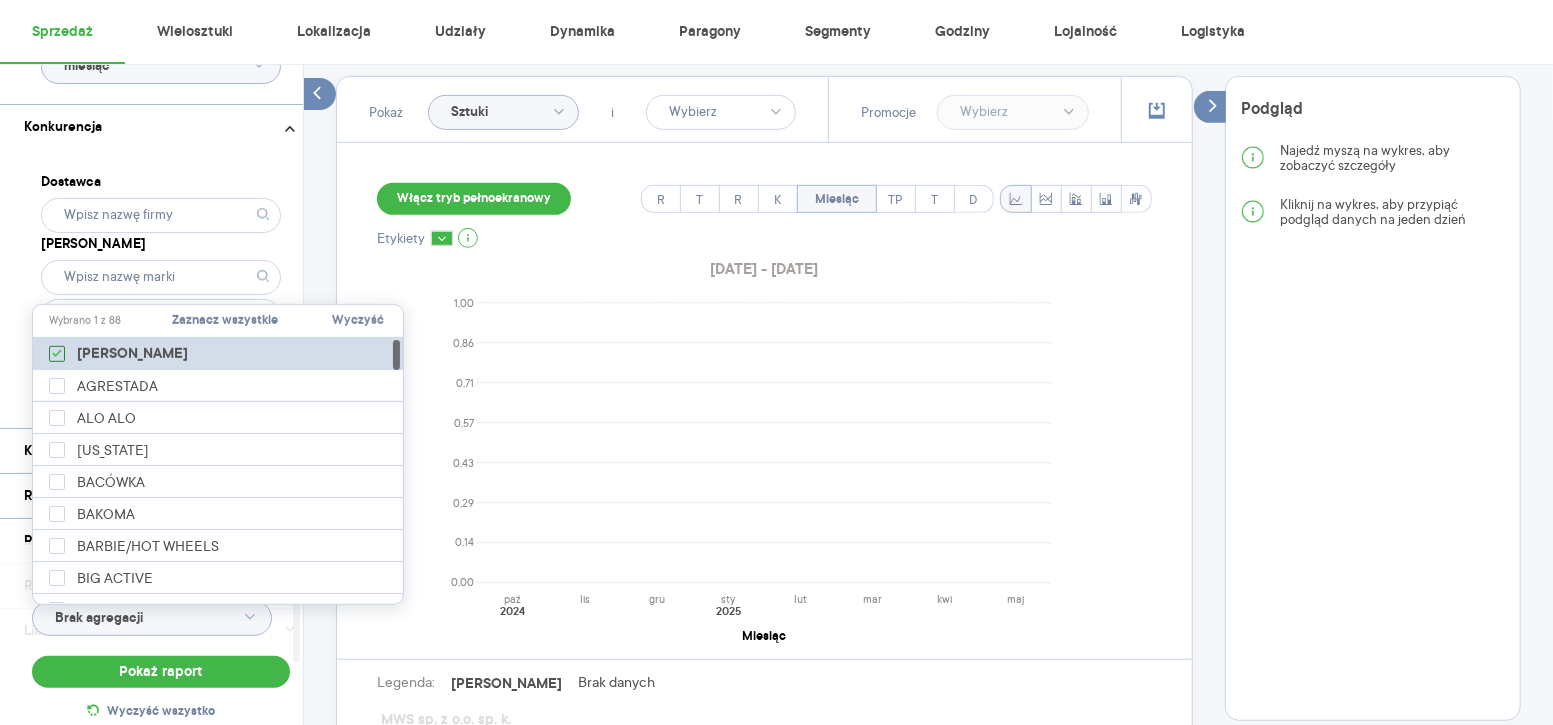 click 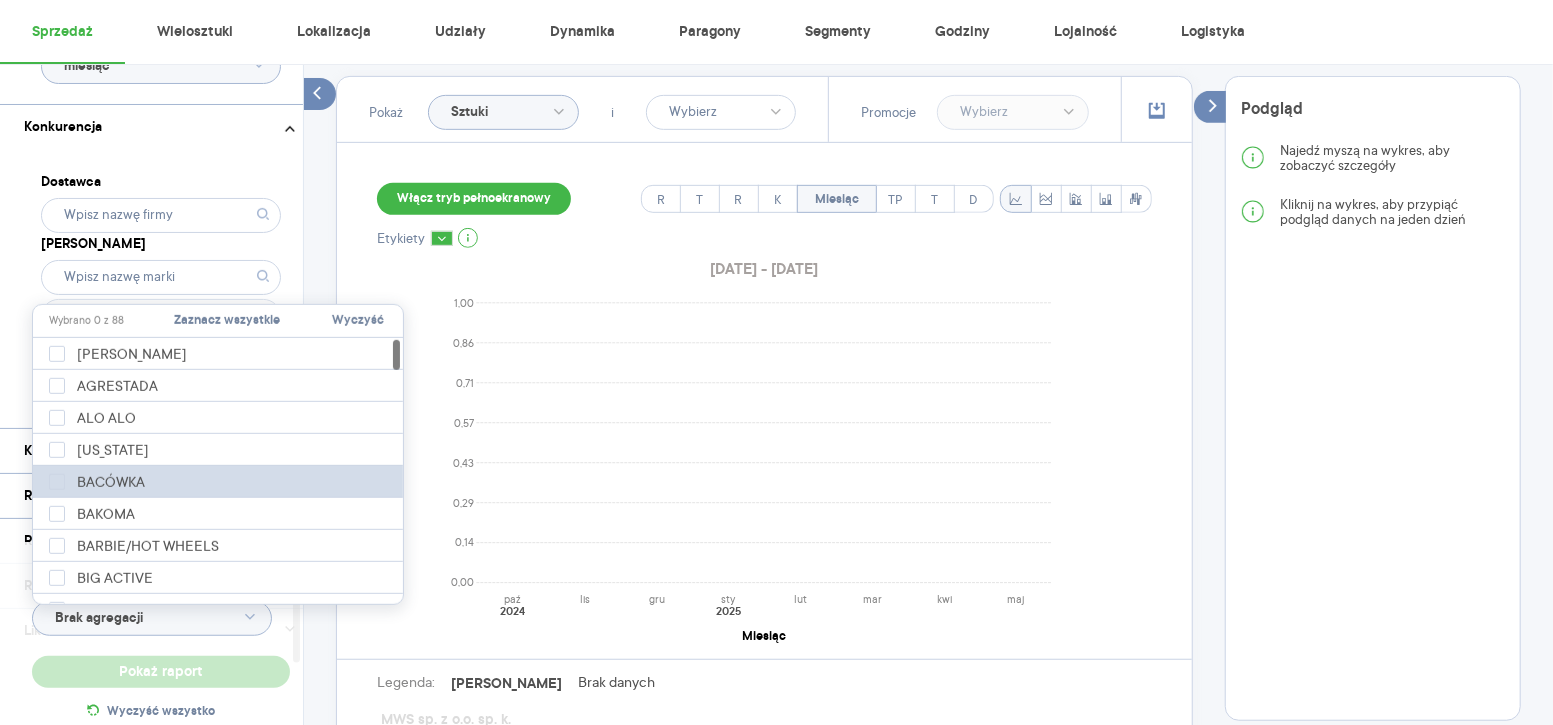 type on "Wybrano 6 z 522" 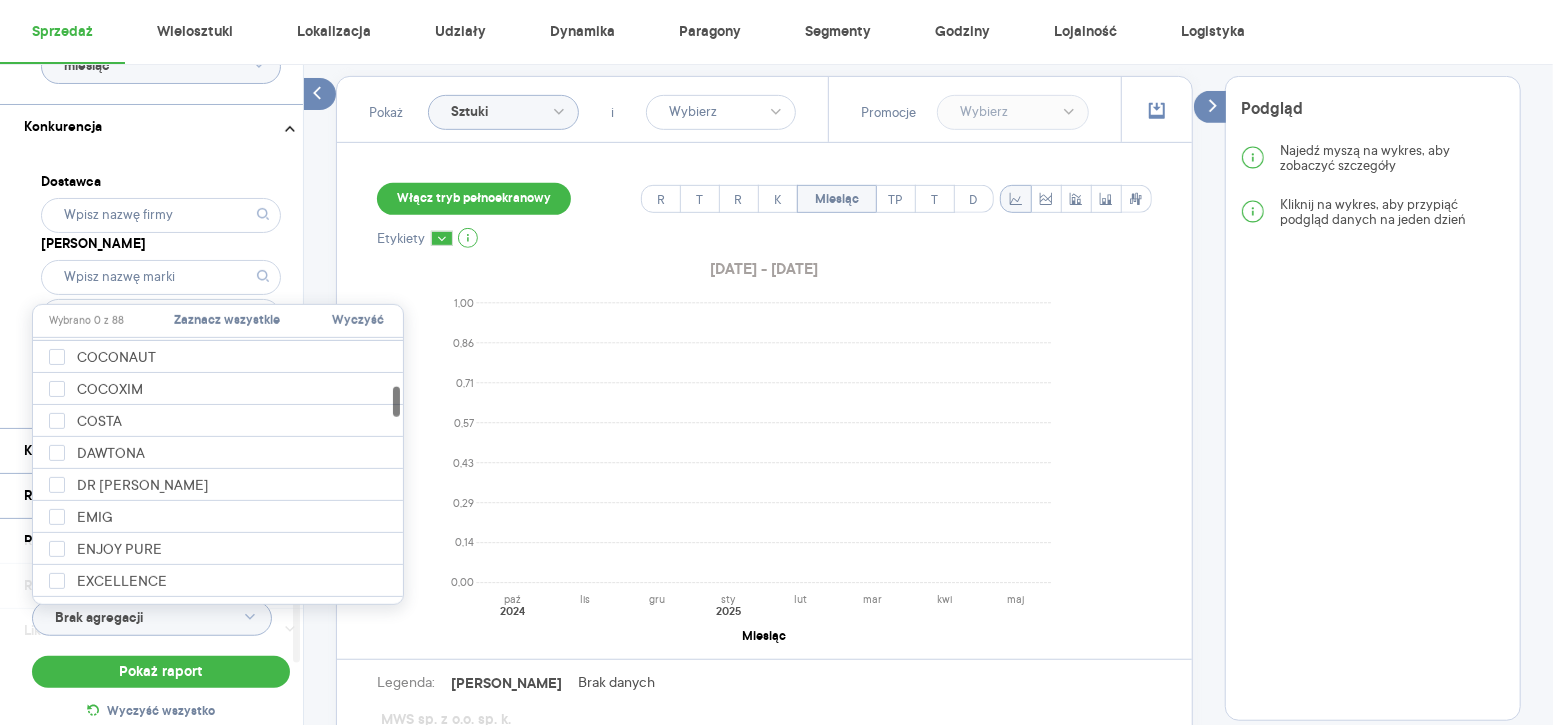scroll, scrollTop: 509, scrollLeft: 0, axis: vertical 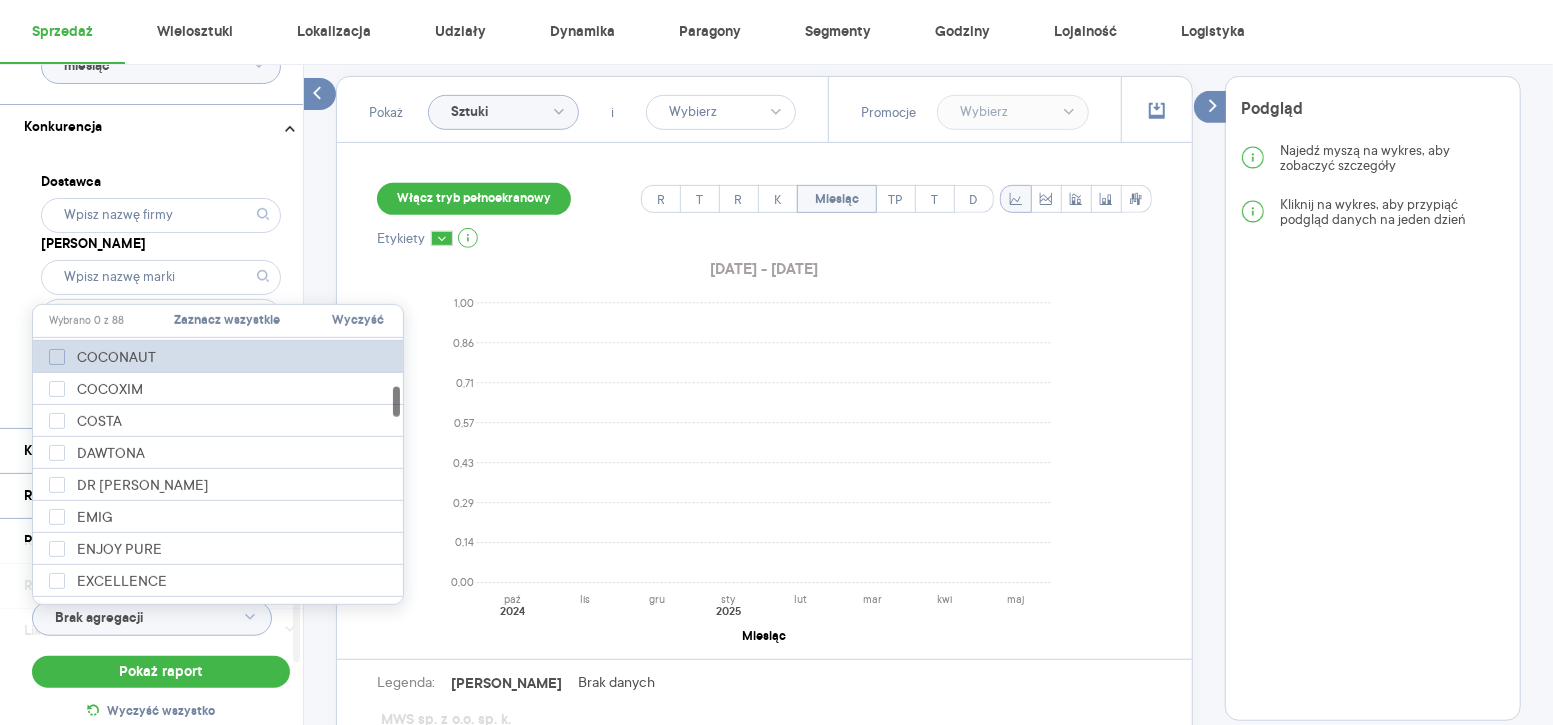 click 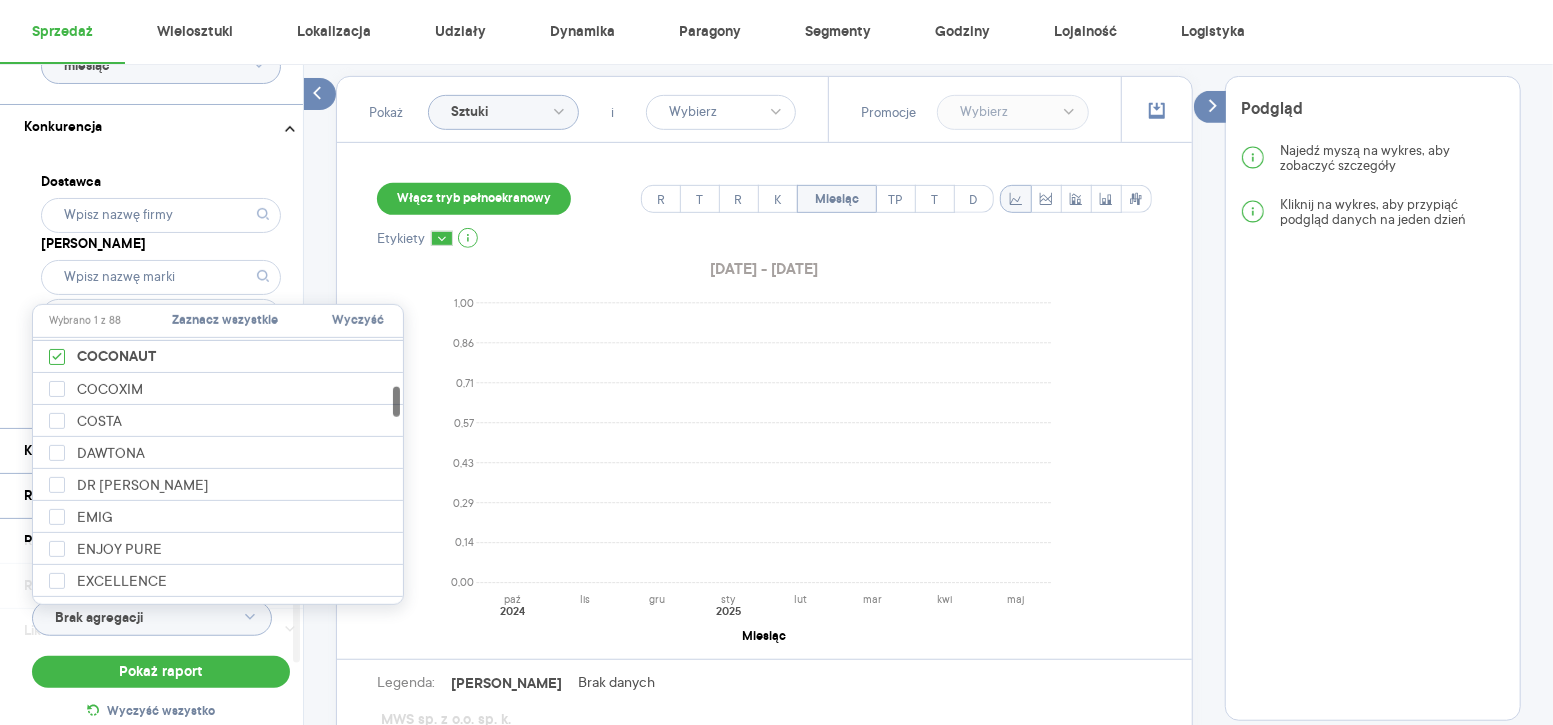 type 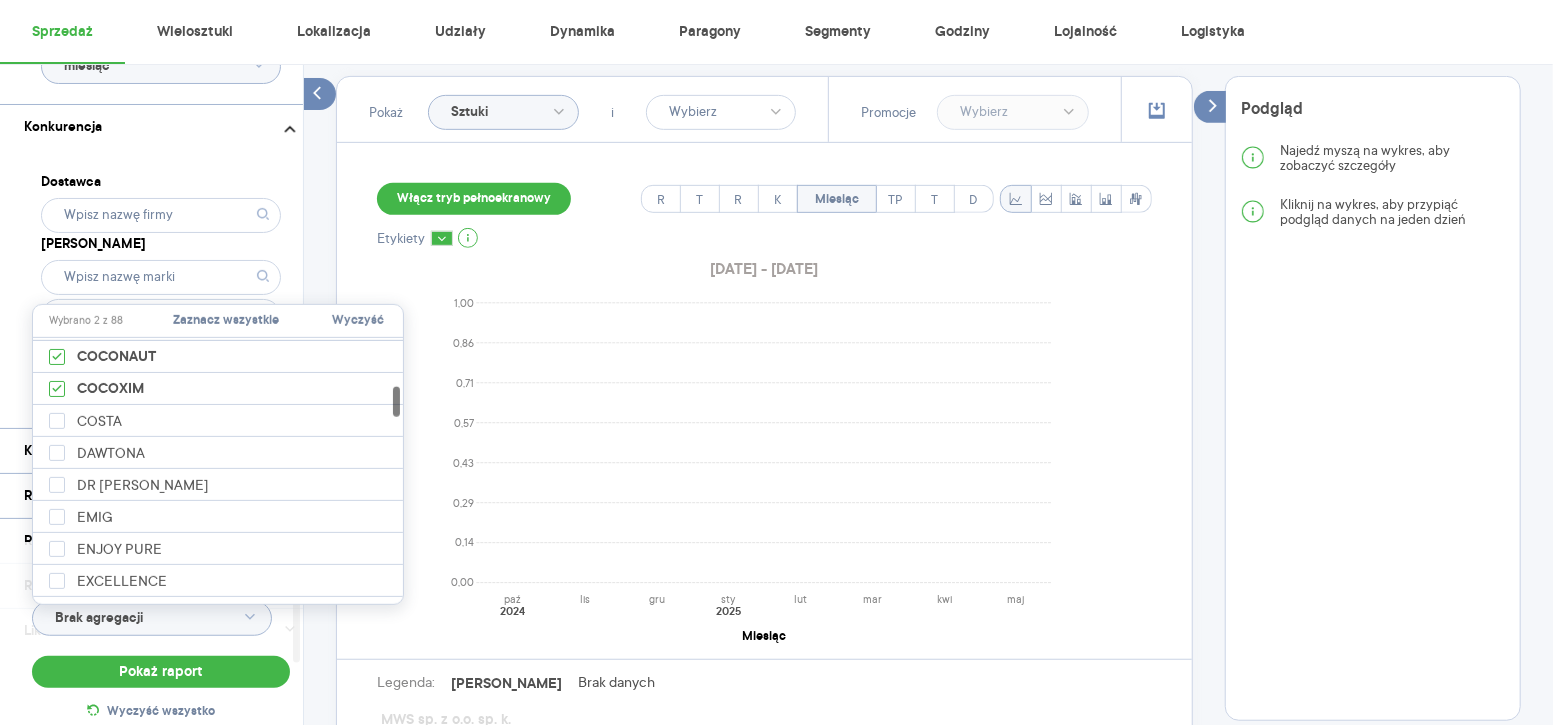 click on "Raporty Insights Eksport danych Nowość Baza wiedzy Nowość Aktualności e.pacut@maspex.com Wyloguj Sprzedaż Wielosztuki Lokalizacja Udziały Dynamika Paragony Segmenty Godziny Lojalność Logistyka Kategoria * Napoje Wybrano 1 z 8 Atrybuty Pokaż atrybuty Marka Produkt Pokaż hierarchię Przedział czasu 2024.10.01 - 2025.05.30 Agregacja czasowa miesiąc Konkurencja Dostawca Marka Produkt Kategorie referencyjne Region Rodzaje sklepów Rodzaje transakcji Wszystkie Like For Like Uwzględnij LFL Opcje wykresu Agregacja danych Brak agregacji Pokaż raport Wyczyść wszystko Sprzedaż Podsumowanie - dane własne  (MWS sp. z o.o. sp. k.) Pokaż: Dane total Dane per sklep Dystrybucja Jednostki naturalne Dane własne Wartość sprzedaży (brutto) 142 505 891,44 −2,75% 146 539 163,79 Liczba sztuk 31 539 973 −11,73% 35 732 348 Średnia cena (brutto) 4,52 10,17% 4,10 Średnia sprzedaż dziennie (brutto) 588 867,32 −2,75% 605 533,73 Poprzedni okres R/R Pokaż Sztuki i Promocje Włącz tryb pełnoekranowy R T R" at bounding box center [776, -174] 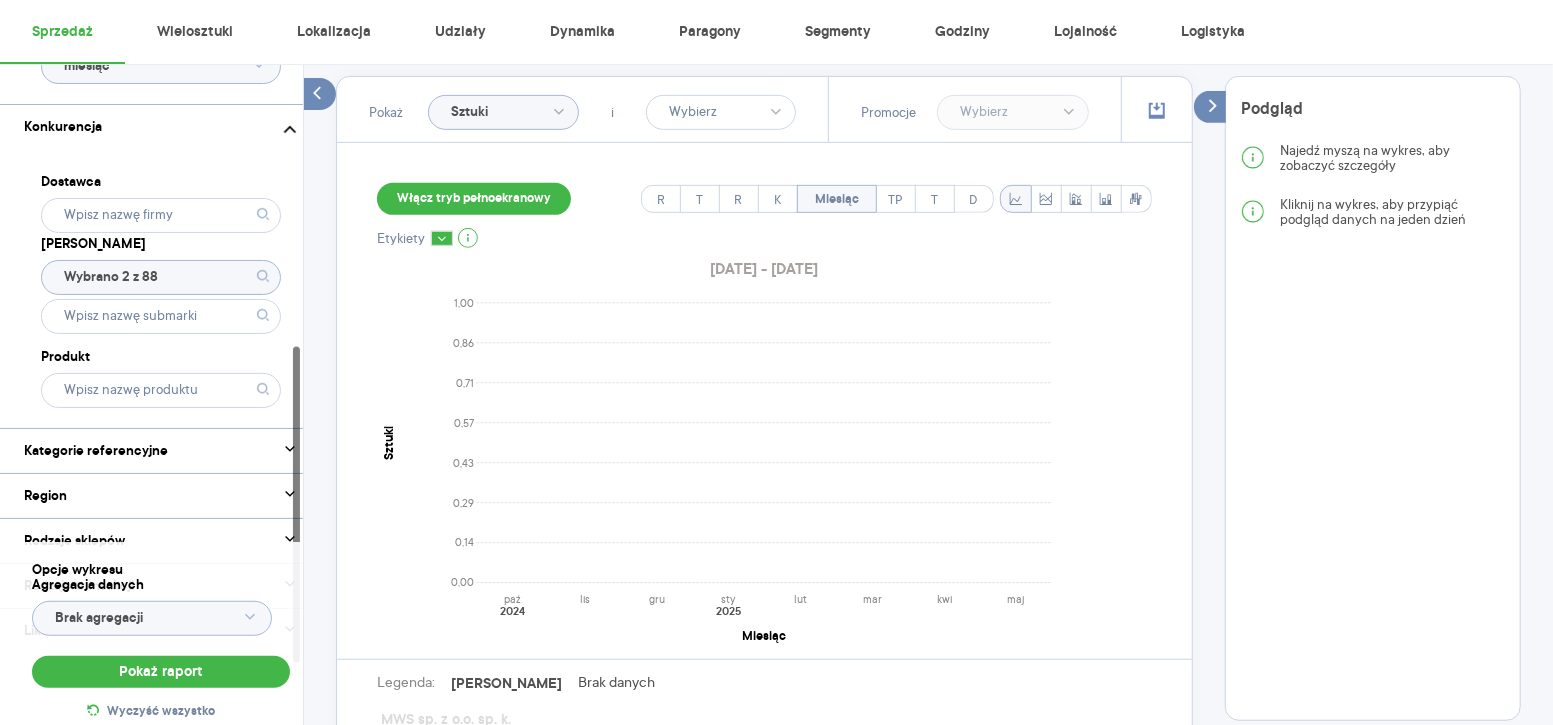 click 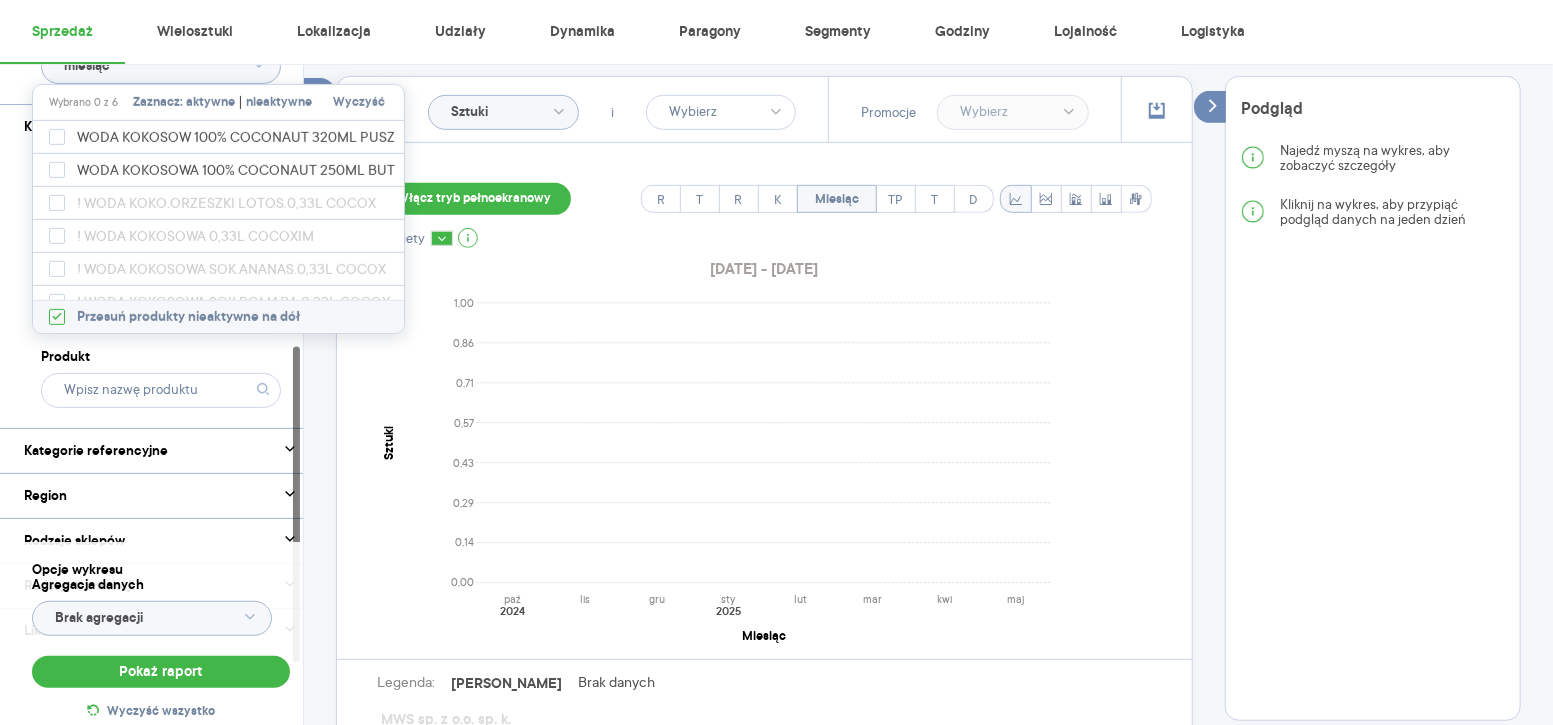 click on "nieaktywne" at bounding box center [279, 103] 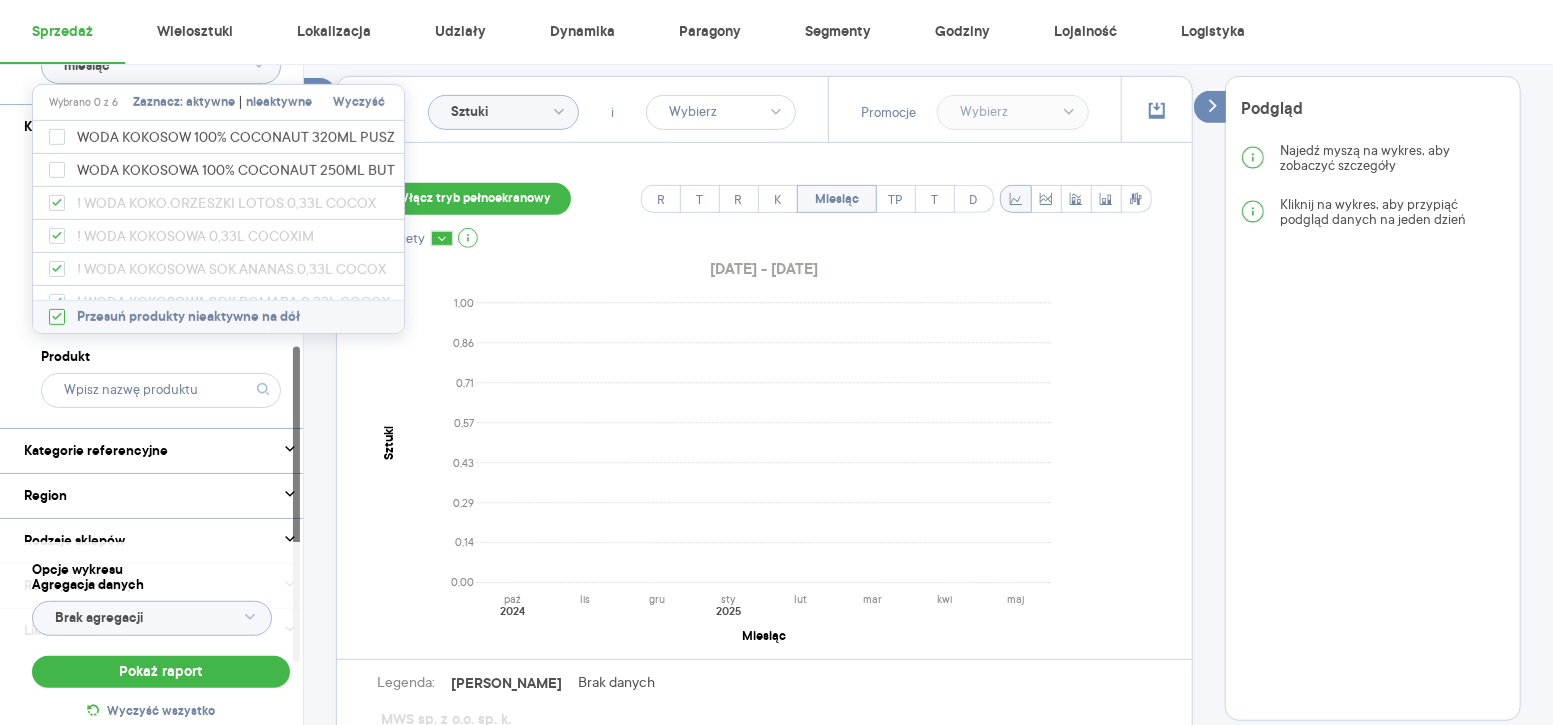 checkbox on "true" 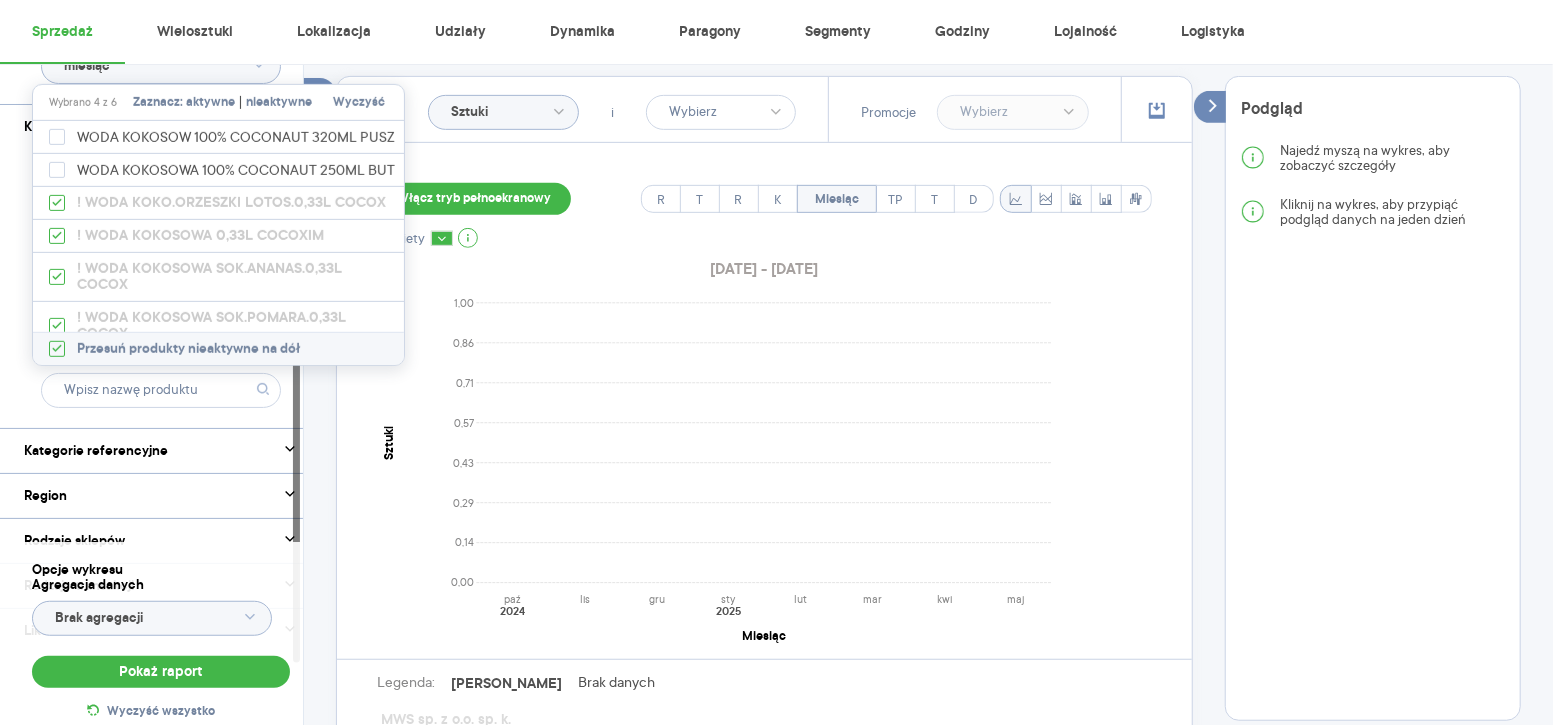 click on "aktywne" at bounding box center [210, 103] 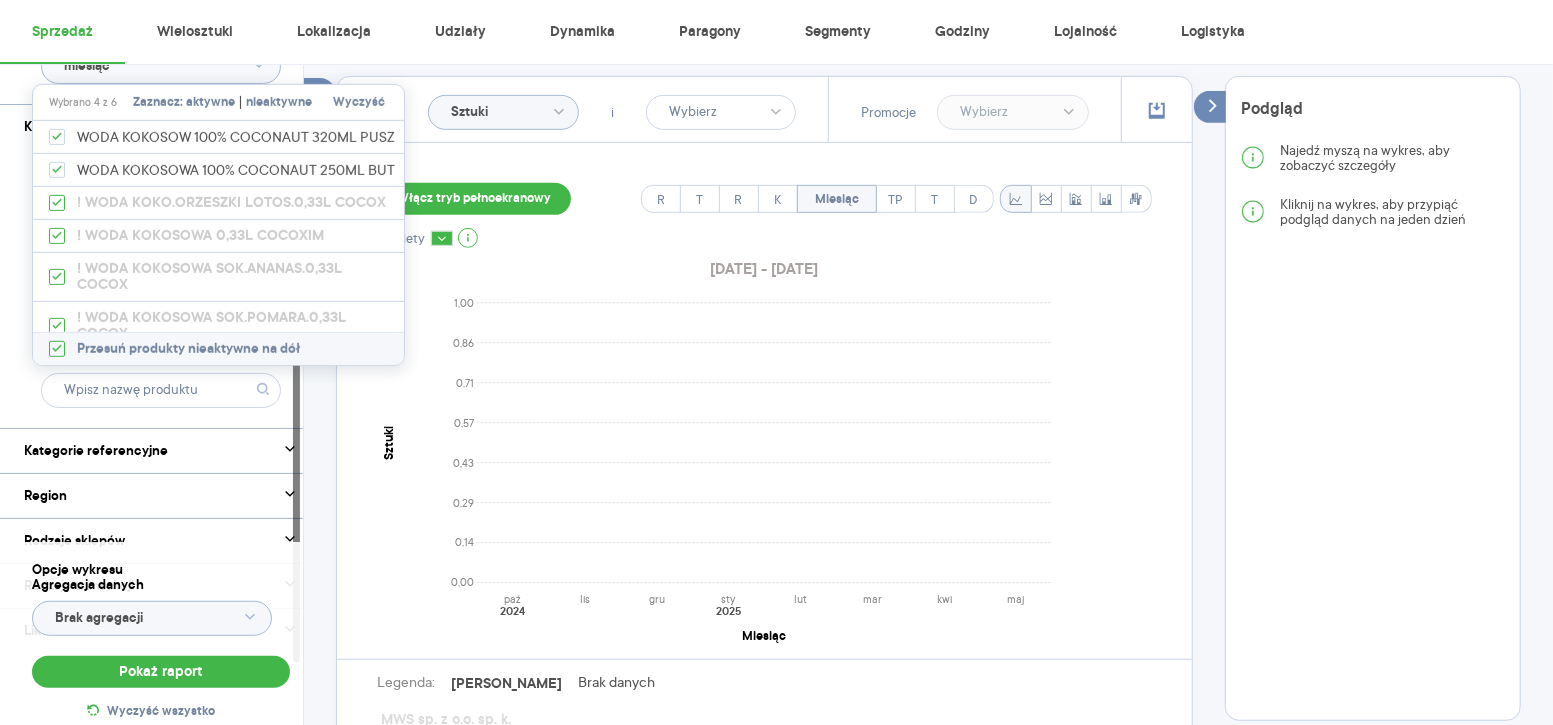 checkbox on "true" 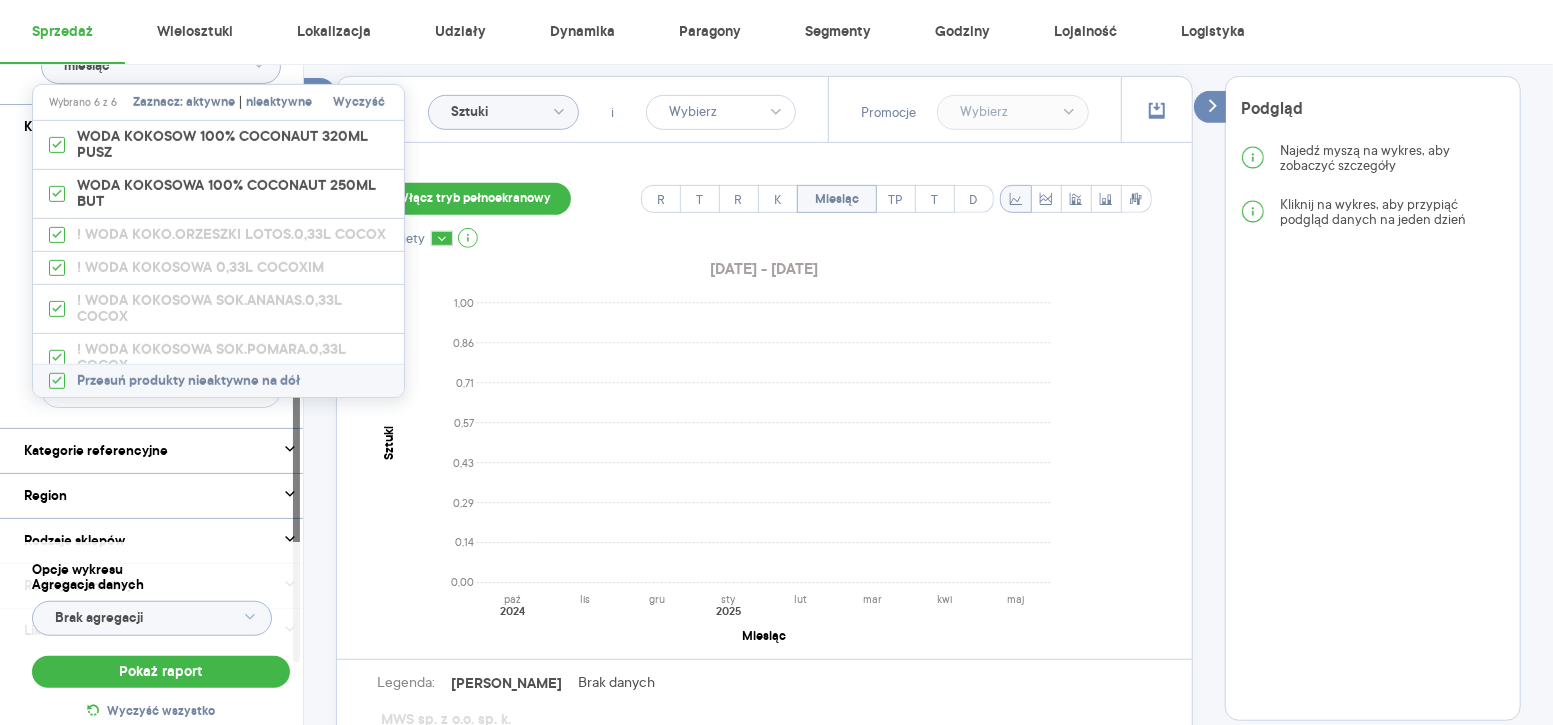 click on "Dostawca [PERSON_NAME] 2 z 88 Produkt" at bounding box center (161, 288) 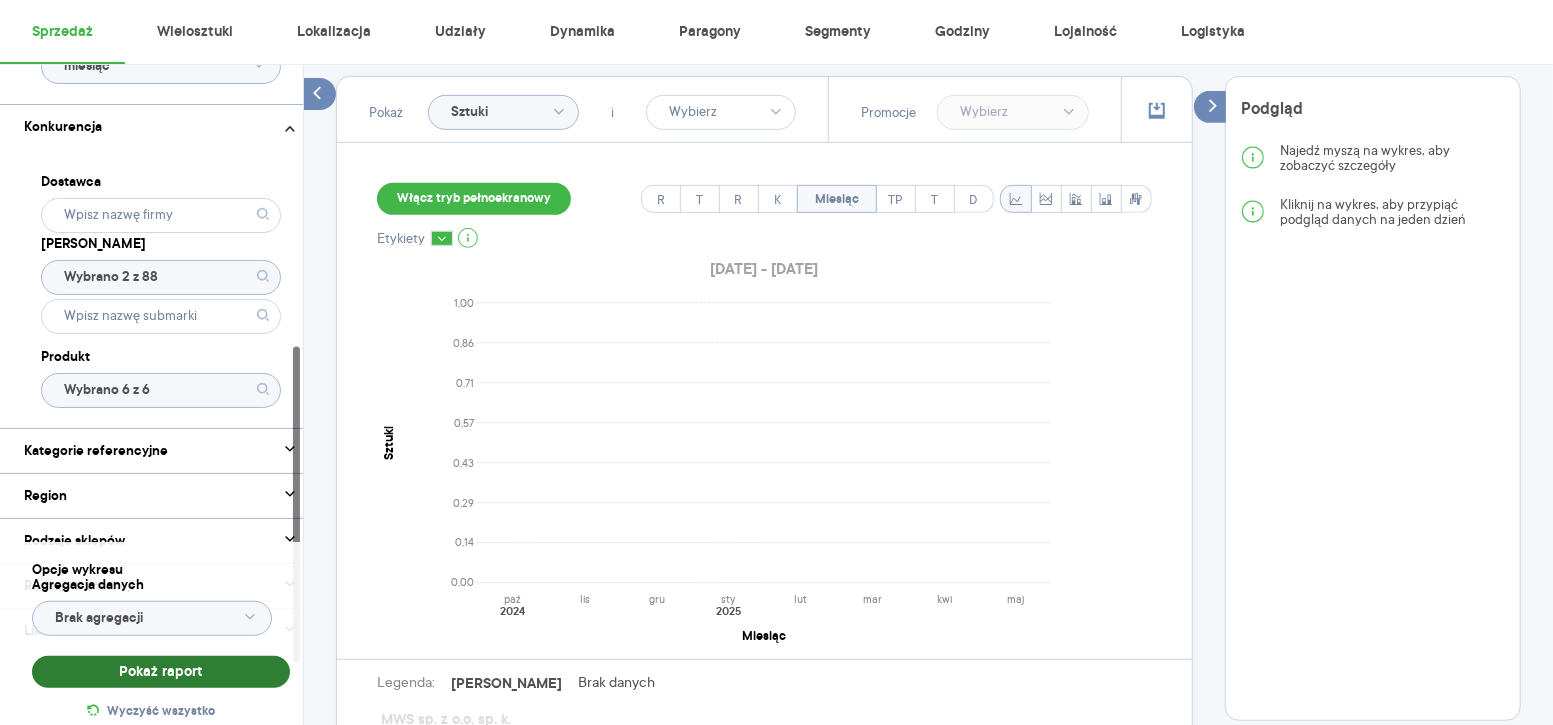 click on "Pokaż raport" at bounding box center (161, 672) 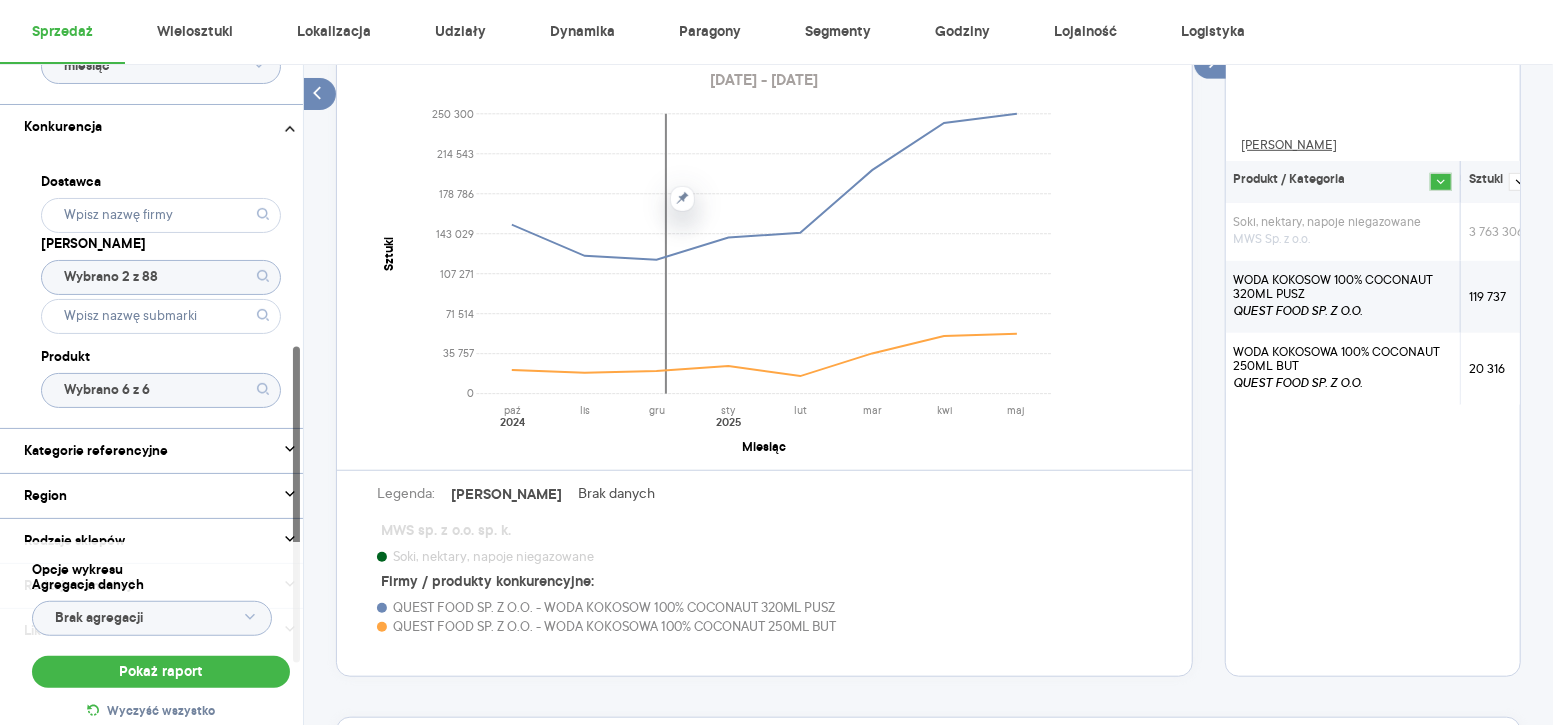 scroll, scrollTop: 726, scrollLeft: 0, axis: vertical 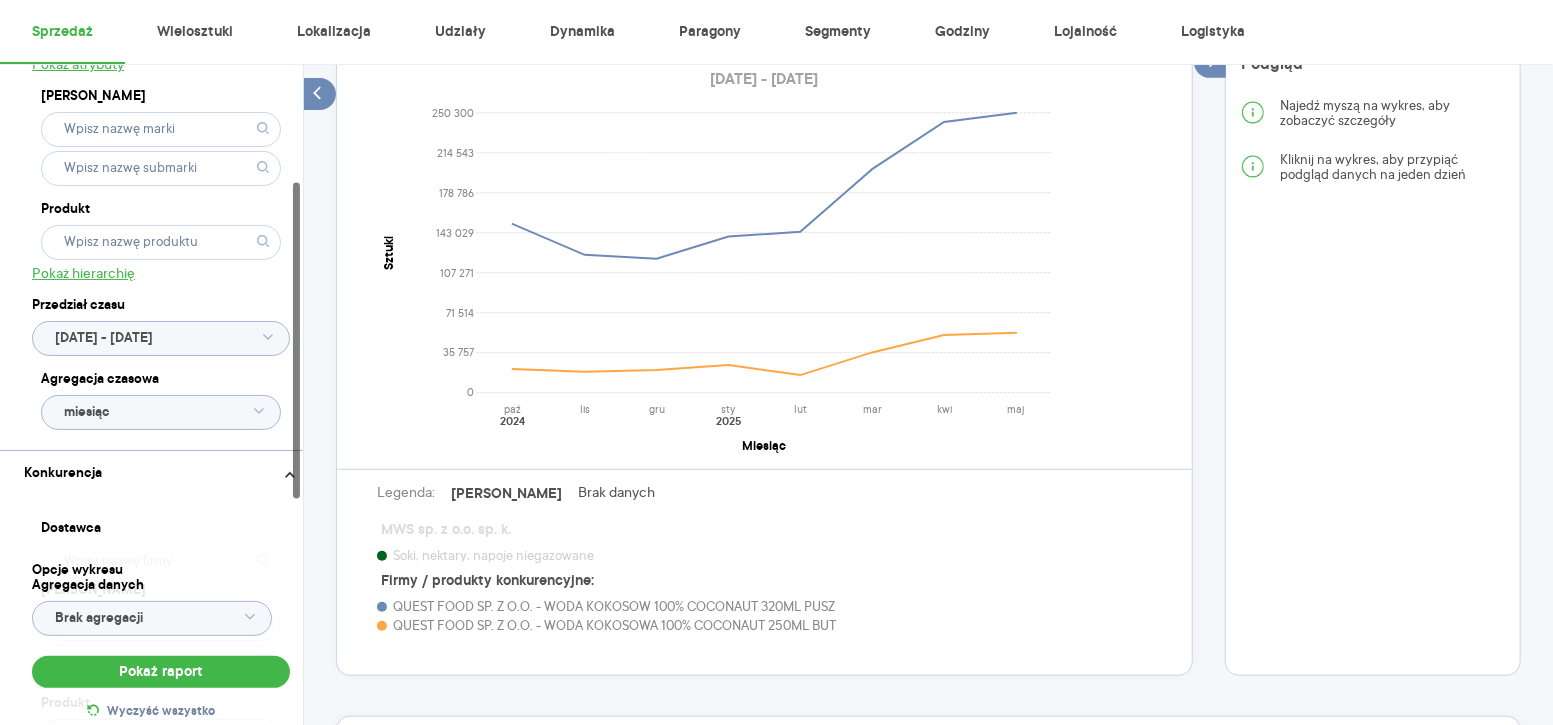 click on "miesiąc" 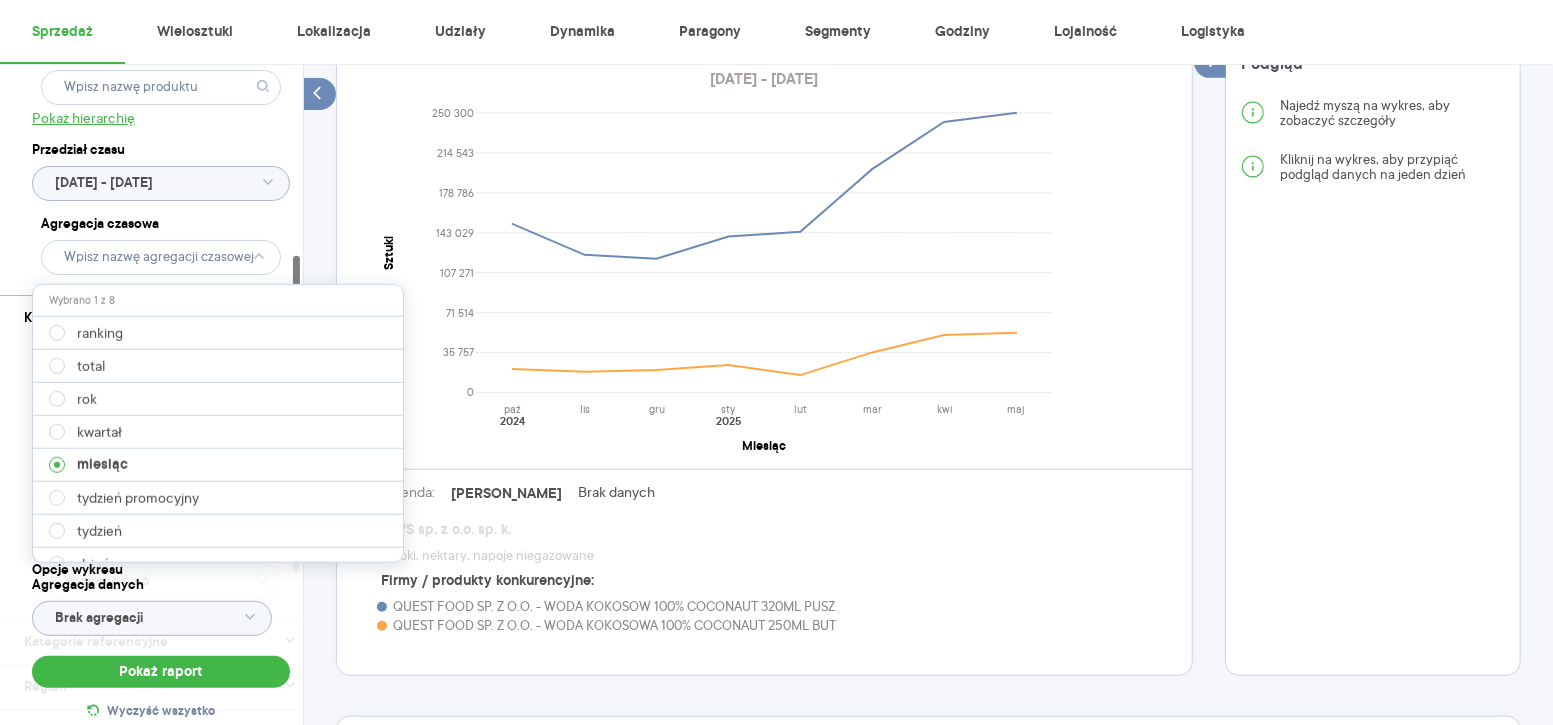 scroll, scrollTop: 399, scrollLeft: 0, axis: vertical 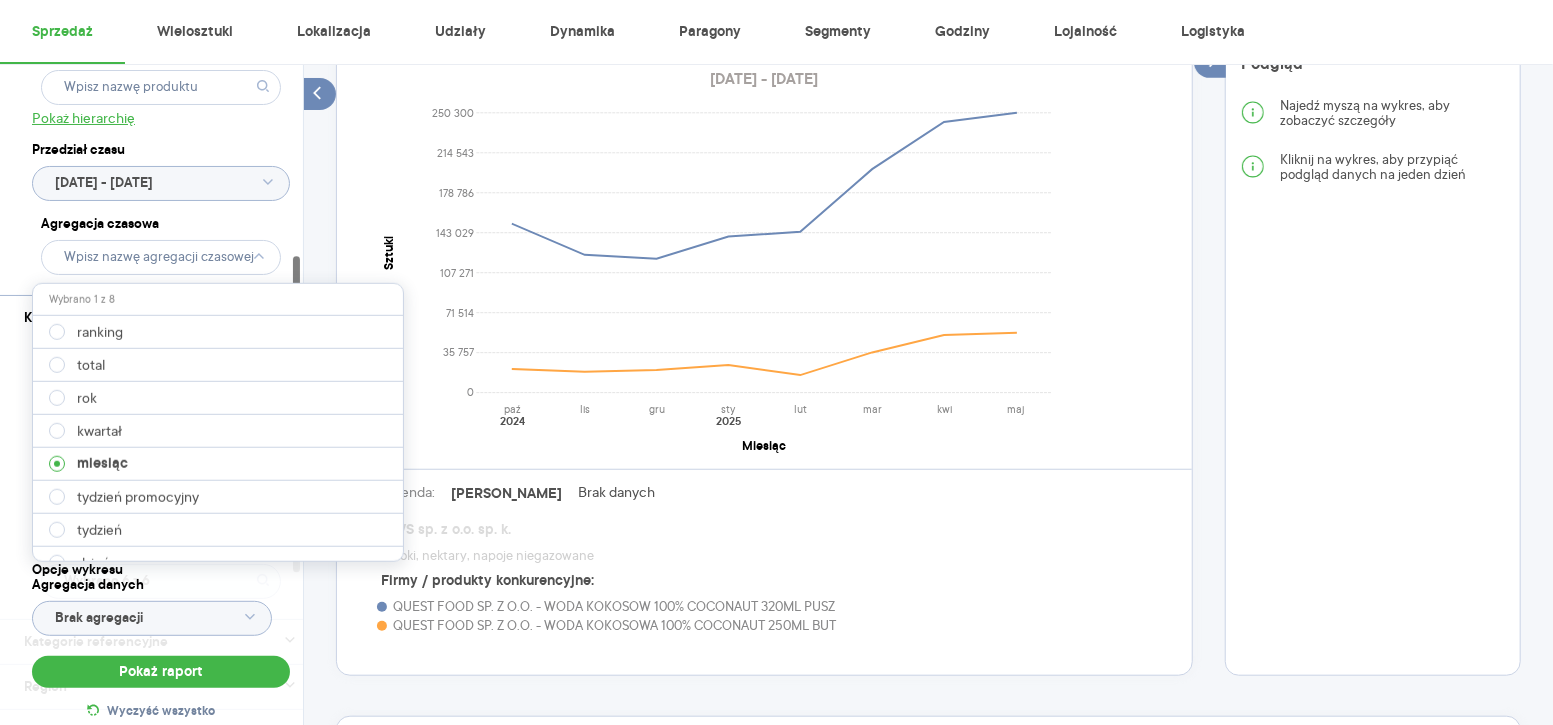 click on "Kategoria * Napoje Wybrano 1 z 8 Atrybuty Pokaż atrybuty Marka Produkt Pokaż hierarchię Przedział czasu 2024.10.01 - 2025.05.30 Agregacja czasowa" at bounding box center (161, -20) 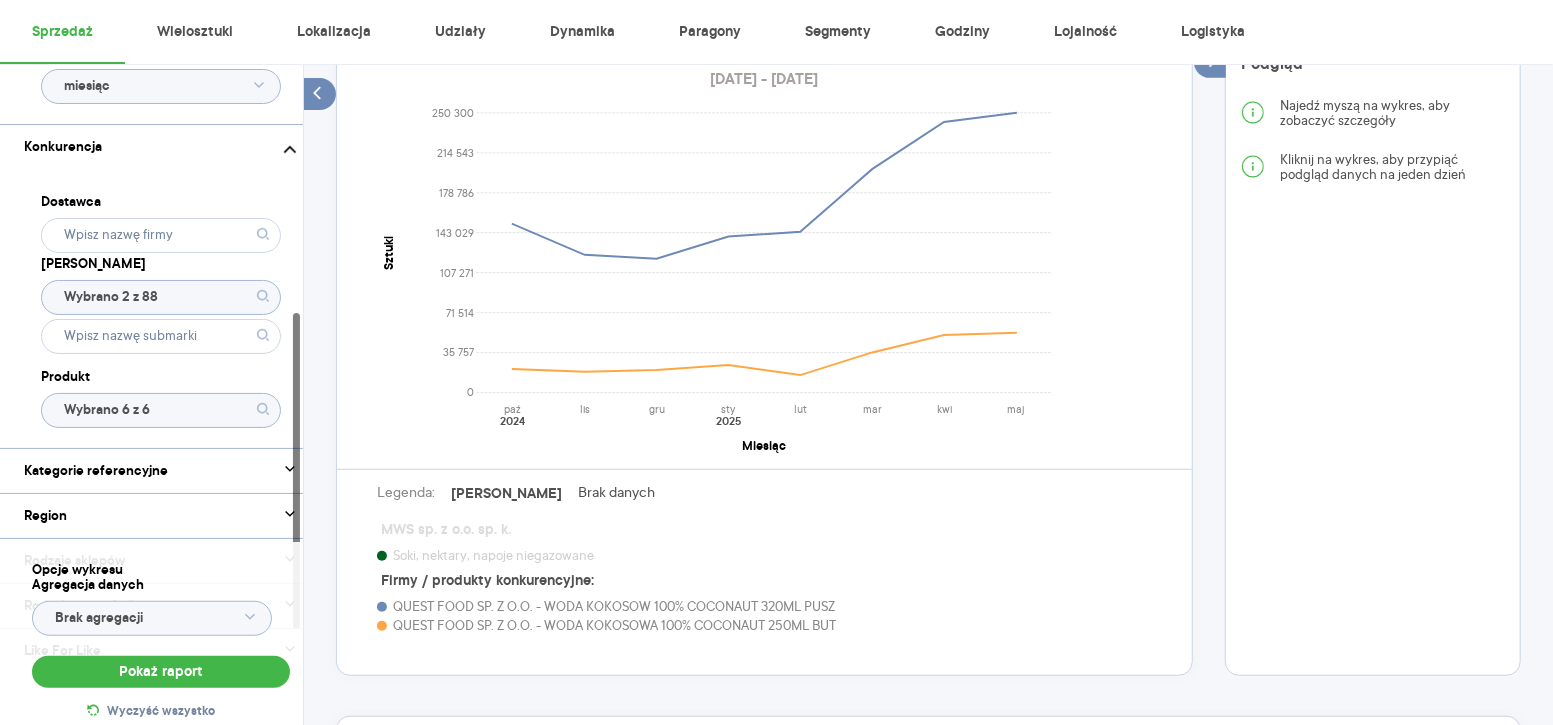 scroll, scrollTop: 570, scrollLeft: 0, axis: vertical 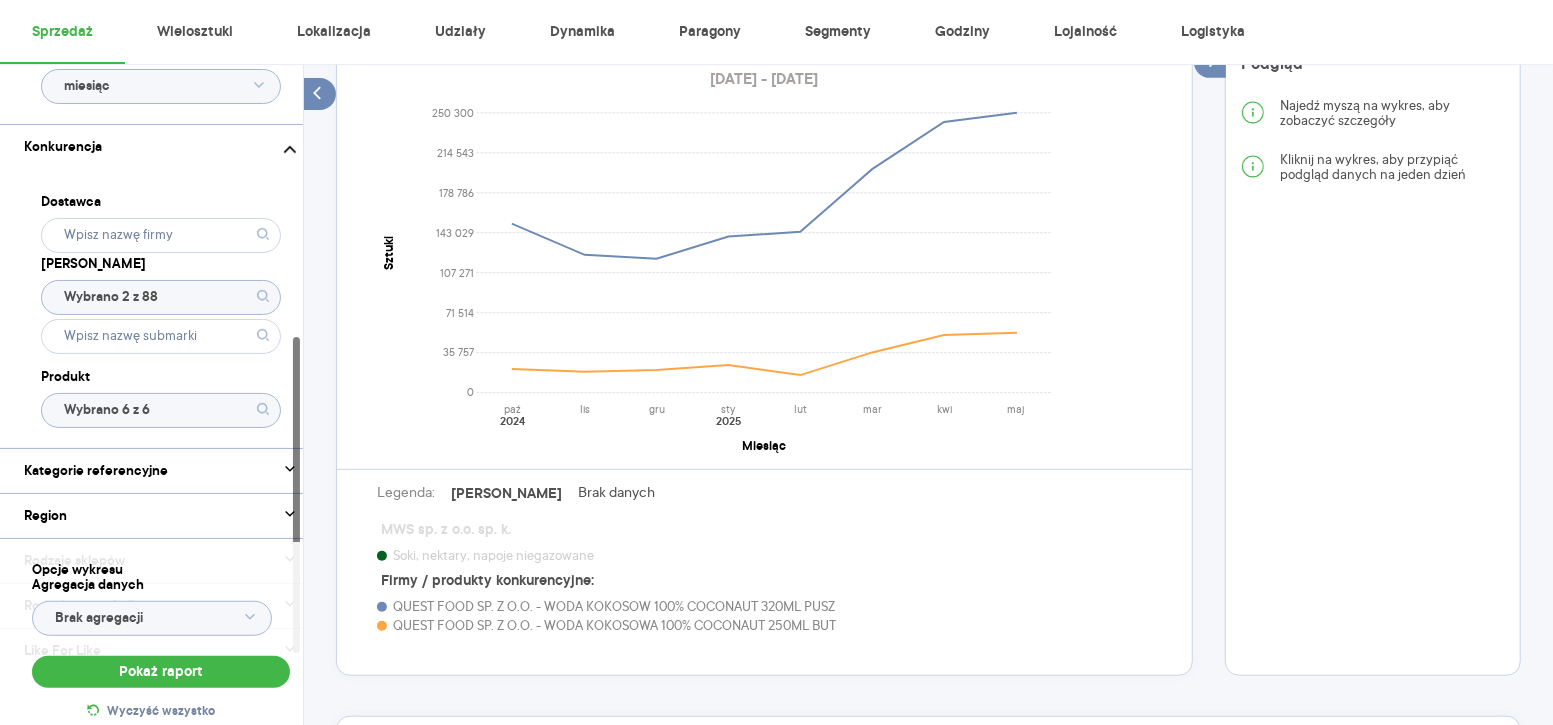 click 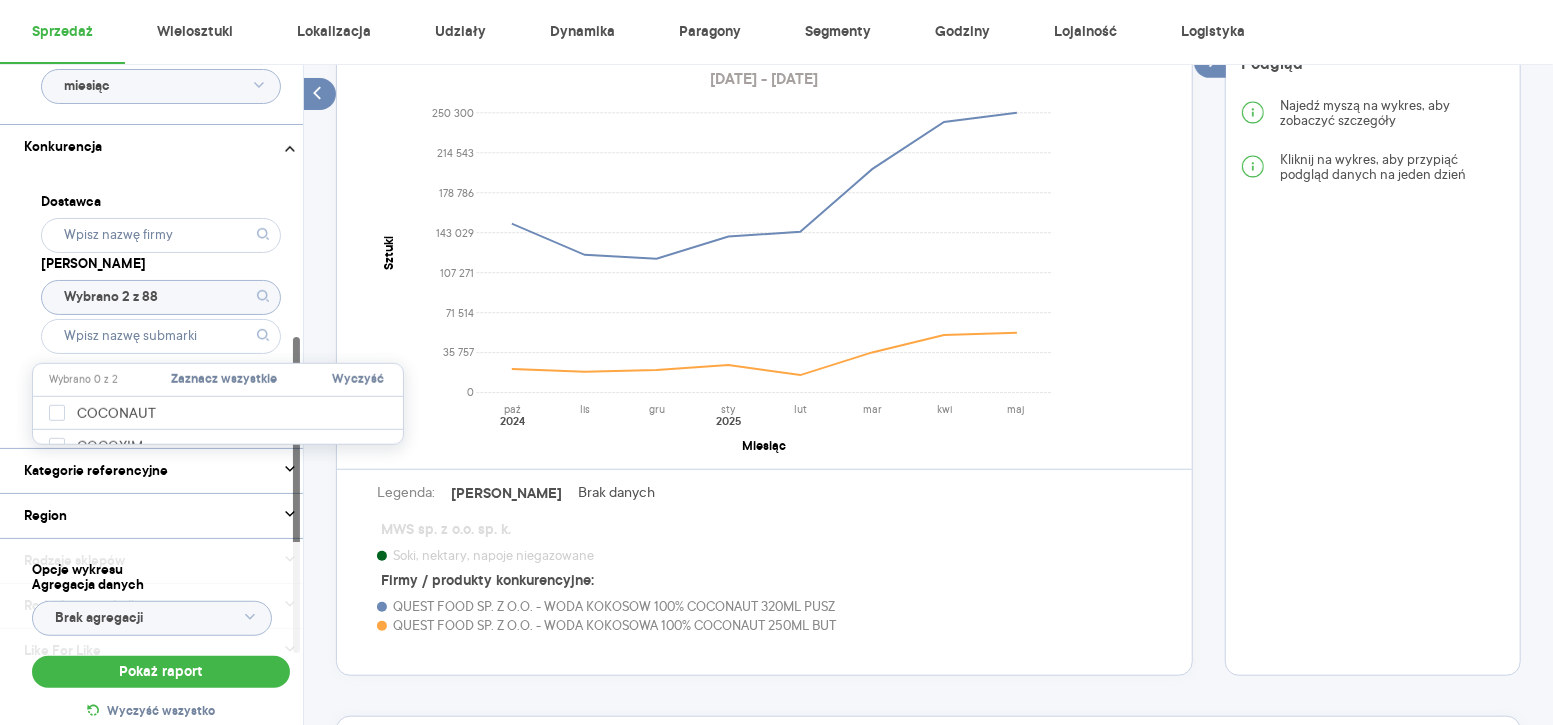 click on "Wyczyść" at bounding box center (358, 380) 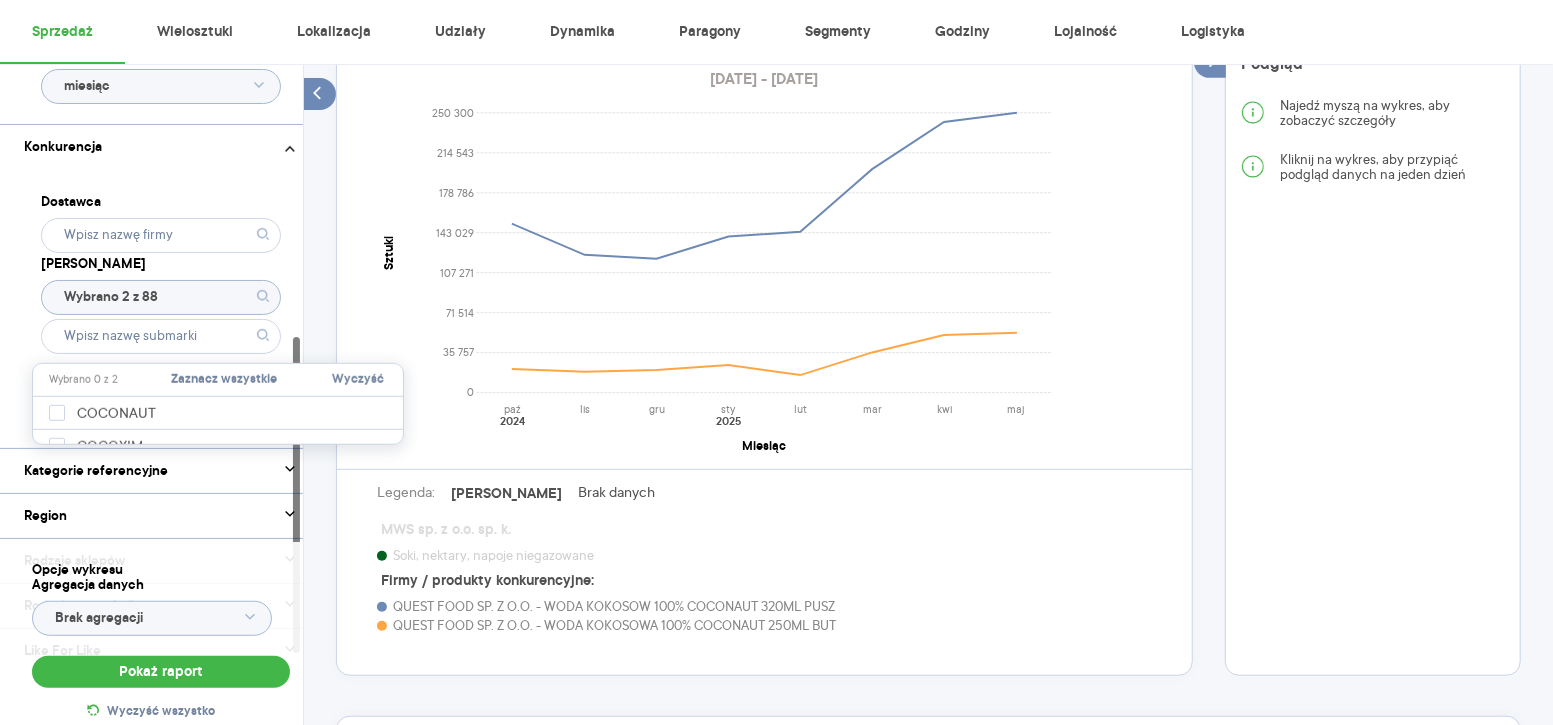 click on "Wyczyść" at bounding box center [358, 380] 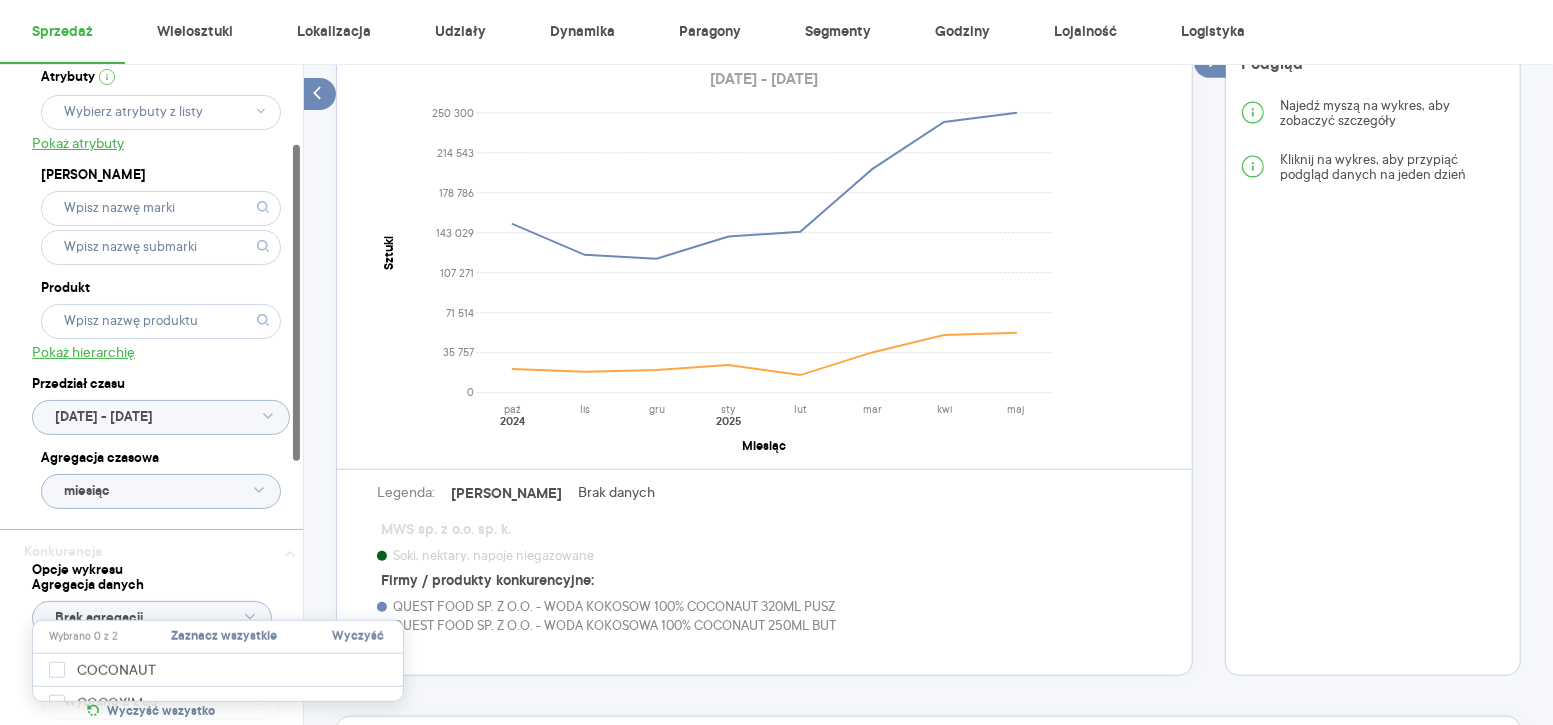 click 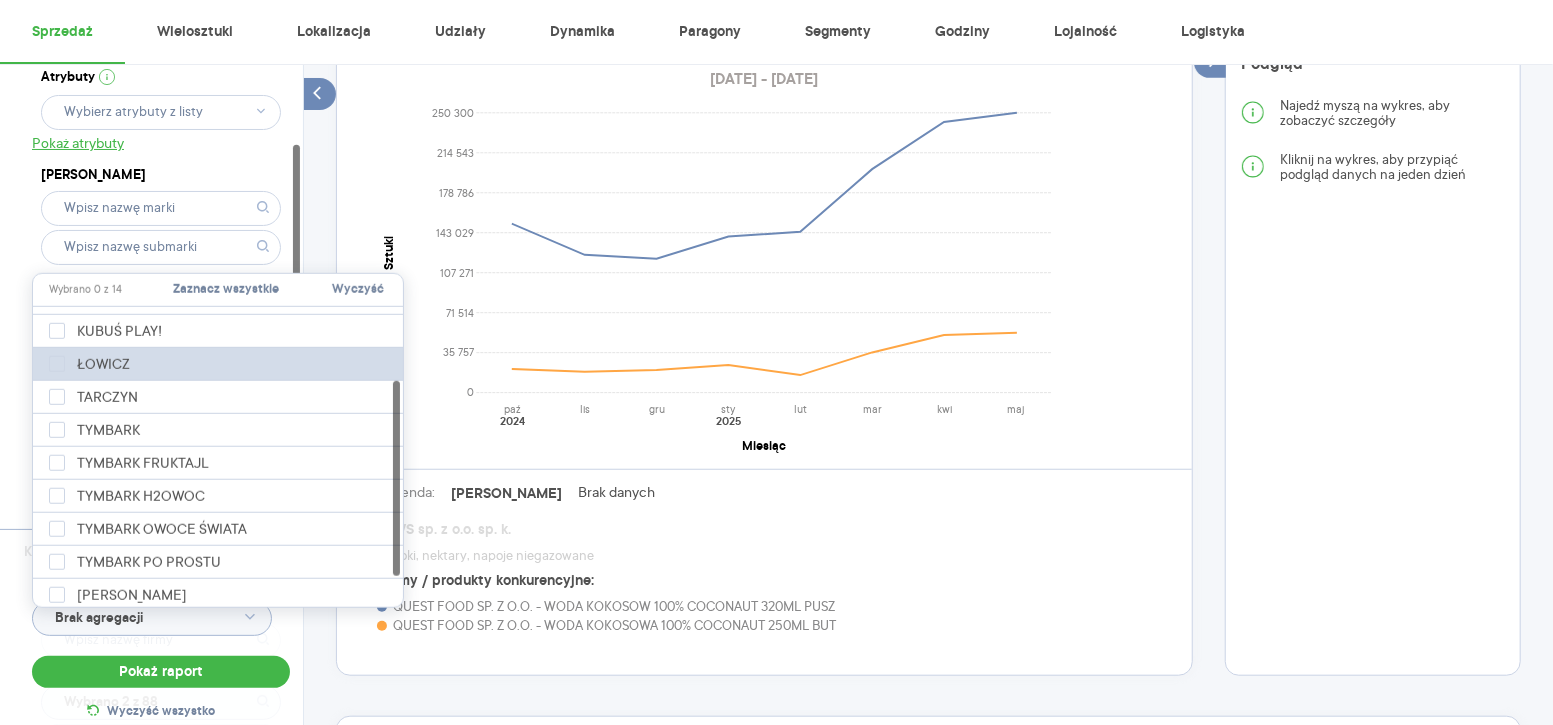 scroll, scrollTop: 124, scrollLeft: 0, axis: vertical 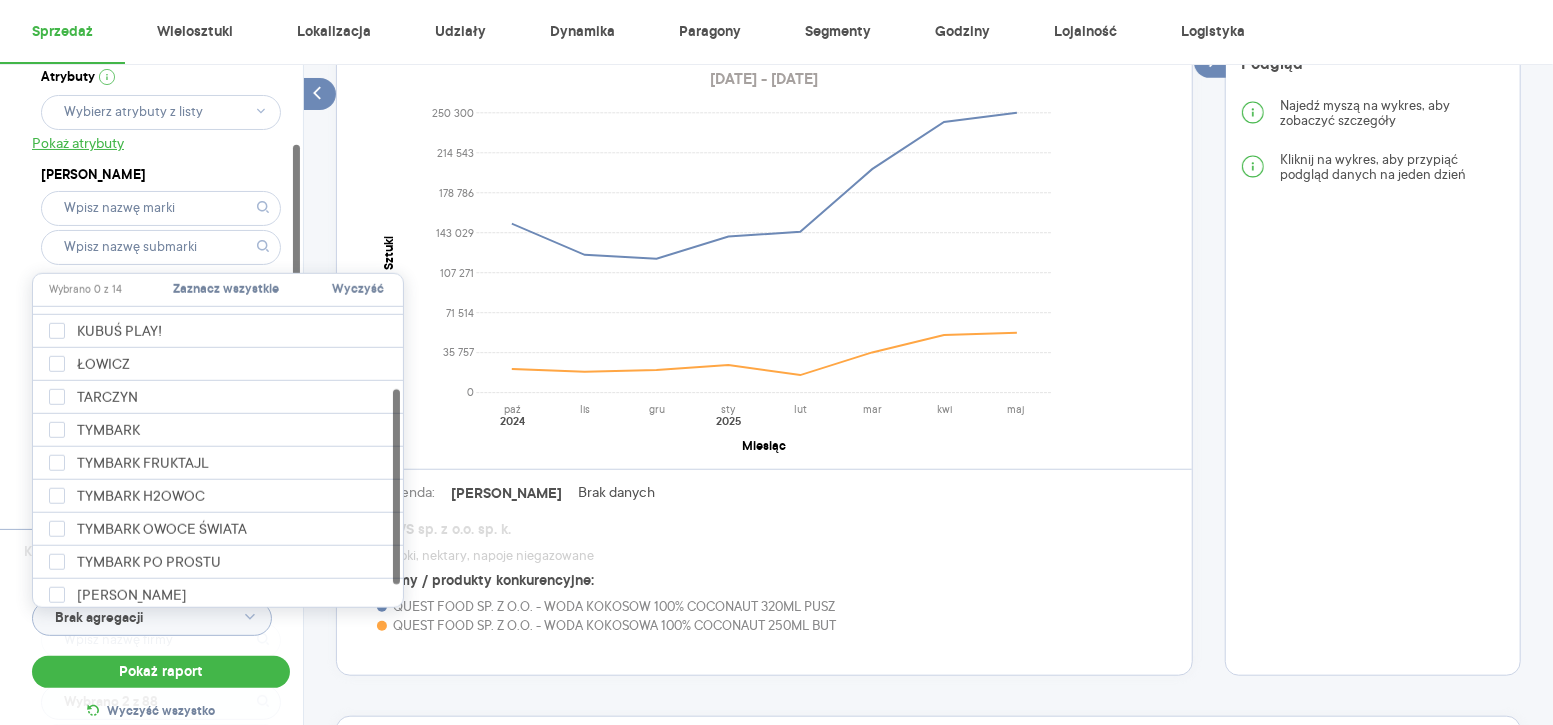 click on "Kategoria * Napoje Wybrano 1 z 8 Atrybuty Pokaż atrybuty Marka Produkt Pokaż hierarchię Przedział czasu [DATE] - [DATE] Agregacja czasowa miesiąc" at bounding box center (161, 214) 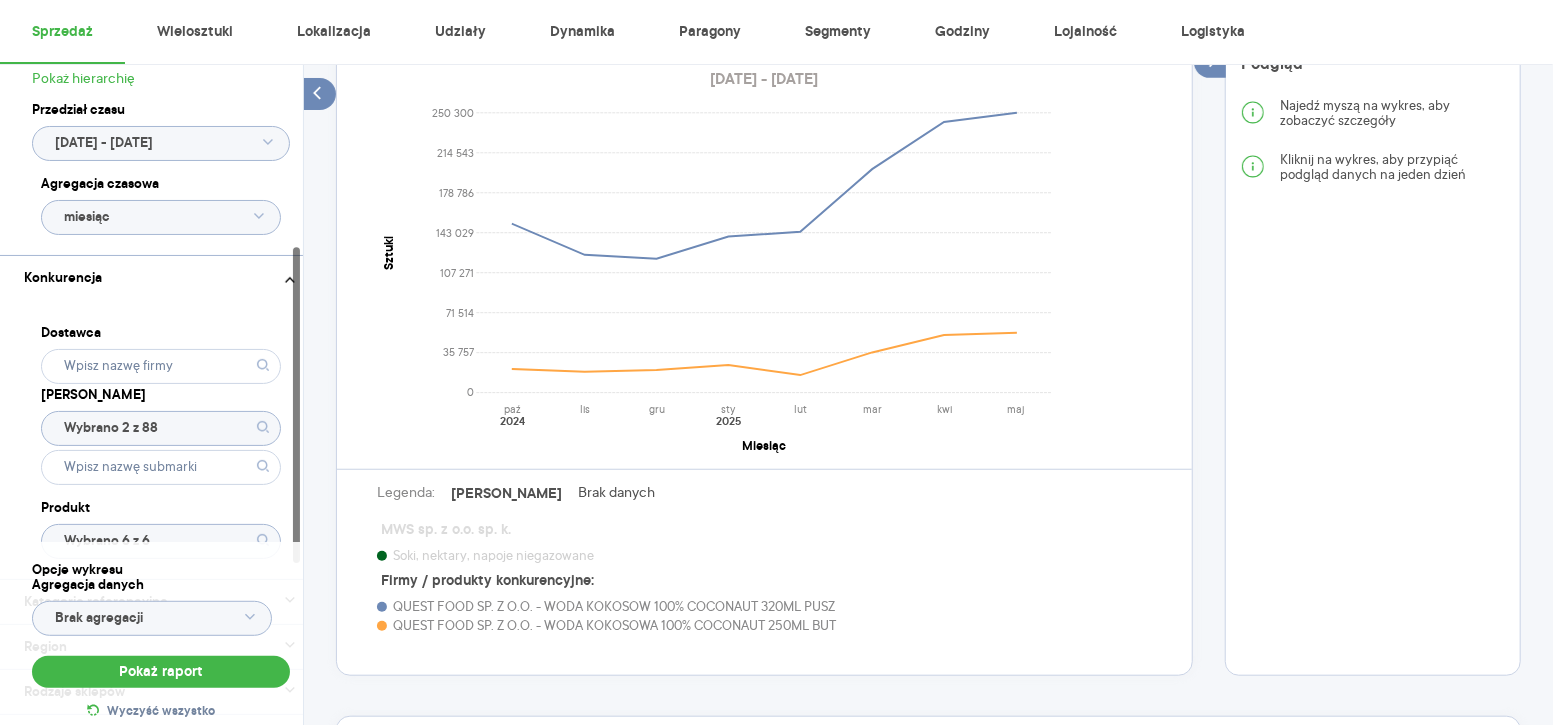 scroll, scrollTop: 443, scrollLeft: 0, axis: vertical 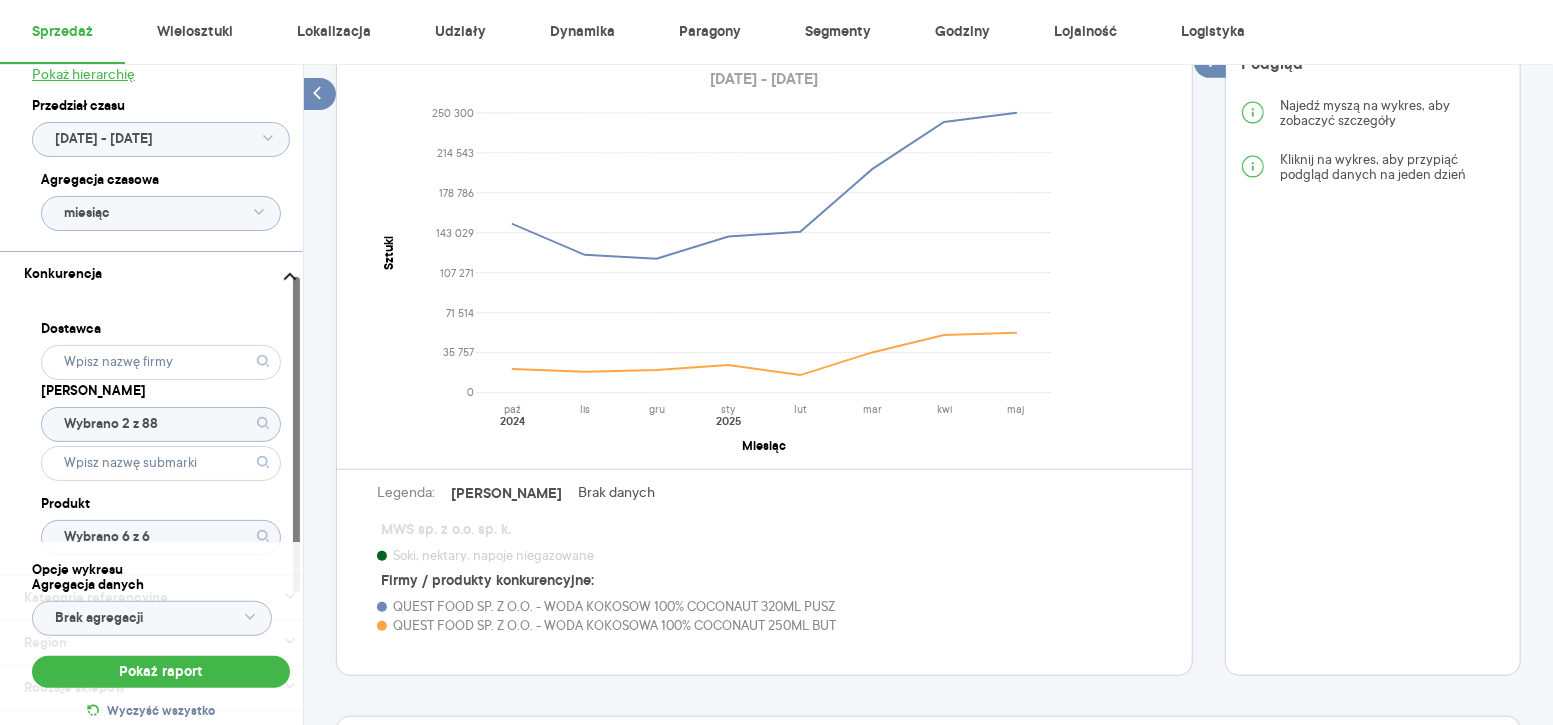 click on "Wybrano 2 z 88" 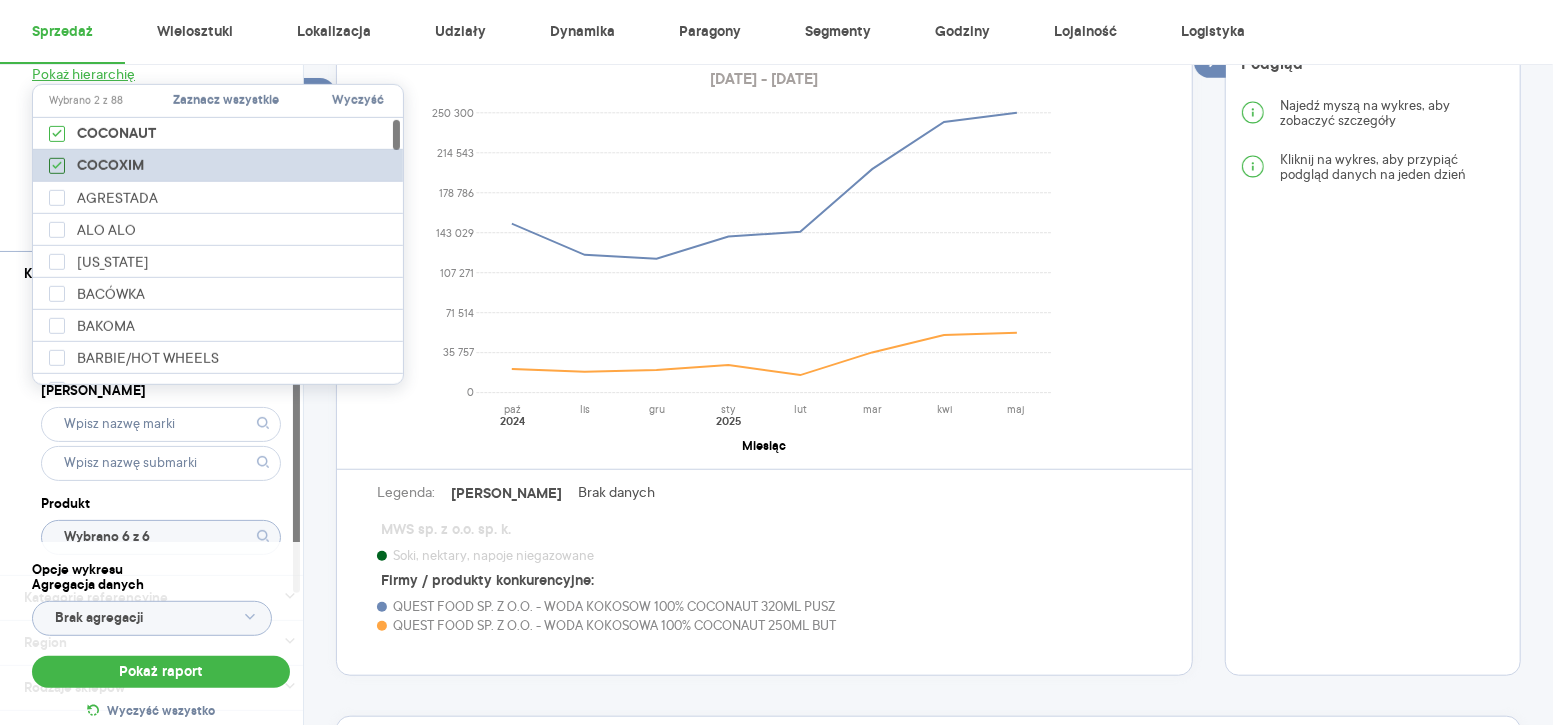 click on "COCOXIM" at bounding box center (96, 166) 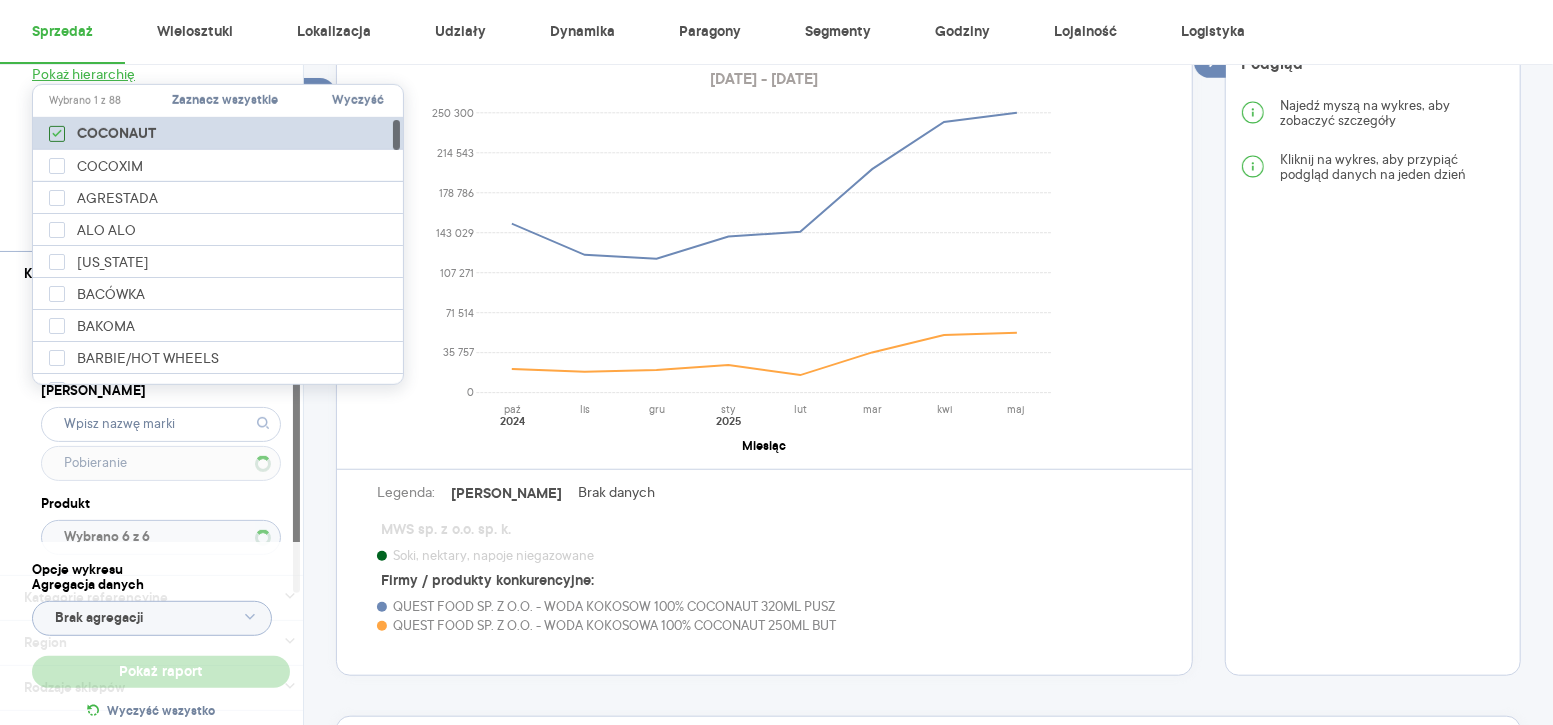 click at bounding box center (57, 134) 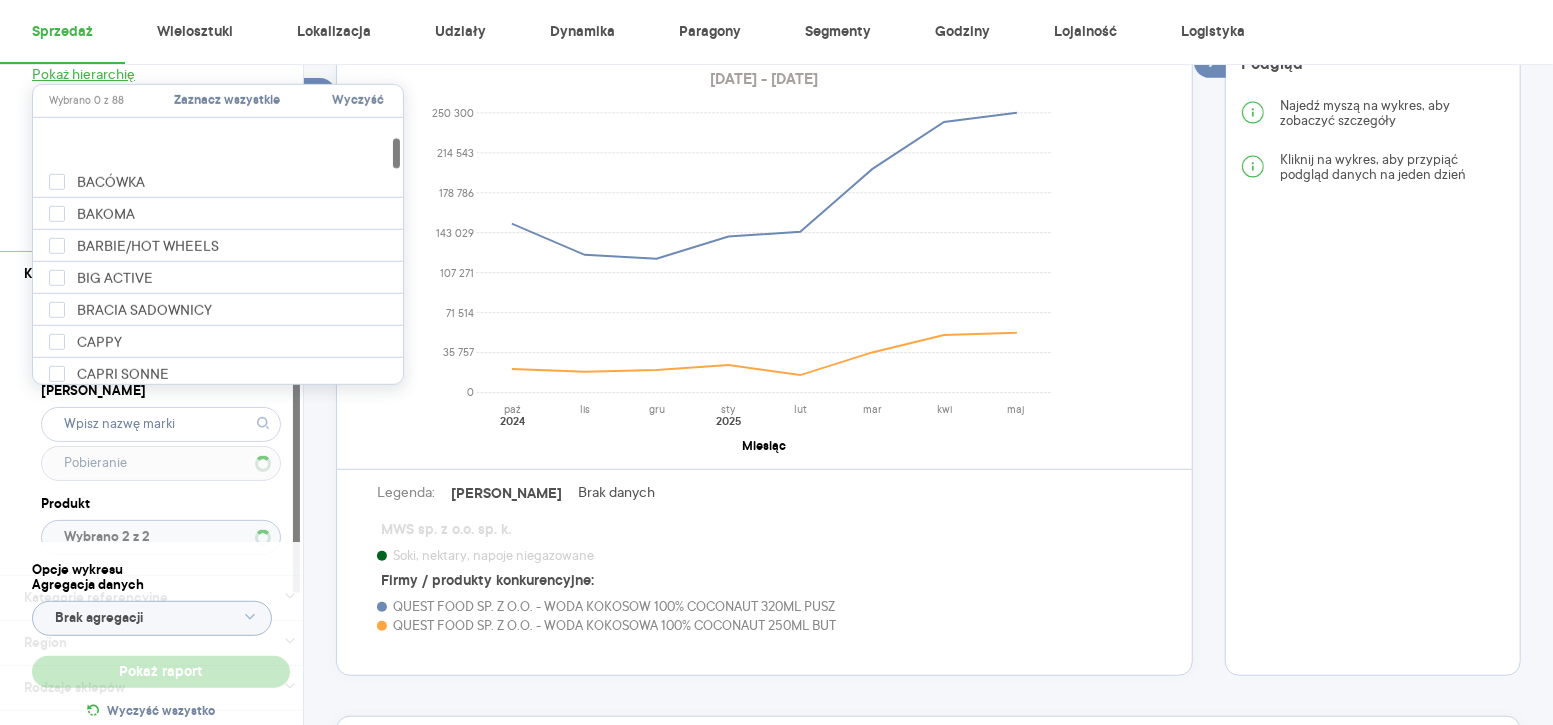 scroll, scrollTop: 204, scrollLeft: 0, axis: vertical 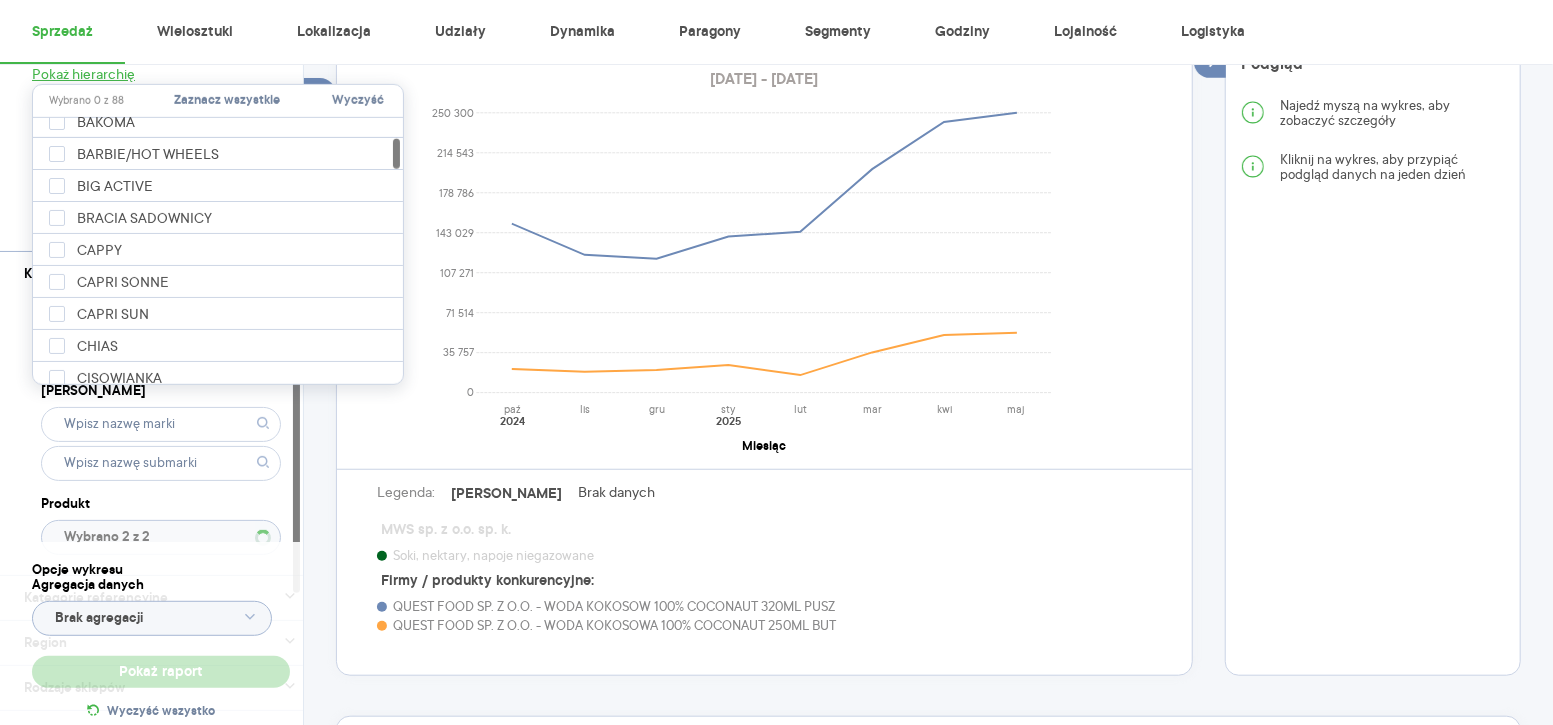 type on "Wybrano 2 z 522" 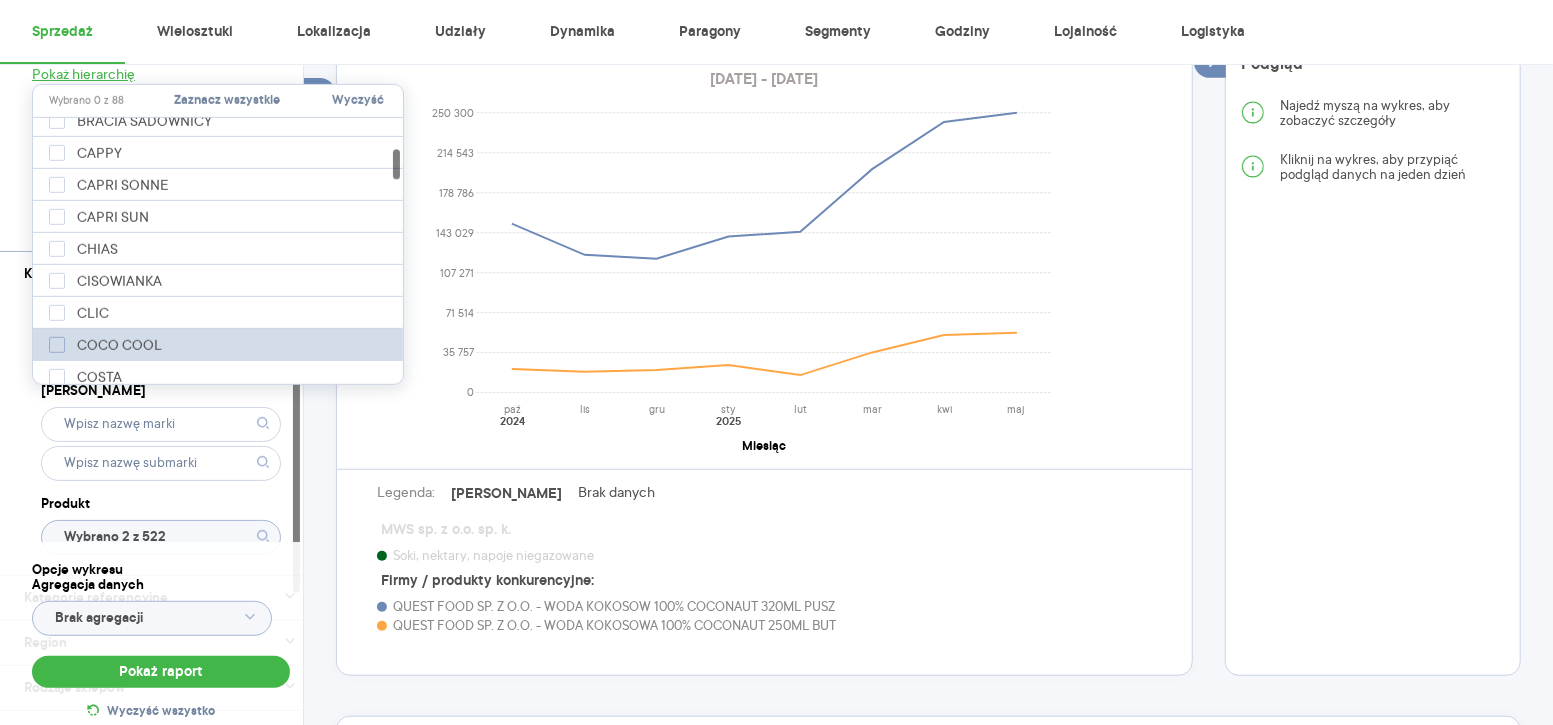 scroll, scrollTop: 336, scrollLeft: 0, axis: vertical 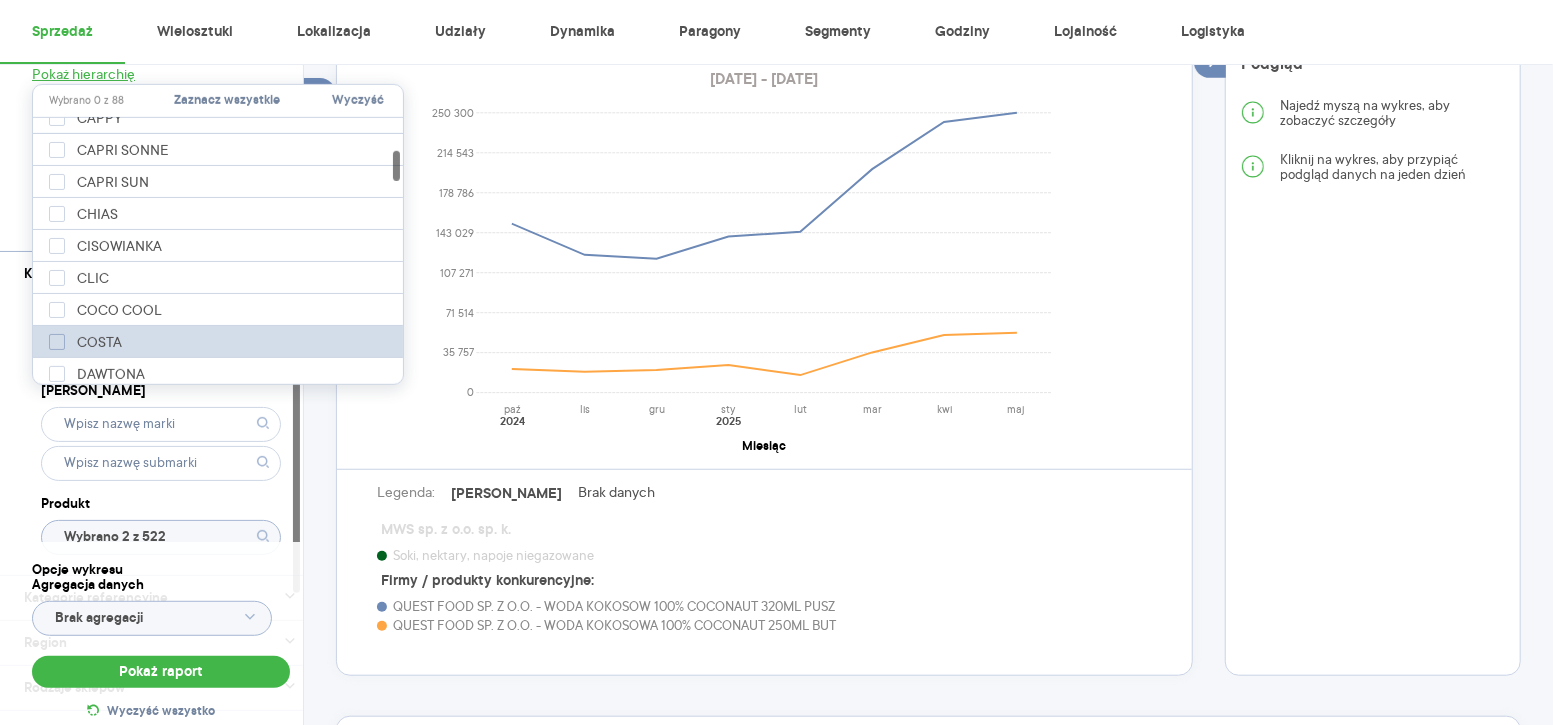 click on "COSTA" at bounding box center (221, 342) 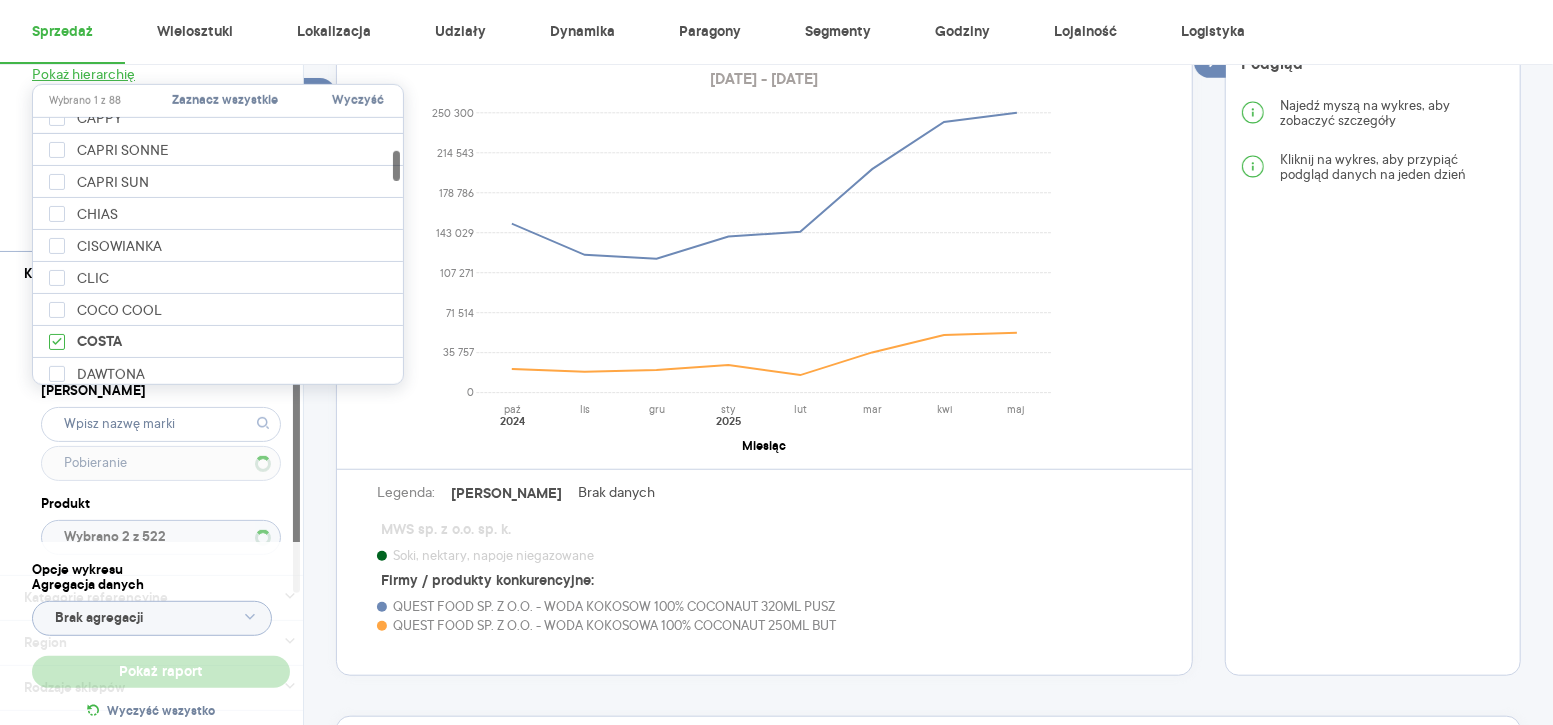type 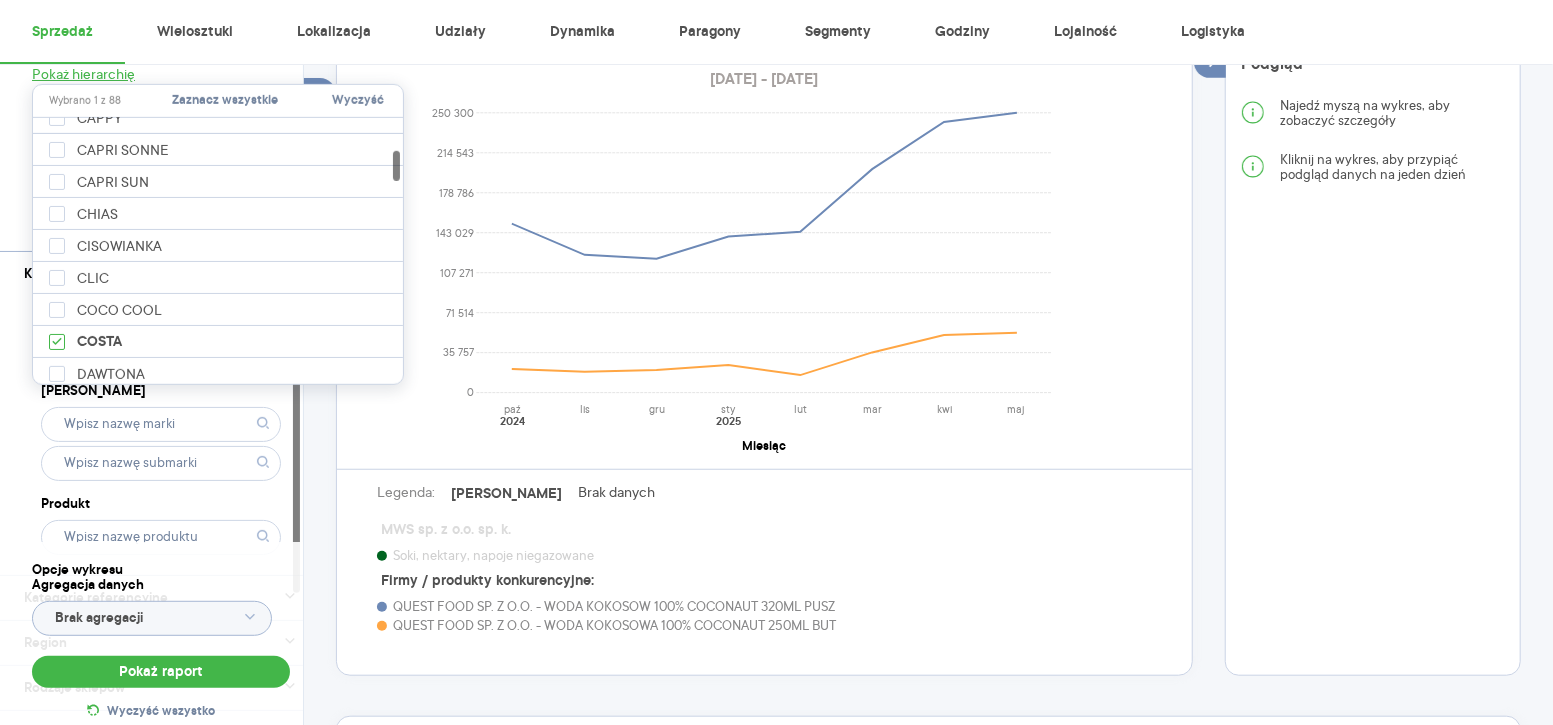 click on "Dostawca Marka Produkt" at bounding box center [161, 435] 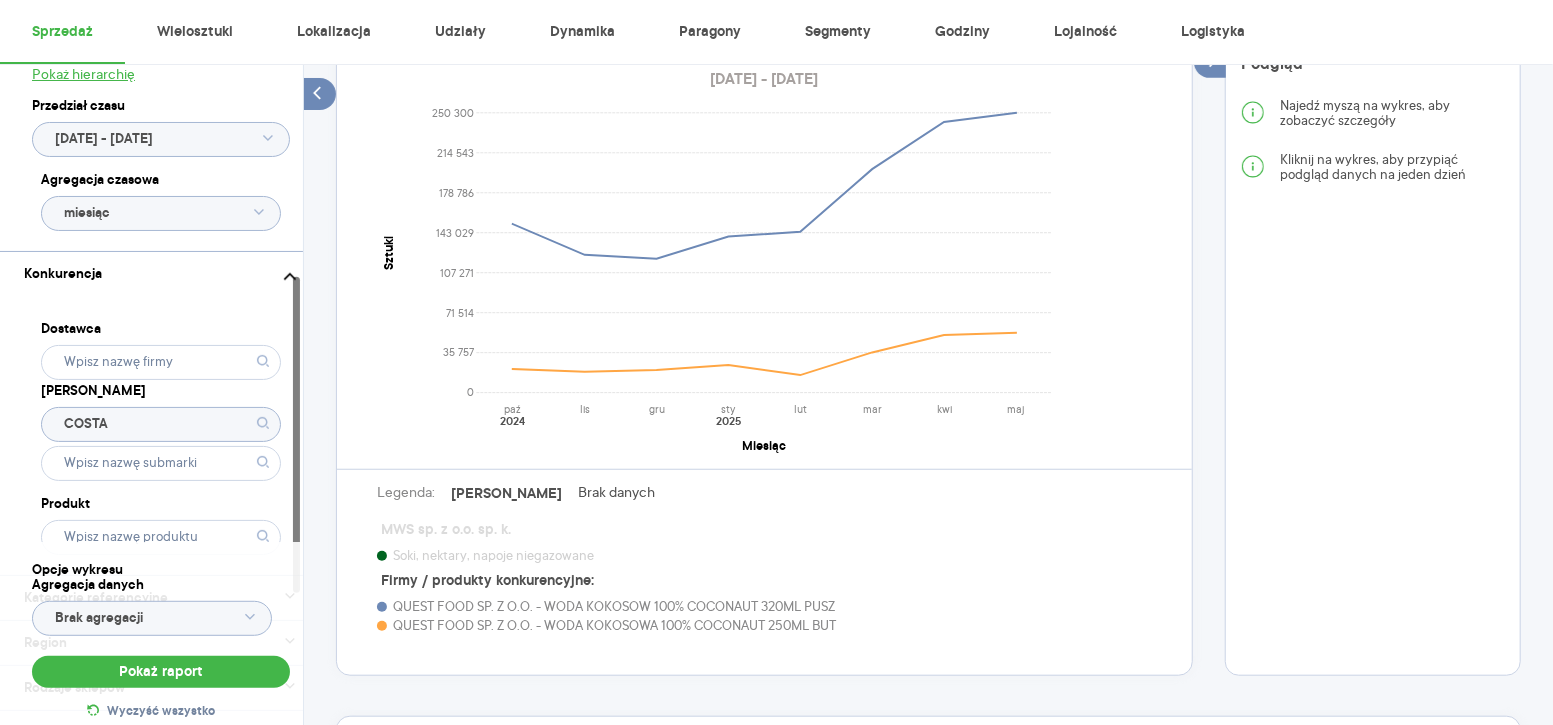 scroll, scrollTop: 553, scrollLeft: 0, axis: vertical 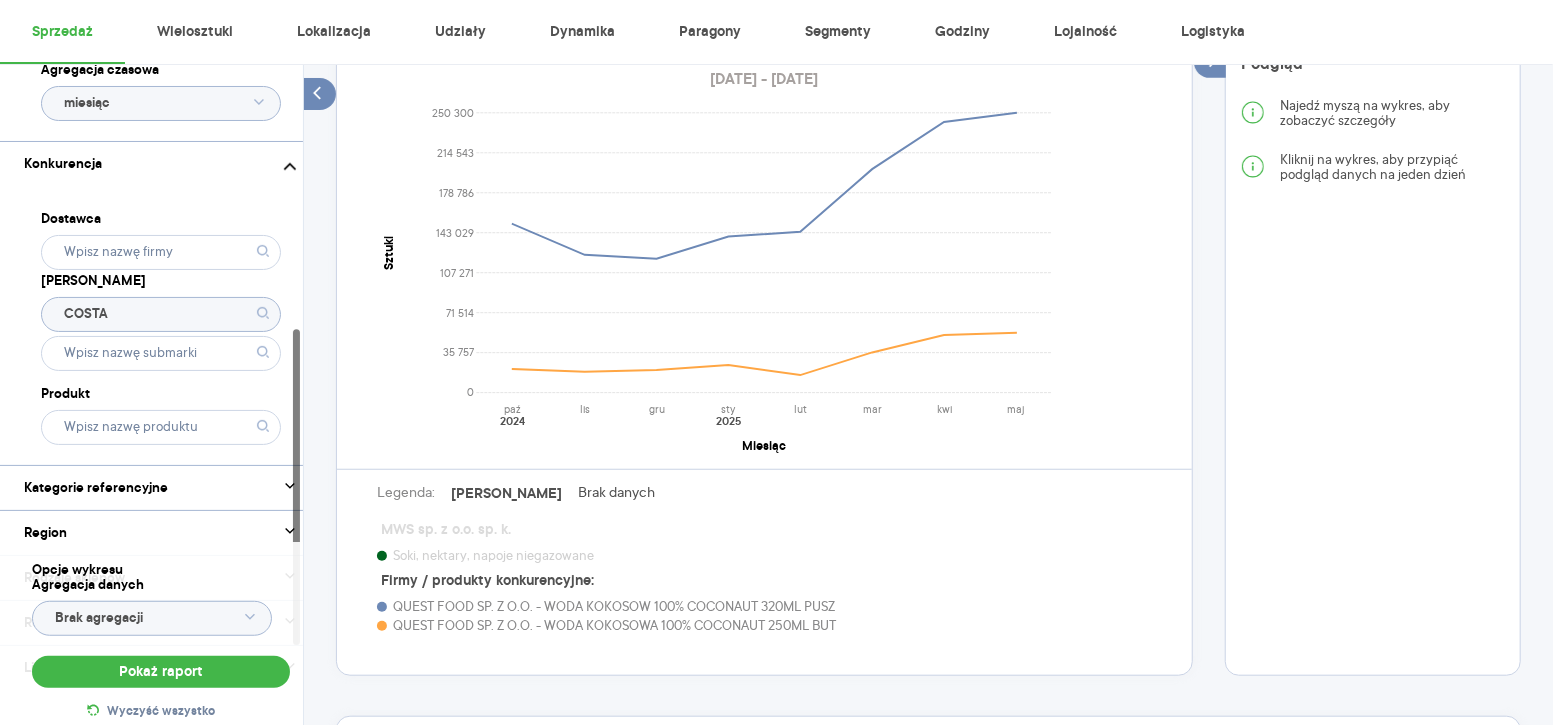 click 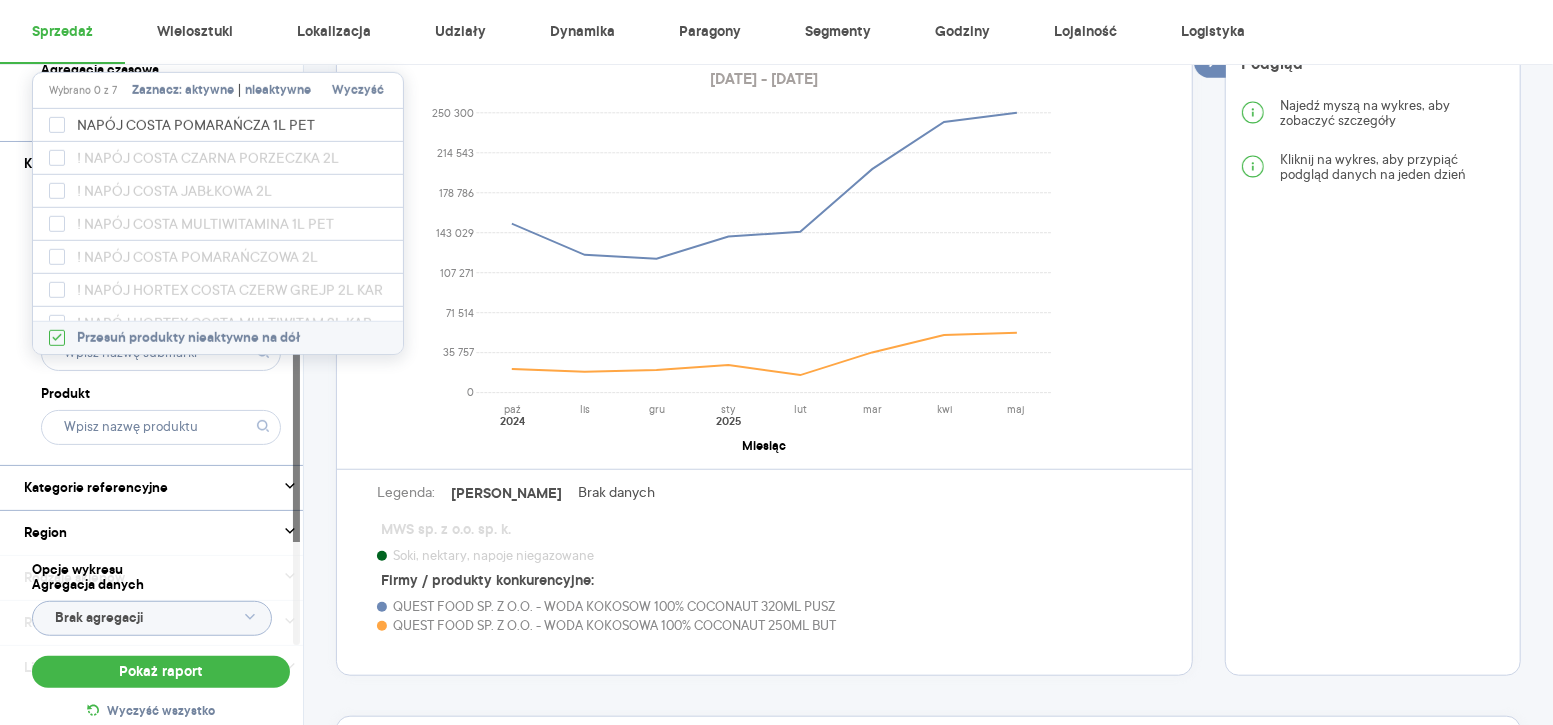 click on "aktywne" at bounding box center (209, 91) 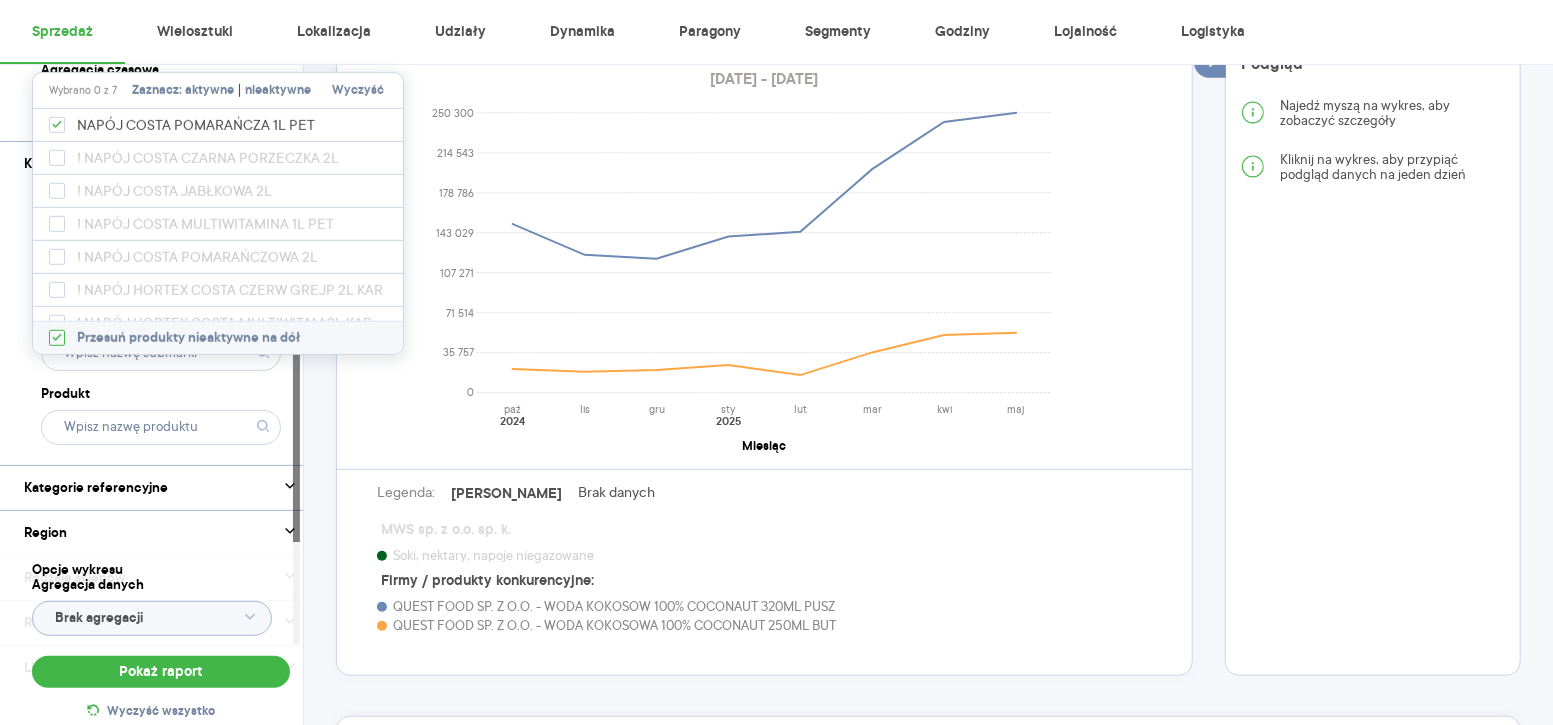 checkbox on "true" 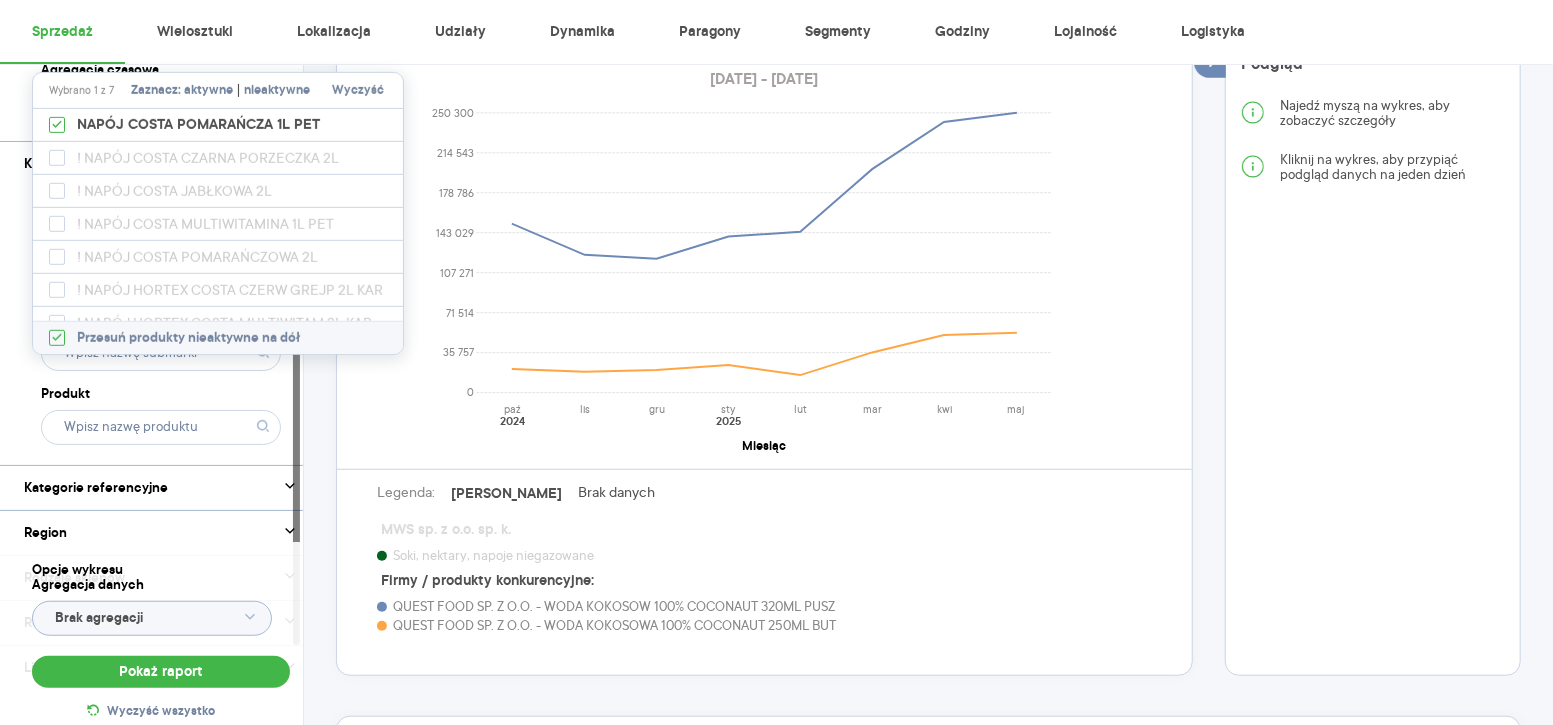 click on "nieaktywne" at bounding box center (277, 91) 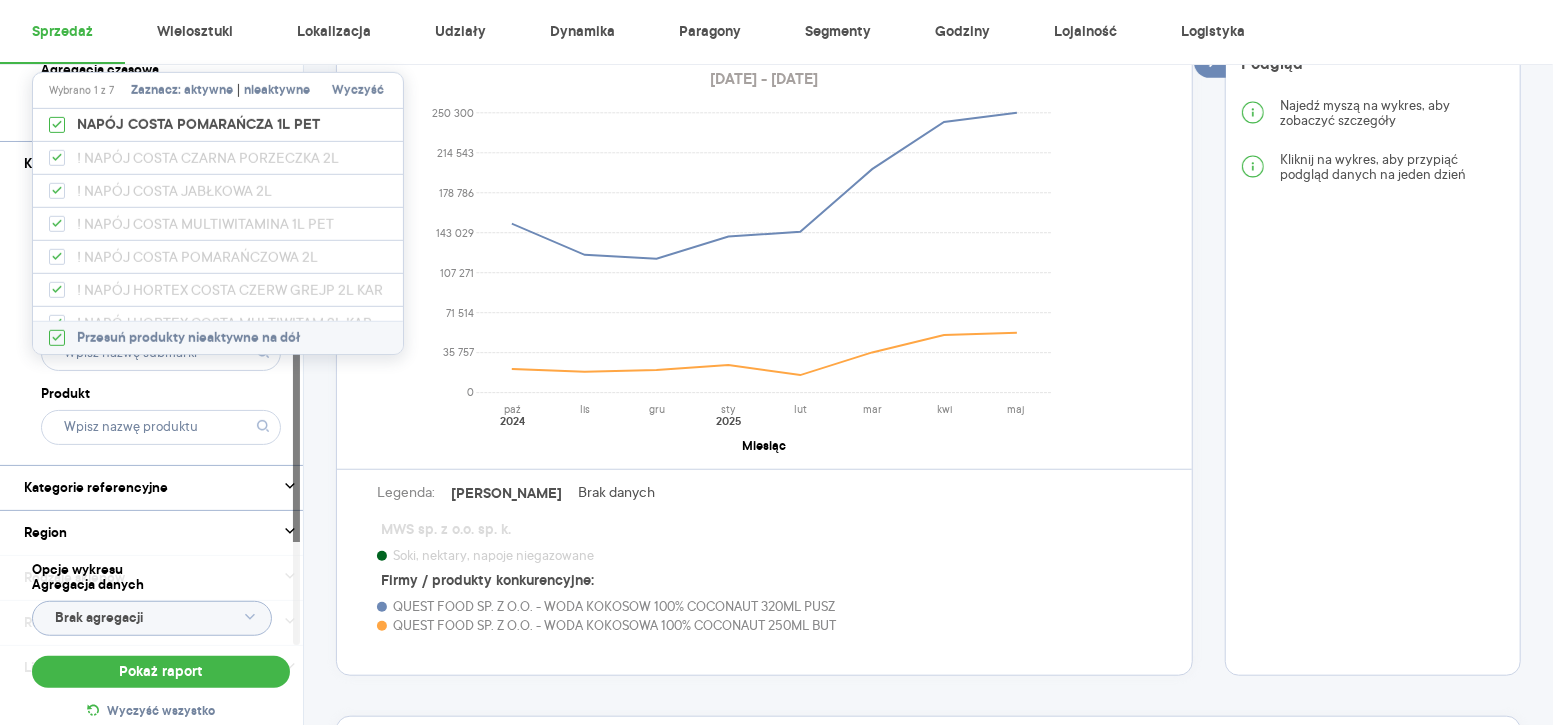 checkbox on "true" 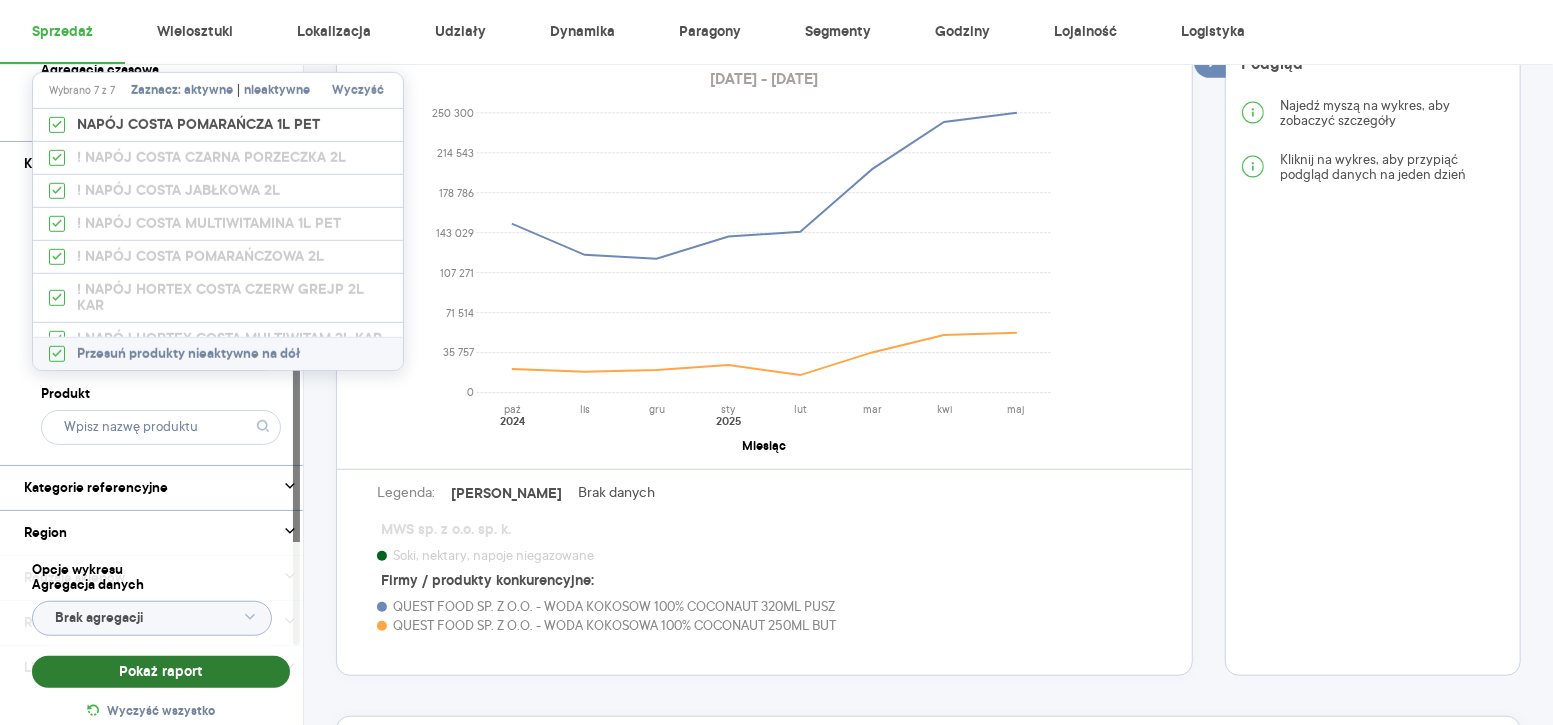 click on "Pokaż raport" at bounding box center [161, 672] 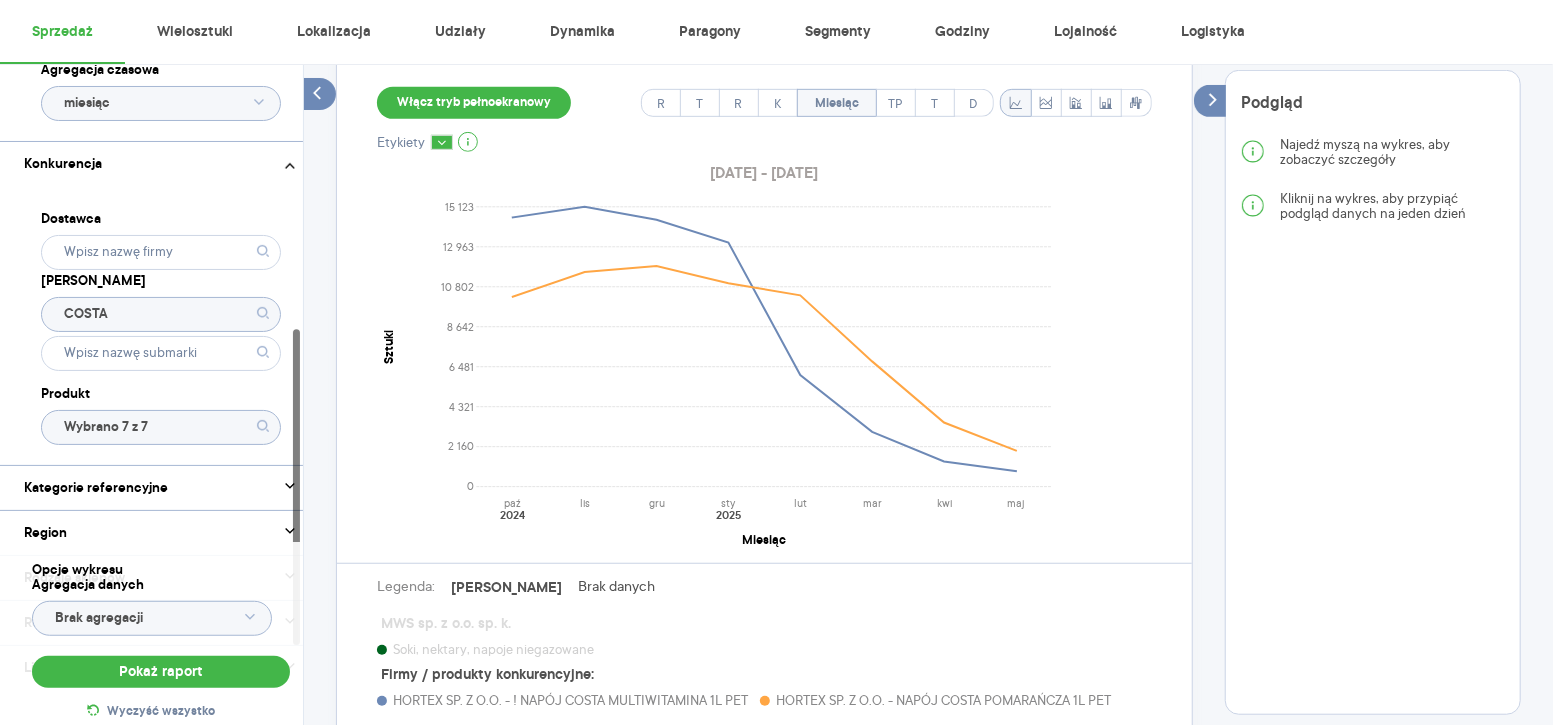 scroll, scrollTop: 622, scrollLeft: 0, axis: vertical 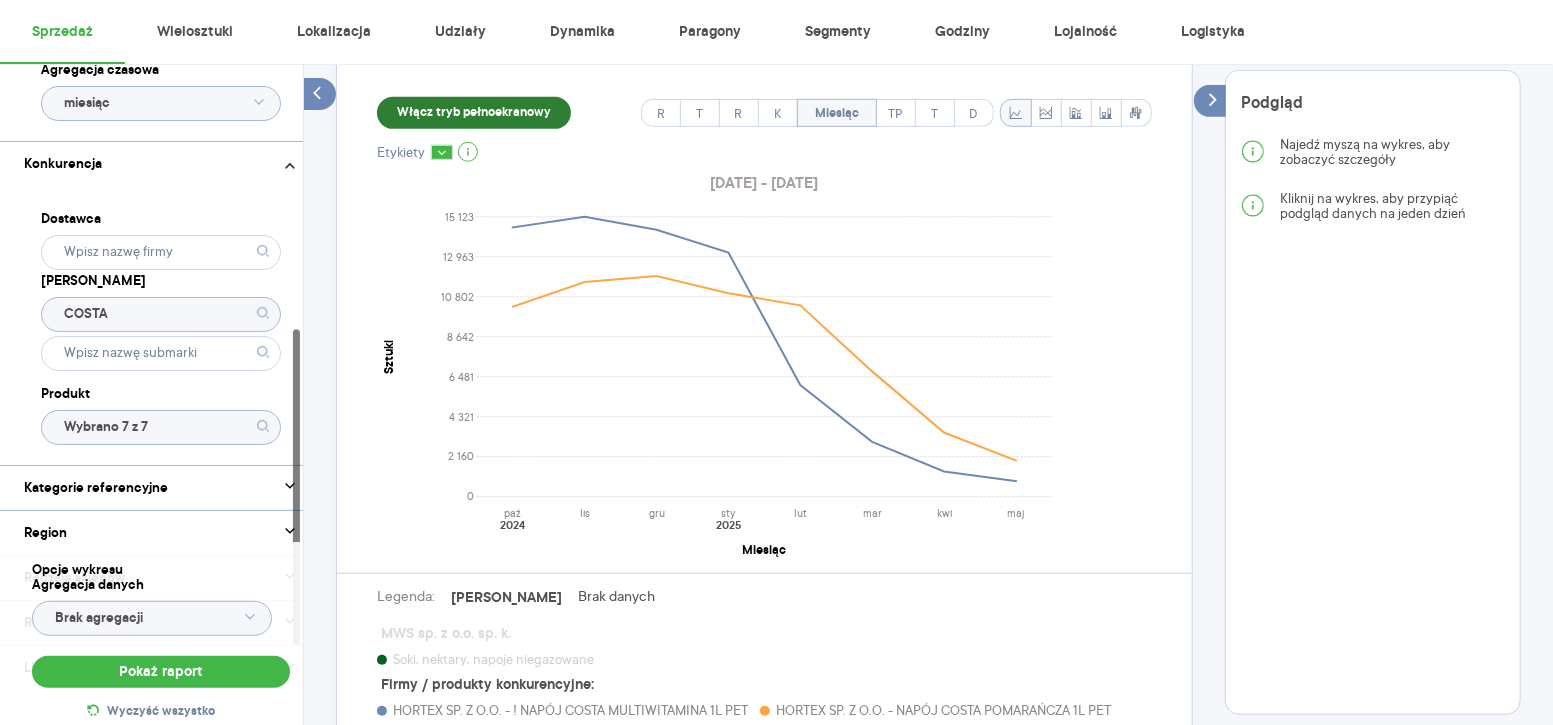 click on "Włącz tryb pełnoekranowy" at bounding box center (474, 113) 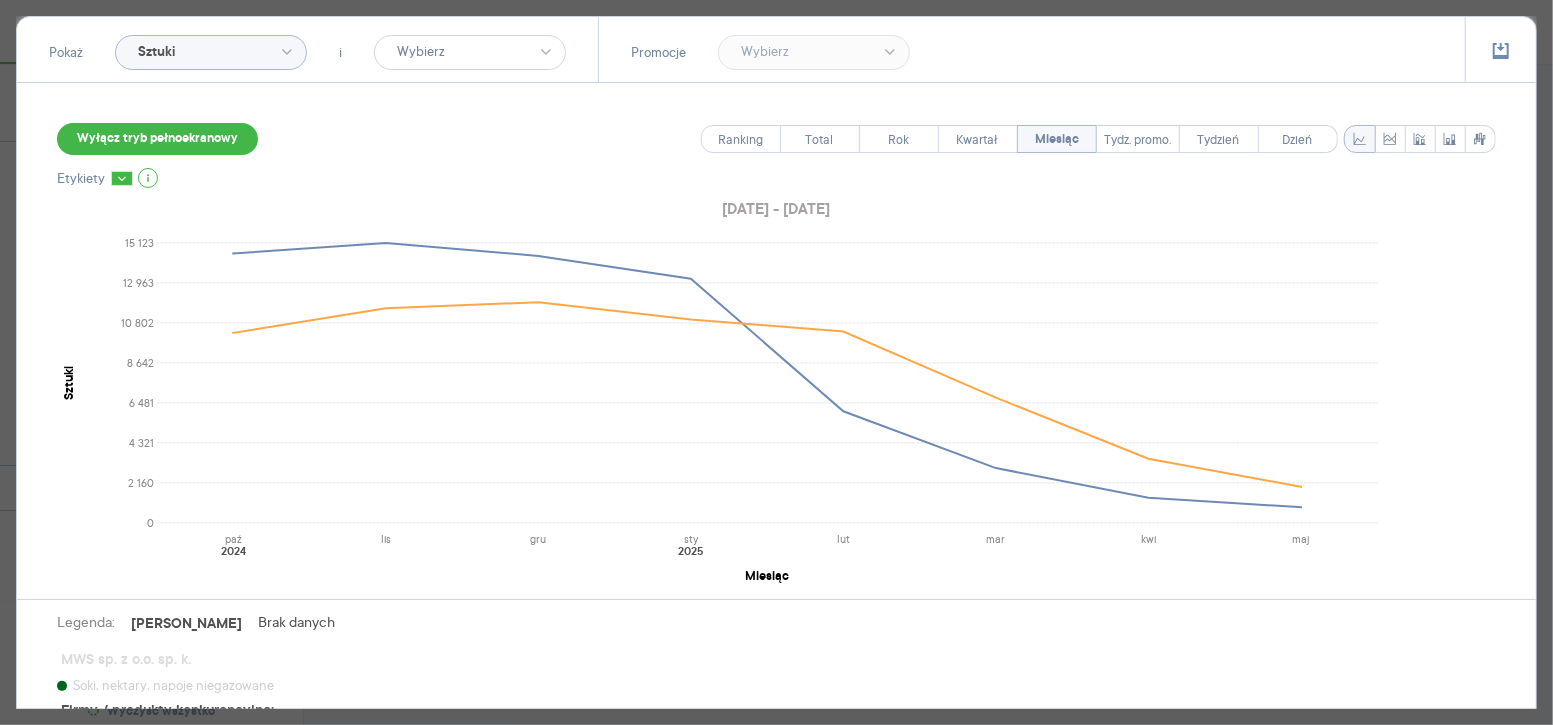 scroll, scrollTop: 217, scrollLeft: 0, axis: vertical 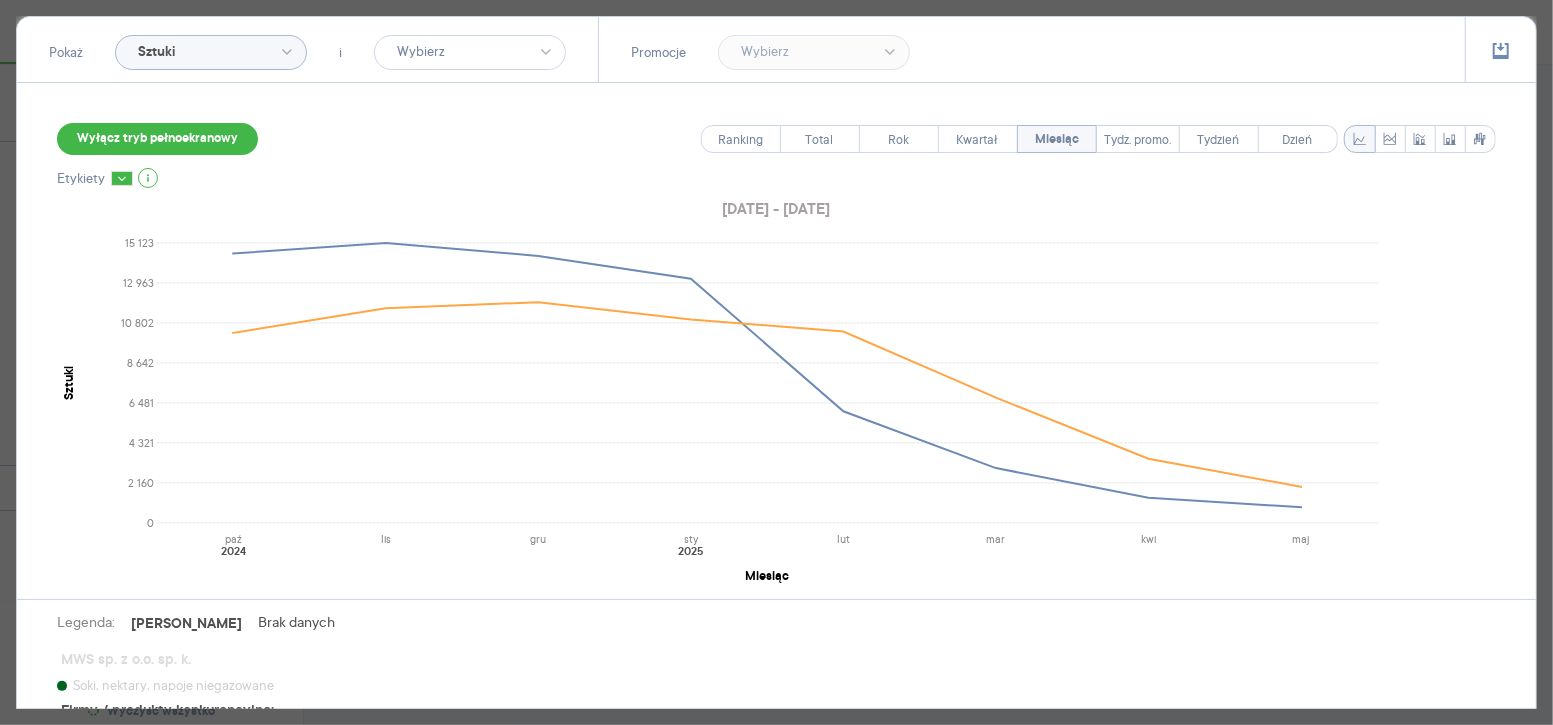 click 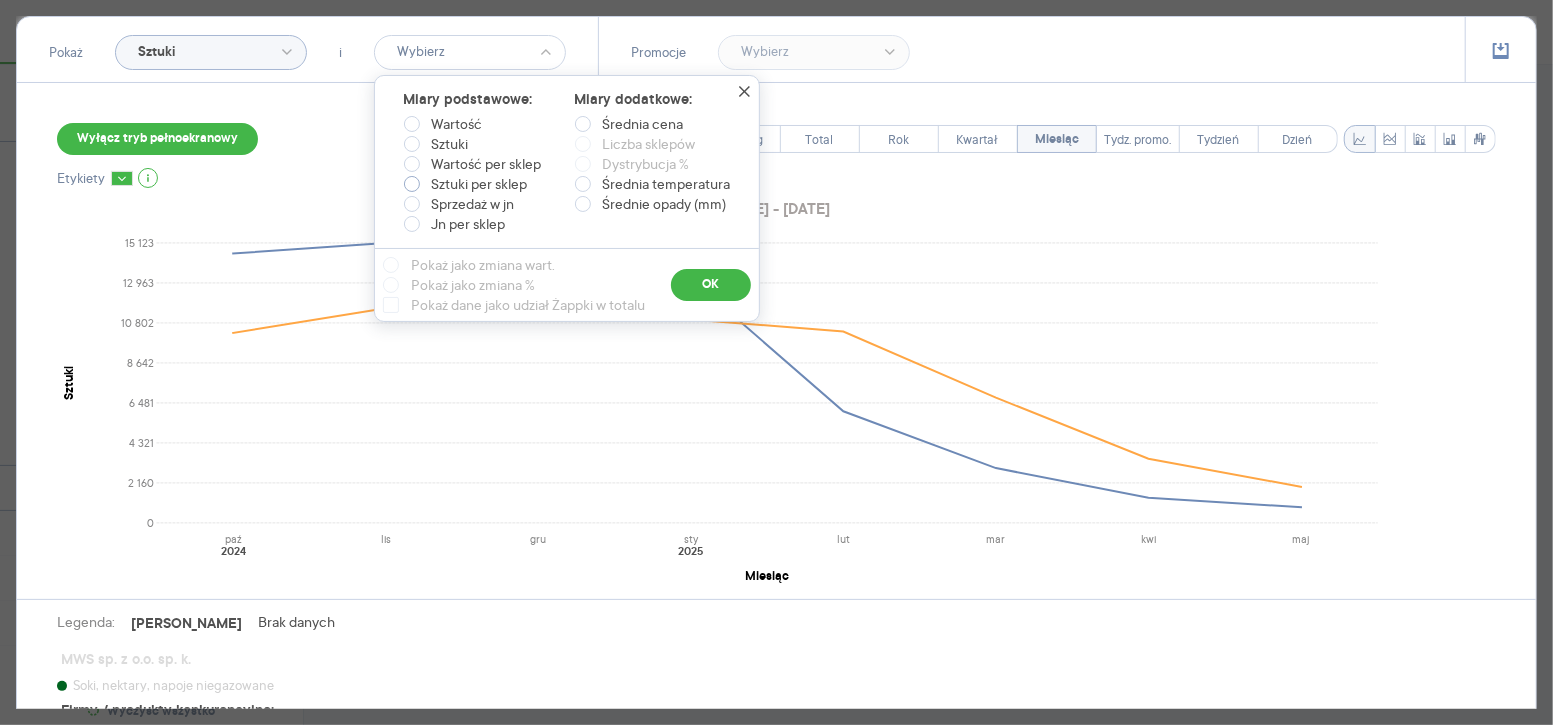 click on "Sztuki per sklep" at bounding box center (480, 184) 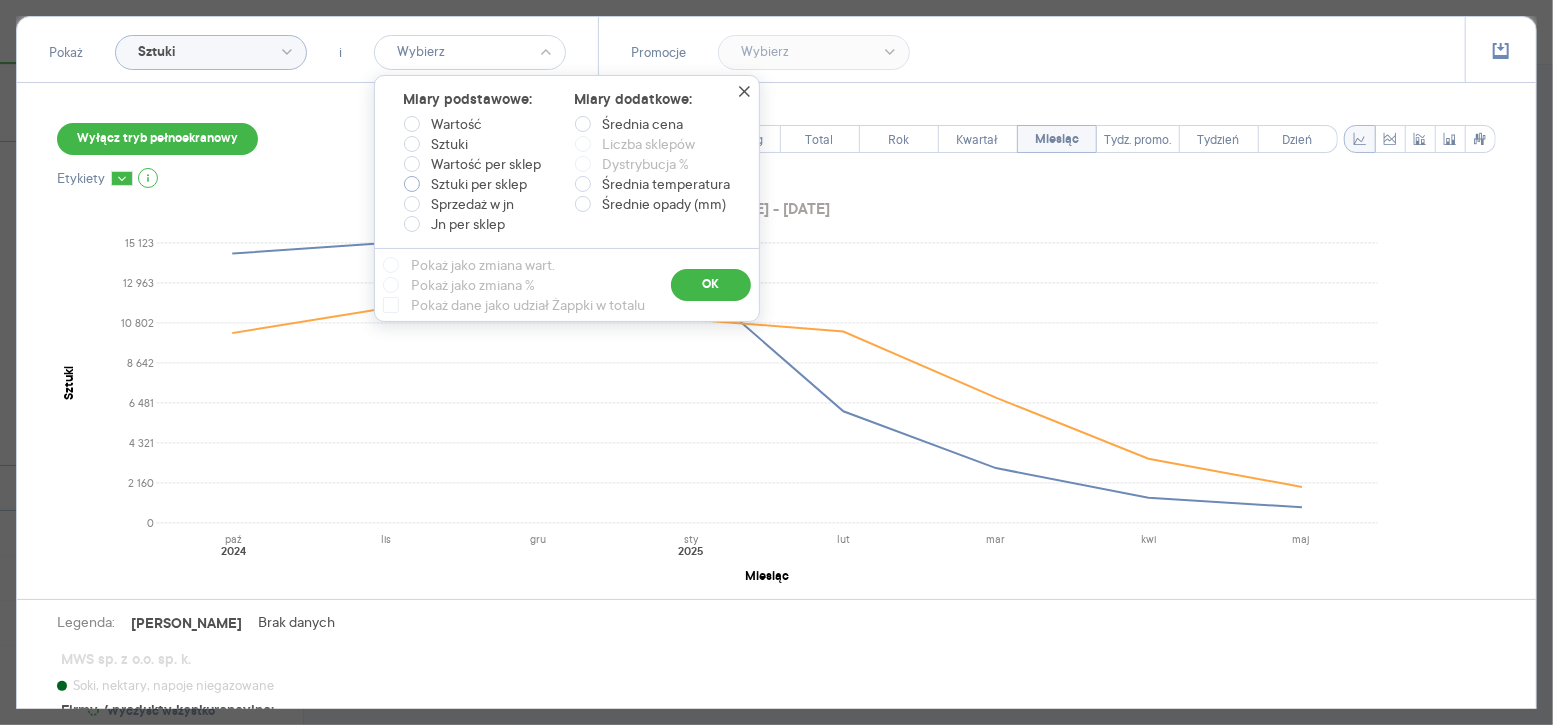click on "Sztuki per sklep" at bounding box center [416, 186] 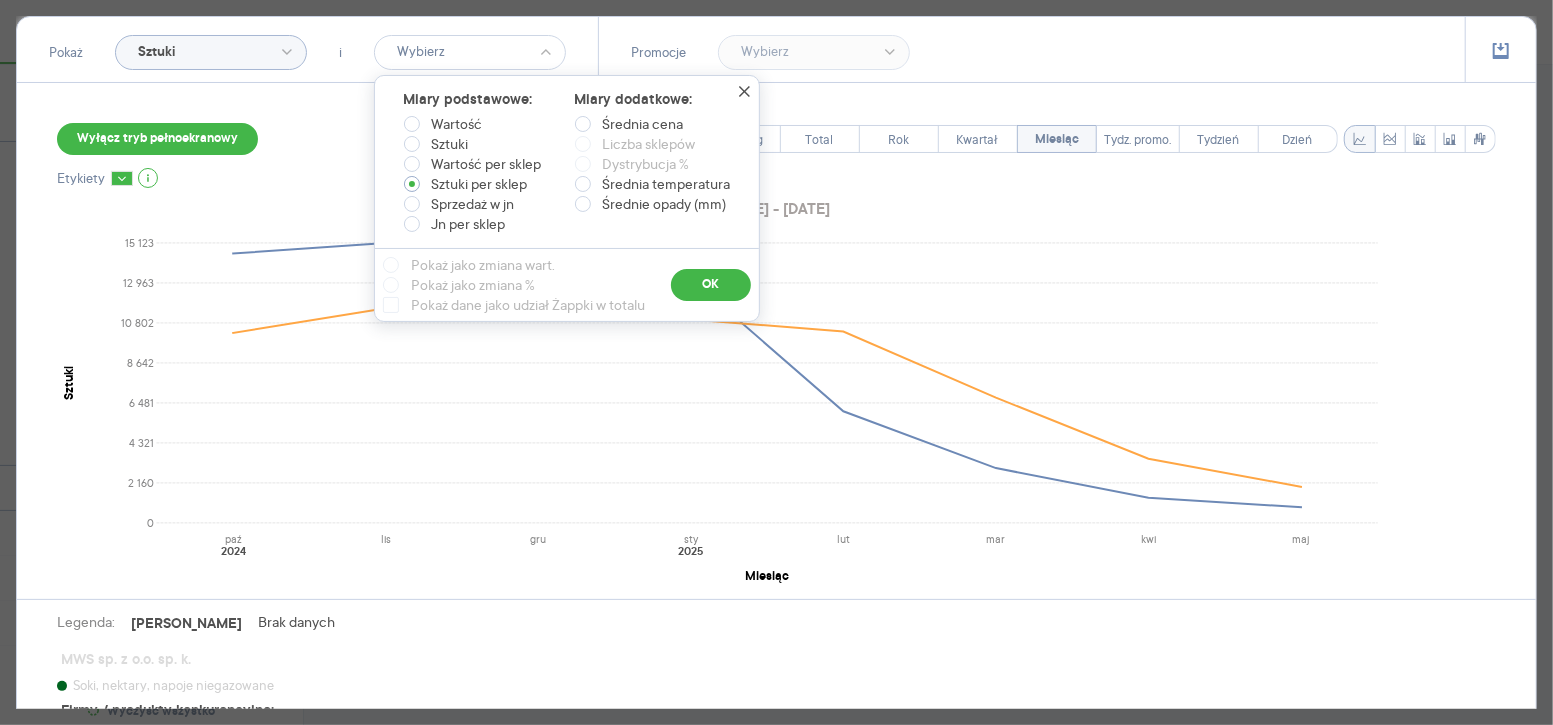 radio on "true" 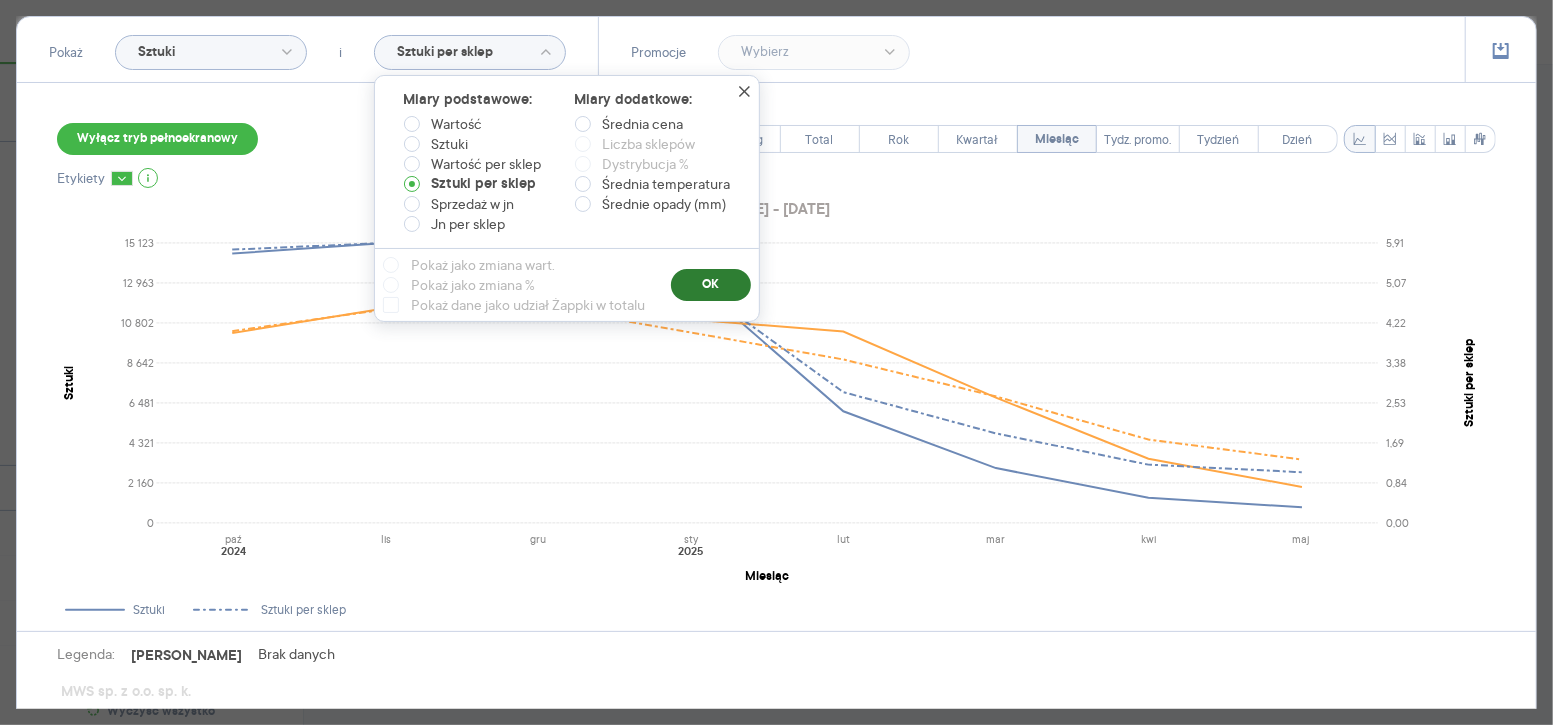 click on "OK" at bounding box center (711, 285) 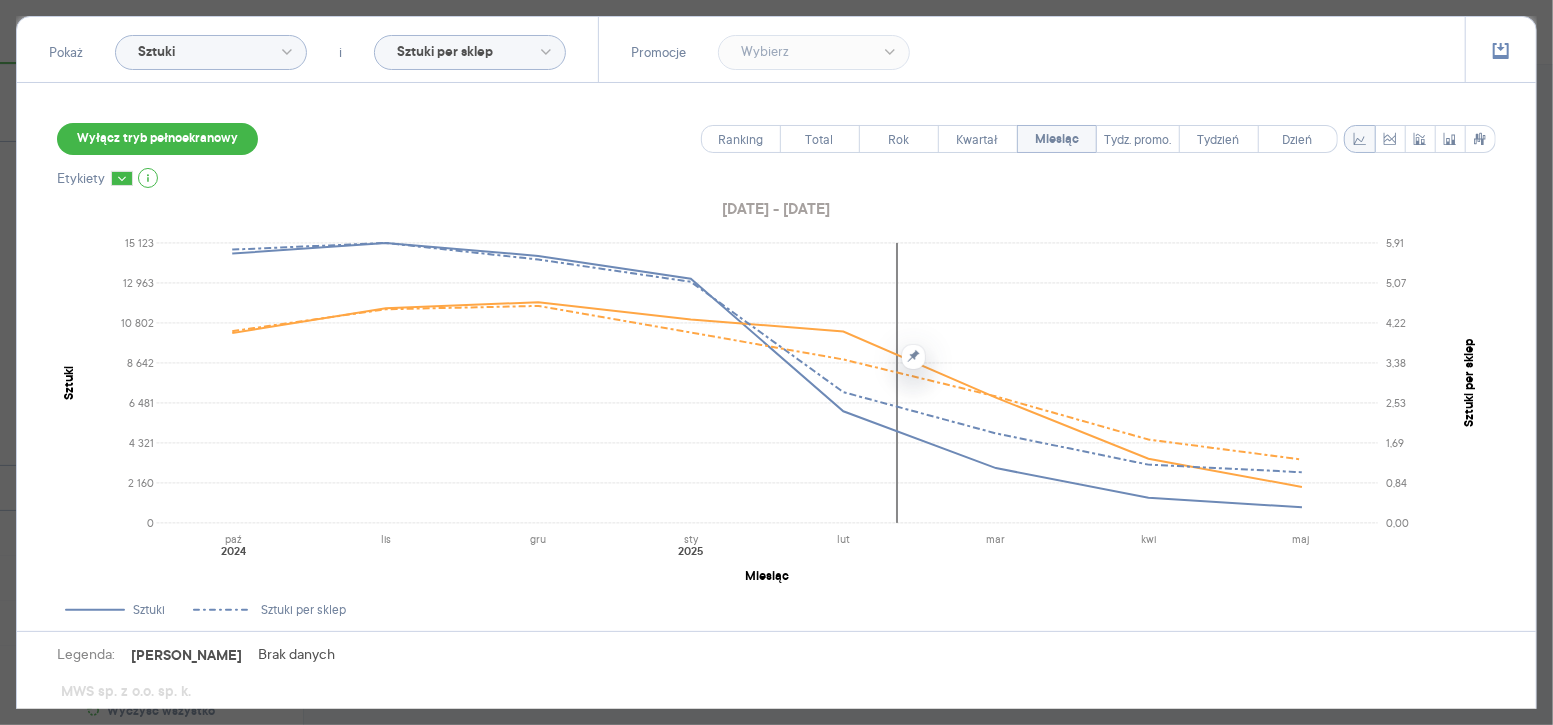 scroll, scrollTop: 151, scrollLeft: 0, axis: vertical 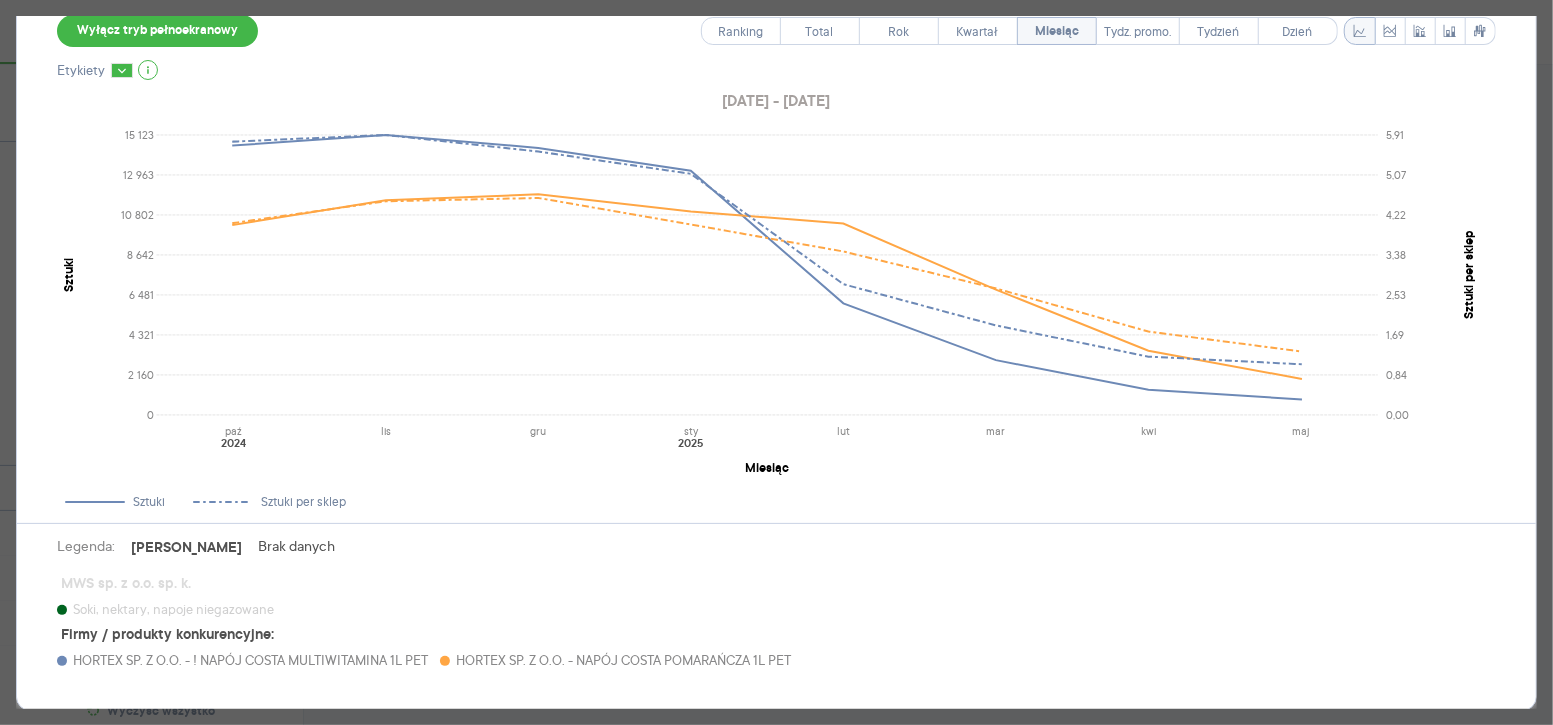 click on "Pokaż Sztuki i Sztuki per sklep Promocje Wyłącz tryb pełnoekranowy Ranking Total Rok Kwartał Miesiąc Tydz. promo. Tydzień Dzień Etykiety 2024.10.01 - 2025.05.30 0 2 160 4 321 6 481 8 642 10 802 12 963 15 123 Sztuki paź lis gru sty lut mar kwi maj 2024 2025 Miesiąc 0,00 0,84 1,69 2,53 3,38 4,22 5,07 5,91 Sztuki per sklep Sztuki Sztuki per sklep Legenda: Dane Brak danych MWS sp. z o.o. sp. k. Soki, nektary, napoje niegazowane Firmy / produkty konkurencyjne: HORTEX SP. Z O.O. - ! NAPÓJ COSTA MULTIWITAMINA 1L PET HORTEX SP. Z O.O. - NAPÓJ COSTA POMARAŃCZA 1L PET" at bounding box center (776, 362) 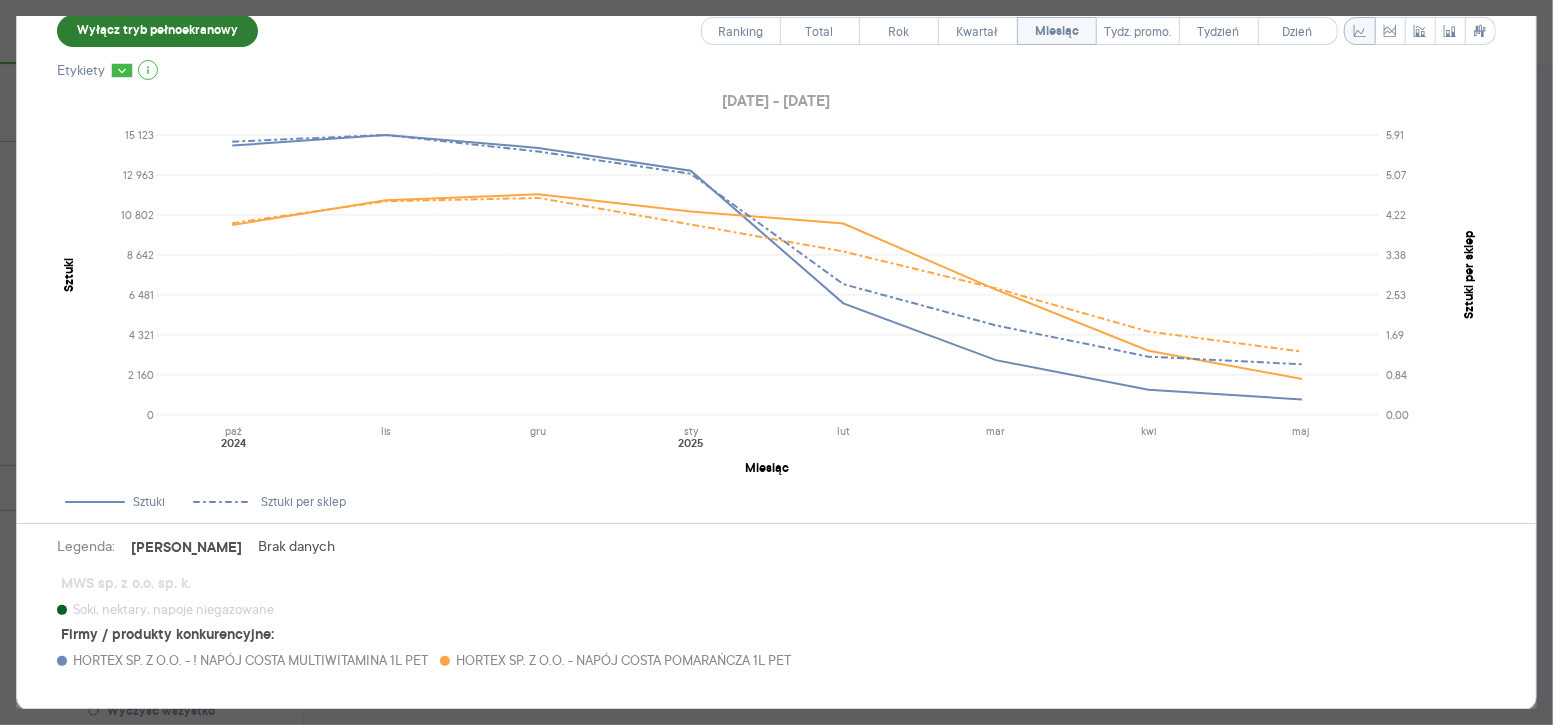 click on "Wyłącz tryb pełnoekranowy" at bounding box center [157, 31] 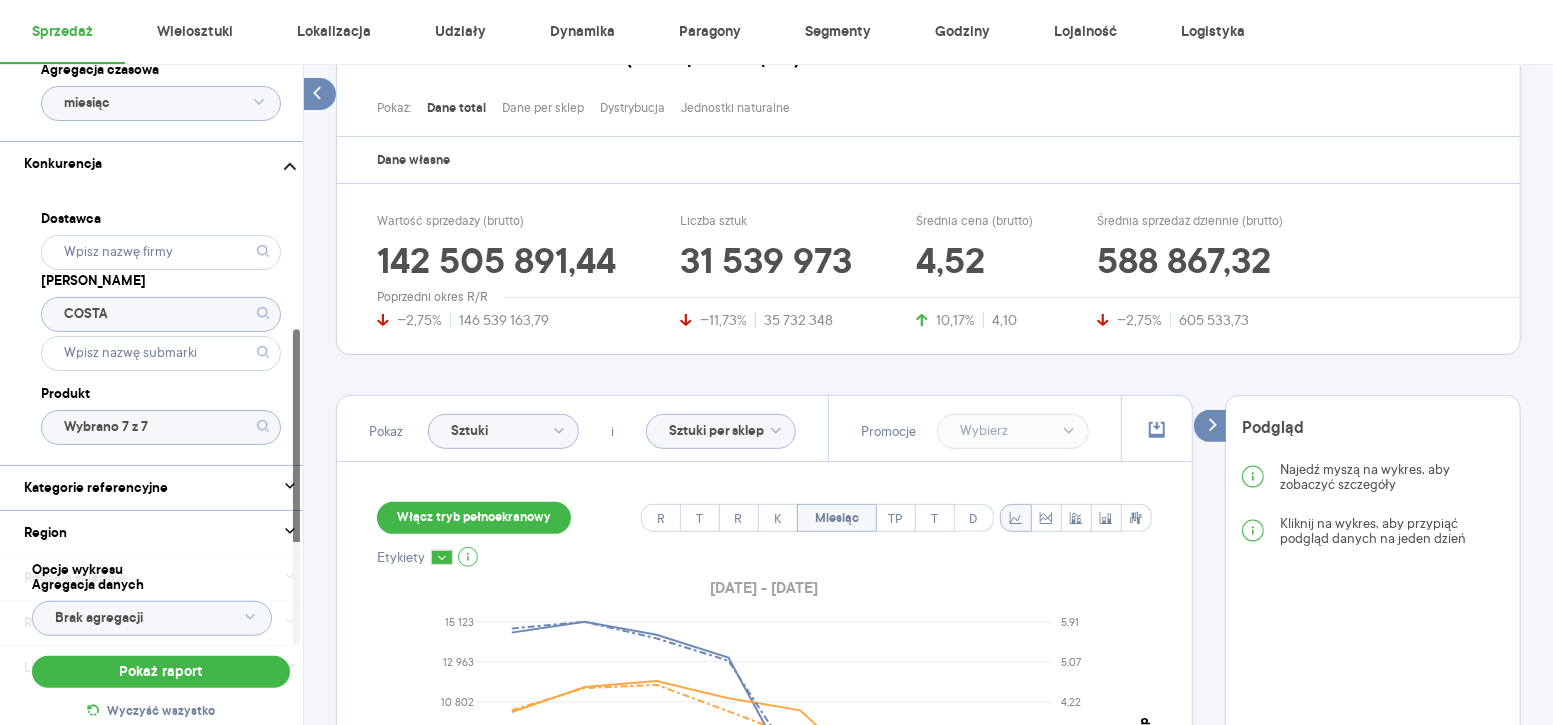 click on "Wybrano 7 z 7" 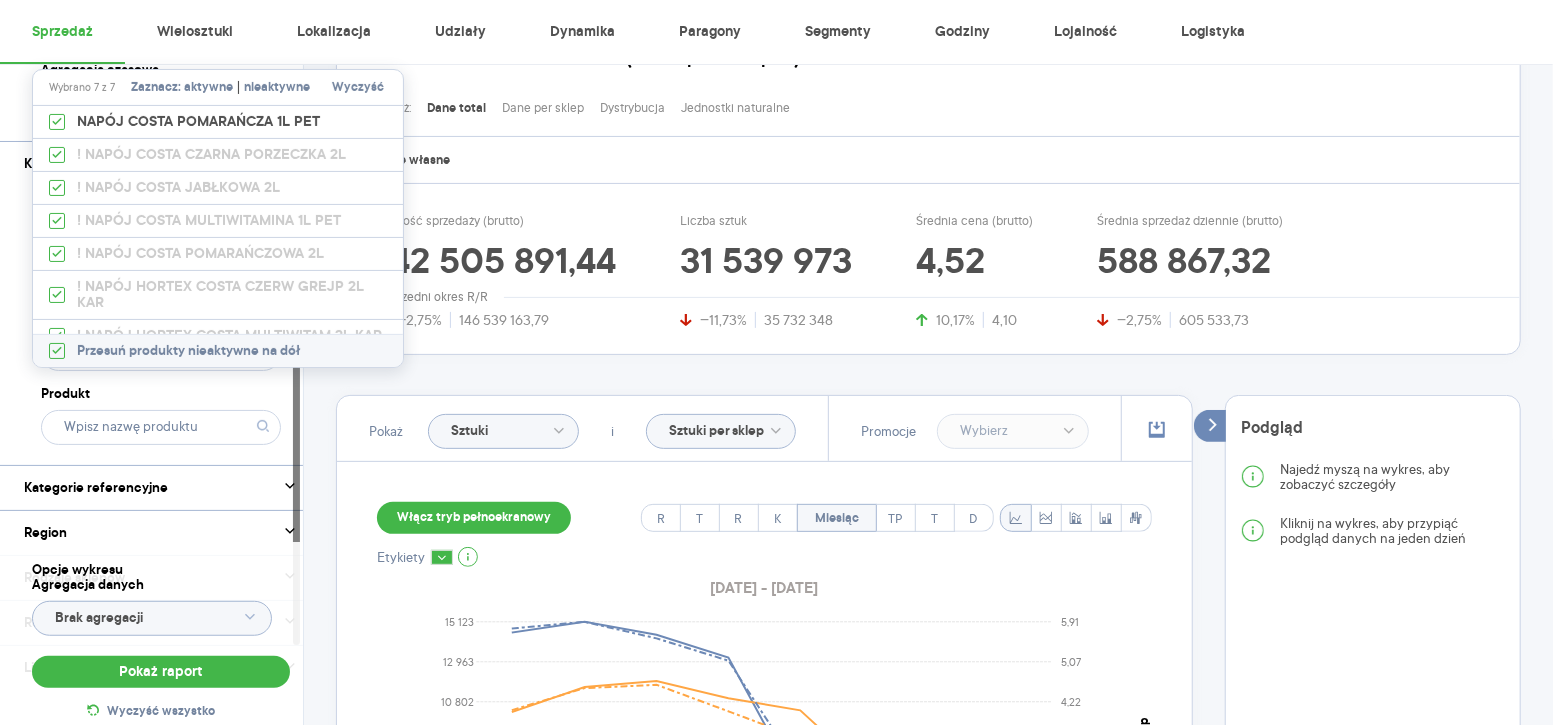 click on "Wyczyść" at bounding box center [358, 88] 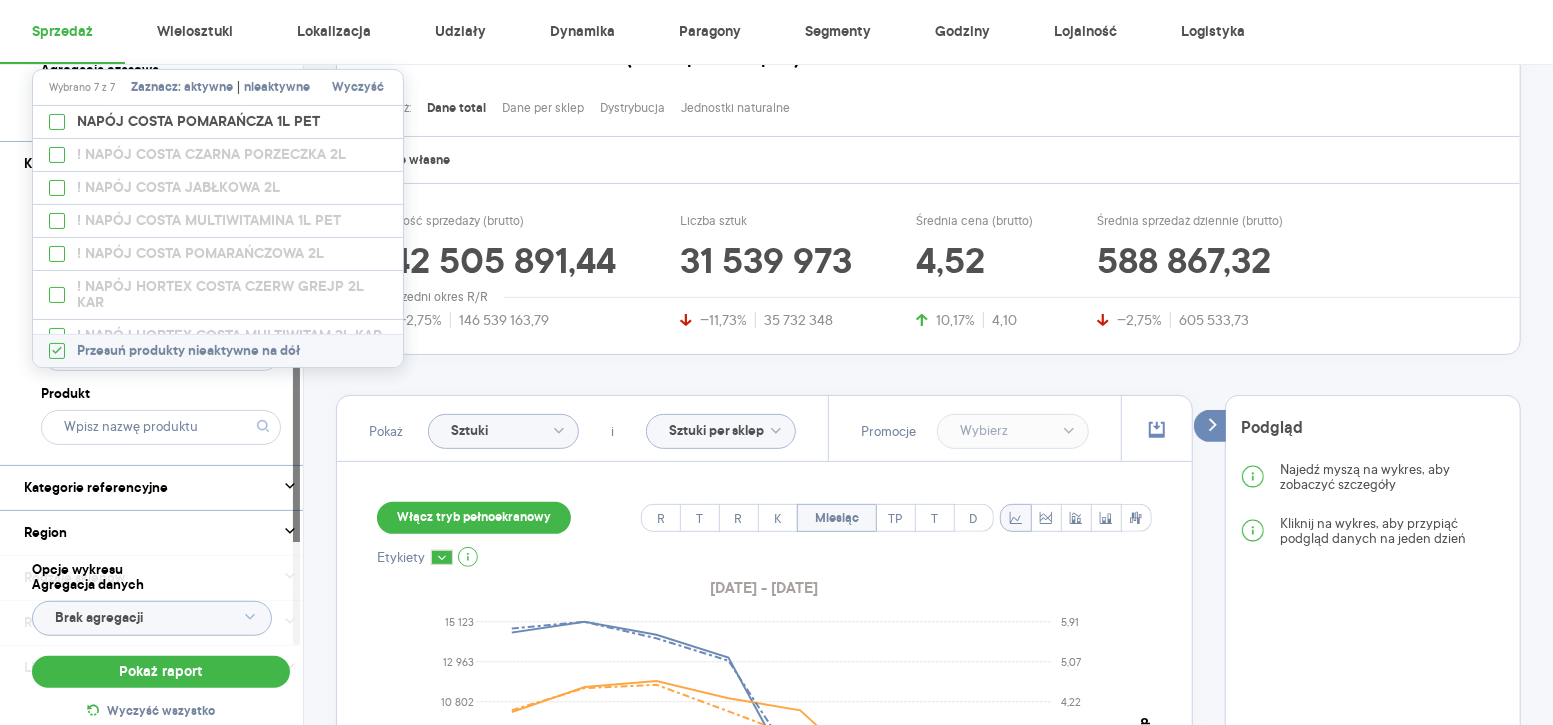 checkbox on "false" 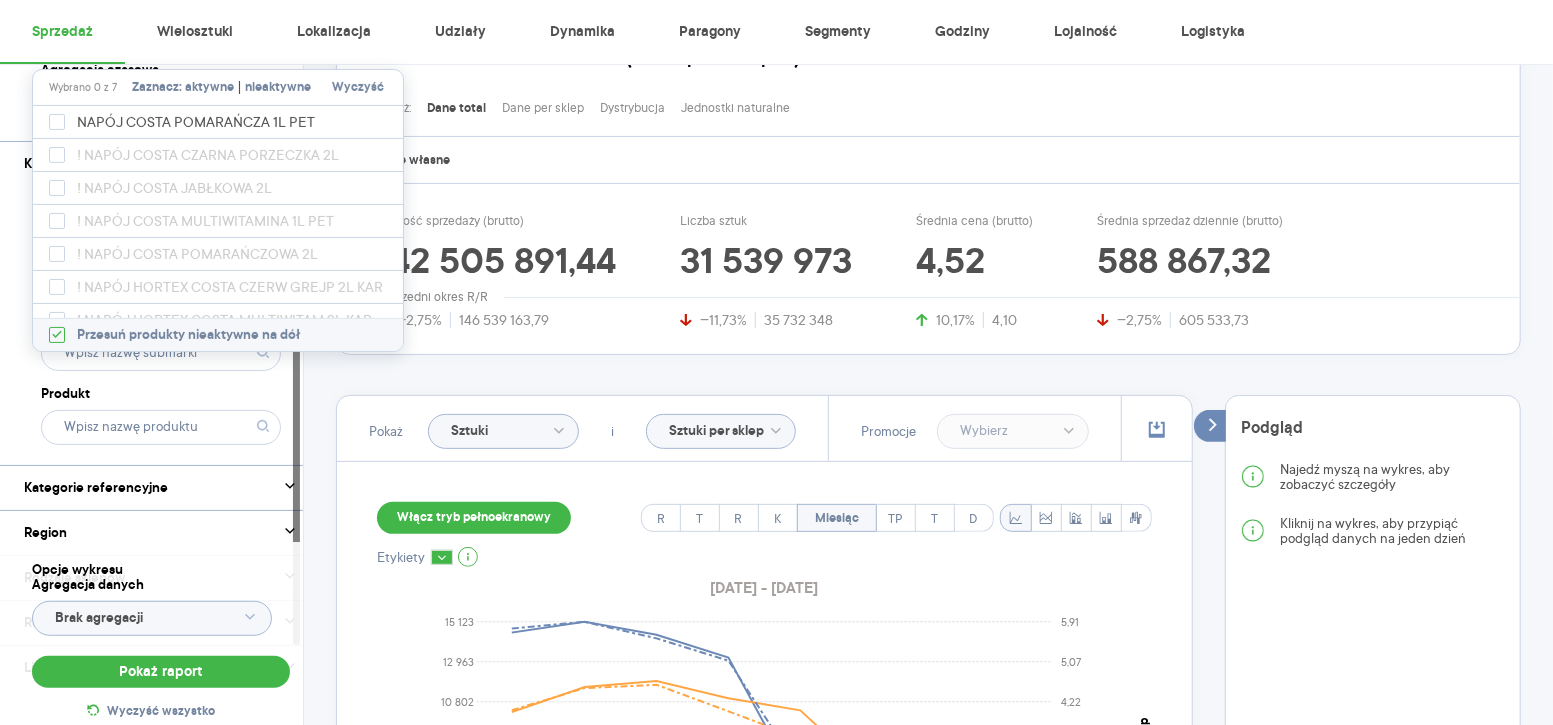 click on "Dostawca Marka COSTA Produkt" at bounding box center (161, 325) 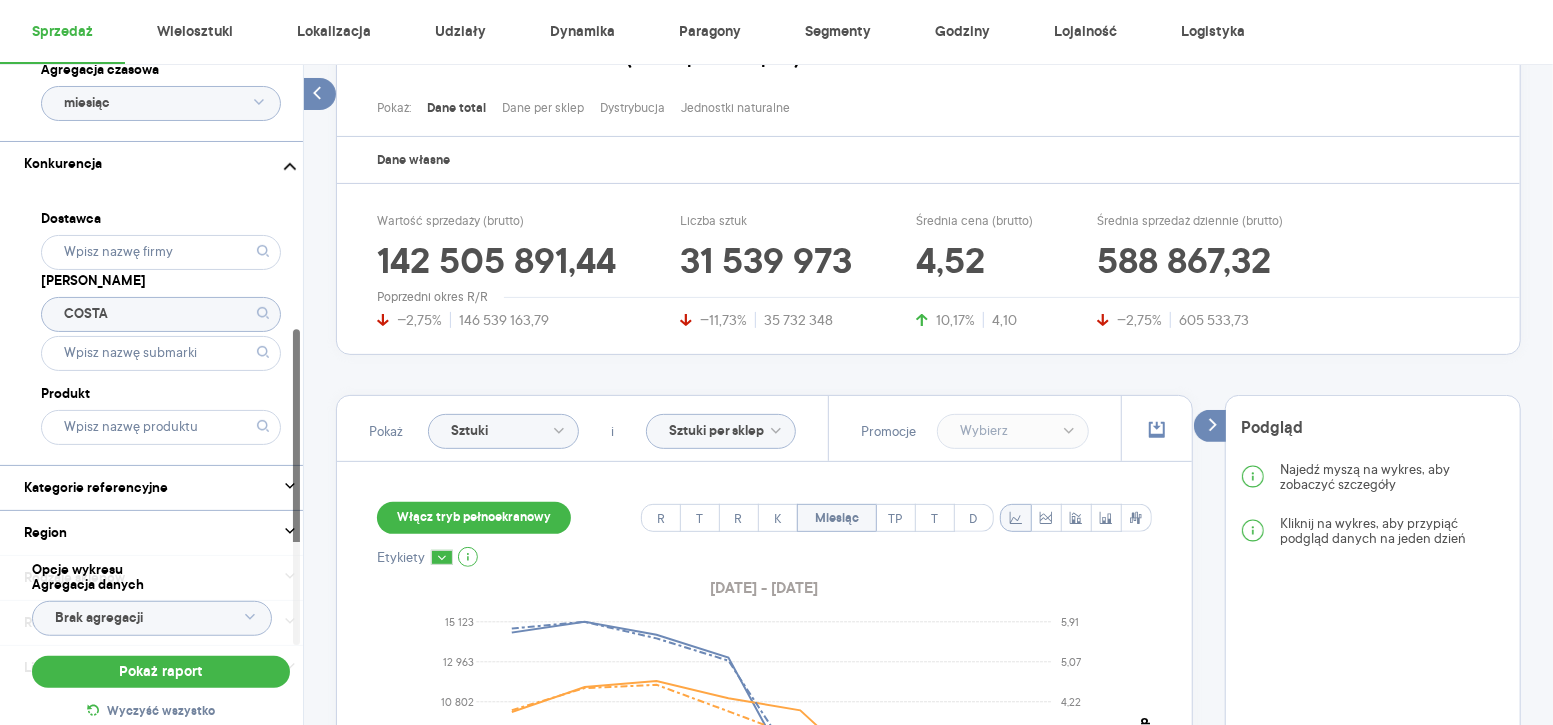 click on "COSTA" 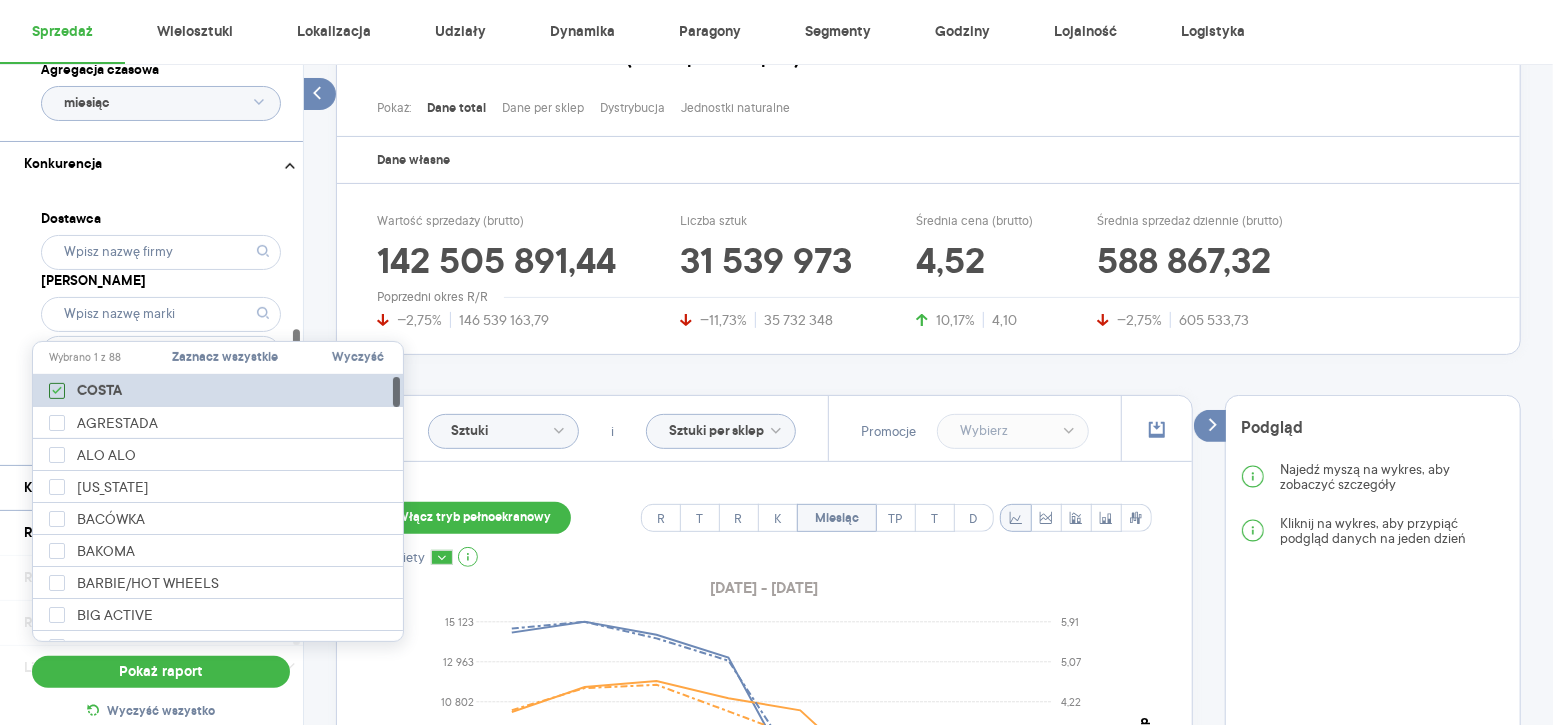 click 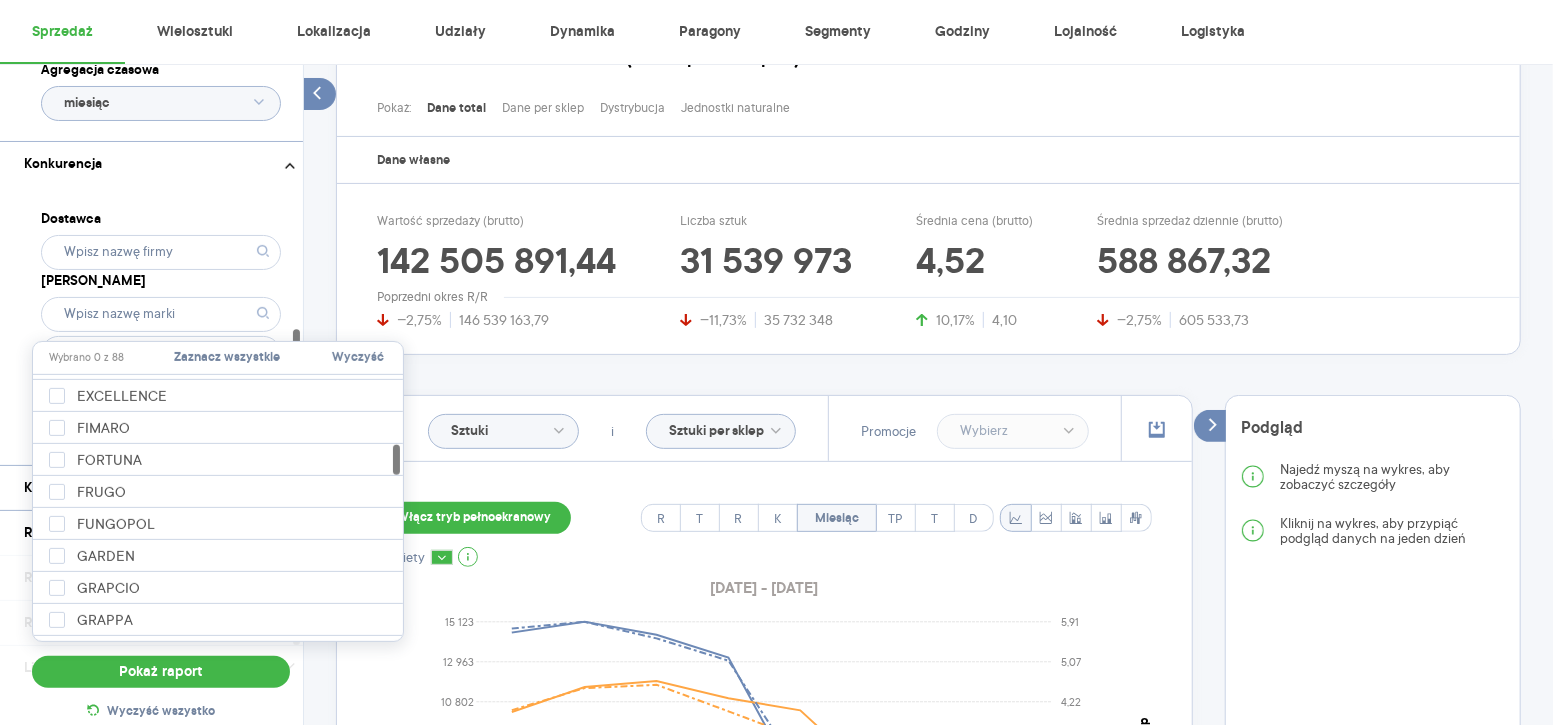 scroll, scrollTop: 744, scrollLeft: 0, axis: vertical 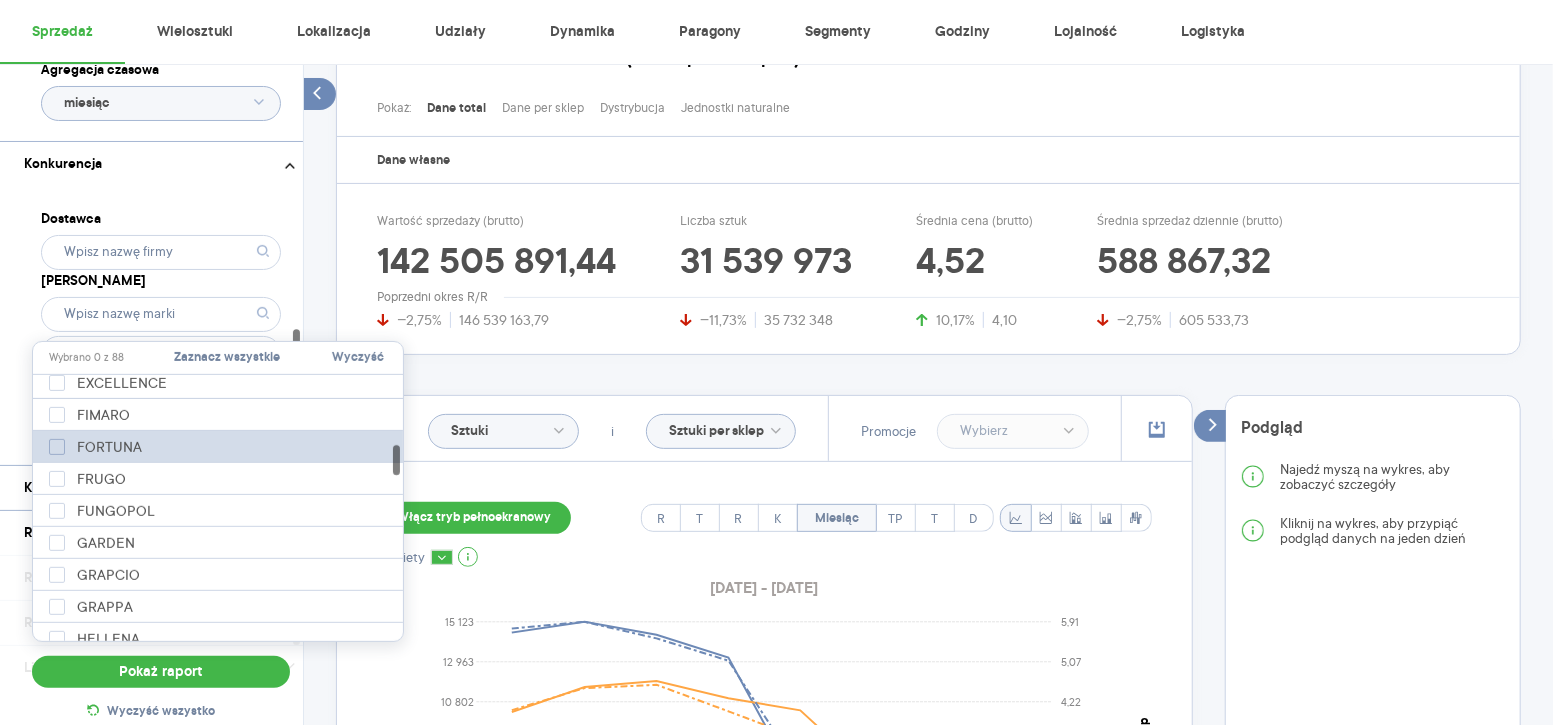 click 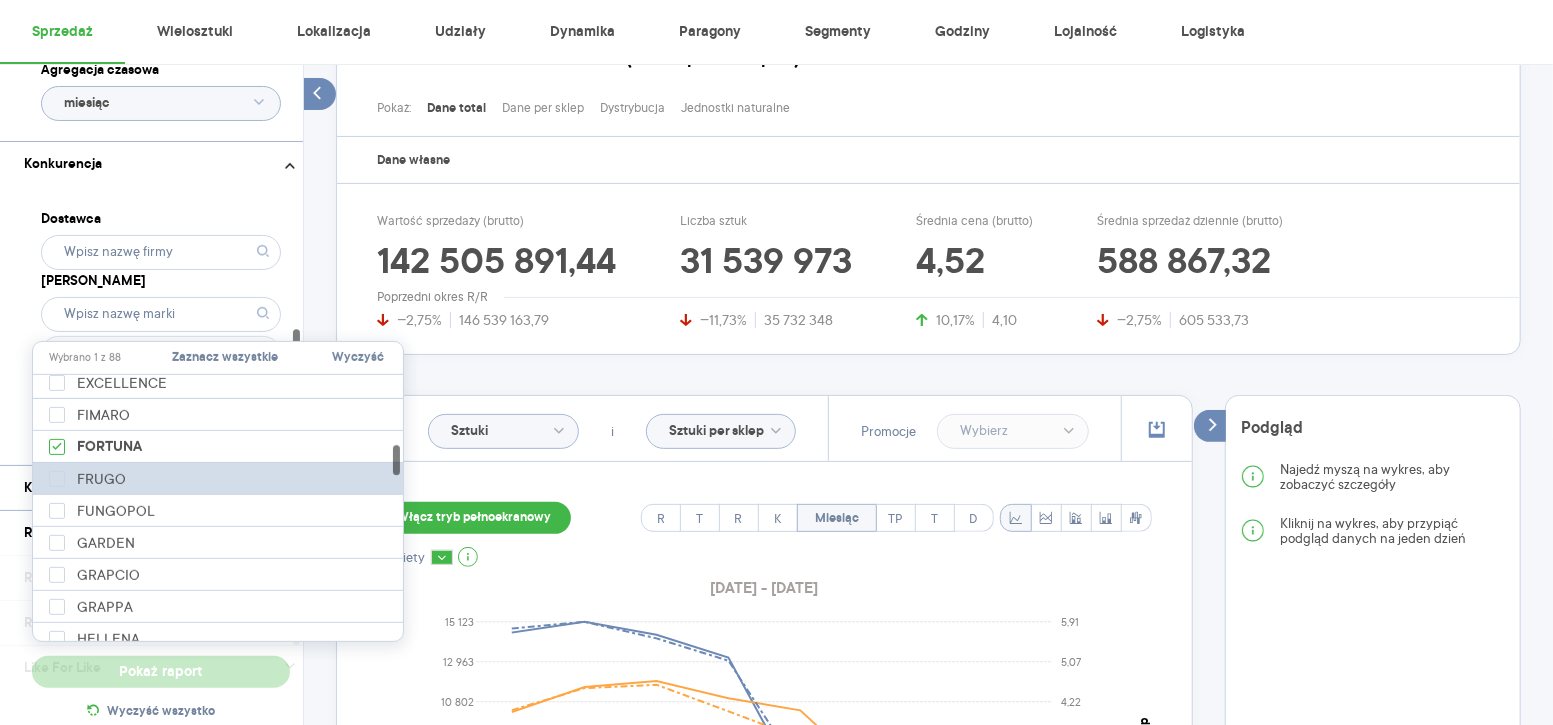 click on "FRUGO" at bounding box center [221, 479] 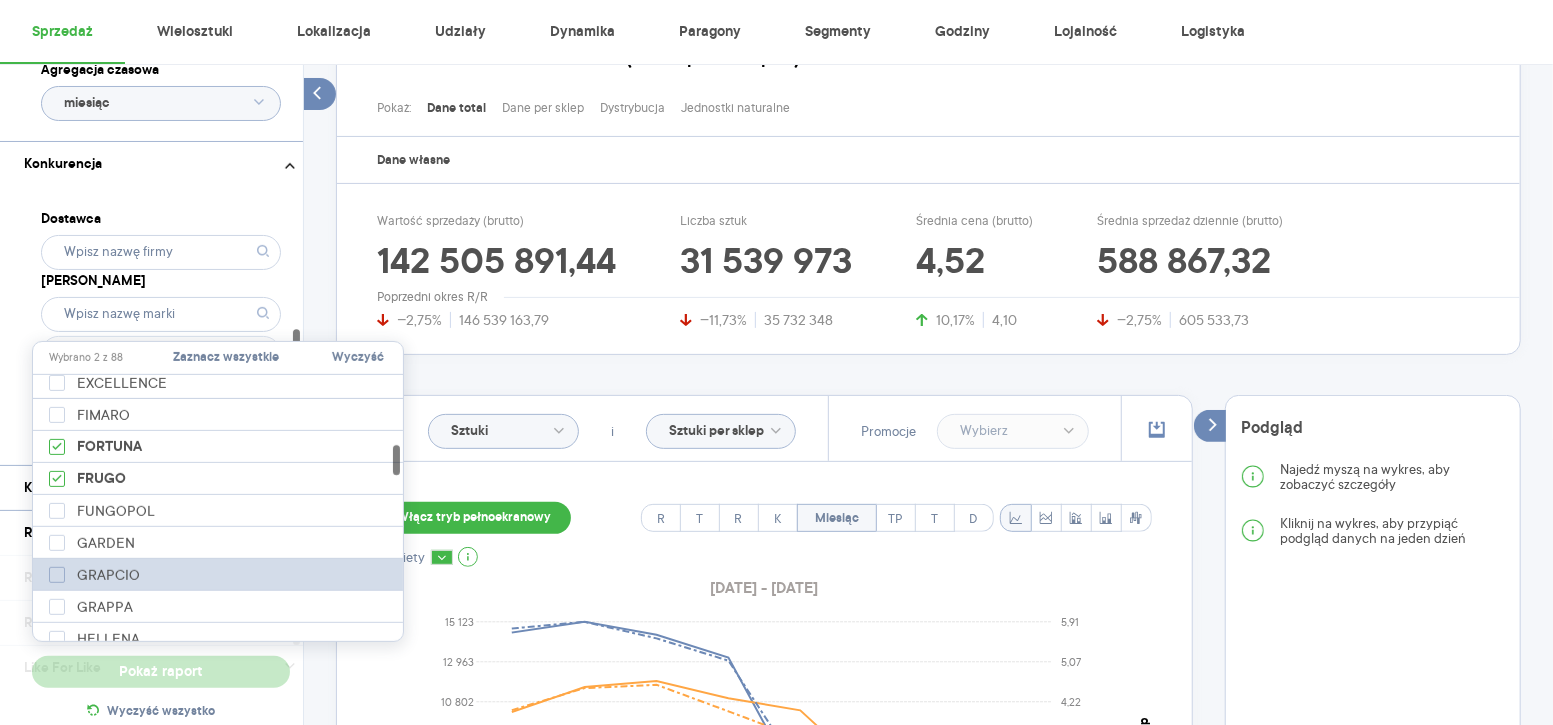 scroll, scrollTop: 884, scrollLeft: 0, axis: vertical 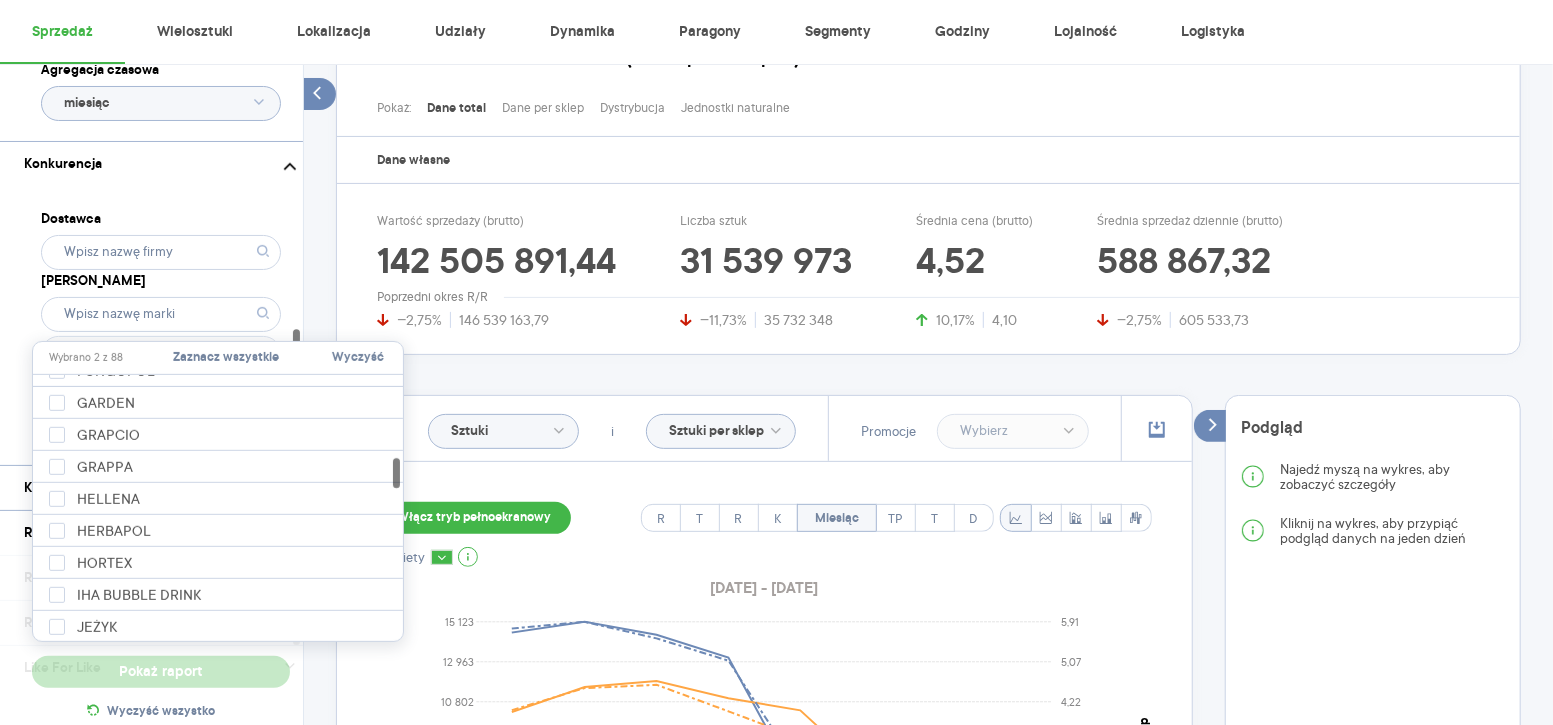 click on "Dostawca Marka Produkt" at bounding box center [161, 325] 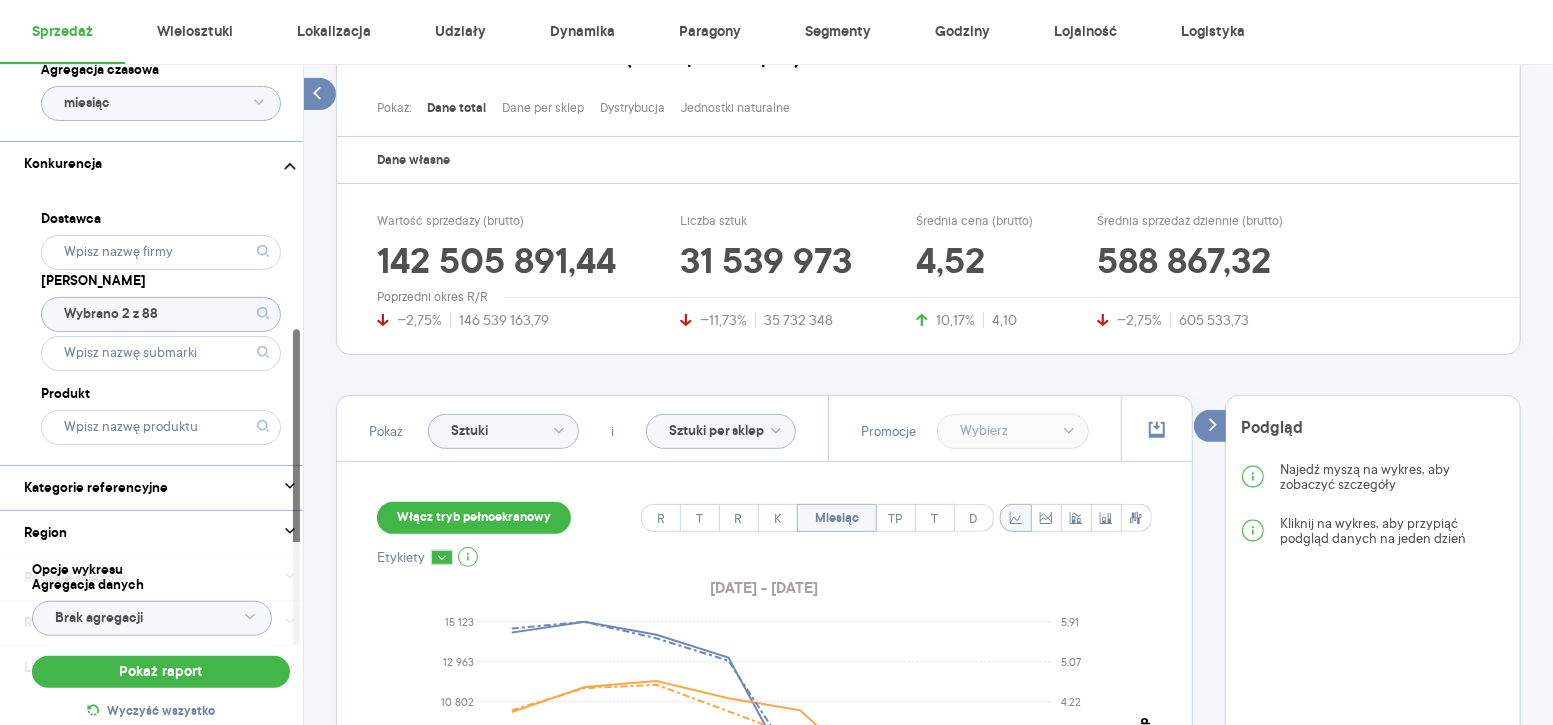 drag, startPoint x: 132, startPoint y: 440, endPoint x: 79, endPoint y: 426, distance: 54.81788 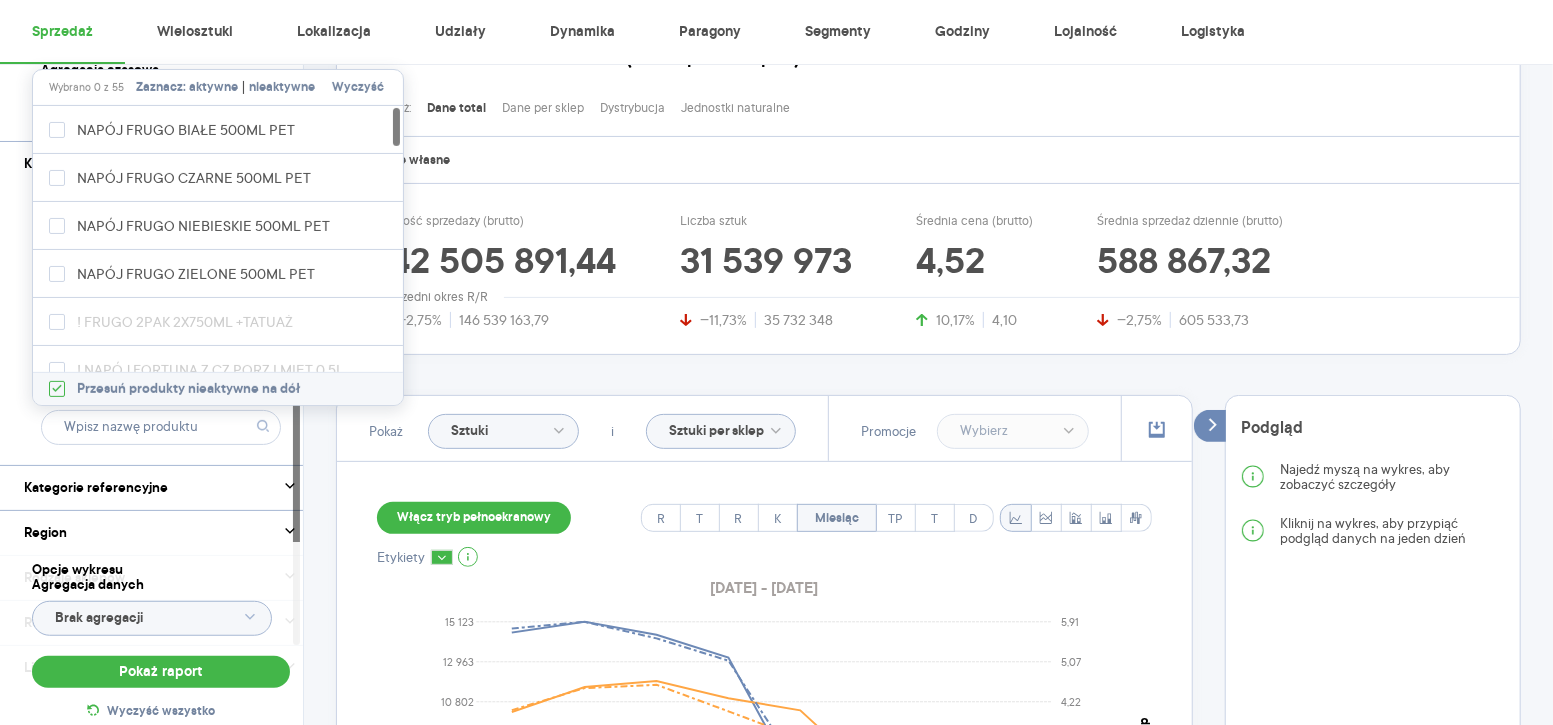 click on "aktywne" at bounding box center (213, 88) 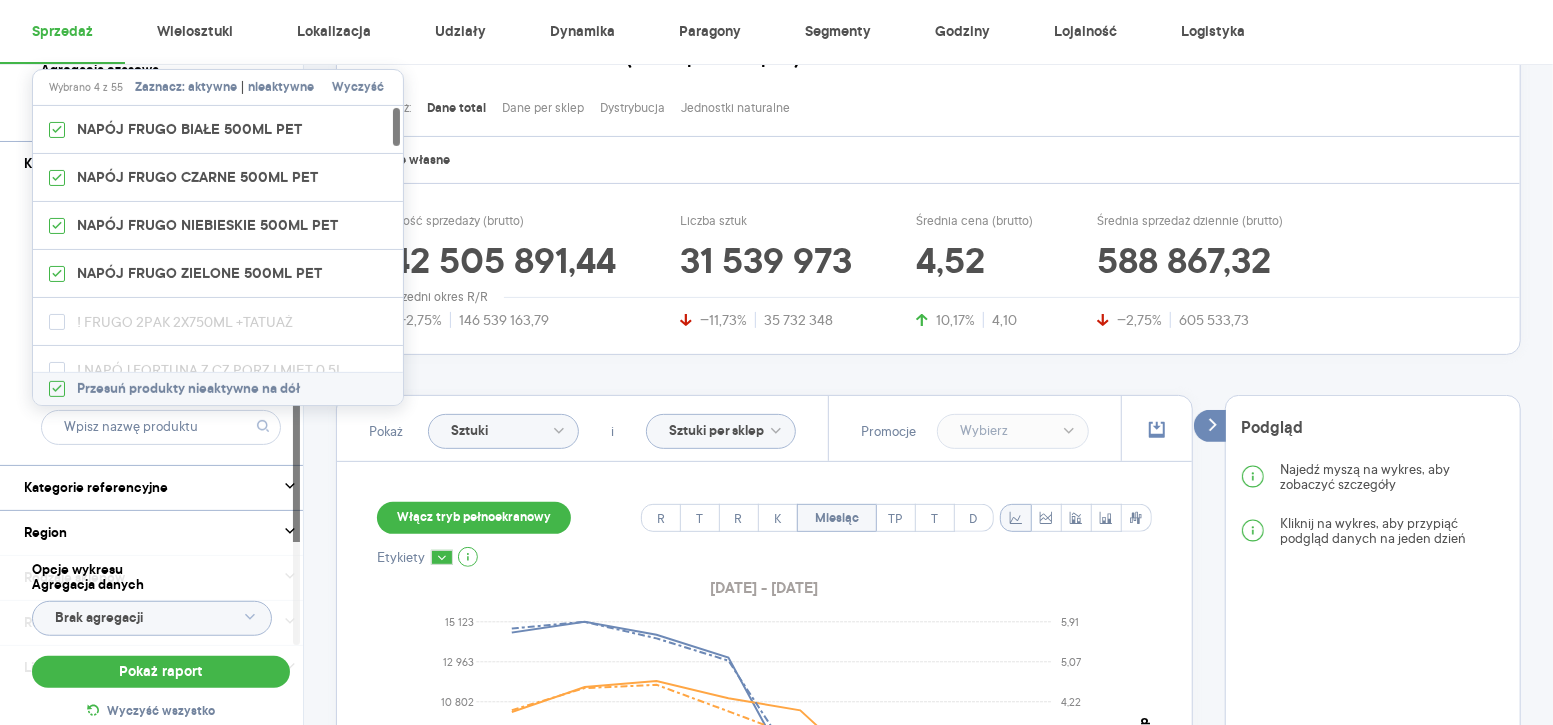 click on "nieaktywne" at bounding box center (281, 88) 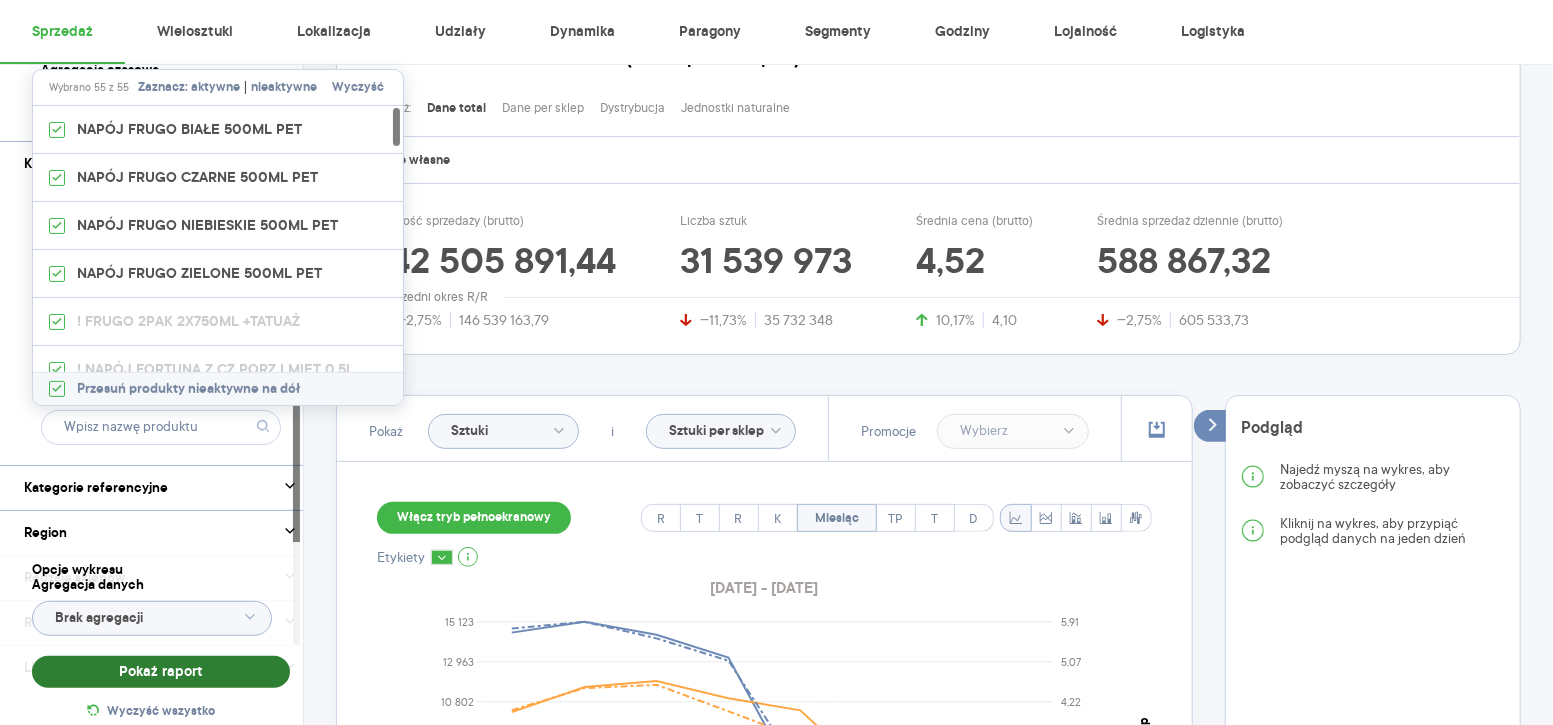 click on "Pokaż raport" at bounding box center [161, 672] 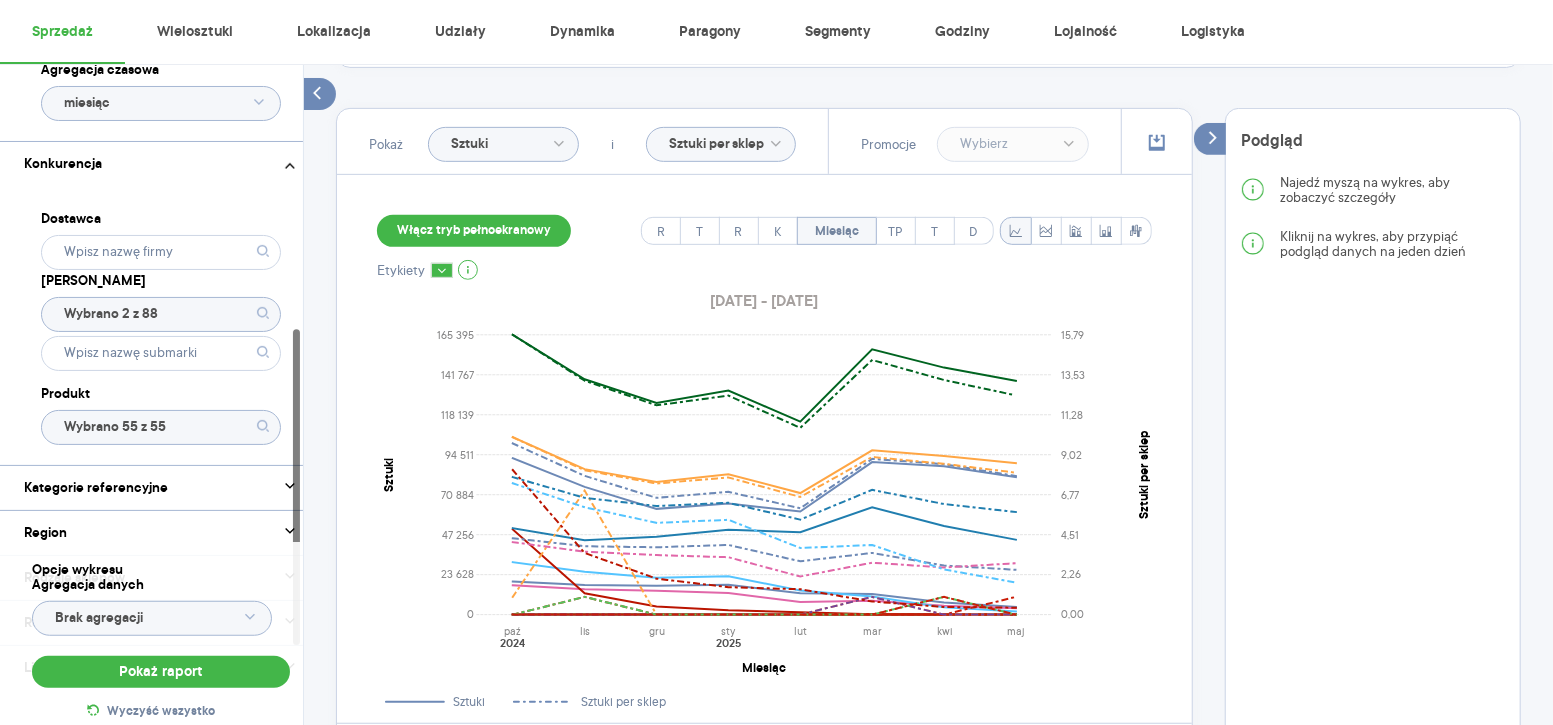scroll, scrollTop: 509, scrollLeft: 0, axis: vertical 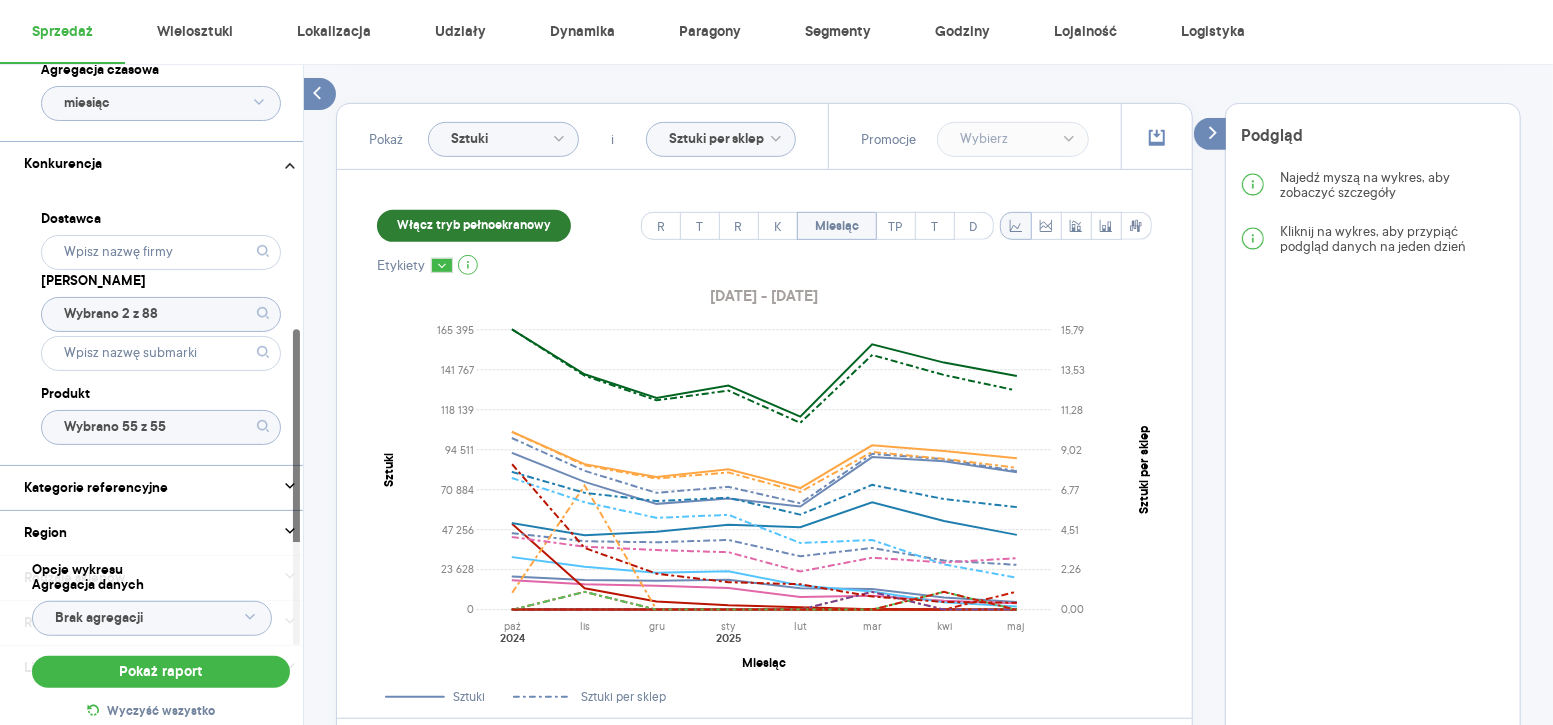 click on "Włącz tryb pełnoekranowy" at bounding box center (474, 226) 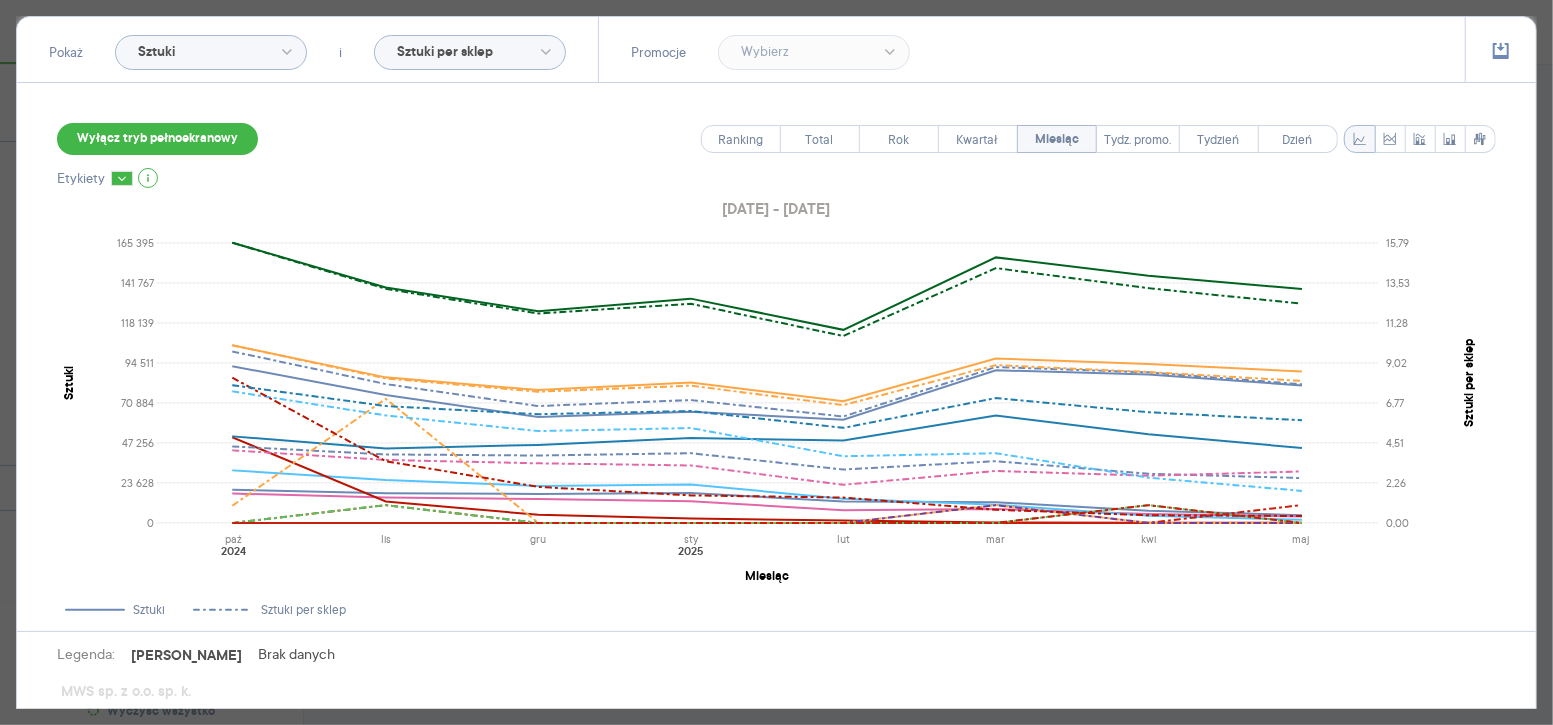 scroll, scrollTop: 217, scrollLeft: 0, axis: vertical 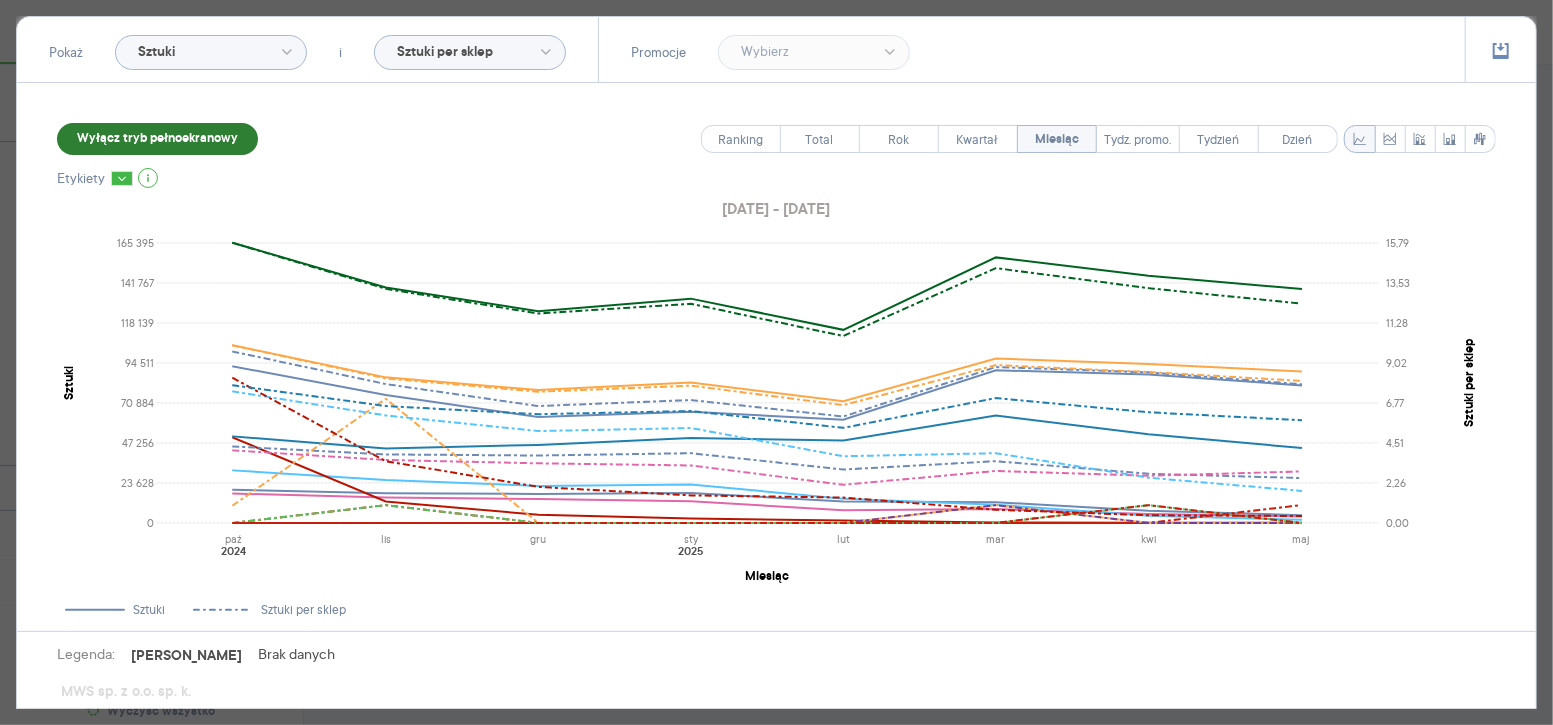 click on "Wyłącz tryb pełnoekranowy" at bounding box center [157, 139] 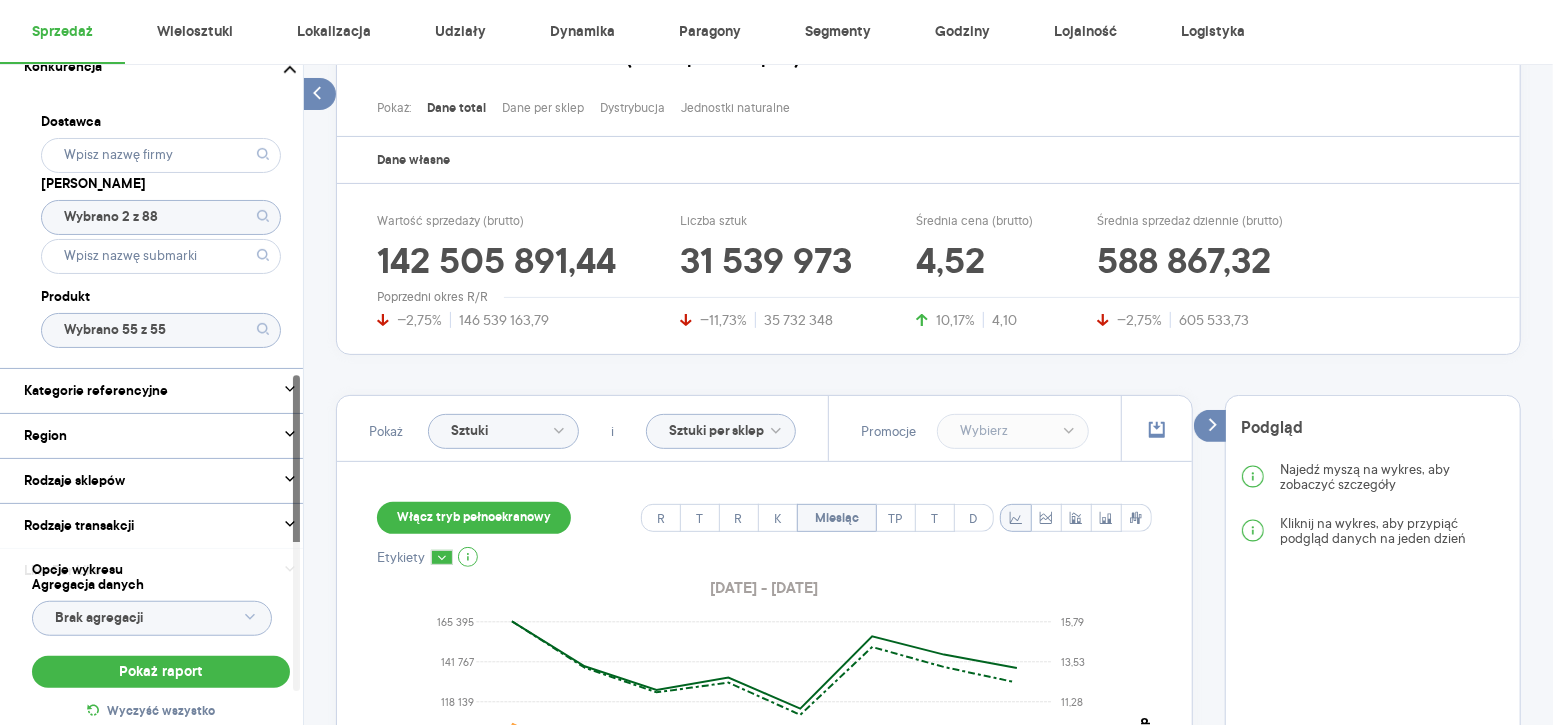 scroll, scrollTop: 652, scrollLeft: 0, axis: vertical 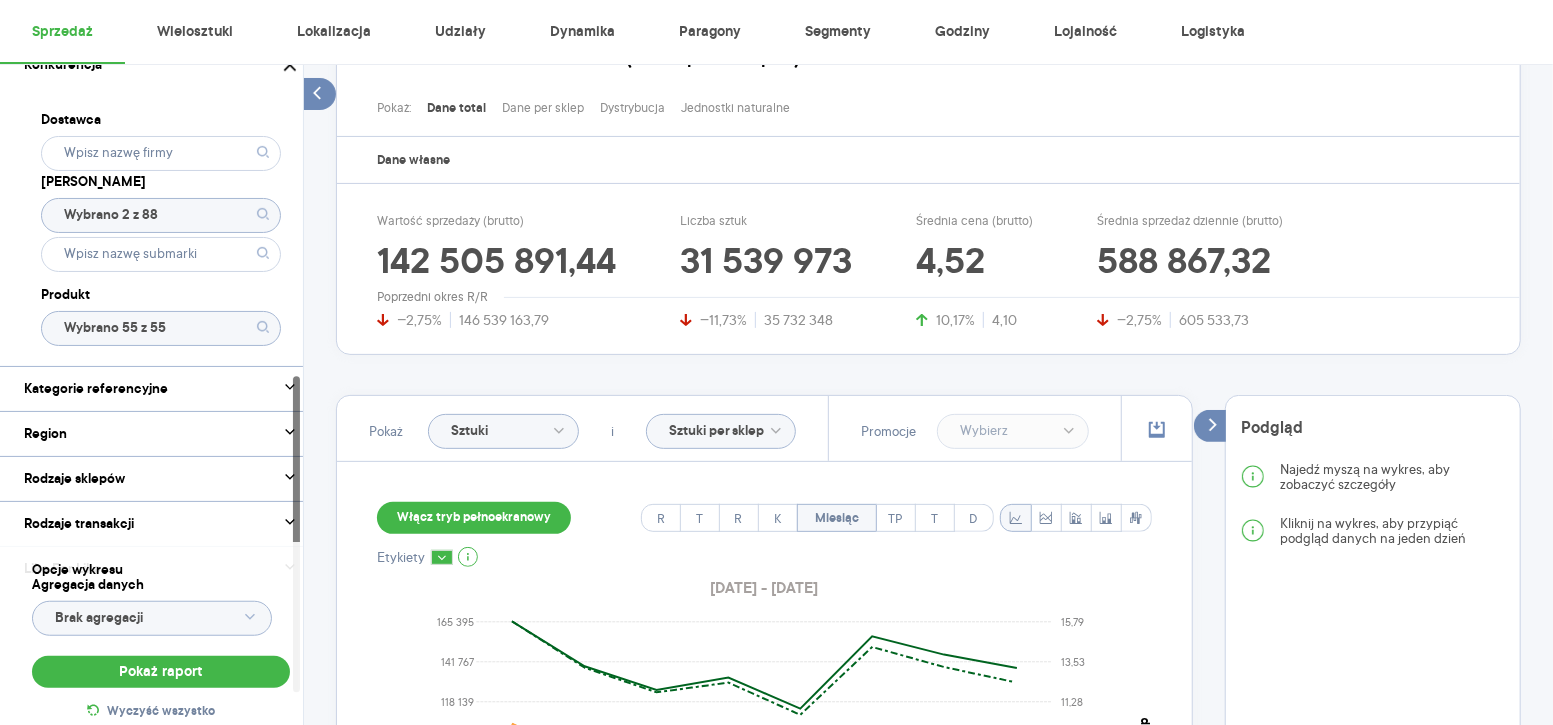 click on "Wybrano 55 z 55" 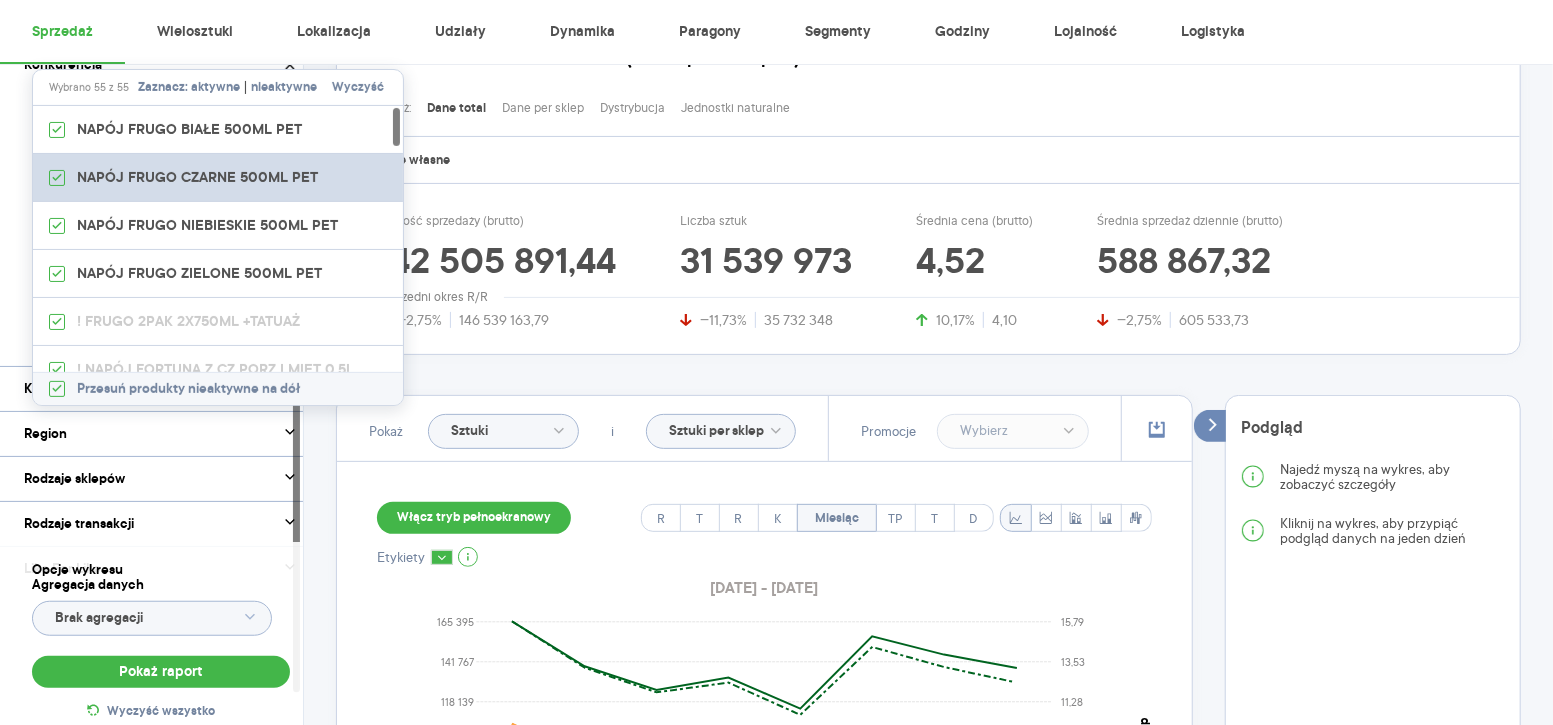 scroll, scrollTop: 0, scrollLeft: 0, axis: both 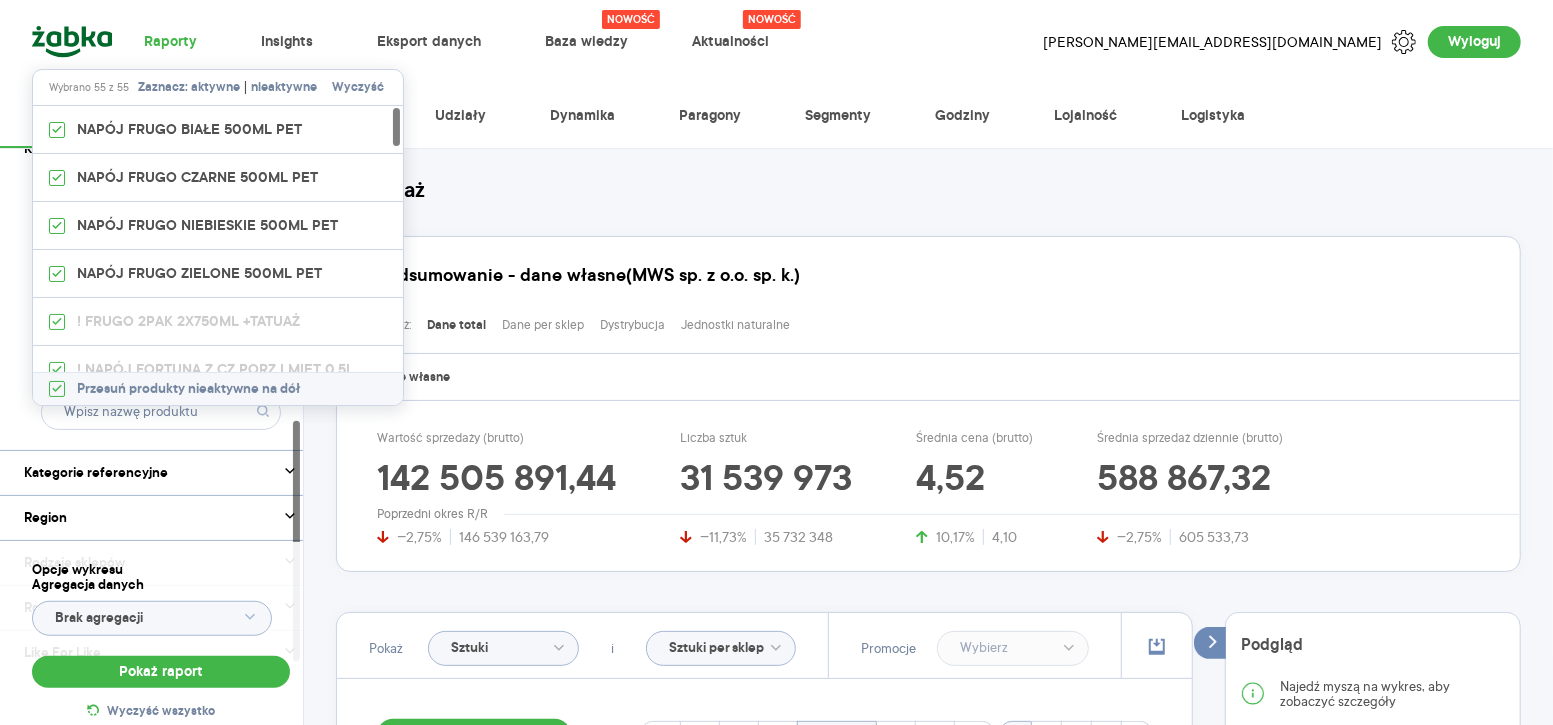 click on "Dostawca [PERSON_NAME] 2 z 88 Produkt" at bounding box center [161, 310] 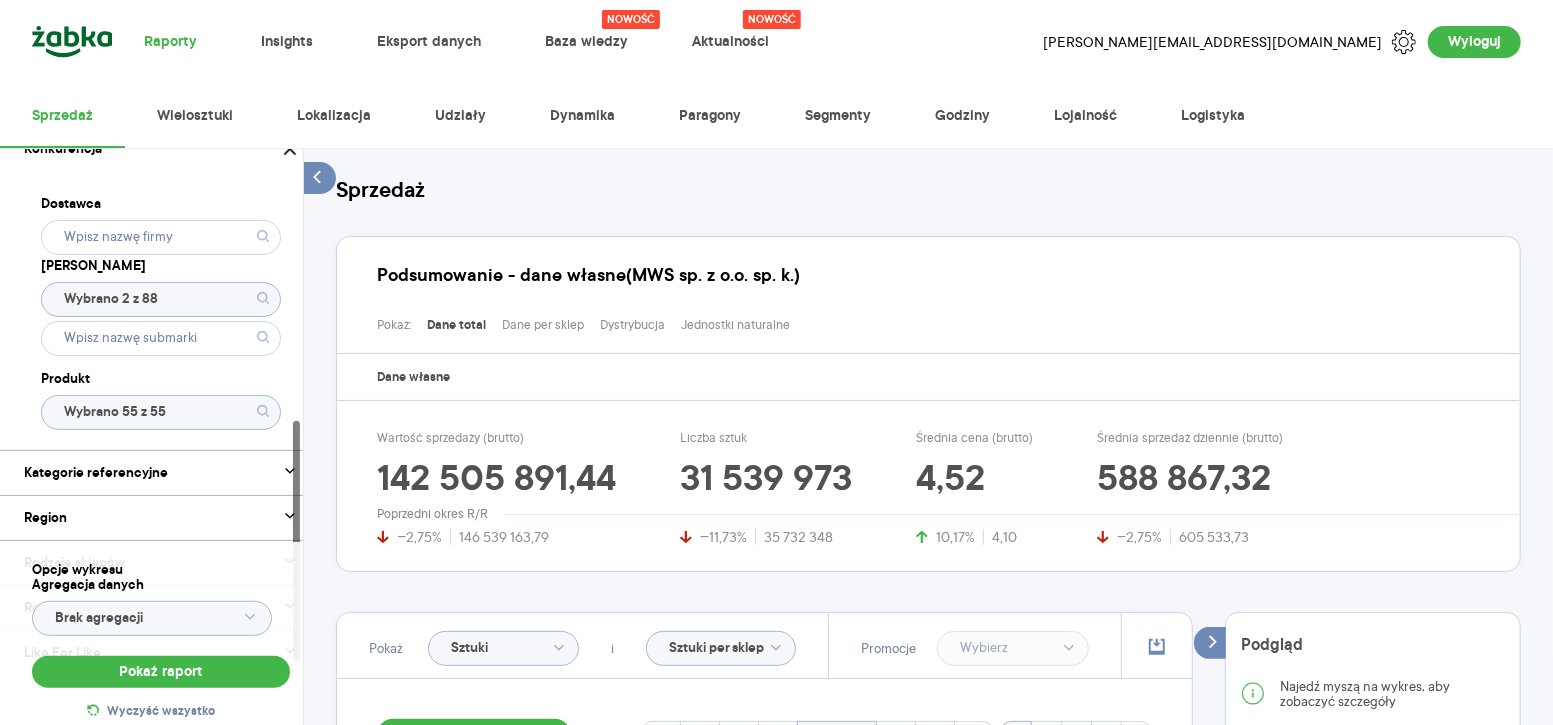 click on "Wybrano 2 z 88" 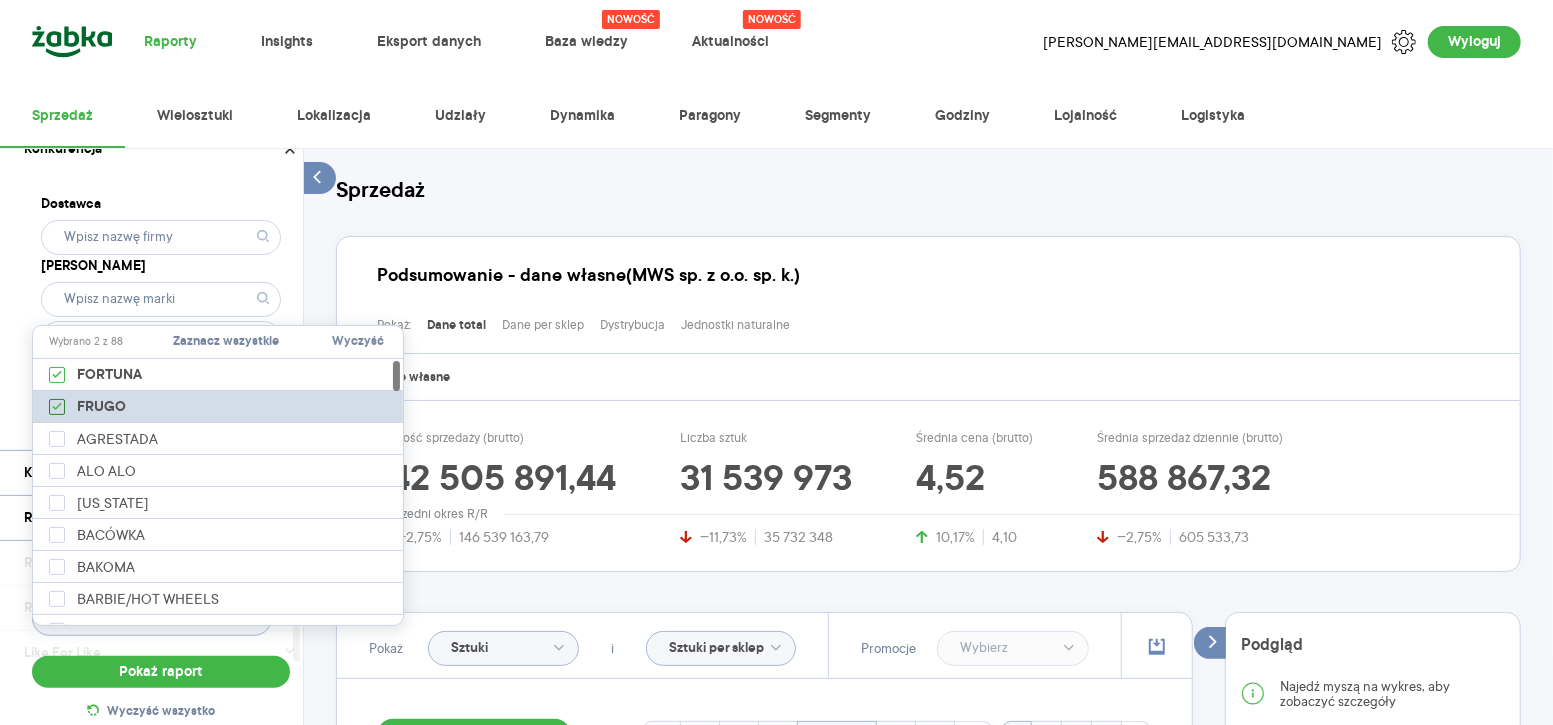 click 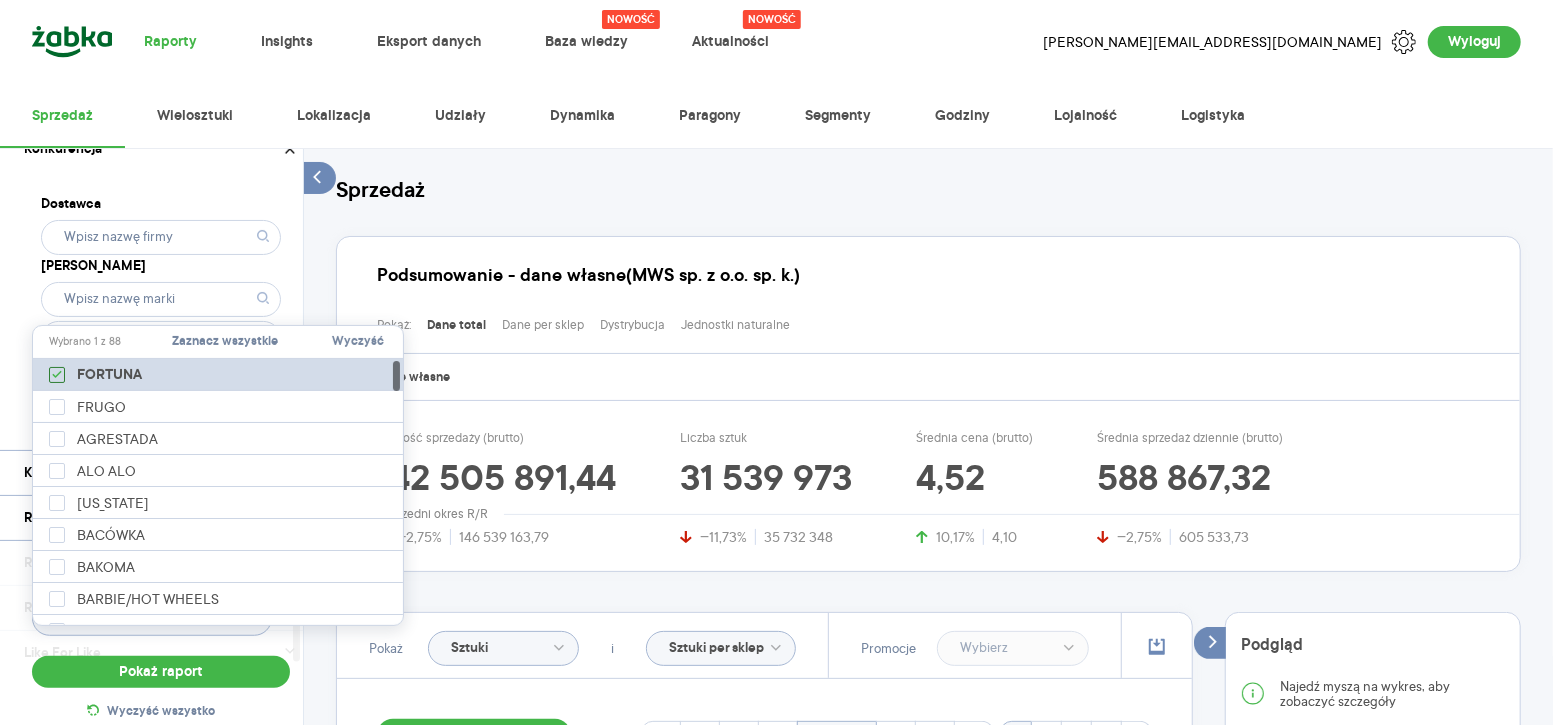 click at bounding box center [57, 375] 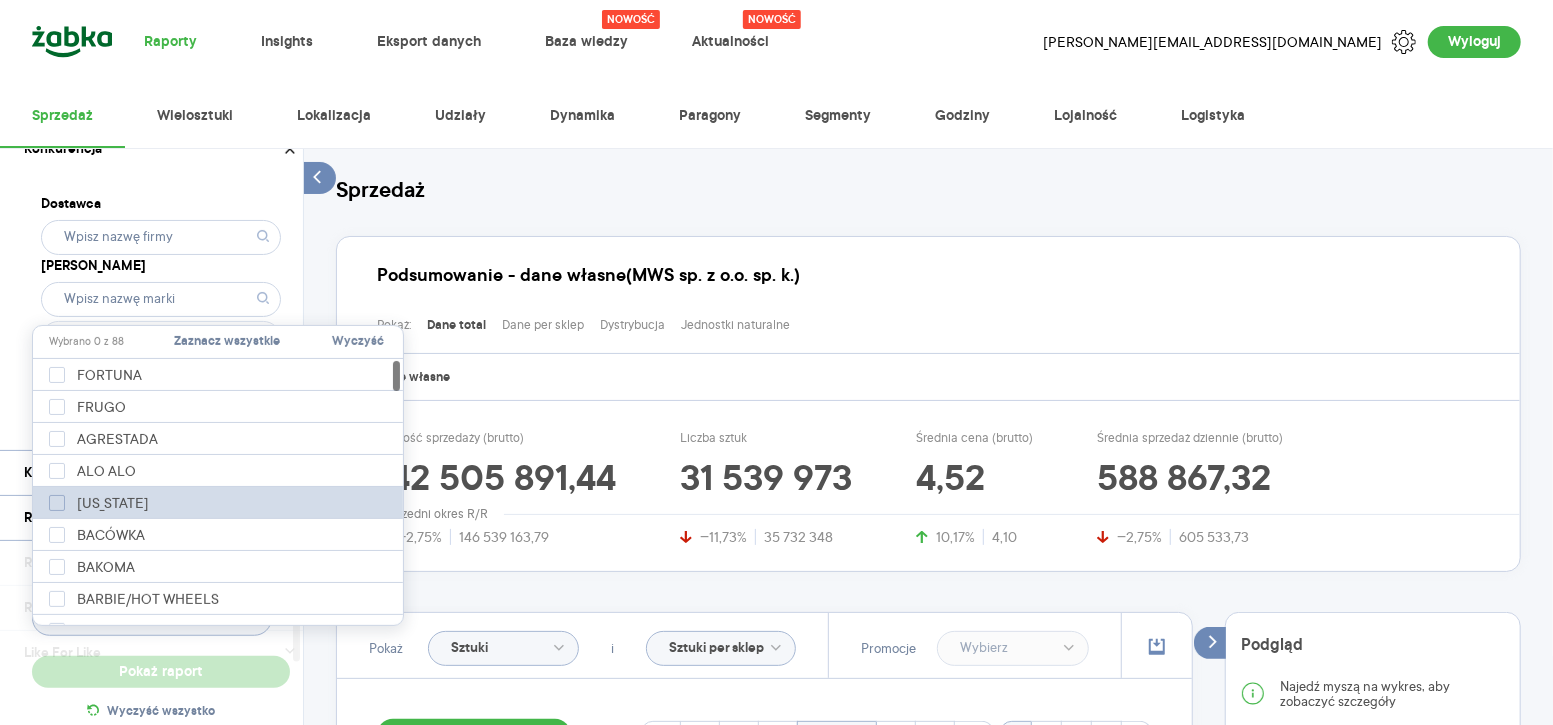 type on "Wybrano 10 z 522" 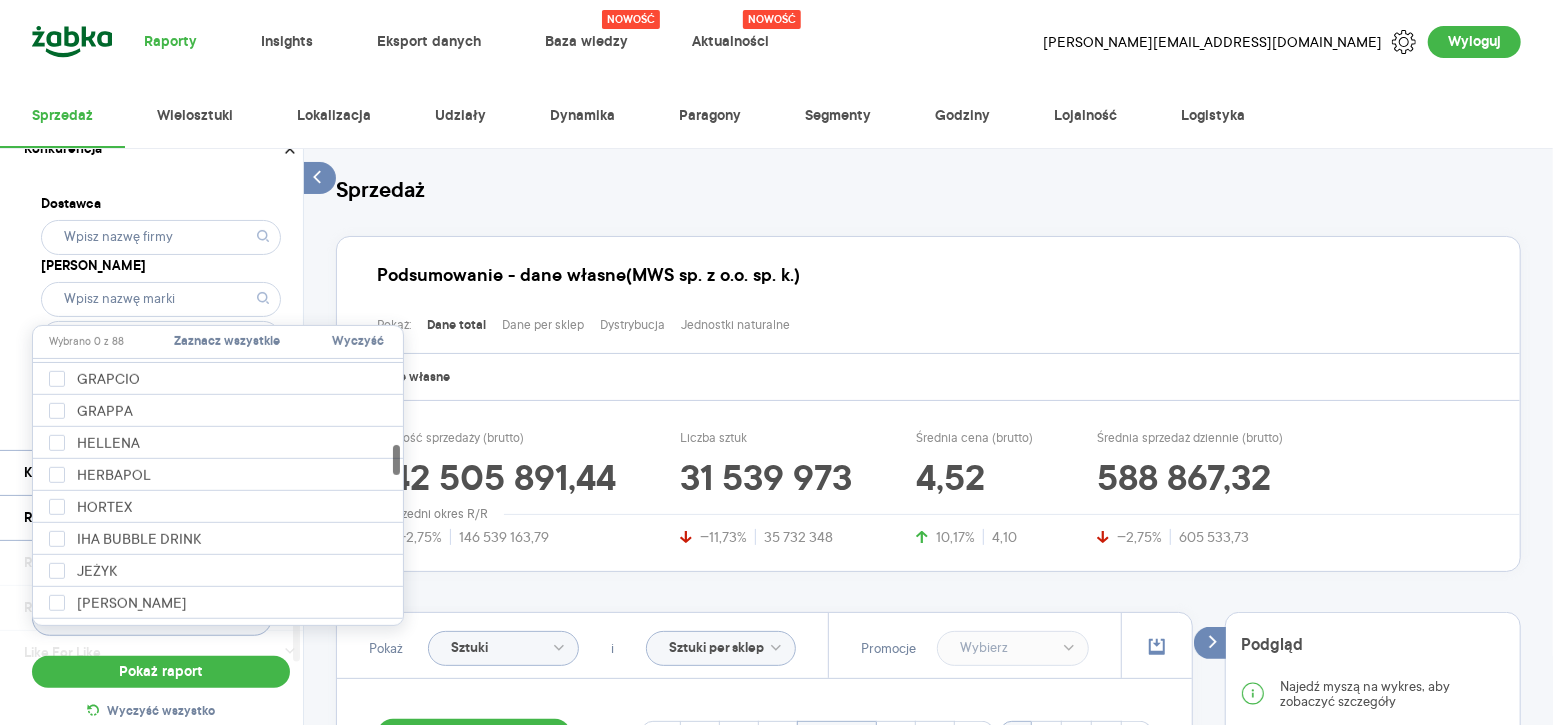 scroll, scrollTop: 954, scrollLeft: 0, axis: vertical 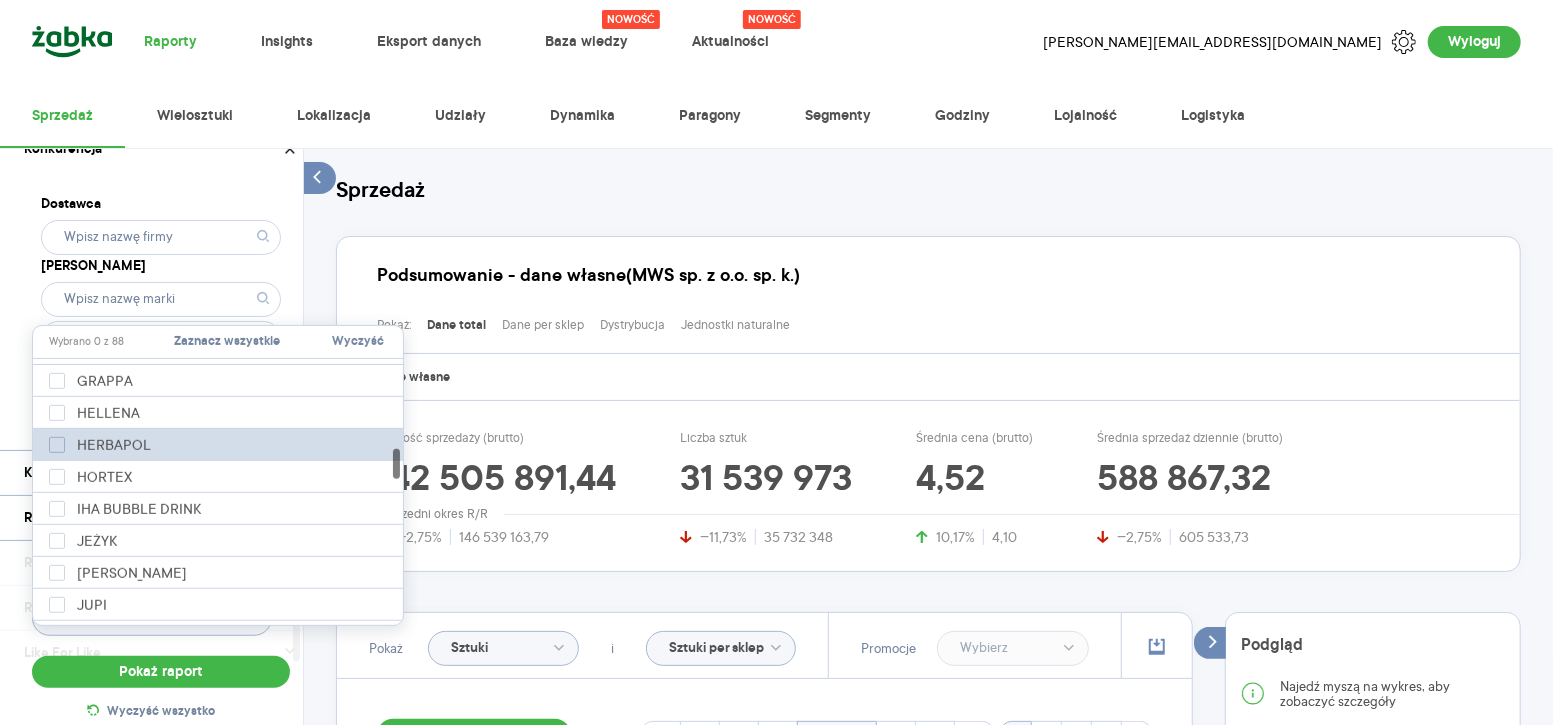 click 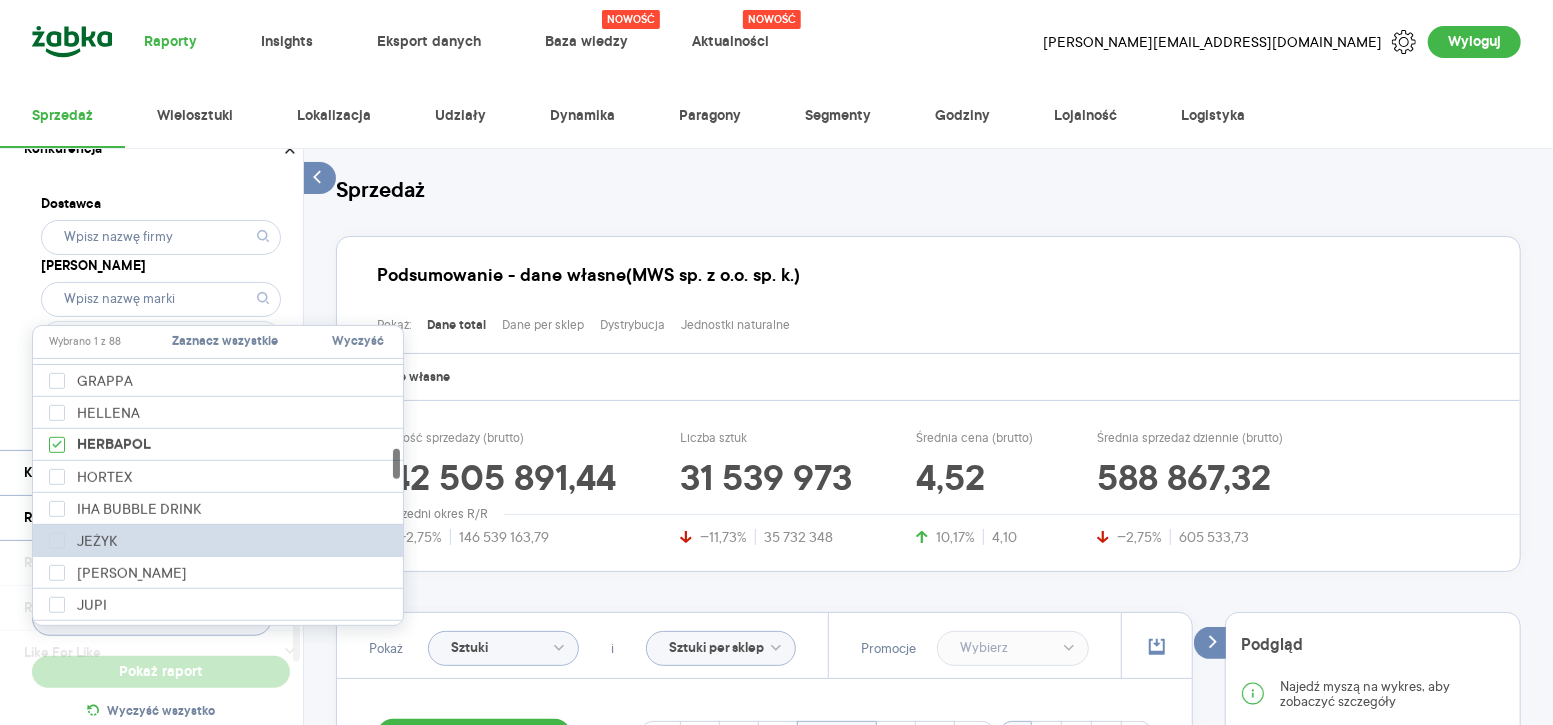 type 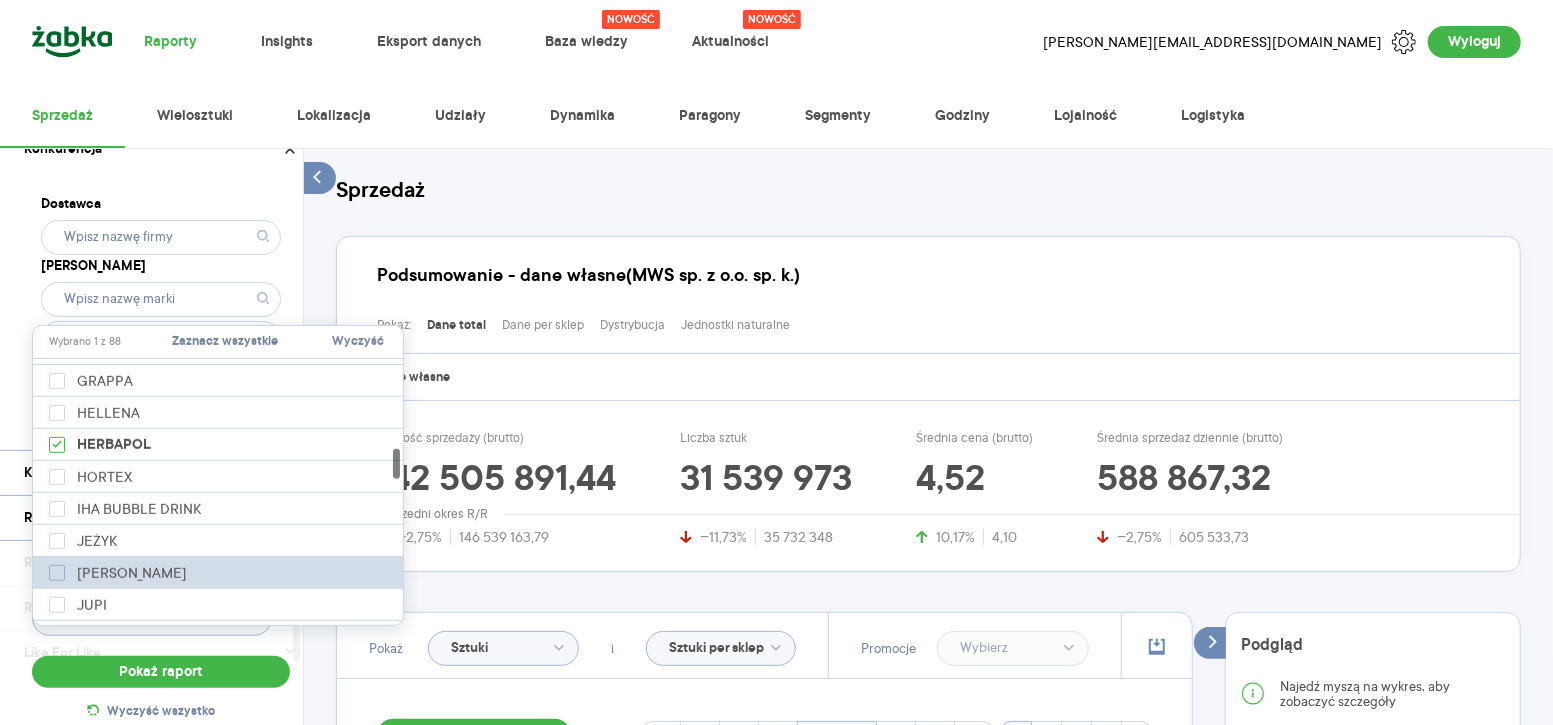 click on "JUMI JUMI" at bounding box center [118, 573] 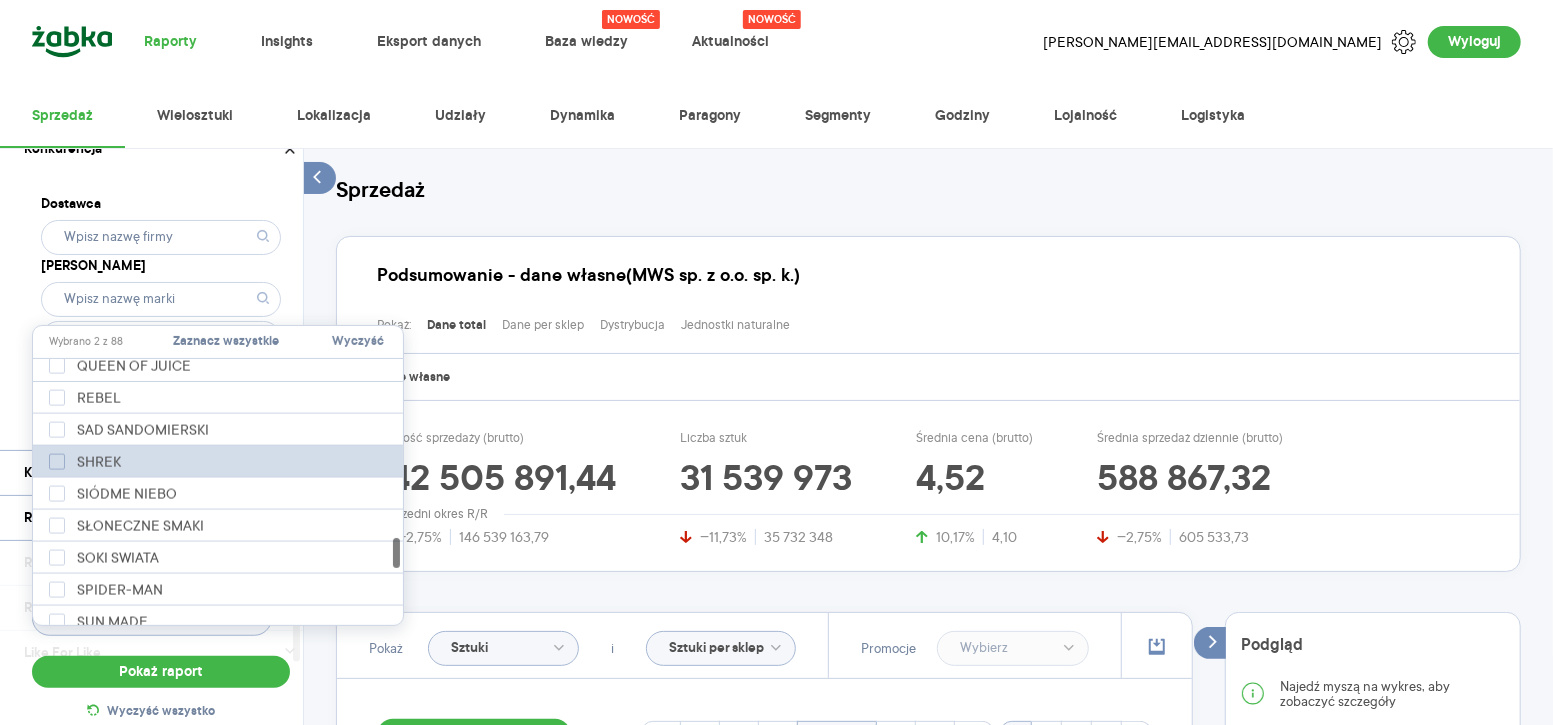 scroll, scrollTop: 1957, scrollLeft: 0, axis: vertical 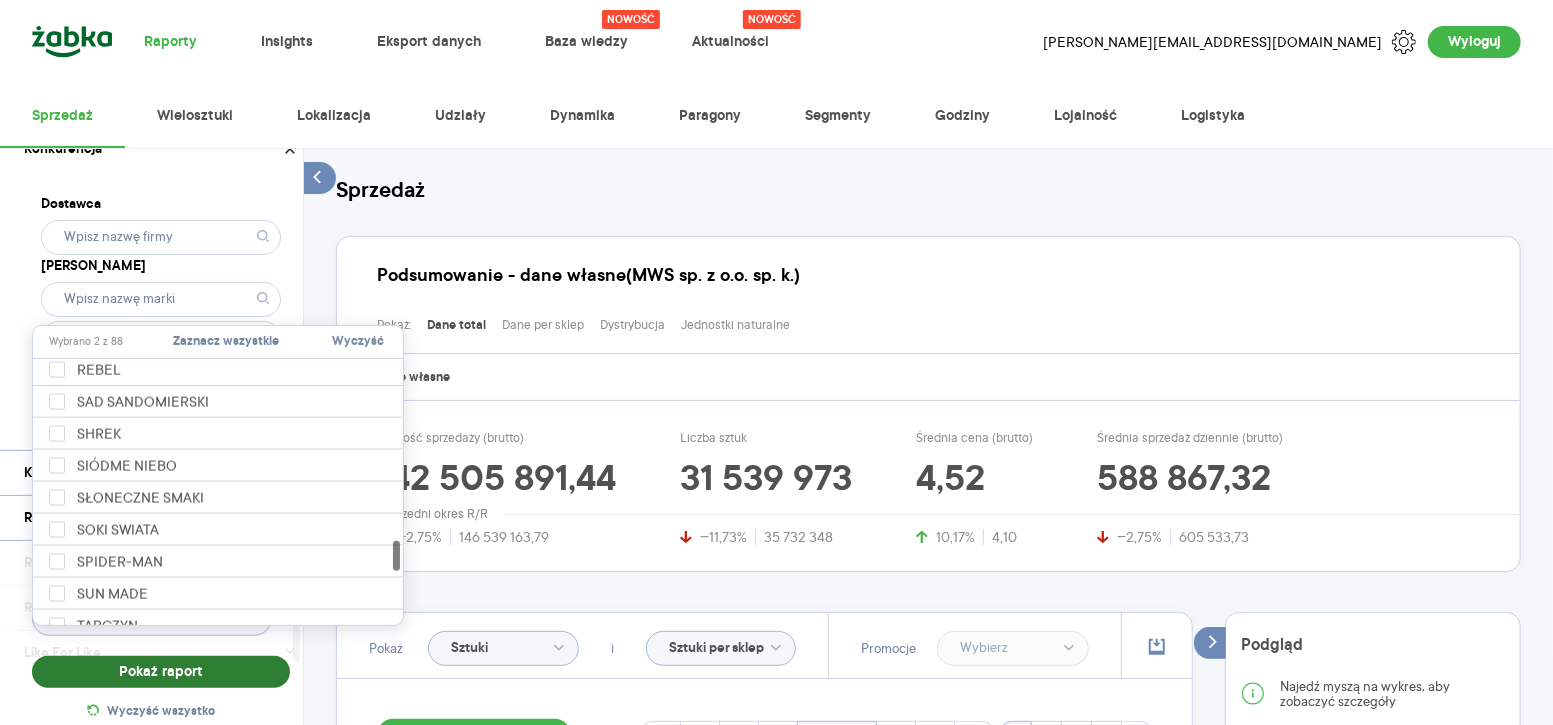click on "Pokaż raport" at bounding box center [161, 672] 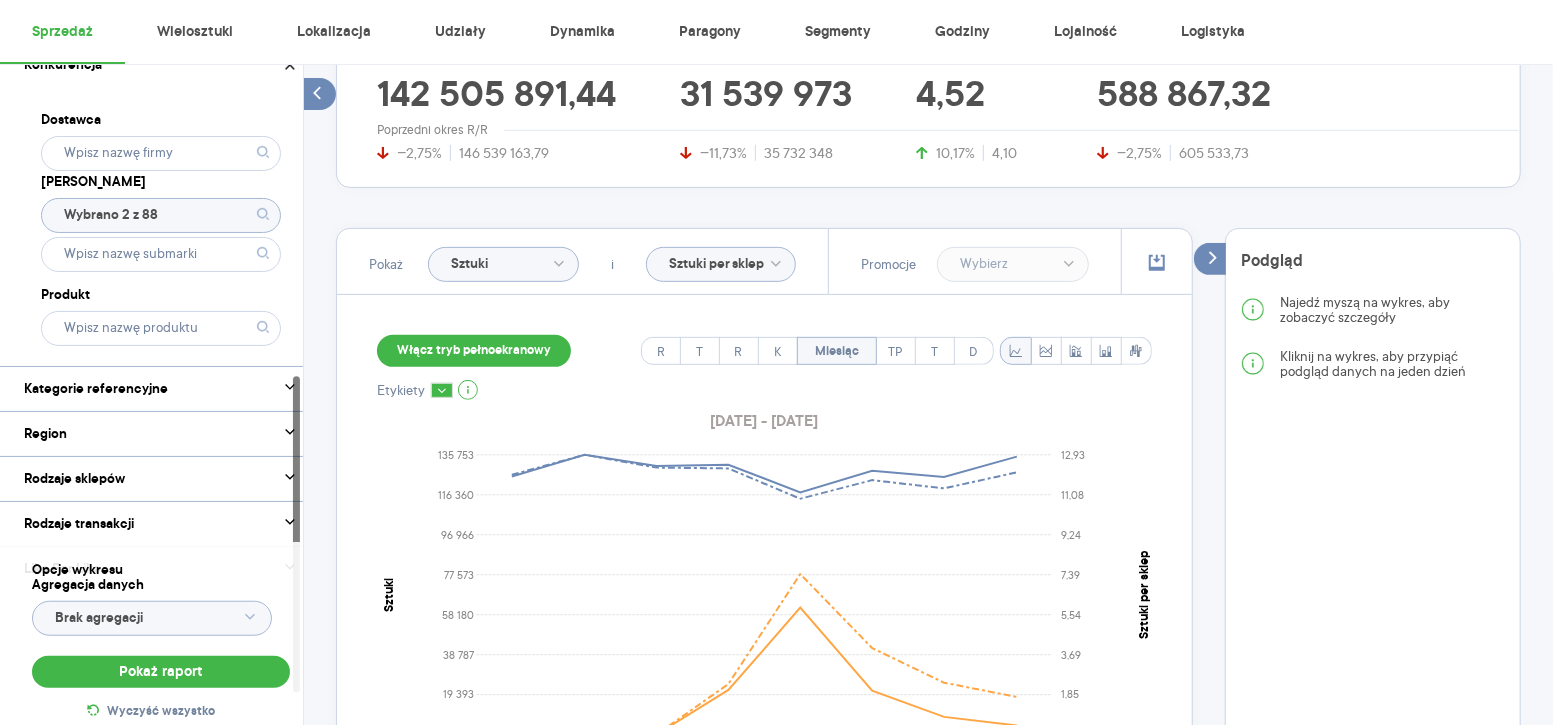 scroll, scrollTop: 429, scrollLeft: 0, axis: vertical 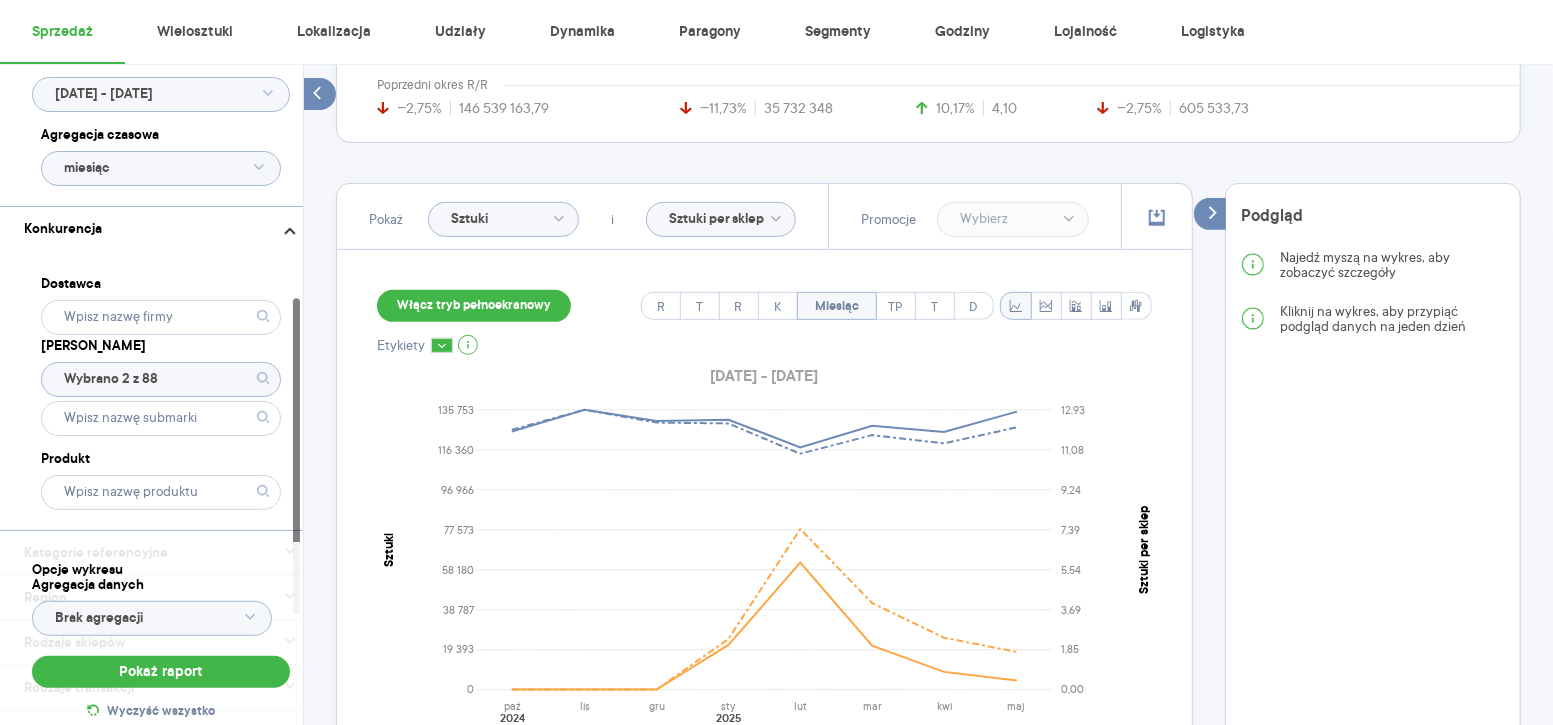 click on "Wybrano 2 z 88" 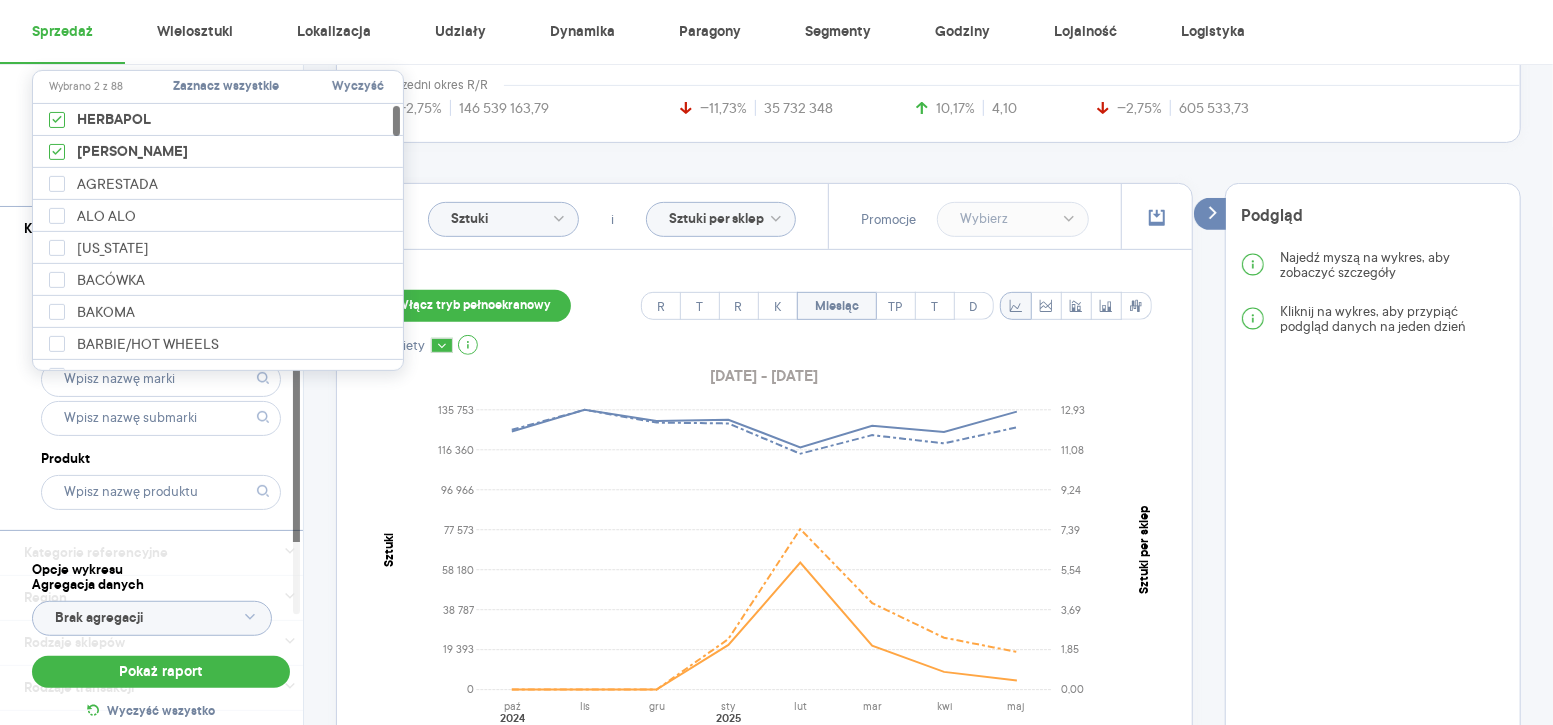 click on "Dostawca Marka Produkt" at bounding box center (161, 390) 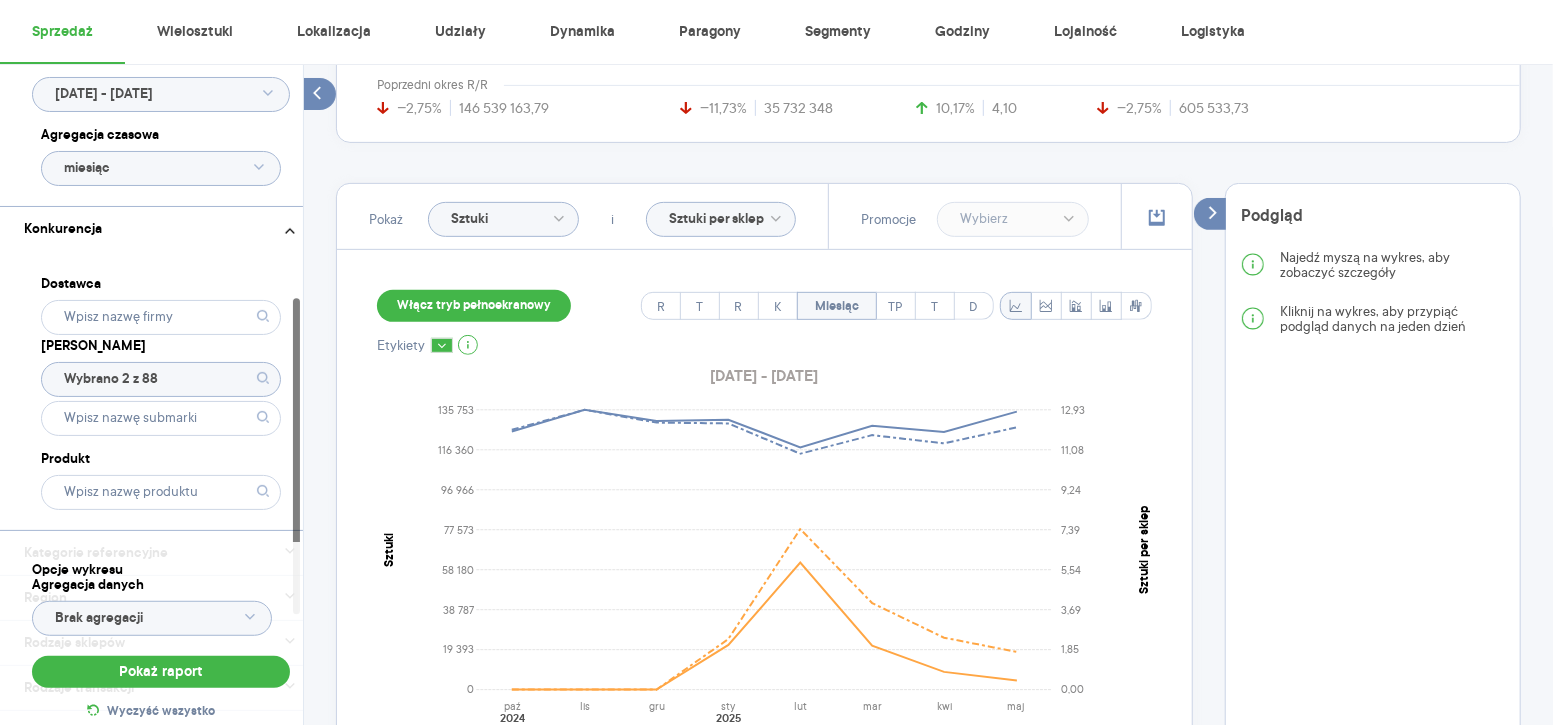 click 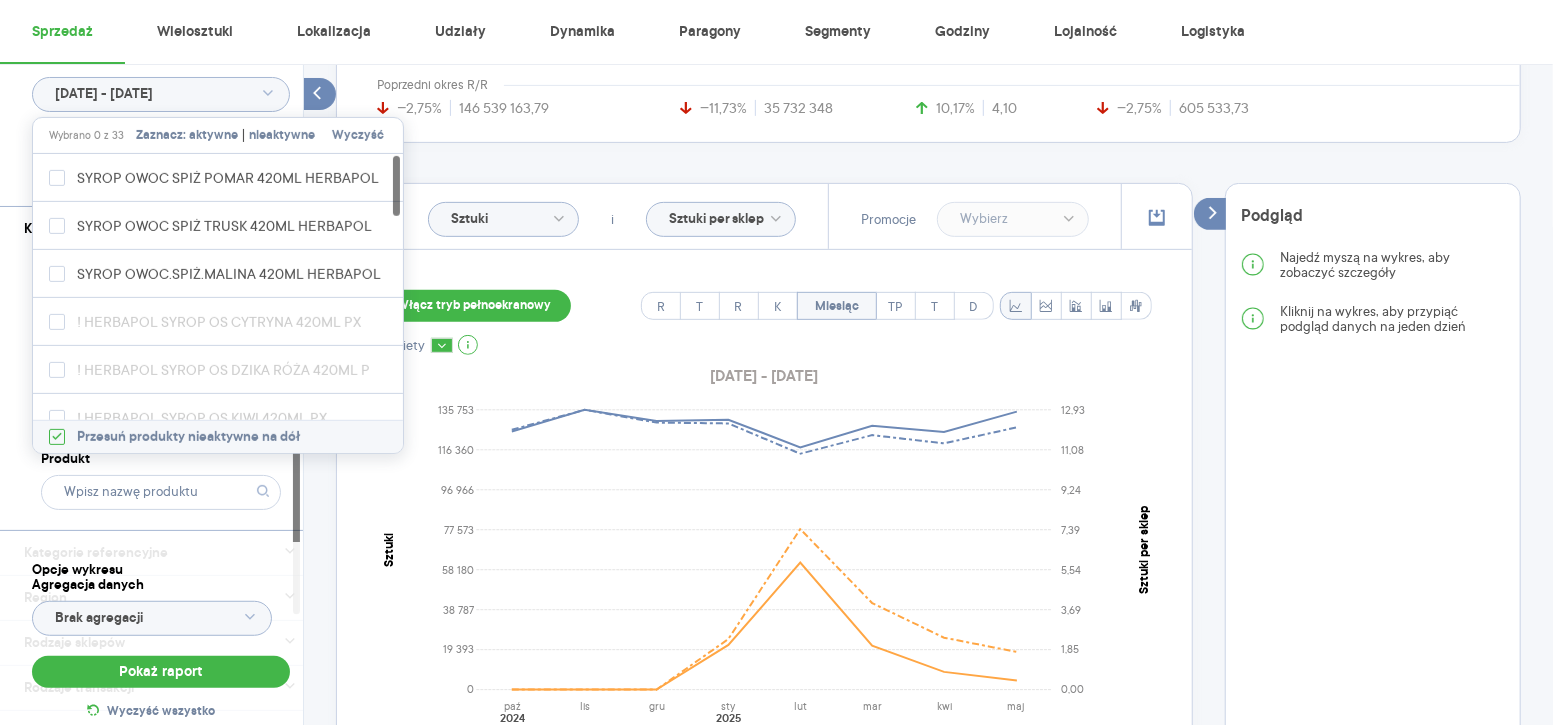 click on "aktywne" at bounding box center [213, 136] 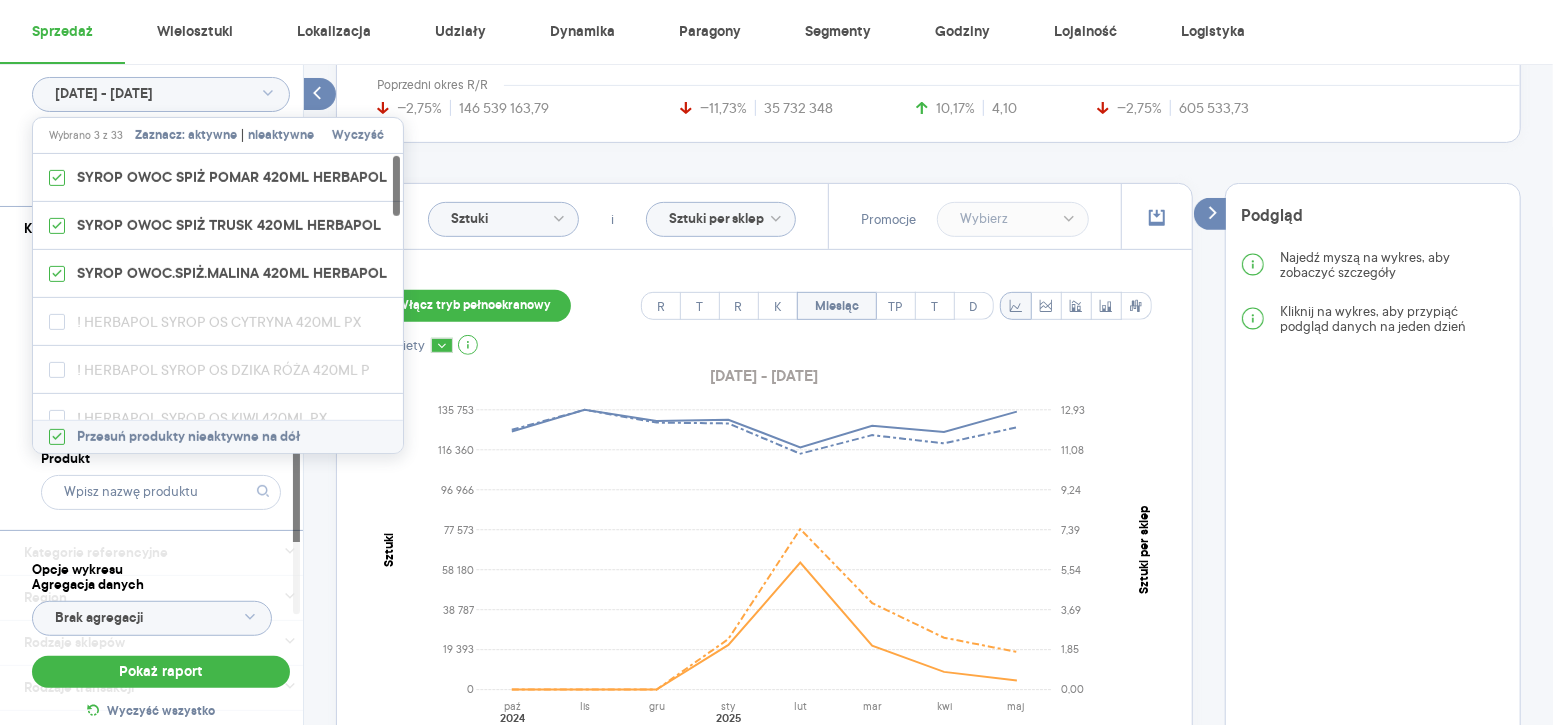 click on "nieaktywne" at bounding box center (281, 136) 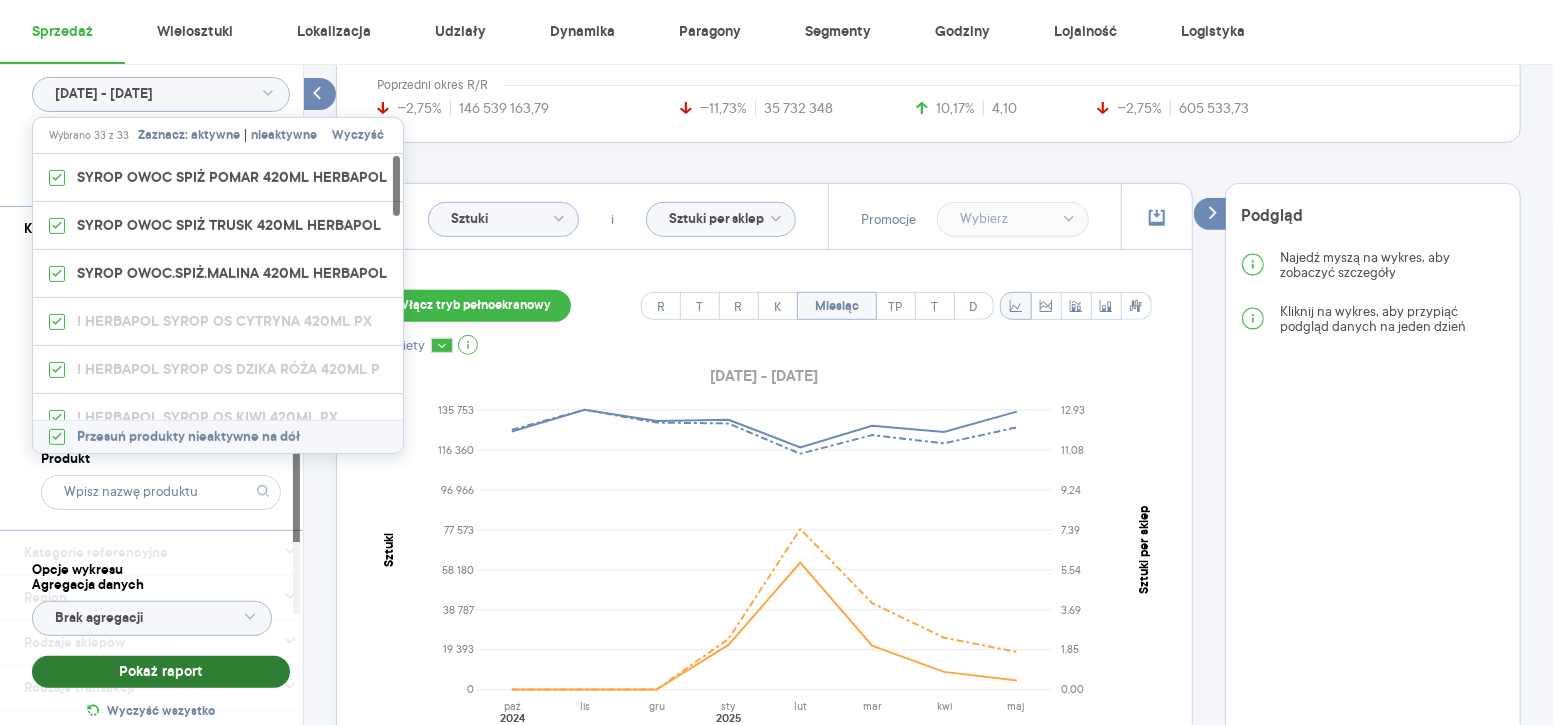click on "Pokaż raport" at bounding box center [161, 672] 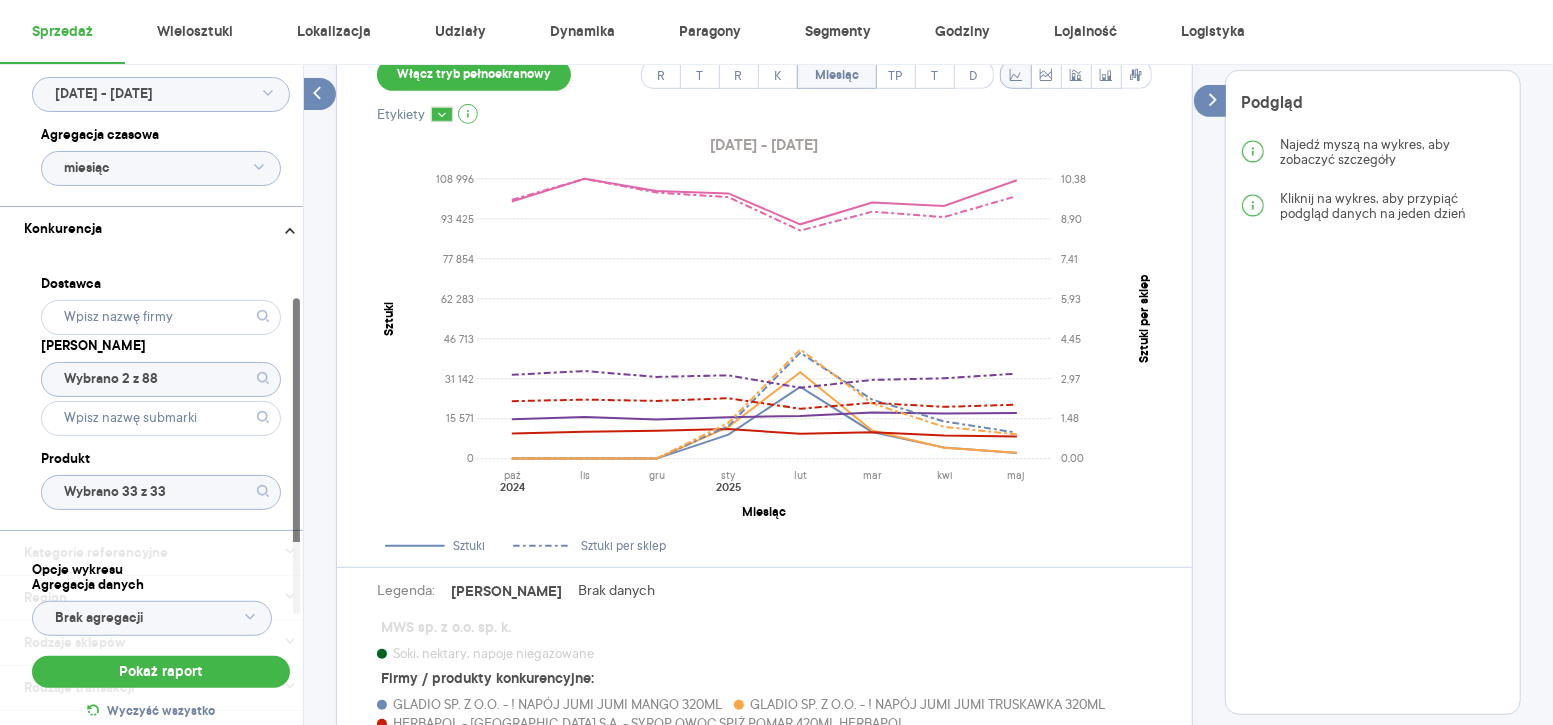 scroll, scrollTop: 661, scrollLeft: 0, axis: vertical 